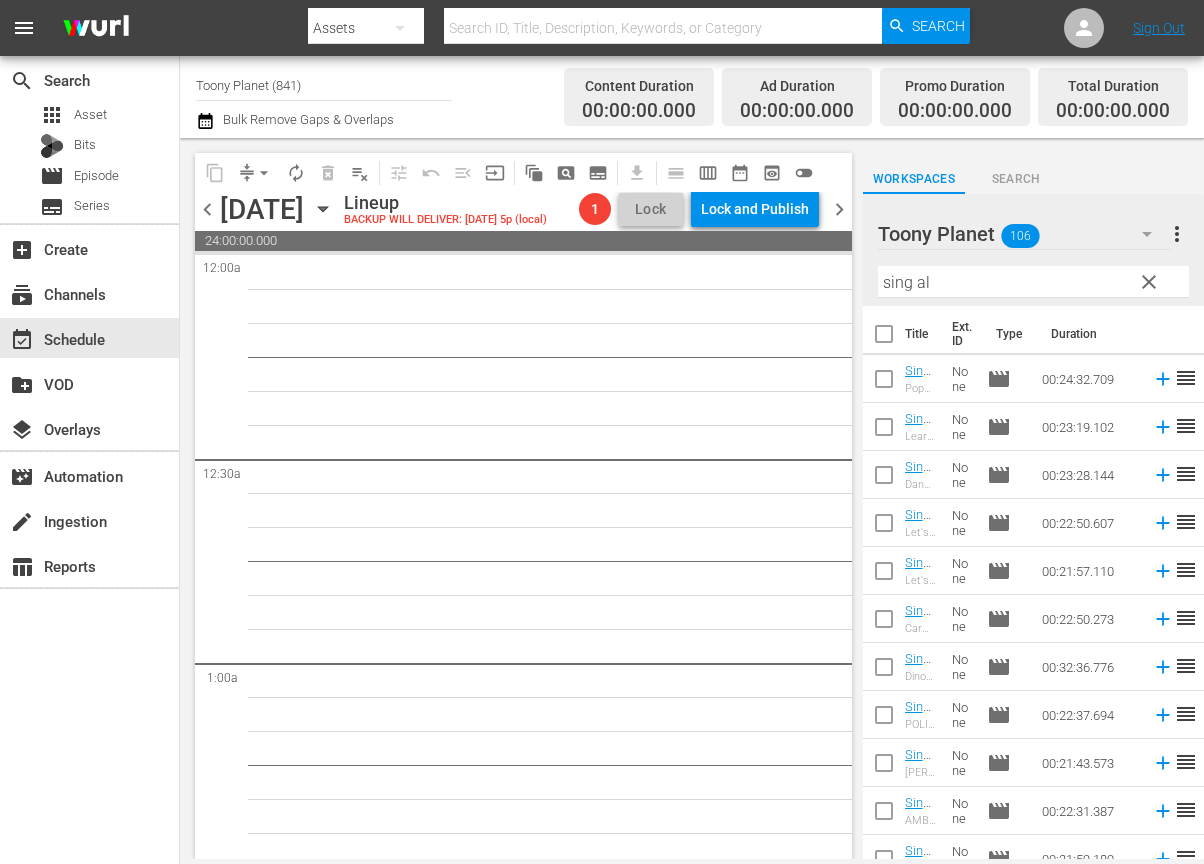 scroll, scrollTop: 0, scrollLeft: 0, axis: both 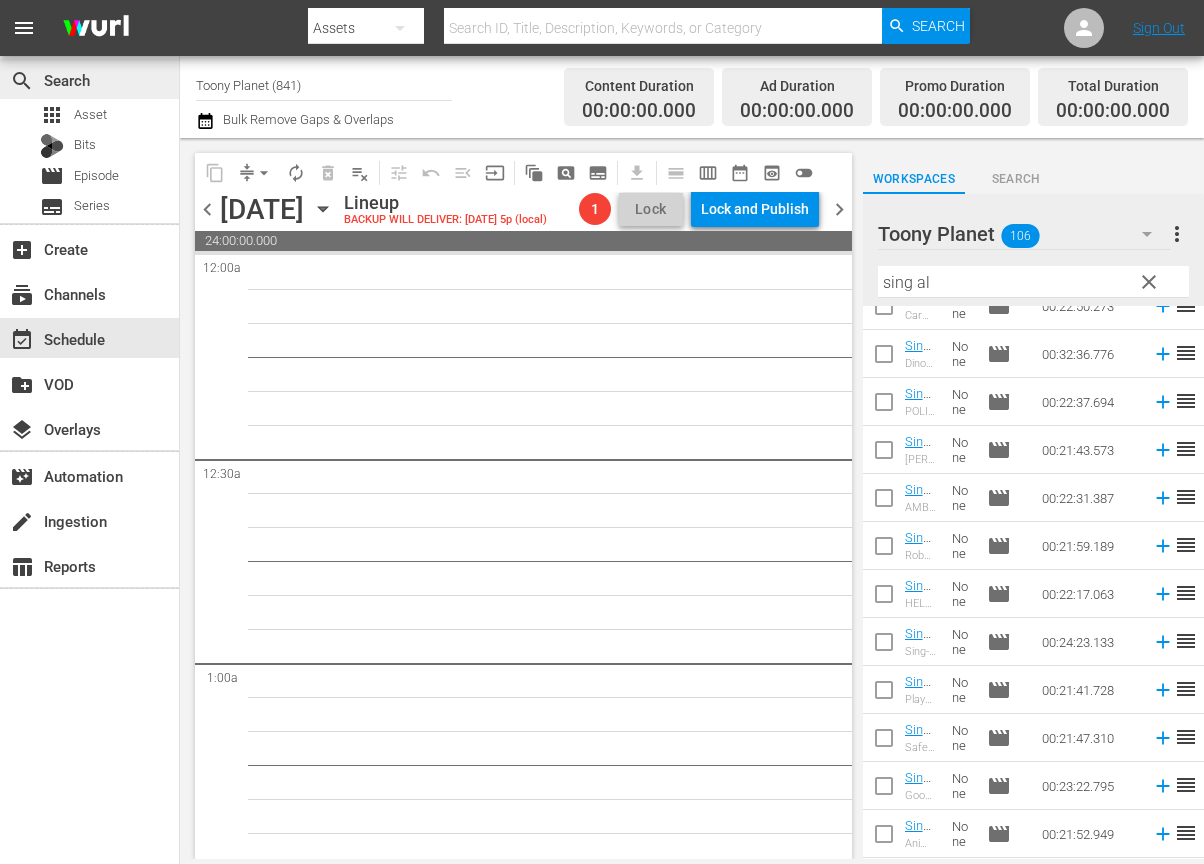 drag, startPoint x: 591, startPoint y: 572, endPoint x: 122, endPoint y: 62, distance: 692.8643 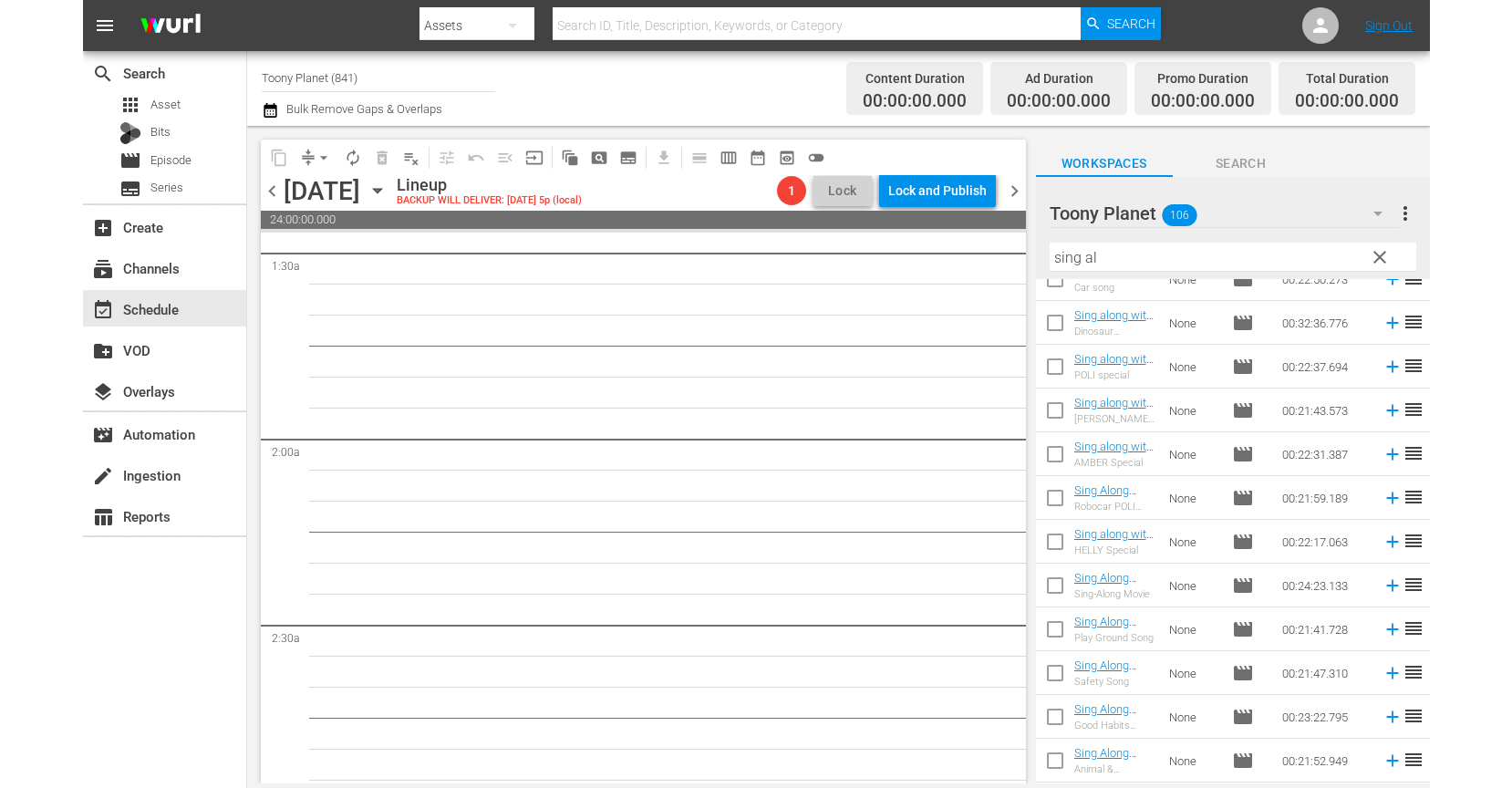 scroll, scrollTop: 0, scrollLeft: 0, axis: both 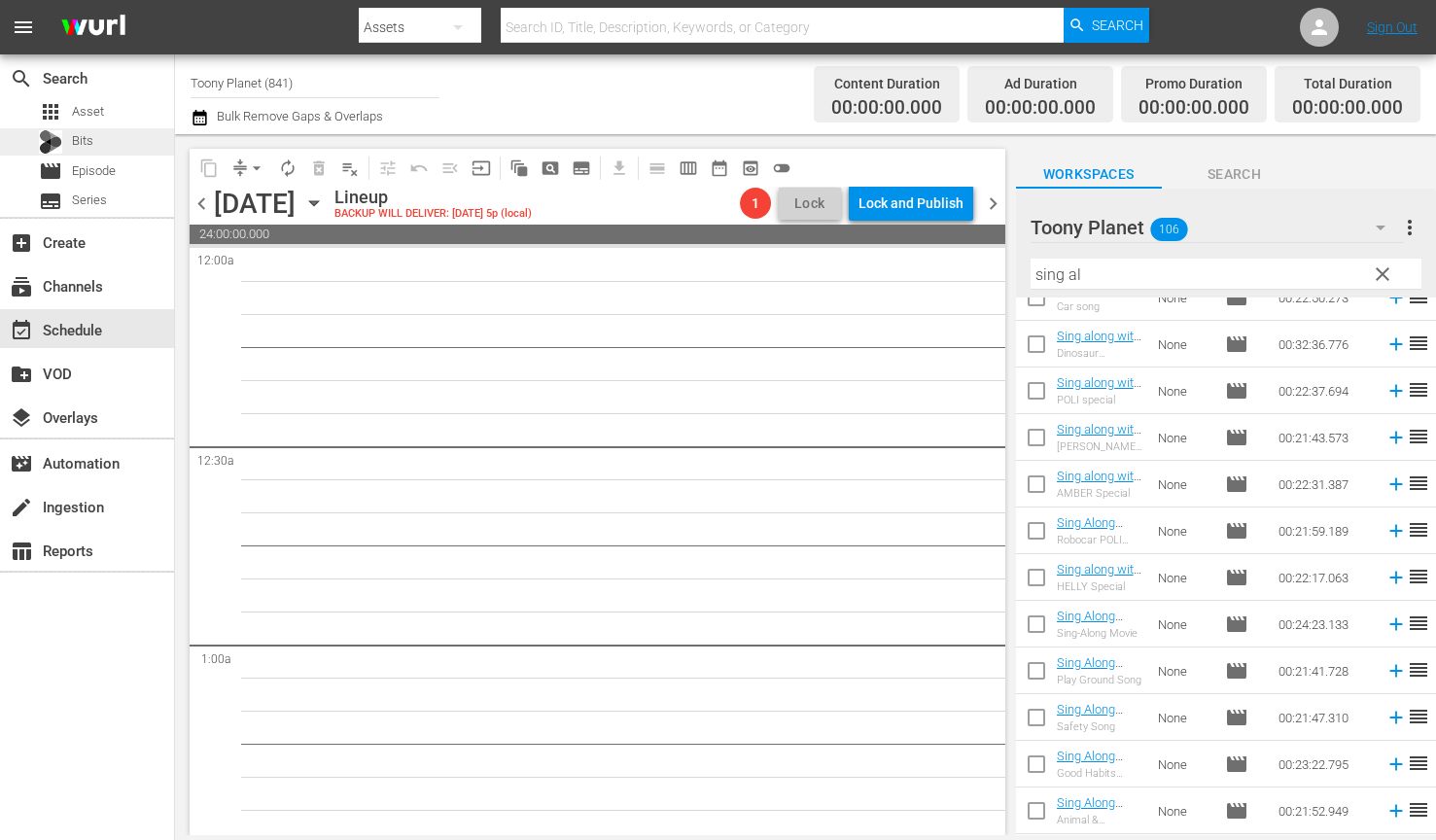 drag, startPoint x: 205, startPoint y: 201, endPoint x: 121, endPoint y: 149, distance: 98.792712 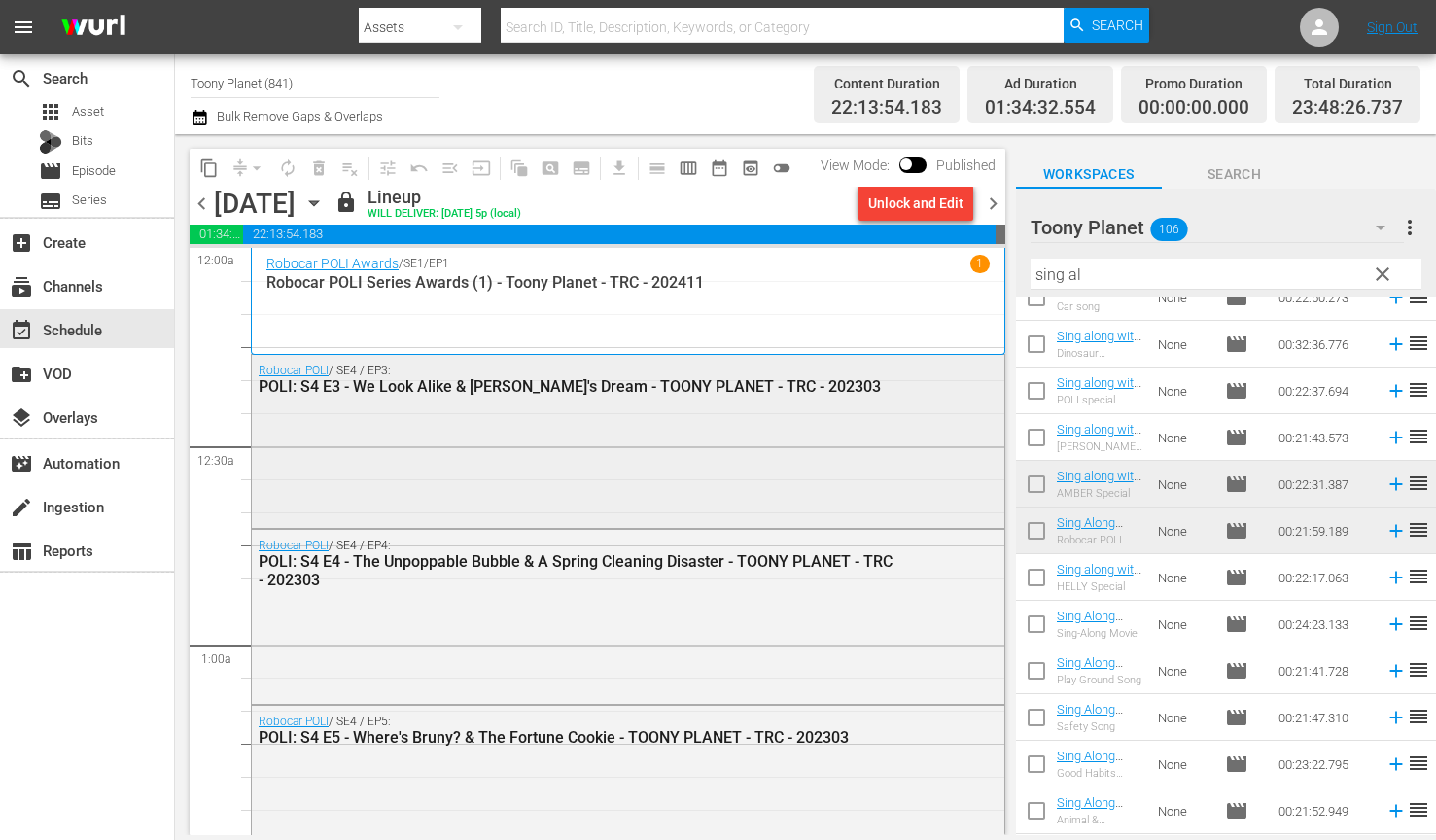 click on "Robocar POLI  / SE4 / EP3:
POLI: S4 E3 - We Look Alike & Marine's Dream - TOONY PLANET - TRC - 202303" at bounding box center (628, 439) 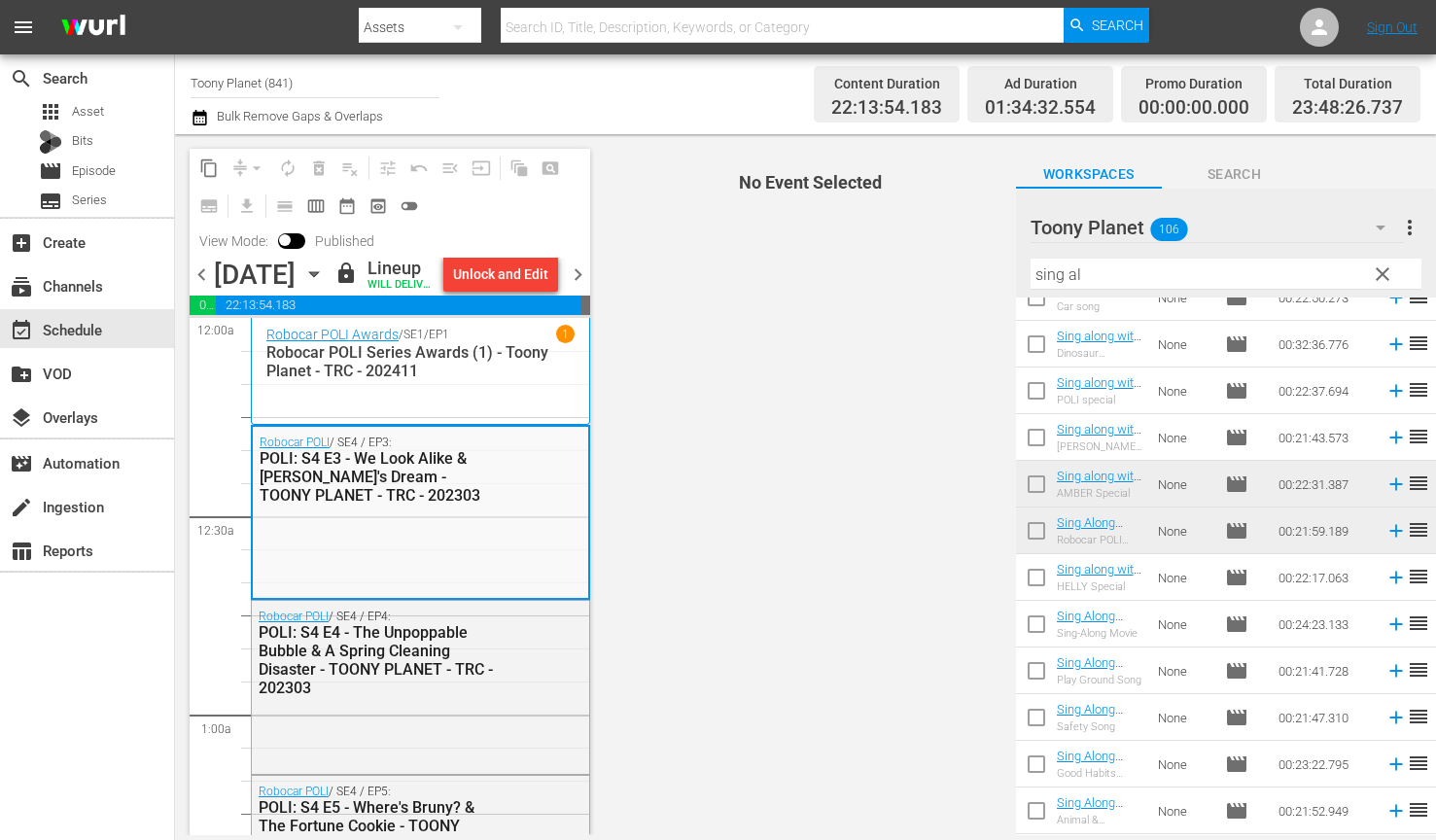 click on "chevron_right" at bounding box center [578, 274] 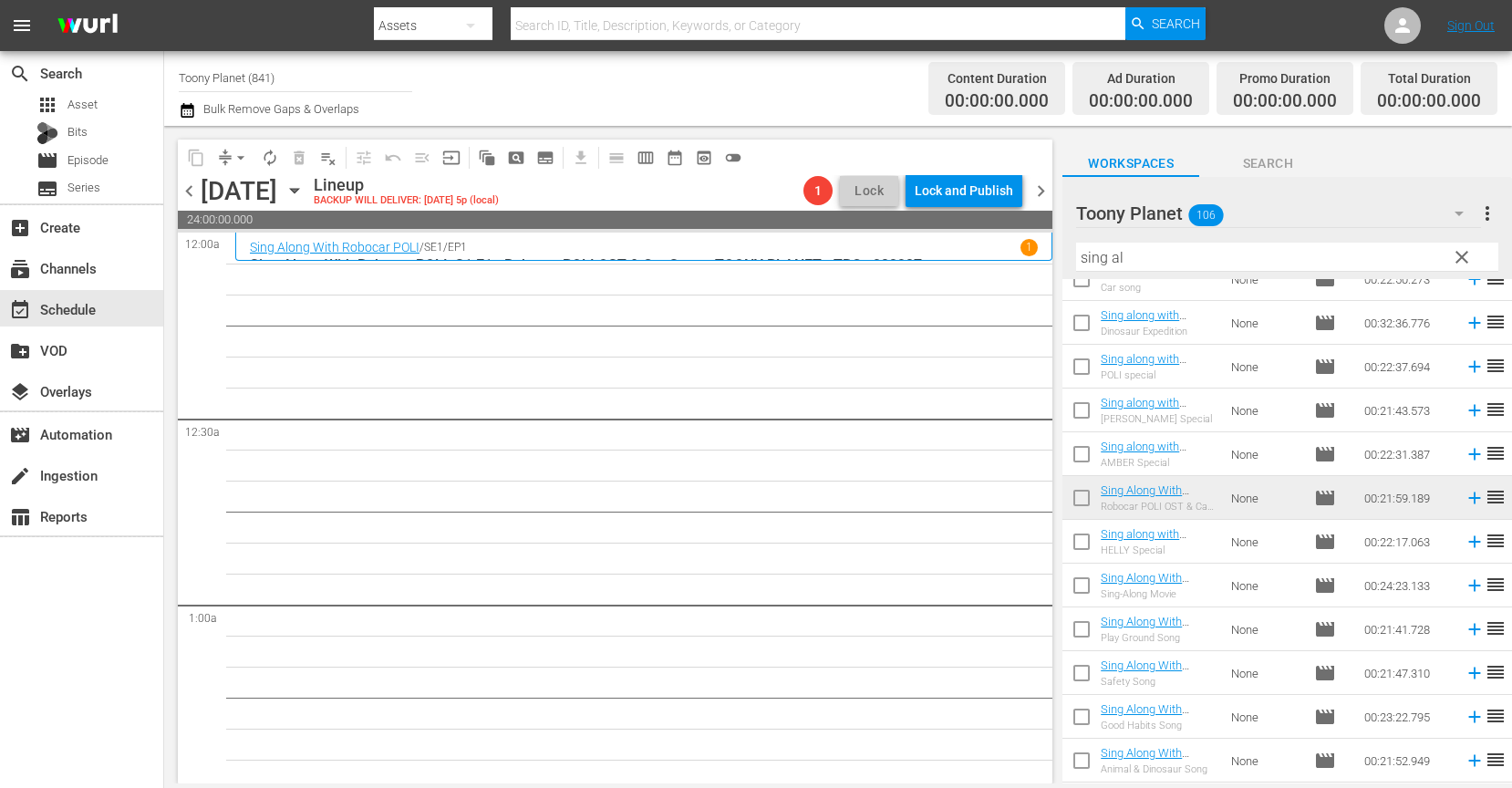 click on "28" at bounding box center (644, 4698) 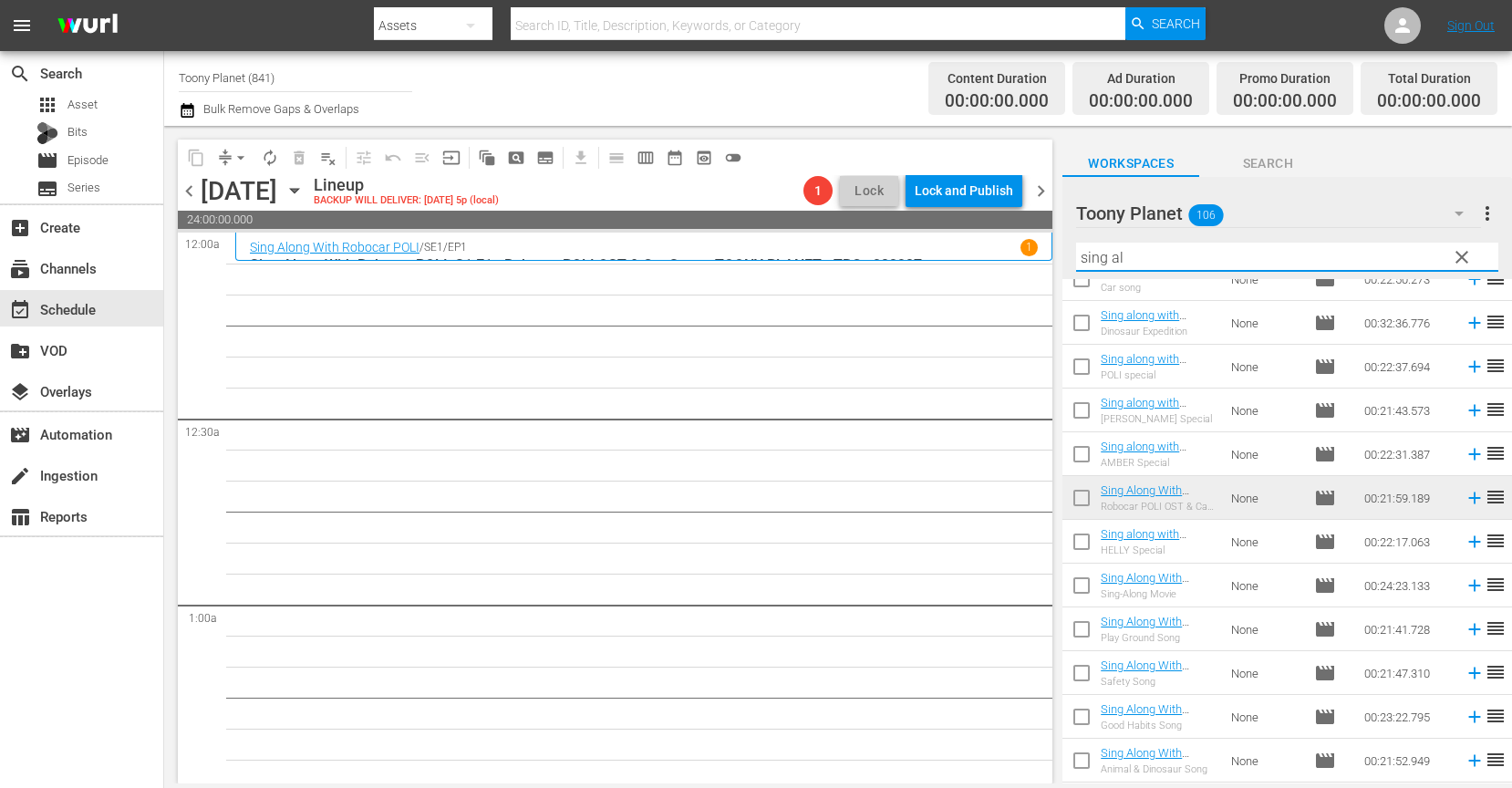 drag, startPoint x: 1108, startPoint y: 253, endPoint x: 934, endPoint y: 243, distance: 174.2871 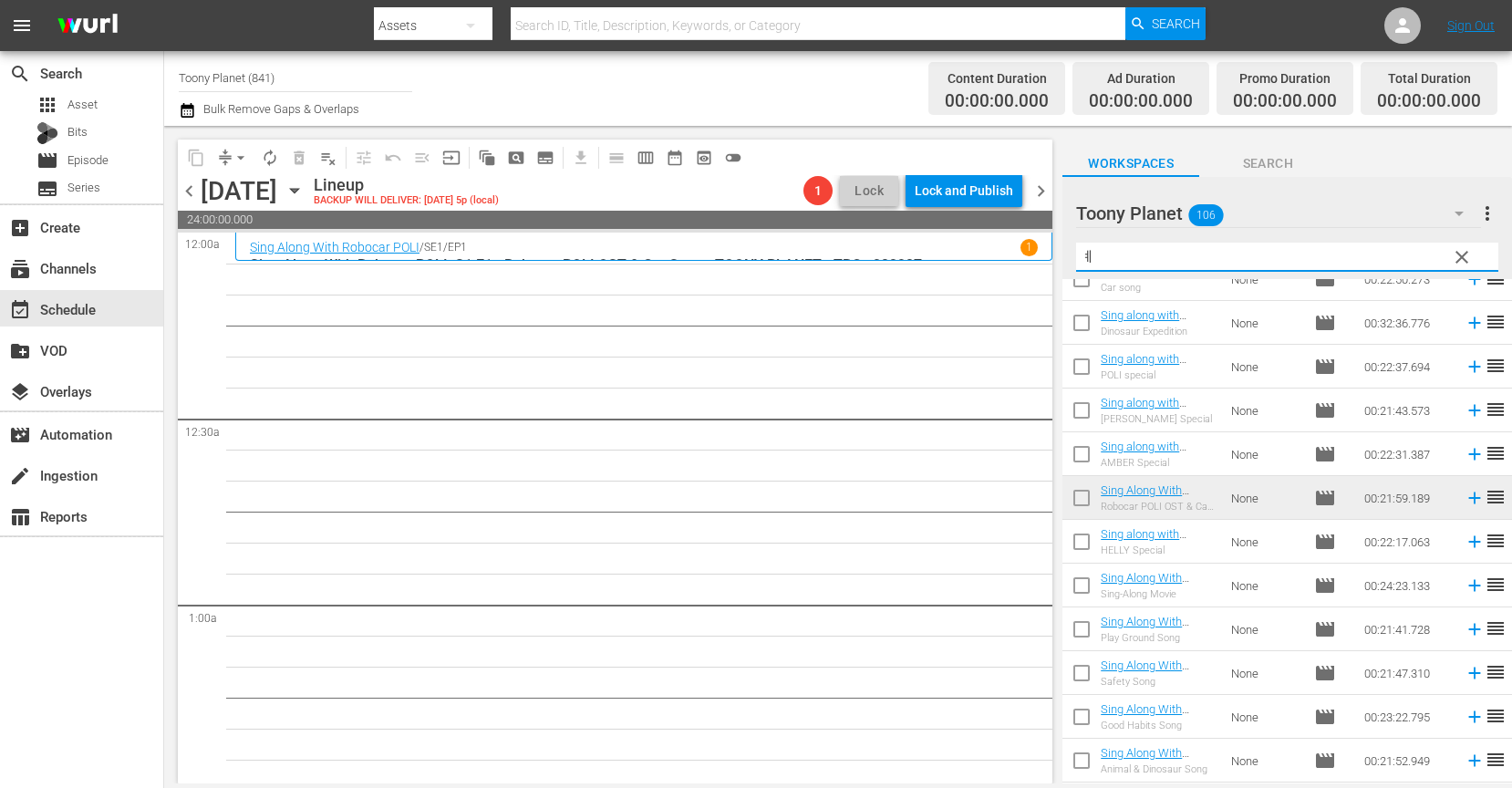 scroll, scrollTop: 0, scrollLeft: 0, axis: both 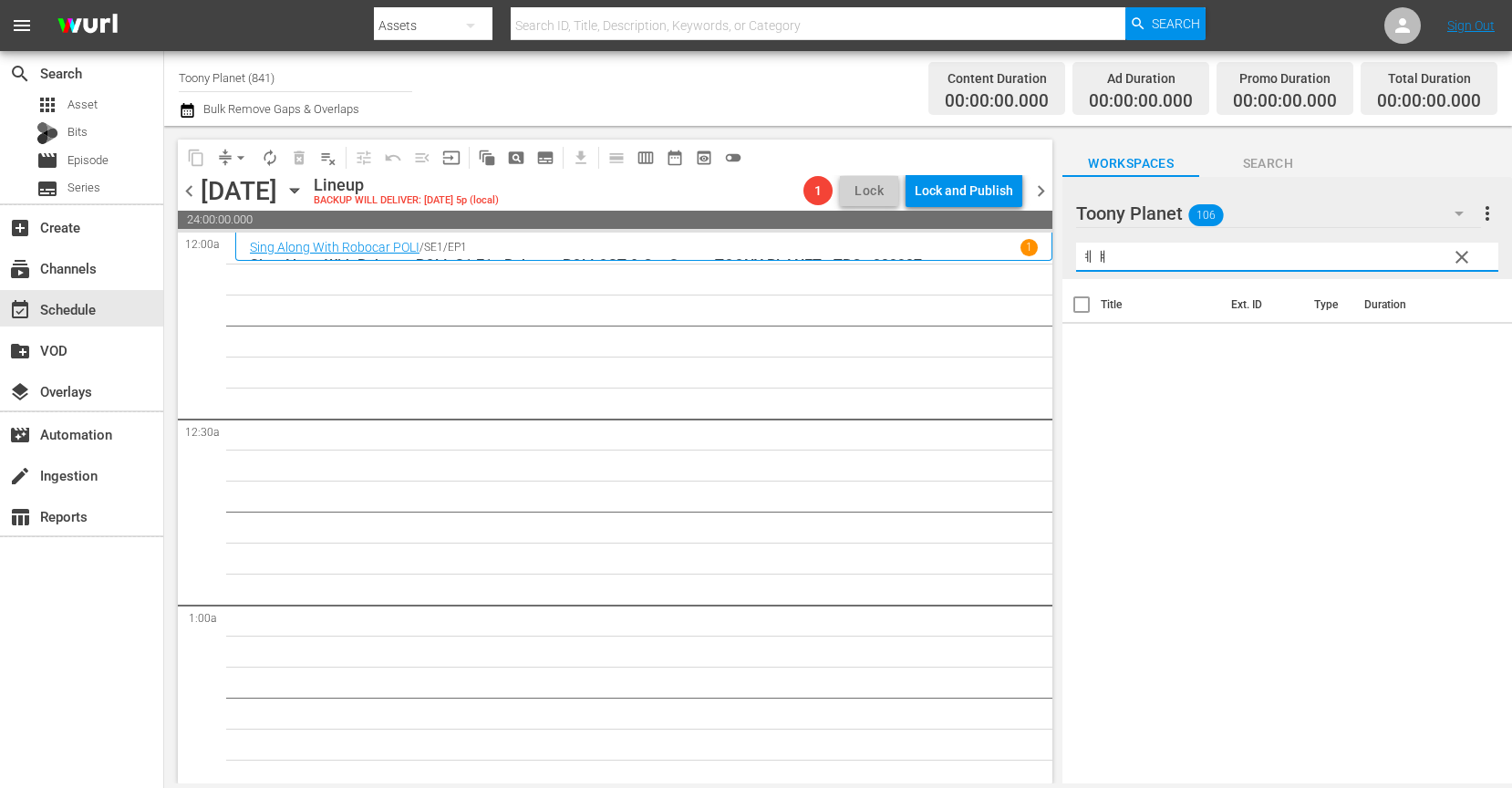 type on "ㅖ" 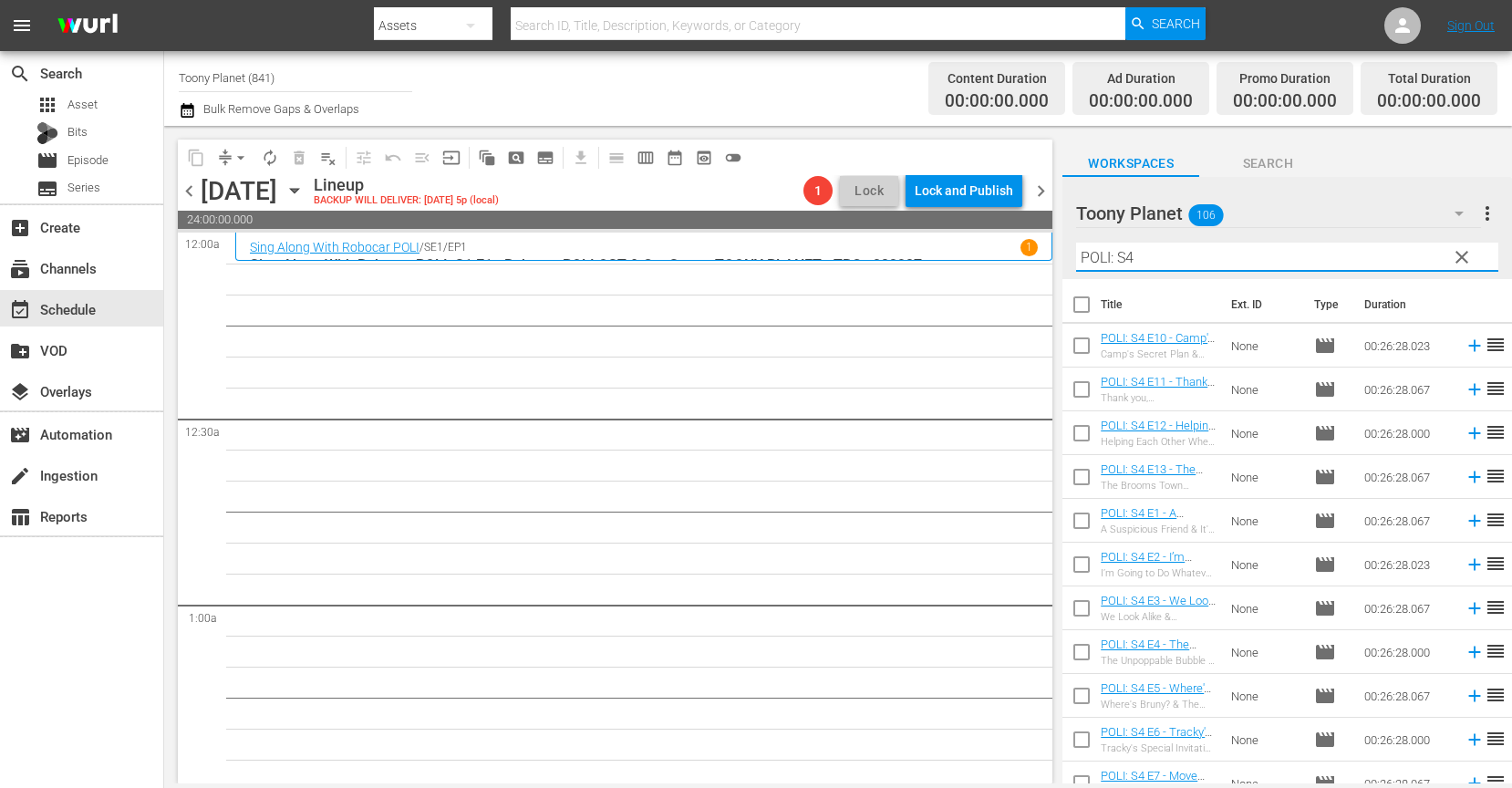 type on "POLI: S4" 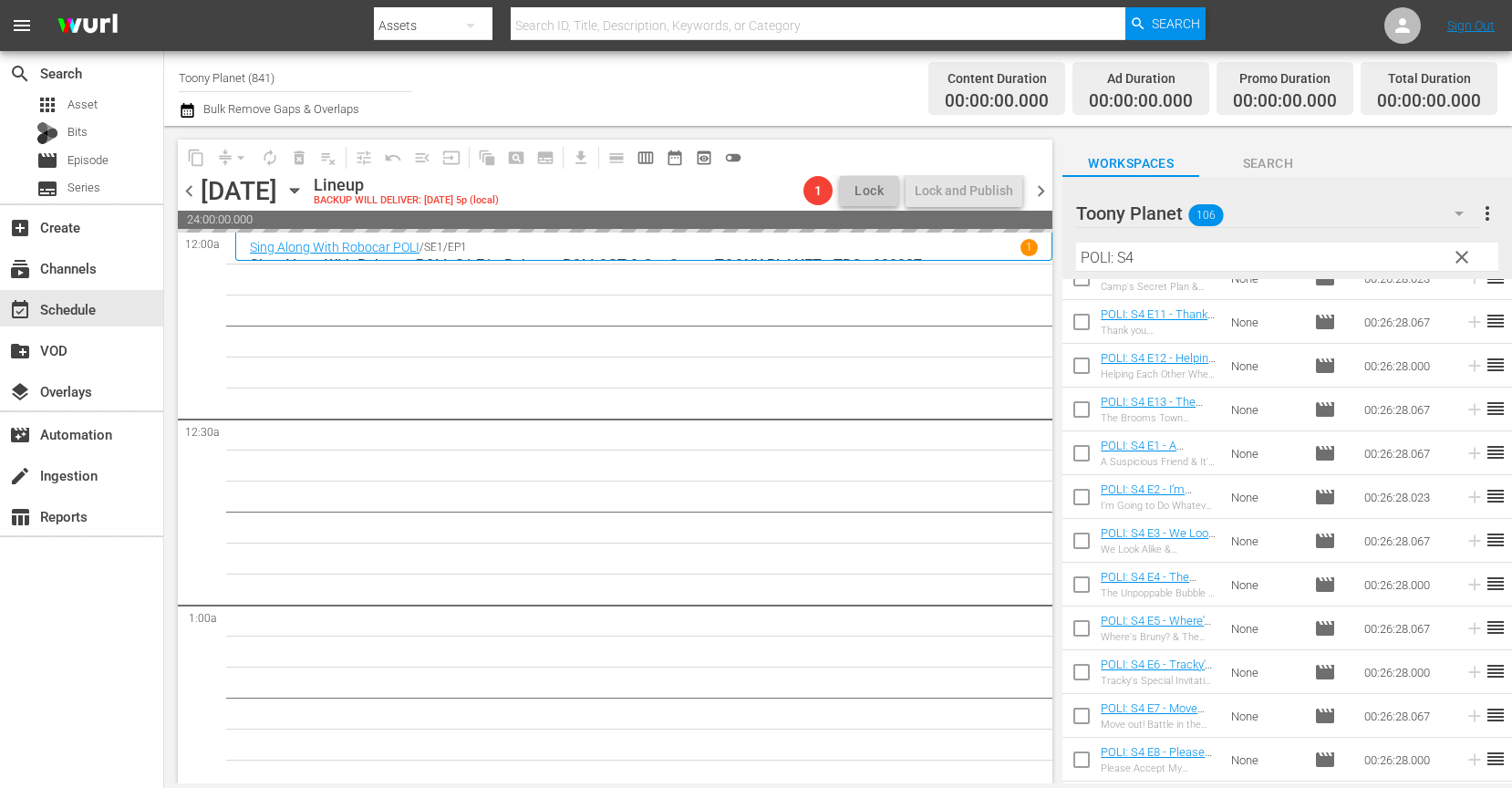 drag, startPoint x: 1176, startPoint y: 533, endPoint x: 577, endPoint y: 11, distance: 794.5345 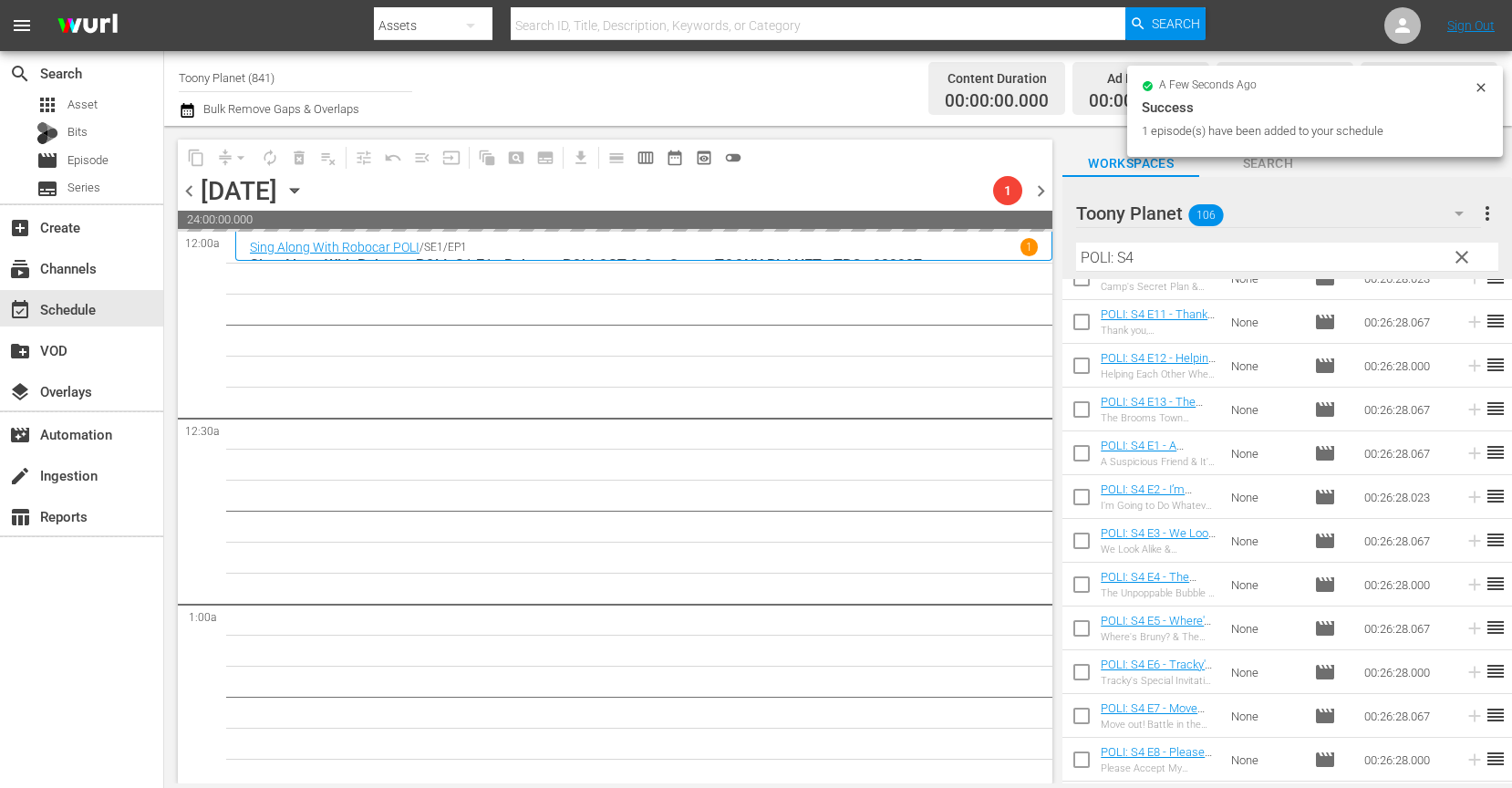 click on "28" at bounding box center (644, 4697) 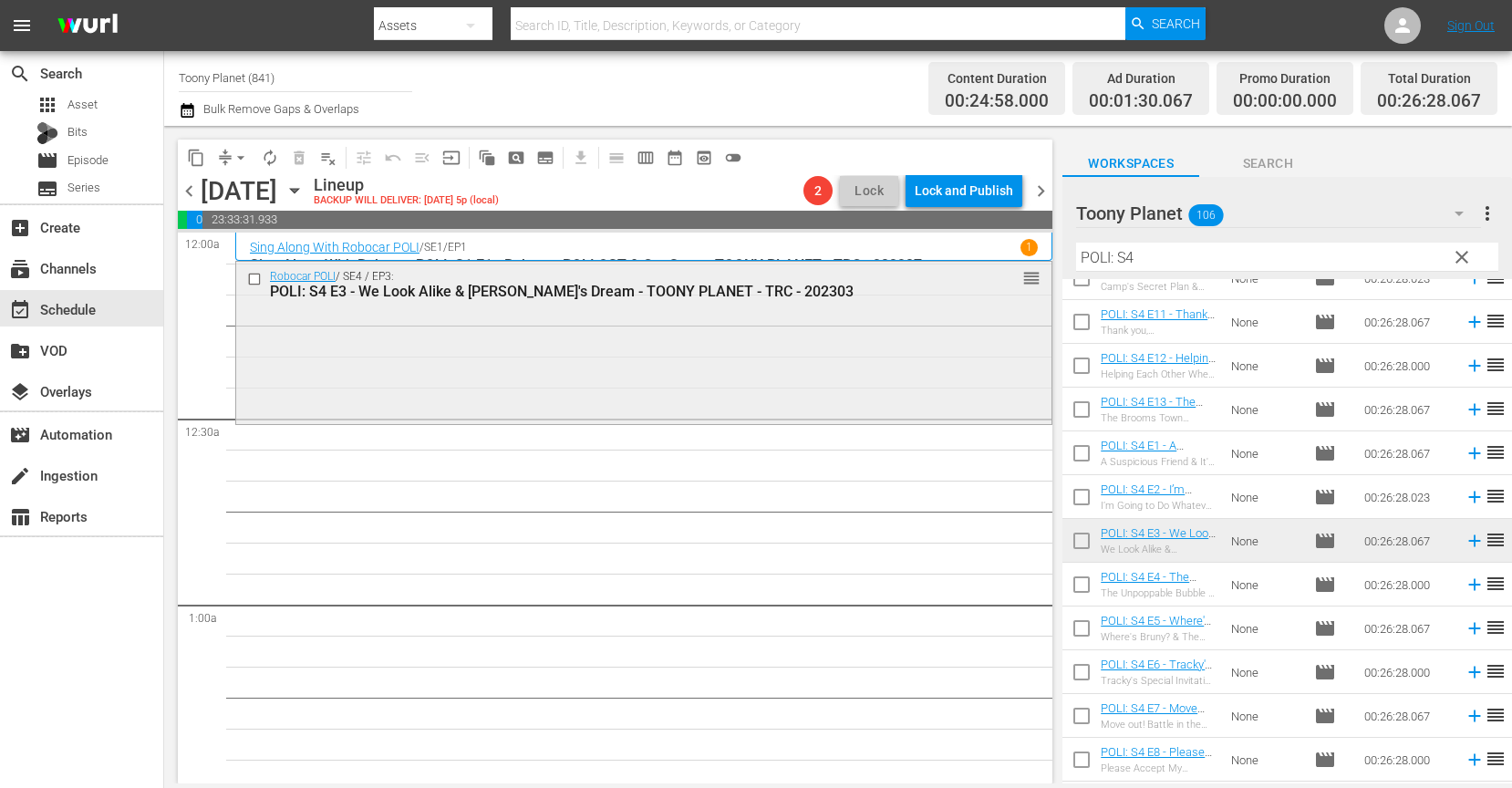 click on "Robocar POLI  / SE4 / EP3:
POLI: S4 E3 - We Look Alike & Marine's Dream - TOONY PLANET - TRC - 202303 reorder" at bounding box center (644, 341) 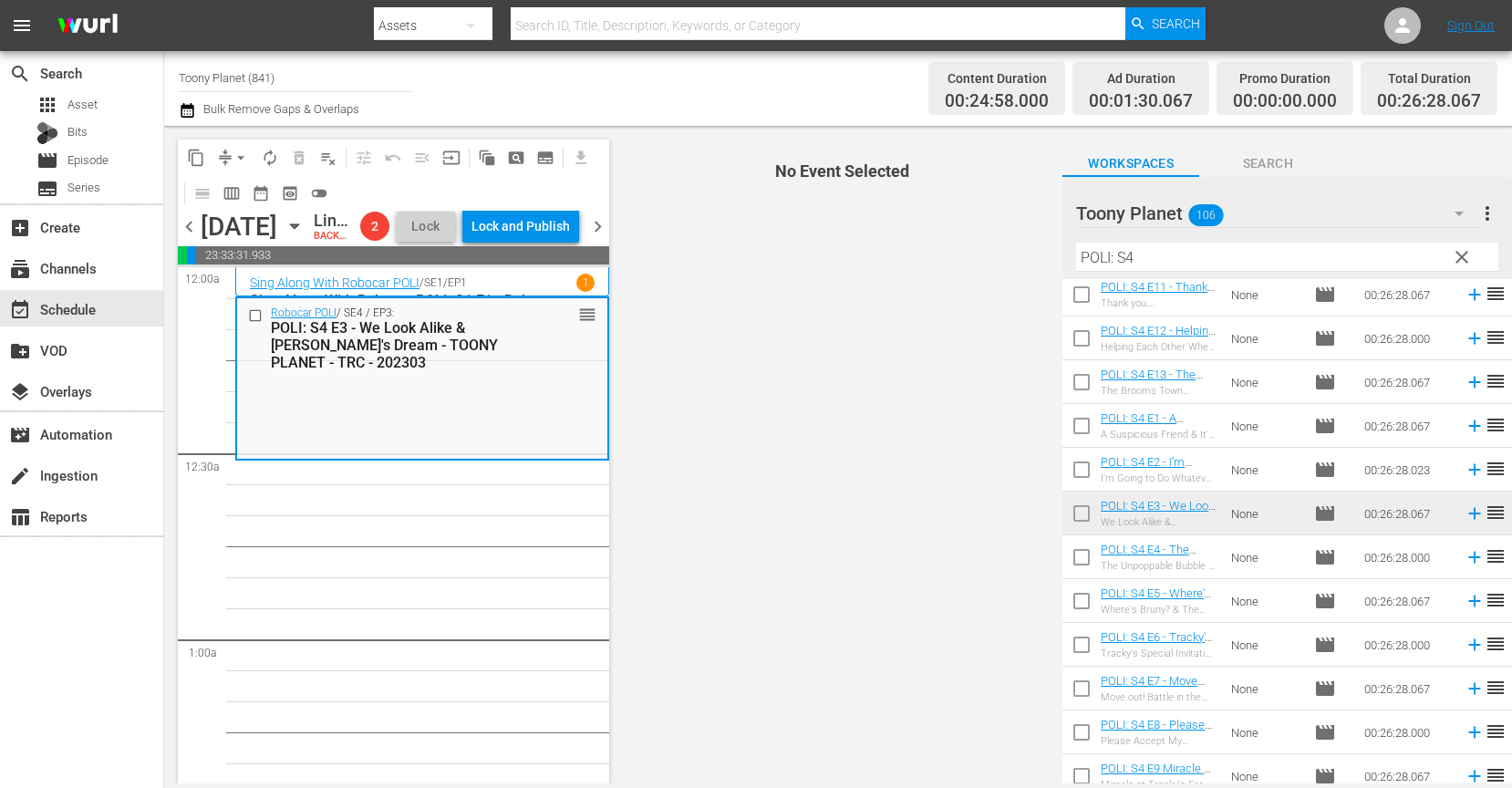 scroll, scrollTop: 96, scrollLeft: 0, axis: vertical 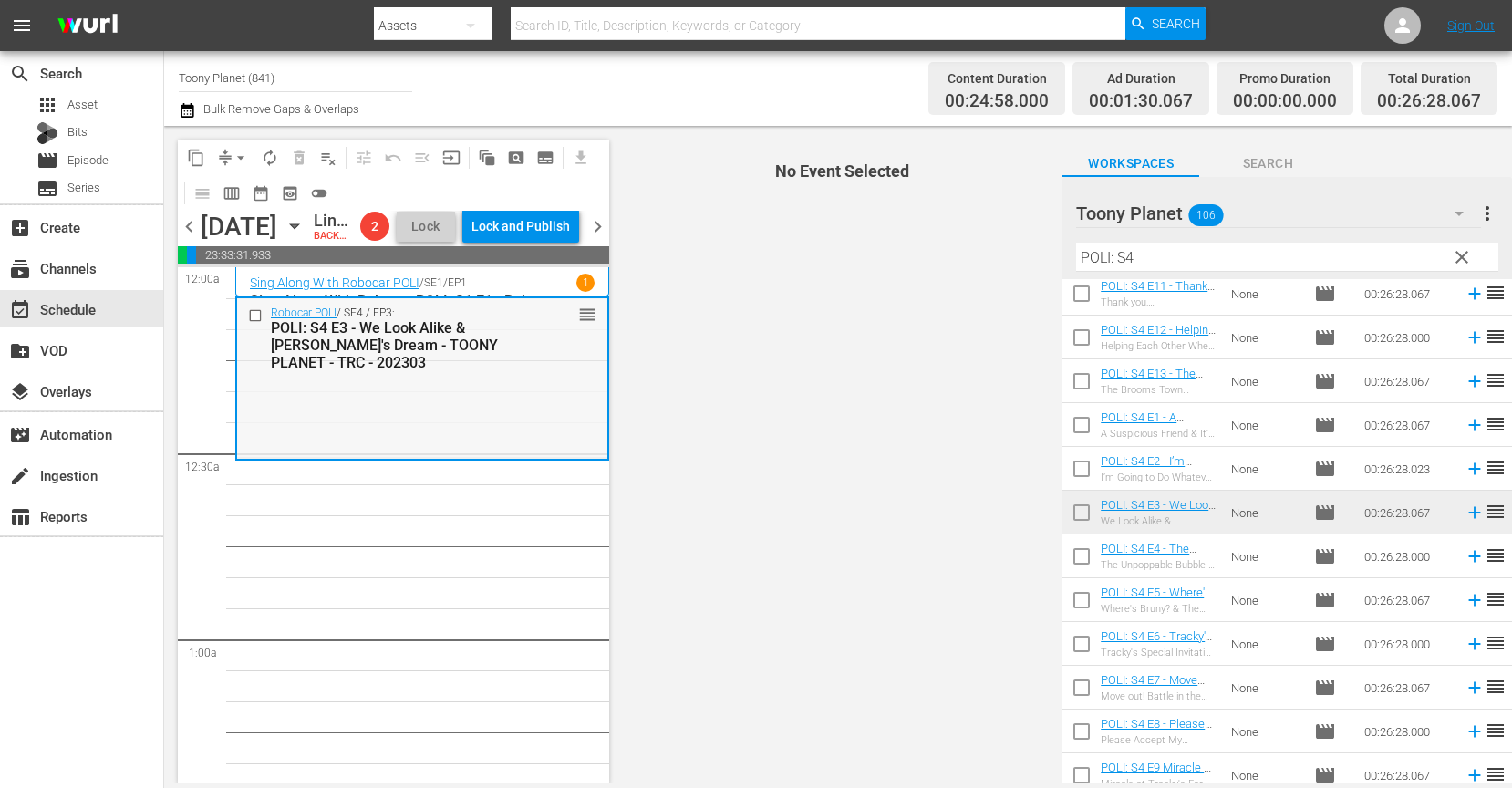 click on "Robocar POLI  / SE4 / EP3:
POLI: S4 E3 - We Look Alike & Marine's Dream - TOONY PLANET - TRC - 202303 reorder" at bounding box center [422, 378] 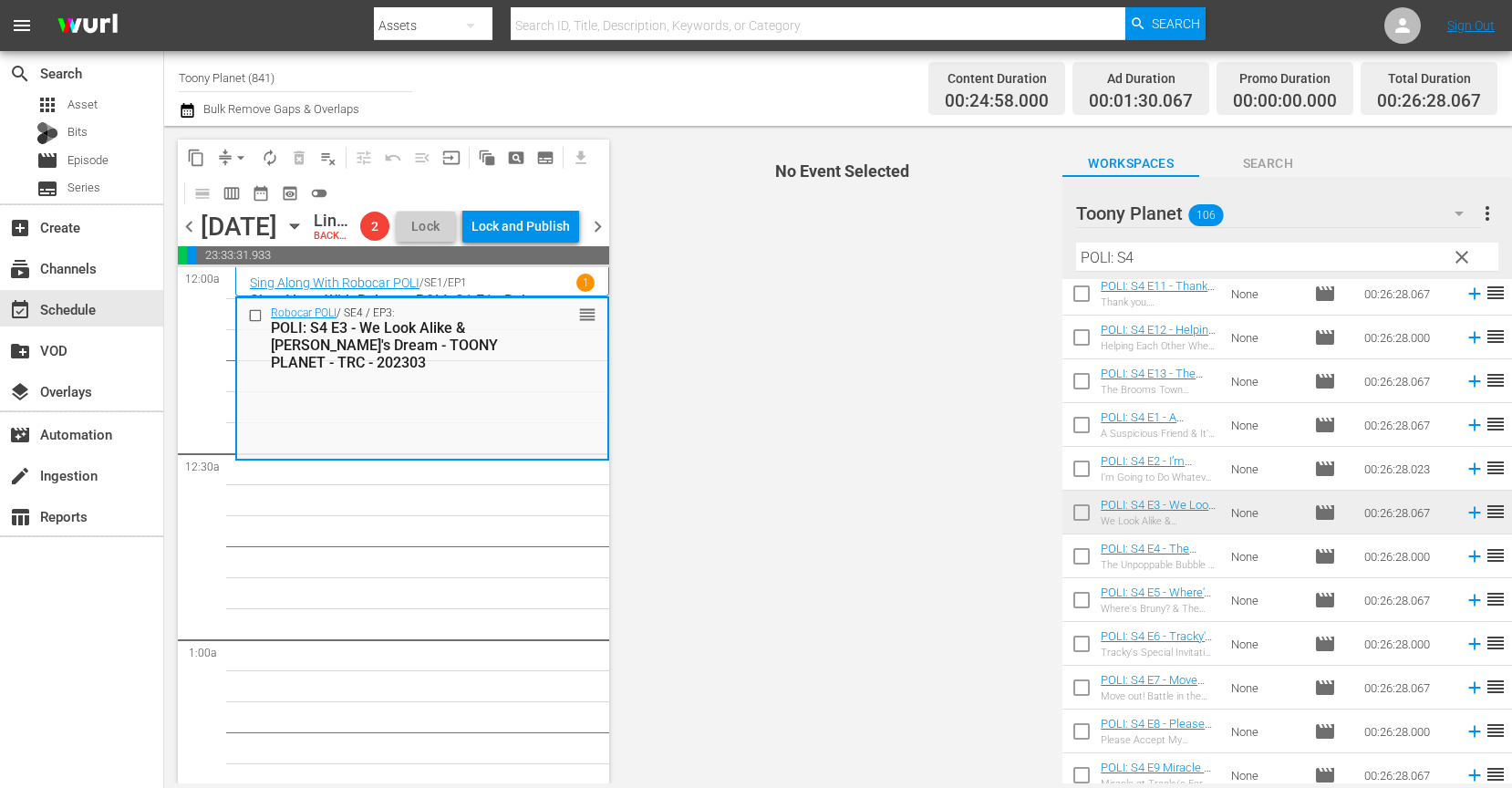 scroll, scrollTop: 5, scrollLeft: 0, axis: vertical 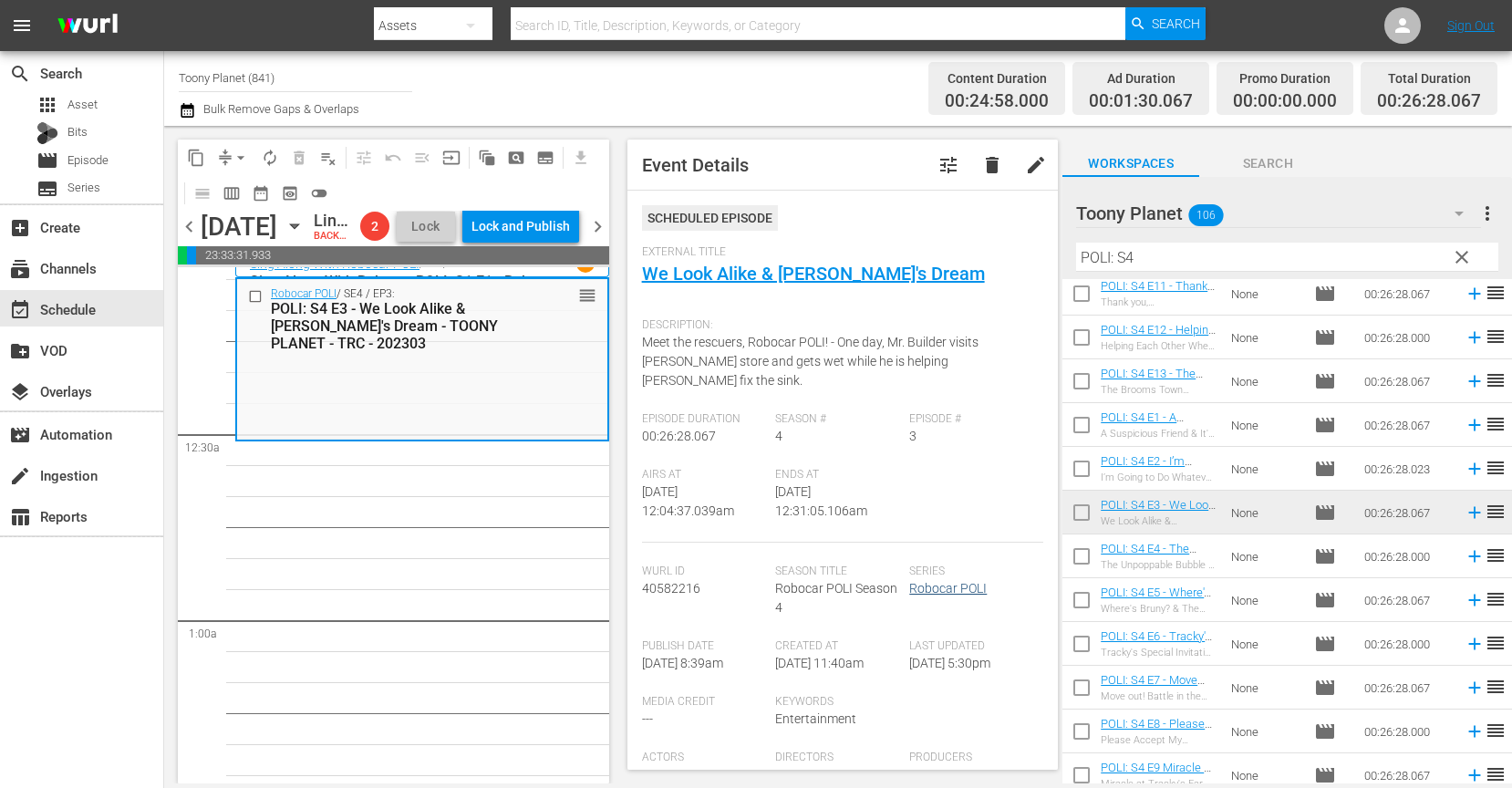 drag, startPoint x: 488, startPoint y: 537, endPoint x: 917, endPoint y: 587, distance: 431.90392 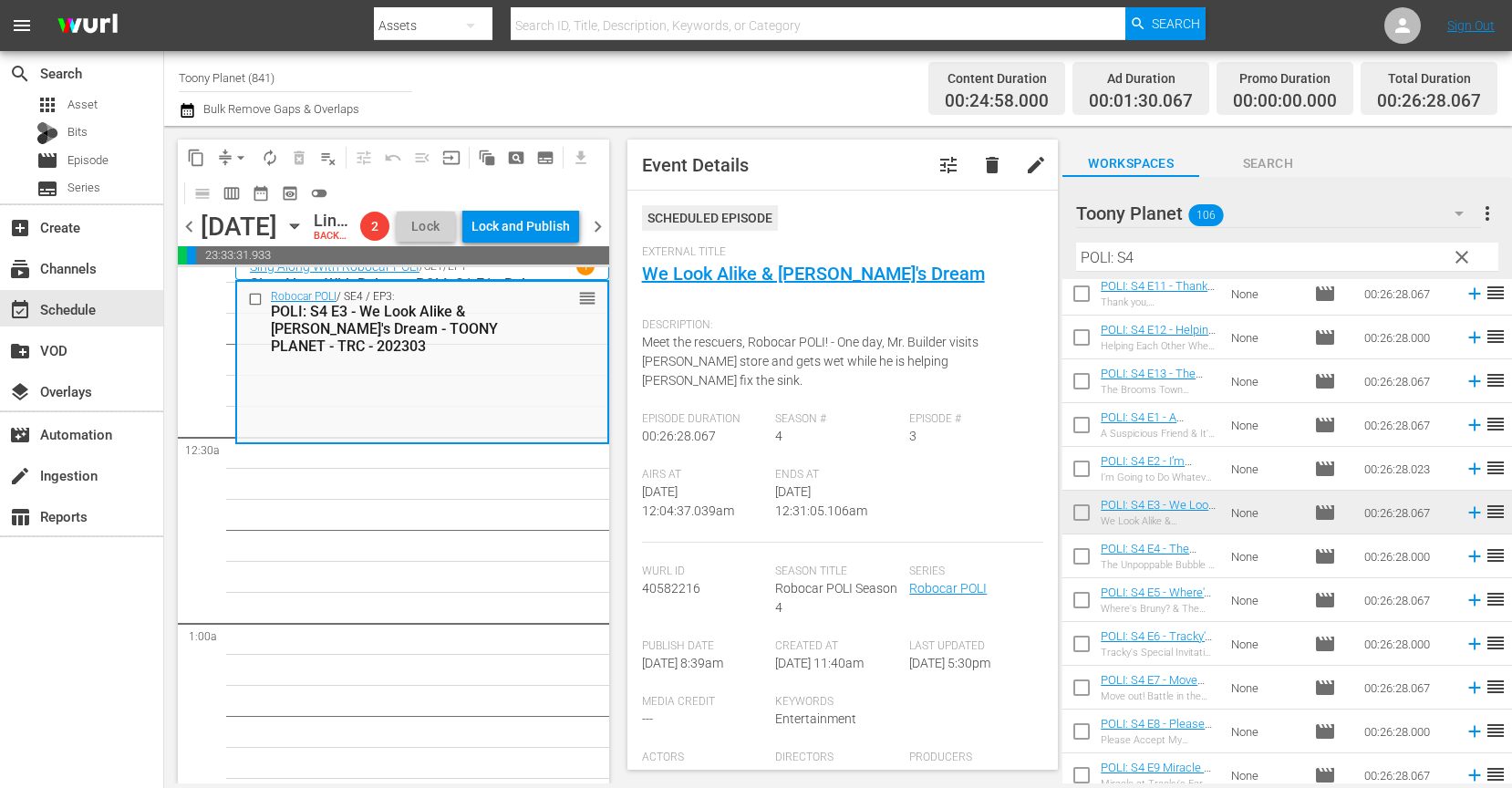 click at bounding box center (1082, 560) 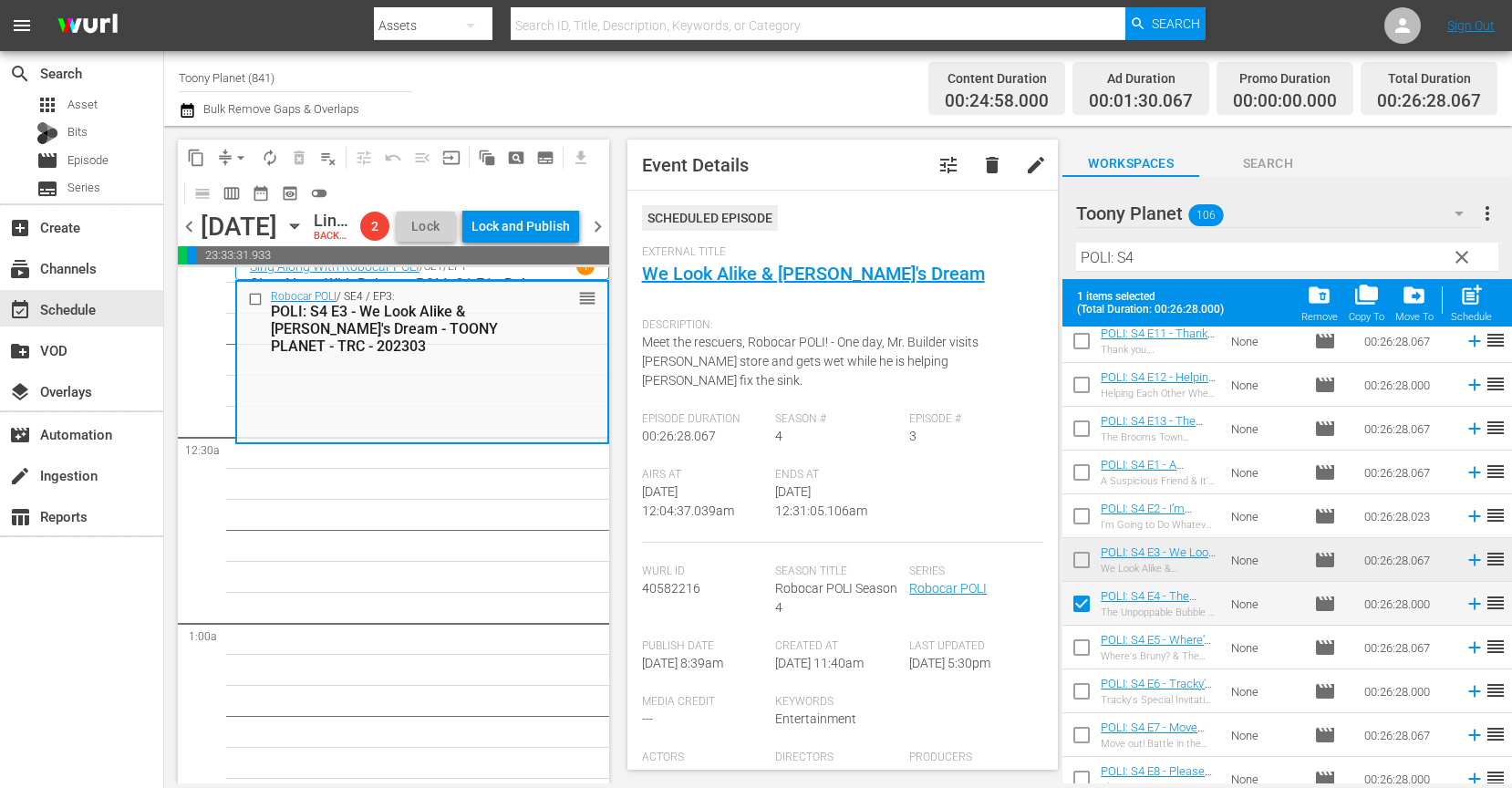 click at bounding box center [1082, 651] 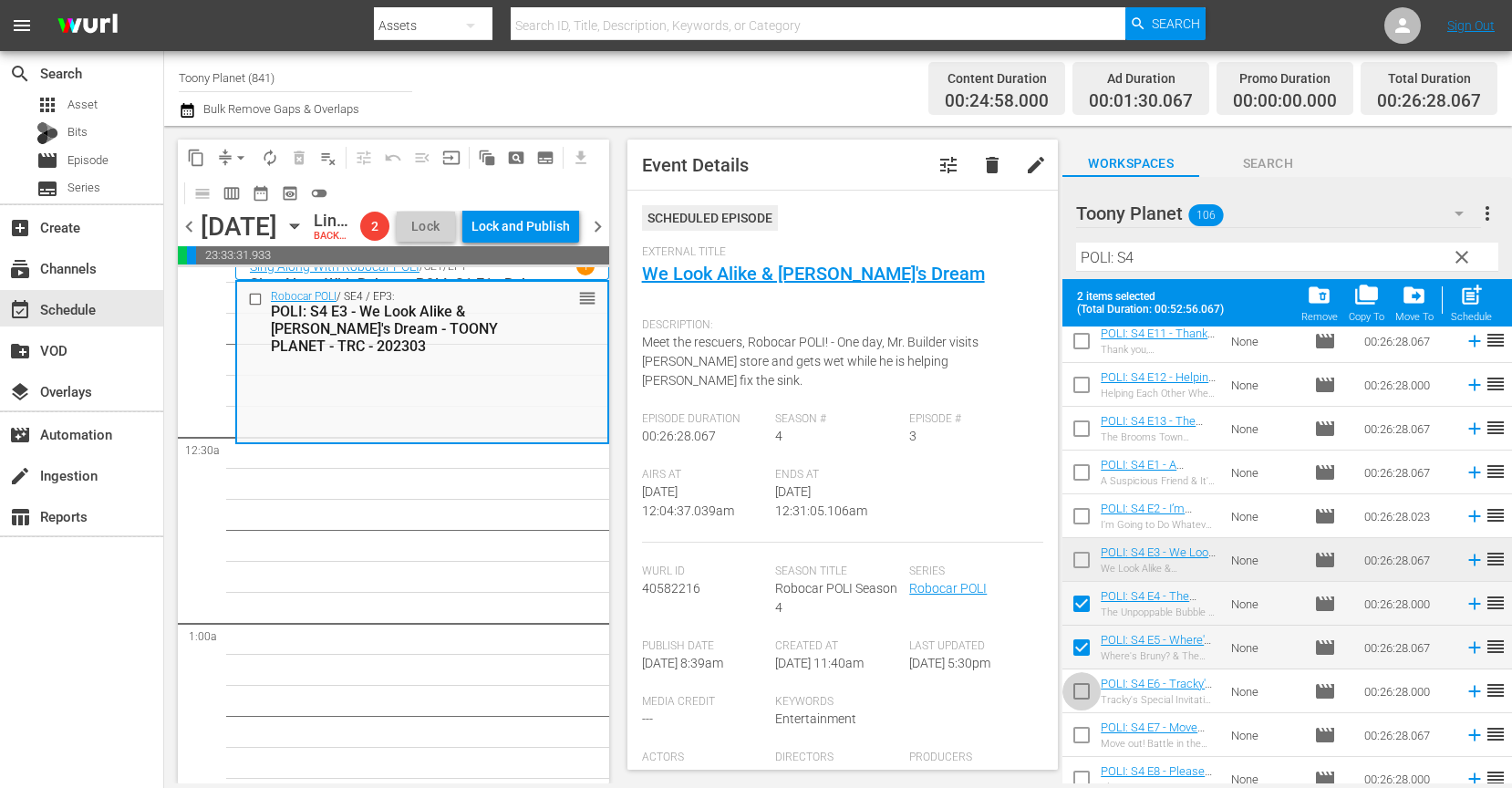click at bounding box center (1082, 695) 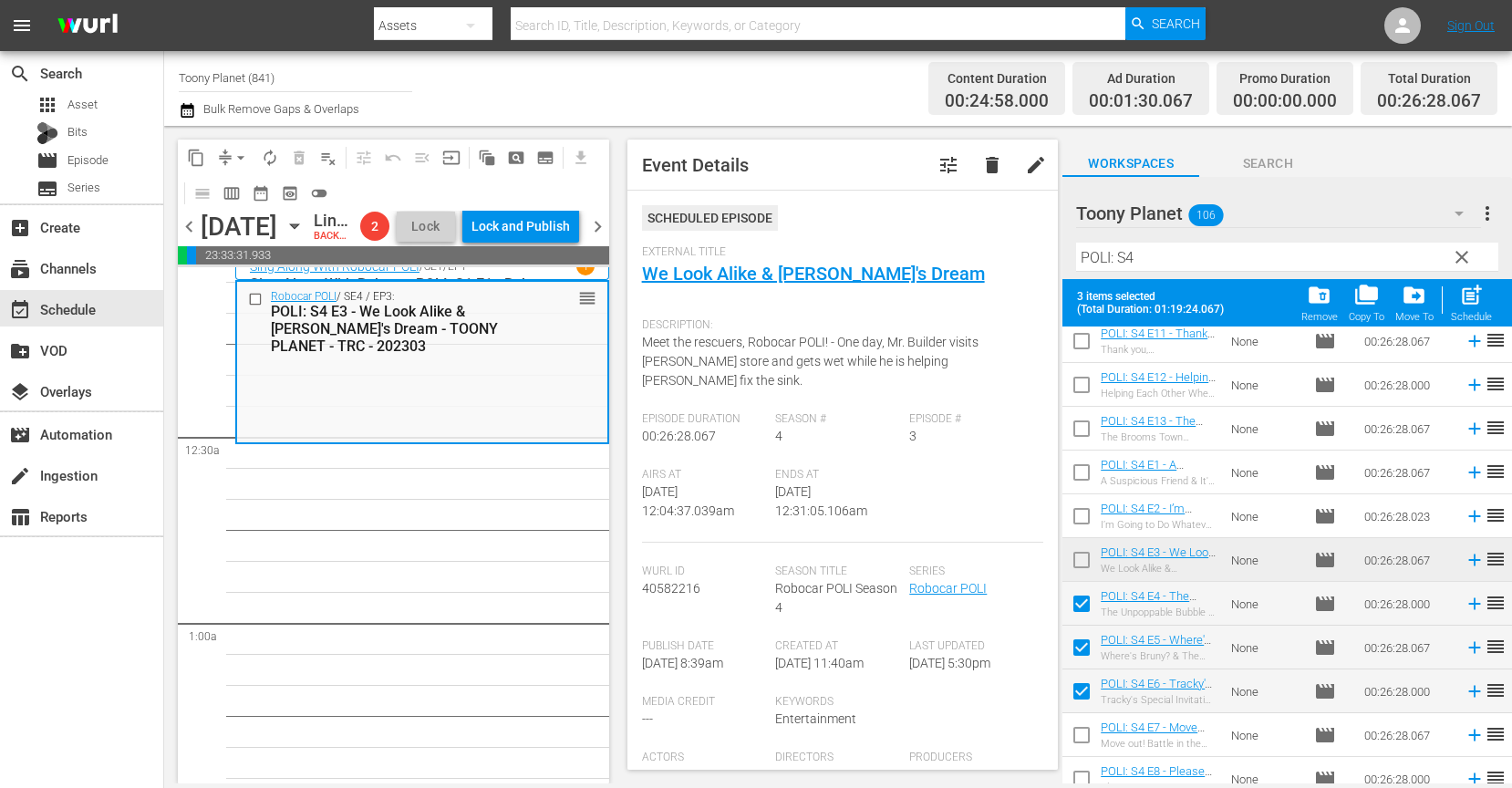 click at bounding box center [1082, 739] 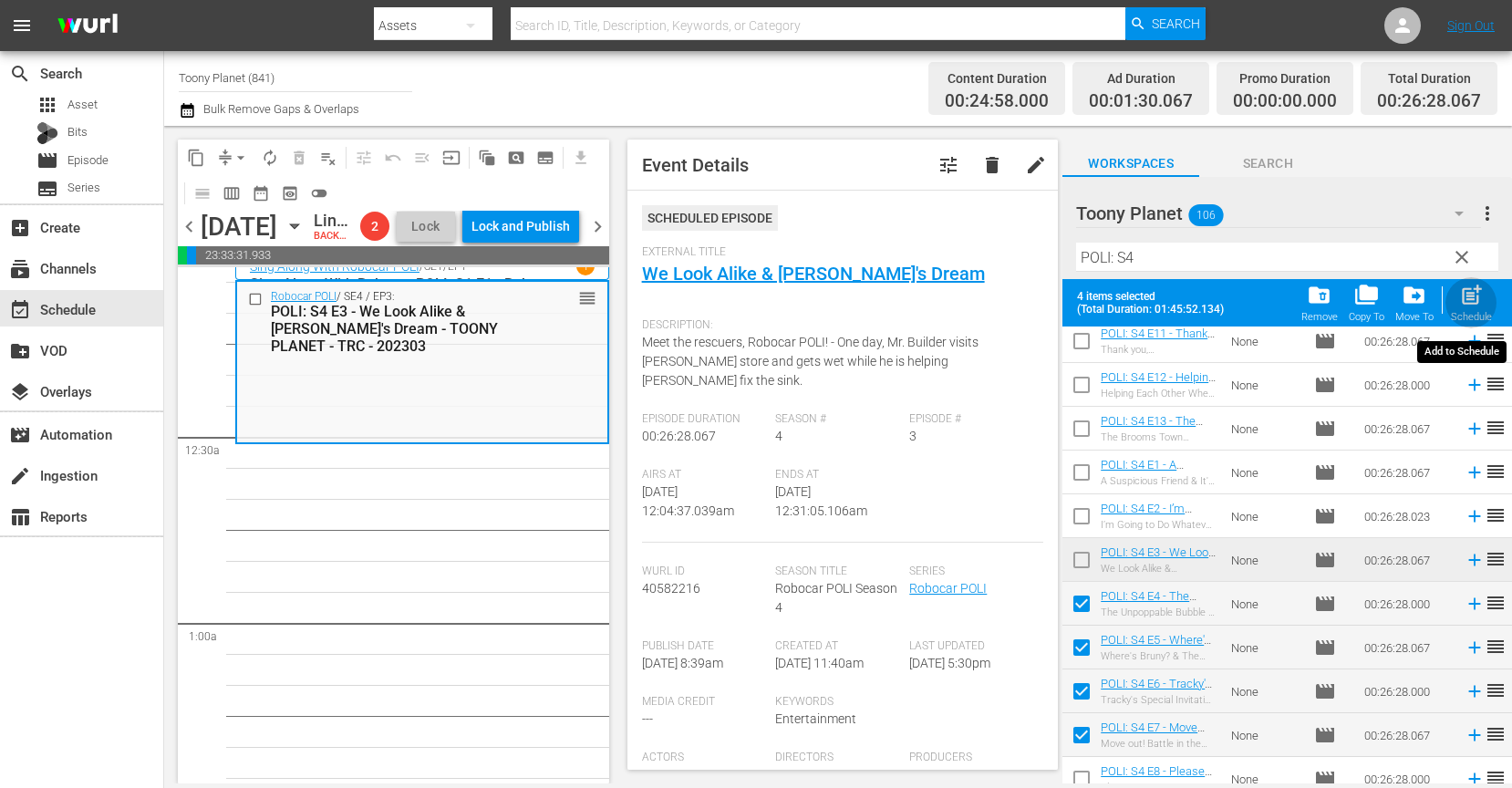 click on "post_add" at bounding box center (1471, 295) 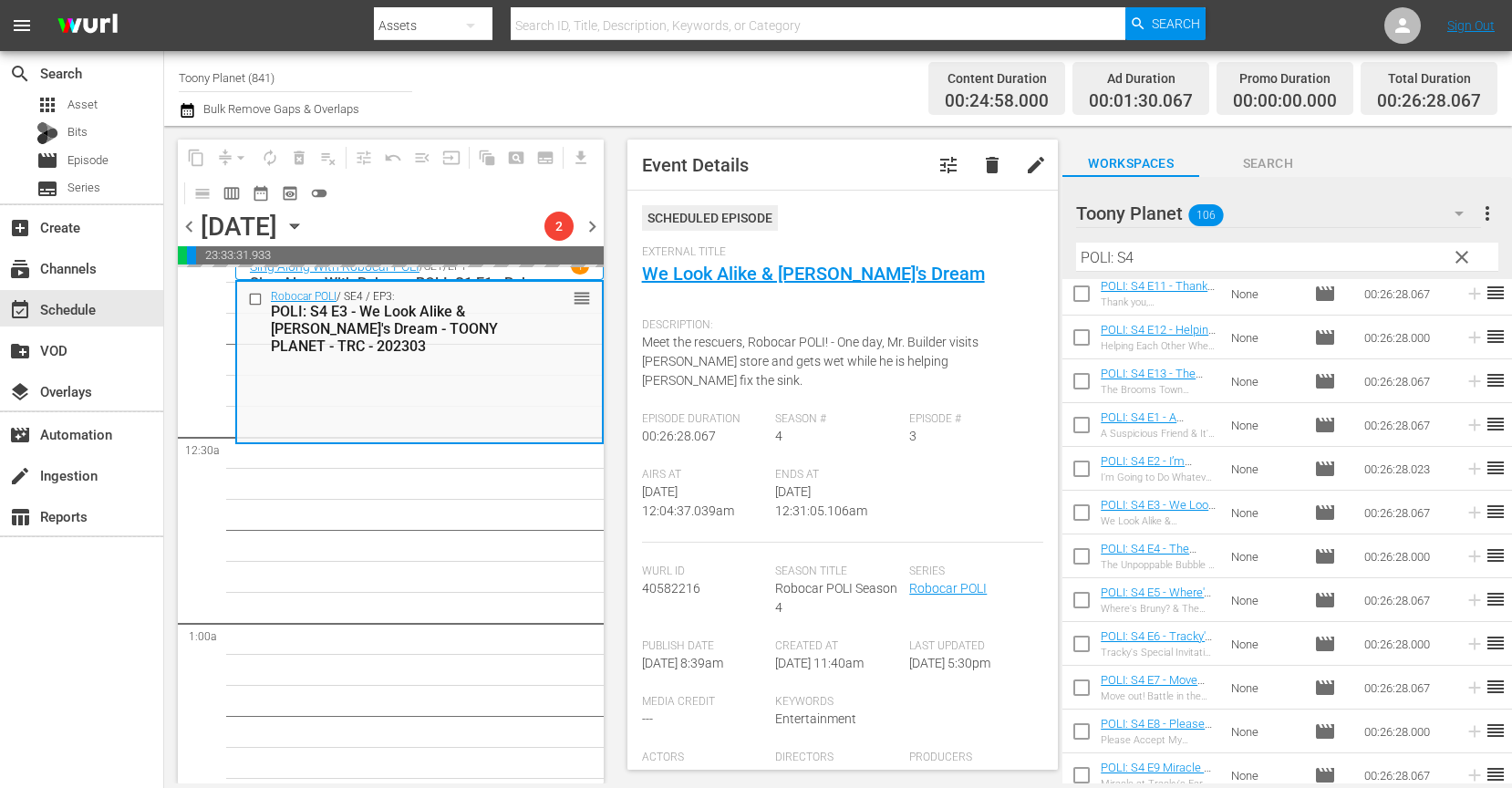 click on "Robocar POLI  / SE4 / EP3:
POLI: S4 E3 - We Look Alike & Marine's Dream - TOONY PLANET - TRC - 202303 reorder" at bounding box center [419, 4716] 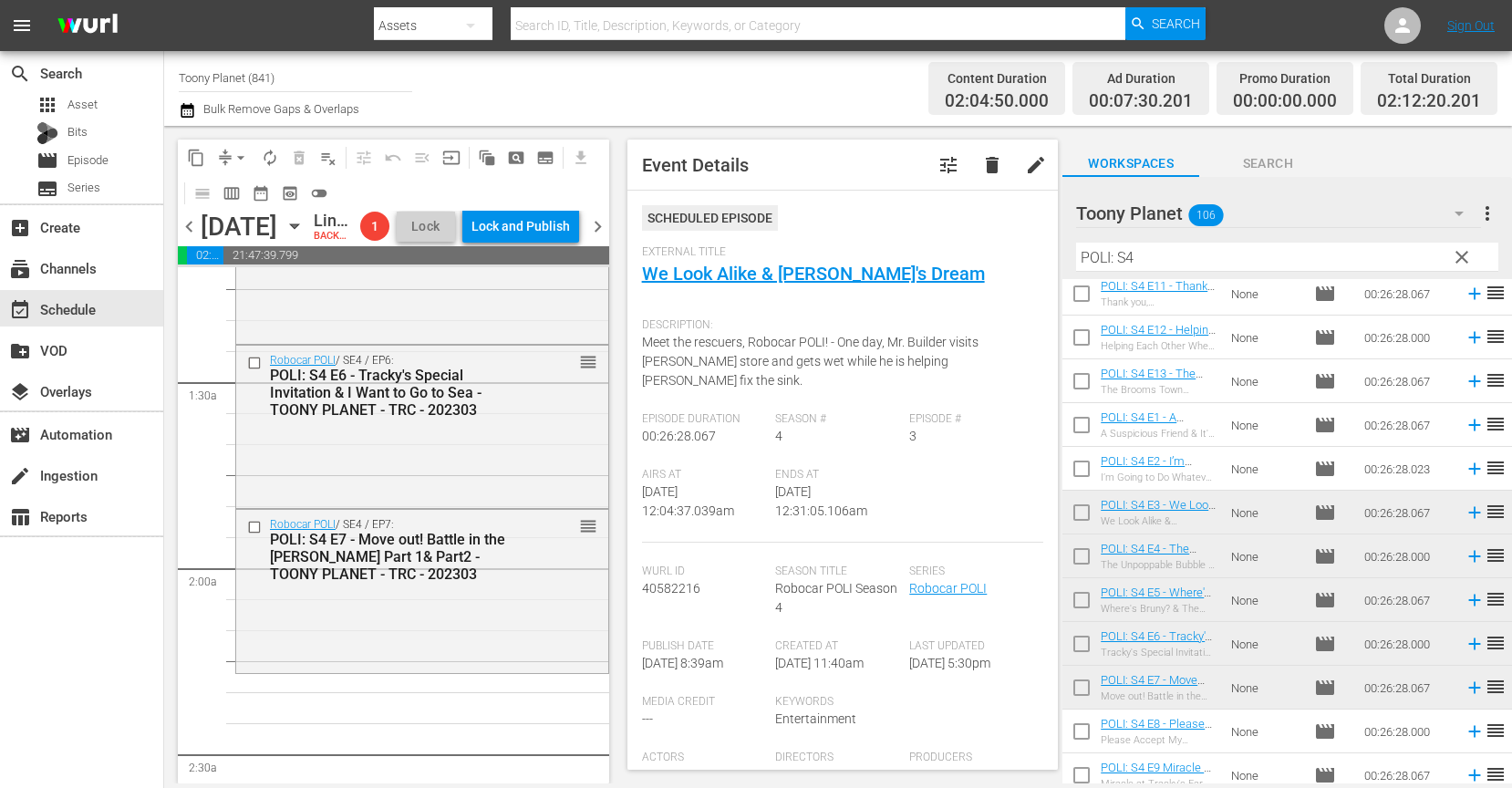 scroll, scrollTop: 462, scrollLeft: 0, axis: vertical 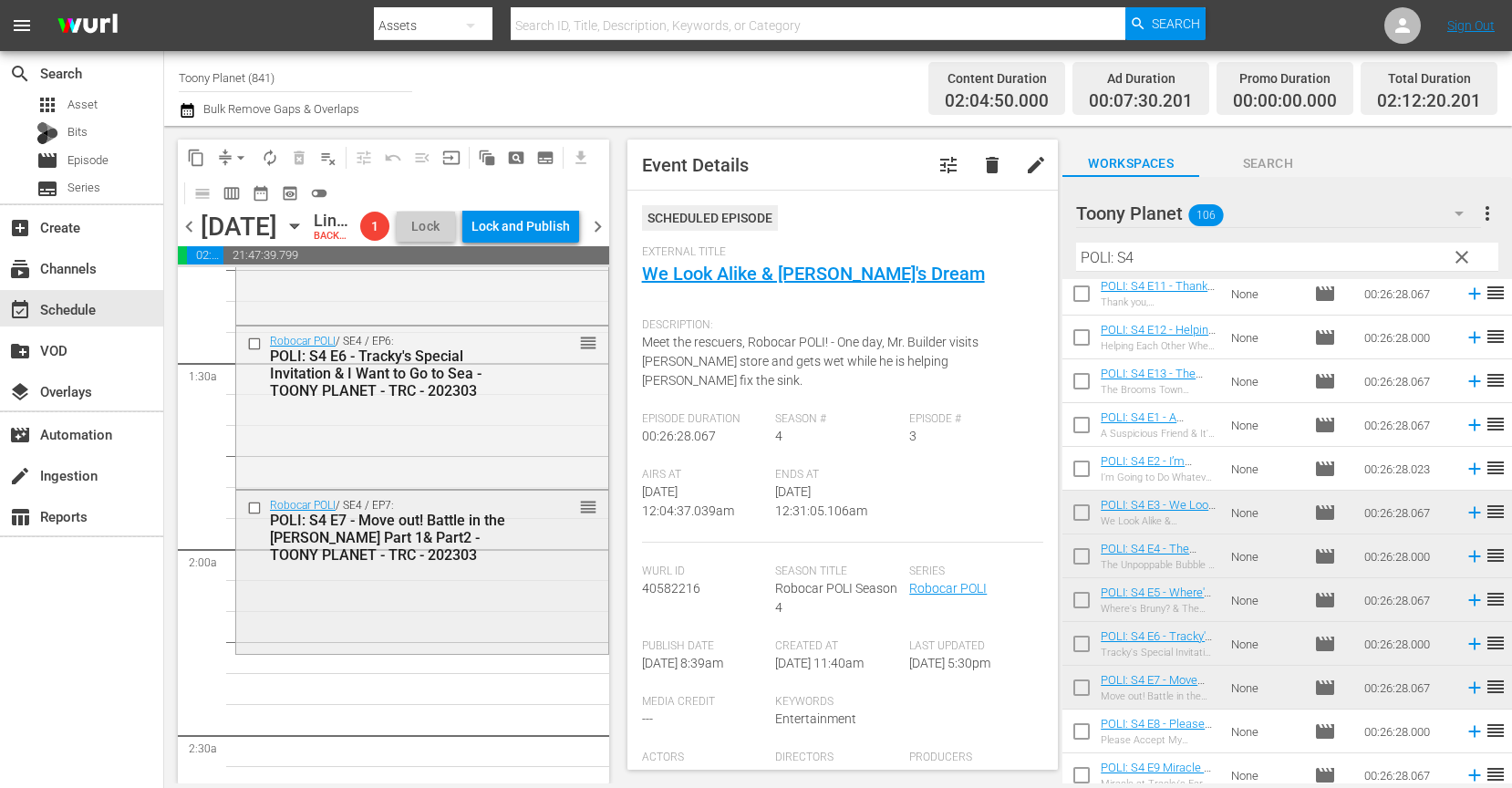 click on "Robocar POLI  / SE4 / EP7:
POLI: S4 E7 - Move out! Battle in the Woods Part 1& Part2 - TOONY PLANET - TRC - 202303 reorder" at bounding box center [422, 570] 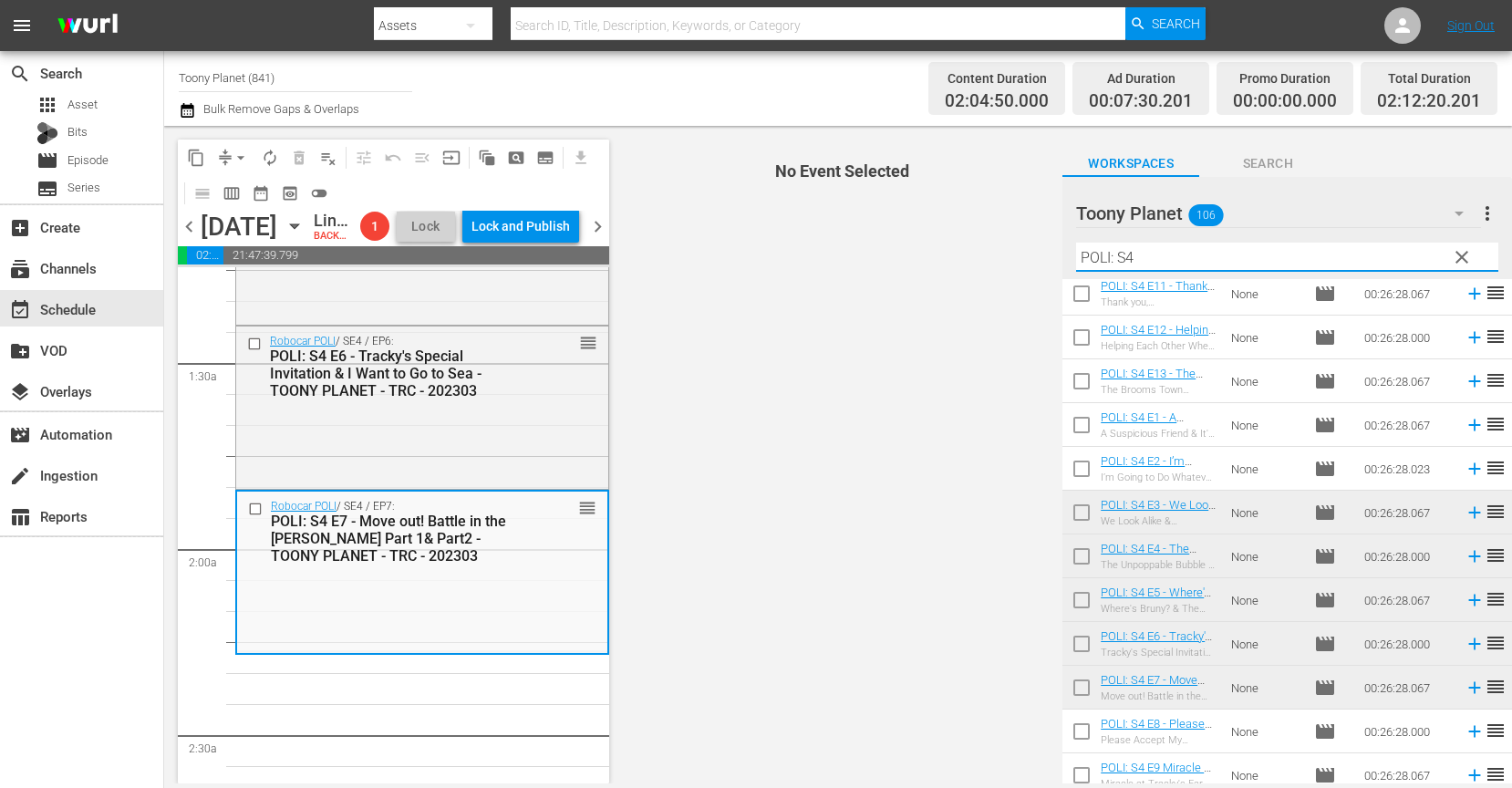 drag, startPoint x: 1123, startPoint y: 257, endPoint x: 1189, endPoint y: 253, distance: 66.121101 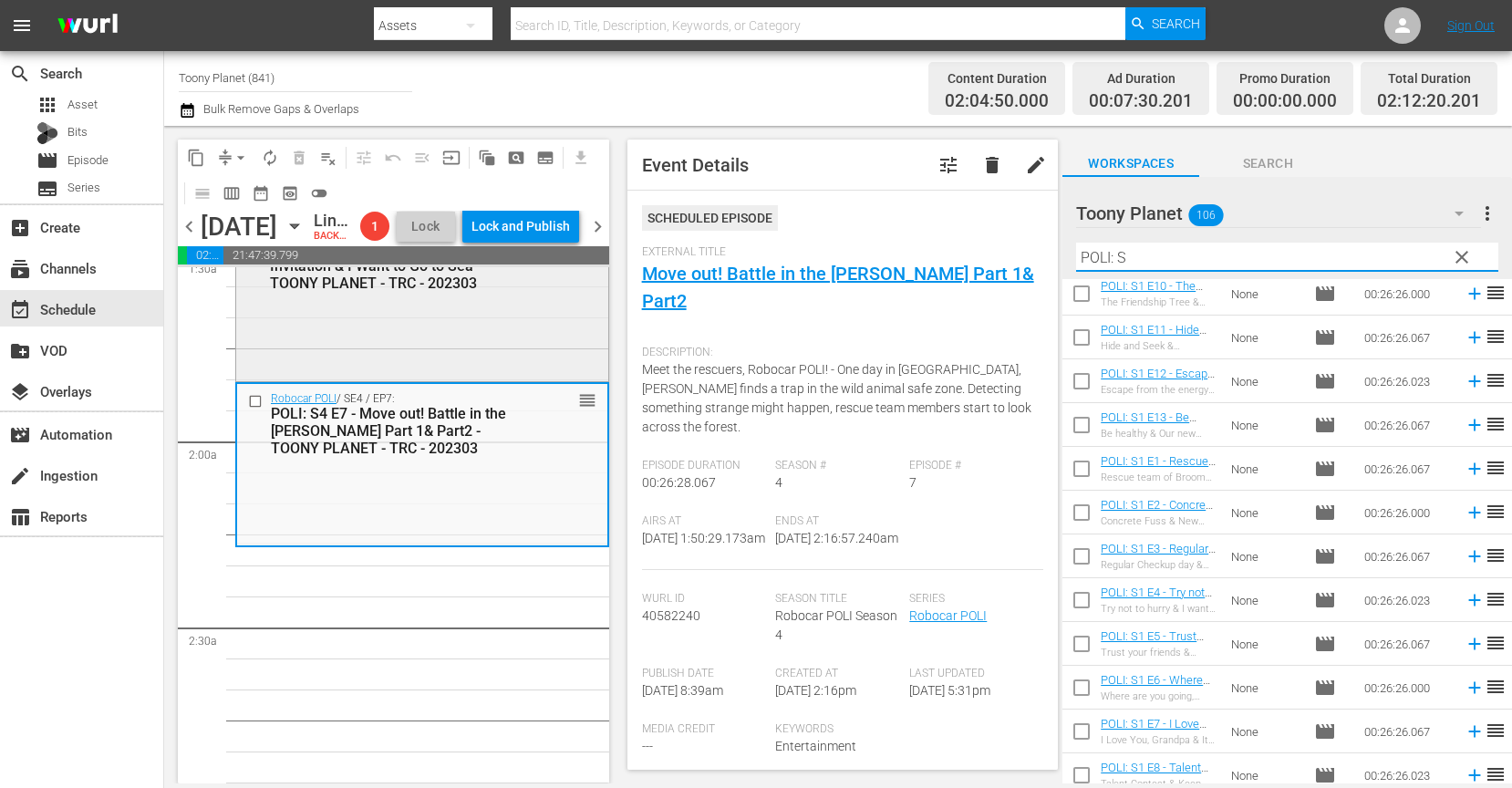 scroll, scrollTop: 581, scrollLeft: 0, axis: vertical 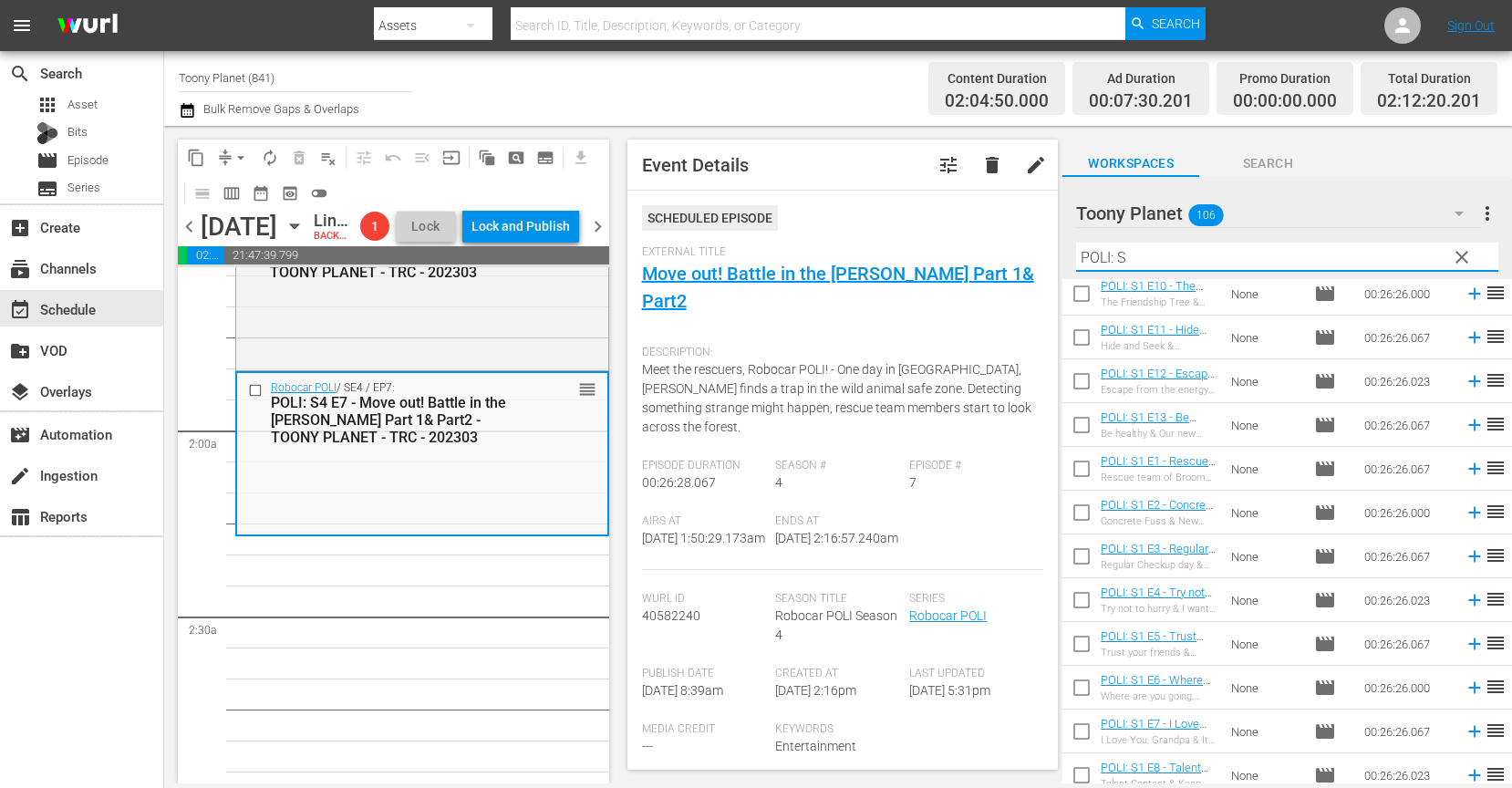 drag, startPoint x: 1150, startPoint y: 249, endPoint x: 861, endPoint y: 235, distance: 289.3389 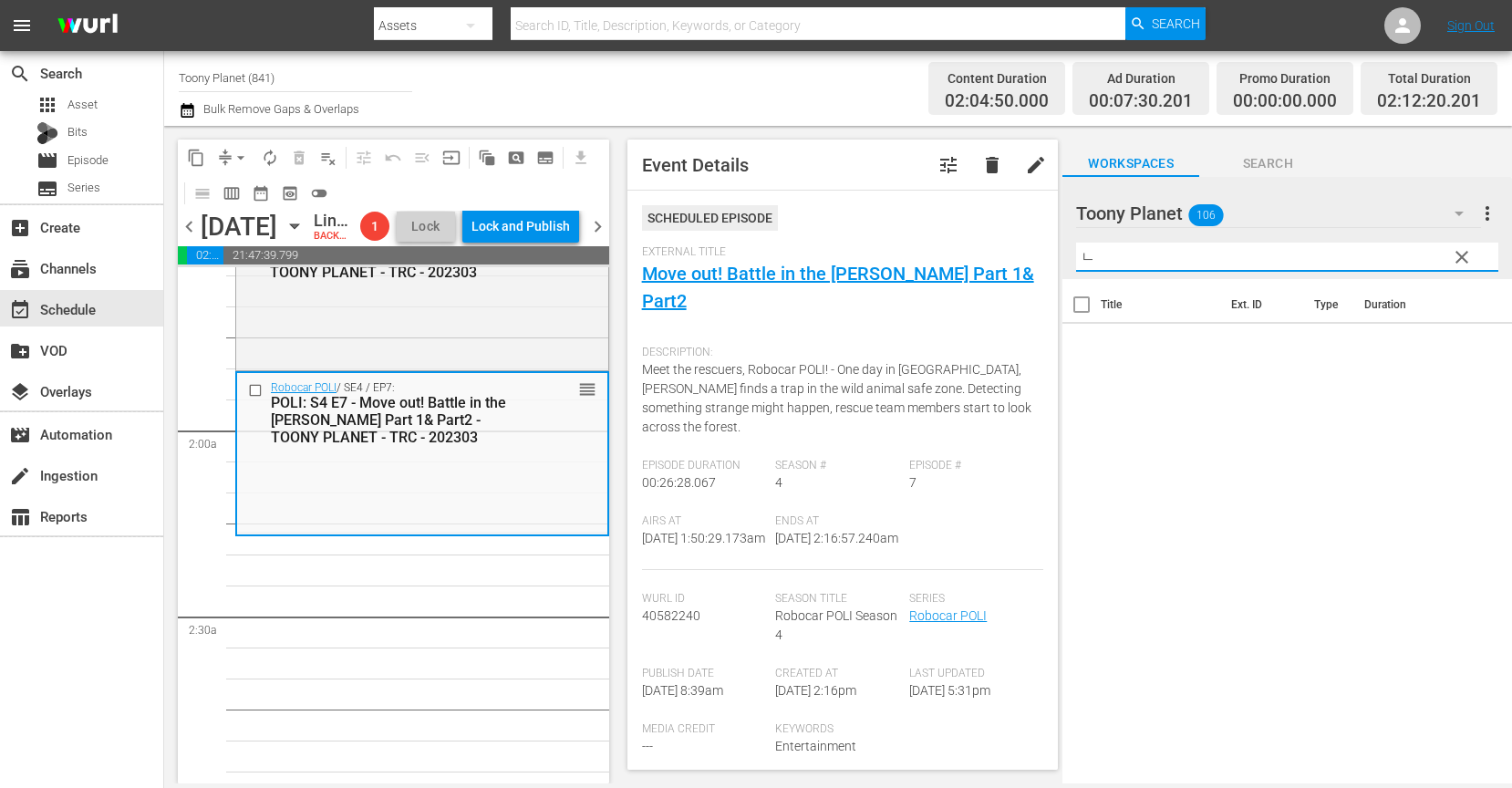 scroll, scrollTop: 0, scrollLeft: 0, axis: both 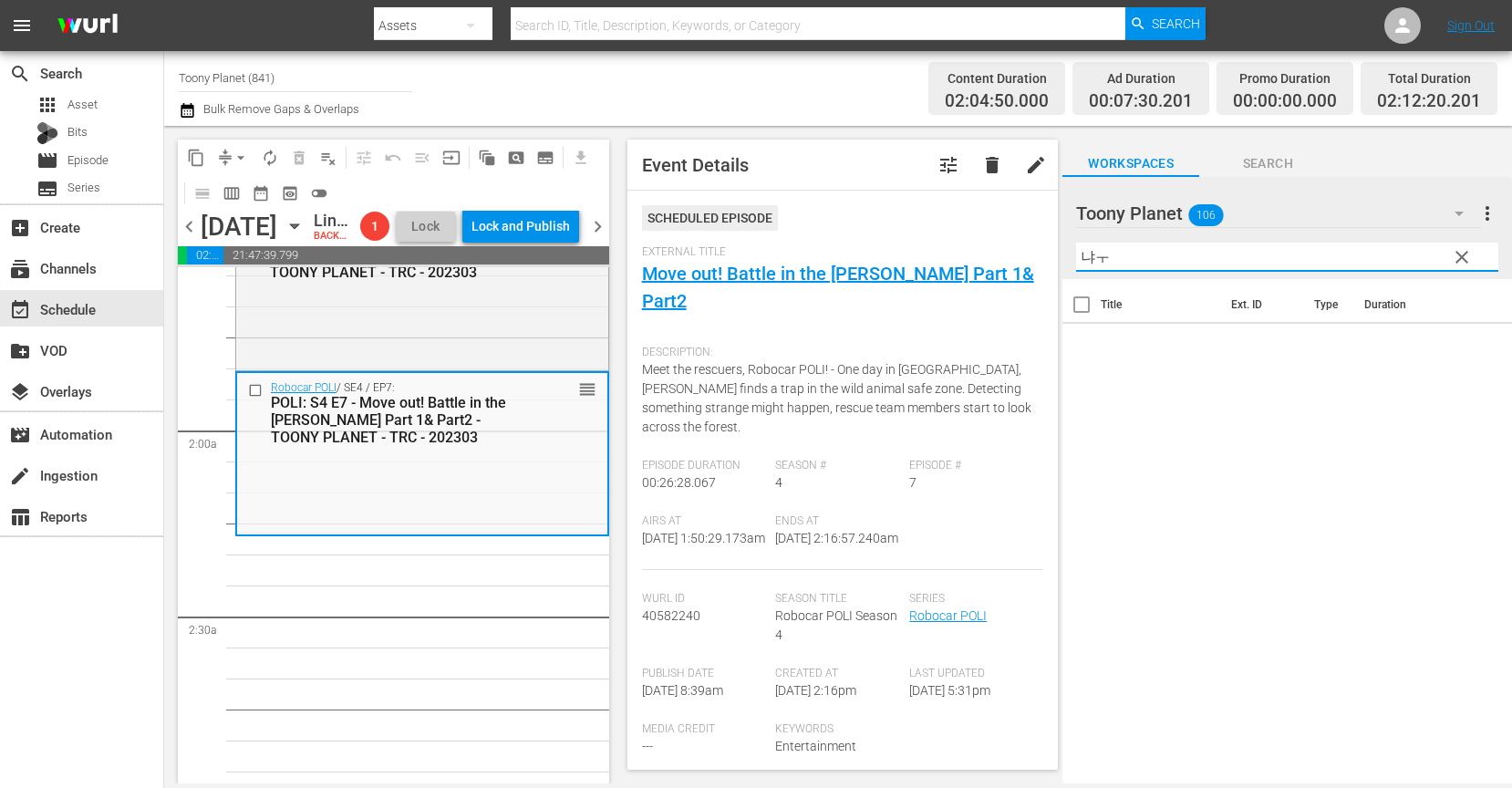 type on "냐" 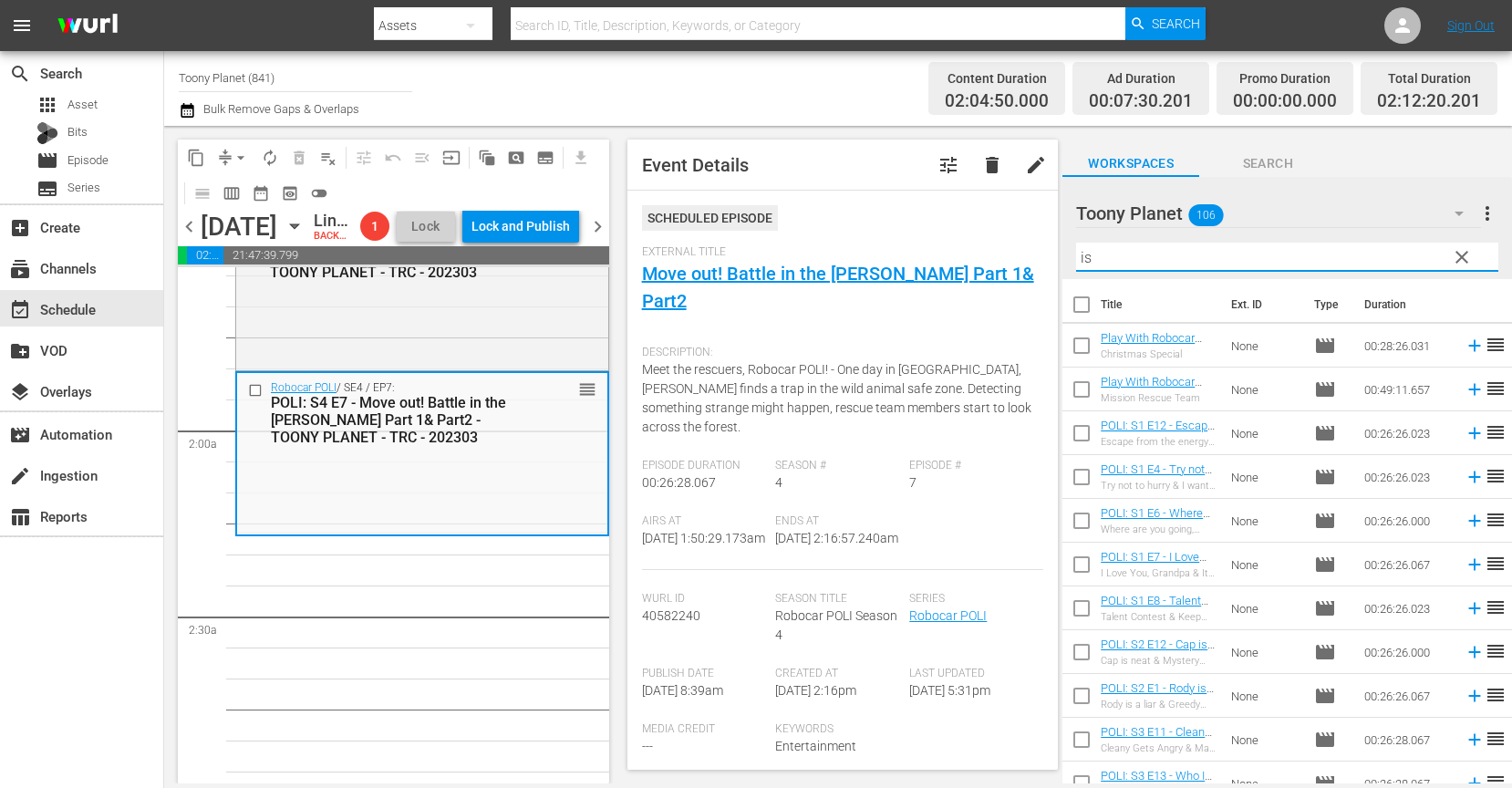 type on "i" 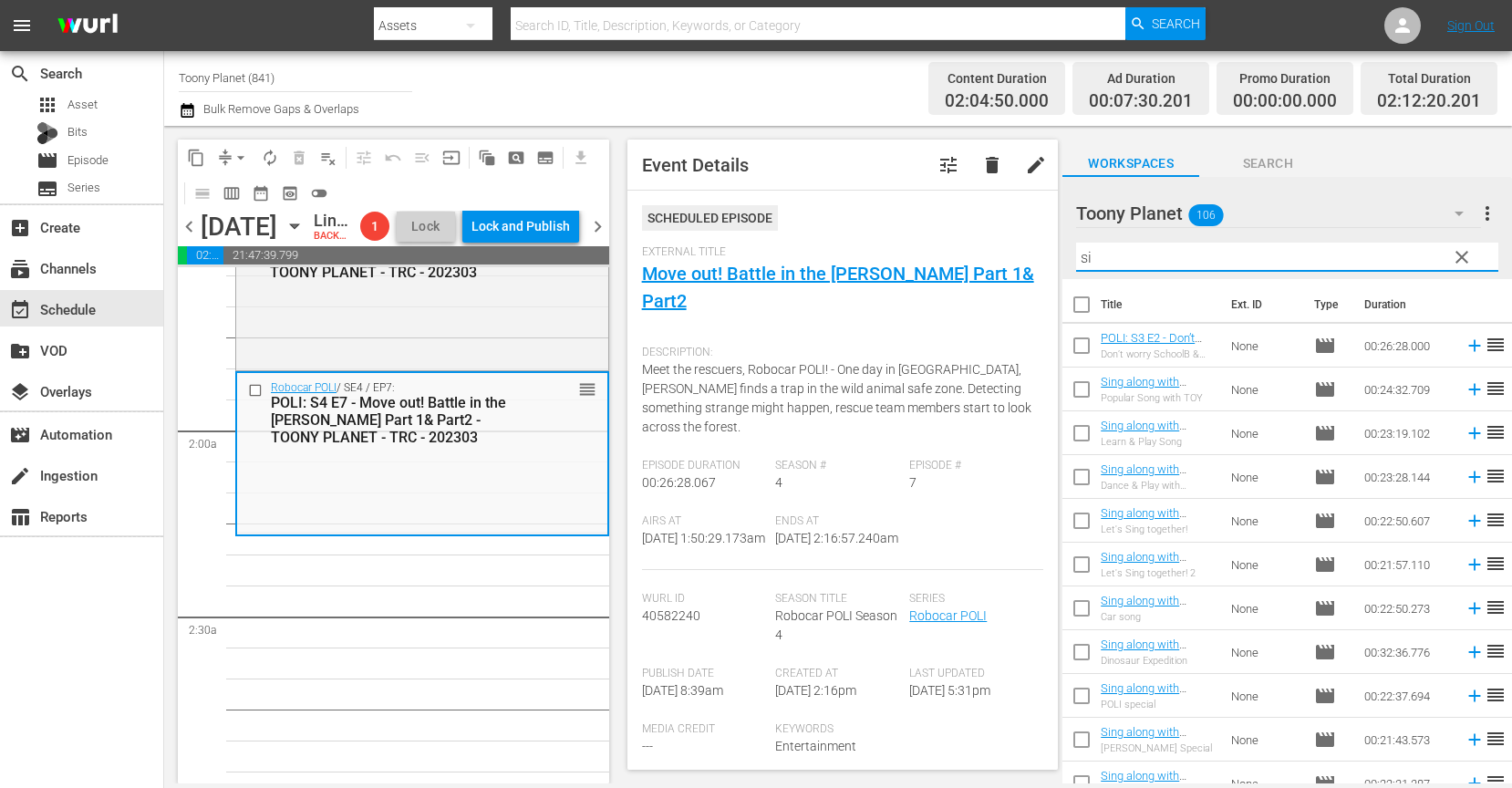 type on "s" 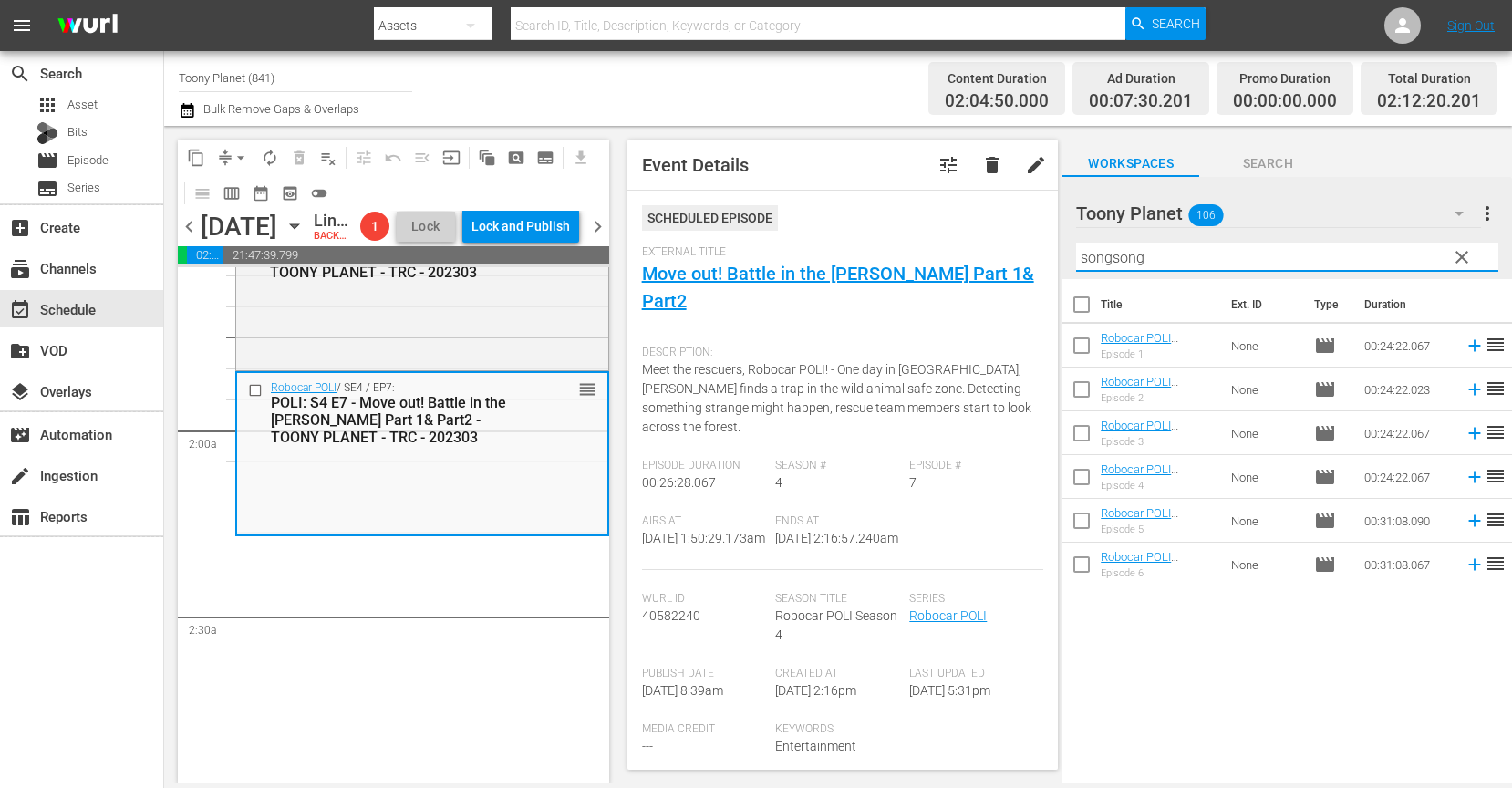 drag, startPoint x: 819, startPoint y: 231, endPoint x: 792, endPoint y: 226, distance: 27.45906 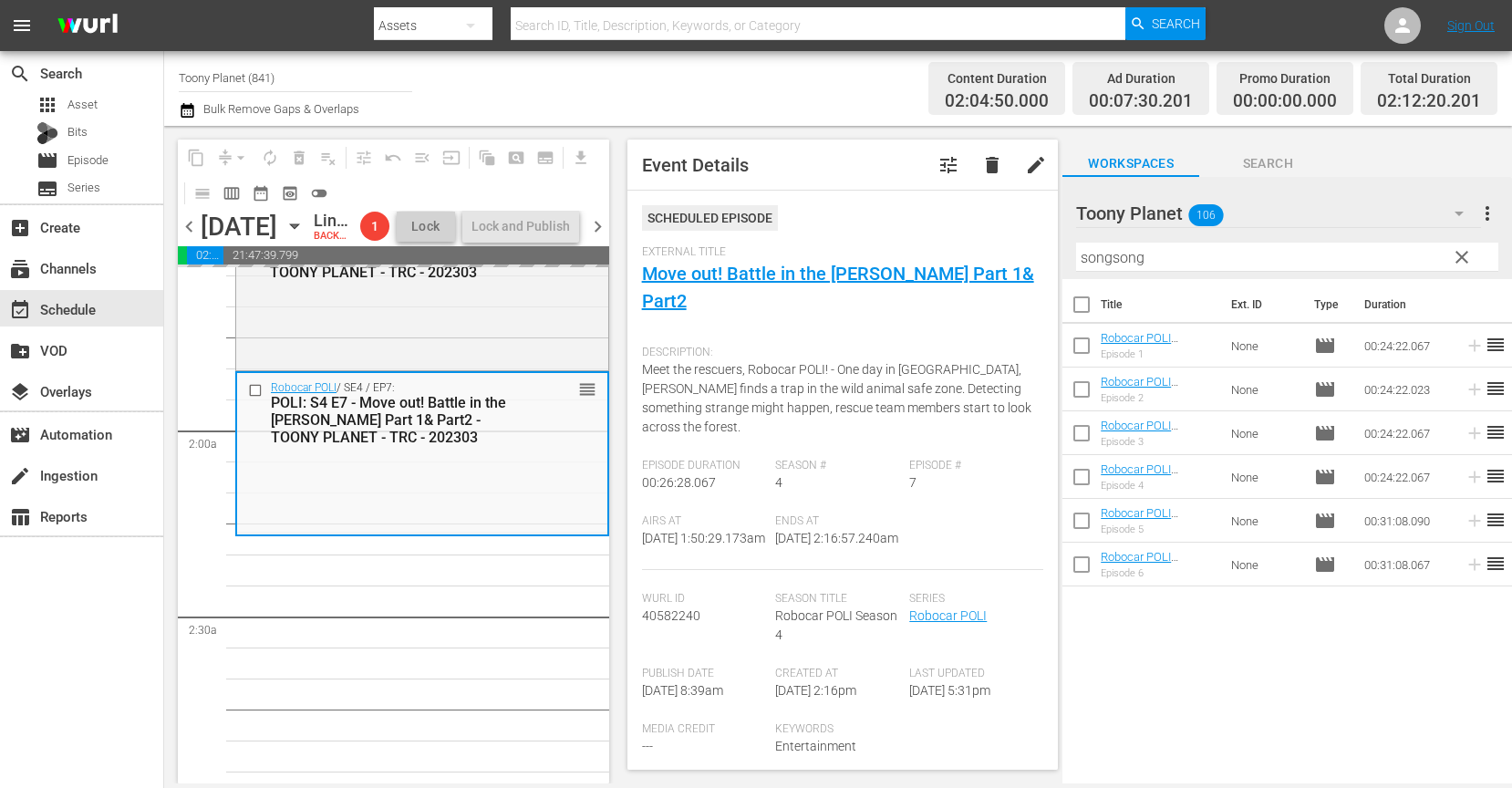 drag, startPoint x: 1153, startPoint y: 425, endPoint x: 636, endPoint y: 771, distance: 622.0973 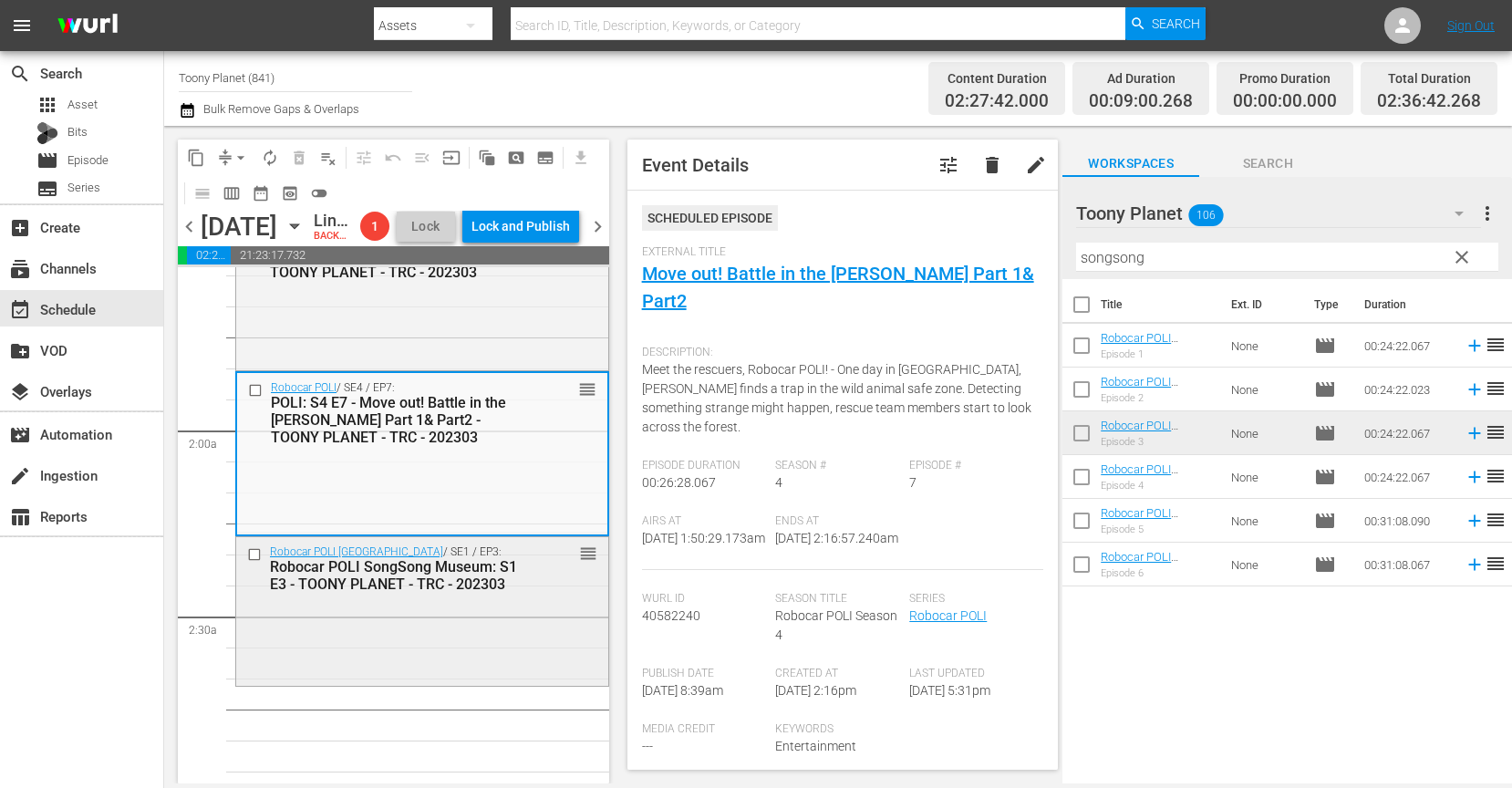 click on "Robocar POLI SongSong Museum  / SE1 / EP3:
Robocar POLI SongSong Museum: S1 E3 - TOONY PLANET - TRC - 202303 reorder" at bounding box center (422, 568) 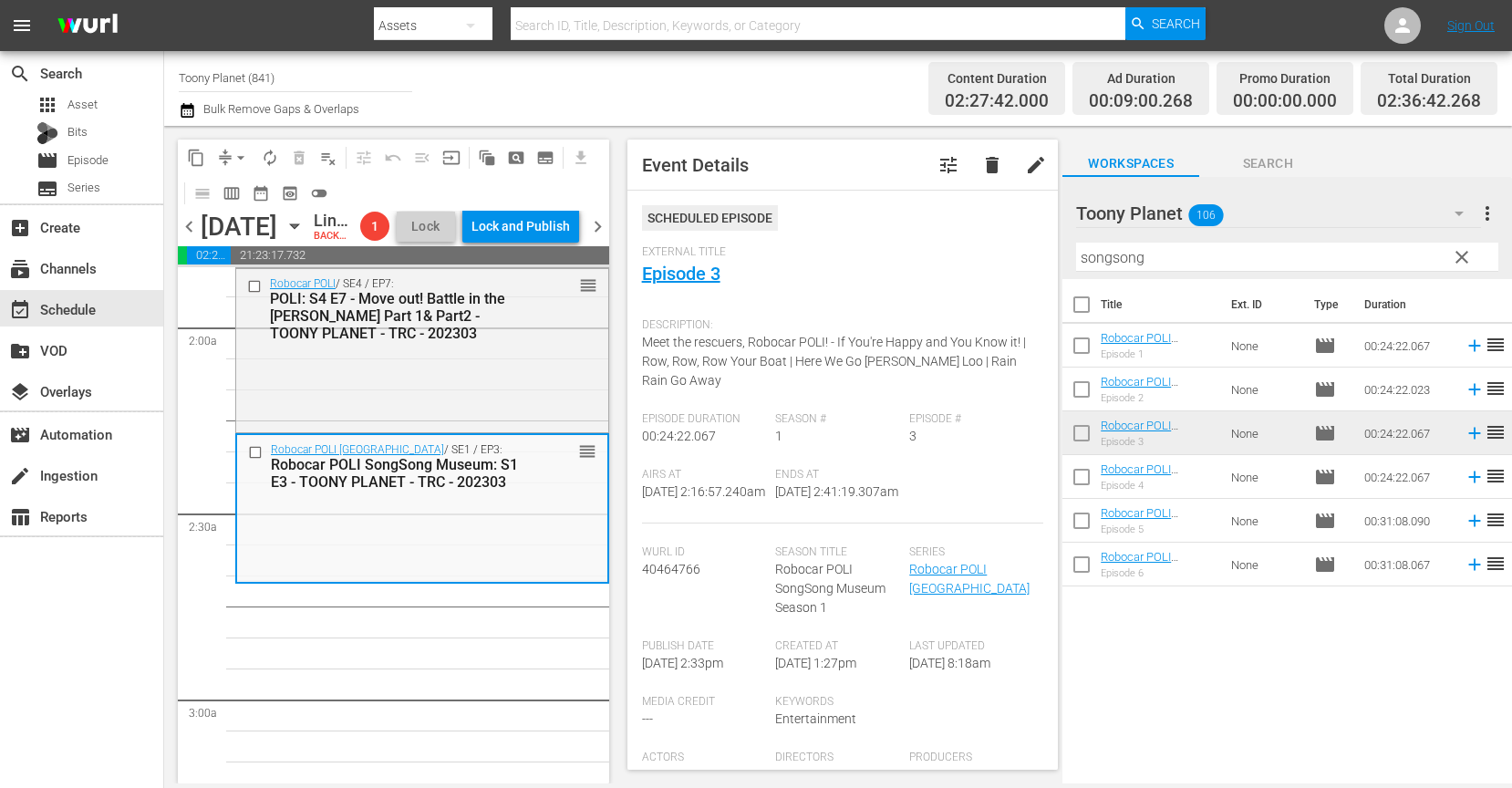 scroll, scrollTop: 660, scrollLeft: 0, axis: vertical 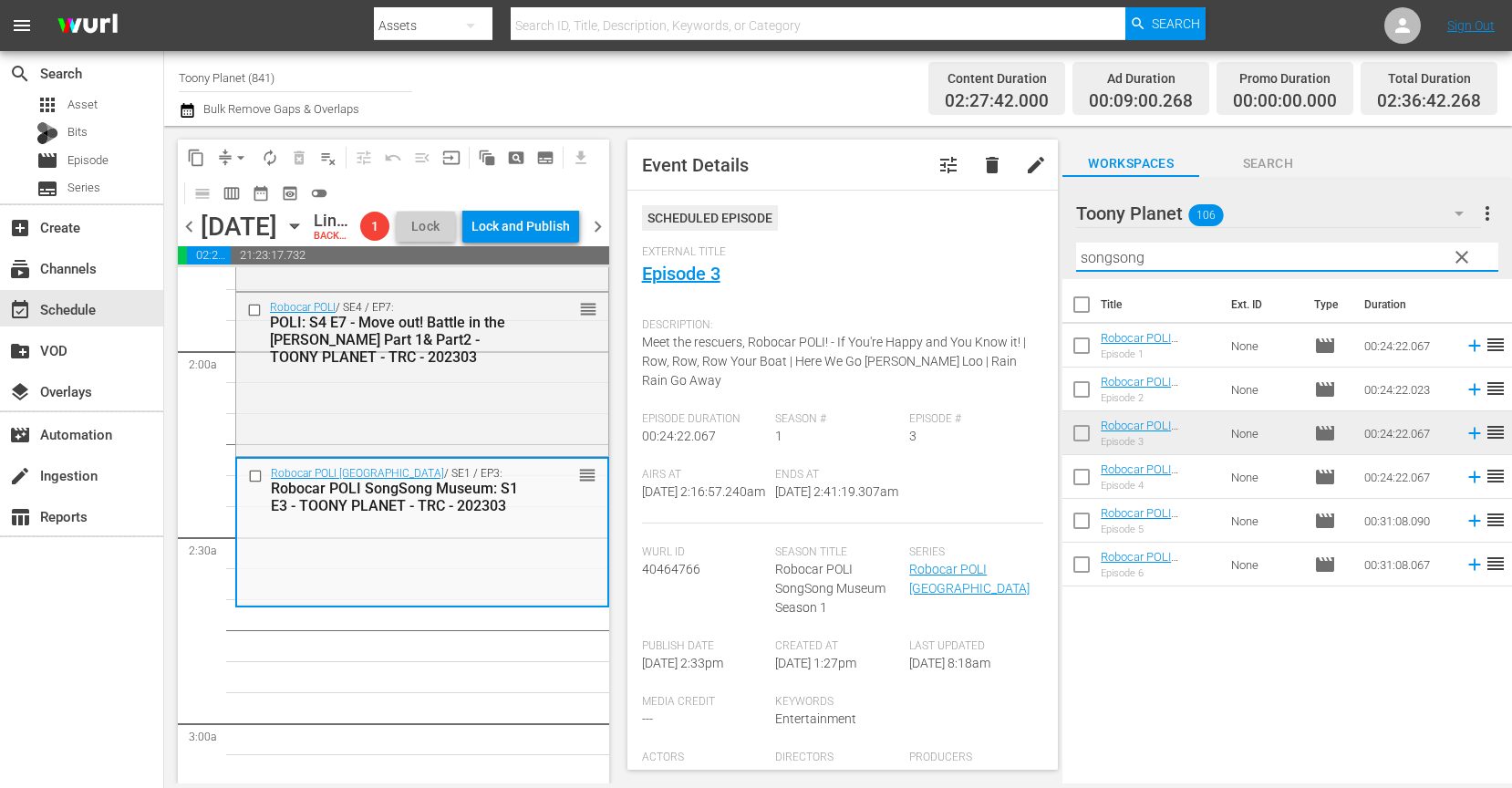 drag, startPoint x: 1186, startPoint y: 262, endPoint x: 923, endPoint y: 232, distance: 264.705 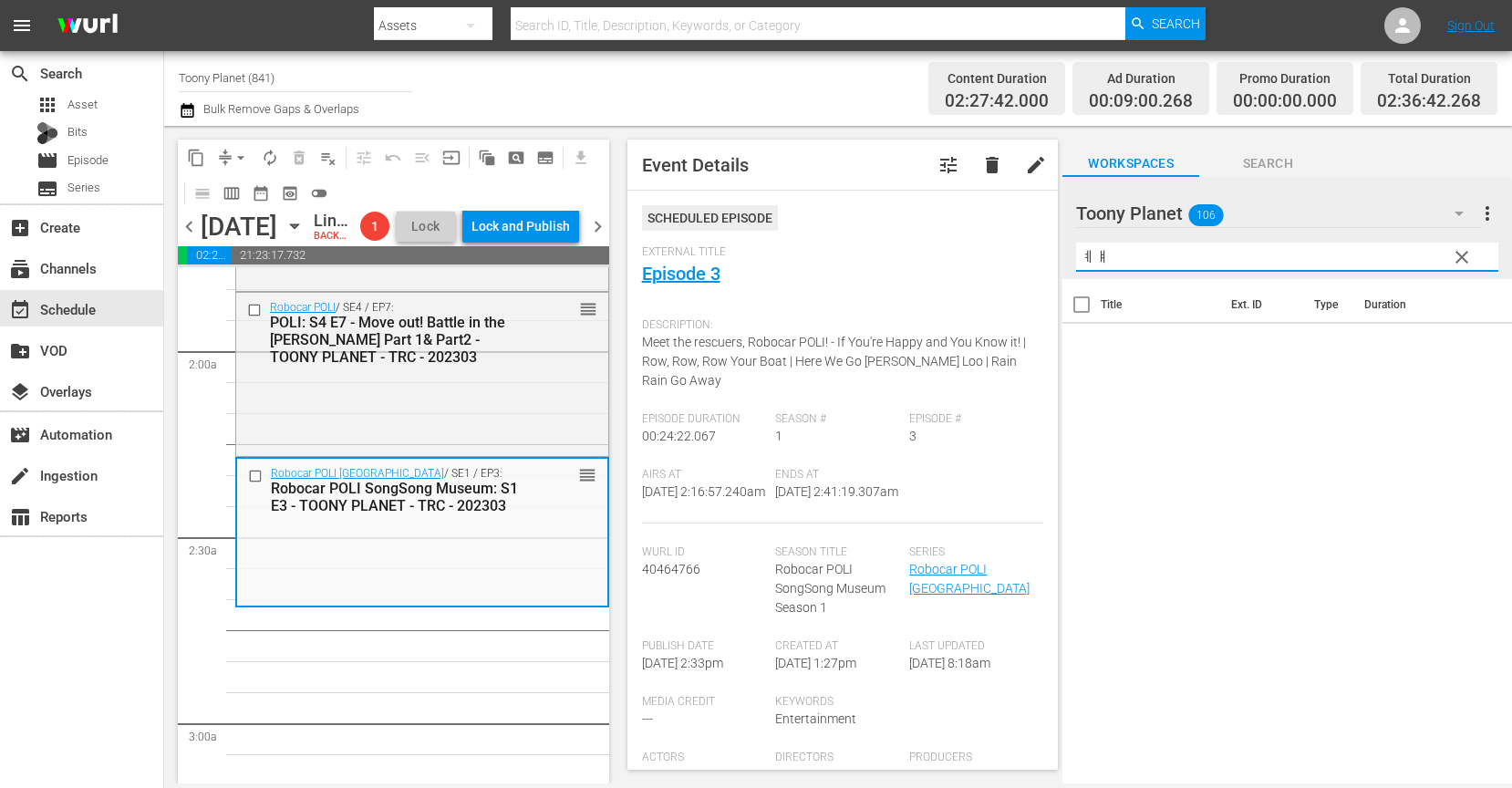 type on "ㅖ" 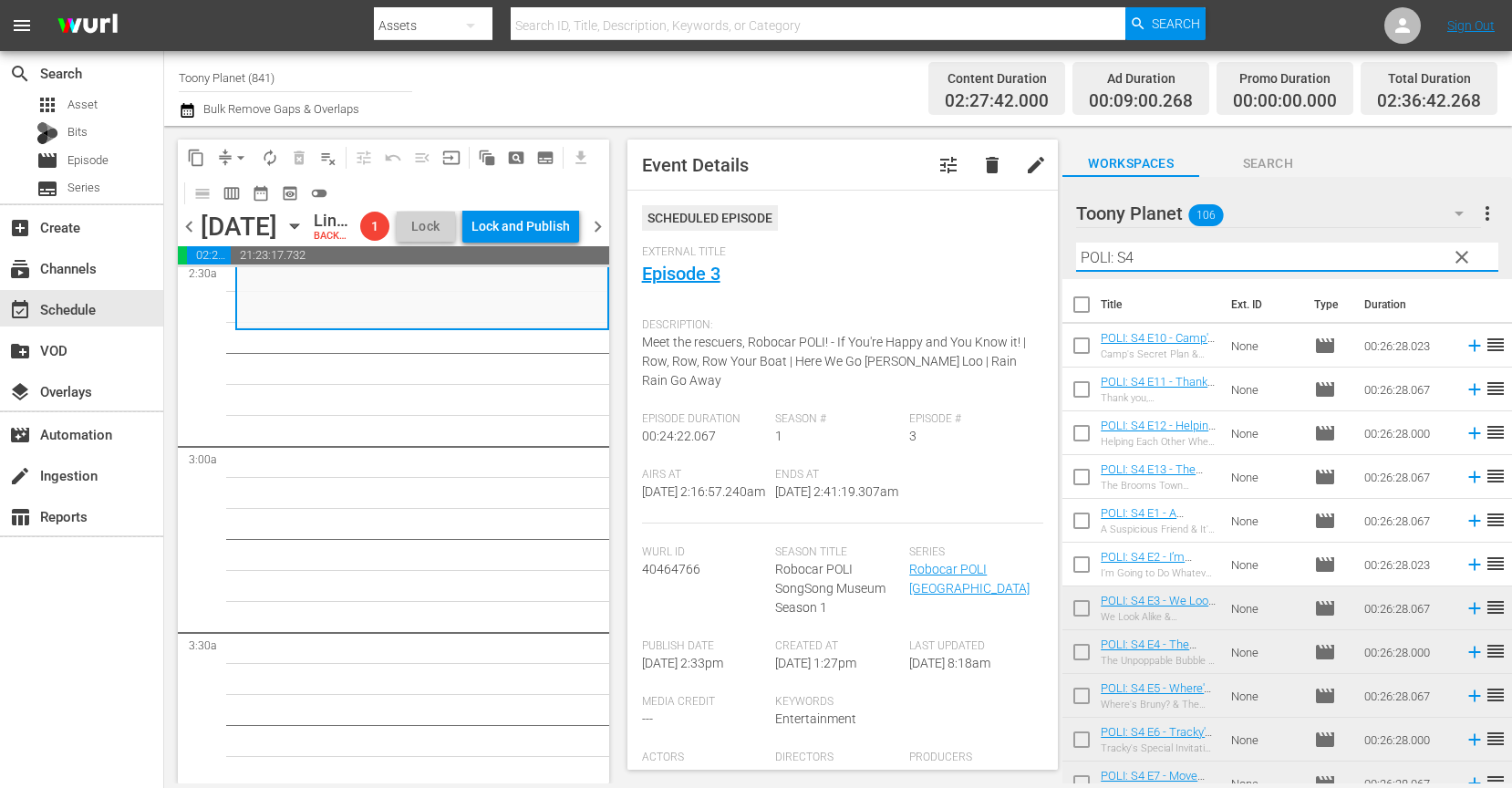 scroll, scrollTop: 938, scrollLeft: 0, axis: vertical 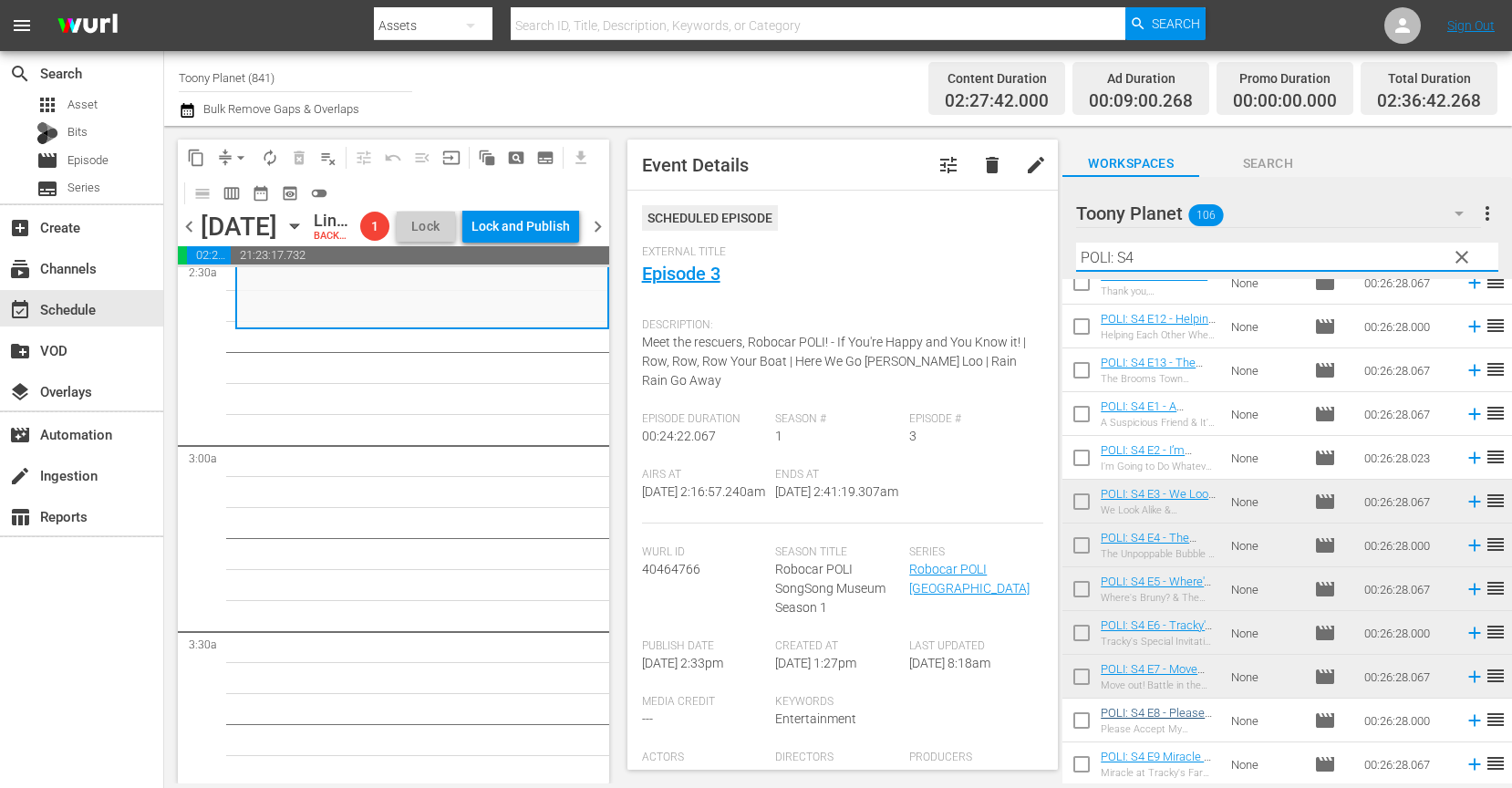 type on "POLI: S4" 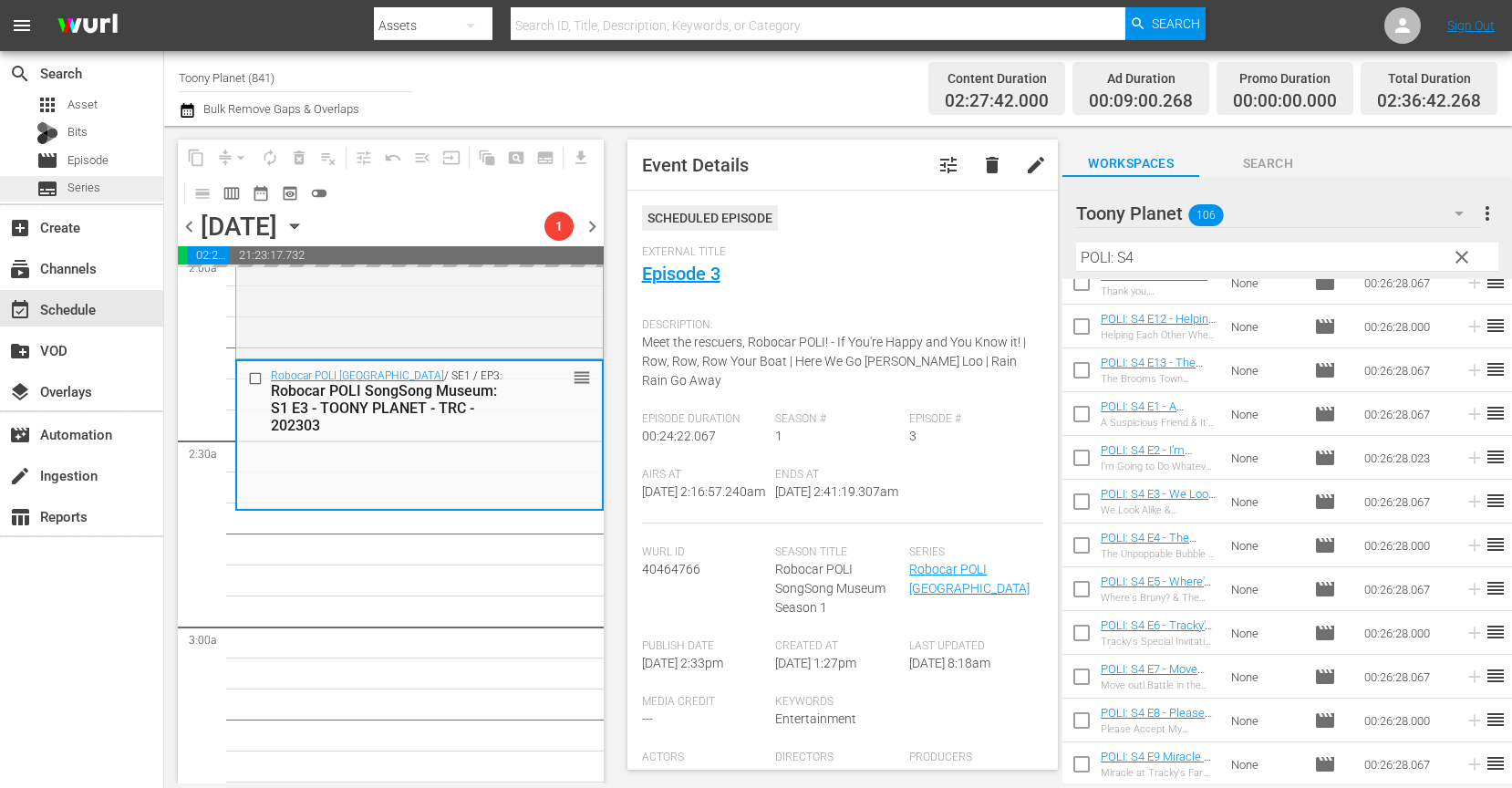 scroll, scrollTop: 756, scrollLeft: 0, axis: vertical 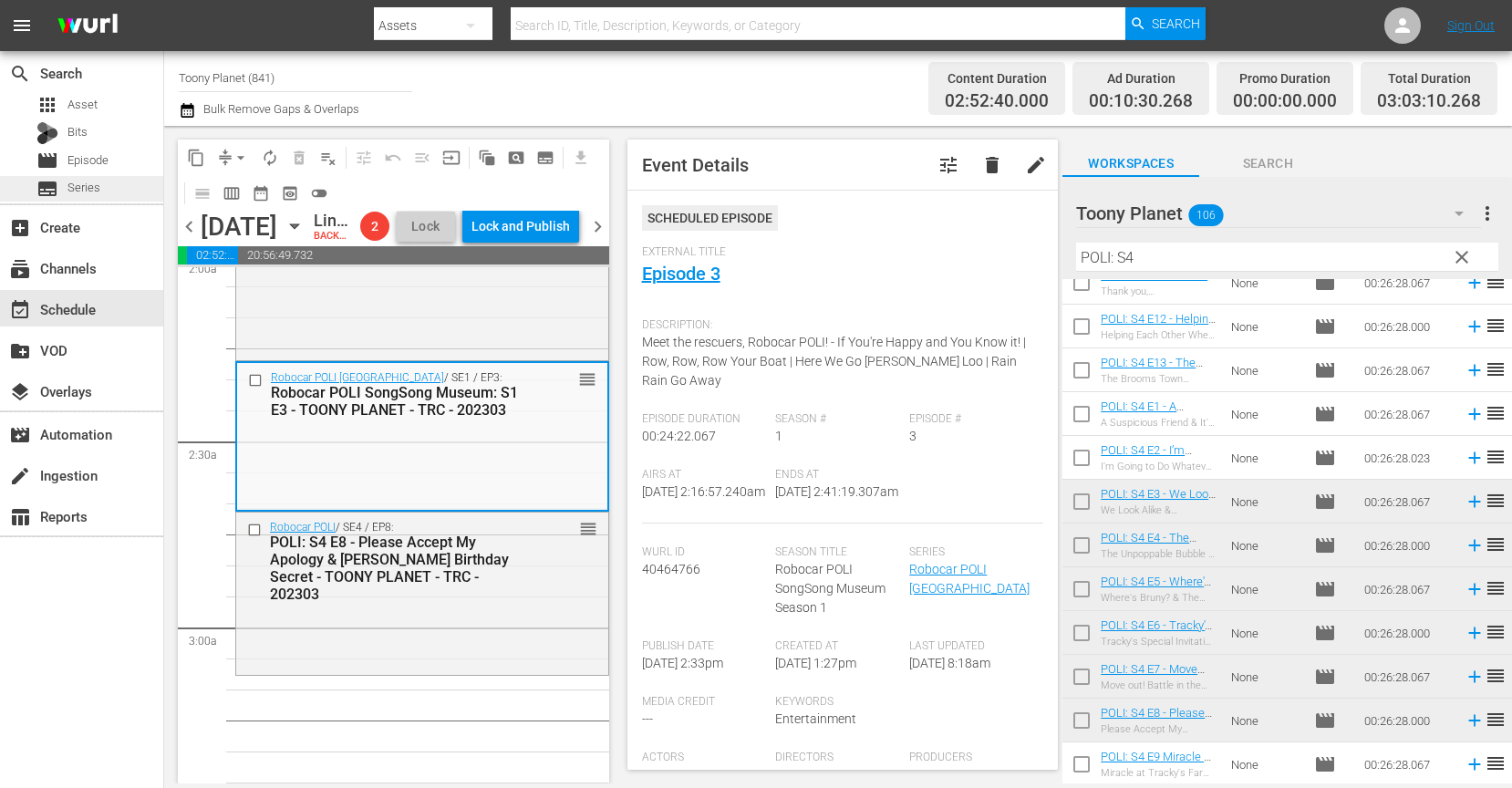 drag, startPoint x: 1145, startPoint y: 708, endPoint x: 26, endPoint y: 188, distance: 1233.921 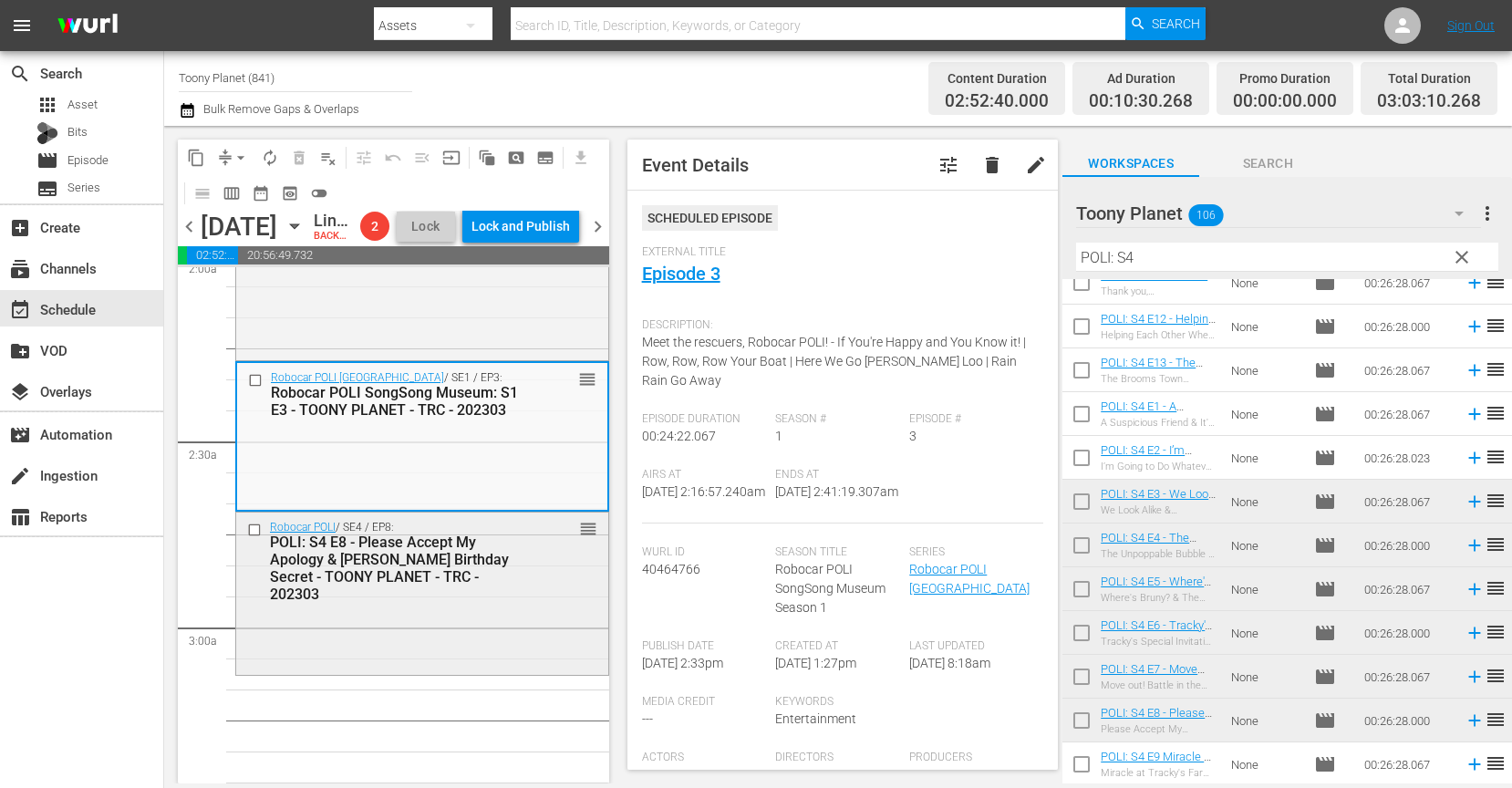 click on "Robocar POLI  / SE4 / EP8:
POLI: S4 E8 - Please Accept My Apology & Bruner's Birthday Secret - TOONY PLANET - TRC - 202303 reorder" at bounding box center (422, 592) 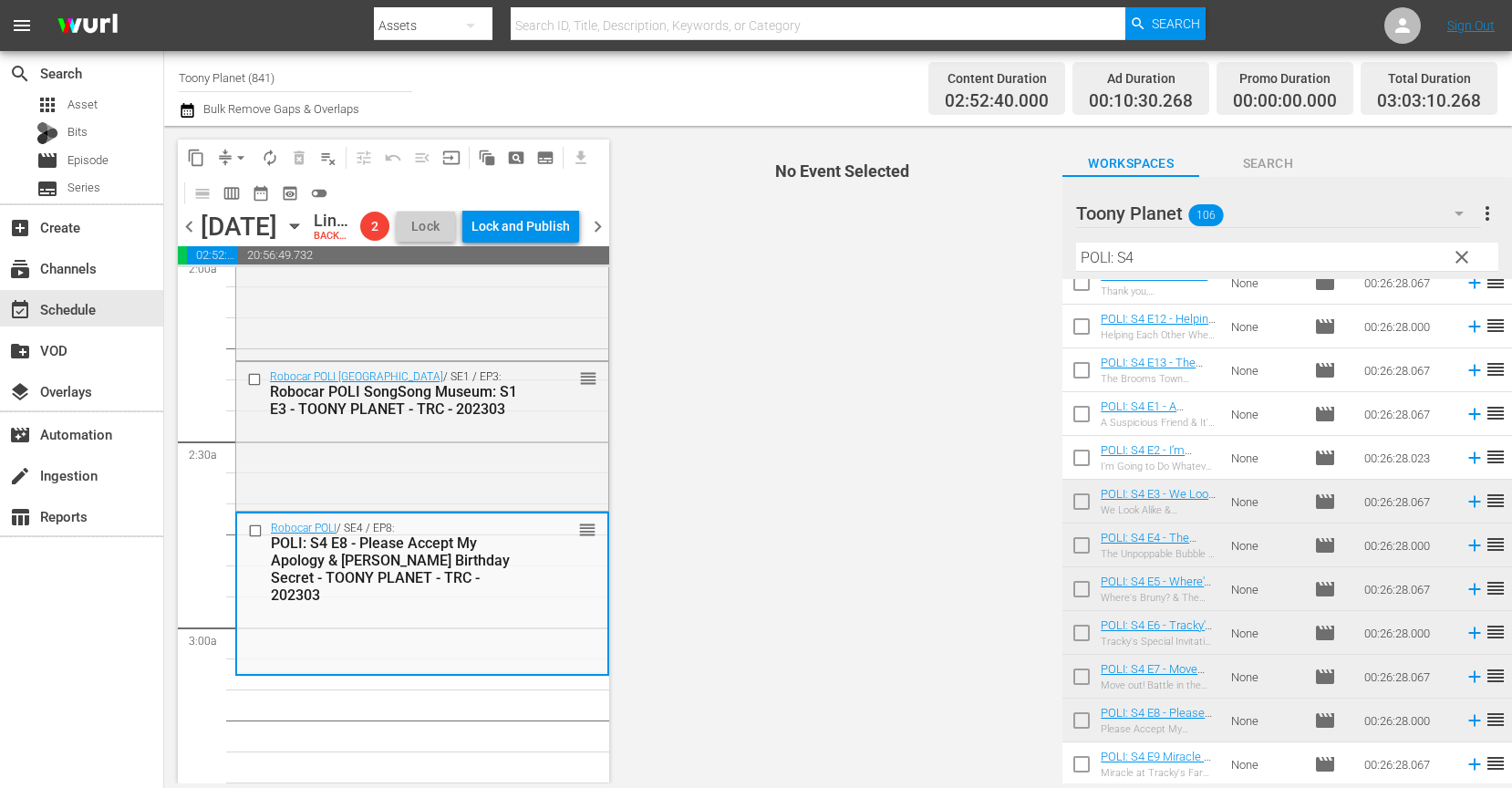 scroll, scrollTop: 874, scrollLeft: 0, axis: vertical 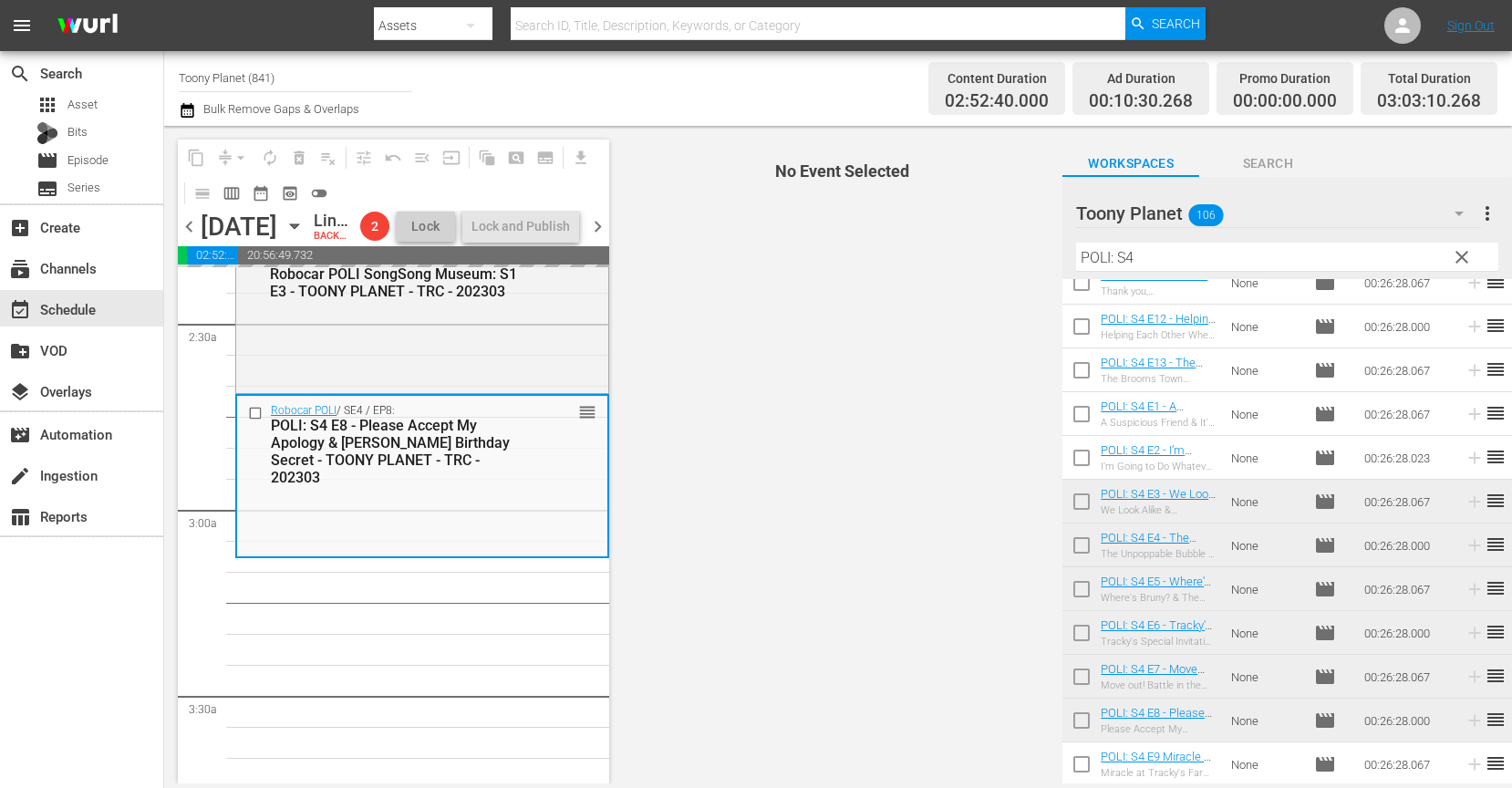 click on "Robocar POLI  / SE4 / EP3:
POLI: S4 E3 - We Look Alike & Marine's Dream - TOONY PLANET - TRC - 202303 reorder Robocar POLI  / SE4 / EP5:
POLI: S4 E5 - Where's Bruny? & The Fortune Cookie - TOONY PLANET - TRC - 202303 reorder Robocar POLI  / SE4 / EP7:
POLI: S4 E7 - Move out! Battle in the Woods Part 1& Part2 - TOONY PLANET - TRC - 202303 reorder Robocar POLI  / SE4 / EP4:
POLI: S4 E4 - The Unpoppable Bubble & A Spring Cleaning Disaster - TOONY PLANET - TRC - 202303 reorder Robocar POLI  / SE4 / EP6:
POLI: S4 E6 - Tracky's Special Invitation & I Want to Go to Sea - TOONY PLANET - TRC - 202303 reorder Robocar POLI  / SE4 / EP8:
POLI: S4 E8 - Please Accept My Apology & Bruner's Birthday Secret - TOONY PLANET - TRC - 202303 reorder Robocar POLI SongSong Museum  / SE1 / EP3:
Robocar POLI SongSong Museum: S1 E3 - TOONY PLANET - TRC - 202303 reorder" at bounding box center (422, 3859) 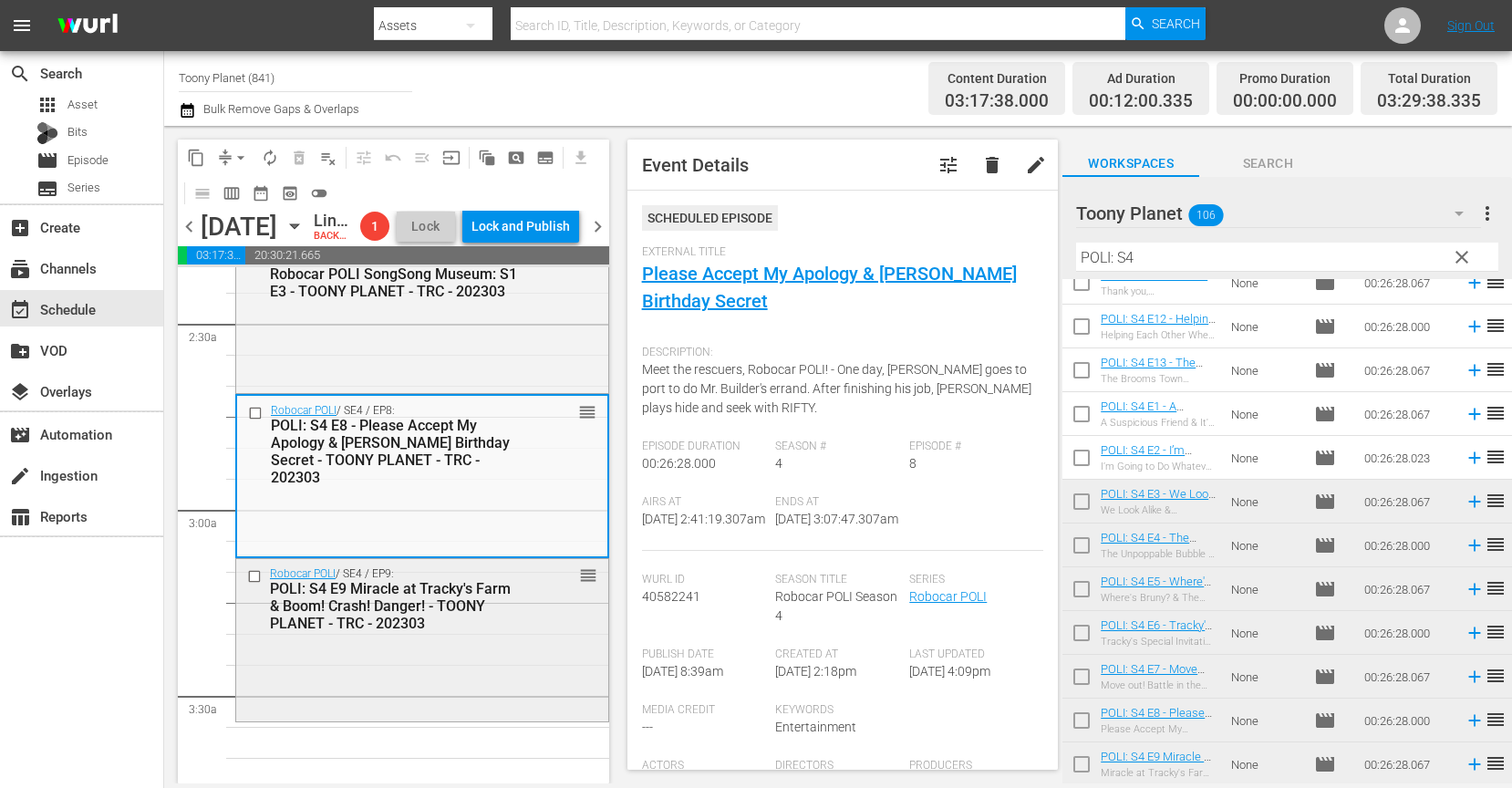 click on "Robocar POLI  / SE4 / EP9:
POLI: S4 E9 Miracle at Tracky's Farm & Boom! Crash! Danger! - TOONY PLANET - TRC - 202303 reorder" at bounding box center [422, 638] 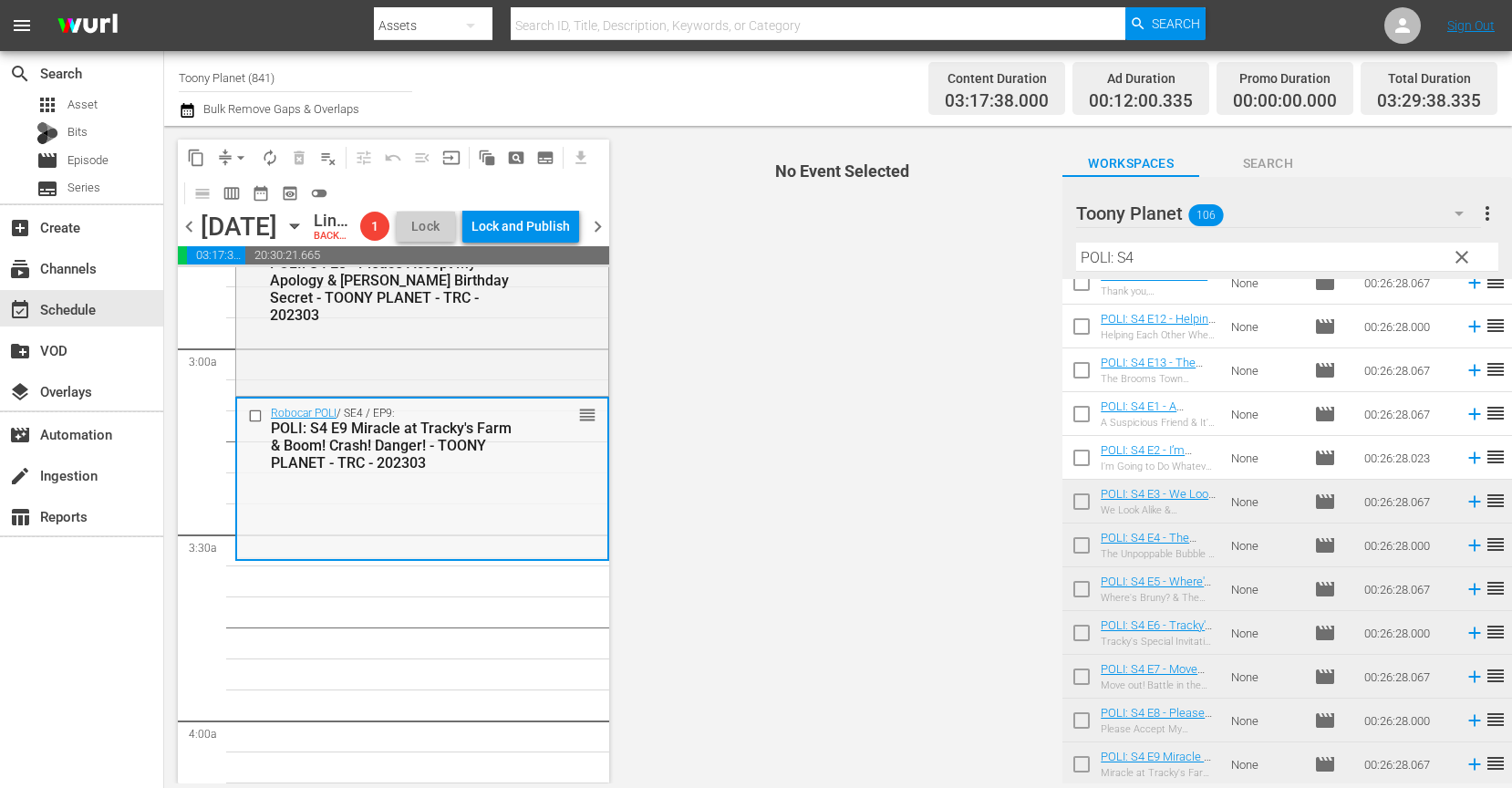 scroll, scrollTop: 1046, scrollLeft: 0, axis: vertical 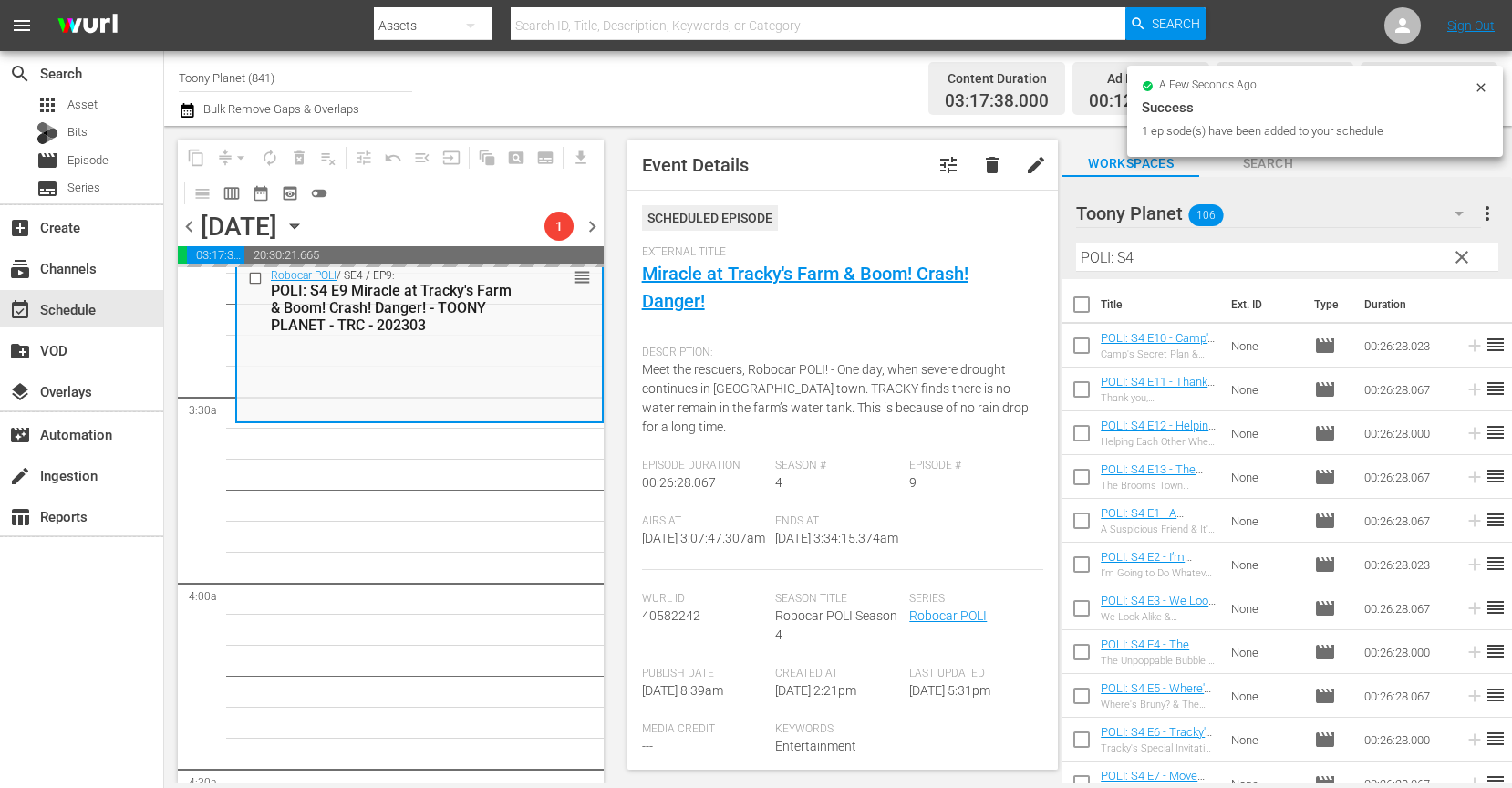 click on "Robocar POLI  / SE4 / EP3:
POLI: S4 E3 - We Look Alike & Marine's Dream - TOONY PLANET - TRC - 202303 reorder Robocar POLI  / SE4 / EP5:
POLI: S4 E5 - Where's Bruny? & The Fortune Cookie - TOONY PLANET - TRC - 202303 reorder Robocar POLI  / SE4 / EP7:
POLI: S4 E7 - Move out! Battle in the Woods Part 1& Part2 - TOONY PLANET - TRC - 202303 reorder Robocar POLI  / SE4 / EP9:
POLI: S4 E9 Miracle at Tracky's Farm & Boom! Crash! Danger! - TOONY PLANET - TRC - 202303 reorder Robocar POLI  / SE4 / EP4:
POLI: S4 E4 - The Unpoppable Bubble & A Spring Cleaning Disaster - TOONY PLANET - TRC - 202303 reorder Robocar POLI  / SE4 / EP6:
POLI: S4 E6 - Tracky's Special Invitation & I Want to Go to Sea - TOONY PLANET - TRC - 202303 reorder Robocar POLI  / SE4 / EP8:
POLI: S4 E8 - Please Accept My Apology & Bruner's Birthday Secret - TOONY PLANET - TRC - 202303 reorder Robocar POLI SongSong Museum  / SE1 / EP3:
Robocar POLI SongSong Museum: S1 E3 - TOONY PLANET - TRC - 202303 reorder" at bounding box center (419, 3560) 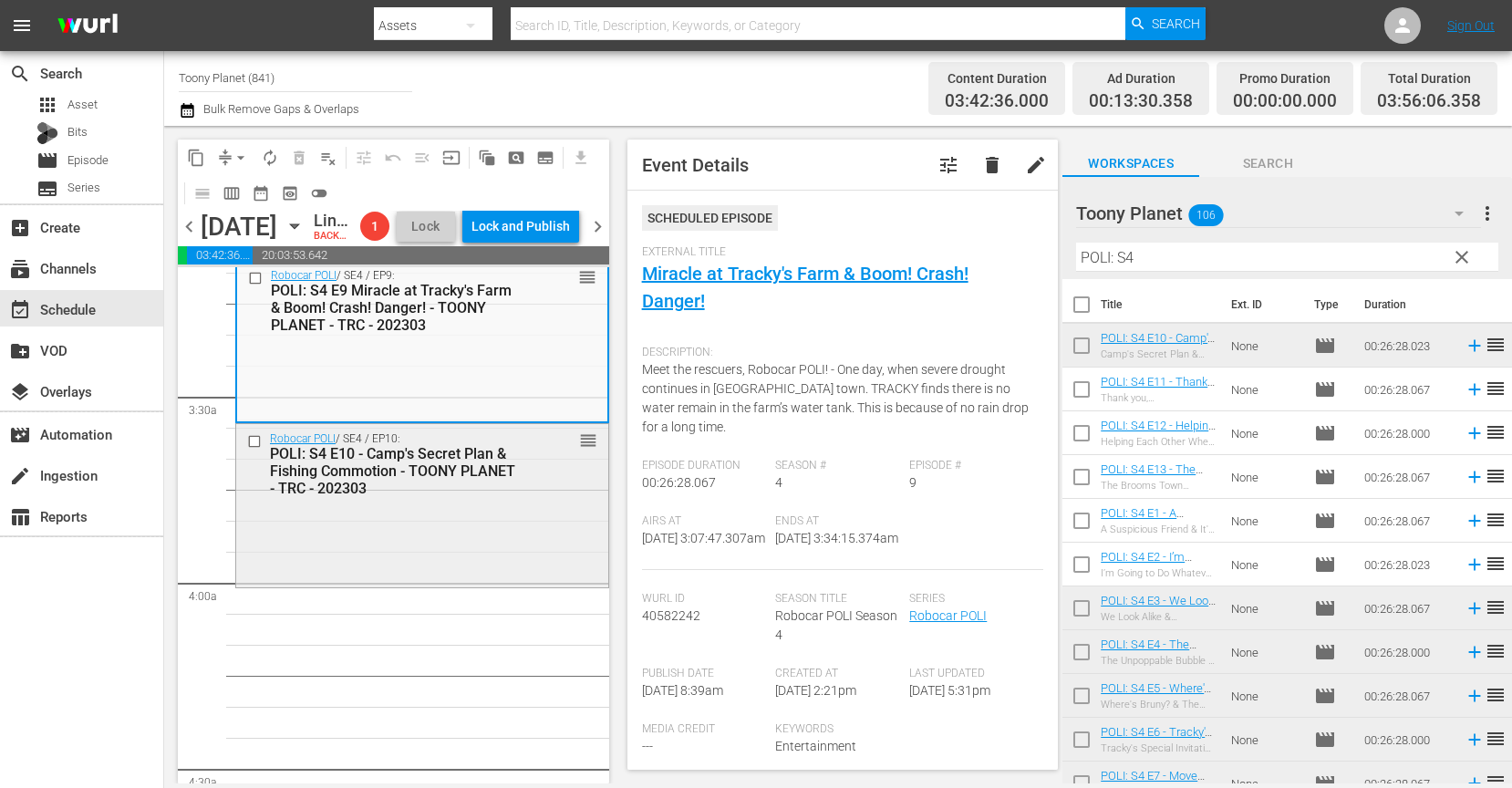 click on "Robocar POLI  / SE4 / EP10:
POLI: S4 E10 - Camp's Secret Plan & Fishing Commotion - TOONY PLANET - TRC - 202303 reorder" at bounding box center (422, 503) 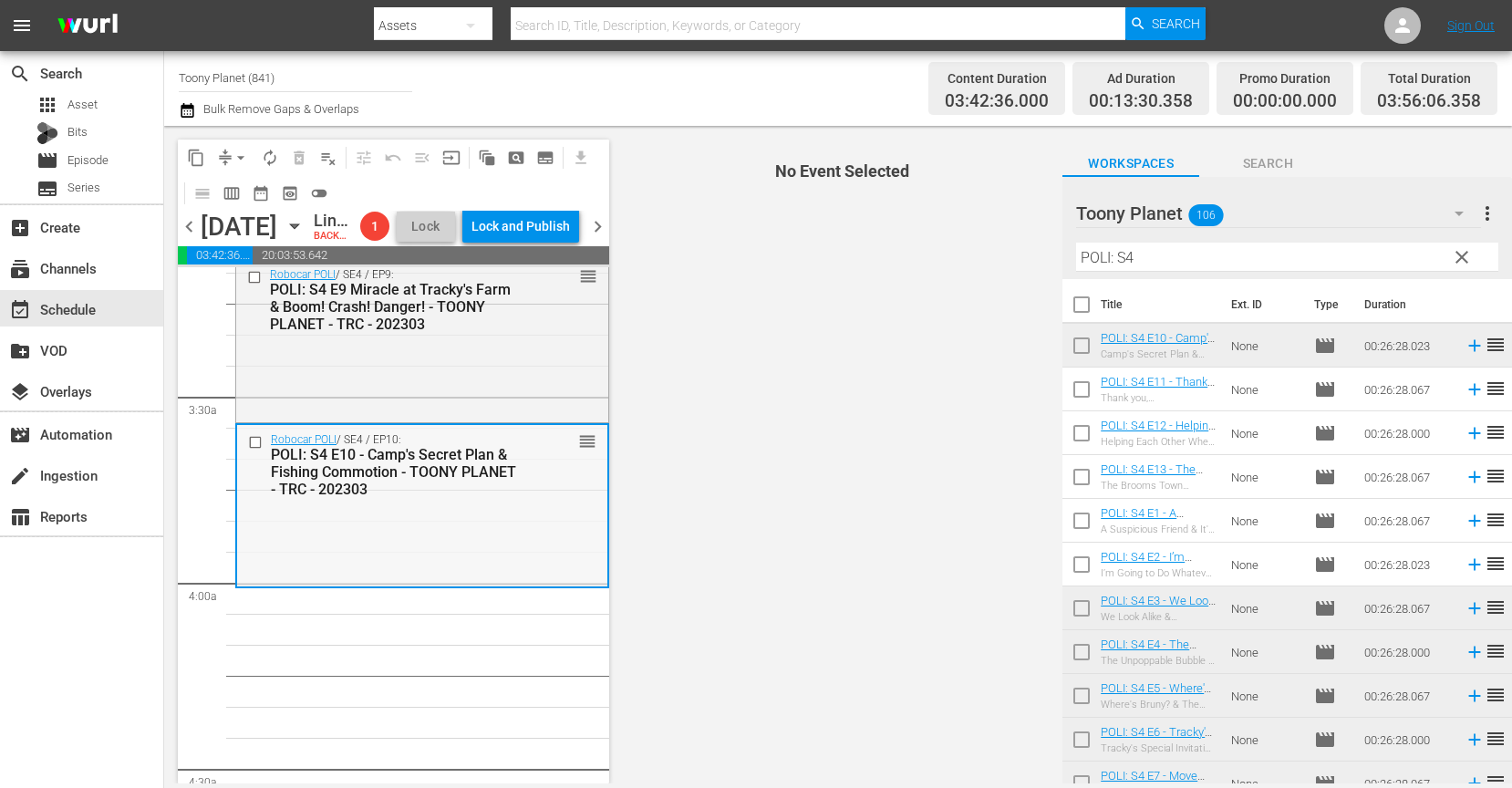 click on "Robocar POLI  / SE4 / EP10:
POLI: S4 E10 - Camp's Secret Plan & Fishing Commotion - TOONY PLANET - TRC - 202303 reorder" at bounding box center (422, 504) 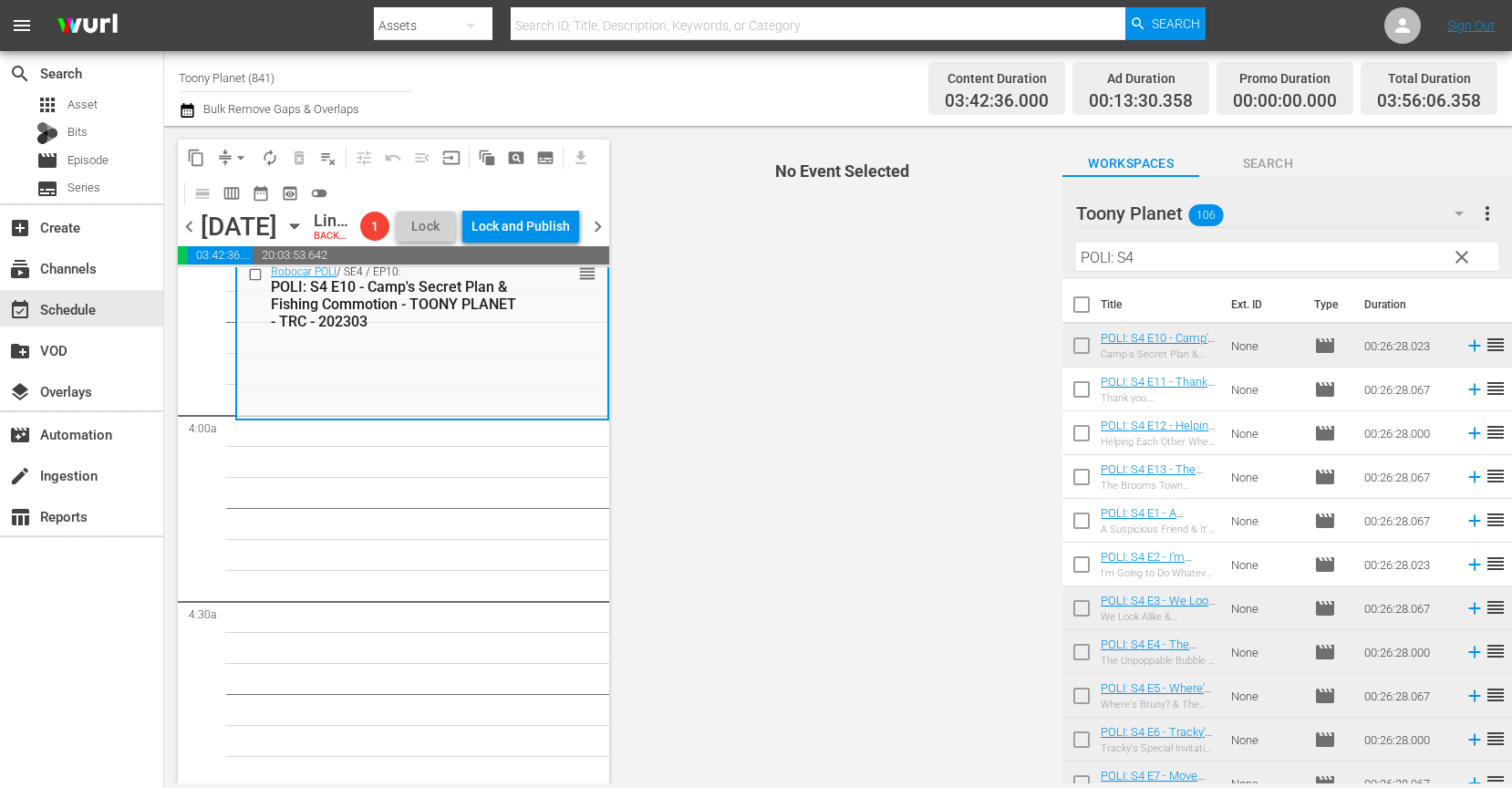 scroll, scrollTop: 1376, scrollLeft: 0, axis: vertical 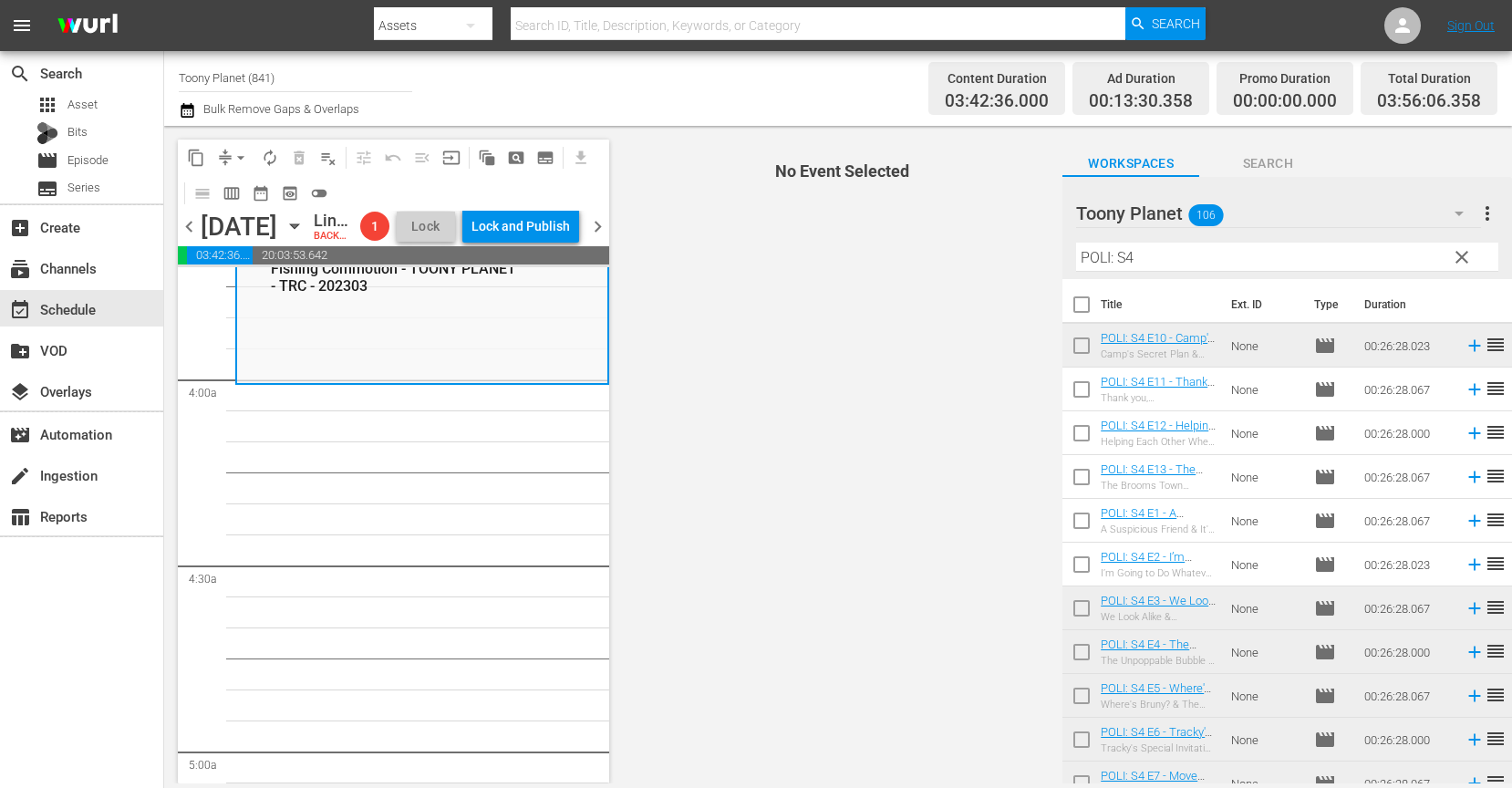 drag, startPoint x: 472, startPoint y: 586, endPoint x: 734, endPoint y: 524, distance: 269.23596 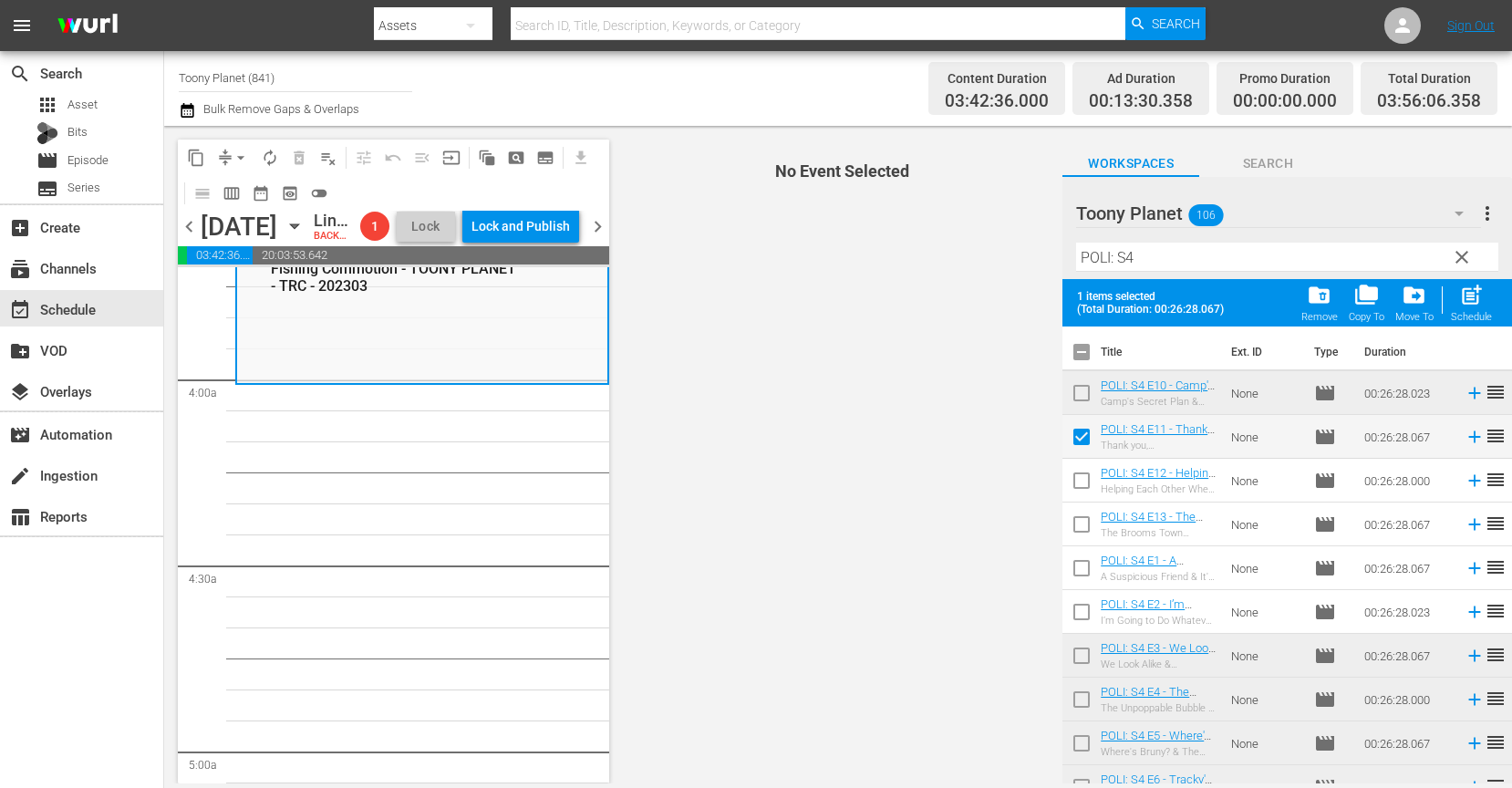 drag, startPoint x: 1084, startPoint y: 480, endPoint x: 1075, endPoint y: 514, distance: 35.171011 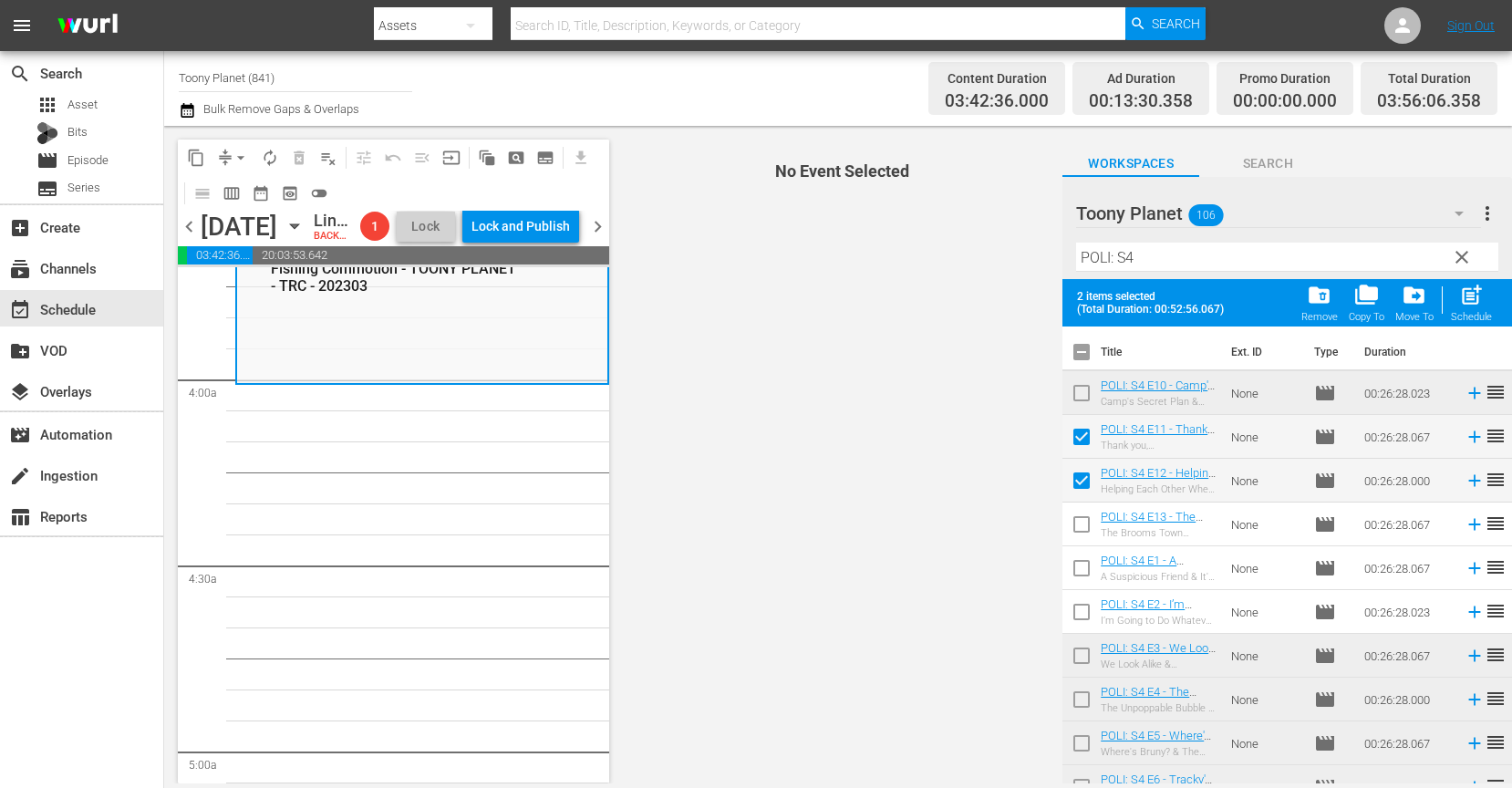 click at bounding box center [1082, 528] 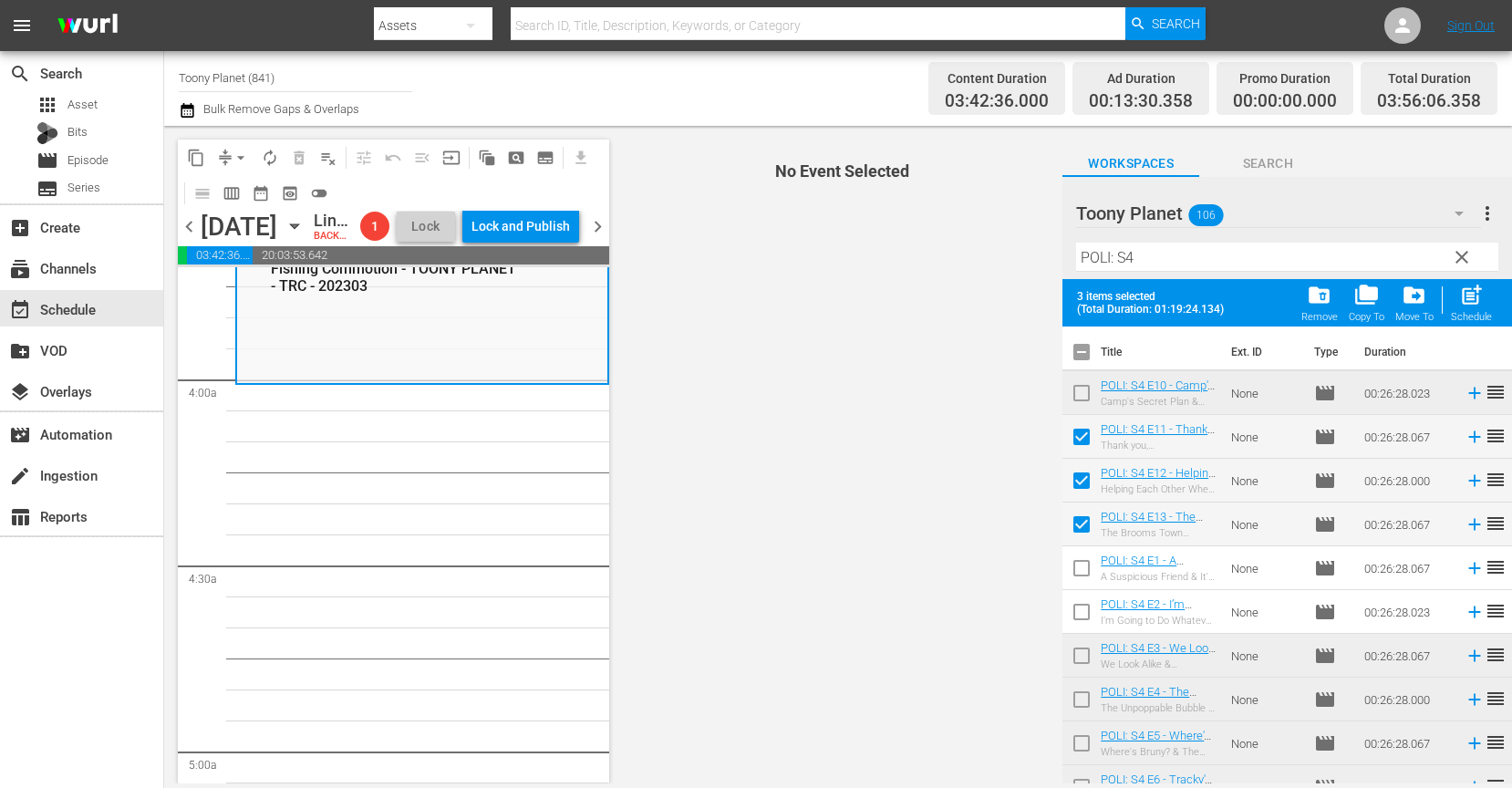 drag, startPoint x: 1481, startPoint y: 297, endPoint x: 1414, endPoint y: 317, distance: 69.921384 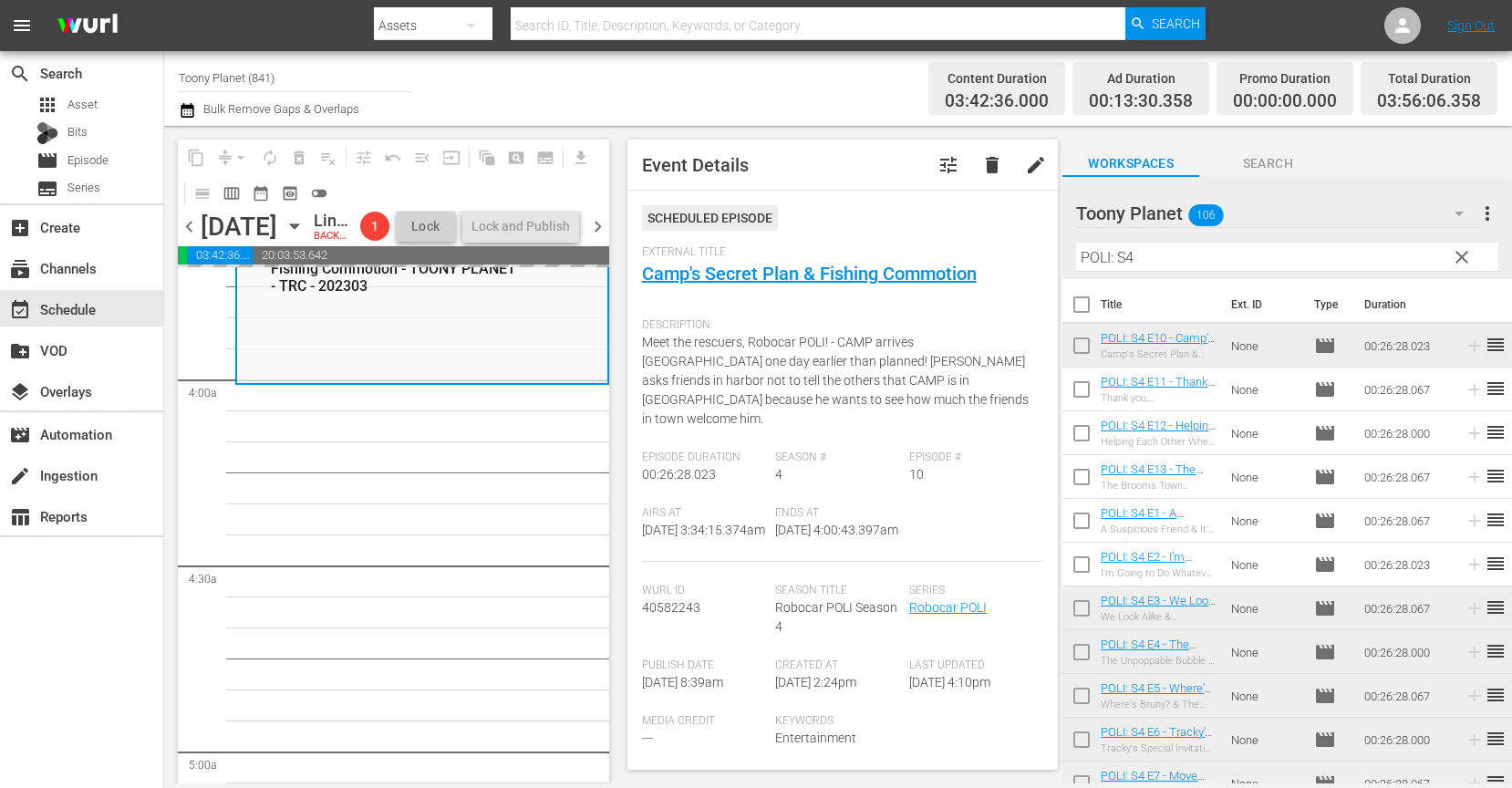 click on "Robocar POLI  / SE4 / EP3:
POLI: S4 E3 - We Look Alike & Marine's Dream - TOONY PLANET - TRC - 202303 reorder Robocar POLI  / SE4 / EP5:
POLI: S4 E5 - Where's Bruny? & The Fortune Cookie - TOONY PLANET - TRC - 202303 reorder Robocar POLI  / SE4 / EP7:
POLI: S4 E7 - Move out! Battle in the Woods Part 1& Part2 - TOONY PLANET - TRC - 202303 reorder Robocar POLI  / SE4 / EP9:
POLI: S4 E9 Miracle at Tracky's Farm & Boom! Crash! Danger! - TOONY PLANET - TRC - 202303 reorder Robocar POLI  / SE4 / EP10:
POLI: S4 E10 - Camp's Secret Plan & Fishing Commotion - TOONY PLANET - TRC - 202303 reorder Robocar POLI  / SE4 / EP4:
POLI: S4 E4 - The Unpoppable Bubble & A Spring Cleaning Disaster - TOONY PLANET - TRC - 202303 reorder Robocar POLI  / SE4 / EP6:
POLI: S4 E6 - Tracky's Special Invitation & I Want to Go to Sea - TOONY PLANET - TRC - 202303 reorder Robocar POLI  / SE4 / EP8:
POLI: S4 E8 - Please Accept My Apology & Bruner's Birthday Secret - TOONY PLANET - TRC - 202303 reorder  / SE1 / EP3:
reorder" at bounding box center [422, 3356] 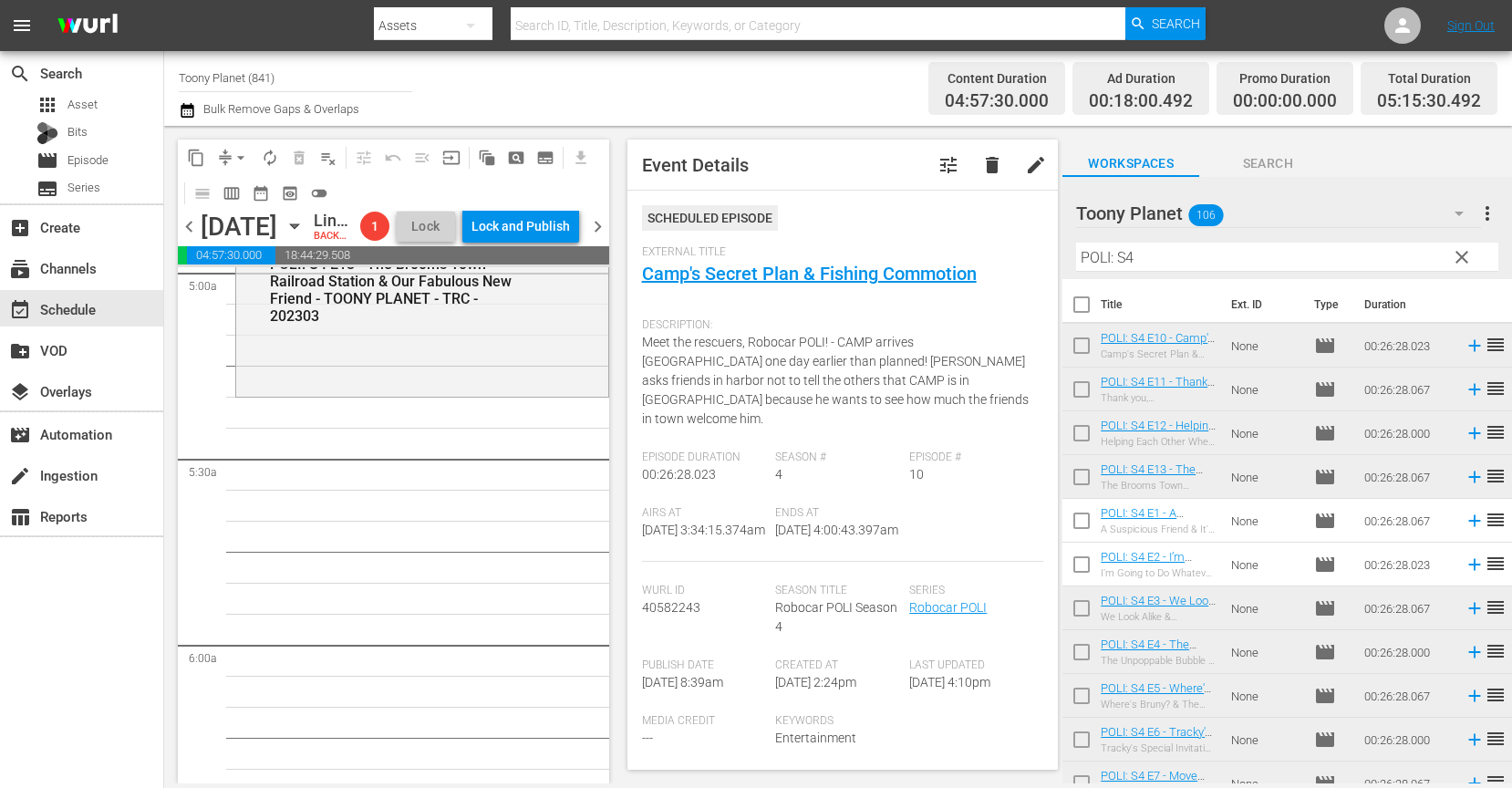 scroll, scrollTop: 1856, scrollLeft: 0, axis: vertical 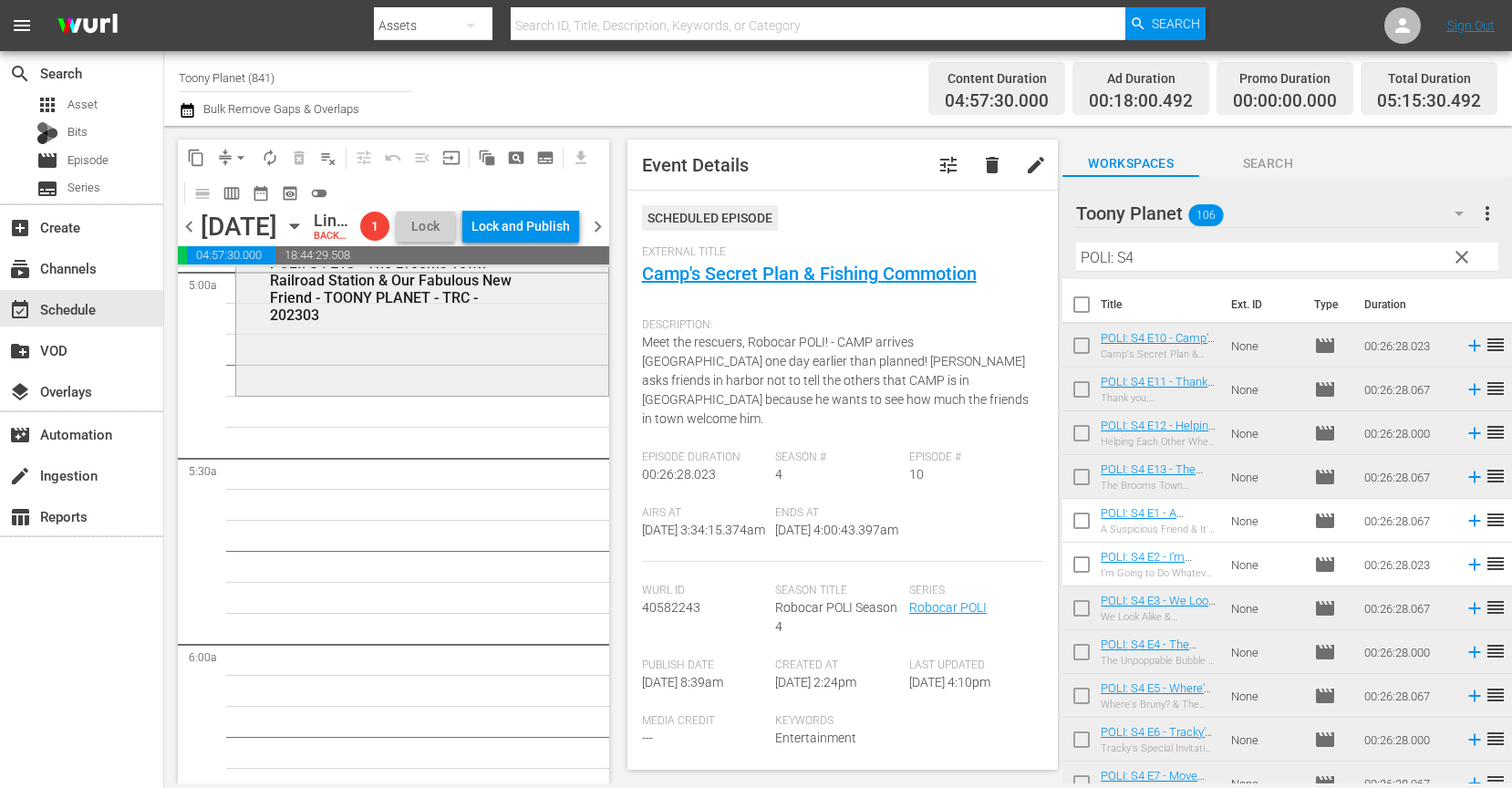 click on "Robocar POLI  / SE4 / EP13:
POLI: S4 E13 - The Brooms Town Railroad Station & Our Fabulous New Friend - TOONY PLANET - TRC - 202303 reorder" at bounding box center [422, 313] 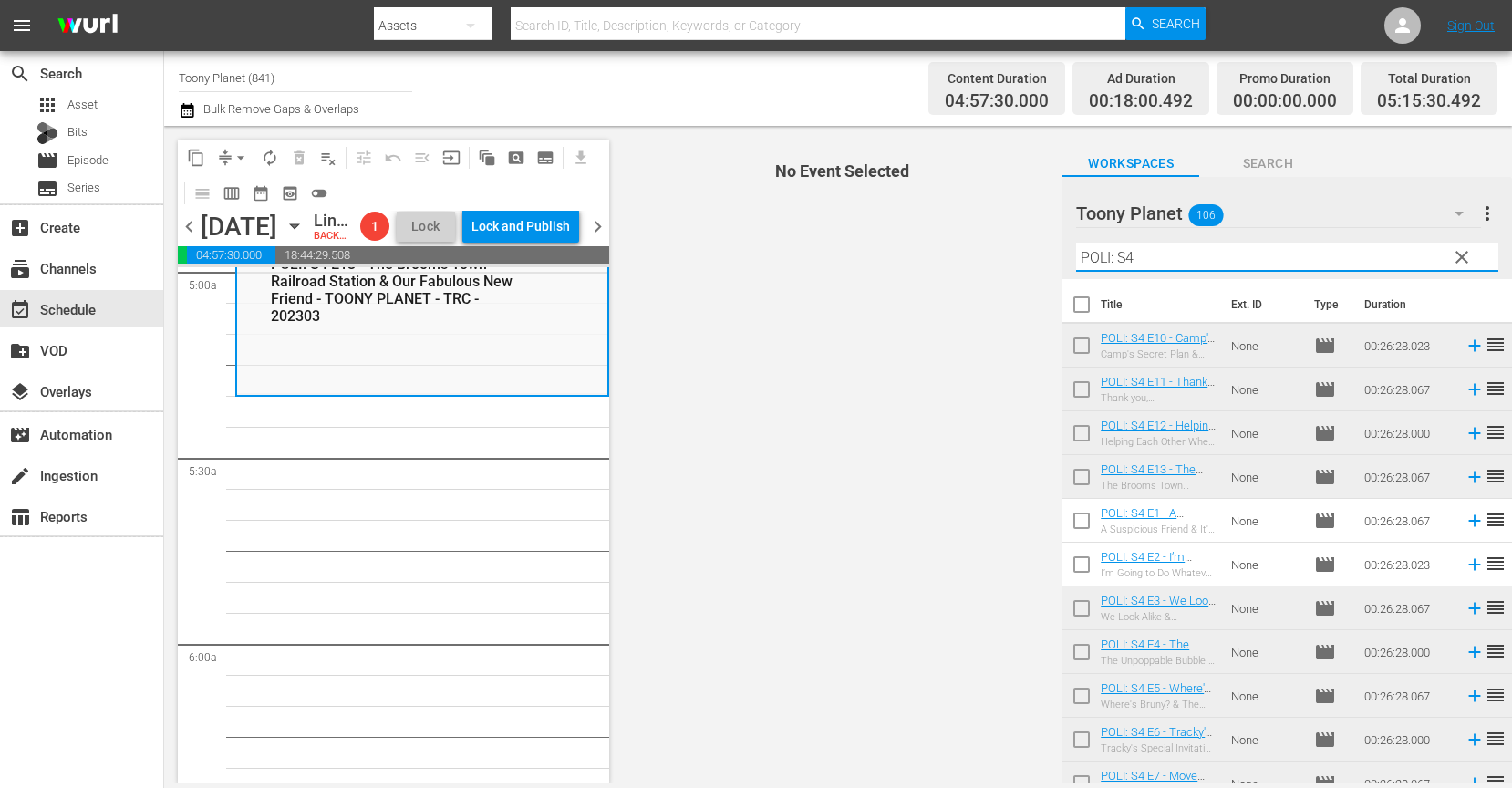 drag, startPoint x: 1103, startPoint y: 253, endPoint x: 869, endPoint y: 245, distance: 234.13671 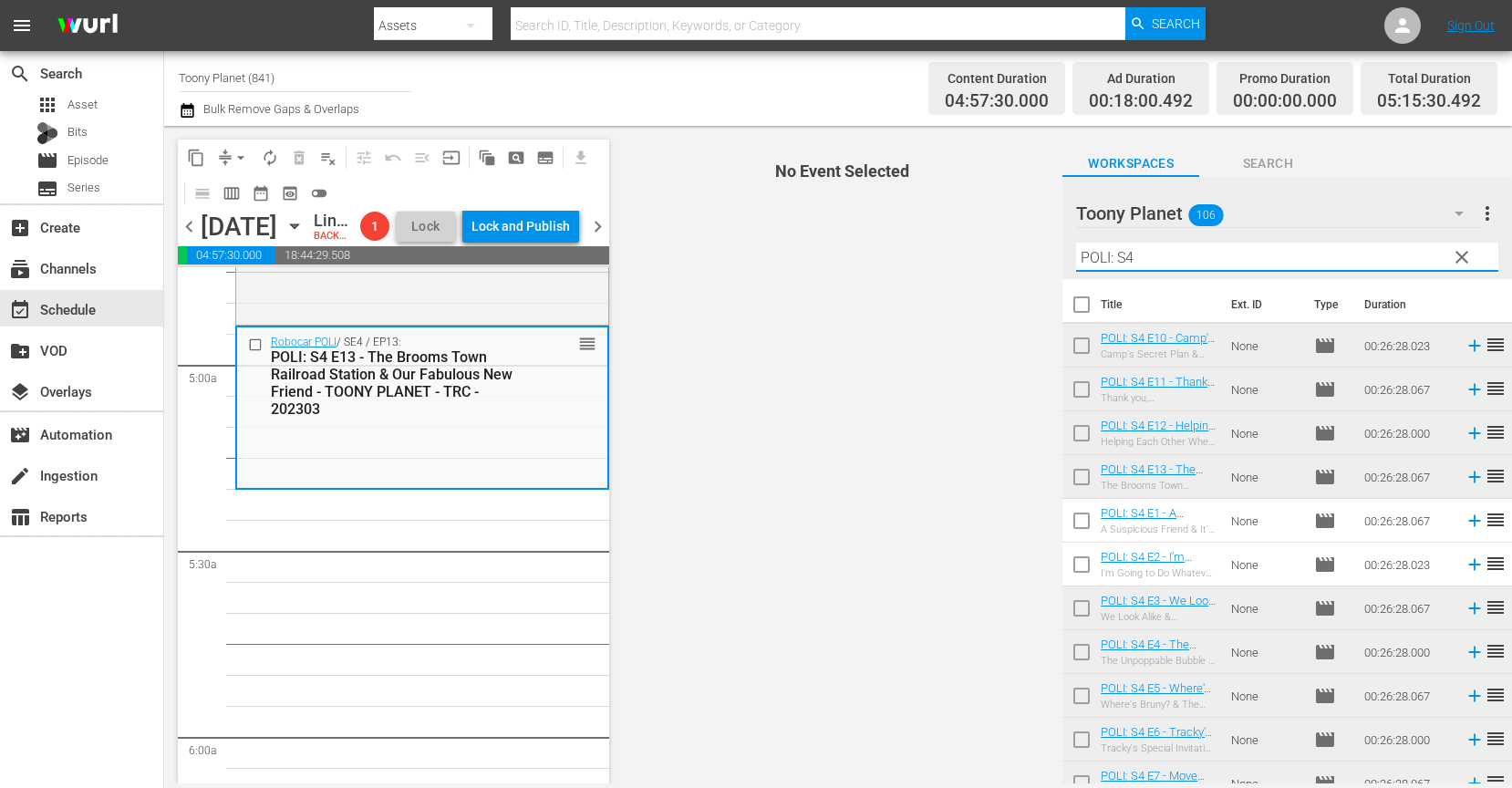 scroll, scrollTop: 1706, scrollLeft: 0, axis: vertical 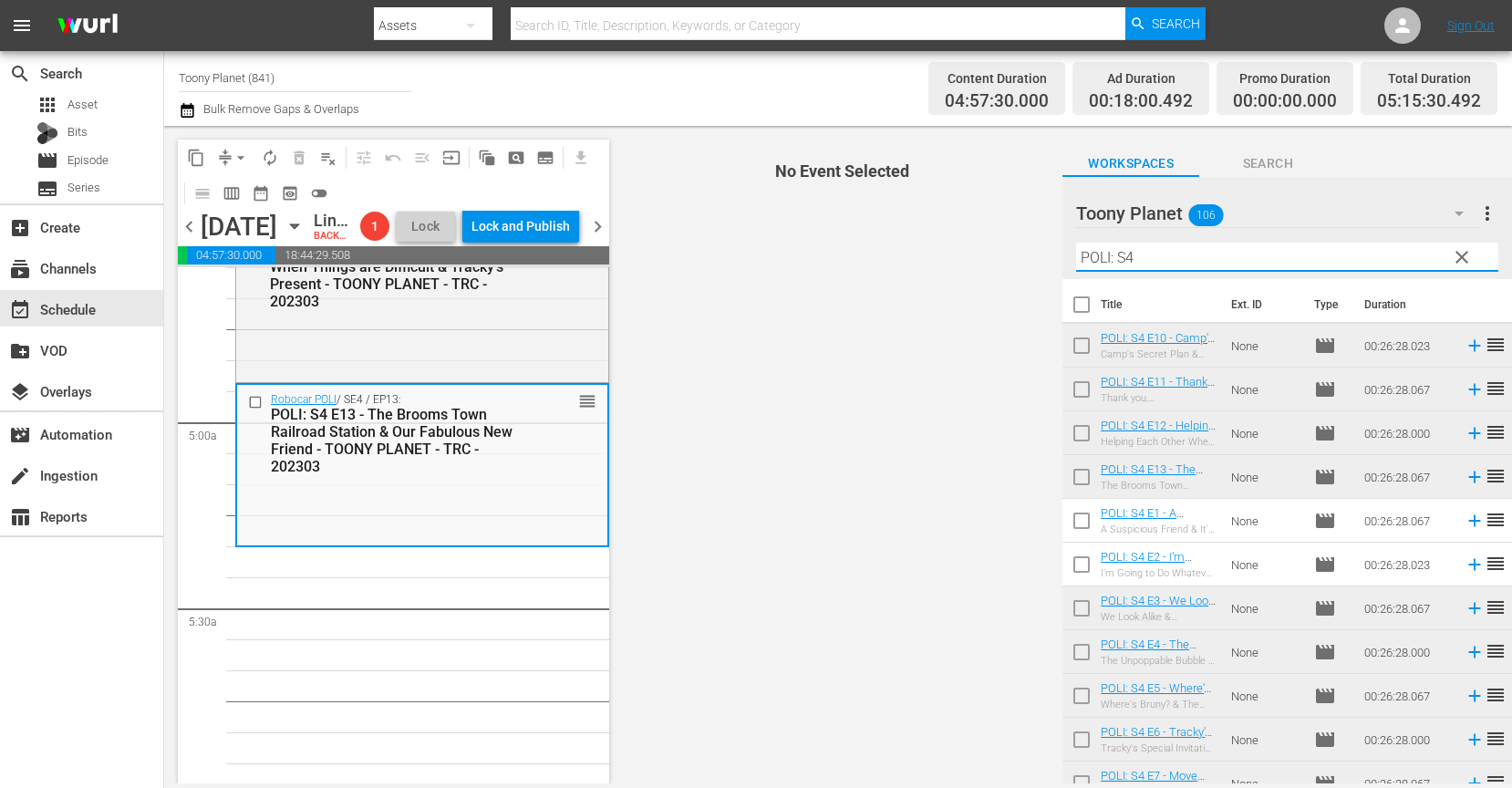 type on "ㅔ" 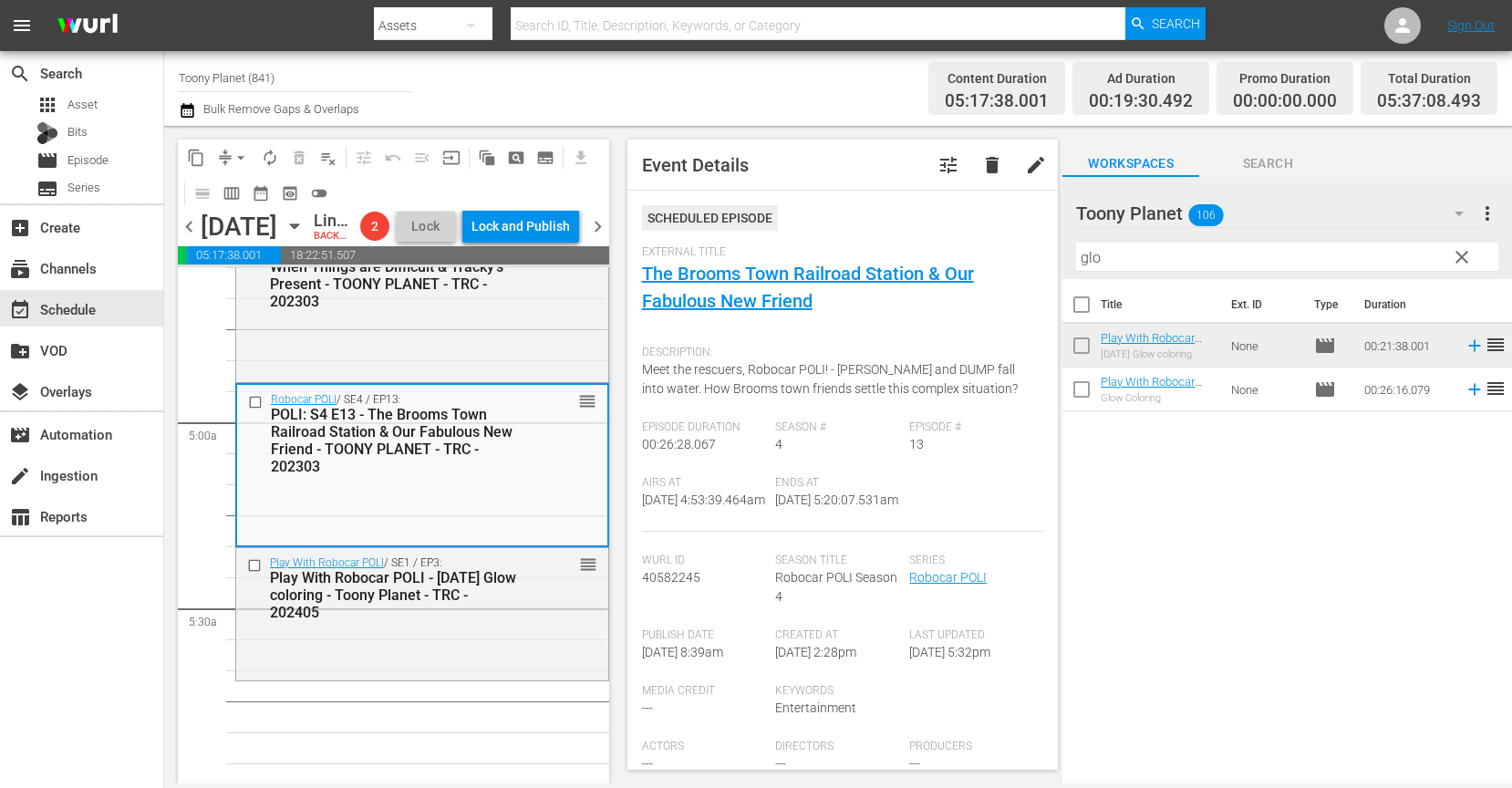 drag, startPoint x: 1162, startPoint y: 339, endPoint x: 545, endPoint y: 778, distance: 757.2384 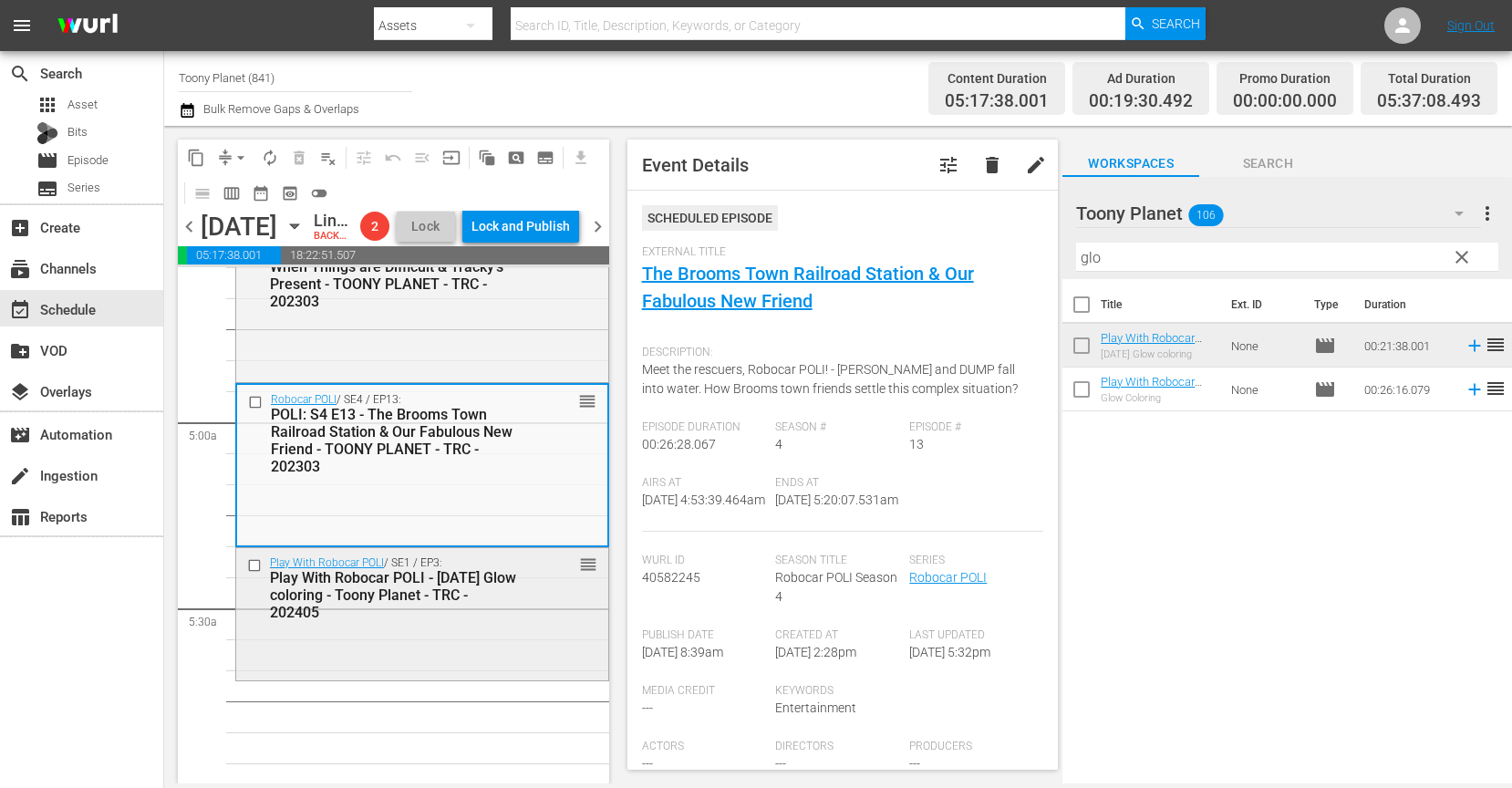click on "Play With Robocar POLI - [DATE] Glow coloring - Toony Planet - TRC - 202405" at bounding box center (395, 595) 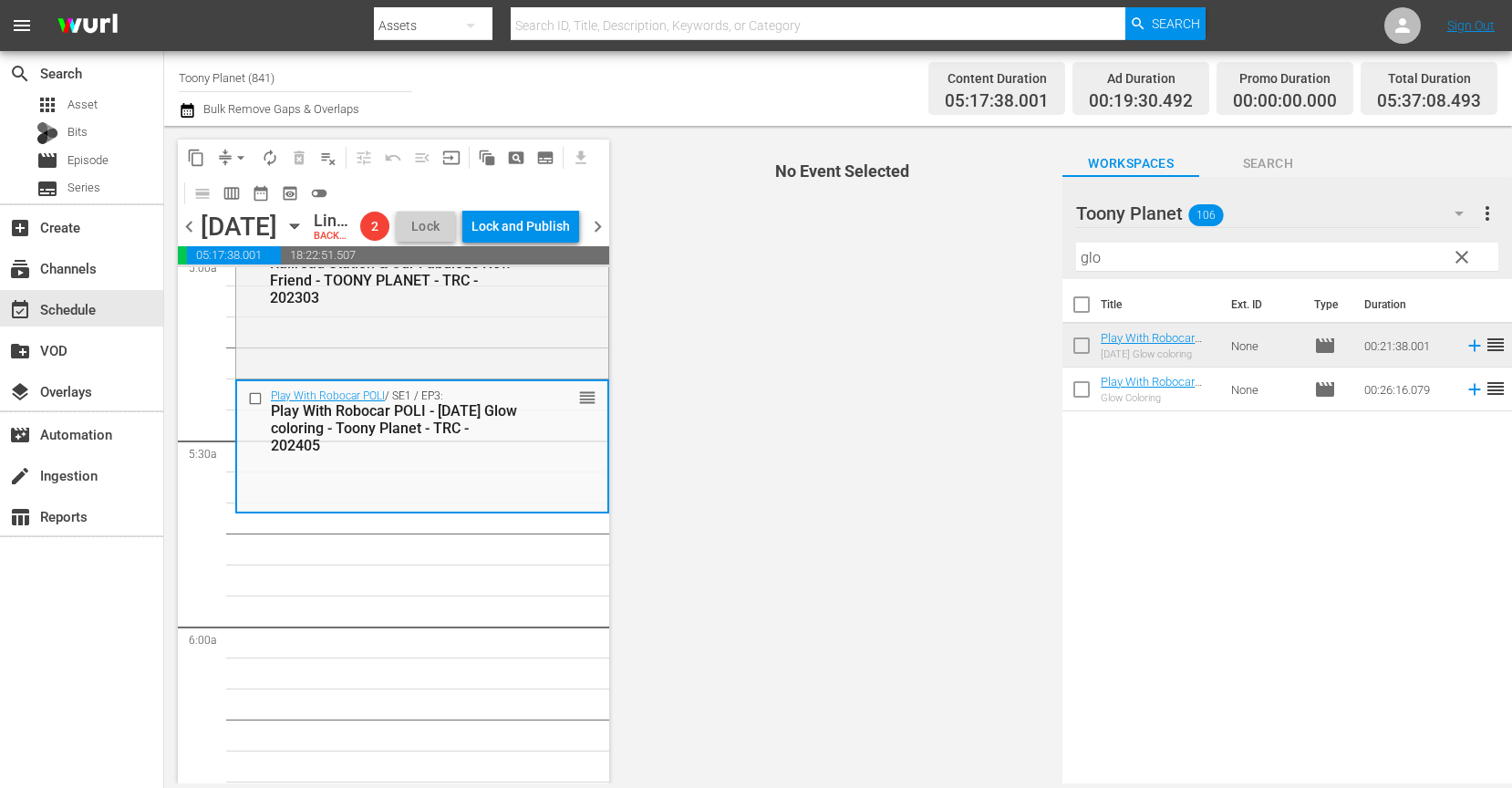 scroll, scrollTop: 1875, scrollLeft: 0, axis: vertical 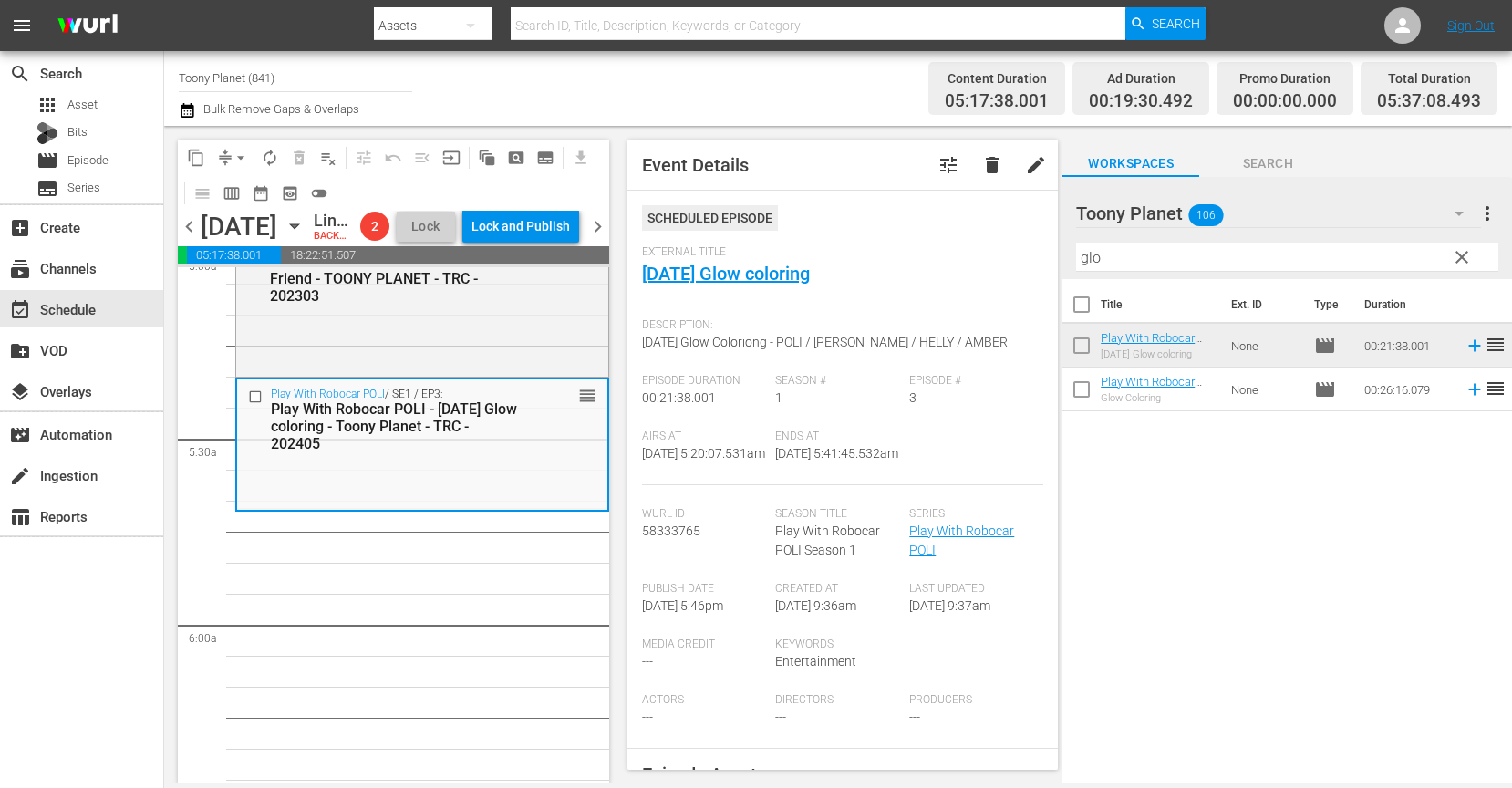 drag, startPoint x: 439, startPoint y: 586, endPoint x: 870, endPoint y: 457, distance: 449.8911 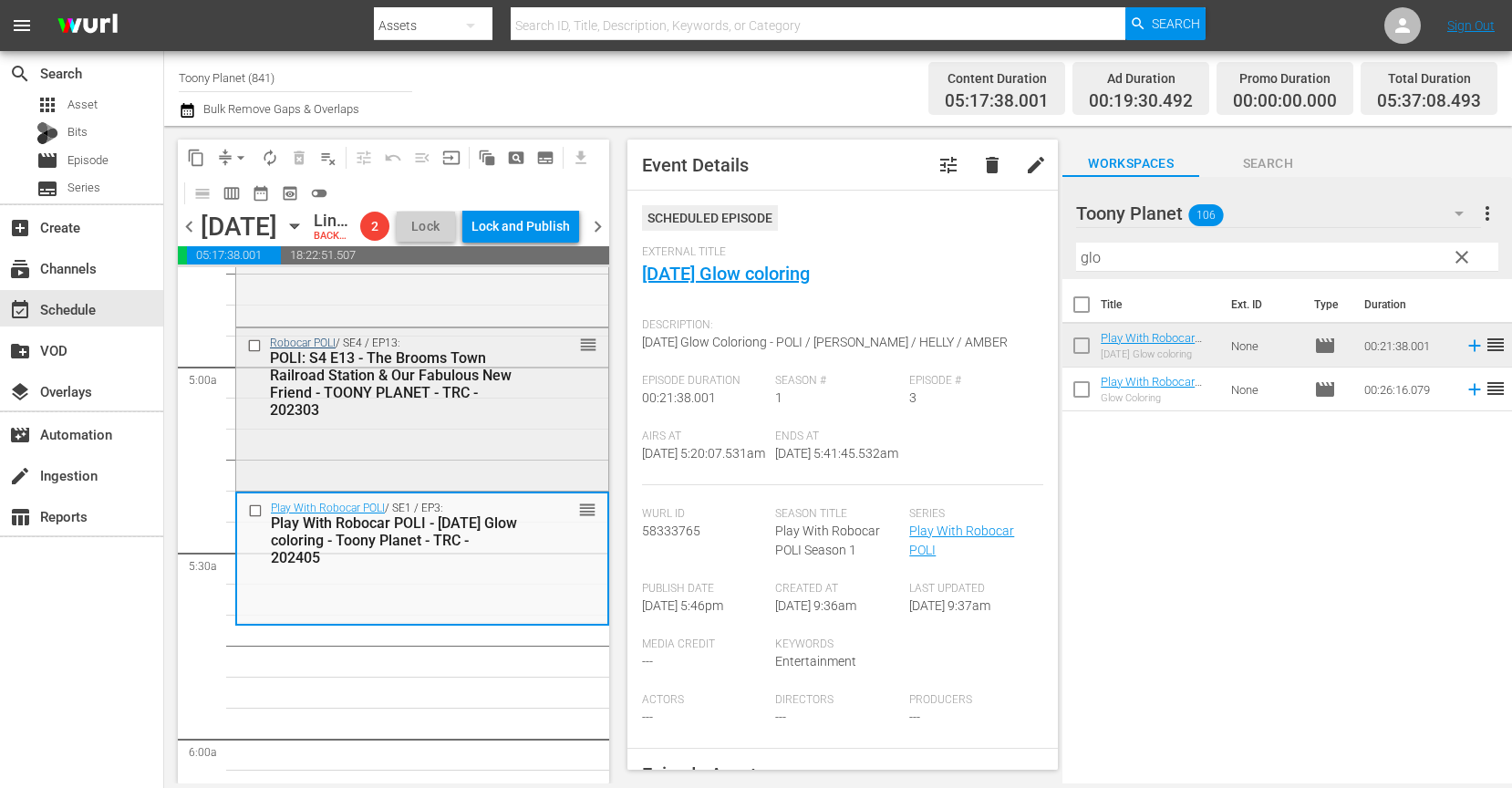 scroll, scrollTop: 1698, scrollLeft: 0, axis: vertical 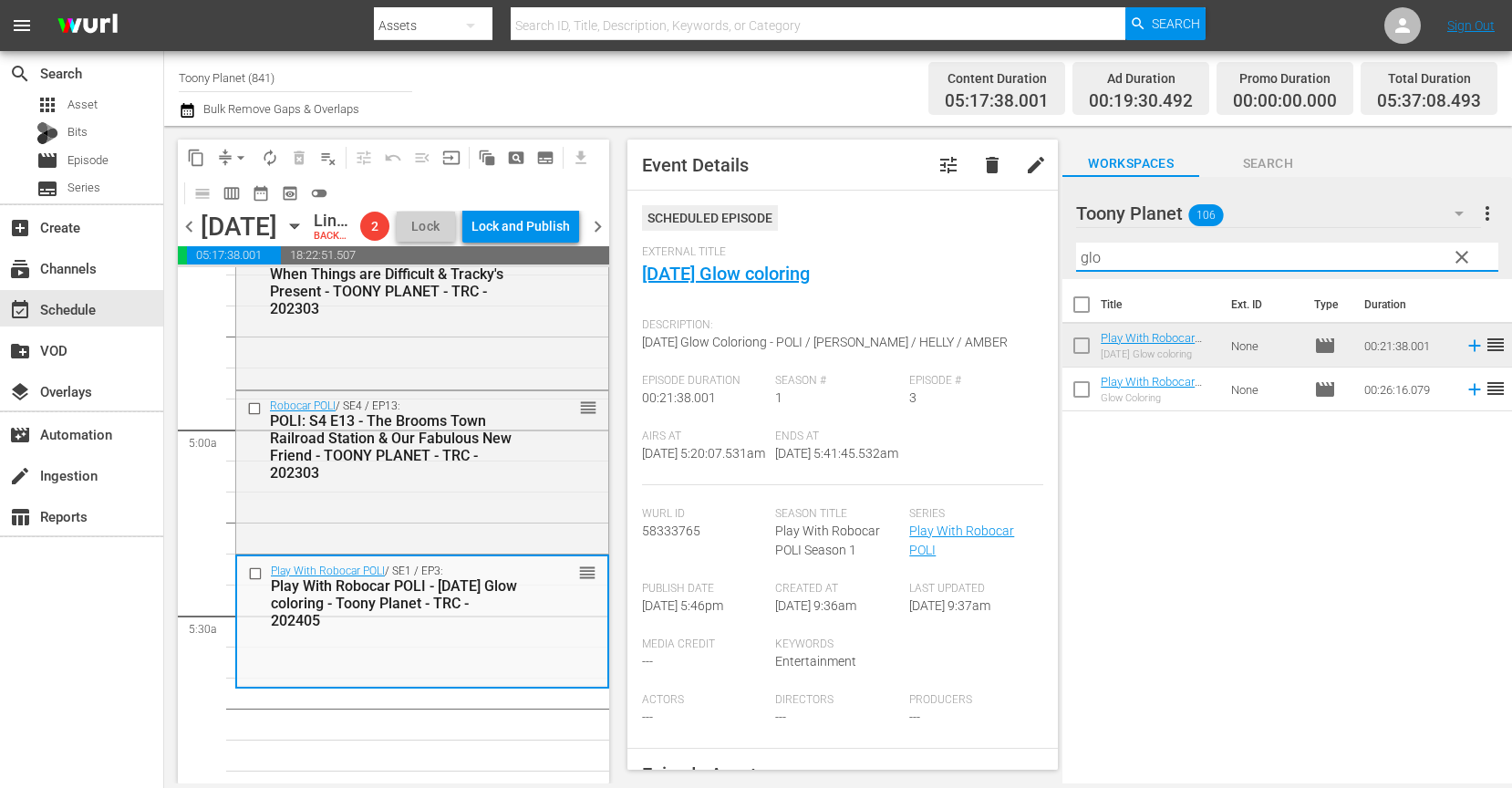 drag, startPoint x: 1141, startPoint y: 260, endPoint x: 1014, endPoint y: 244, distance: 128.0039 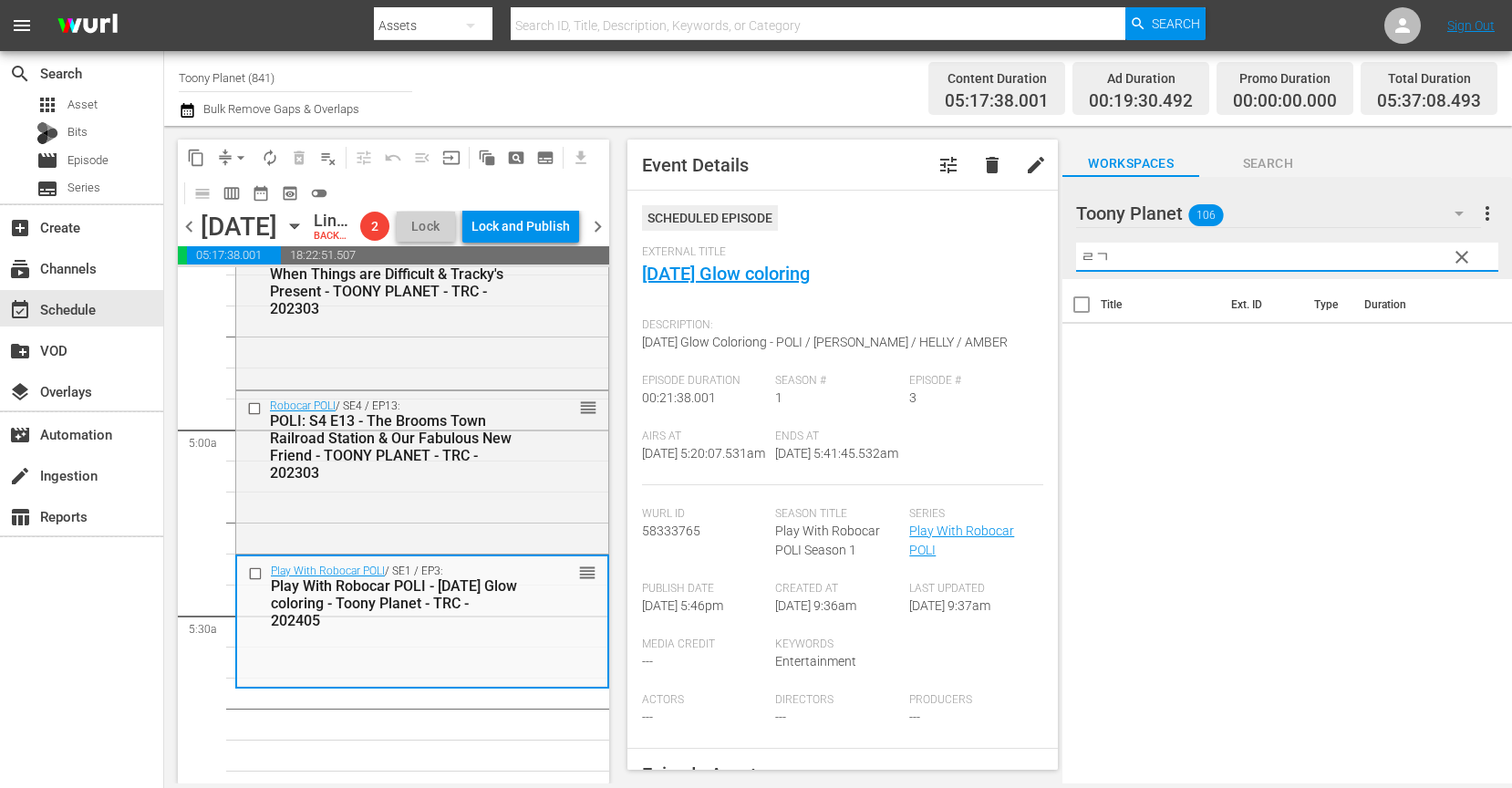 type on "ㄹ" 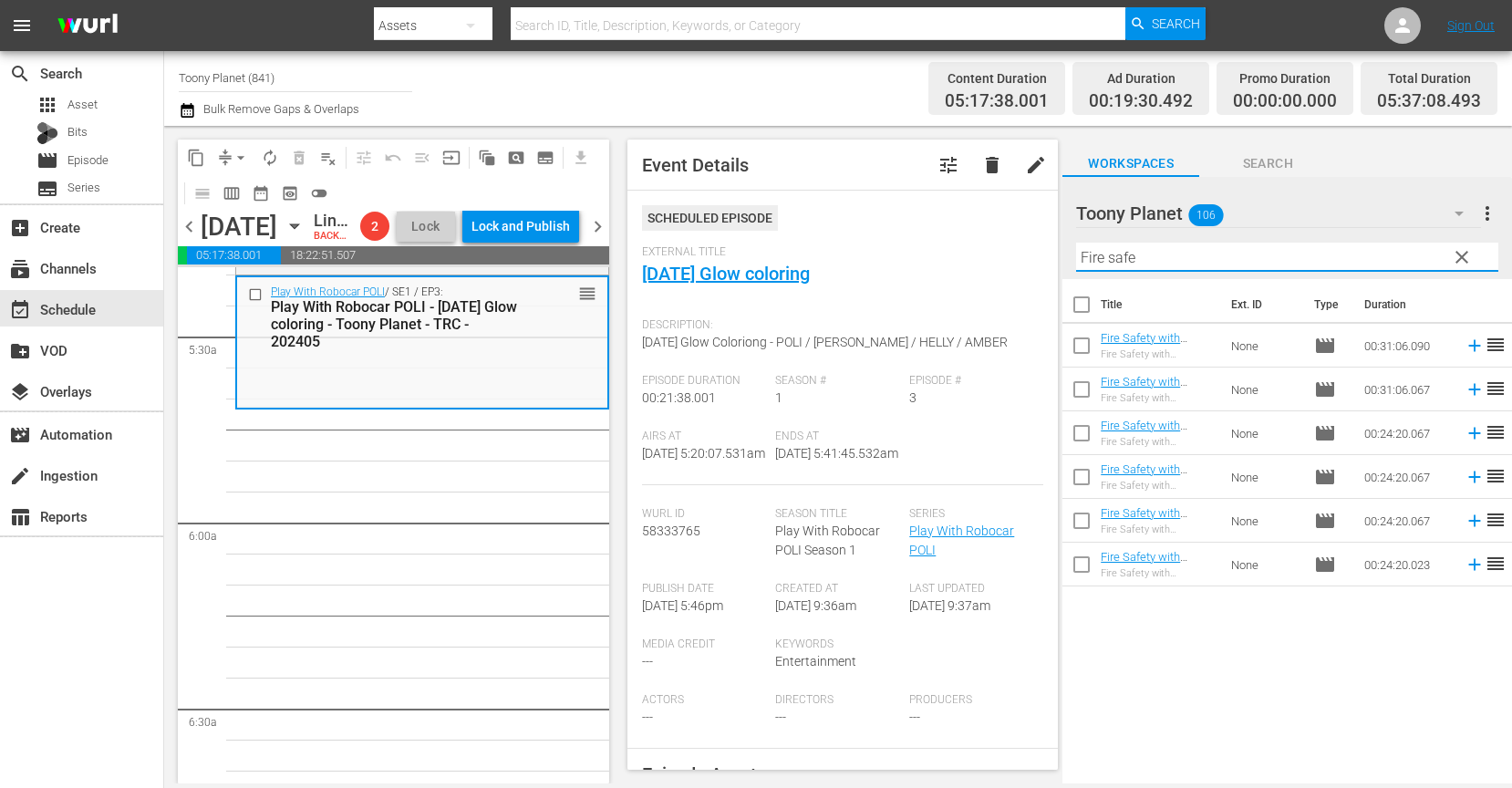 scroll, scrollTop: 1979, scrollLeft: 0, axis: vertical 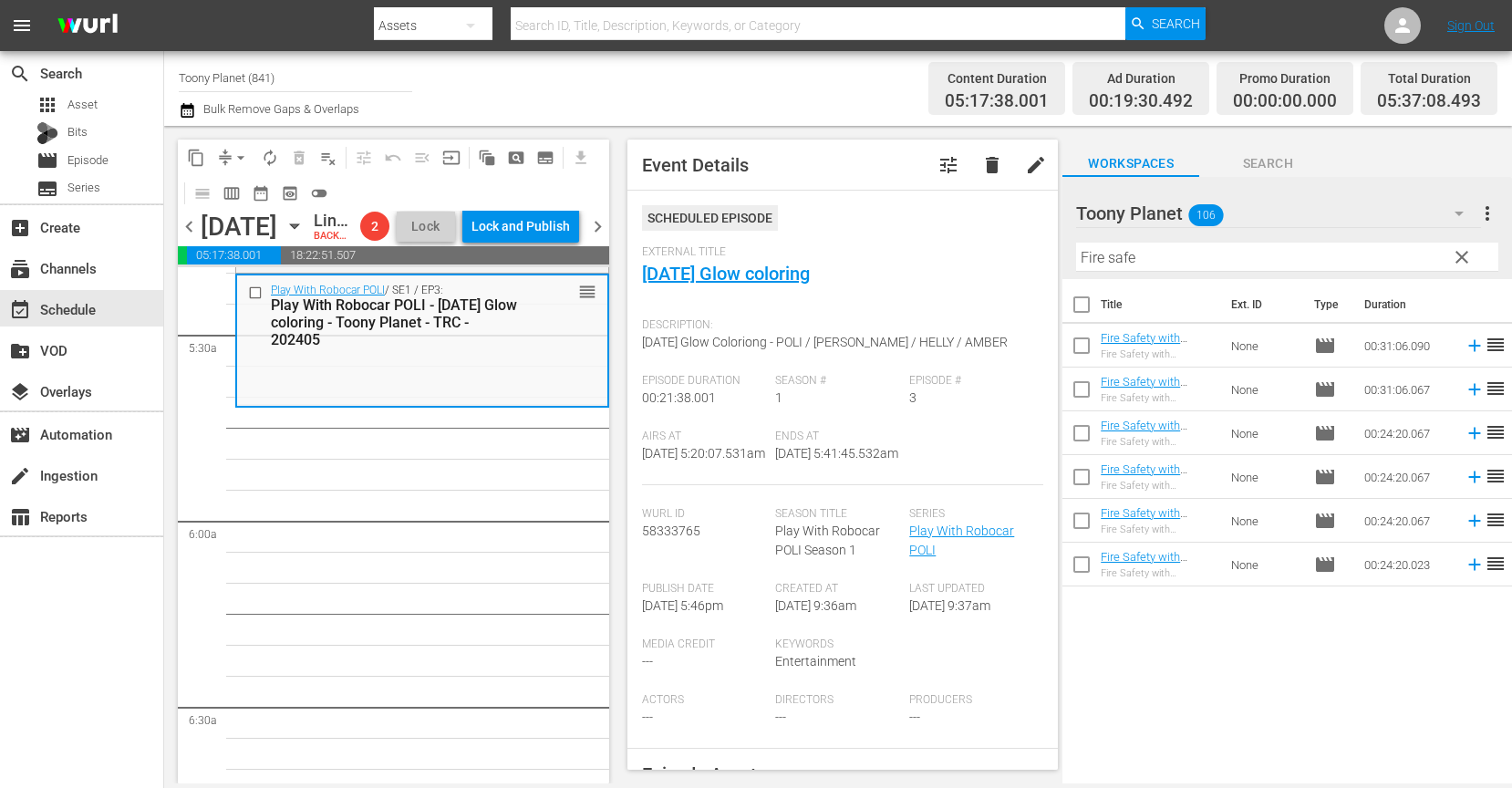 click on "Title Ext. ID Type Duration Fire Safety with ROY: S1 E6 - TOONY PLANET - TRC - 202303 Fire Safety with ROY None movie 00:31:06.090 reorder Fire Safety with ROY: S1 E5 - TOONY PLANET - TRC - 202303 Fire Safety with ROY None movie 00:31:06.067 reorder Fire Safety with ROY: S1 E1 - TOONY PLANET - TRC - 202303 Fire Safety with ROY None movie 00:24:20.067 reorder Fire Safety with ROY: S1 E3 - TOONY PLANET - TRC - 202303 Fire Safety with ROY None movie 00:24:20.067 reorder Fire Safety with ROY: S1 E4 - TOONY PLANET - TRC - 202303 Fire Safety with ROY None movie 00:24:20.067 reorder Fire Safety with ROY: S1 E2 - TOONY PLANET - TRC - 202303 Fire Safety with ROY None movie 00:24:20.023 reorder" at bounding box center (1287, 533) 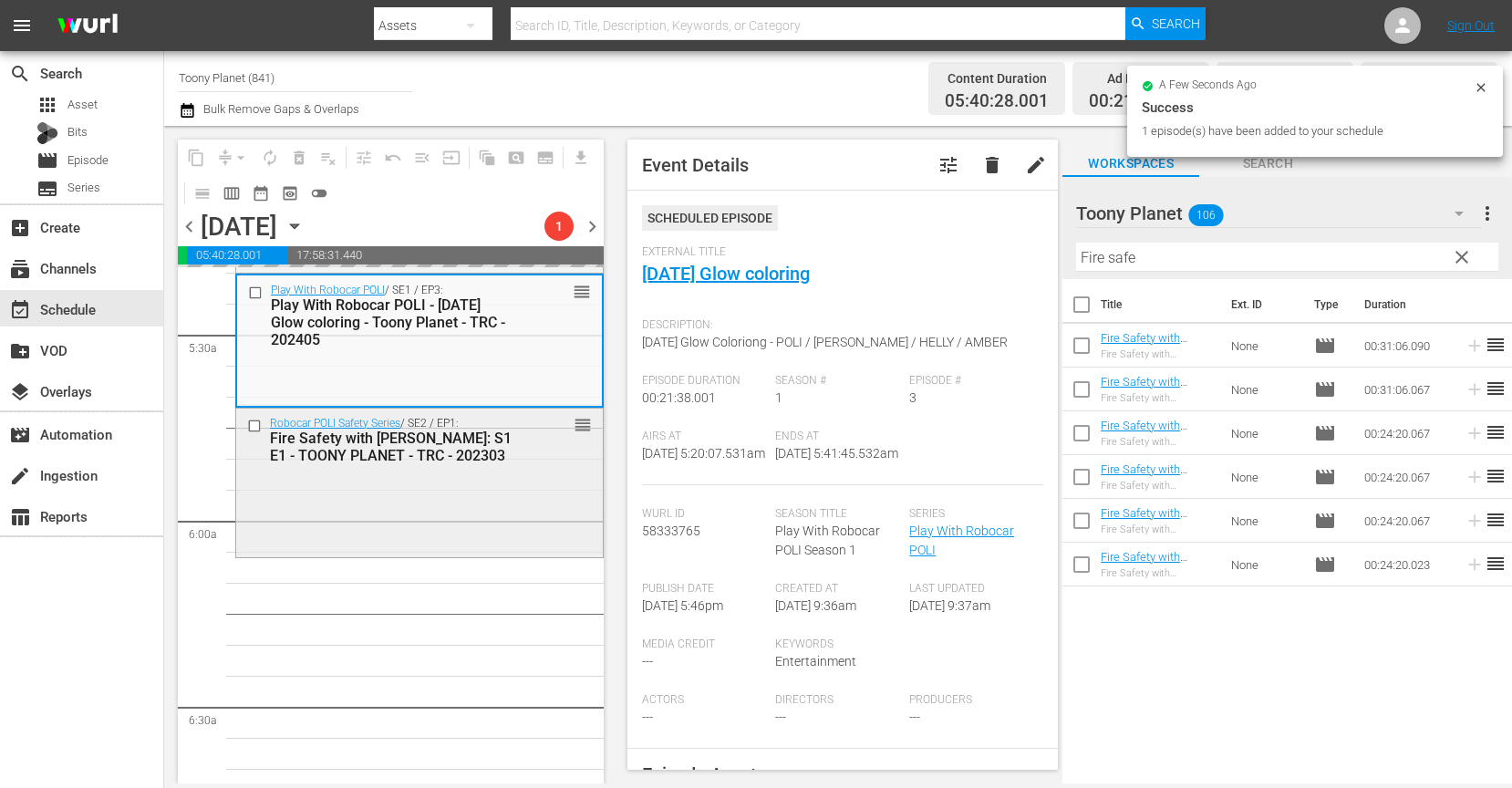 click on "Robocar POLI Safety Series  / SE2 / EP1:
Fire Safety with ROY: S1 E1 - TOONY PLANET - TRC - 202303 reorder" at bounding box center (419, 481) 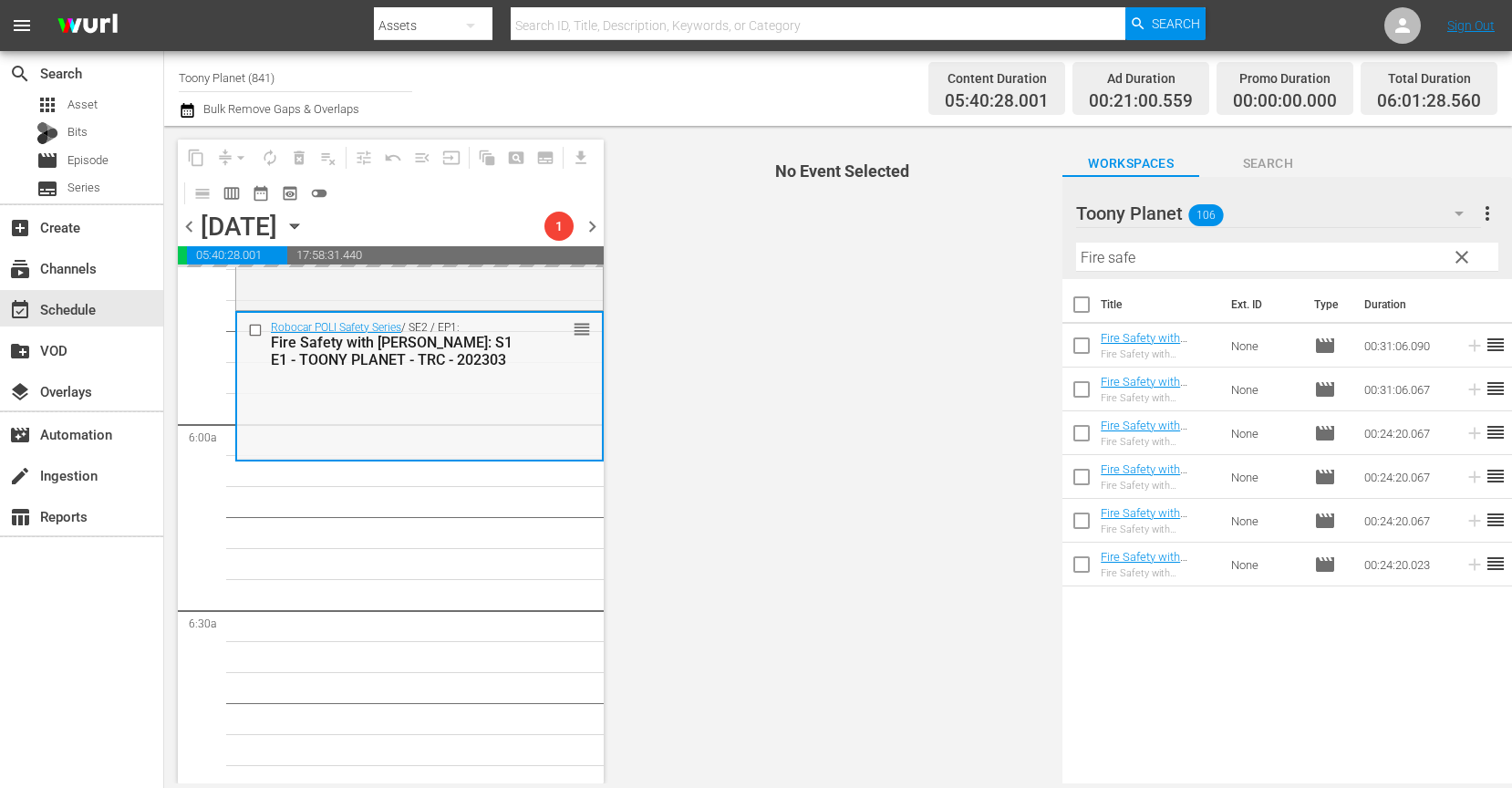 scroll, scrollTop: 2097, scrollLeft: 0, axis: vertical 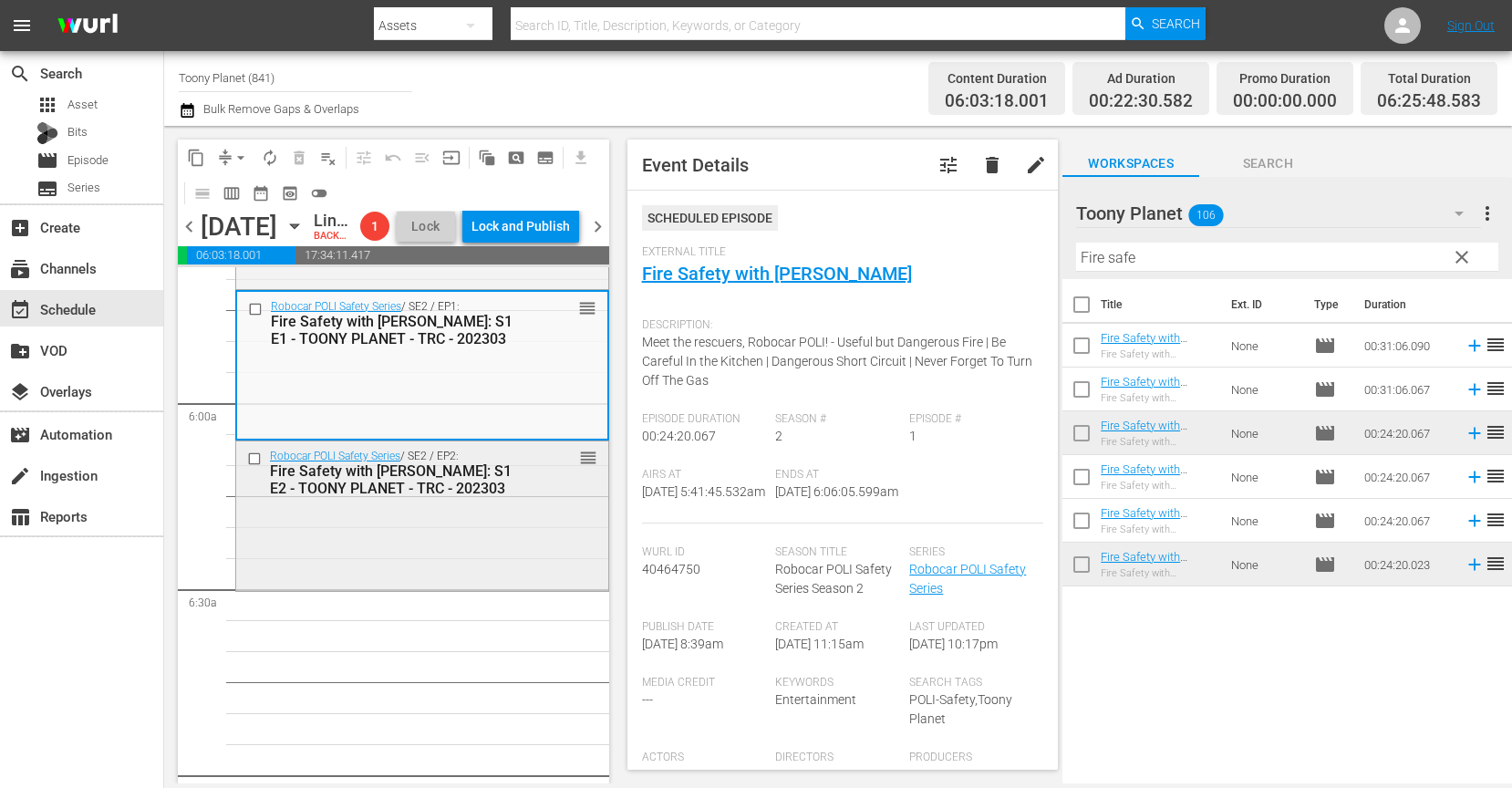 click on "Robocar POLI Safety Series  / SE2 / EP2:
Fire Safety with ROY: S1 E2 - TOONY PLANET - TRC - 202303 reorder" at bounding box center [422, 513] 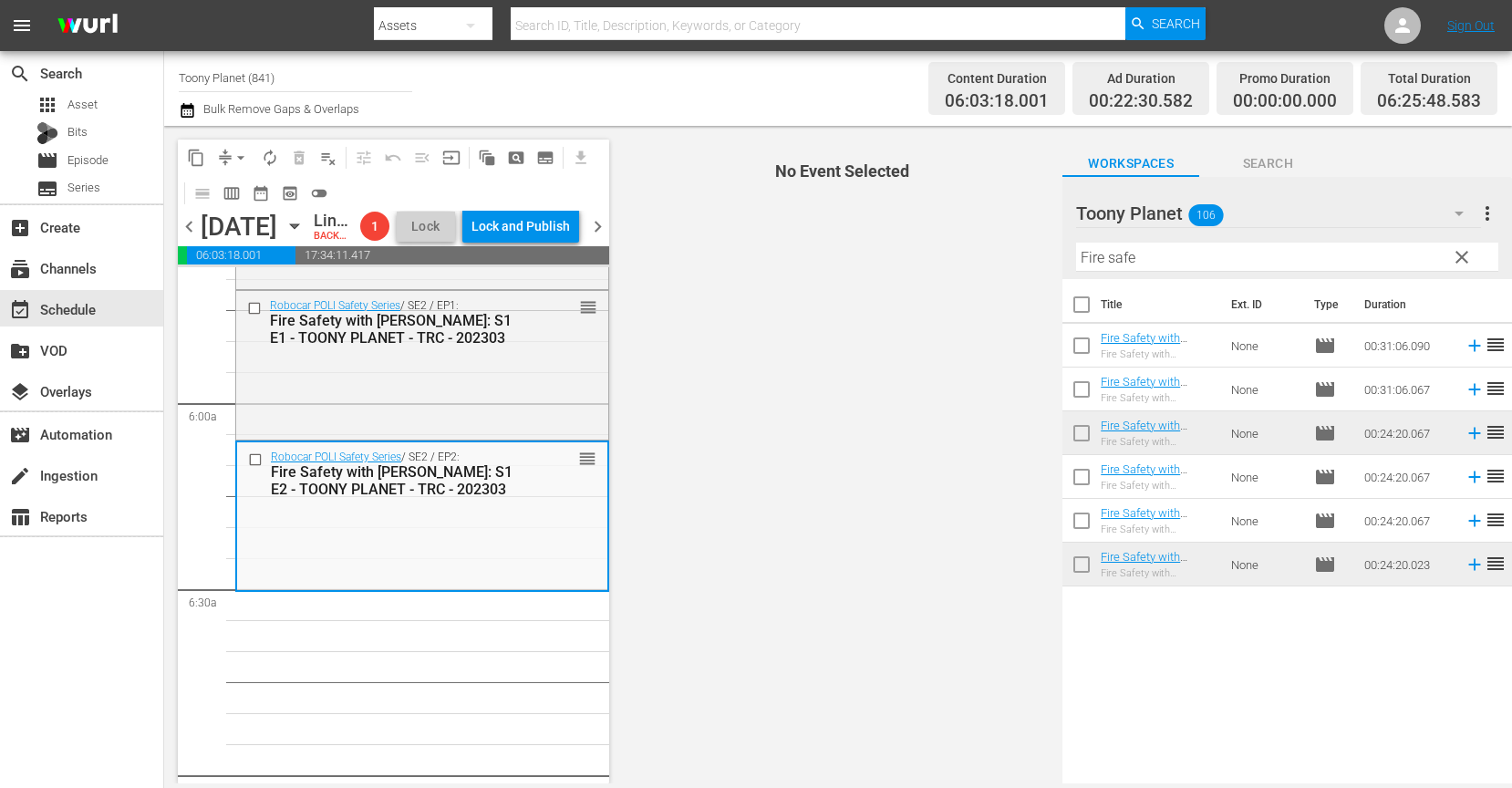 drag, startPoint x: 1233, startPoint y: 257, endPoint x: 1011, endPoint y: 252, distance: 222.0563 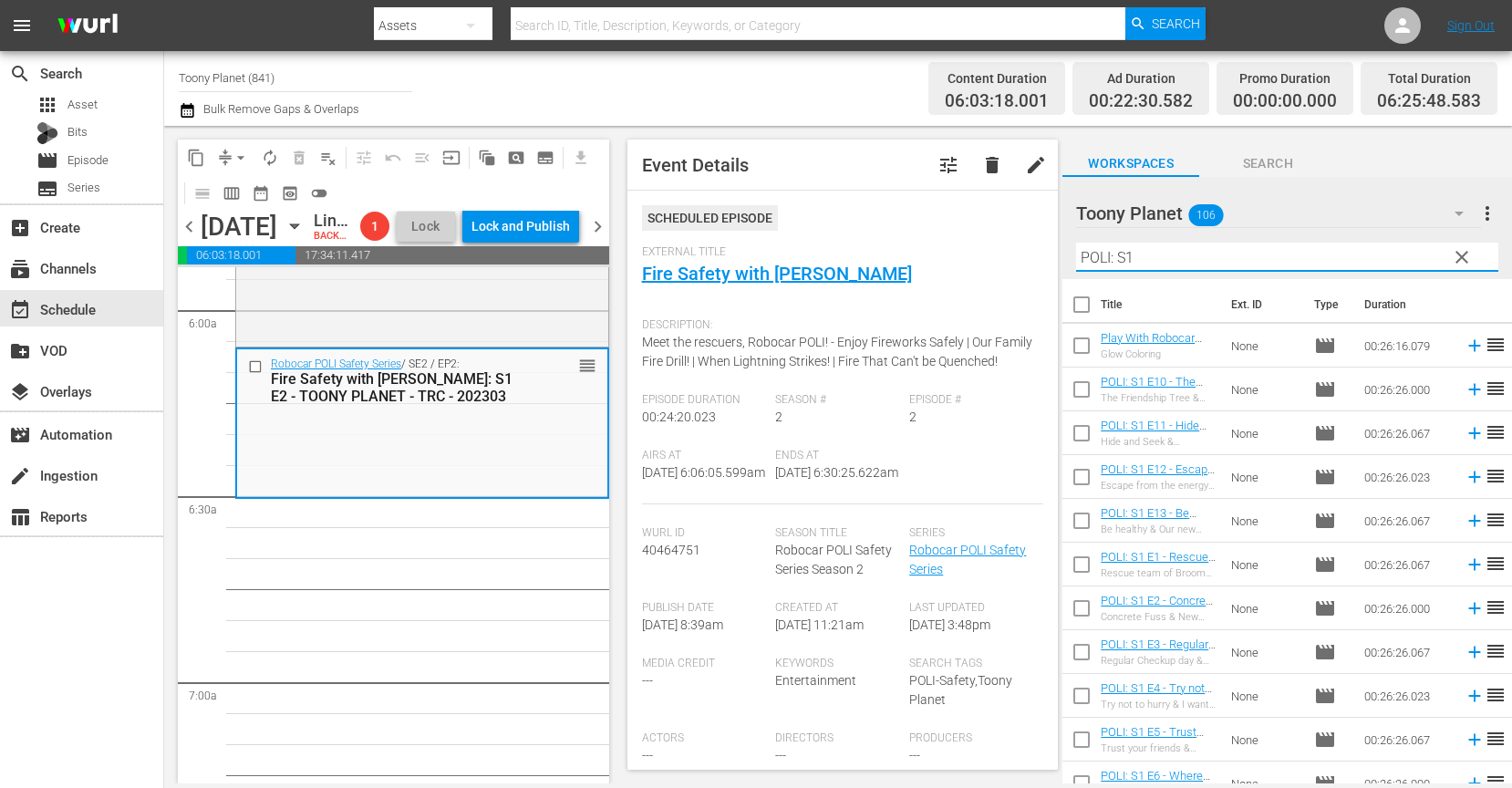 scroll, scrollTop: 2225, scrollLeft: 0, axis: vertical 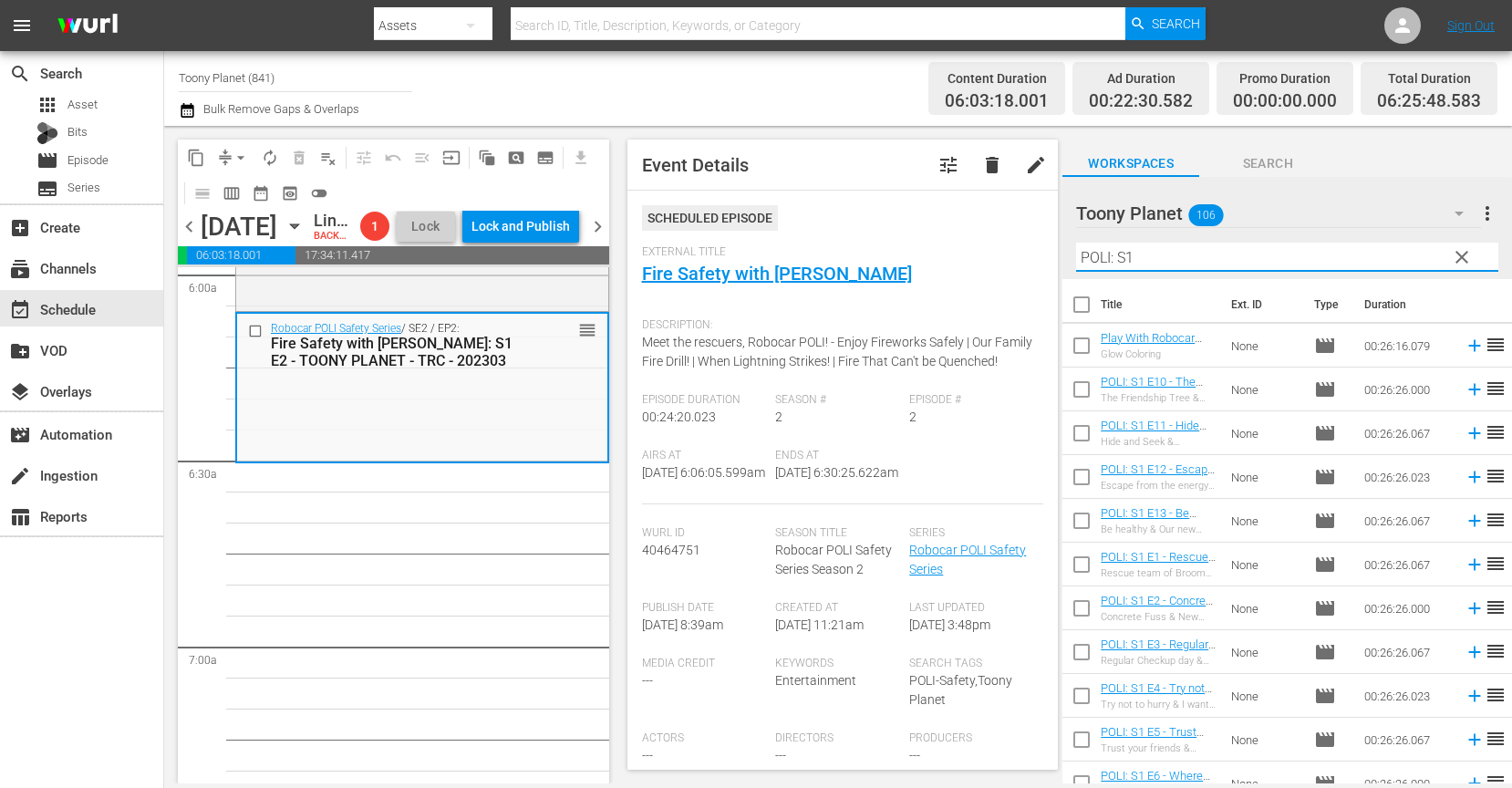 type on "POLI: S1" 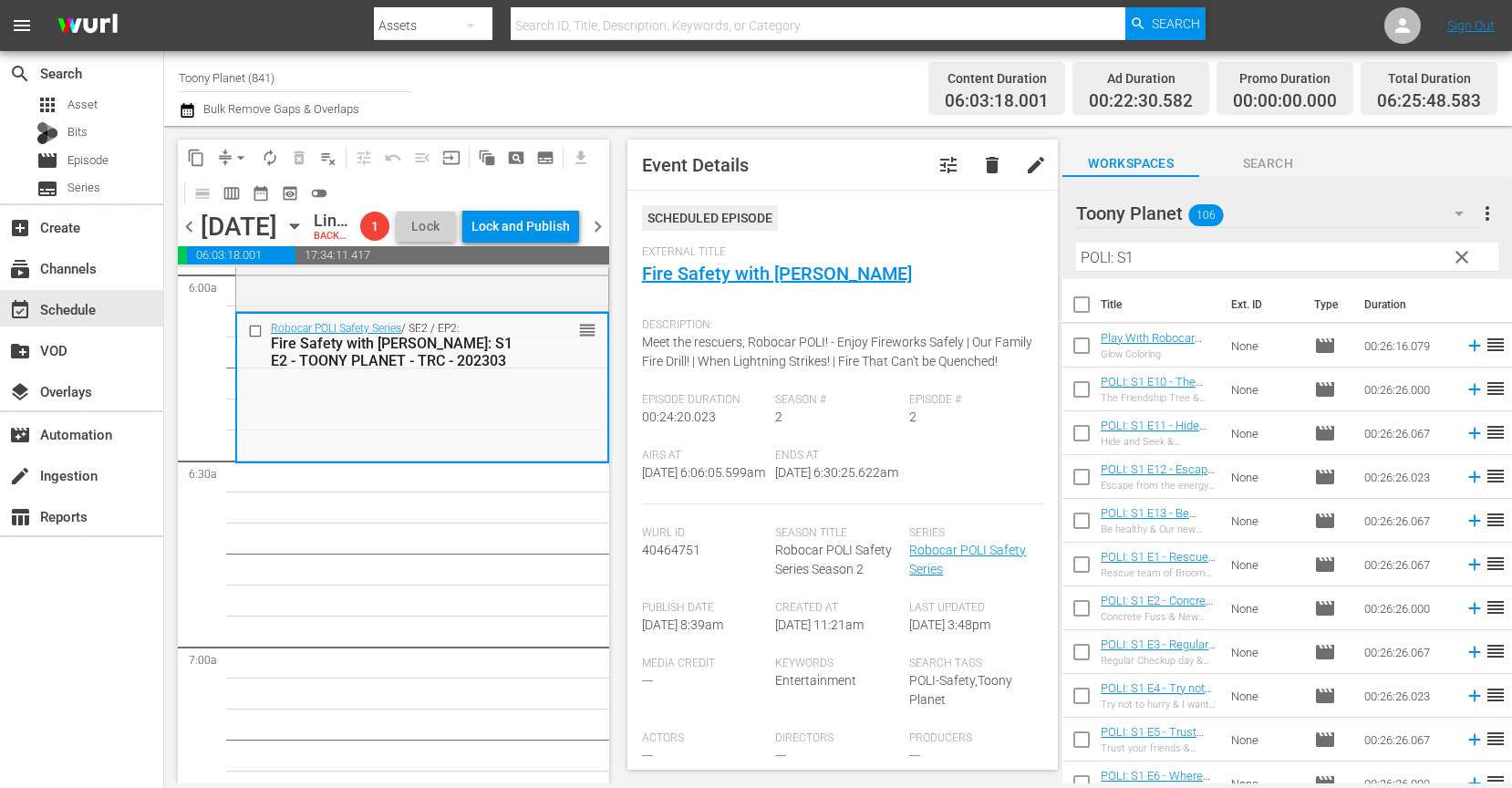 drag, startPoint x: 310, startPoint y: 671, endPoint x: 315, endPoint y: 619, distance: 52.23983 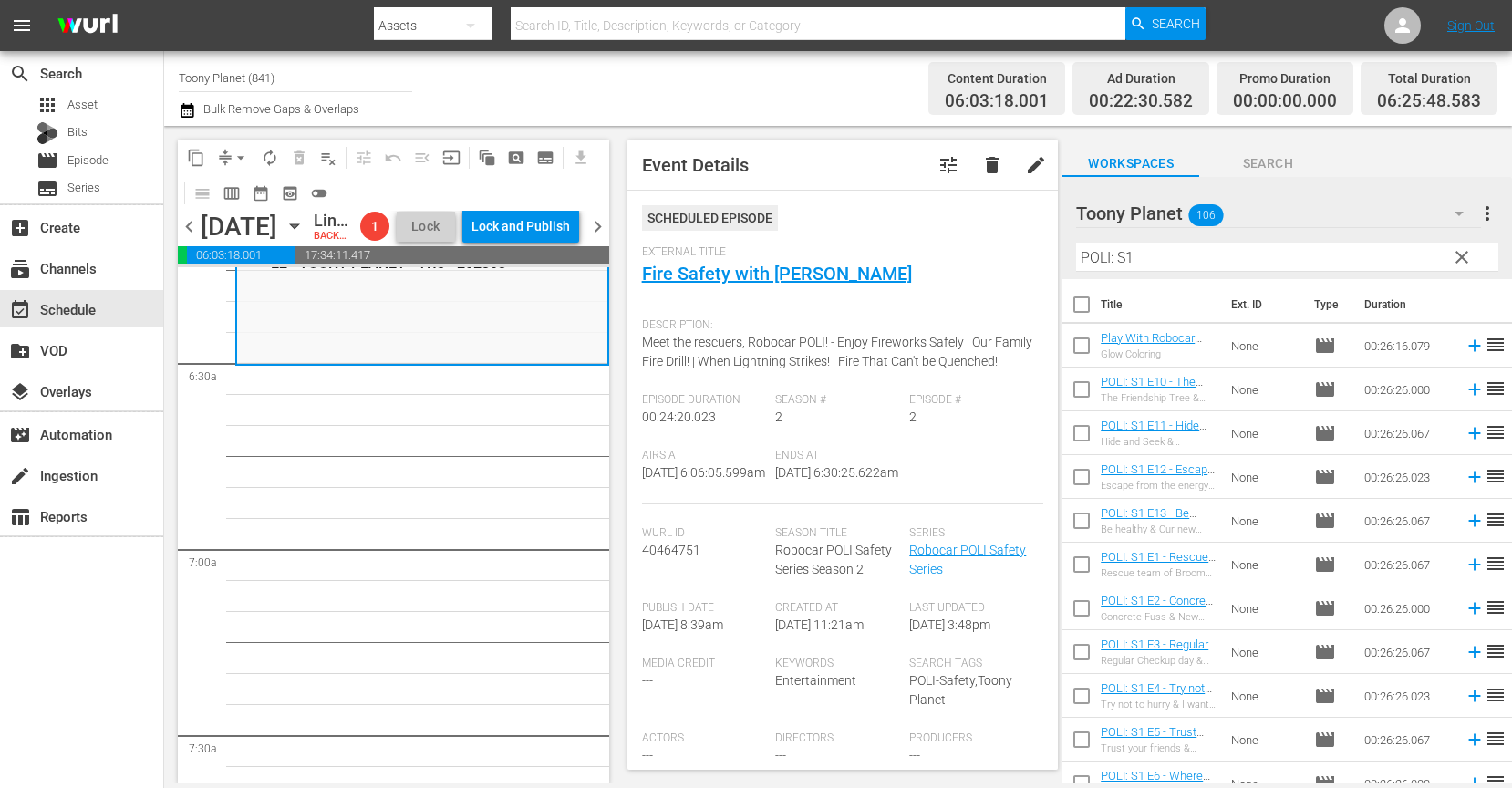 scroll, scrollTop: 2347, scrollLeft: 0, axis: vertical 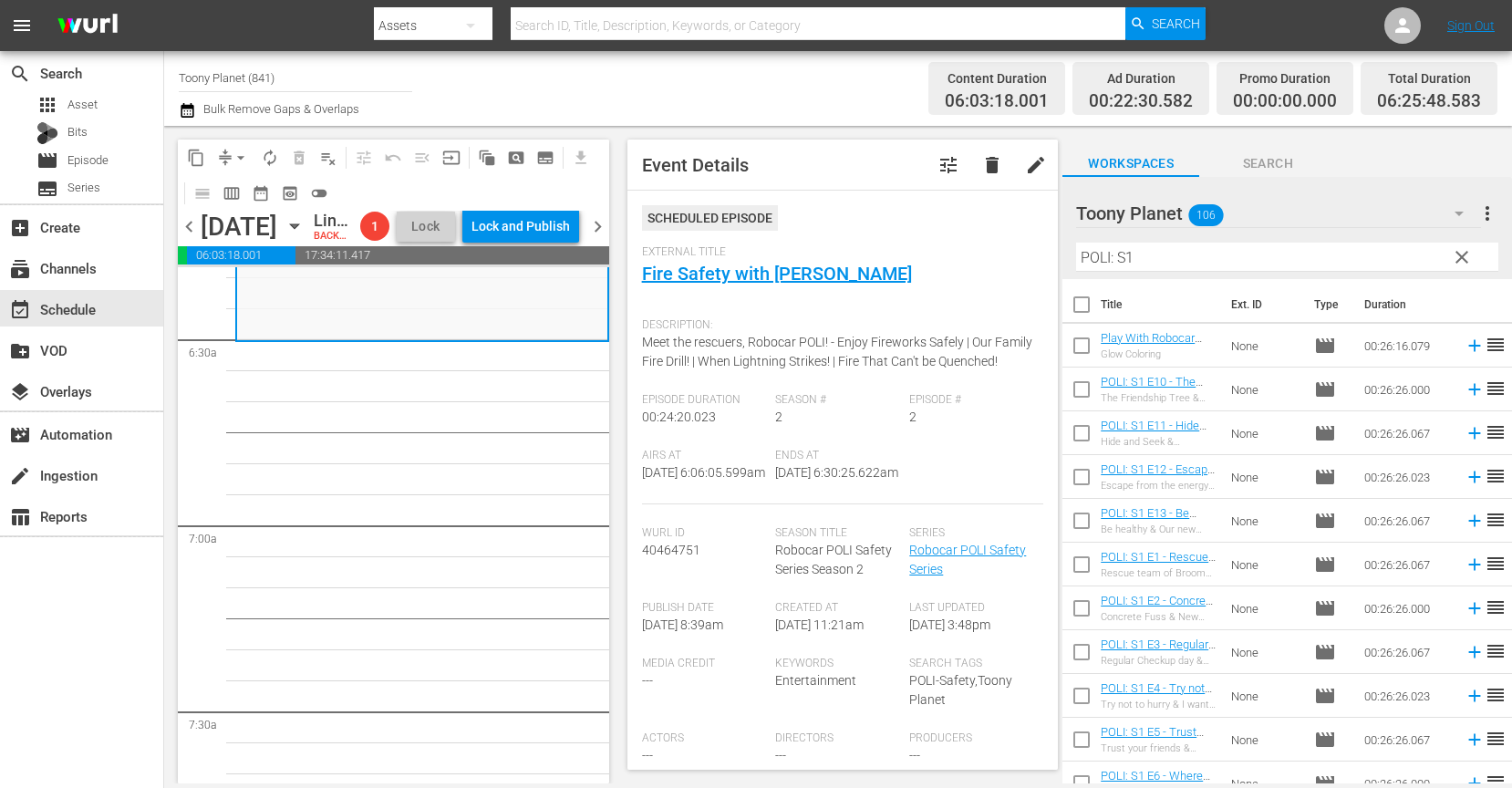 click on "Robocar POLI  / SE4 / EP3:
POLI: S4 E3 - We Look Alike & Marine's Dream - TOONY PLANET - TRC - 202303 reorder Robocar POLI  / SE4 / EP5:
POLI: S4 E5 - Where's Bruny? & The Fortune Cookie - TOONY PLANET - TRC - 202303 reorder Robocar POLI  / SE4 / EP7:
POLI: S4 E7 - Move out! Battle in the Woods Part 1& Part2 - TOONY PLANET - TRC - 202303 reorder Robocar POLI  / SE4 / EP9:
POLI: S4 E9 Miracle at Tracky's Farm & Boom! Crash! Danger! - TOONY PLANET - TRC - 202303 reorder Robocar POLI  / SE4 / EP11:
POLI: S4 E11 - Thank you, Roy & Disappearance of Spooky - TOONY PLANET - TRC - 202303 reorder Robocar POLI  / SE4 / EP13:
POLI: S4 E13 - The Brooms Town Railroad Station & Our Fabulous New Friend - TOONY PLANET - TRC - 202303 reorder Robocar POLI  / SE4 / EP10:
POLI: S4 E10 - Camp's Secret Plan & Fishing Commotion - TOONY PLANET - TRC - 202303 reorder Robocar POLI  / SE4 / EP4:
POLI: S4 E4 - The Unpoppable Bubble & A Spring Cleaning Disaster - TOONY PLANET - TRC - 202303 reorder Robocar POLI reorder" at bounding box center [422, 2386] 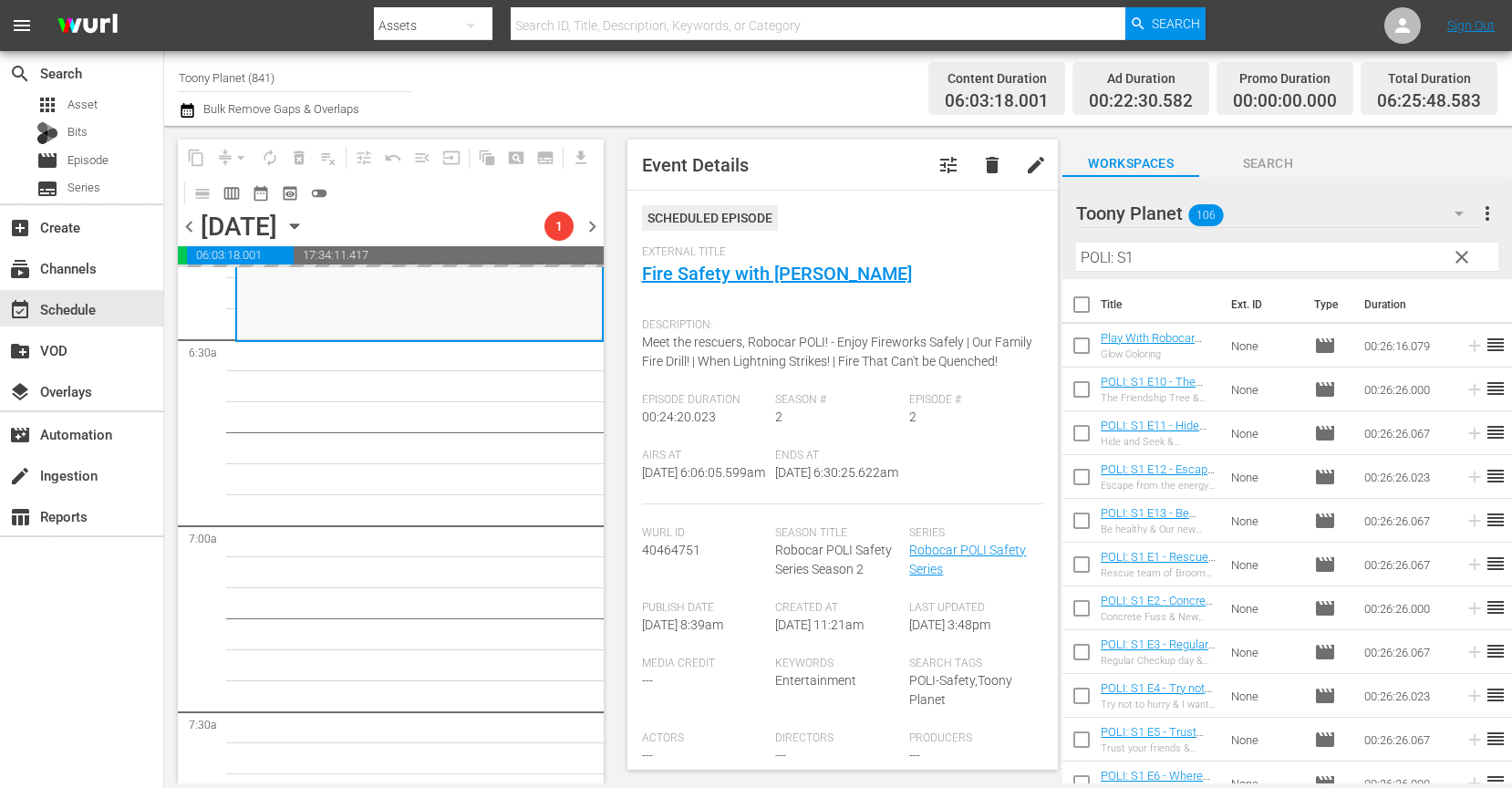 drag, startPoint x: 1156, startPoint y: 565, endPoint x: 595, endPoint y: 780, distance: 600.7878 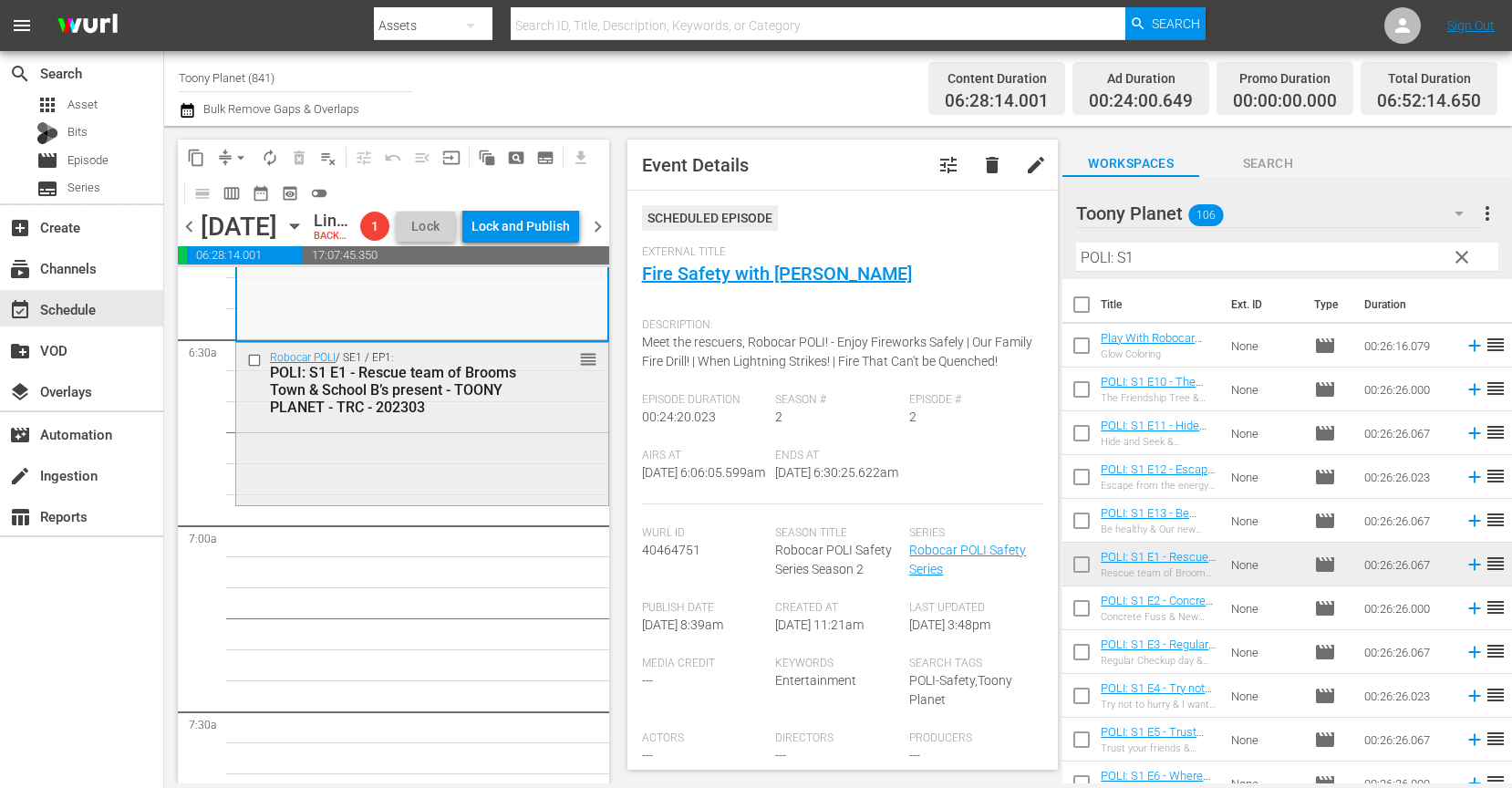 click on "Robocar POLI  / SE1 / EP1:
POLI: S1 E1 - Rescue team of Brooms Town & School B’s present - TOONY PLANET - TRC - 202303 reorder" at bounding box center (422, 422) 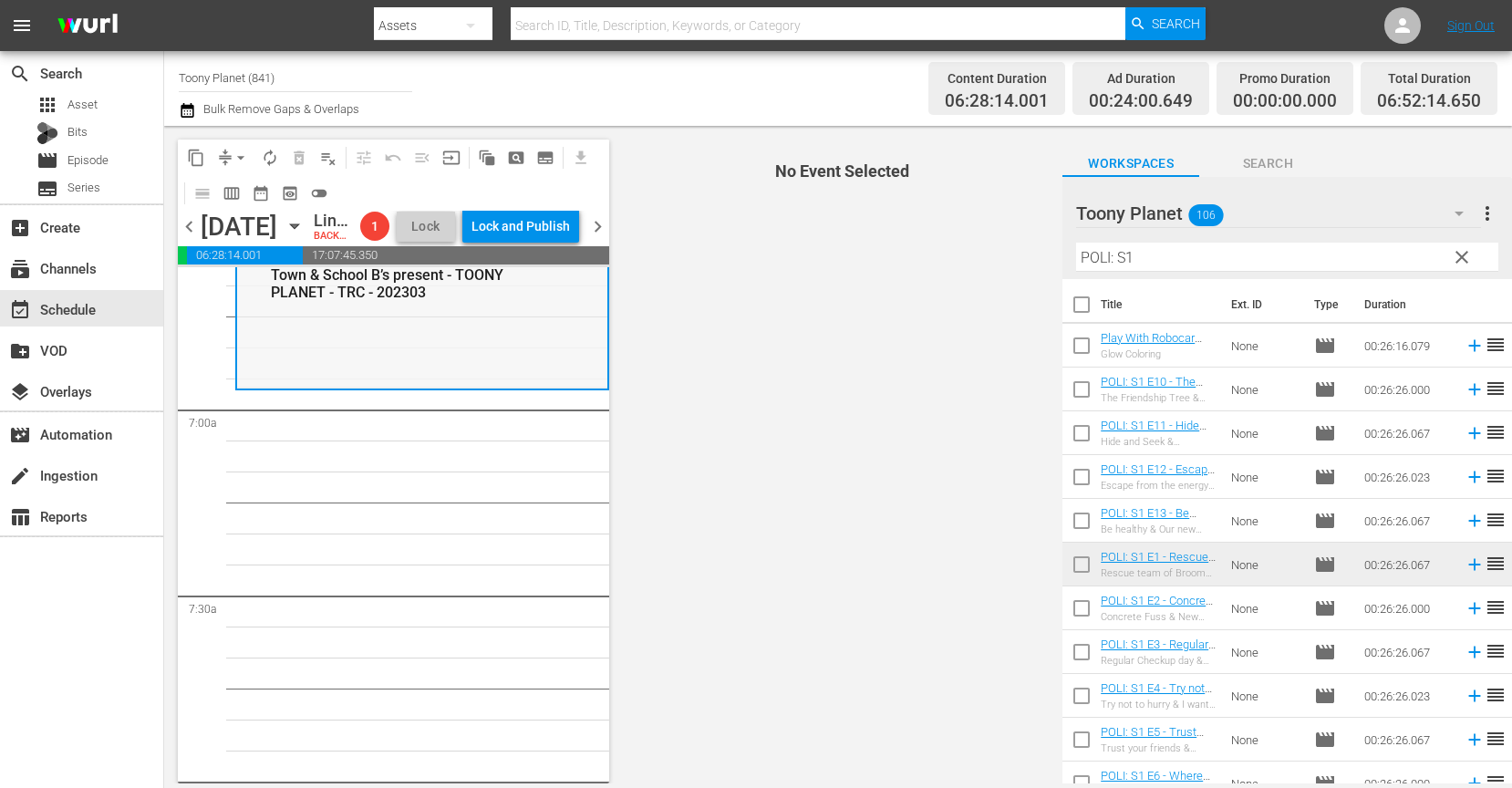 click on "Robocar POLI  / SE4 / EP3:
POLI: S4 E3 - We Look Alike & Marine's Dream - TOONY PLANET - TRC - 202303 reorder Robocar POLI  / SE4 / EP5:
POLI: S4 E5 - Where's Bruny? & The Fortune Cookie - TOONY PLANET - TRC - 202303 reorder Robocar POLI  / SE4 / EP7:
POLI: S4 E7 - Move out! Battle in the Woods Part 1& Part2 - TOONY PLANET - TRC - 202303 reorder Robocar POLI  / SE4 / EP9:
POLI: S4 E9 Miracle at Tracky's Farm & Boom! Crash! Danger! - TOONY PLANET - TRC - 202303 reorder Robocar POLI  / SE4 / EP11:
POLI: S4 E11 - Thank you, Roy & Disappearance of Spooky - TOONY PLANET - TRC - 202303 reorder Robocar POLI  / SE4 / EP13:
POLI: S4 E13 - The Brooms Town Railroad Station & Our Fabulous New Friend - TOONY PLANET - TRC - 202303 reorder Robocar POLI  / SE4 / EP10:
POLI: S4 E10 - Camp's Secret Plan & Fishing Commotion - TOONY PLANET - TRC - 202303 reorder Robocar POLI  / SE4 / EP4:
POLI: S4 E4 - The Unpoppable Bubble & A Spring Cleaning Disaster - TOONY PLANET - TRC - 202303 reorder Robocar POLI reorder" at bounding box center (422, 2270) 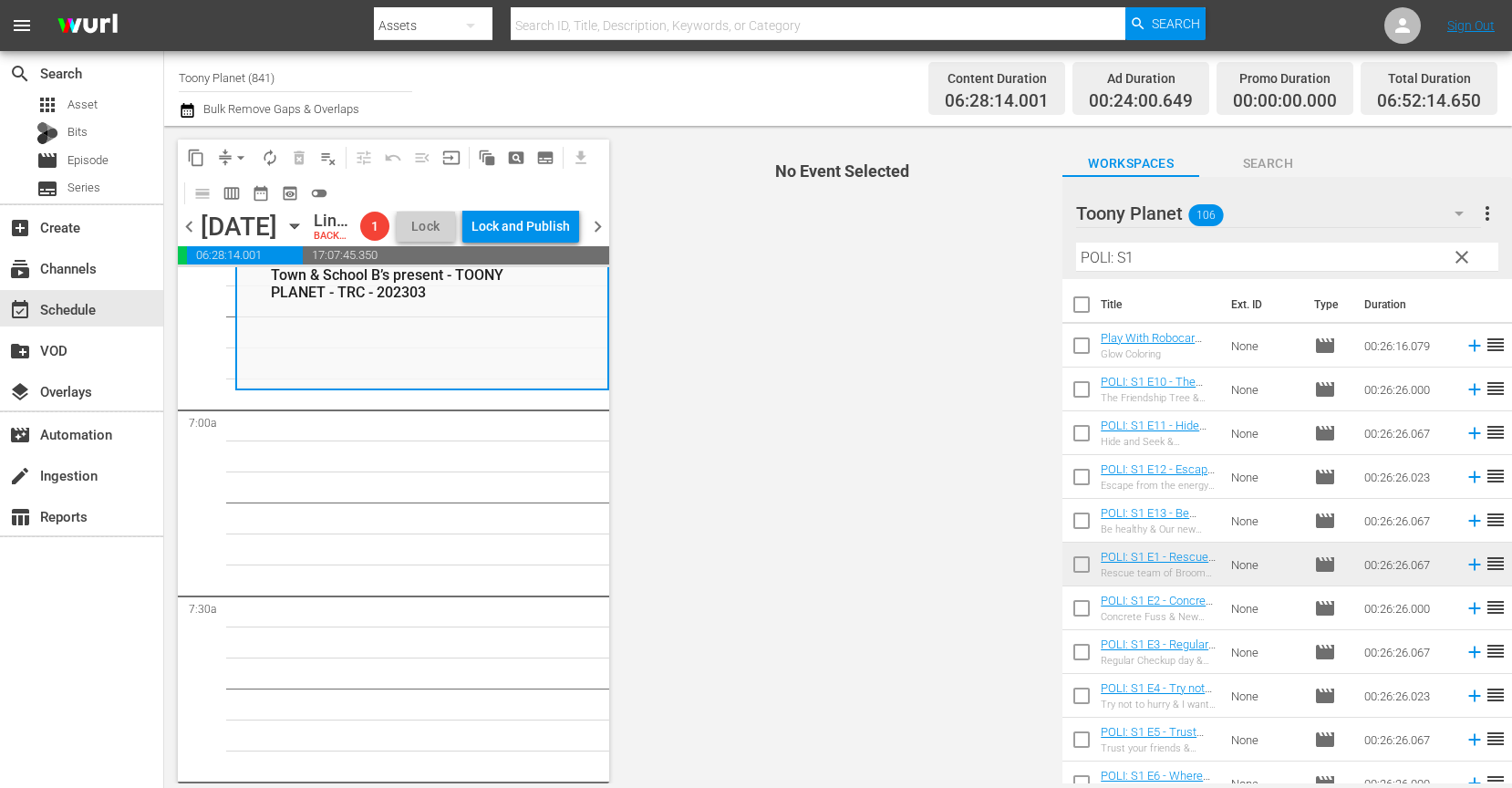 scroll, scrollTop: 2466, scrollLeft: 0, axis: vertical 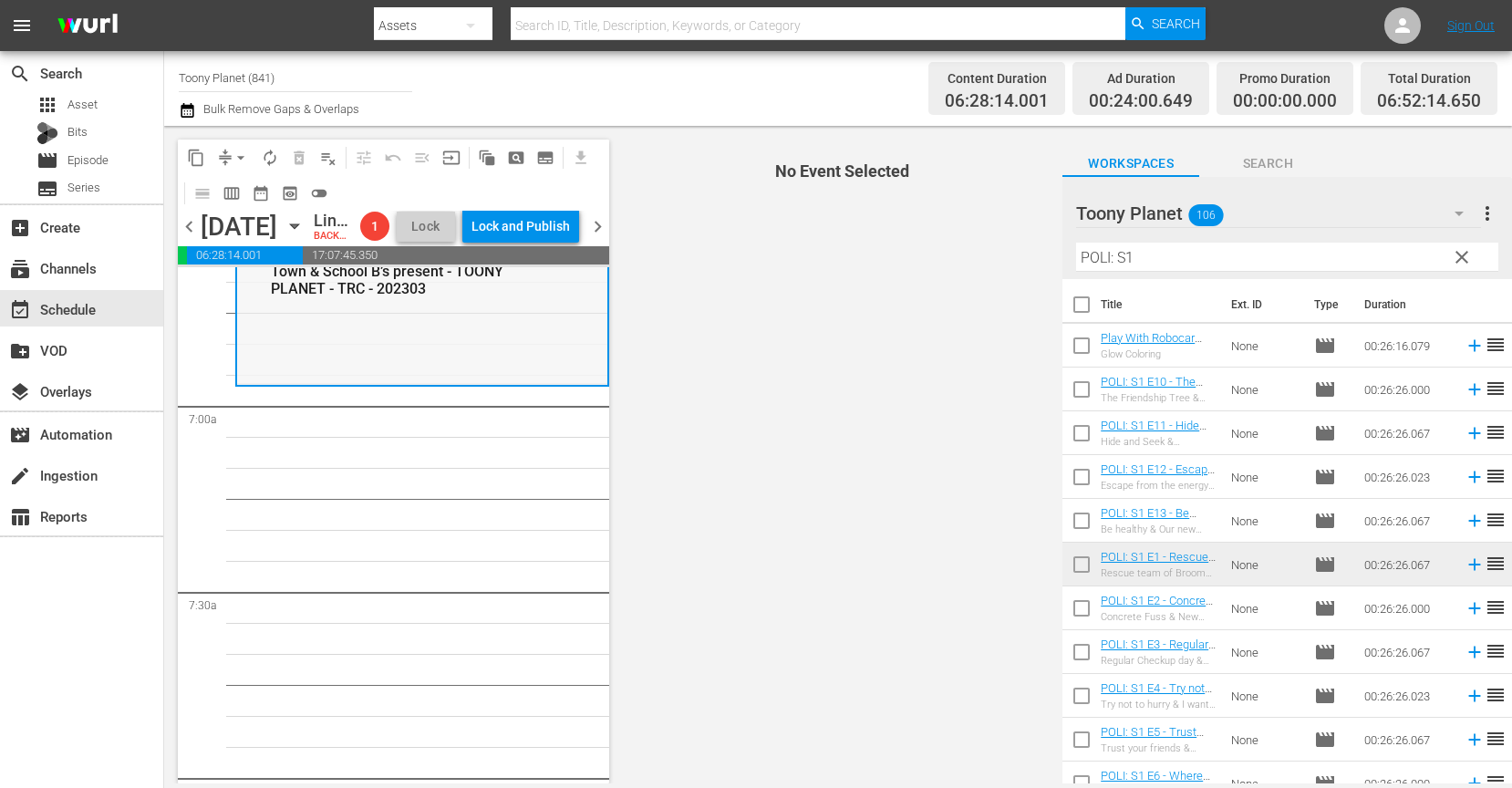 click on "Robocar POLI  / SE1 / EP1:
POLI: S1 E1 - Rescue team of Brooms Town & School B’s present - TOONY PLANET - TRC - 202303 reorder" at bounding box center (422, 304) 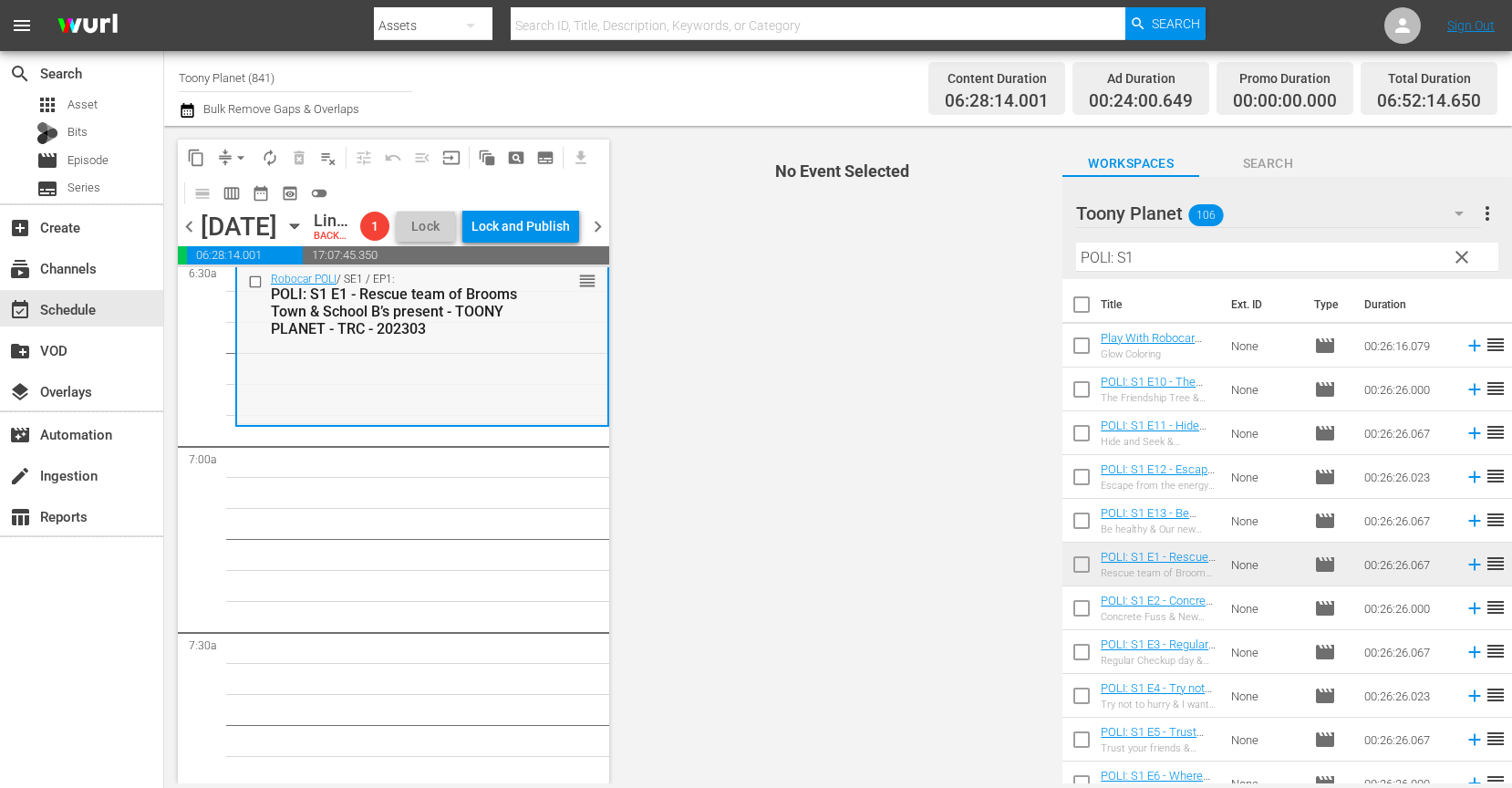 scroll, scrollTop: 2429, scrollLeft: 0, axis: vertical 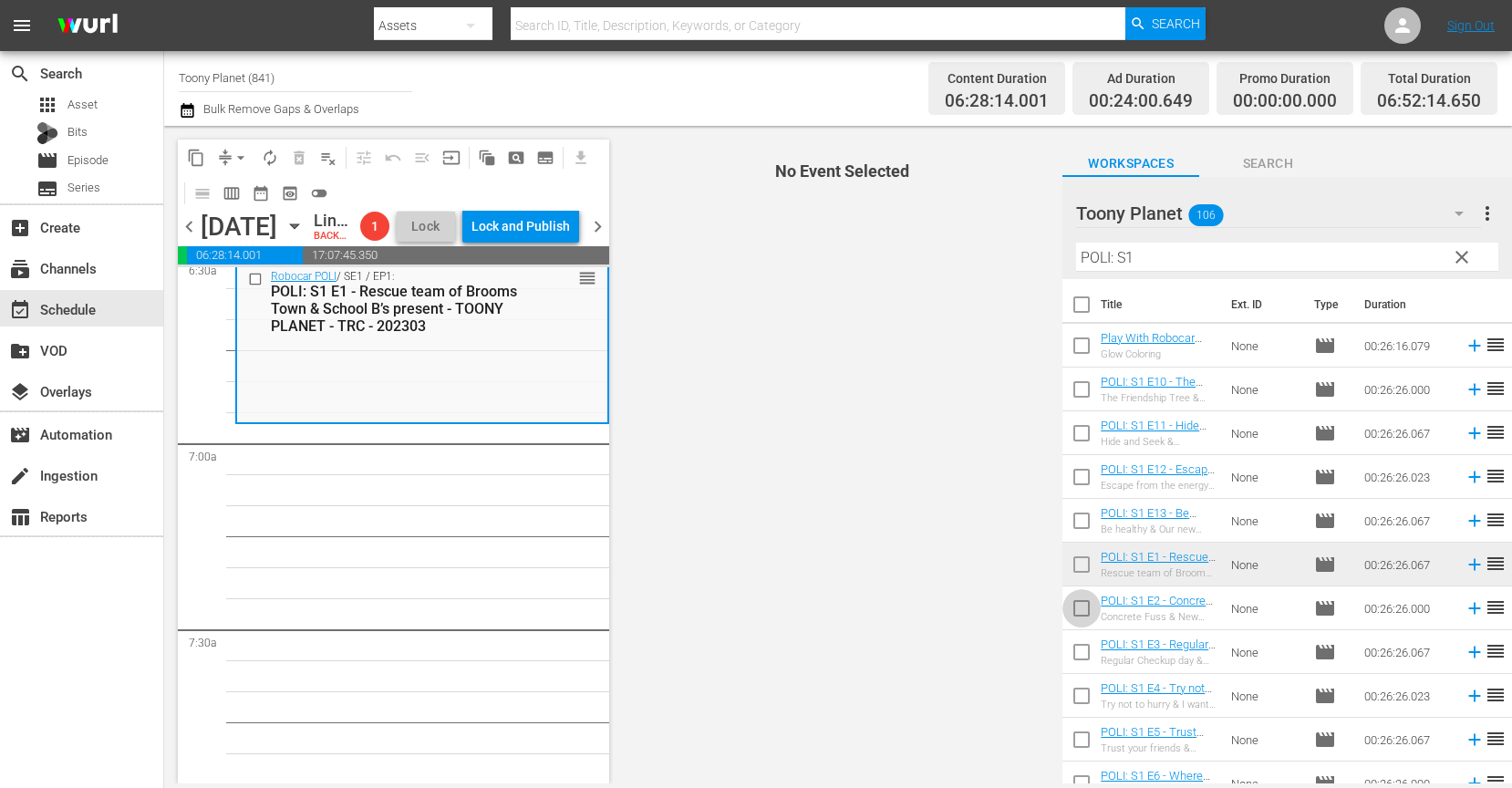 click at bounding box center [1082, 612] 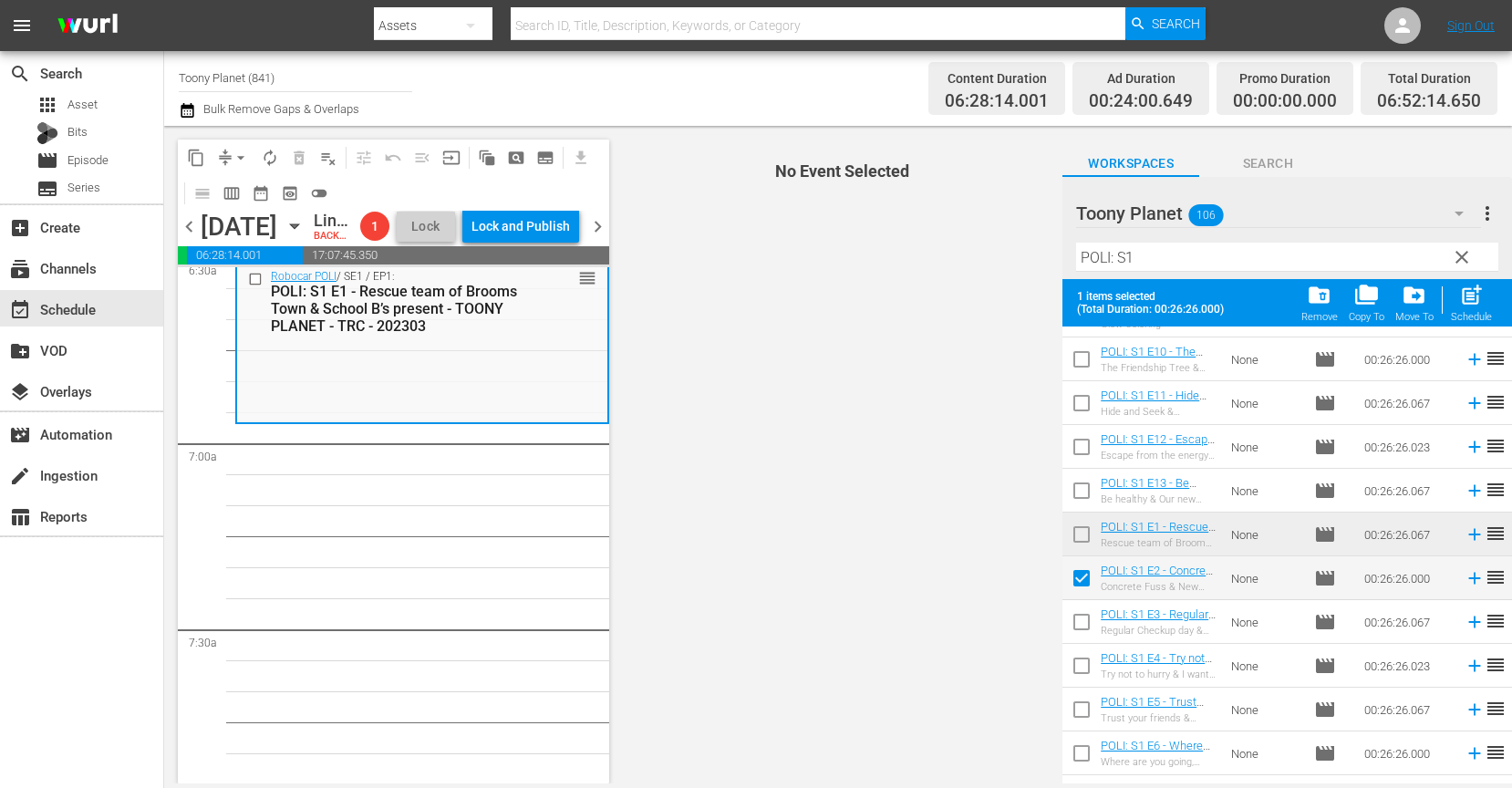 scroll, scrollTop: 193, scrollLeft: 0, axis: vertical 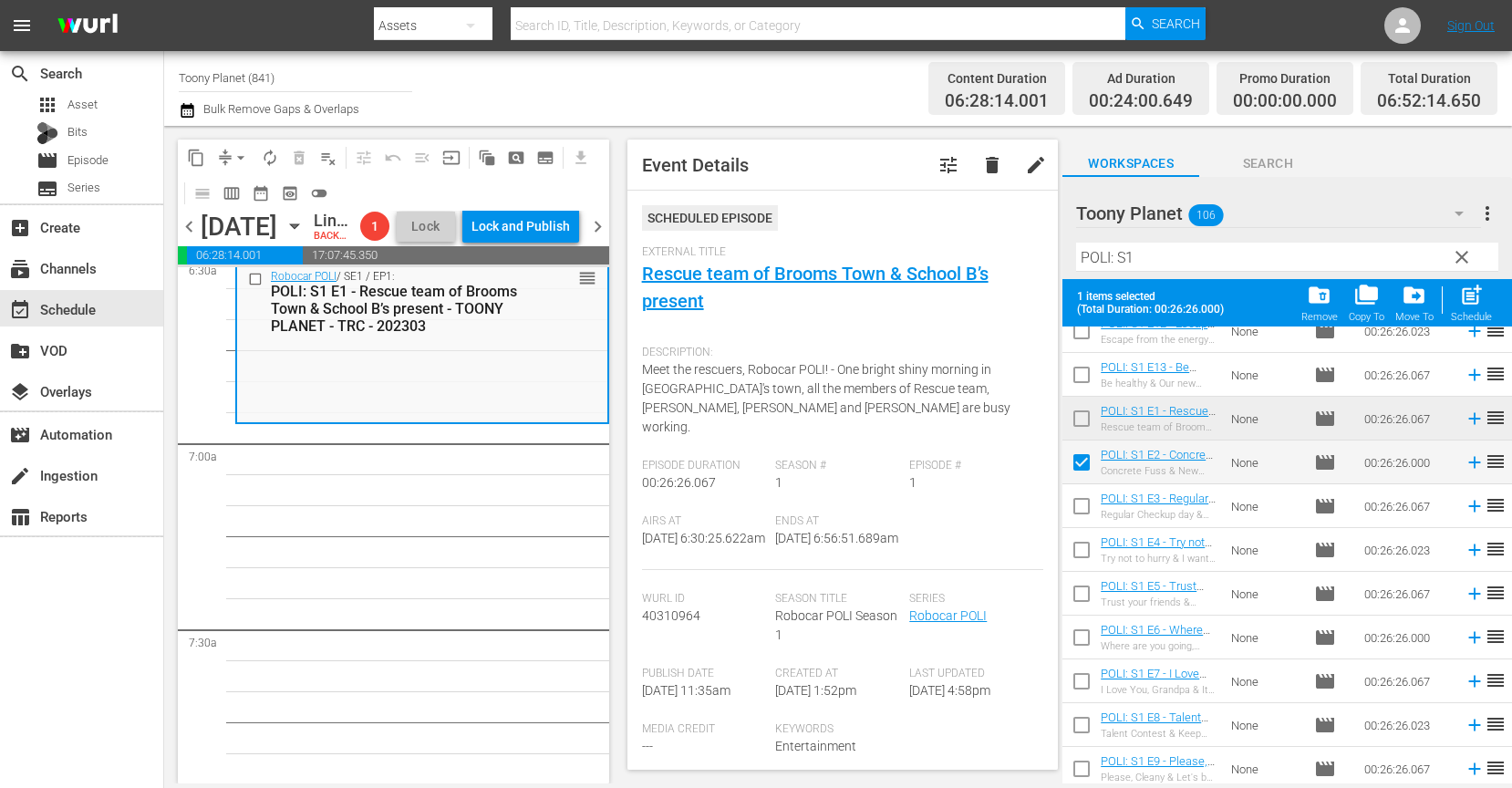 click at bounding box center (1082, 510) 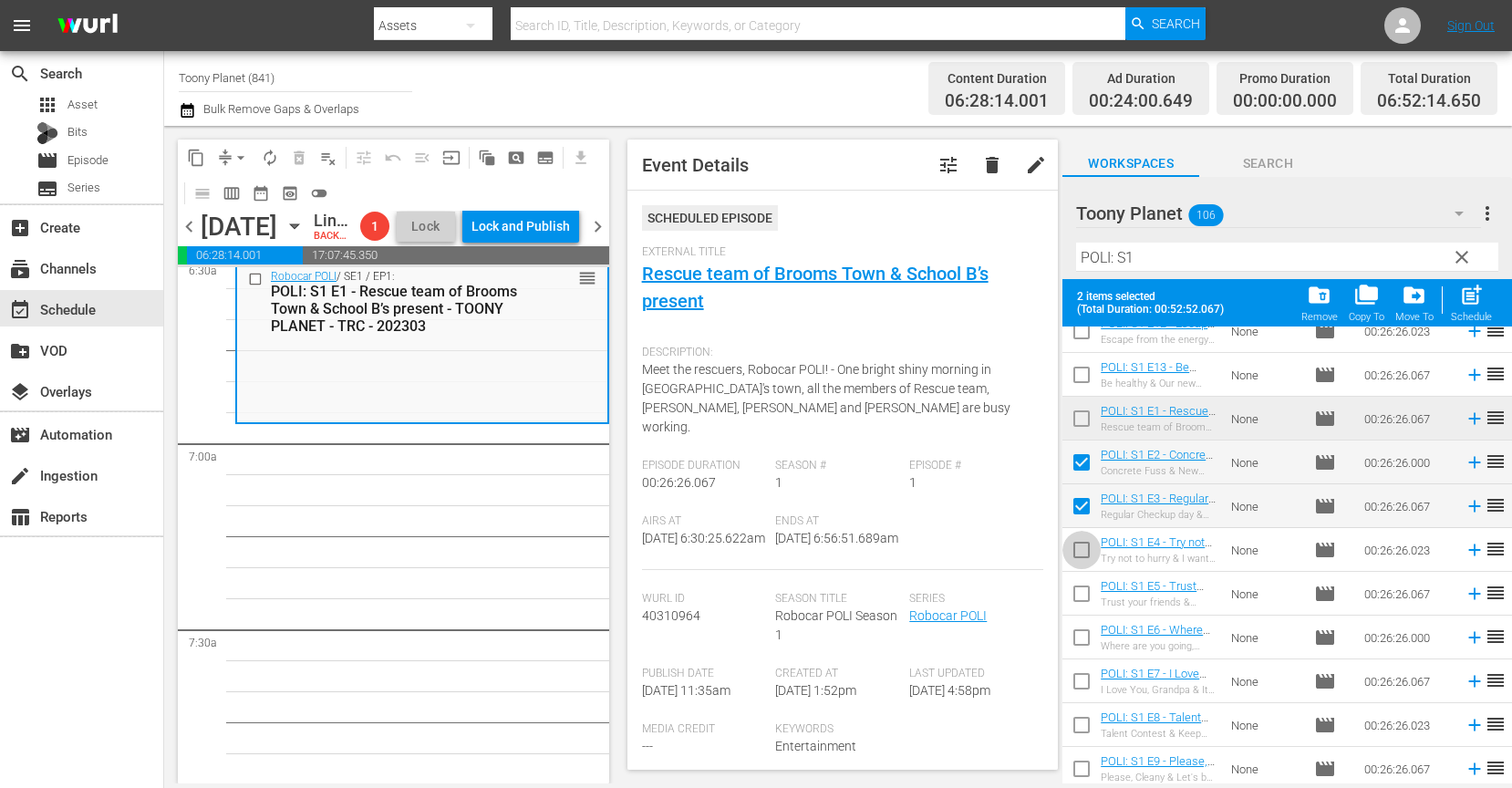 click at bounding box center (1082, 554) 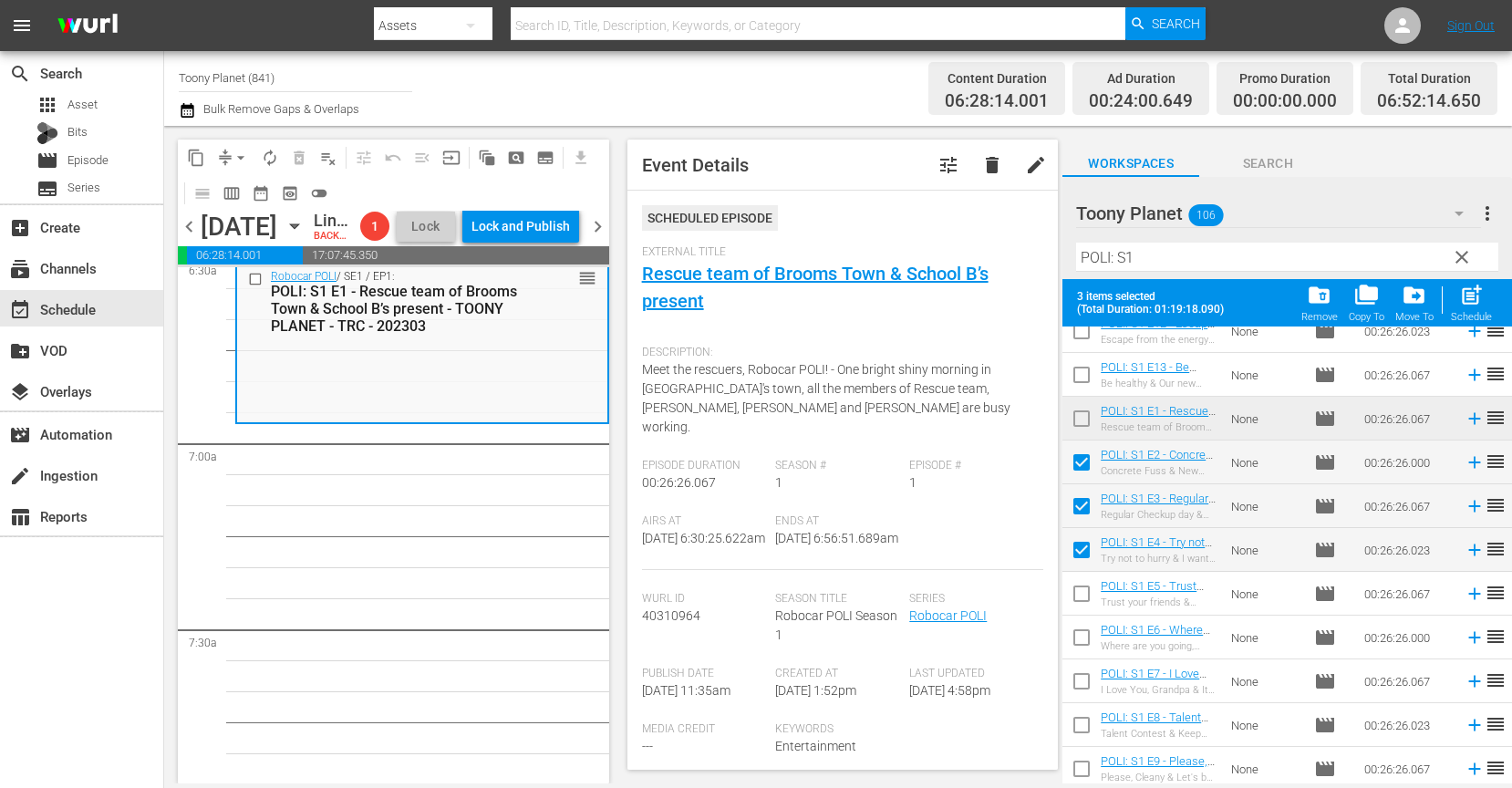 click at bounding box center [1082, 597] 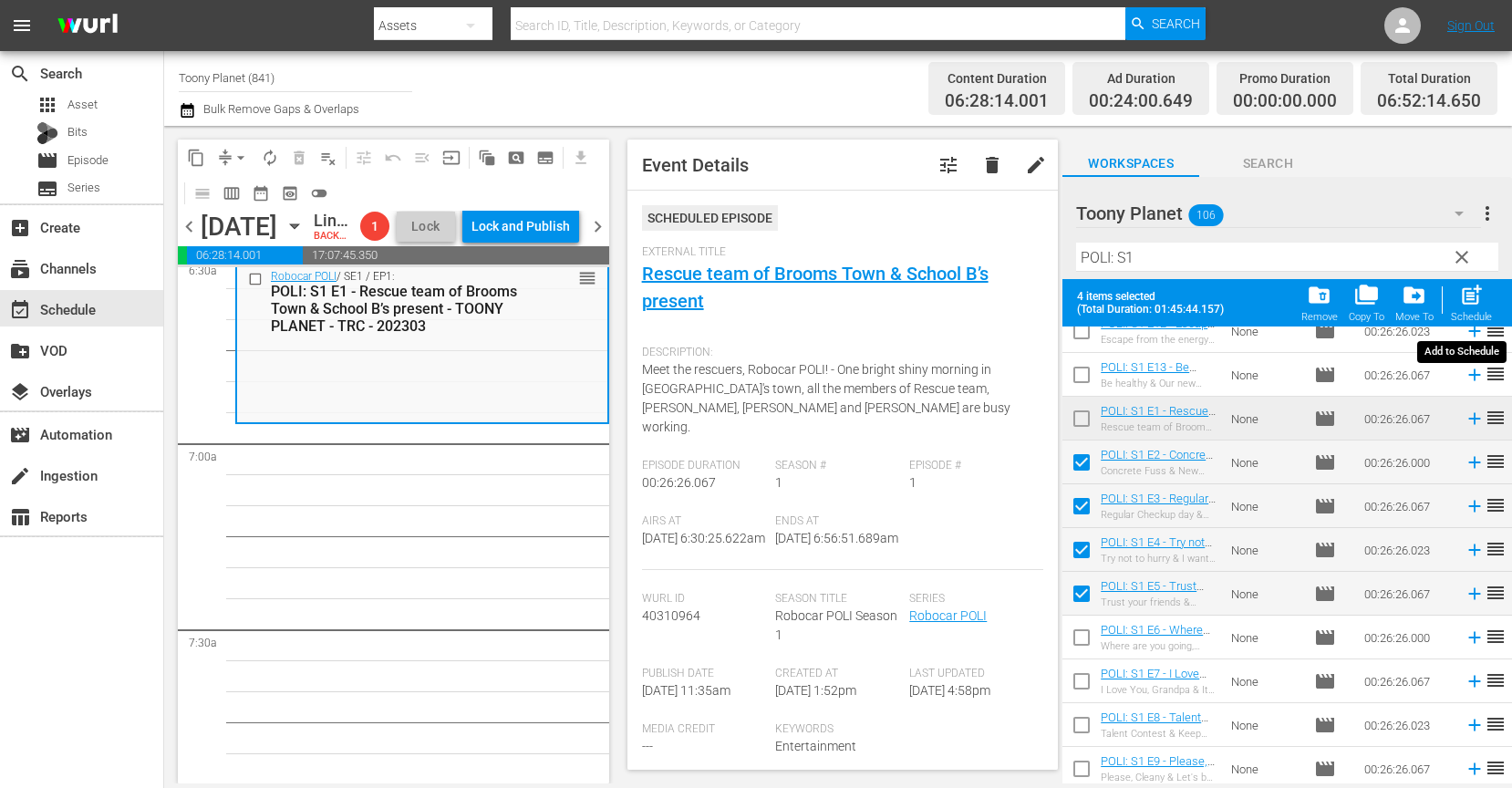 drag, startPoint x: 1465, startPoint y: 304, endPoint x: 904, endPoint y: 359, distance: 563.6896 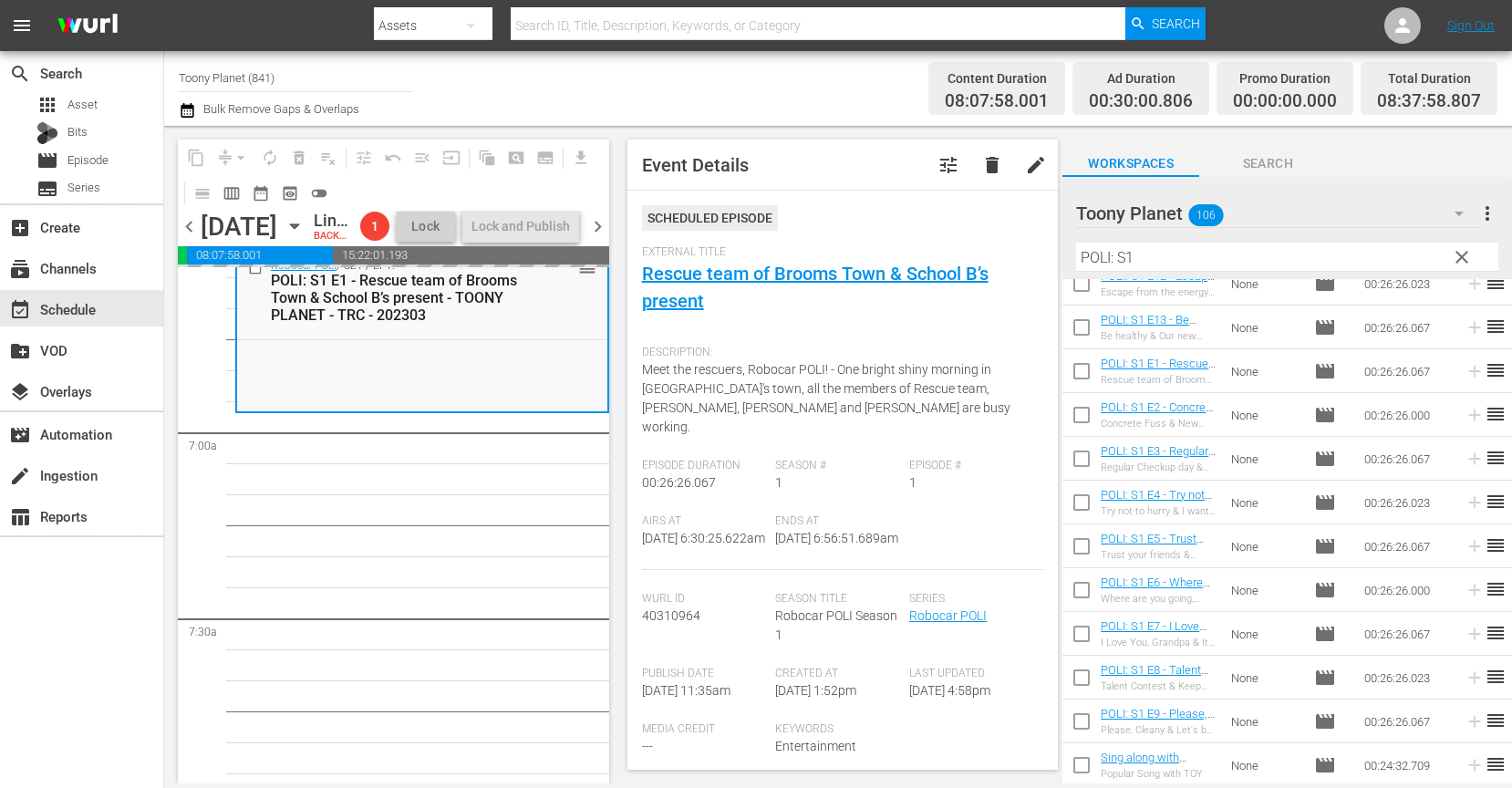 scroll, scrollTop: 2475, scrollLeft: 0, axis: vertical 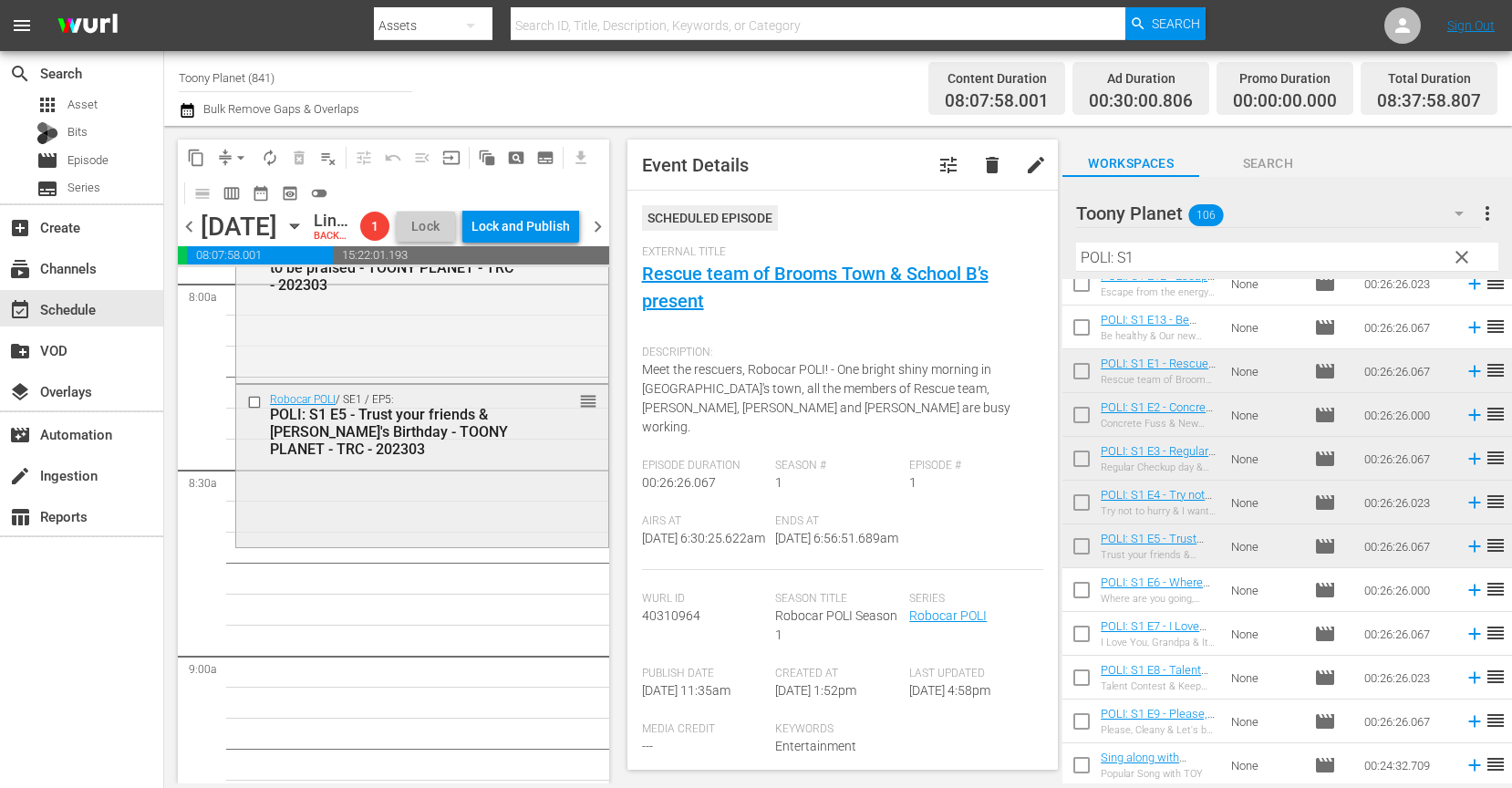 click on "Robocar POLI  / SE1 / EP5:
POLI: S1 E5 - Trust your friends & Helly's Birthday - TOONY PLANET - TRC - 202303 reorder" at bounding box center (422, 464) 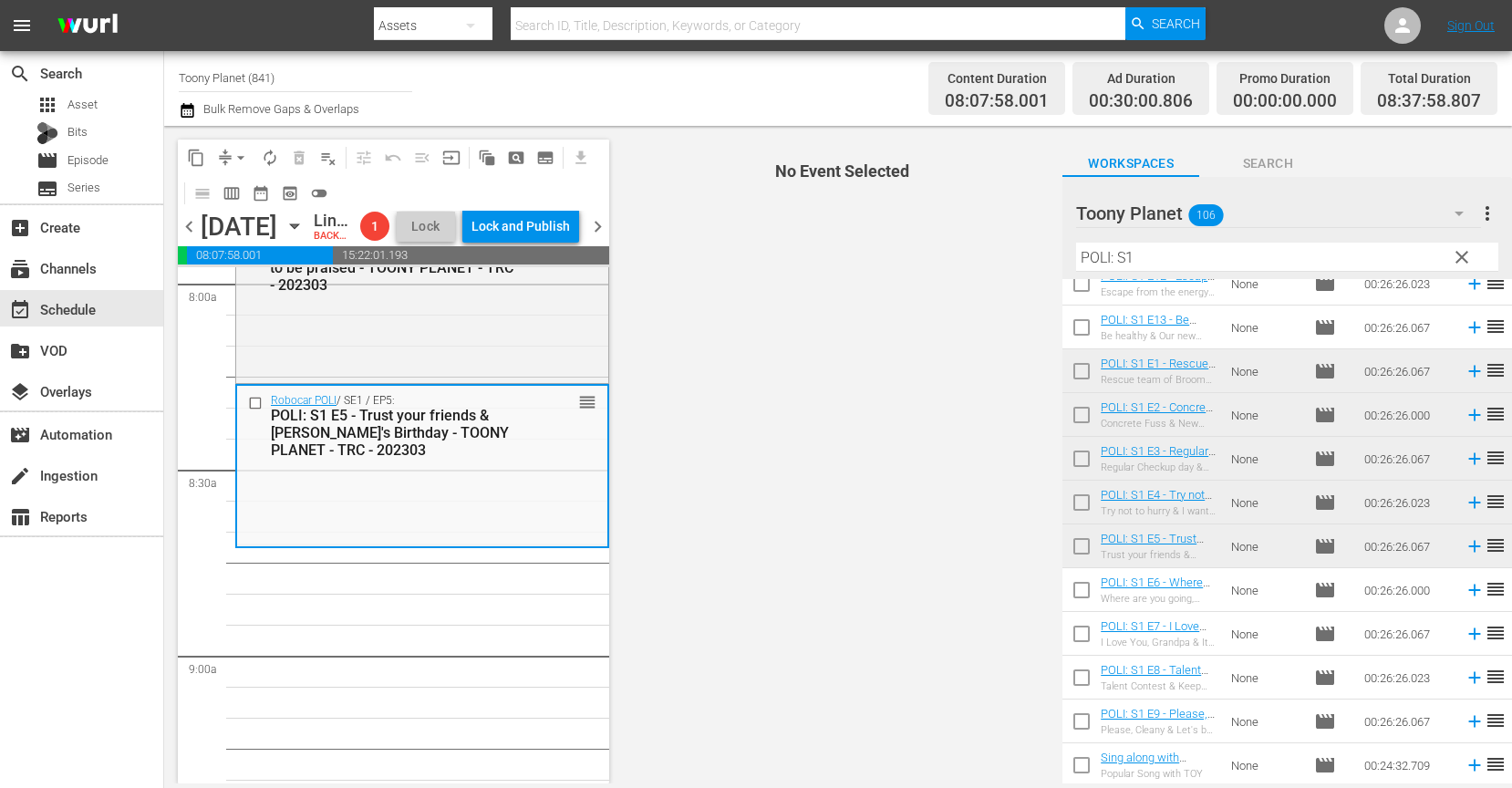 scroll, scrollTop: 3045, scrollLeft: 0, axis: vertical 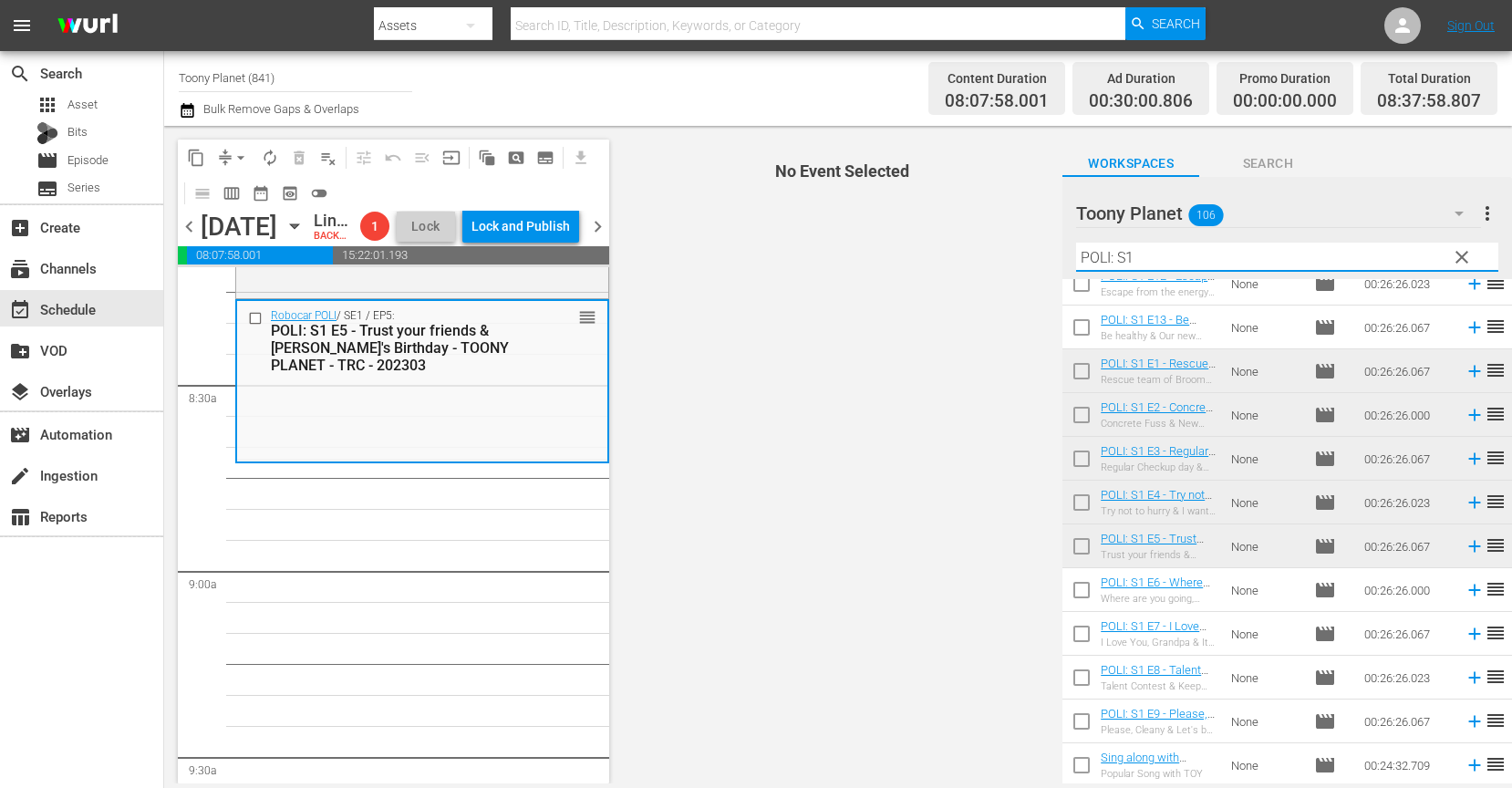 drag, startPoint x: 1026, startPoint y: 253, endPoint x: 963, endPoint y: 249, distance: 63.126856 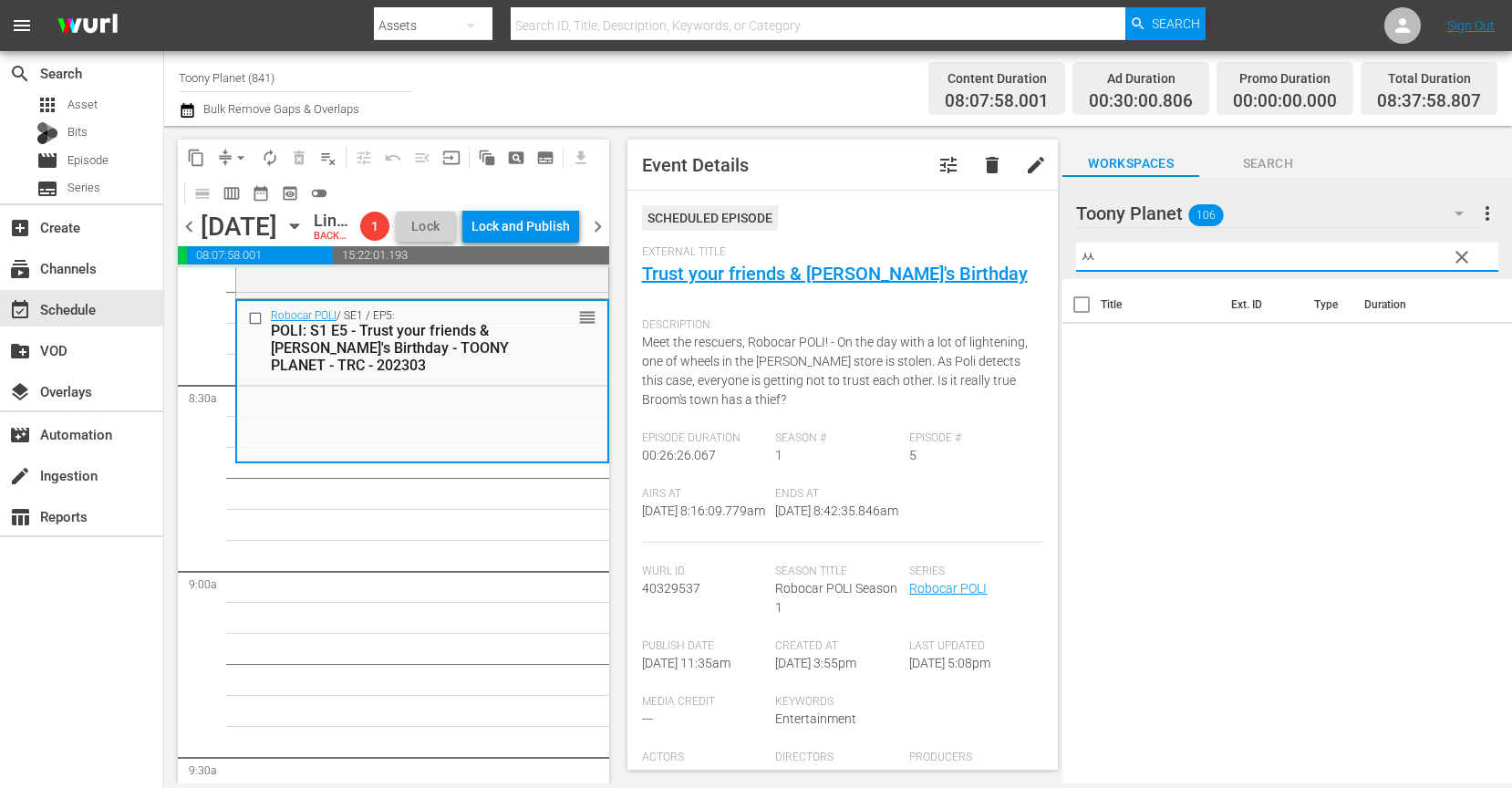scroll, scrollTop: 0, scrollLeft: 0, axis: both 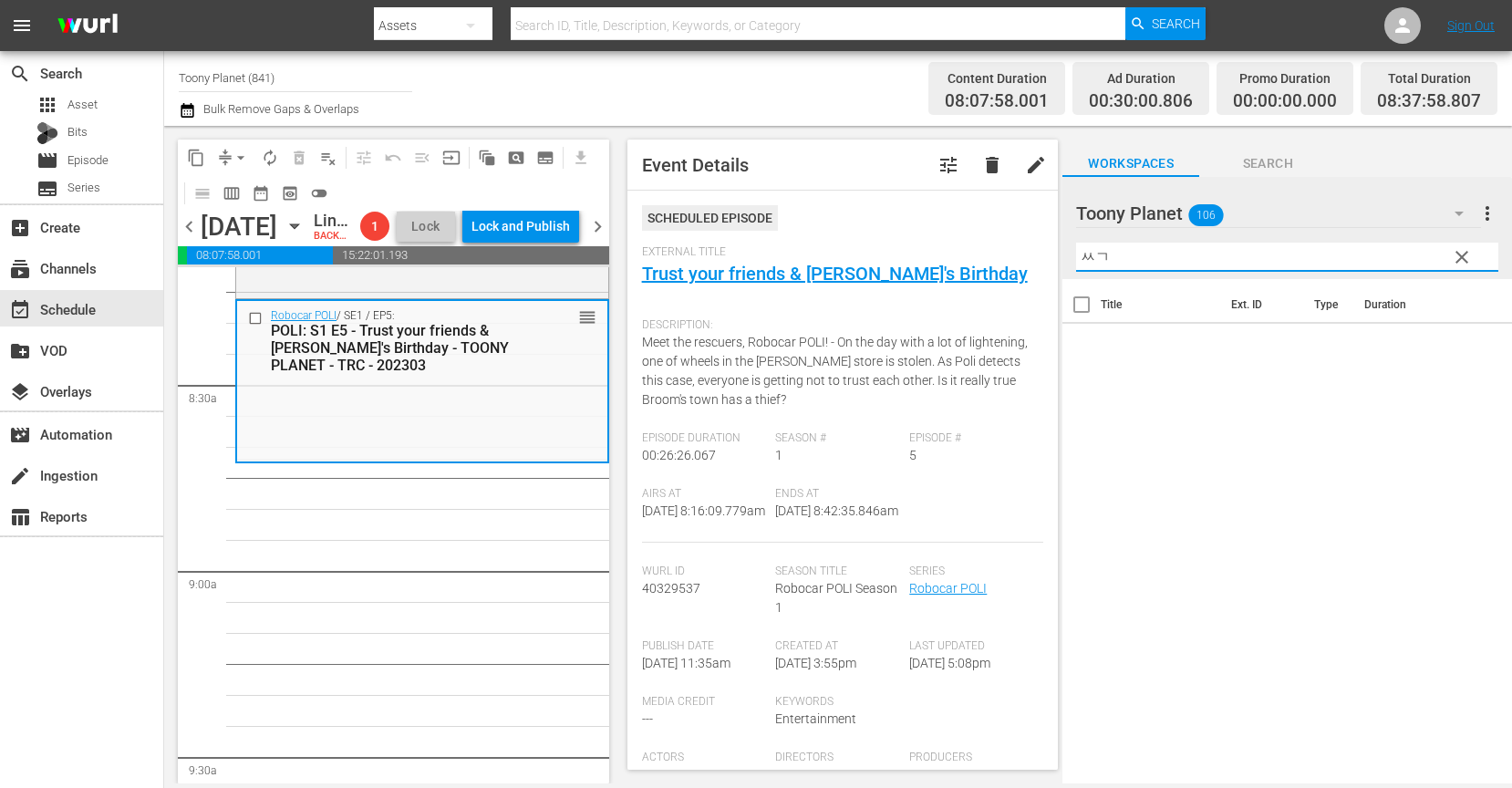 type on "ㅆ" 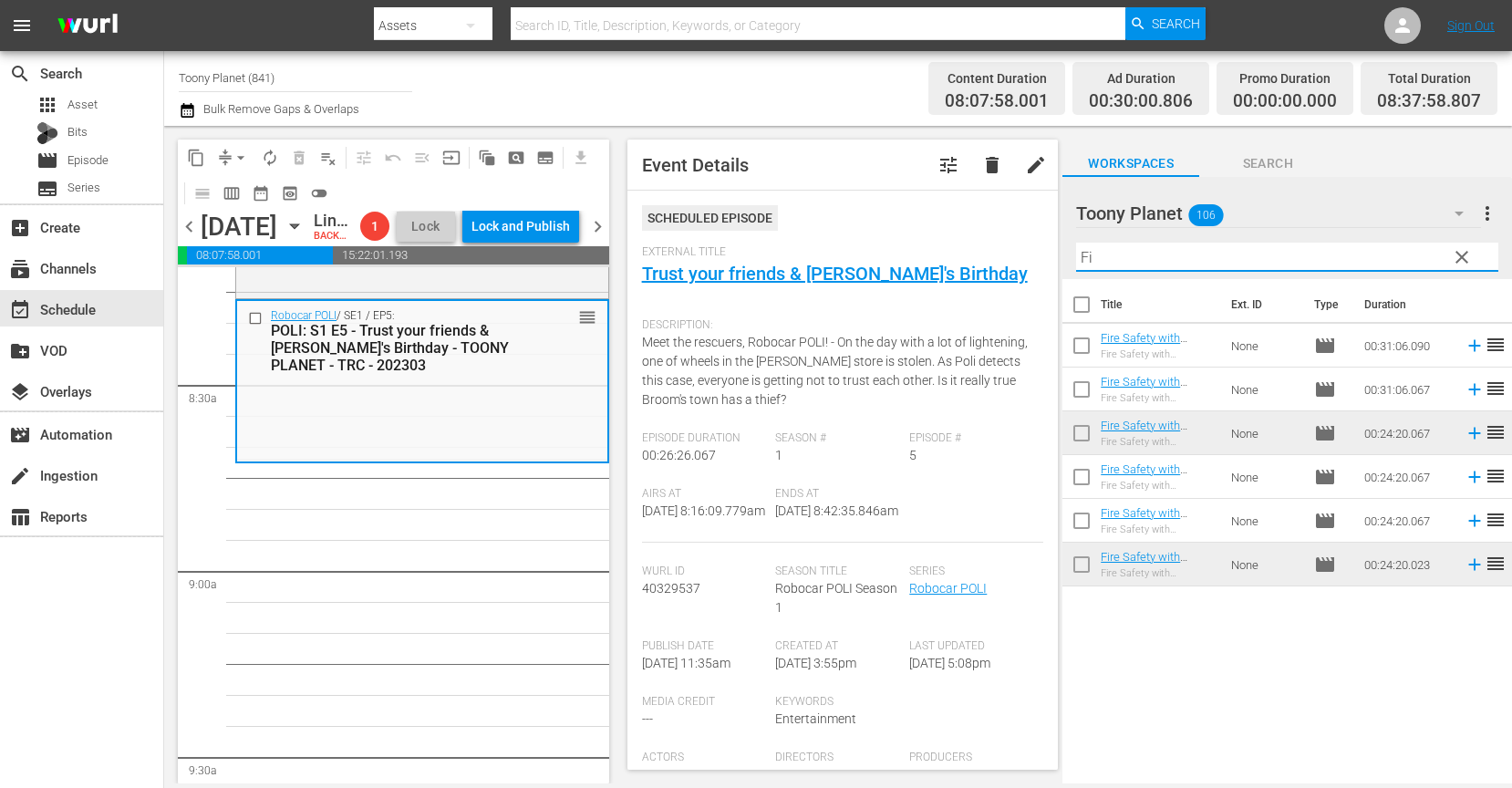 type on "F" 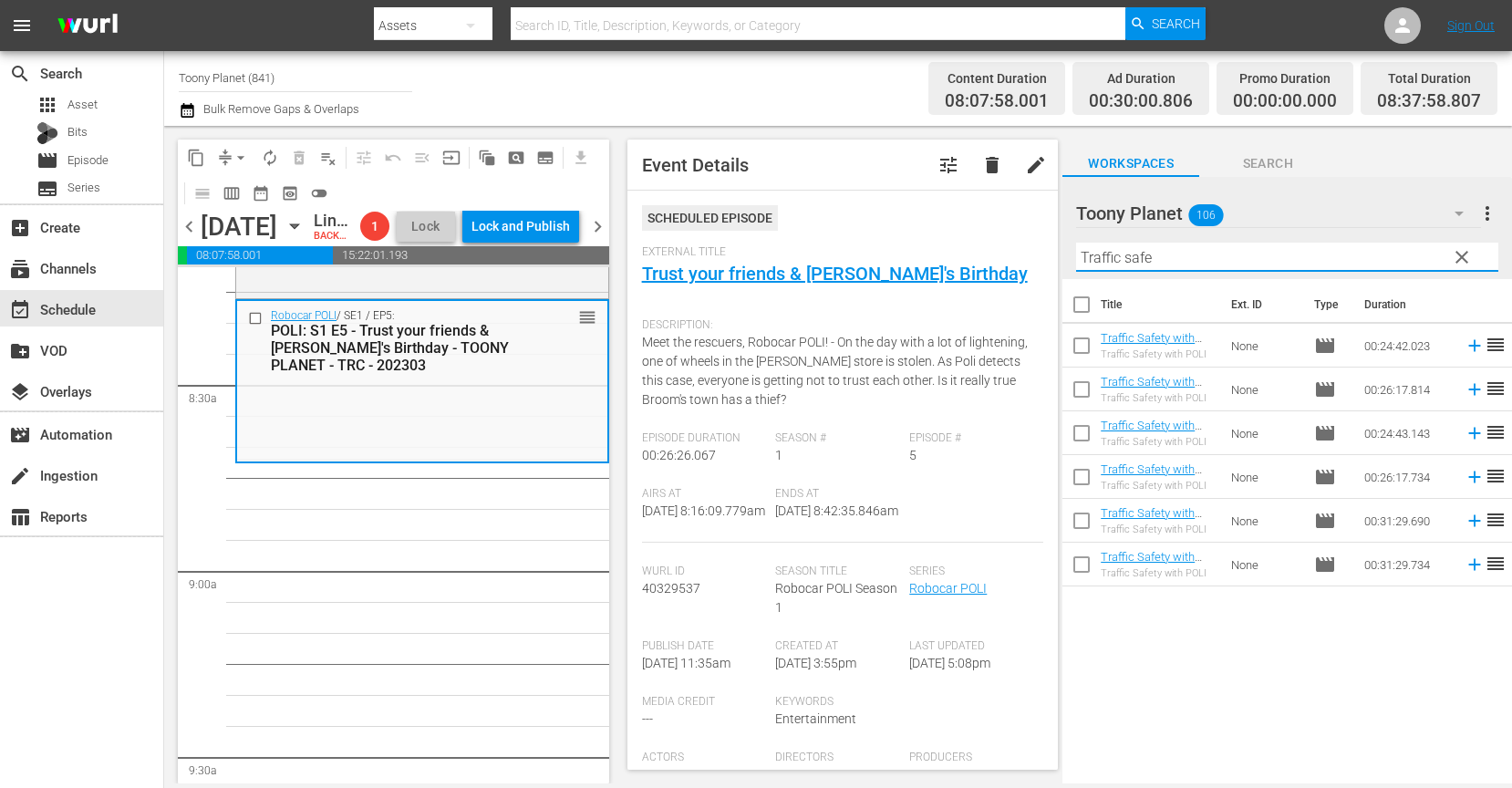 drag, startPoint x: 1186, startPoint y: 256, endPoint x: 891, endPoint y: 218, distance: 297.43739 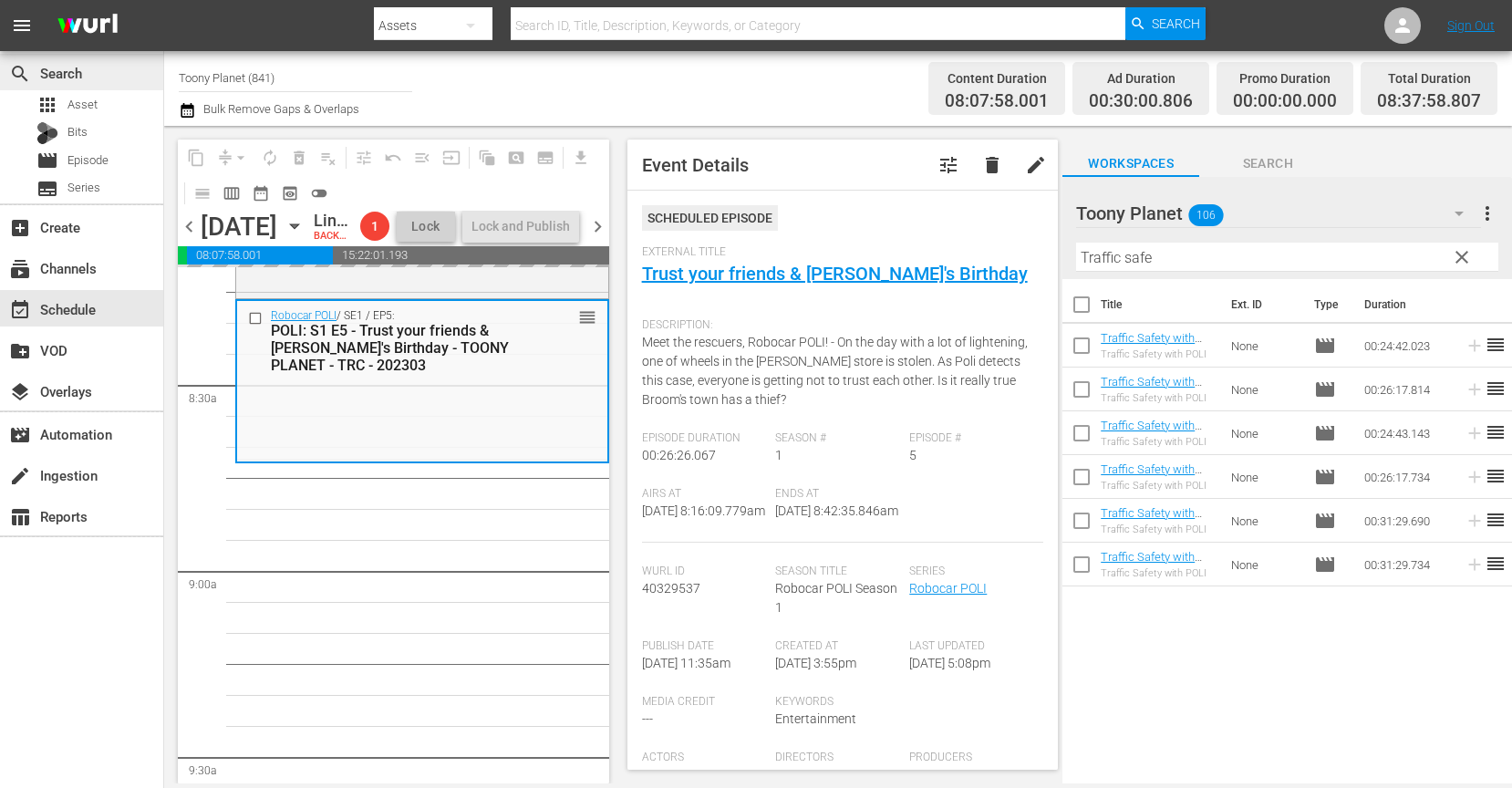 scroll, scrollTop: 3209, scrollLeft: 0, axis: vertical 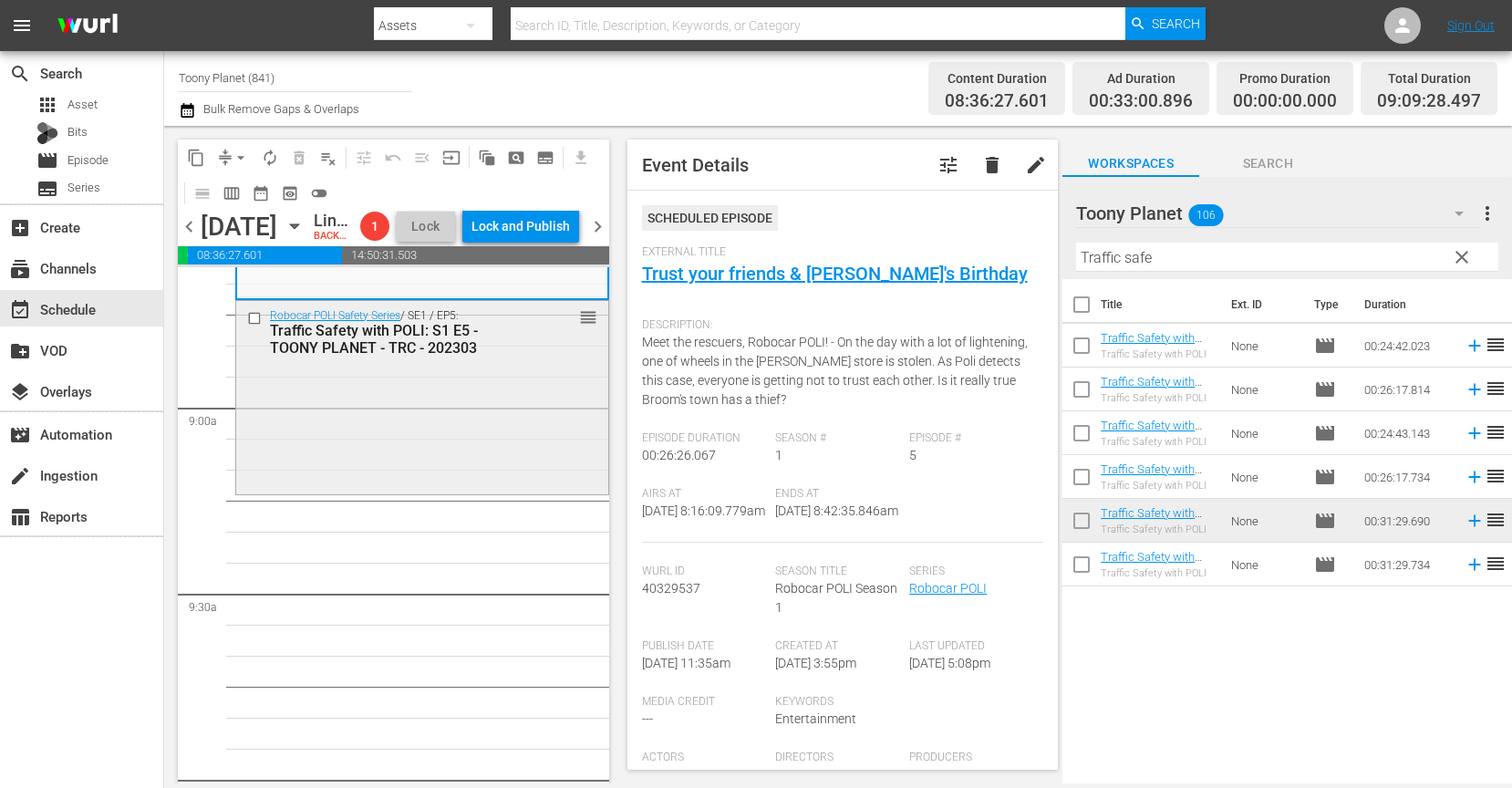 click on "Robocar POLI Safety Series  / SE1 / EP5:
Traffic Safety with POLI: S1 E5 - TOONY PLANET - TRC - 202303 reorder" at bounding box center [422, 396] 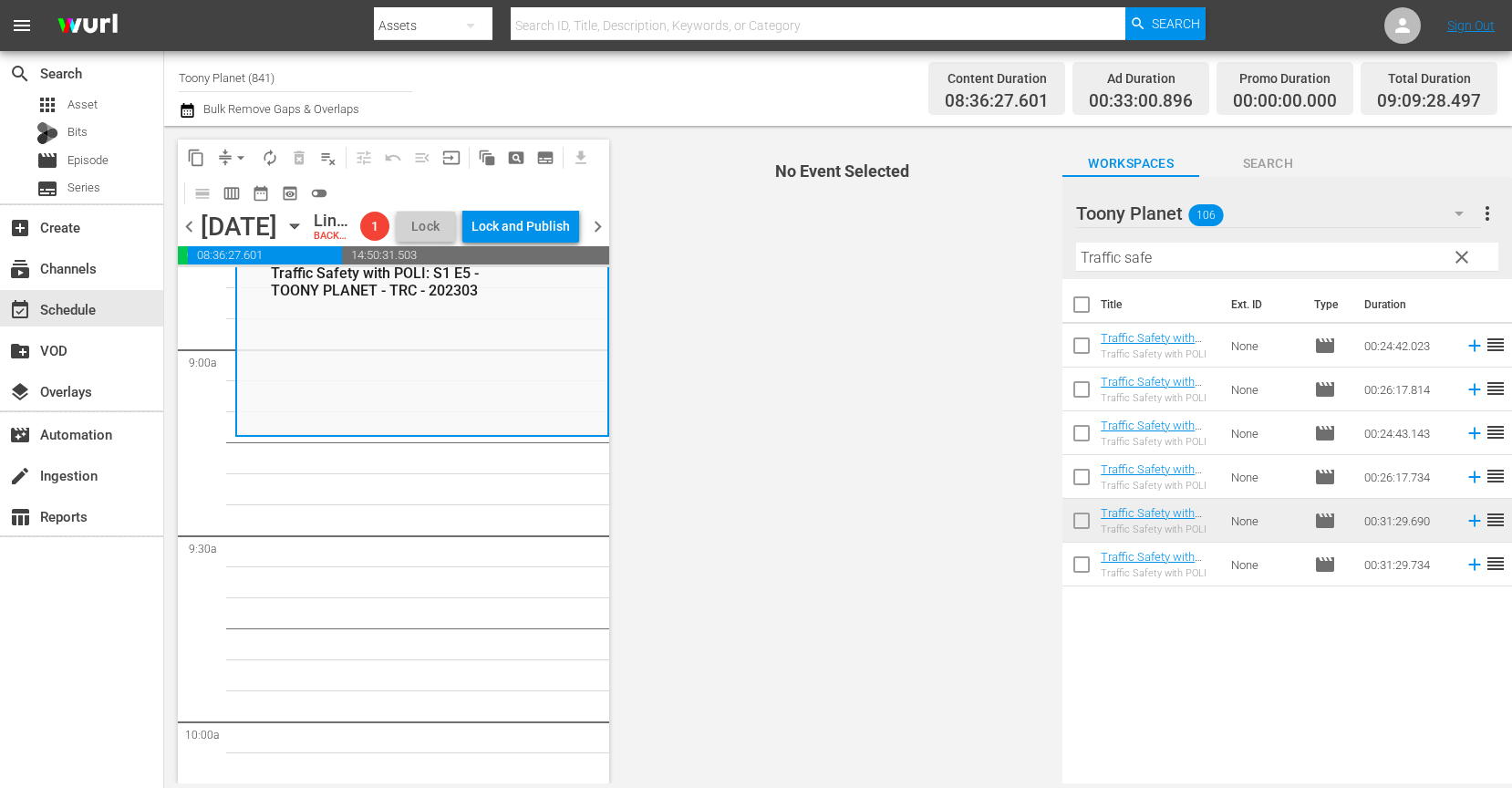 scroll, scrollTop: 3279, scrollLeft: 0, axis: vertical 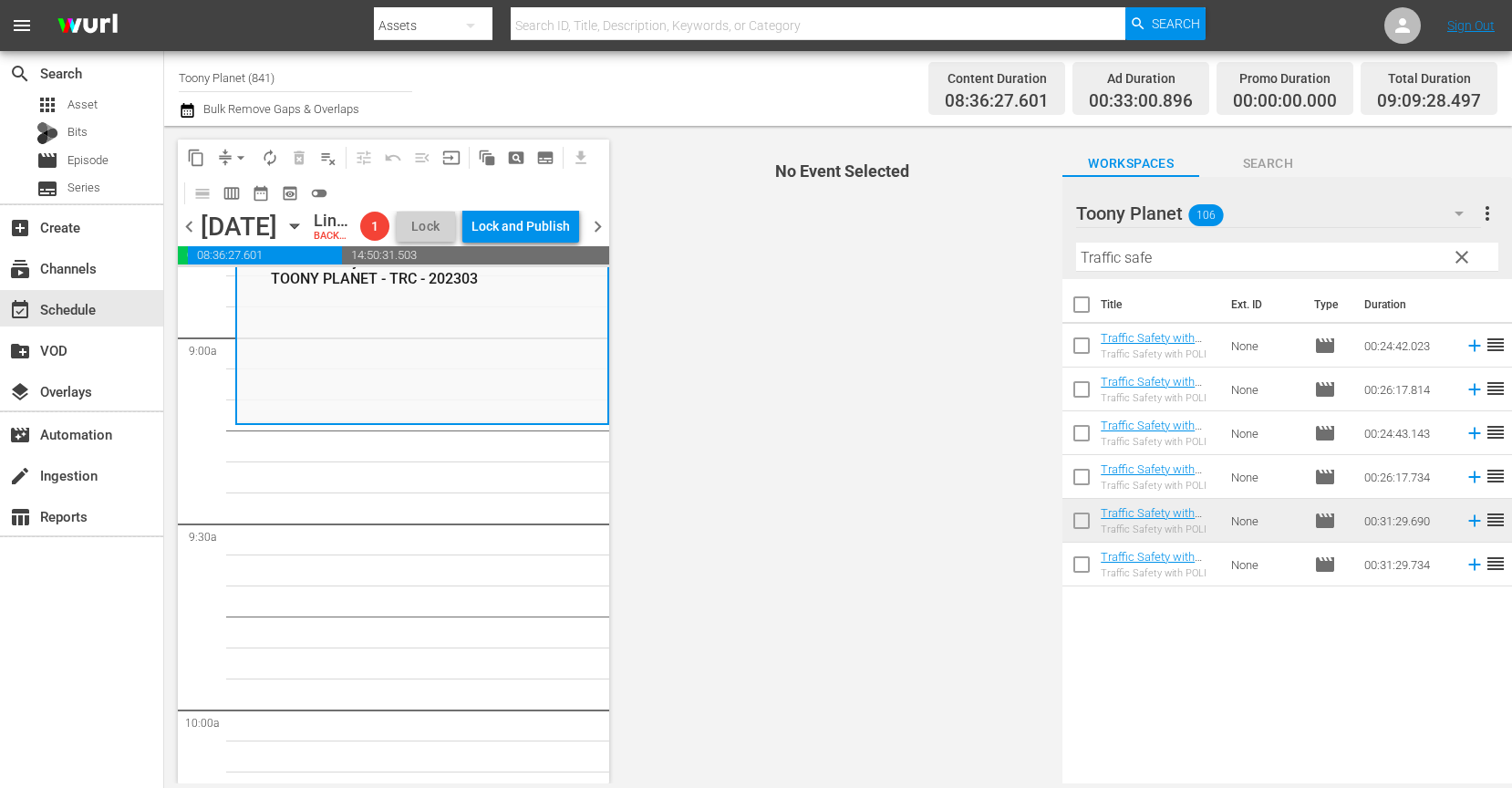 drag, startPoint x: 928, startPoint y: 595, endPoint x: 1119, endPoint y: 545, distance: 197.43607 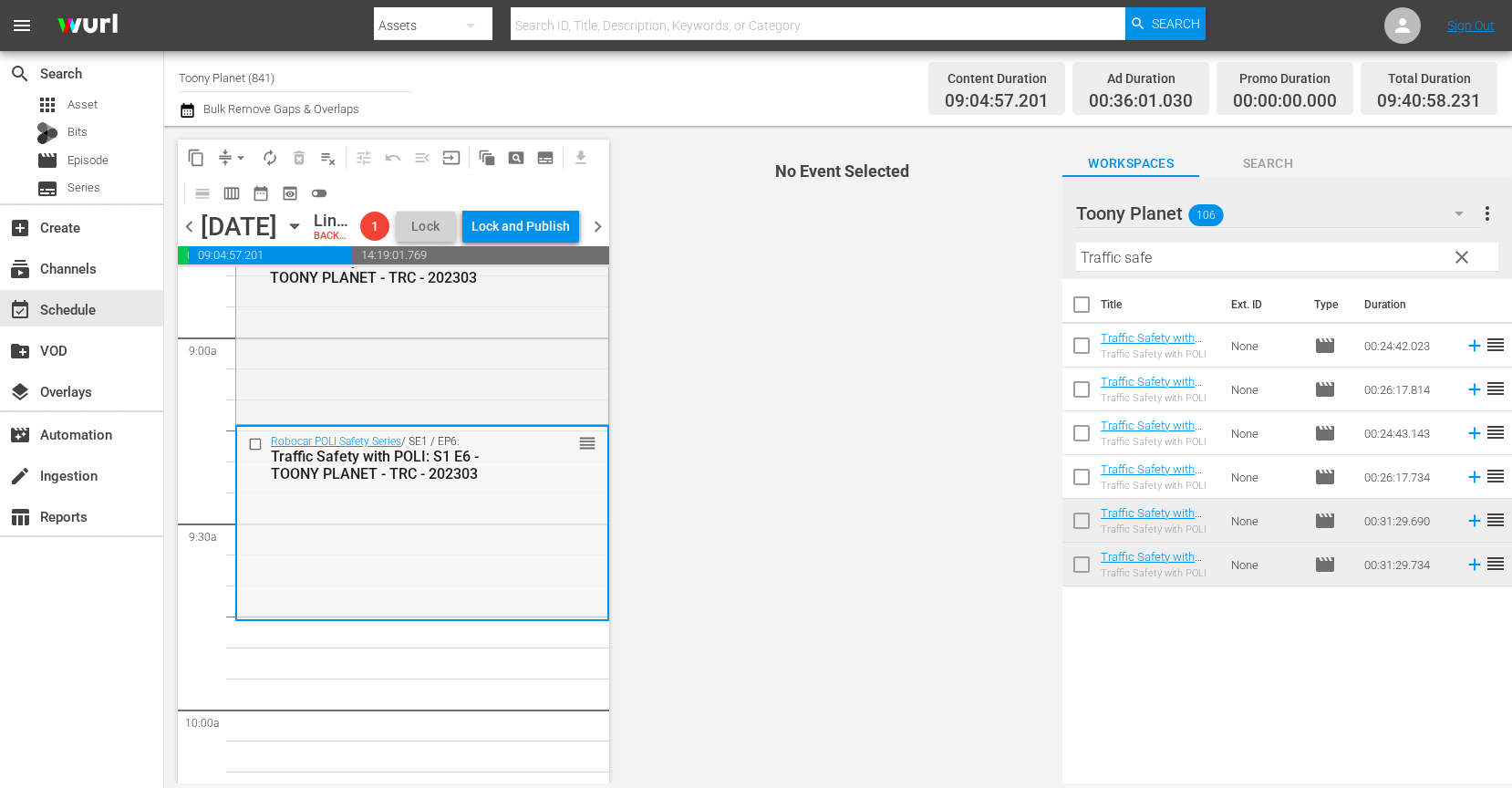 click on "Robocar POLI Safety Series  / SE1 / EP6:
Traffic Safety with POLI: S1 E6 - TOONY PLANET - TRC - 202303 reorder" at bounding box center (422, 522) 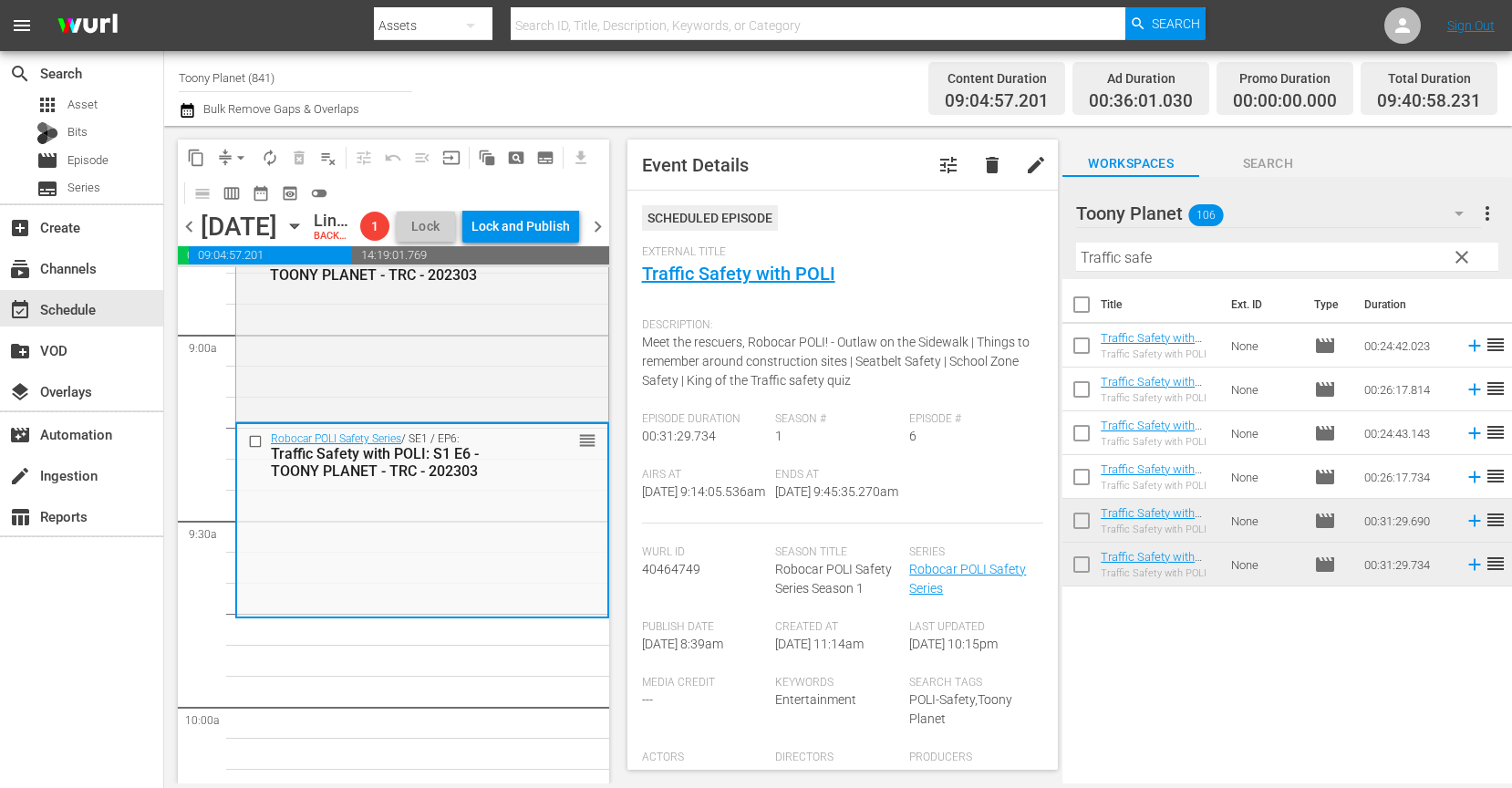 scroll, scrollTop: 3287, scrollLeft: 0, axis: vertical 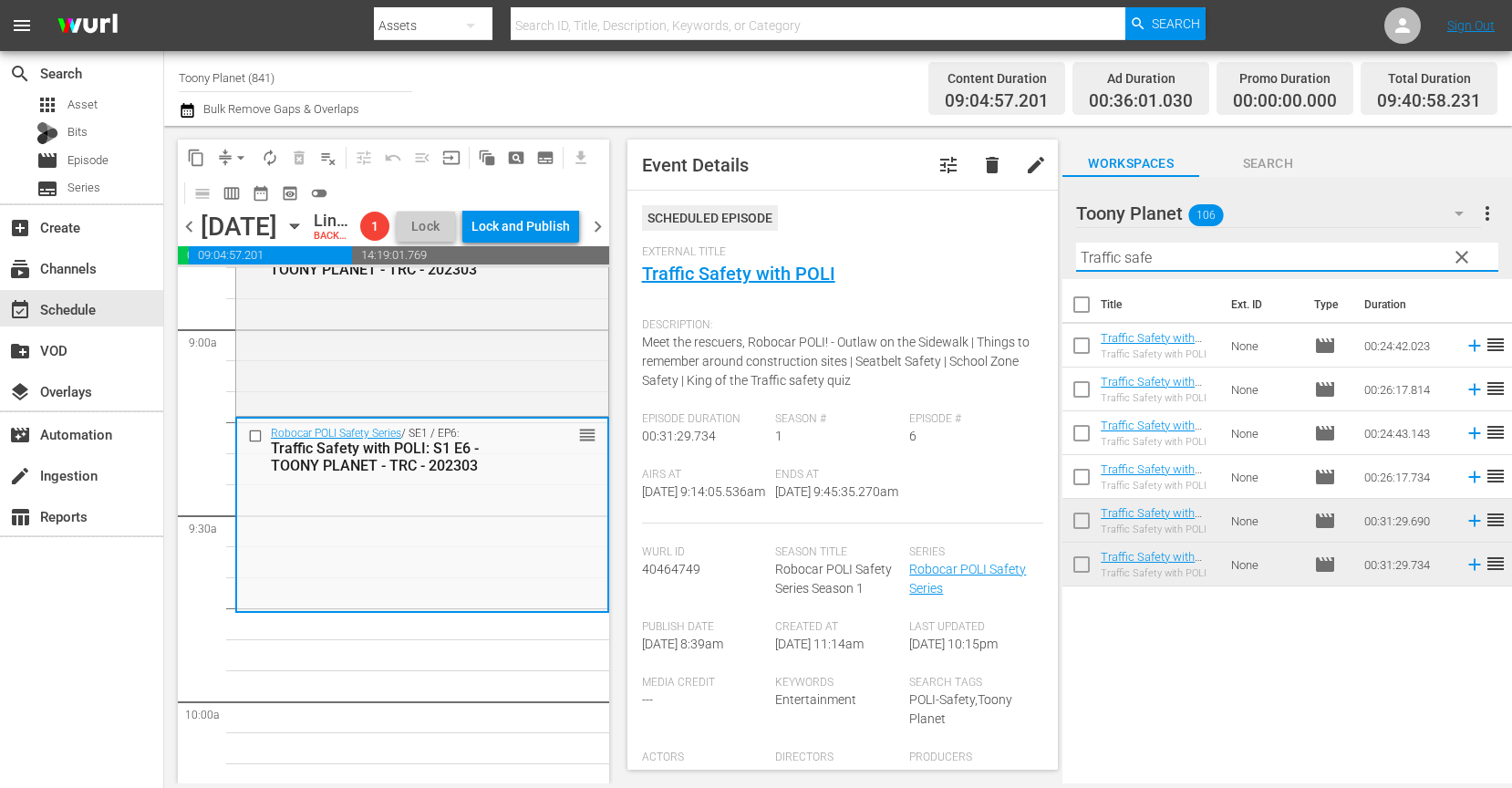 drag, startPoint x: 977, startPoint y: 234, endPoint x: 963, endPoint y: 232, distance: 14.142136 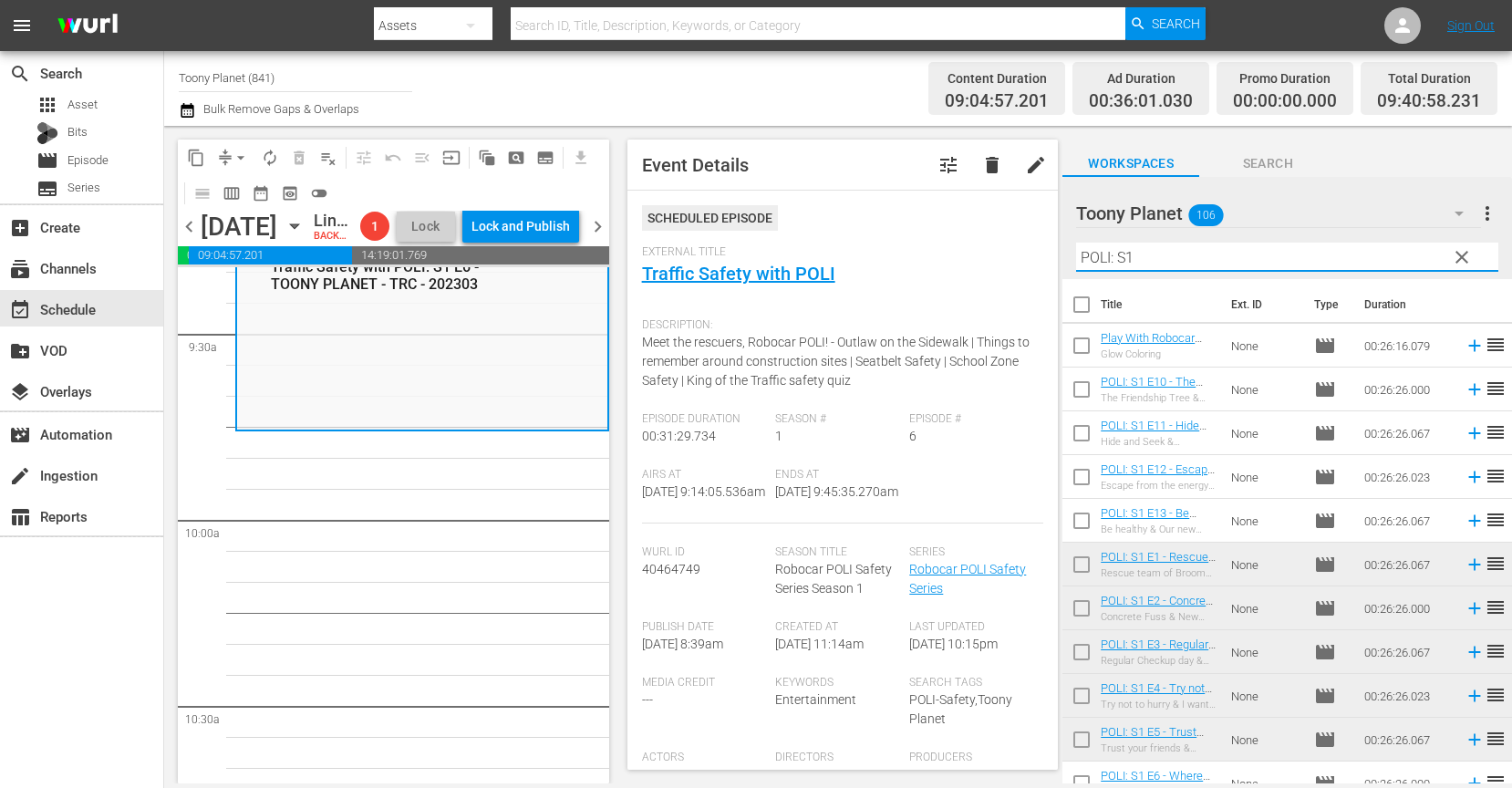 scroll, scrollTop: 3489, scrollLeft: 0, axis: vertical 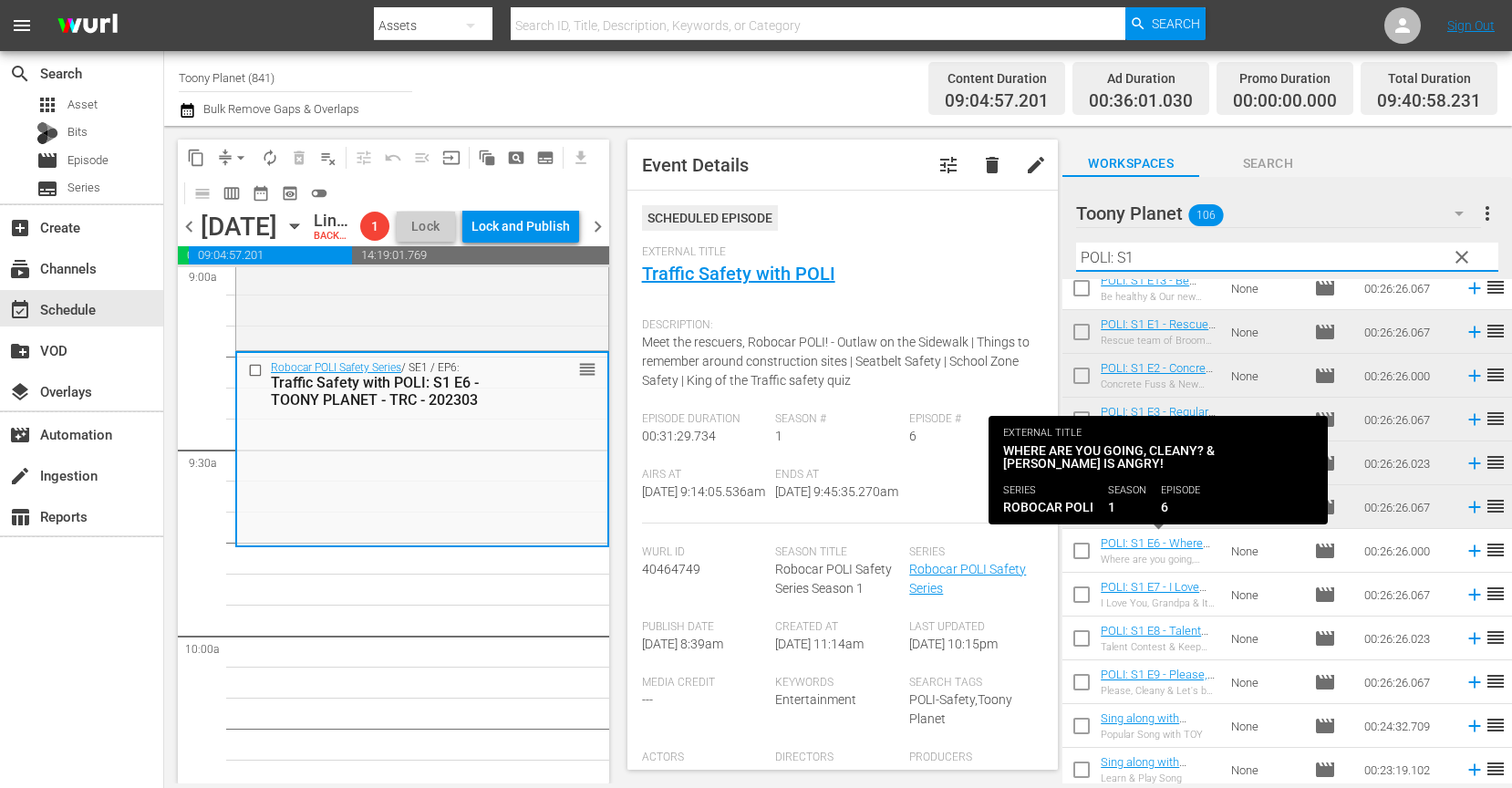 type on "POLI: S1" 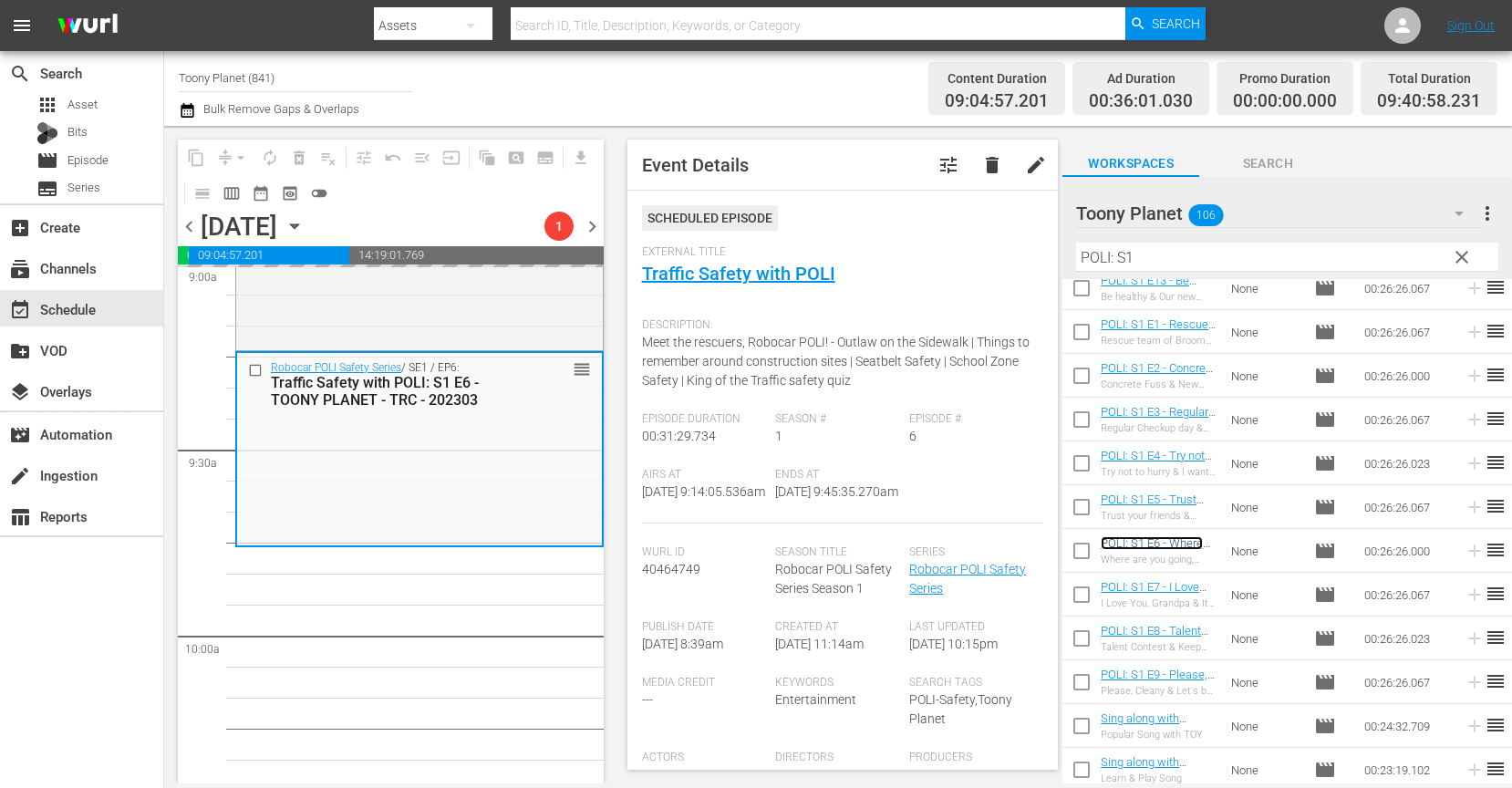 scroll, scrollTop: 3521, scrollLeft: 0, axis: vertical 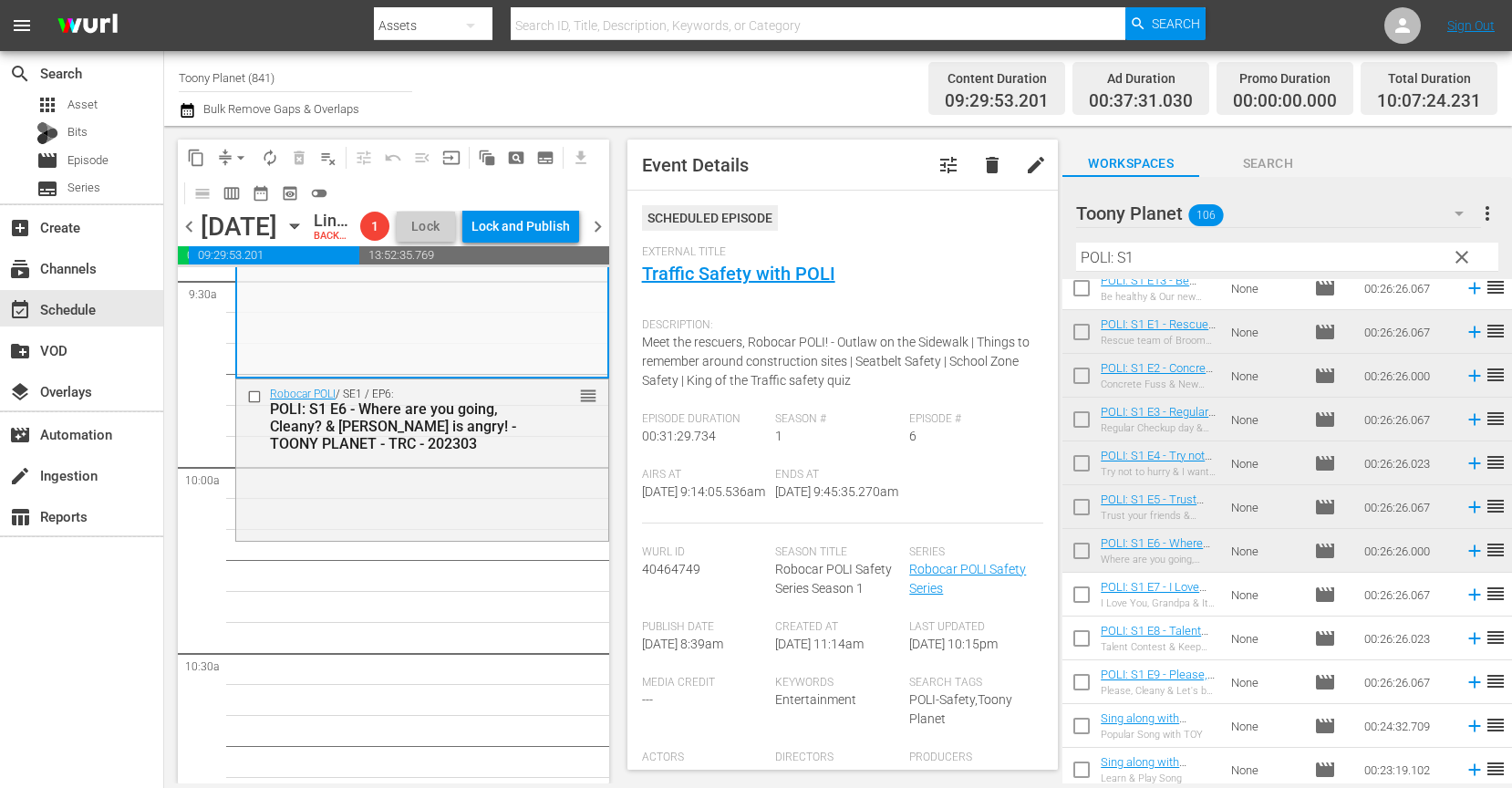 drag, startPoint x: 489, startPoint y: 637, endPoint x: 485, endPoint y: 627, distance: 10.7703296 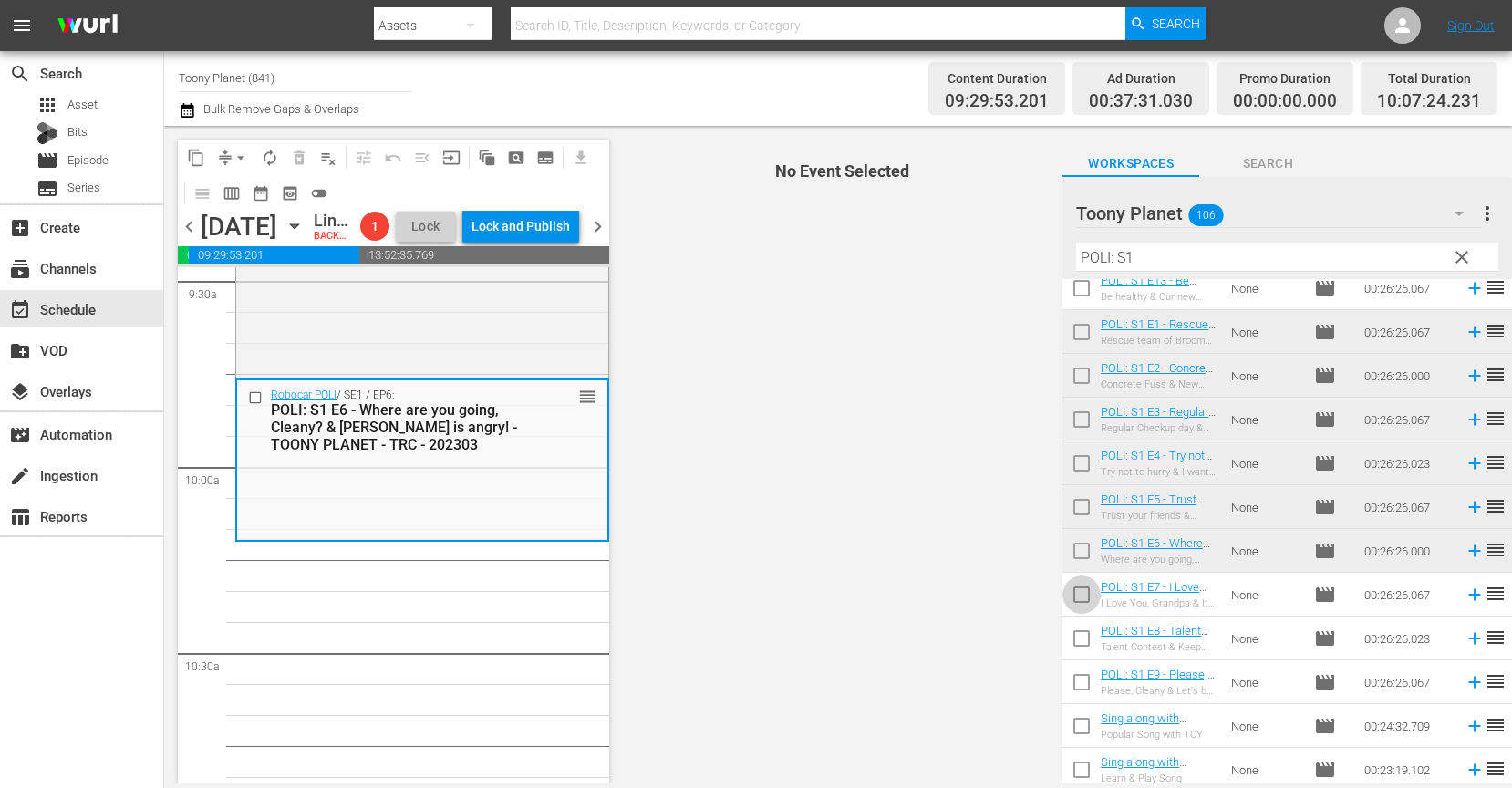 click at bounding box center [1082, 598] 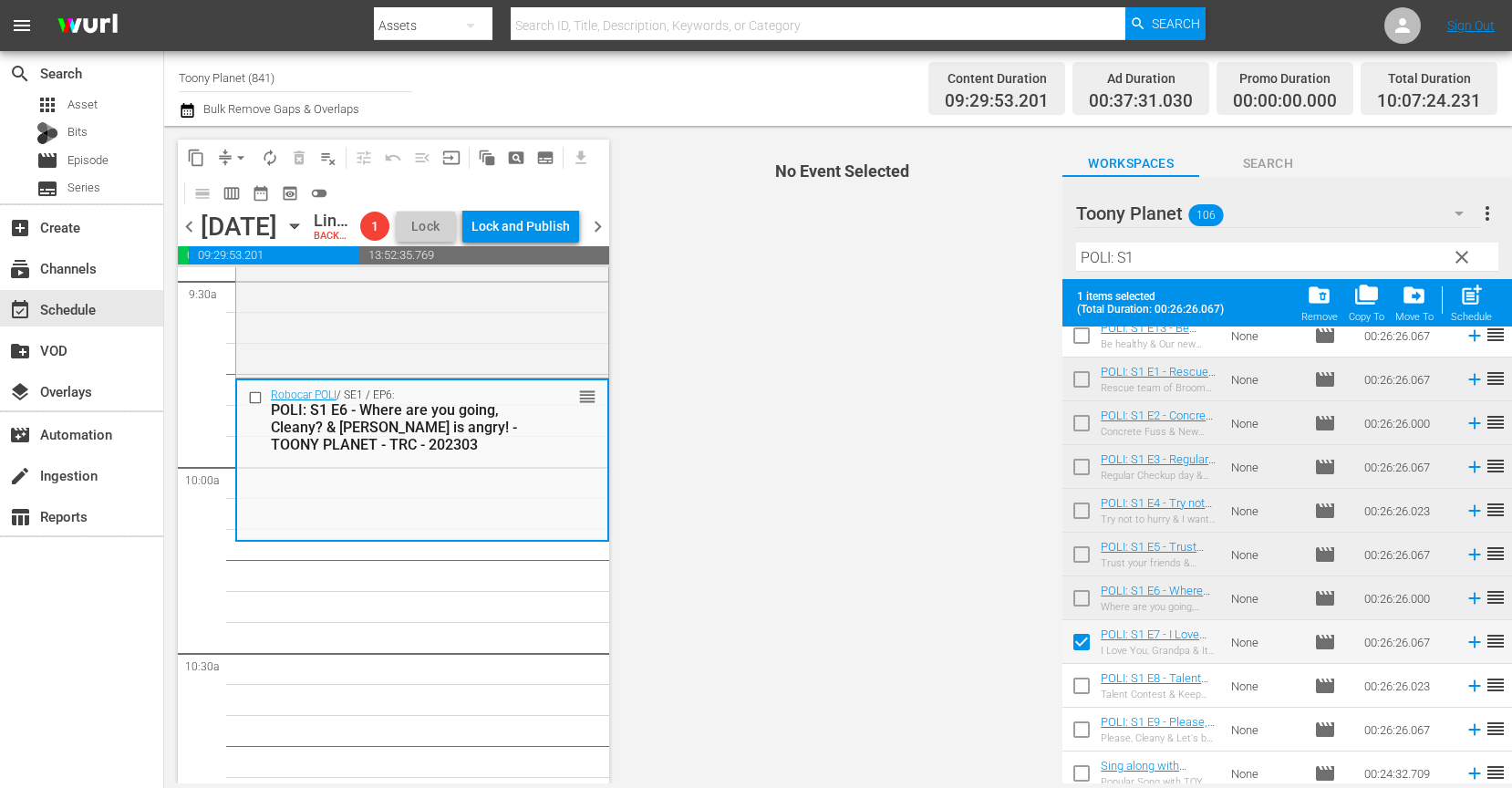 click at bounding box center [1082, 690] 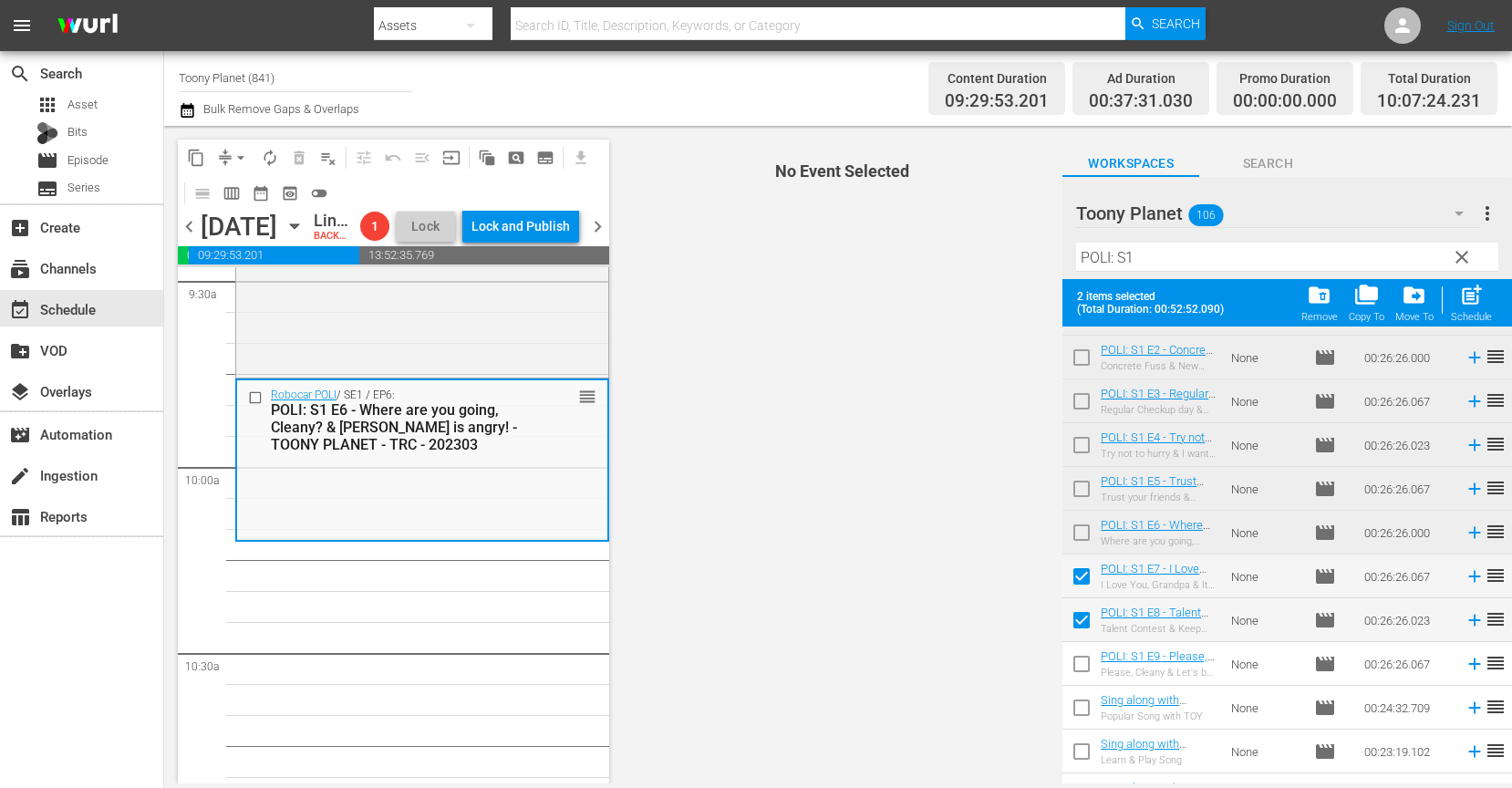 scroll, scrollTop: 308, scrollLeft: 0, axis: vertical 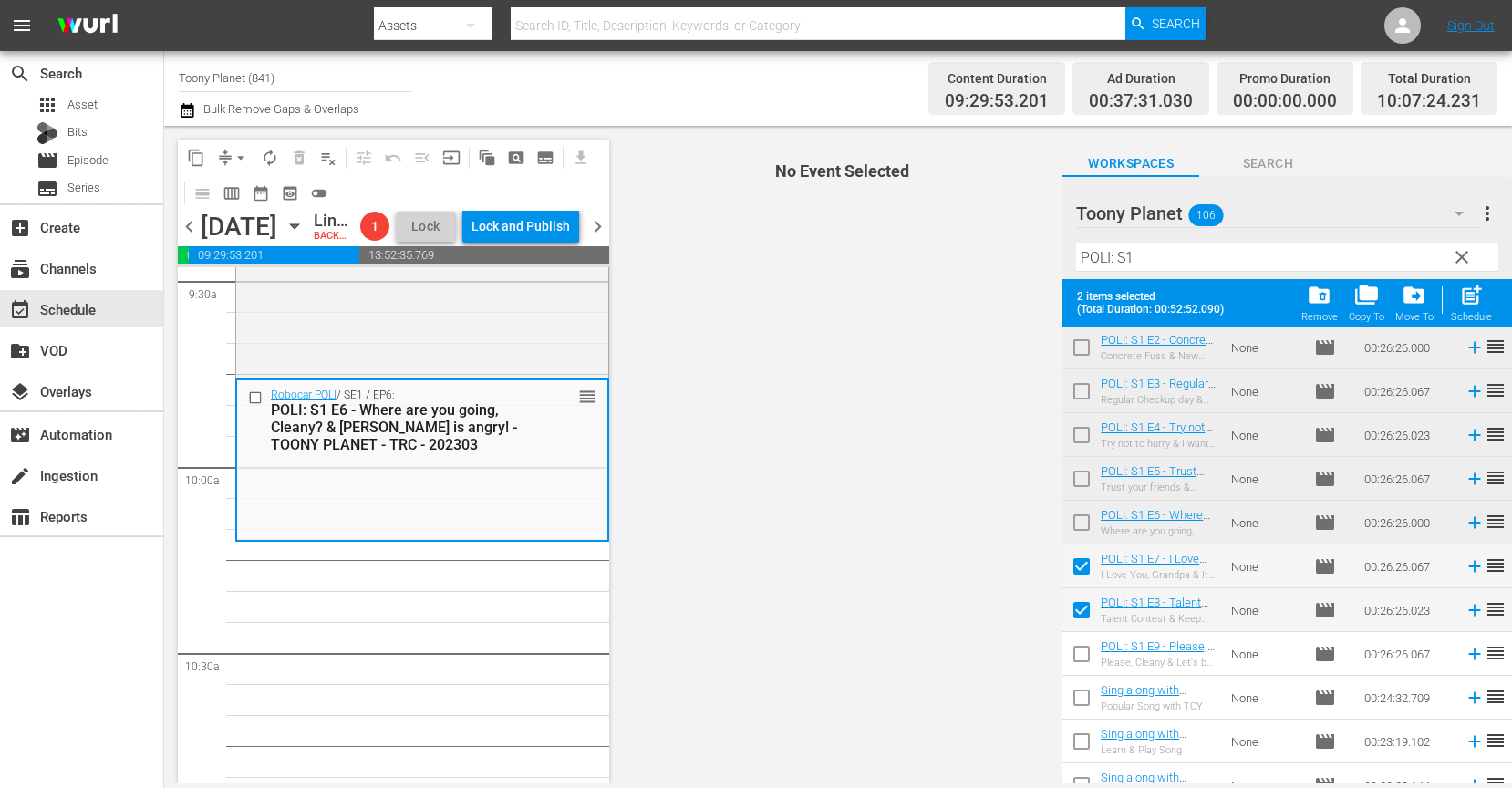 click on "post_add" at bounding box center (1471, 295) 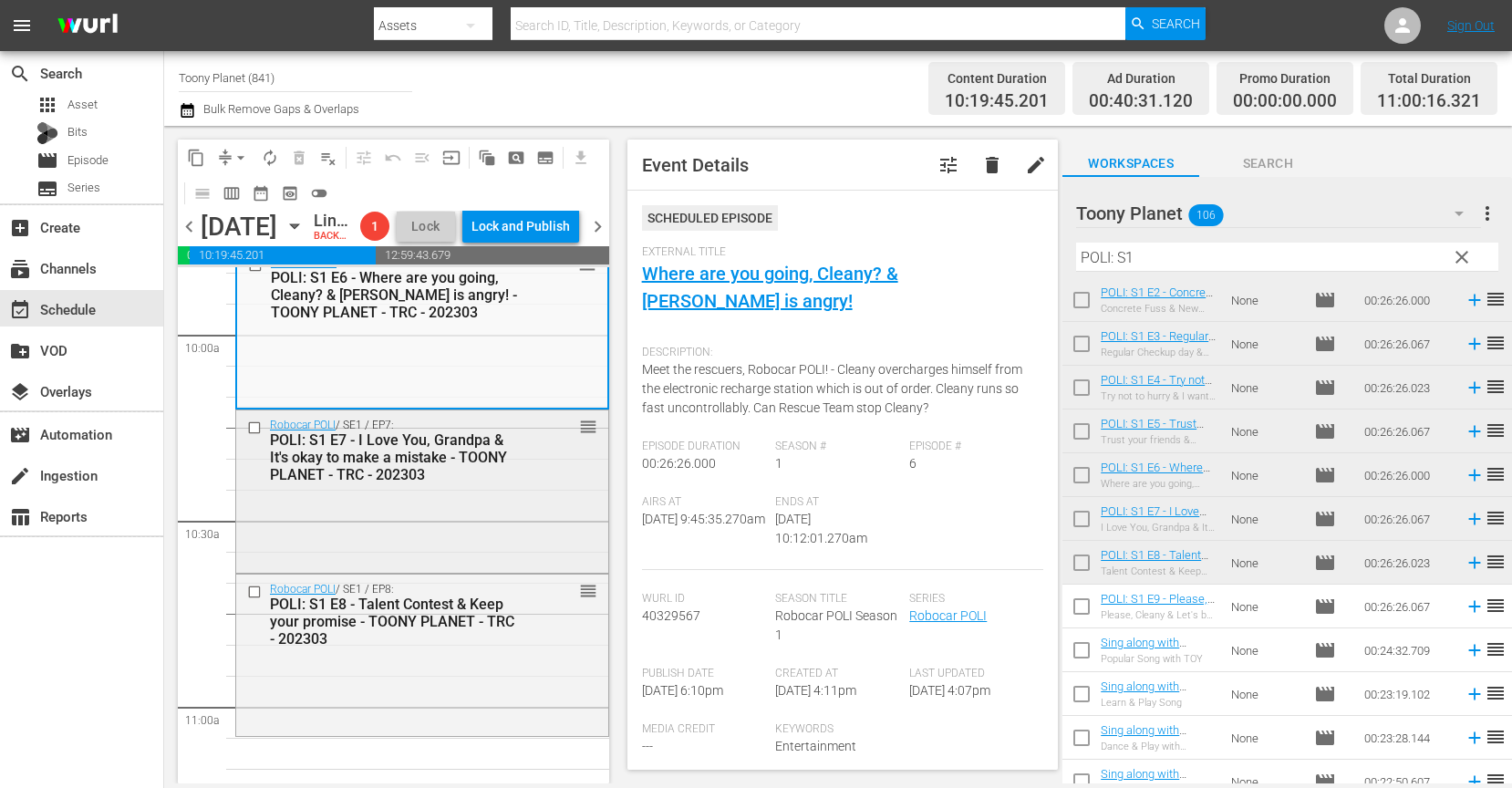 scroll, scrollTop: 3837, scrollLeft: 0, axis: vertical 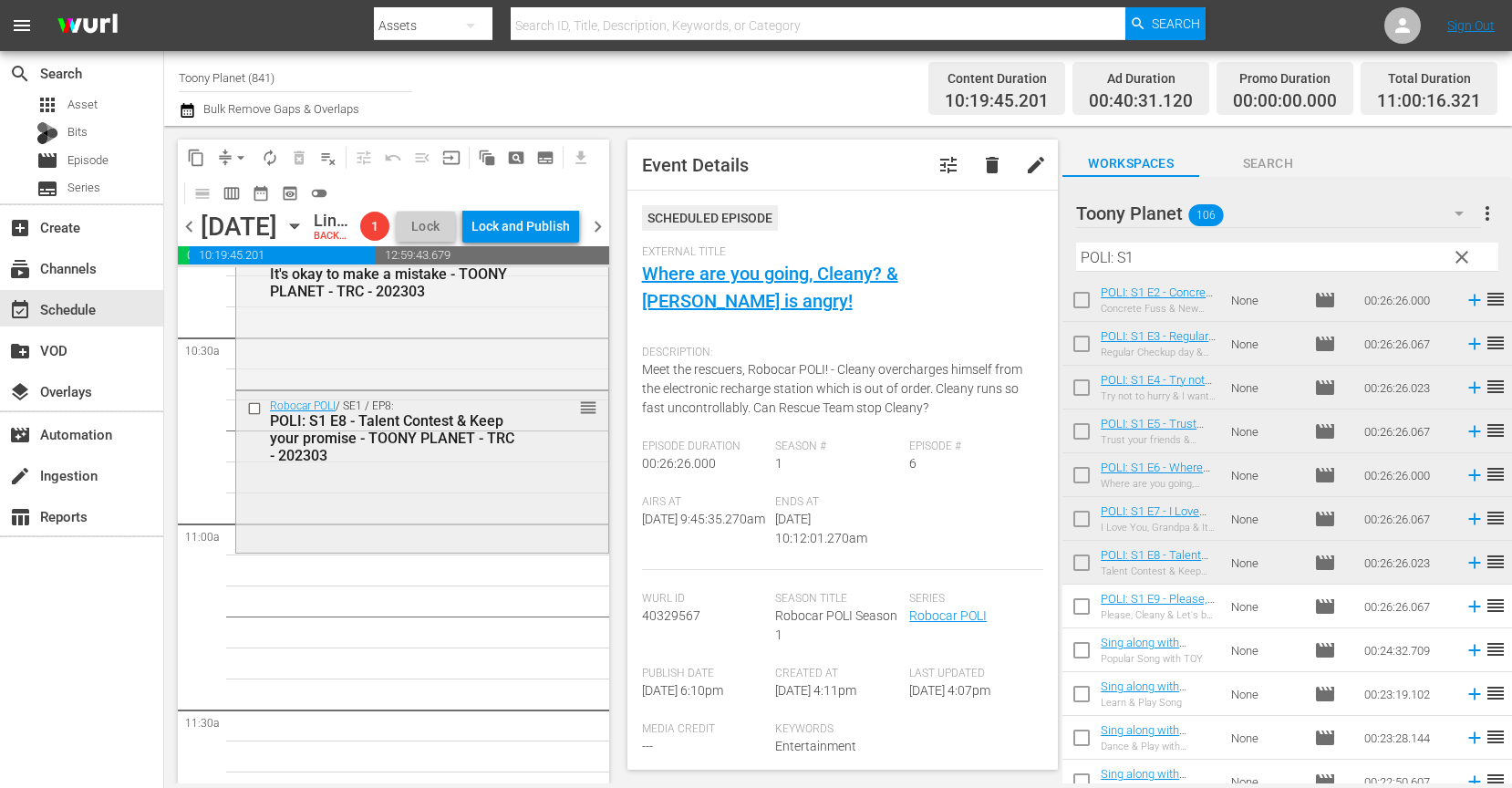 click on "Robocar POLI  / SE1 / EP8:
POLI: S1 E8 - Talent Contest & Keep your promise - TOONY PLANET - TRC - 202303 reorder" at bounding box center (422, 471) 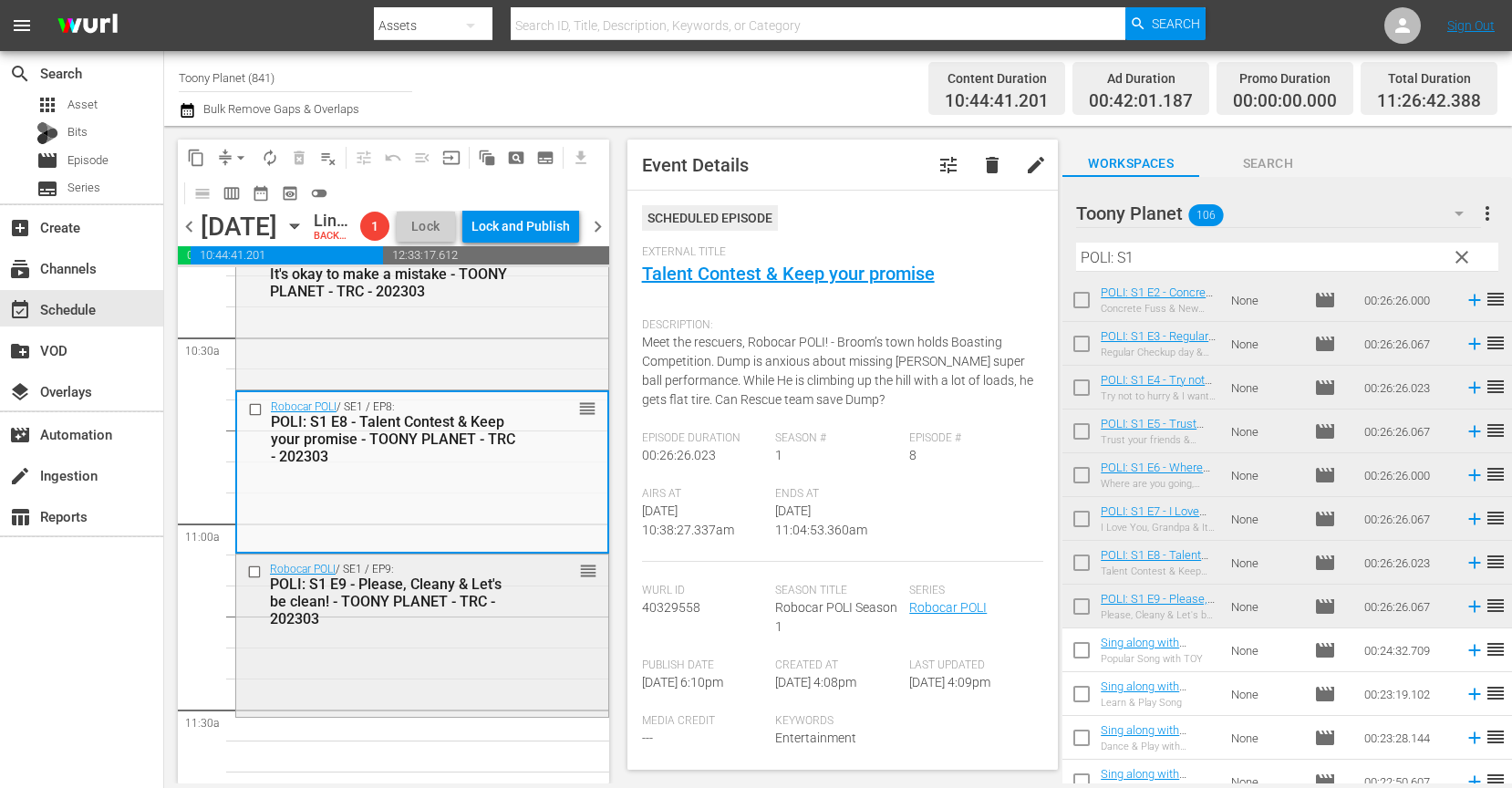 click on "POLI: S1 E9 - Please, Cleany & Let's be clean! - TOONY PLANET - TRC - 202303" at bounding box center (395, 601) 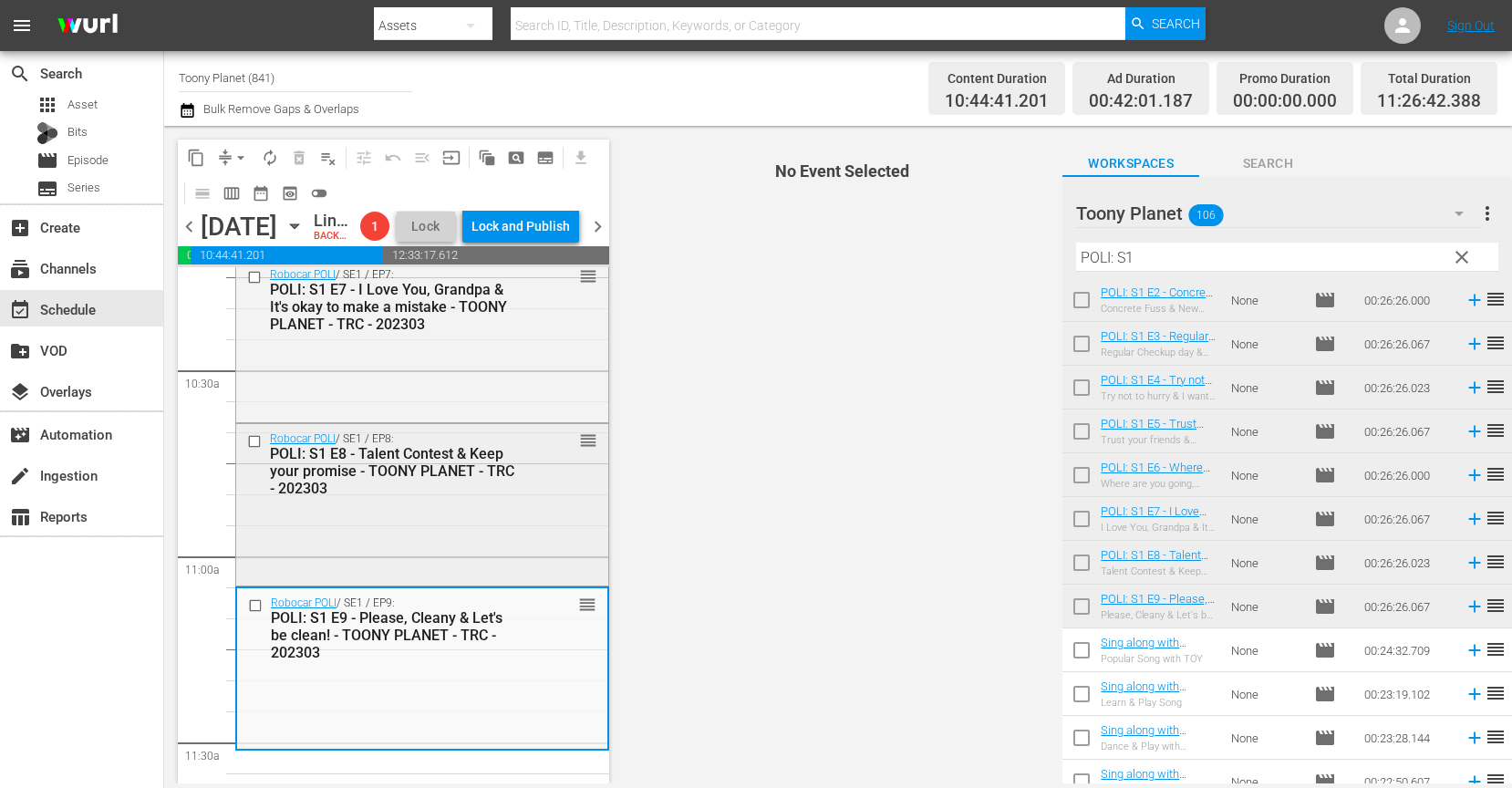 scroll, scrollTop: 3807, scrollLeft: 0, axis: vertical 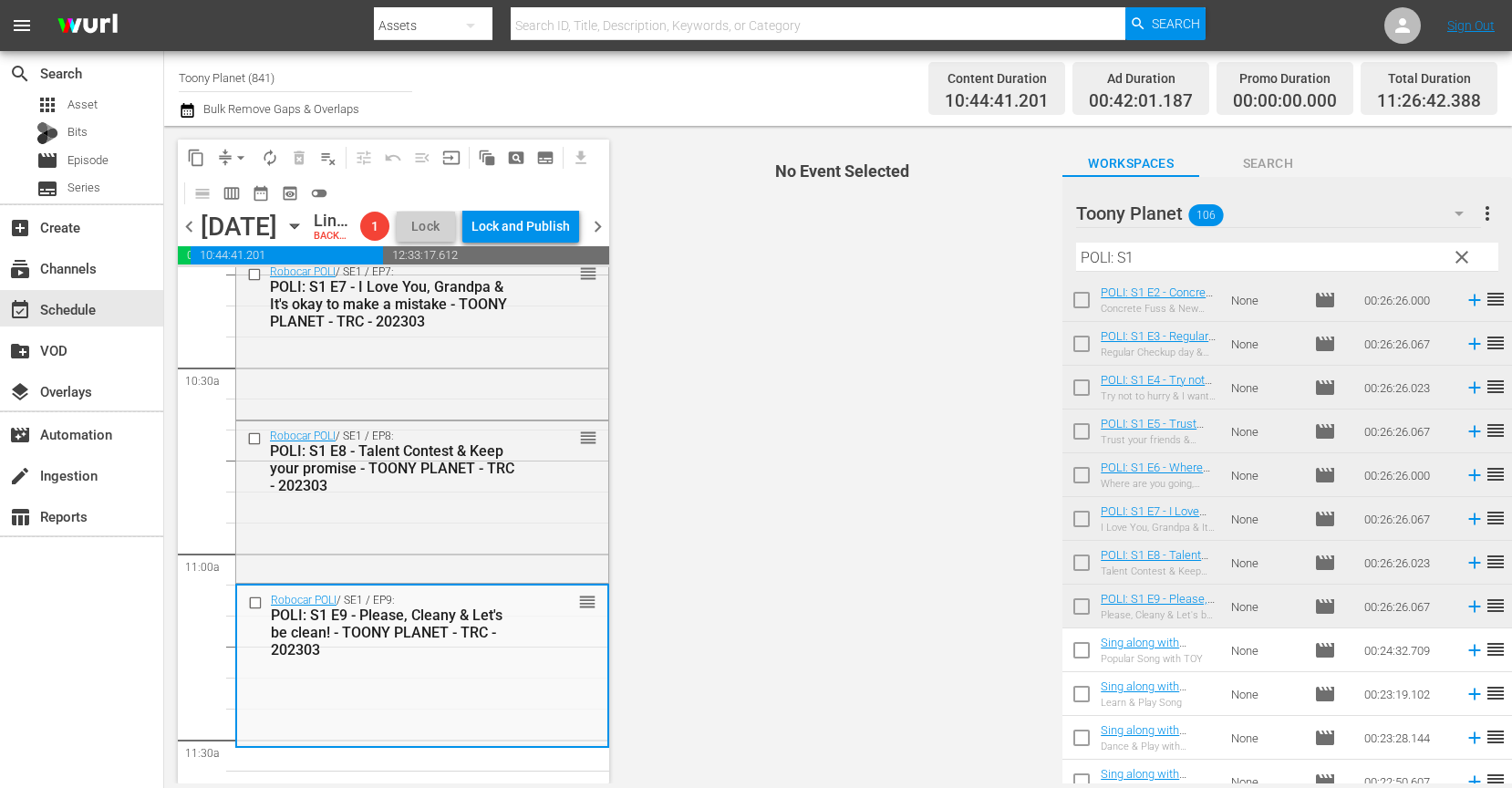 drag, startPoint x: 1137, startPoint y: 265, endPoint x: 998, endPoint y: 250, distance: 139.80701 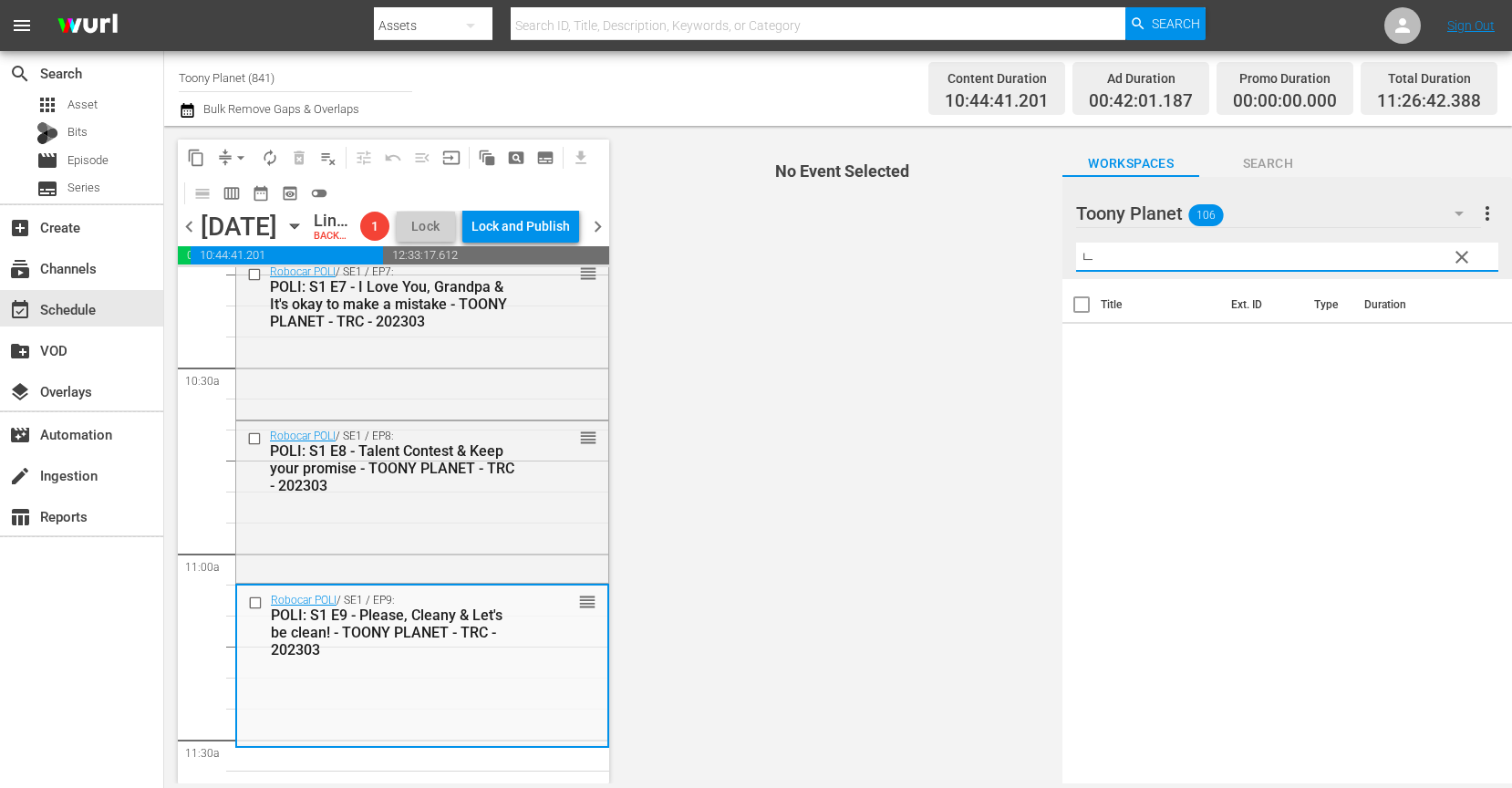 scroll, scrollTop: 0, scrollLeft: 0, axis: both 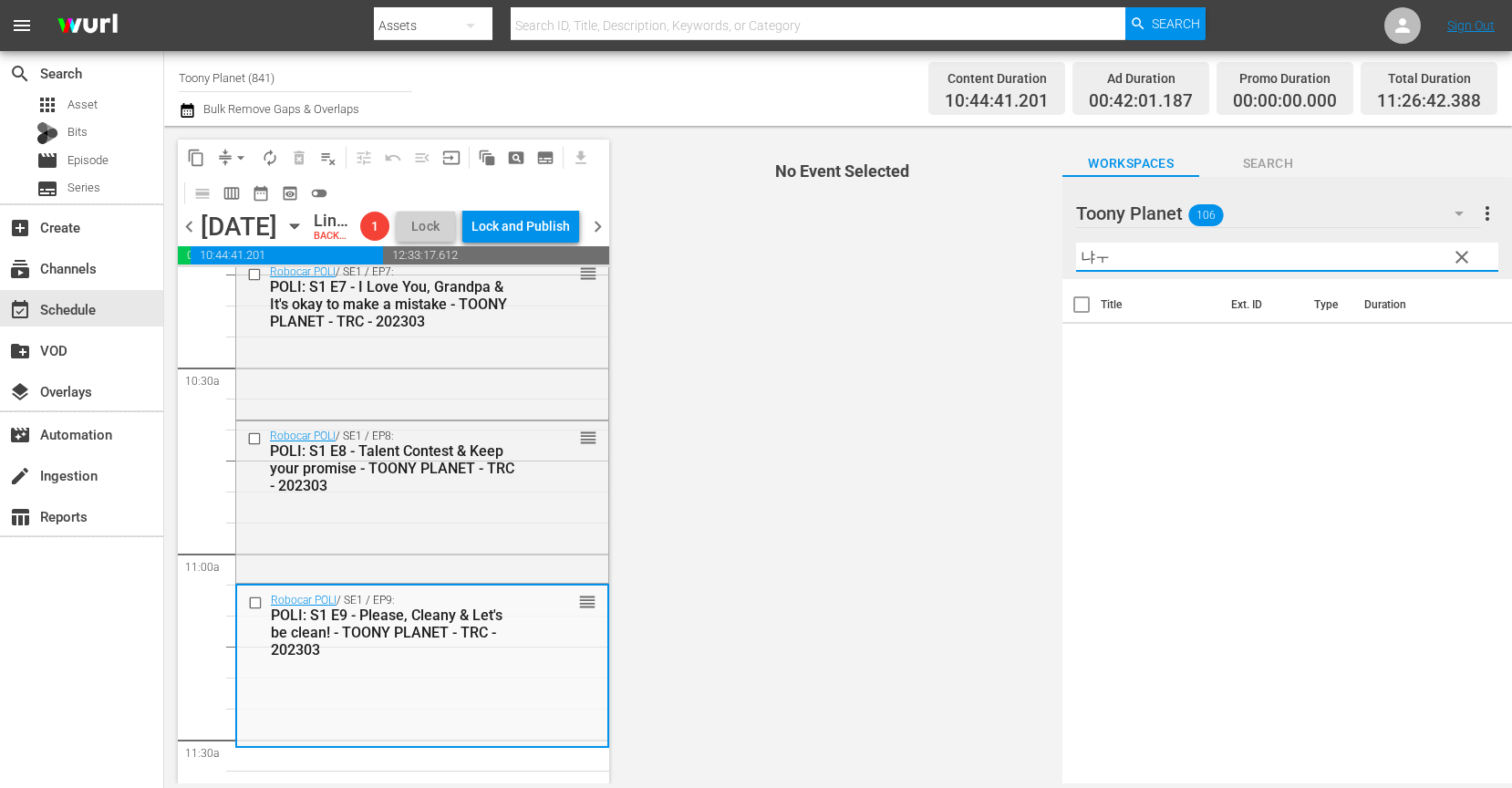 type on "냐" 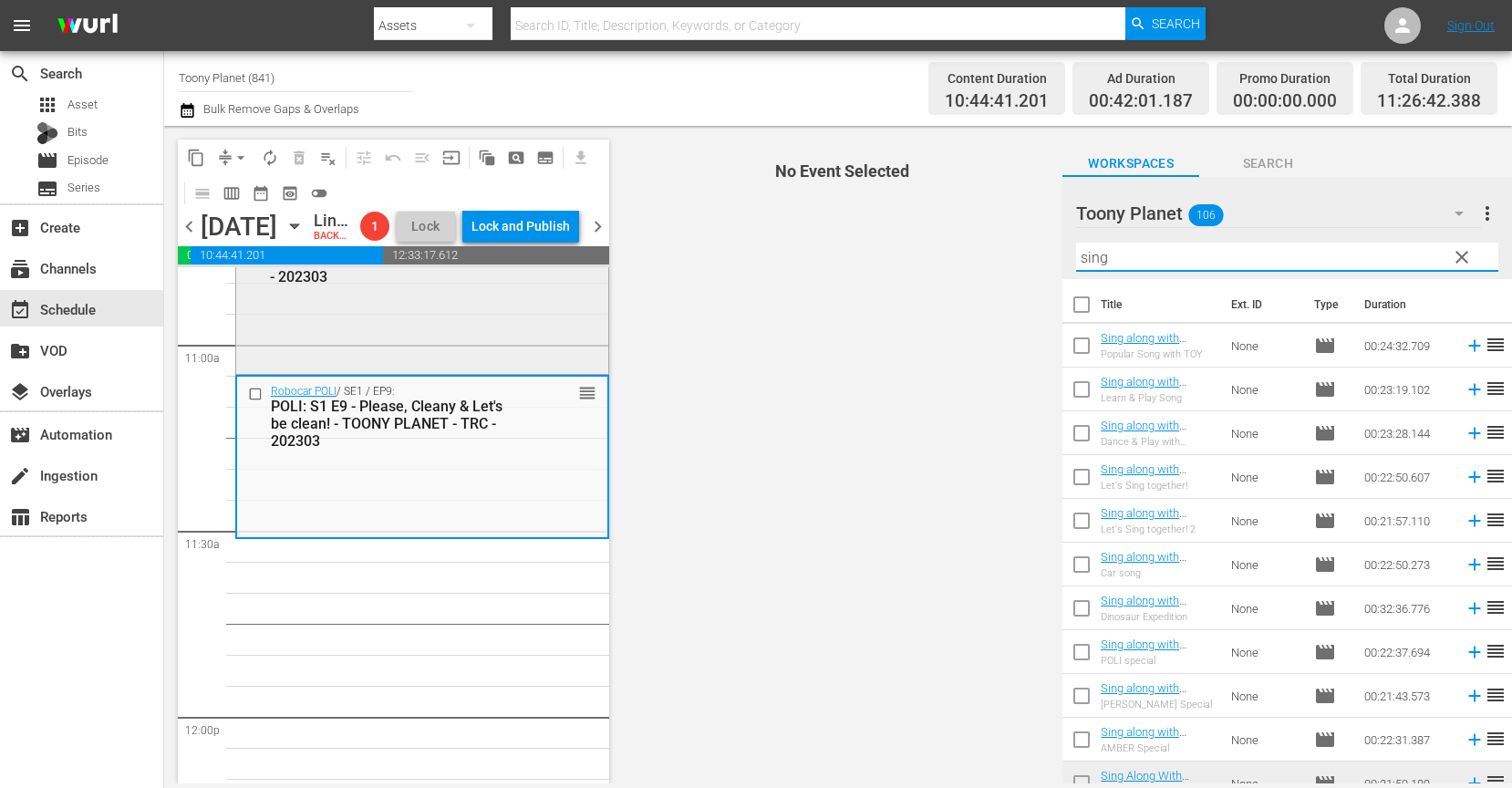 scroll, scrollTop: 4017, scrollLeft: 0, axis: vertical 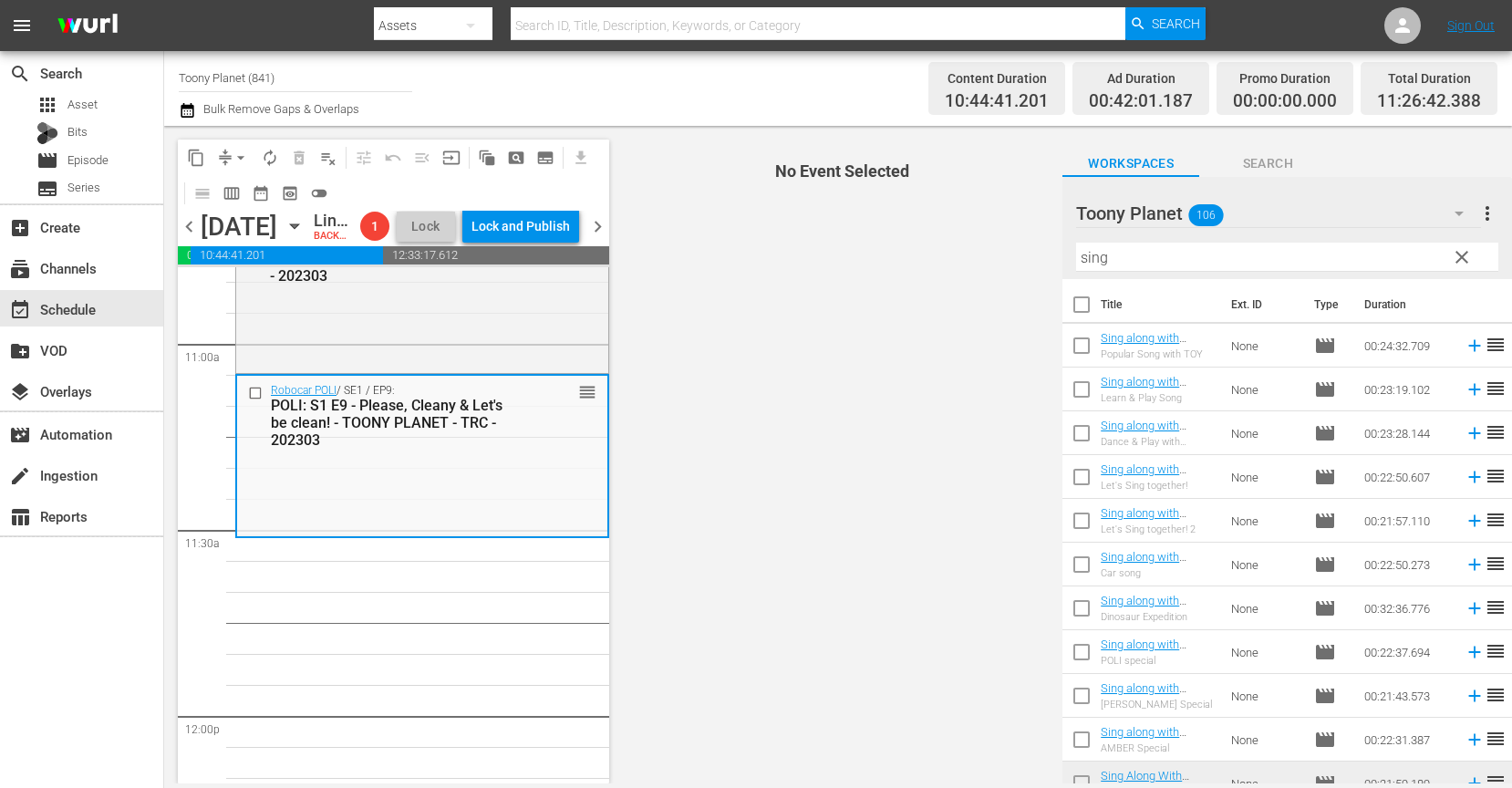 drag, startPoint x: 741, startPoint y: 545, endPoint x: 937, endPoint y: 476, distance: 207.7908 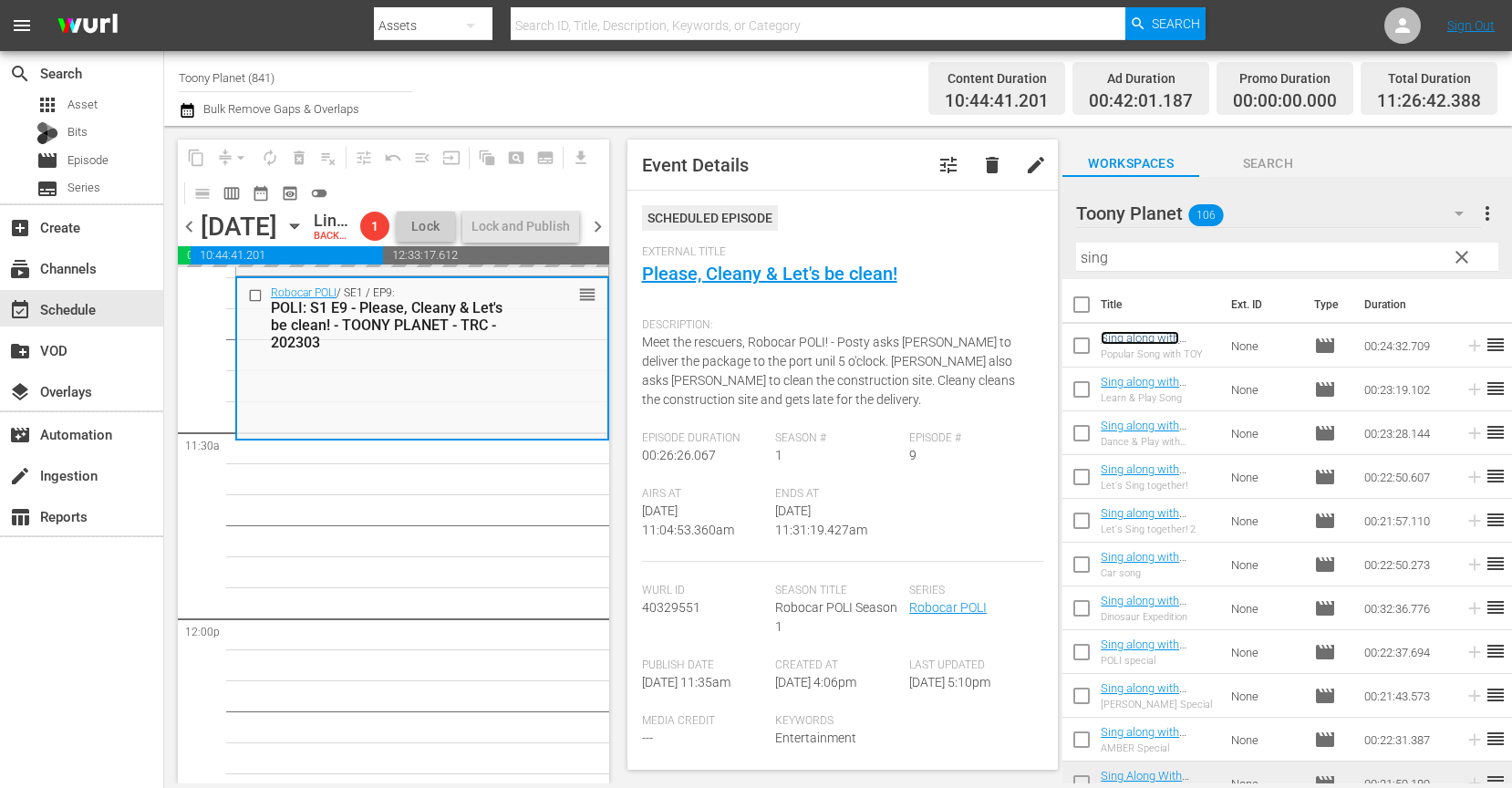scroll, scrollTop: 4132, scrollLeft: 0, axis: vertical 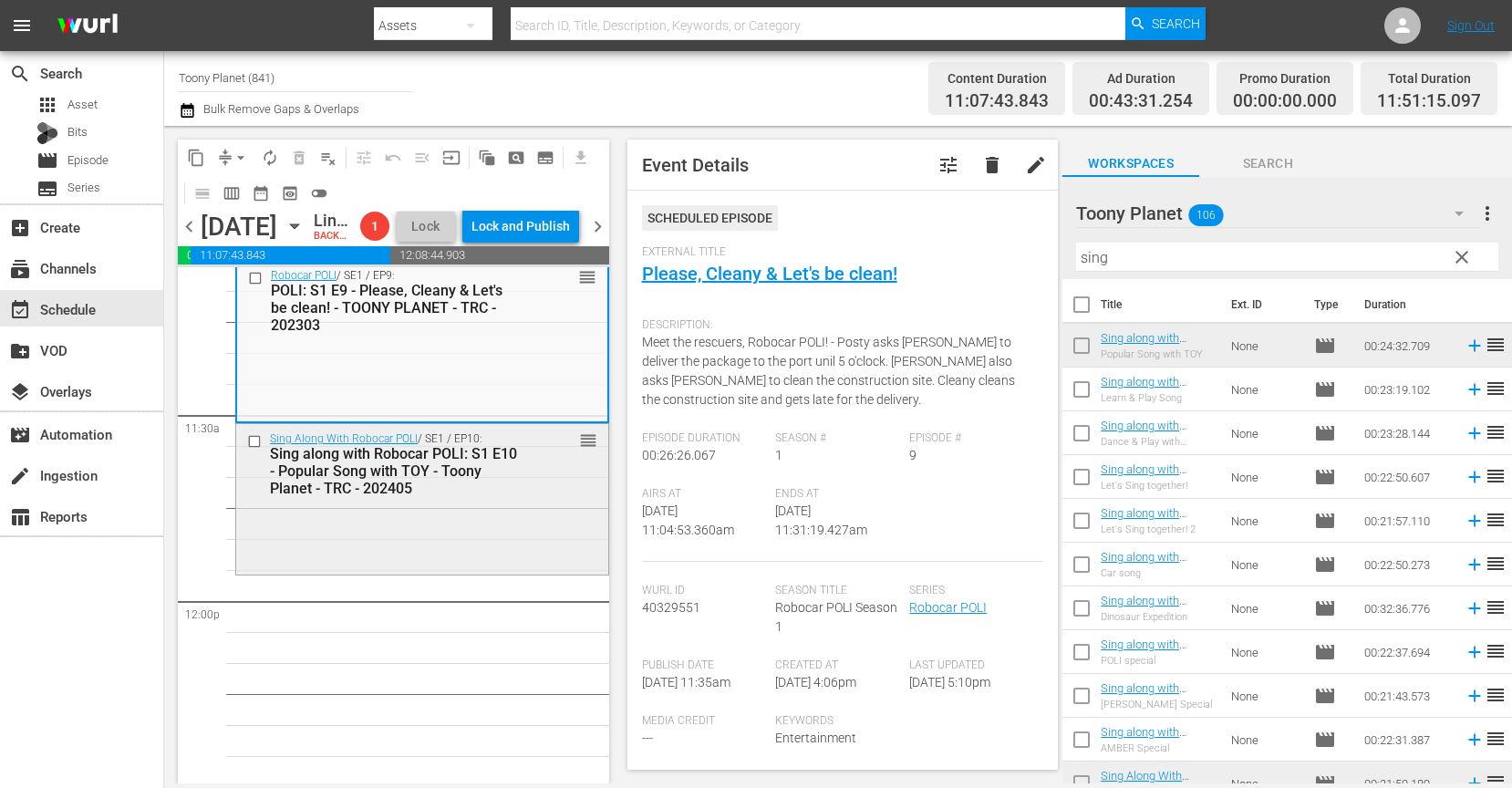 click on "Sing Along With Robocar POLI  / SE1 / EP10:
Sing along with Robocar POLI: S1 E10 - Popular Song with TOY - Toony Planet - TRC - 202405 reorder" at bounding box center [422, 497] 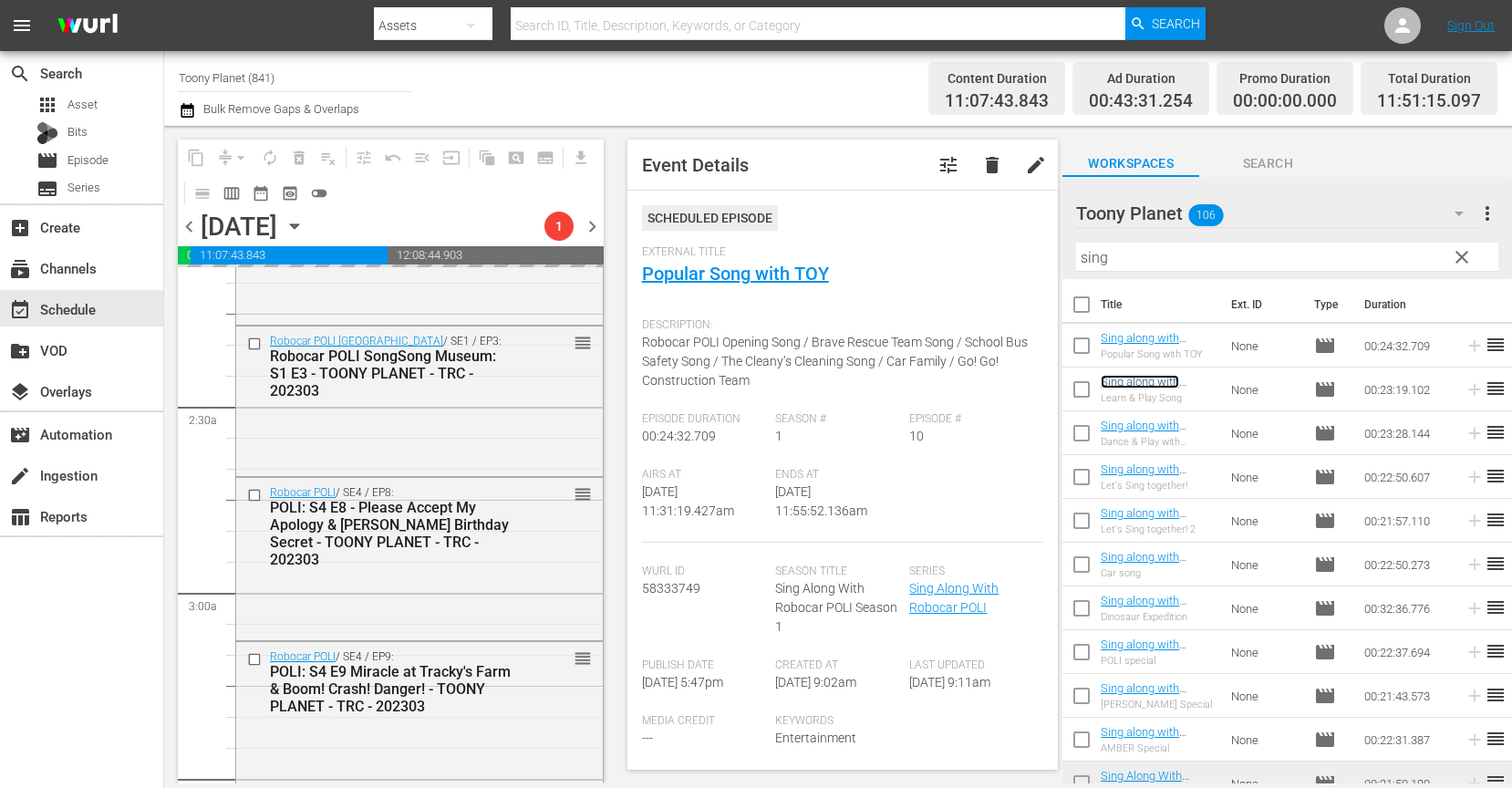 scroll, scrollTop: 995, scrollLeft: 0, axis: vertical 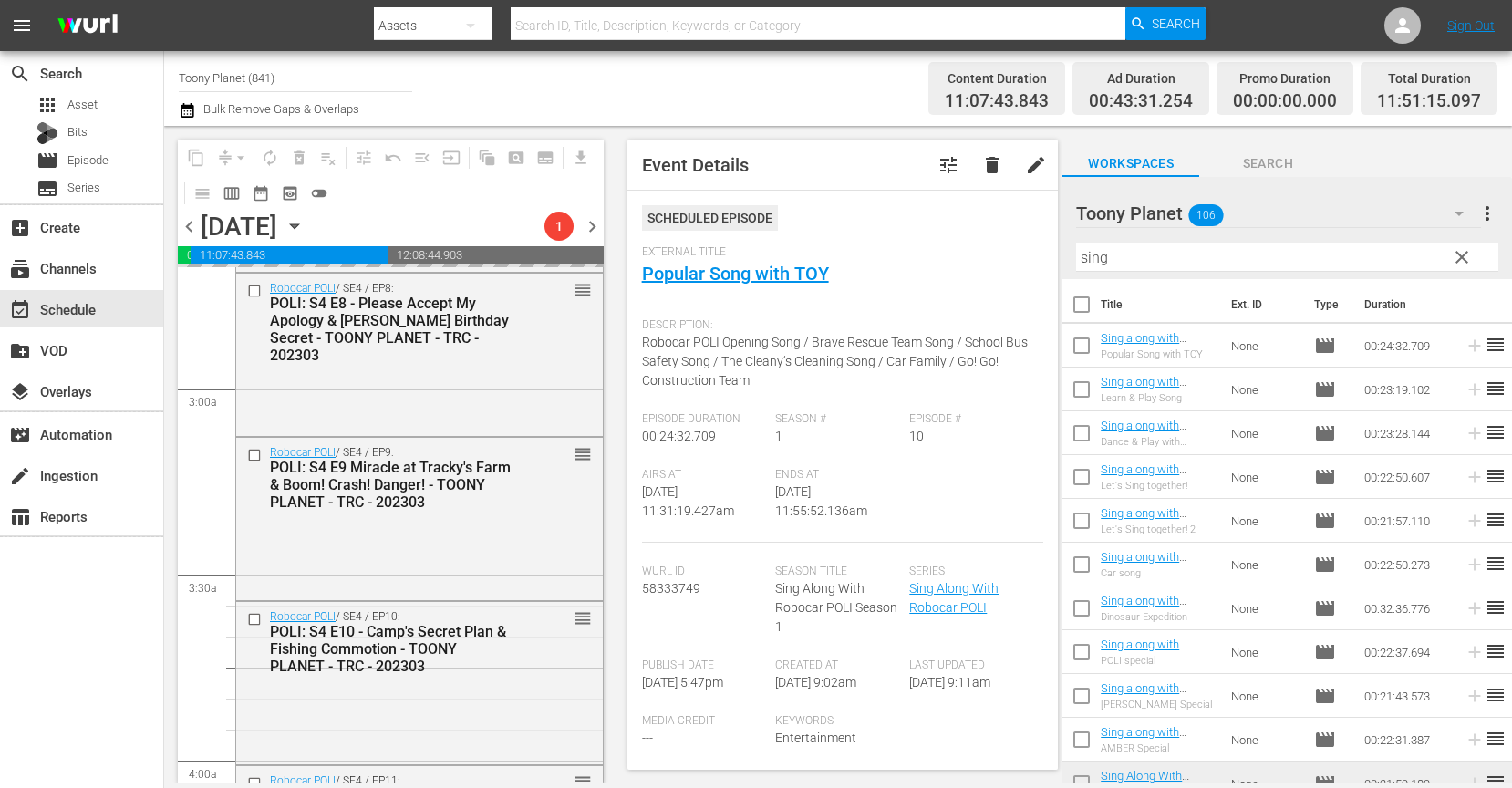 drag, startPoint x: 1145, startPoint y: 378, endPoint x: 935, endPoint y: 7, distance: 426.31092 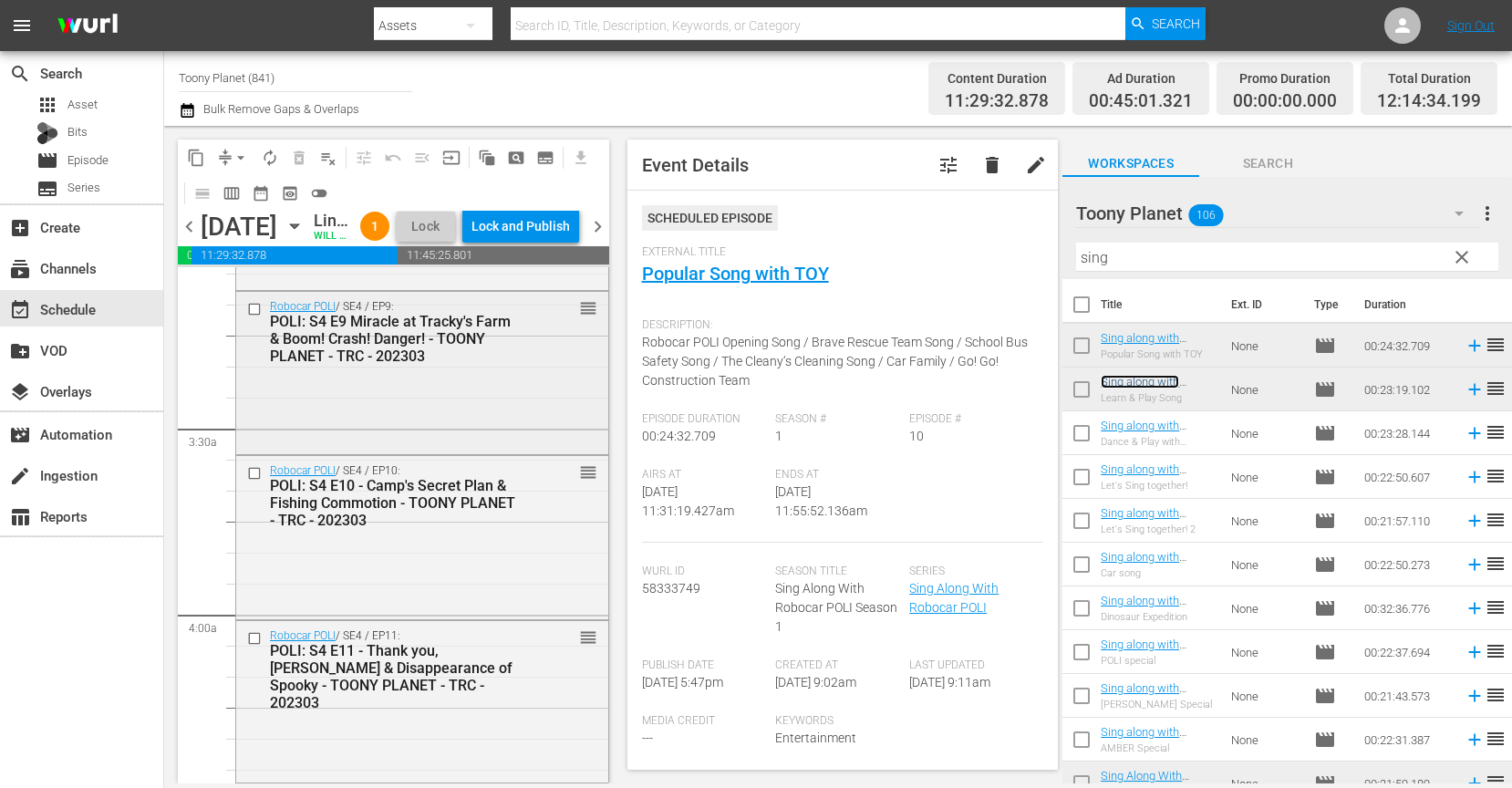 scroll, scrollTop: 0, scrollLeft: 0, axis: both 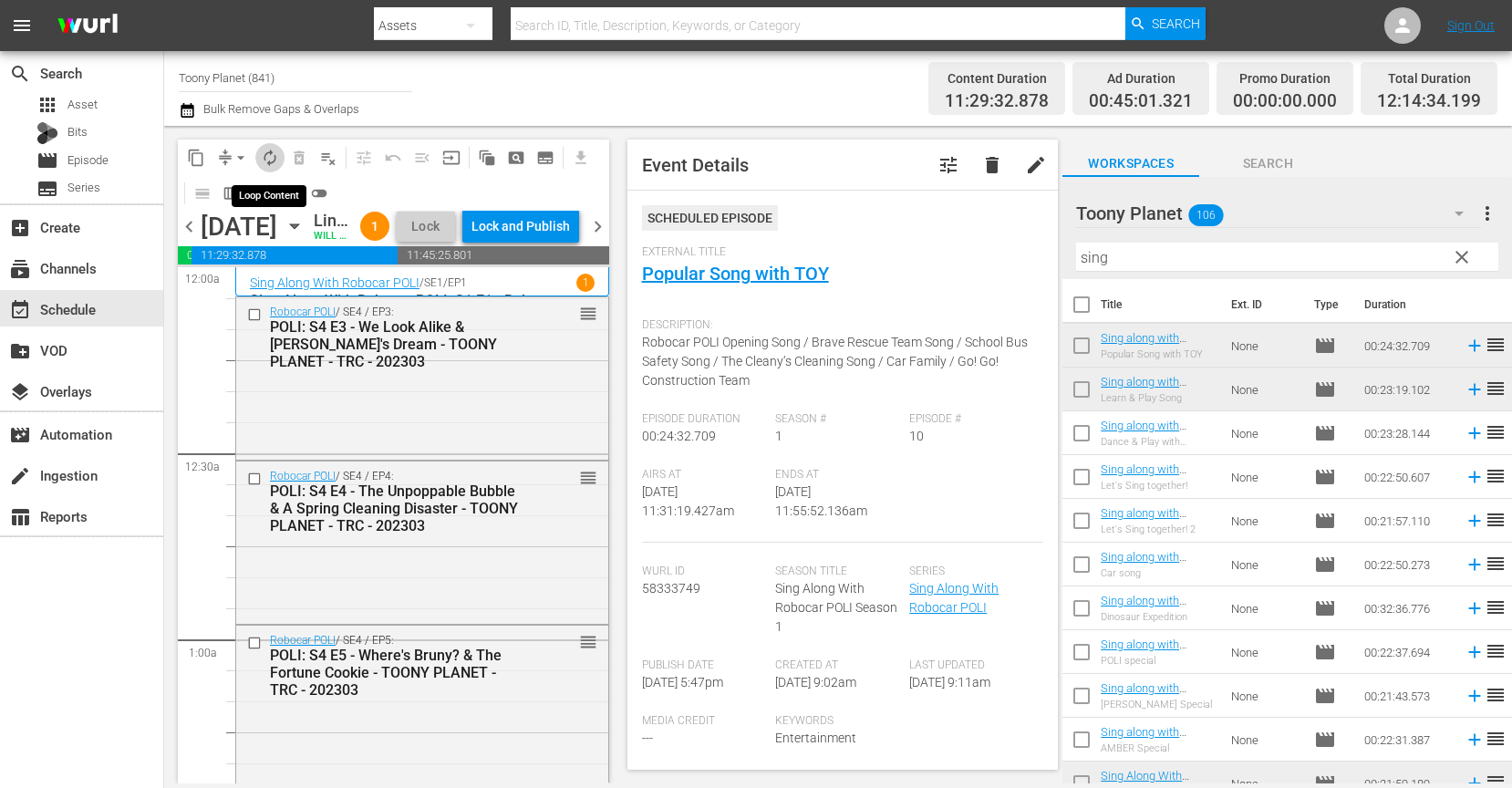 click on "autorenew_outlined" at bounding box center (270, 158) 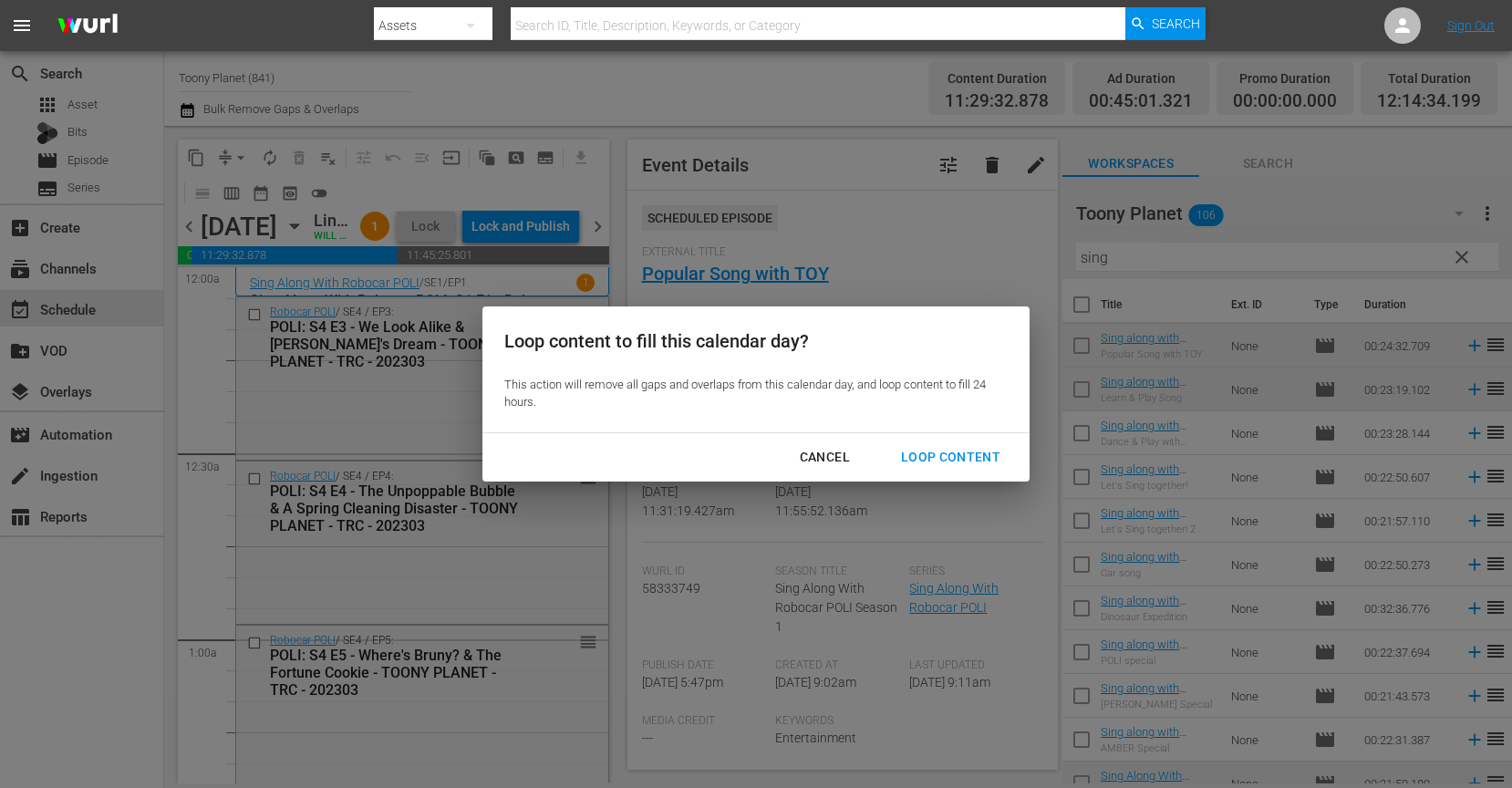 click on "Loop Content" at bounding box center [950, 457] 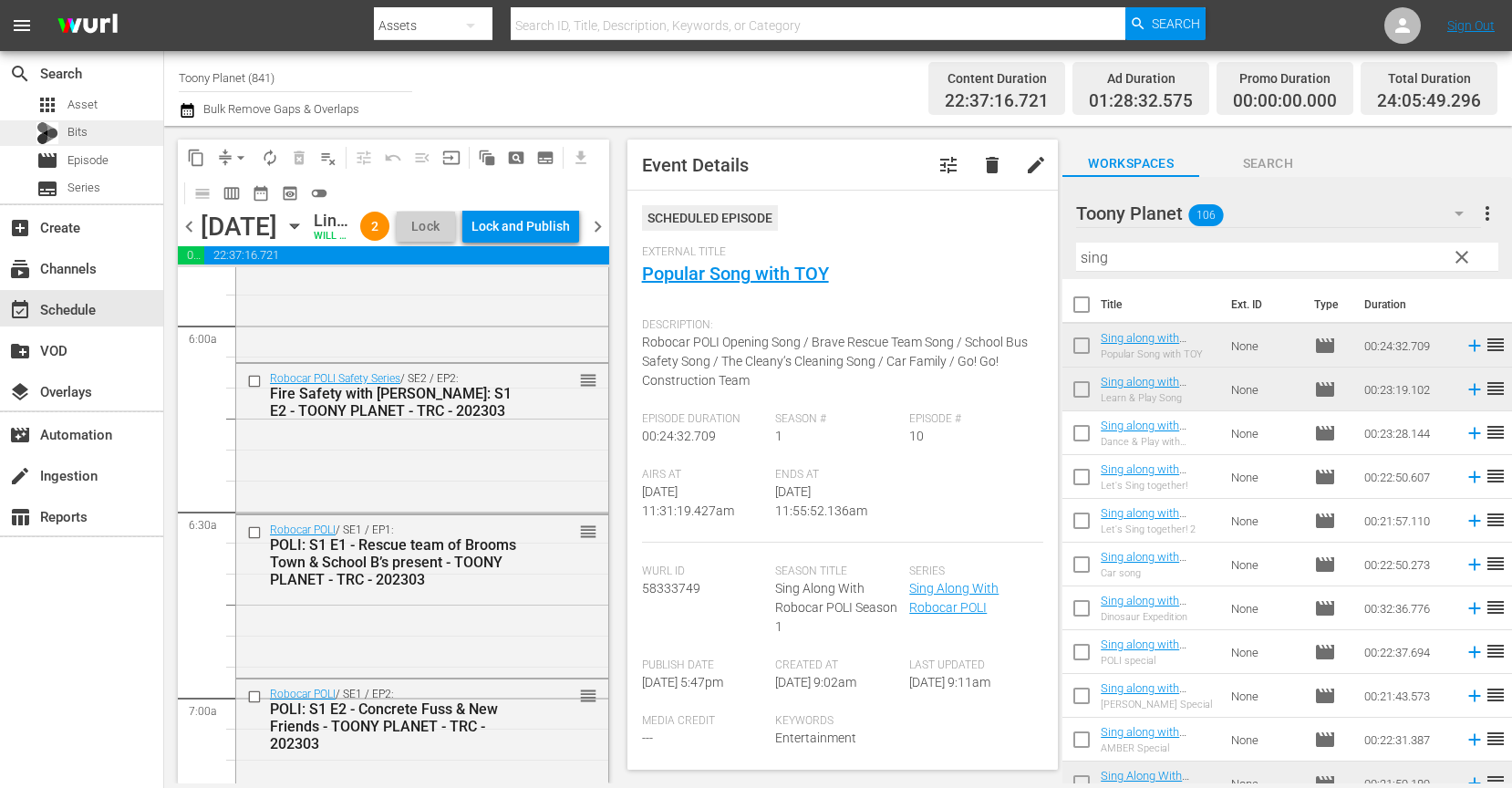 scroll, scrollTop: 0, scrollLeft: 0, axis: both 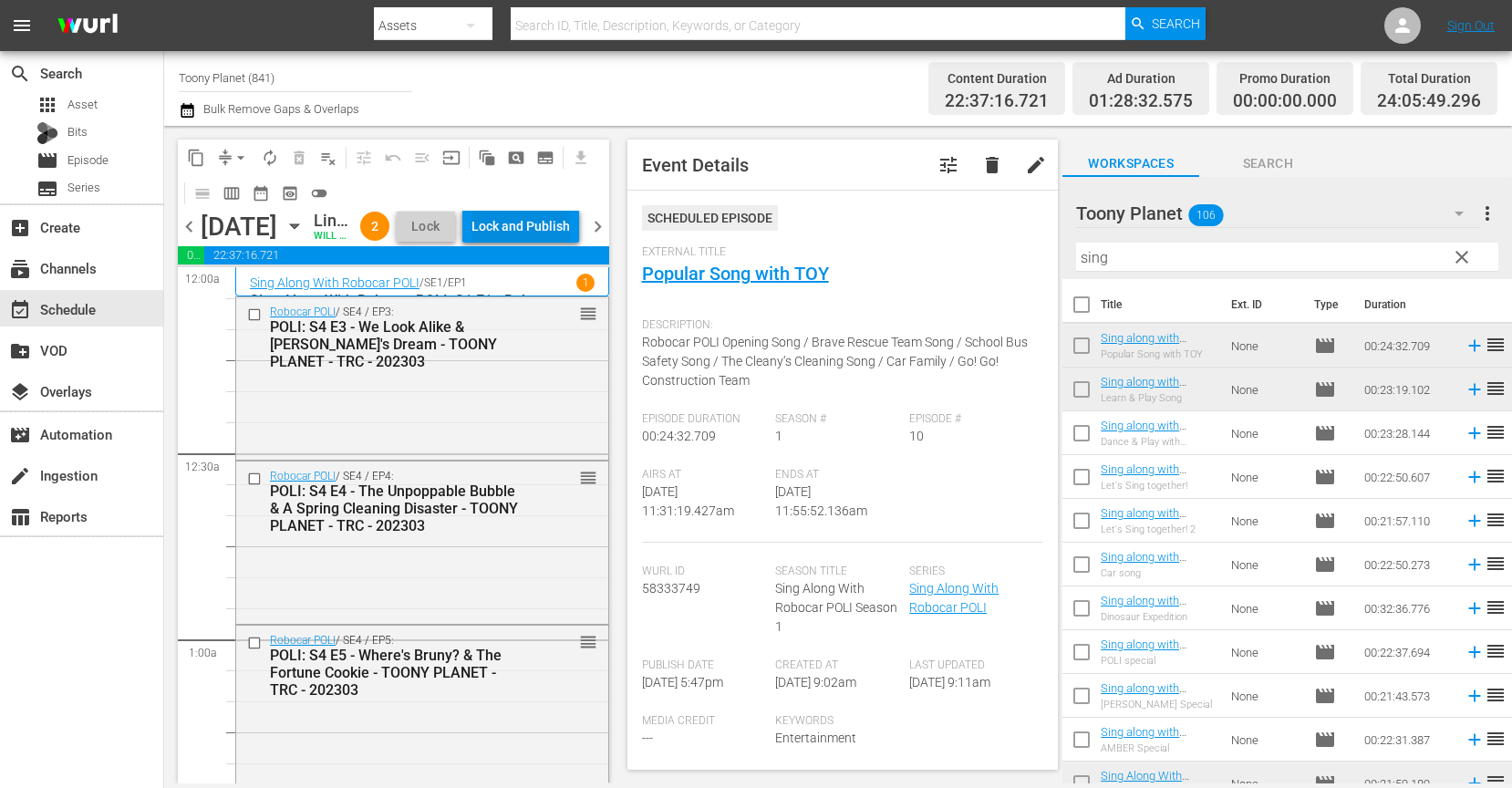 click on "Lock and Publish" at bounding box center (521, 226) 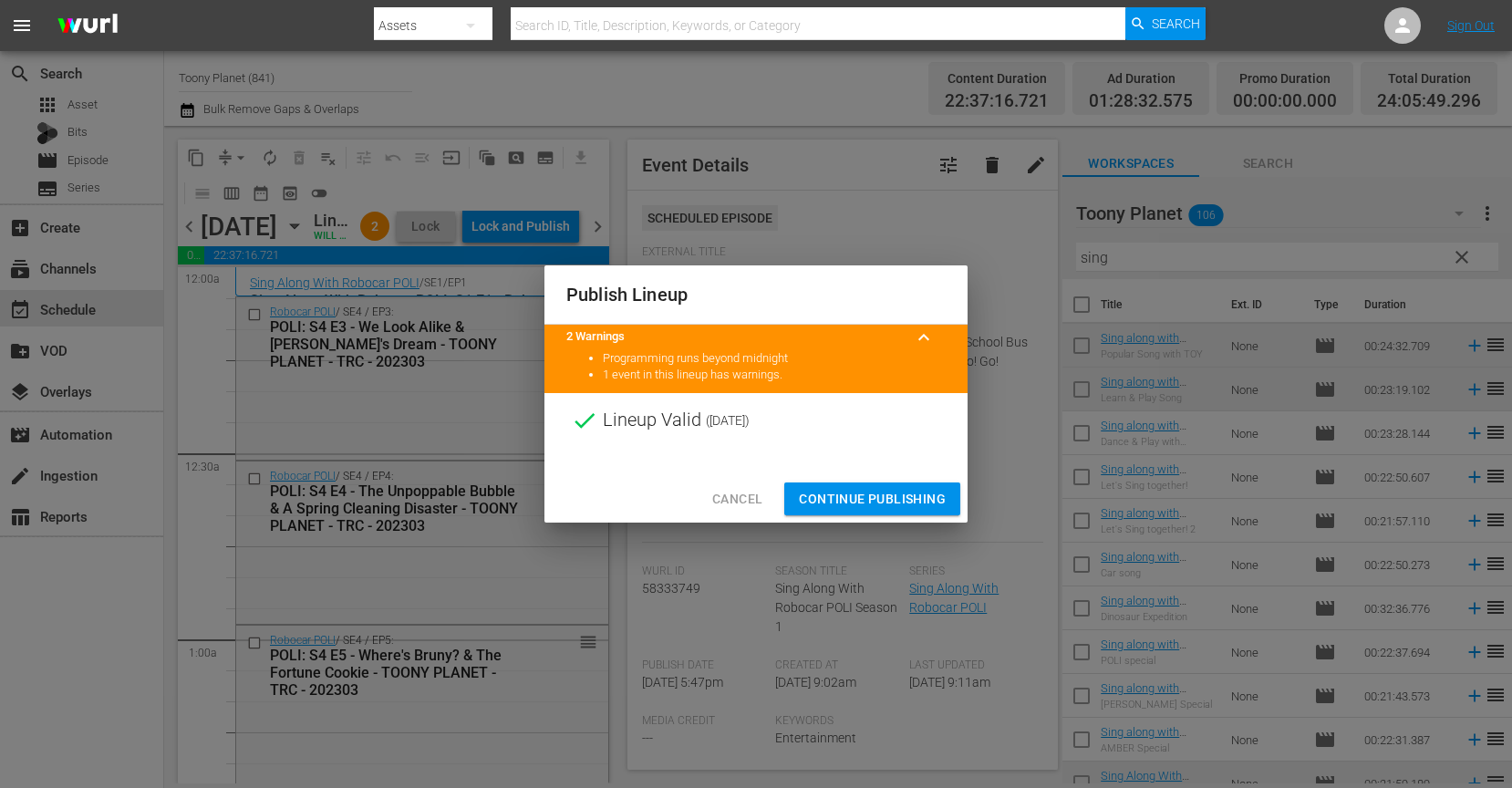 click on "Cancel Continue Publishing" at bounding box center (756, 499) 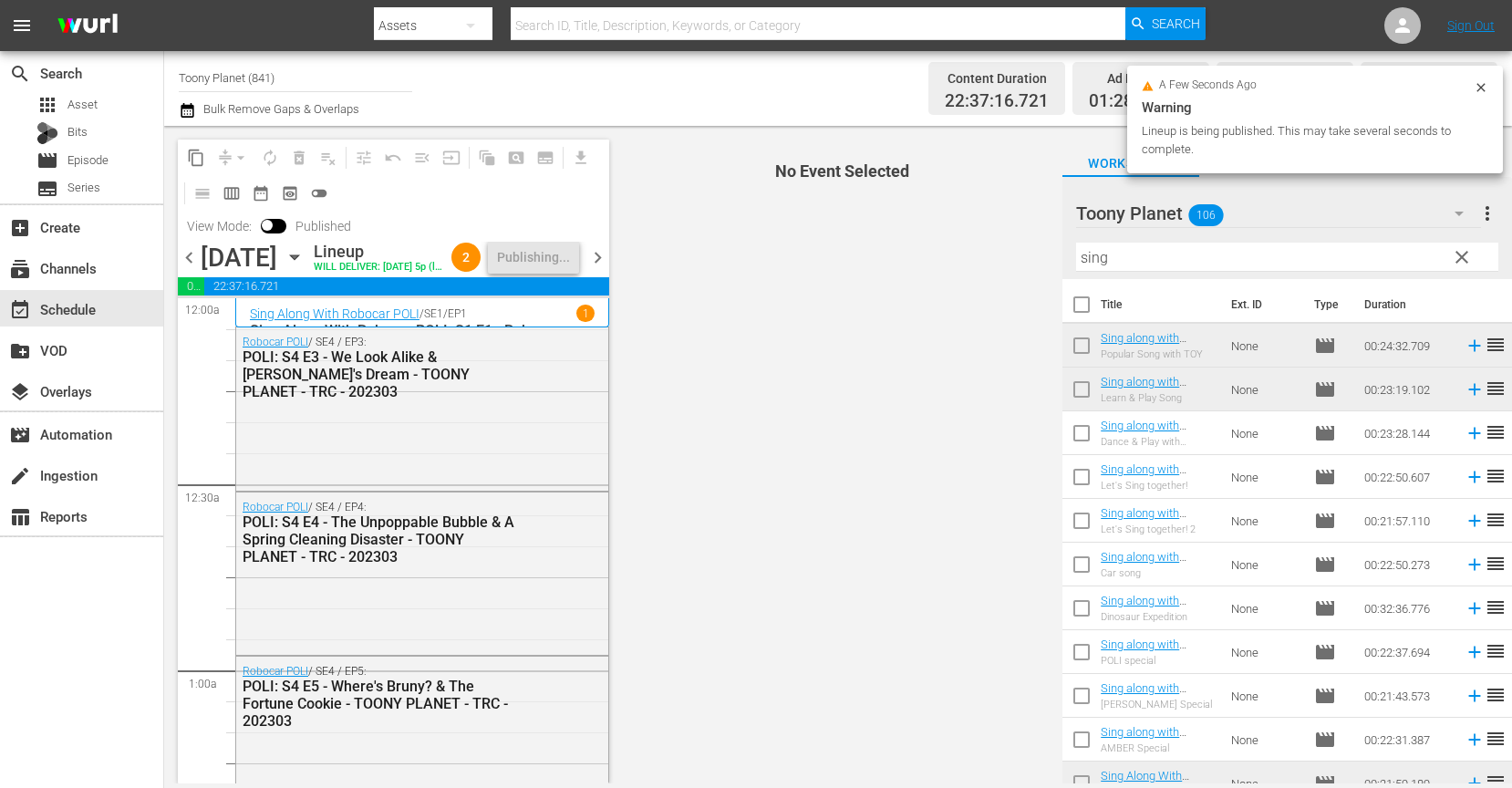 click on "chevron_right" at bounding box center (597, 257) 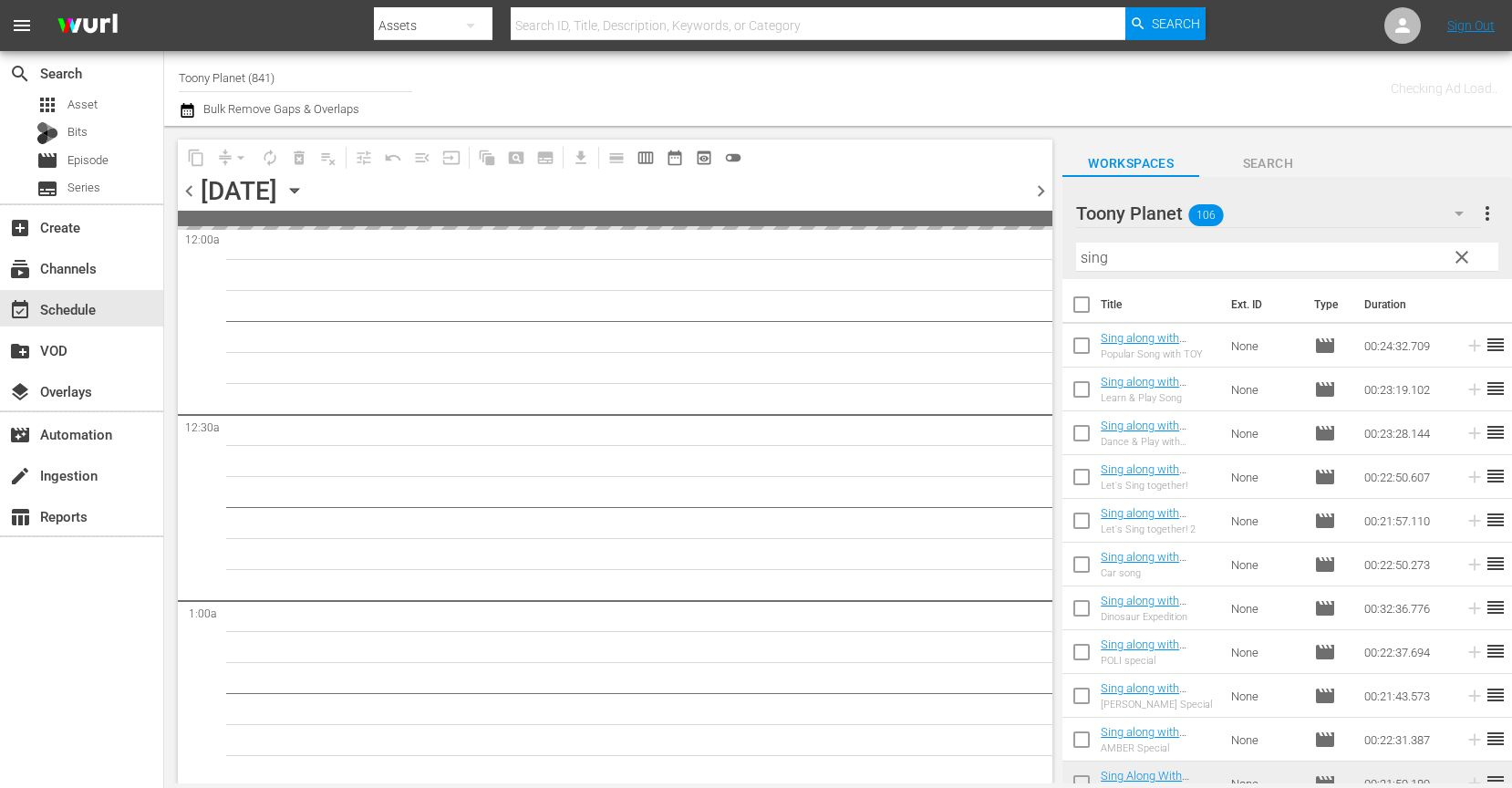 click on "29" at bounding box center (644, 4693) 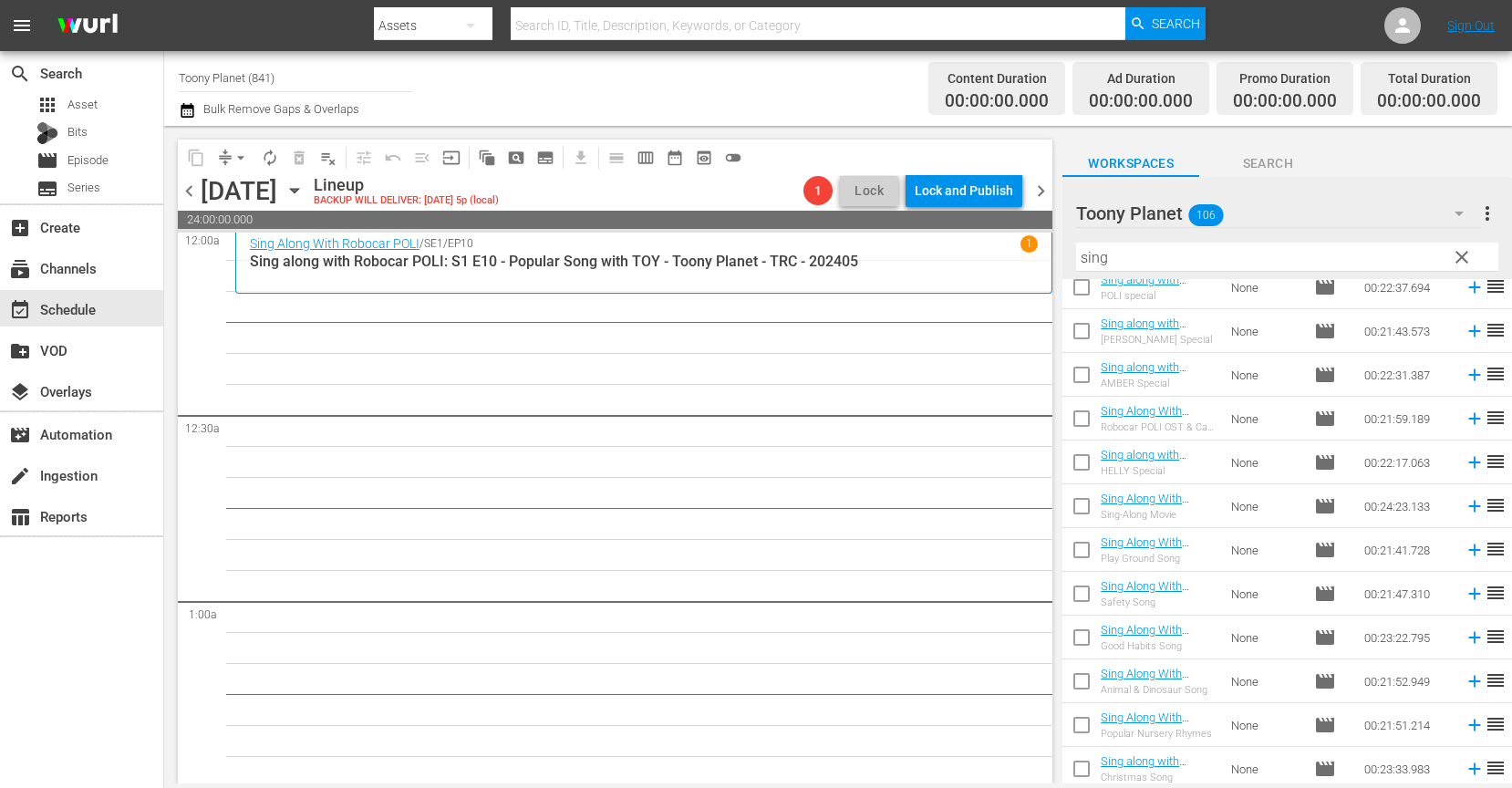 scroll, scrollTop: 413, scrollLeft: 0, axis: vertical 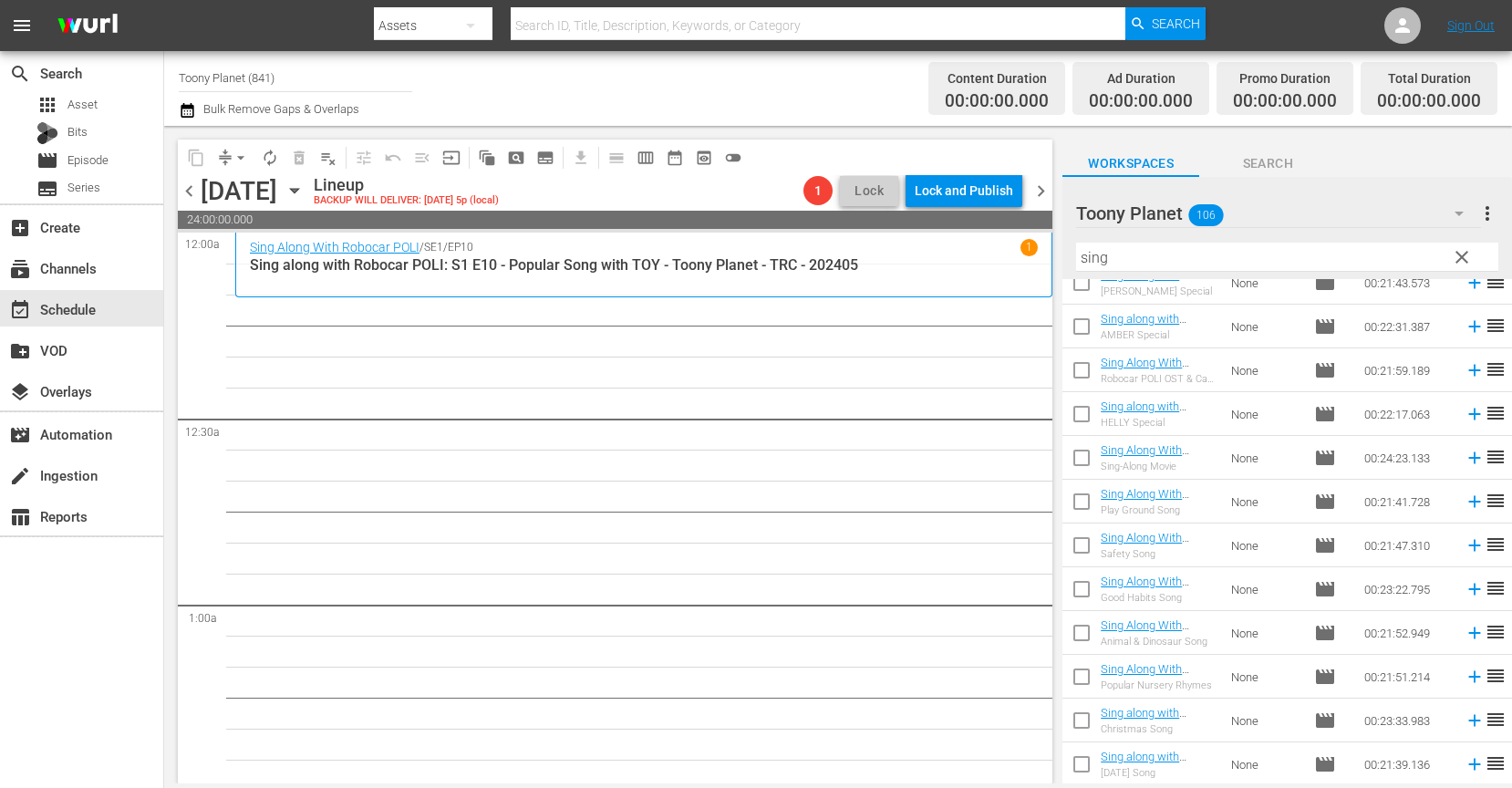 drag, startPoint x: 1150, startPoint y: 251, endPoint x: 959, endPoint y: 239, distance: 191.37659 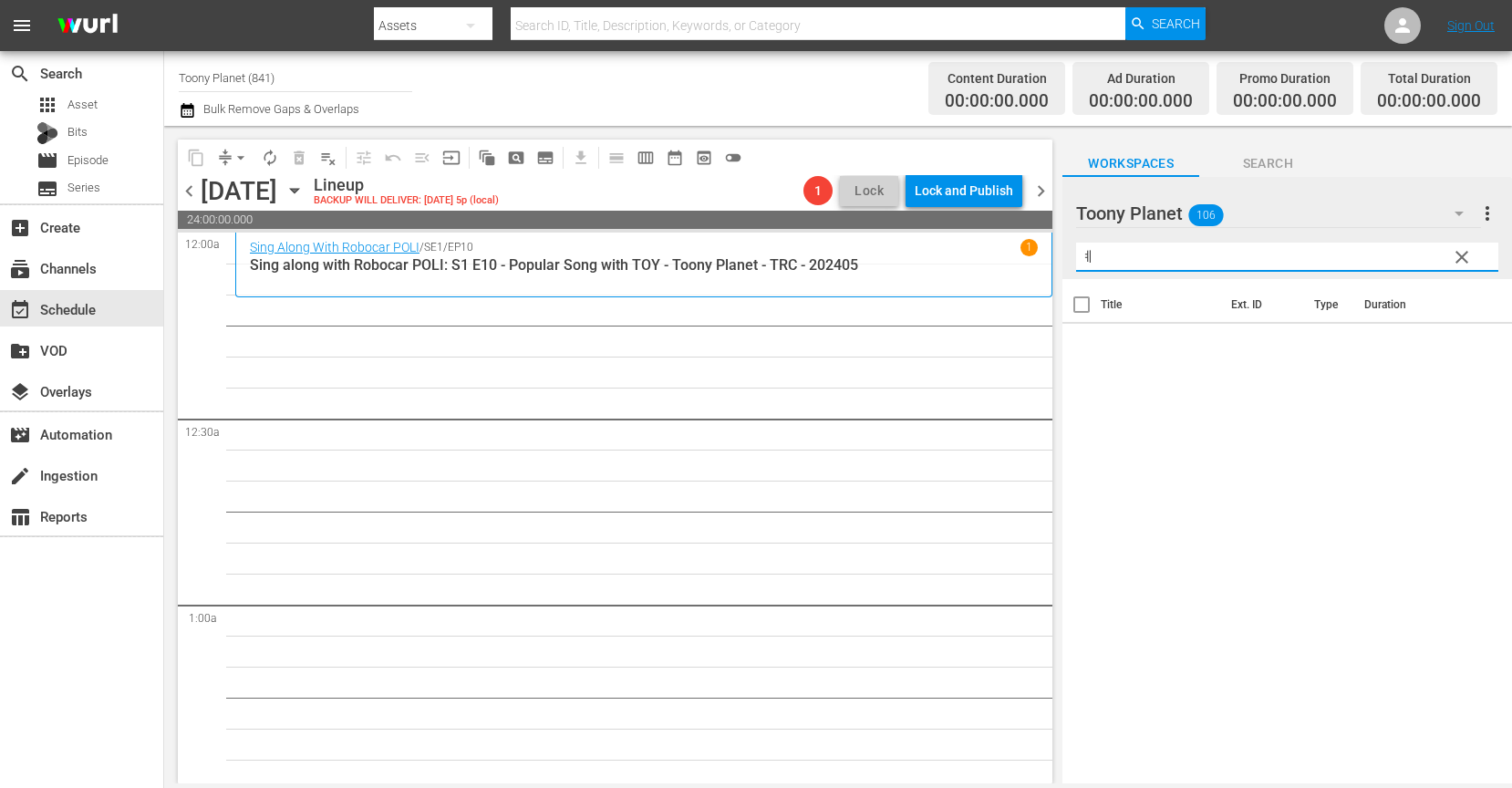 scroll, scrollTop: 0, scrollLeft: 0, axis: both 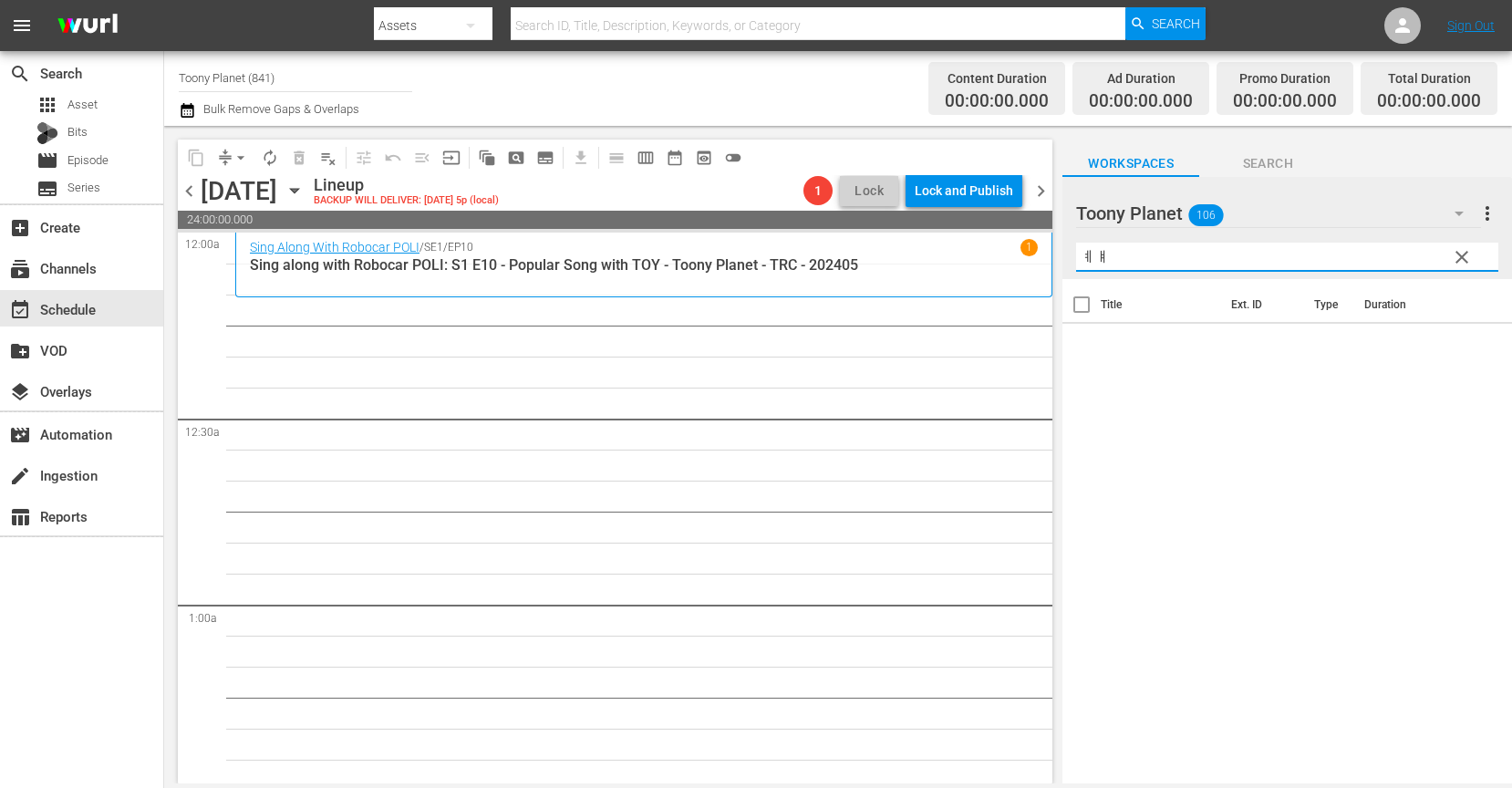 type on "ㅖ" 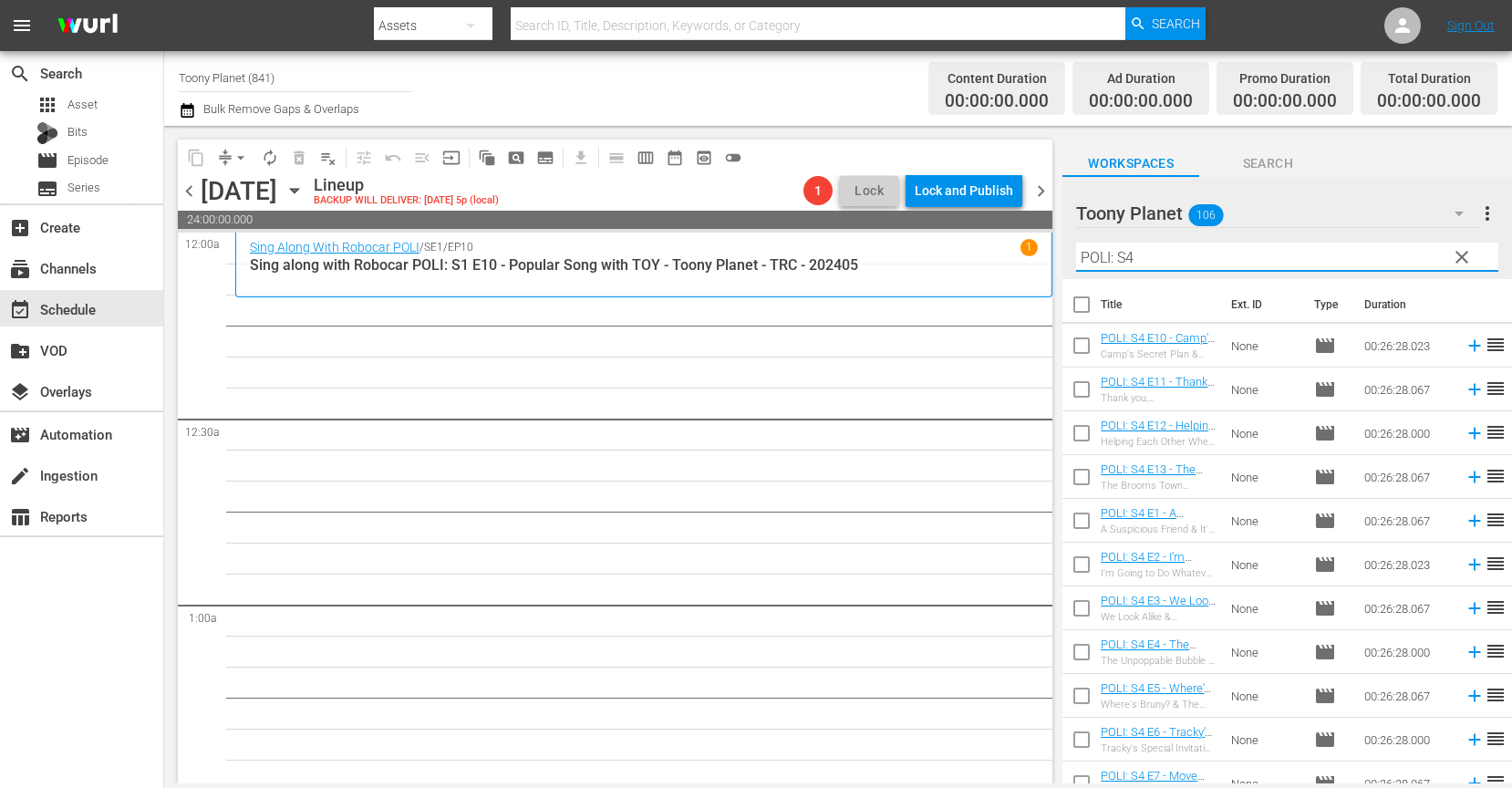type on "POLI: S4" 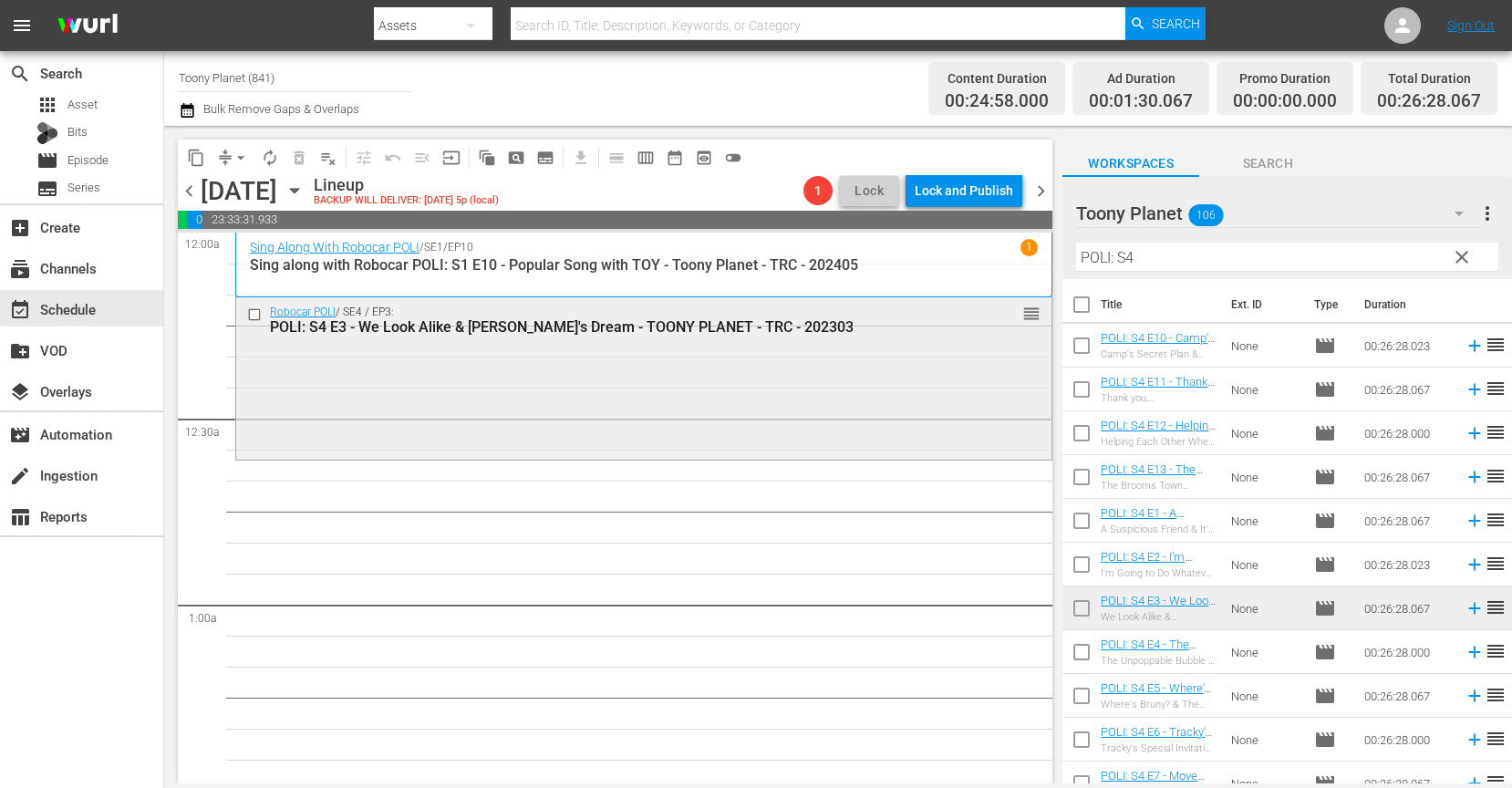 click on "Robocar POLI  / SE4 / EP3:
POLI: S4 E3 - We Look Alike & Marine's Dream - TOONY PLANET - TRC - 202303 reorder" at bounding box center [644, 377] 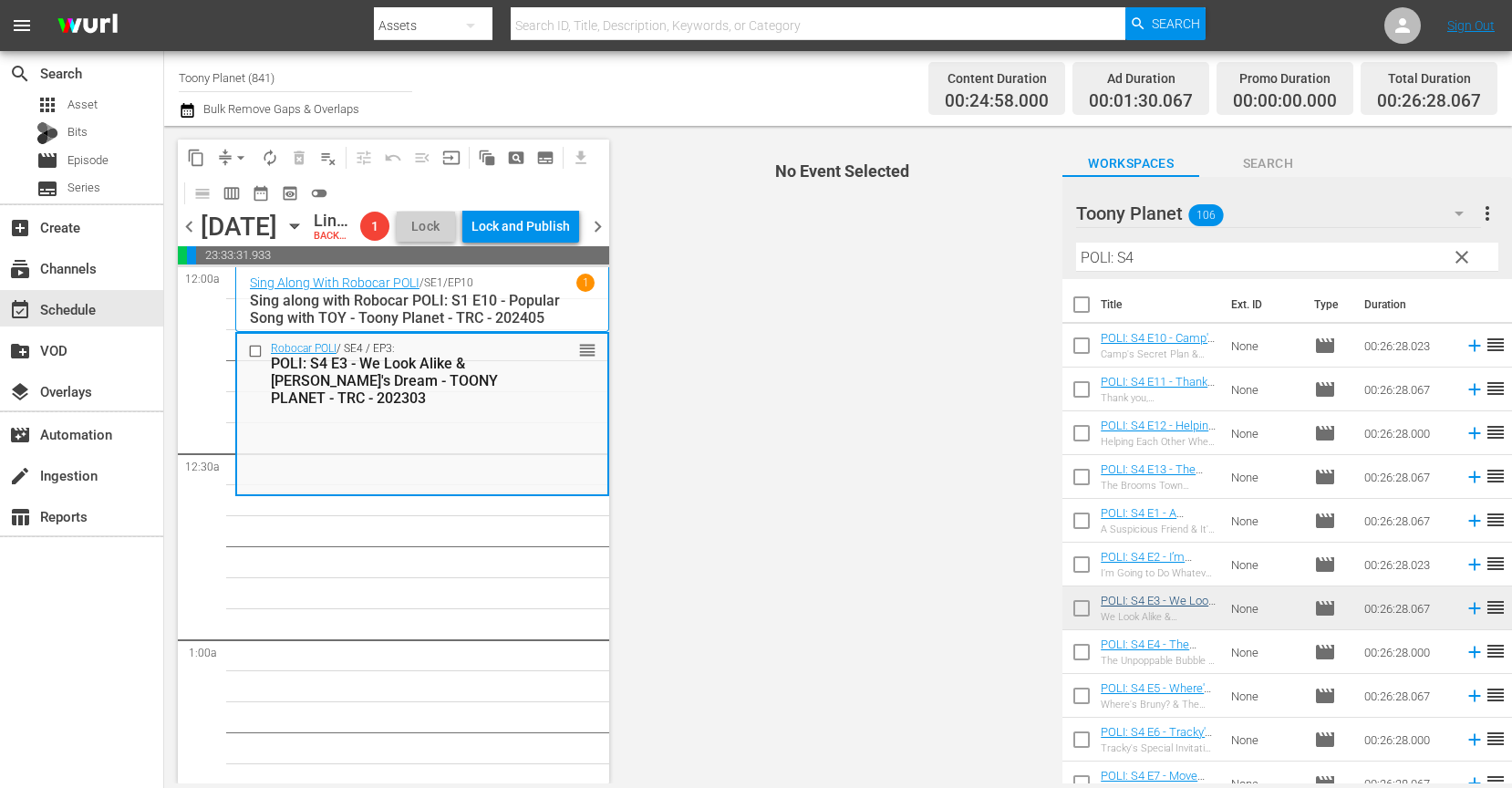 scroll, scrollTop: 79, scrollLeft: 0, axis: vertical 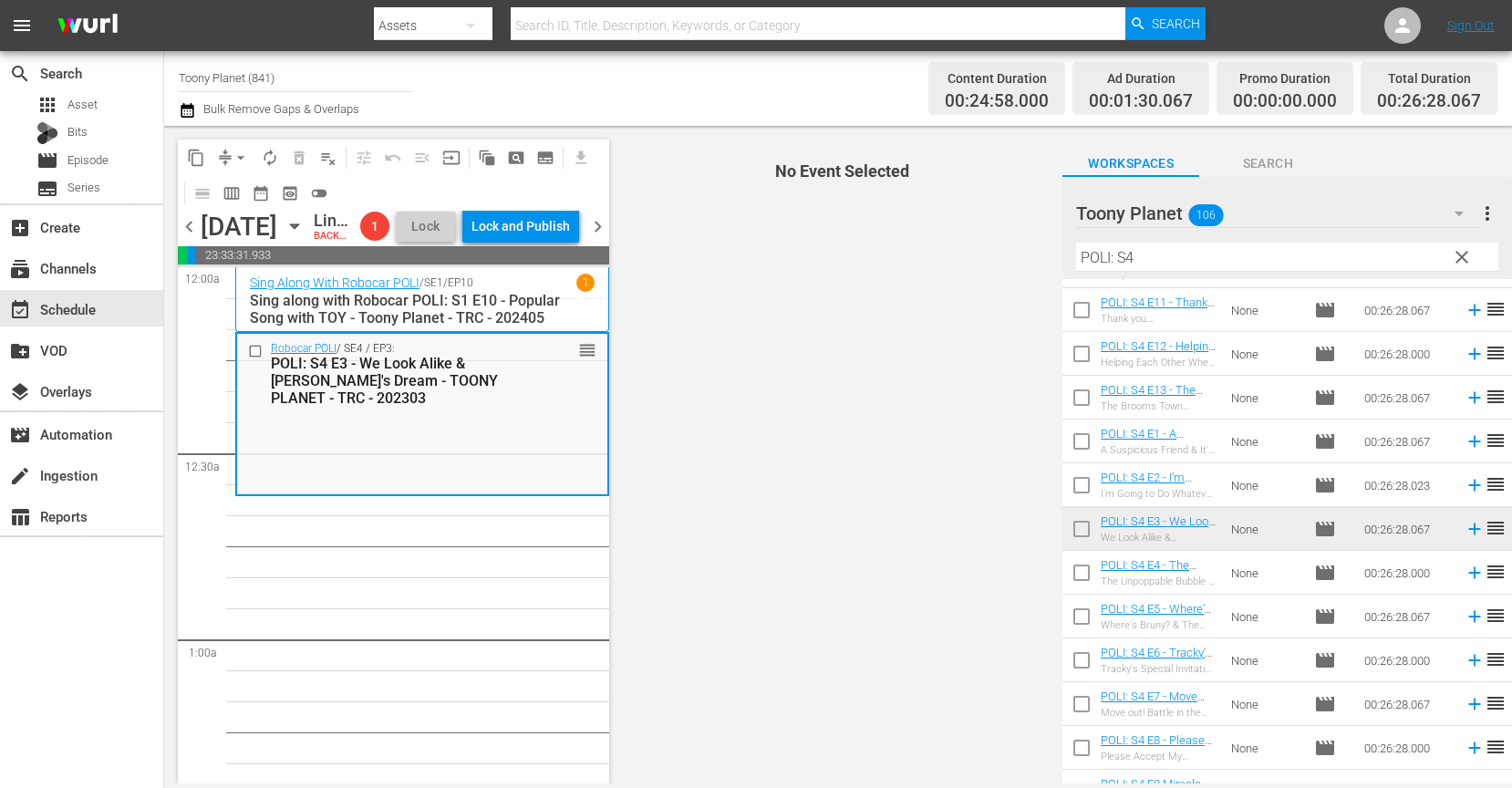 click at bounding box center (1082, 576) 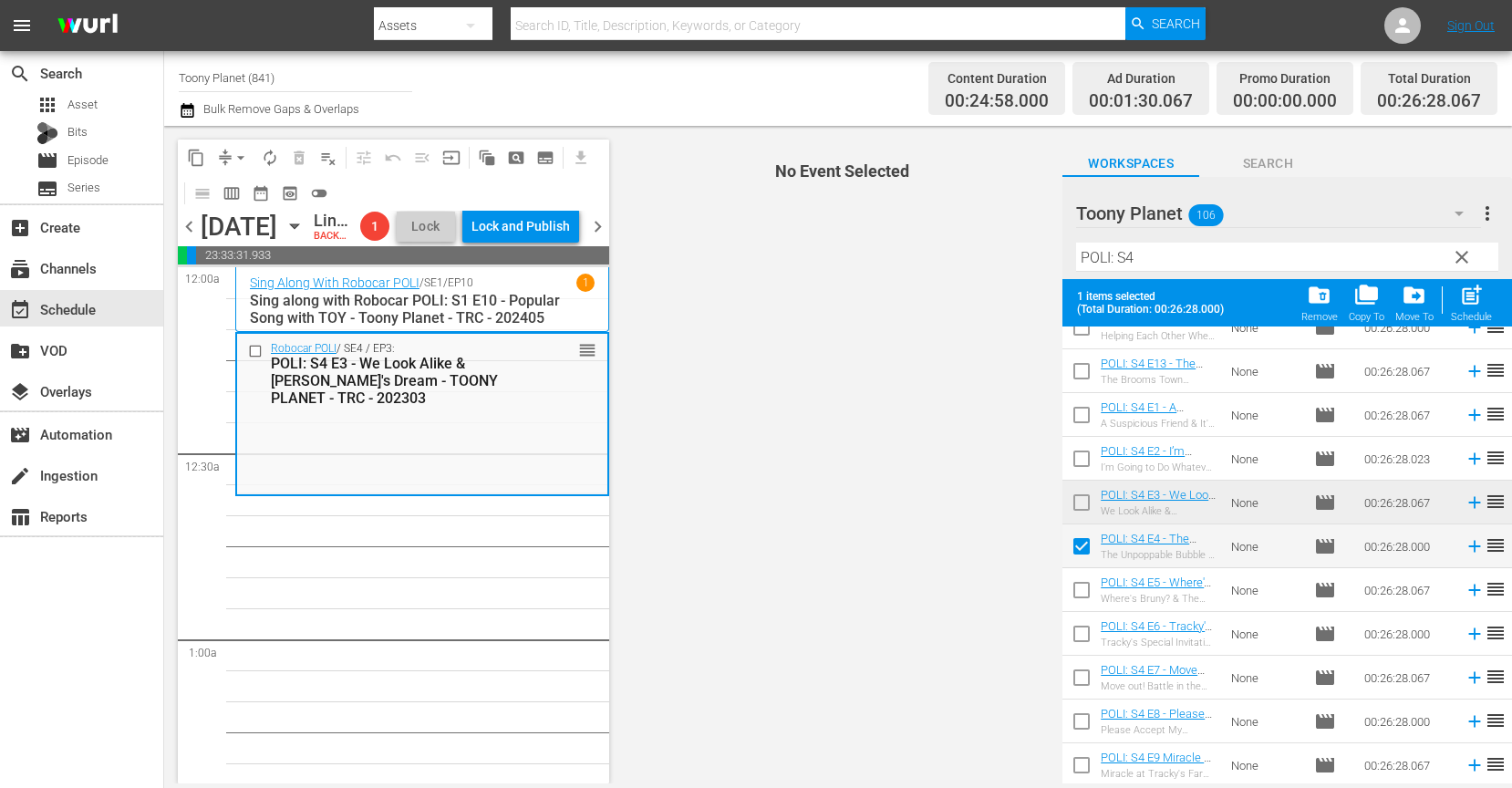 scroll, scrollTop: 154, scrollLeft: 0, axis: vertical 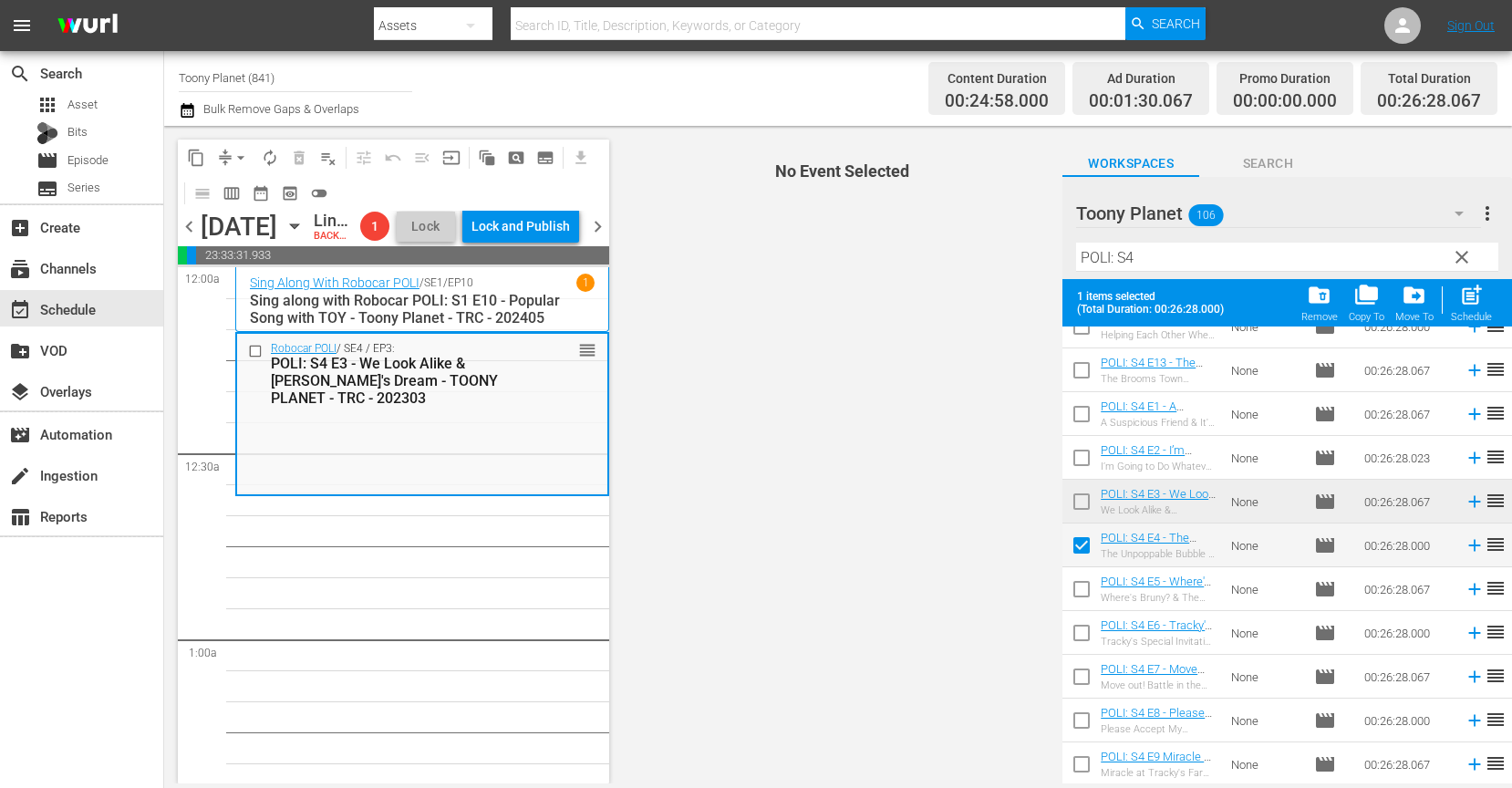 drag, startPoint x: 1079, startPoint y: 585, endPoint x: 1078, endPoint y: 595, distance: 10.049876 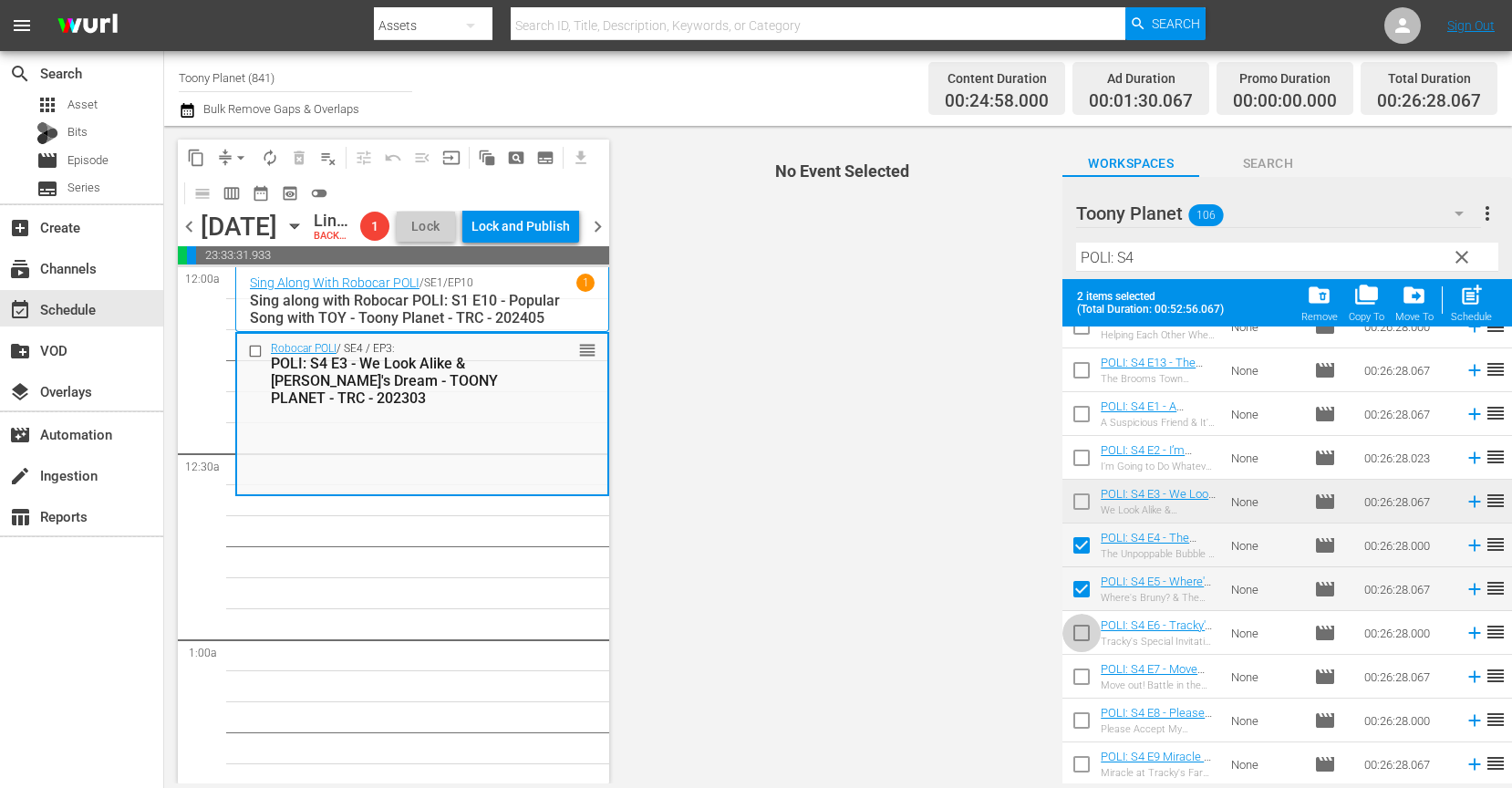 click at bounding box center (1082, 637) 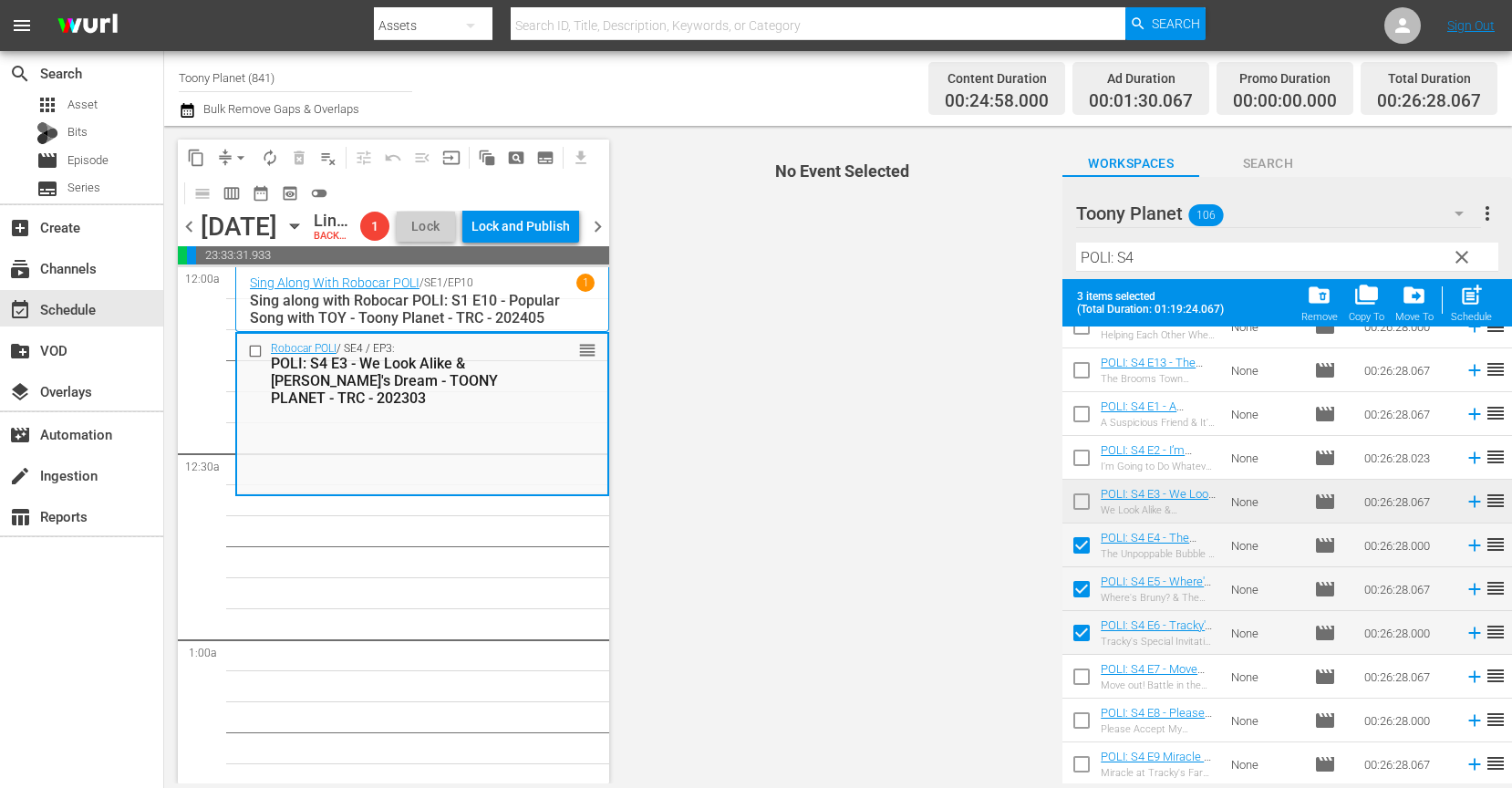 click at bounding box center [1082, 680] 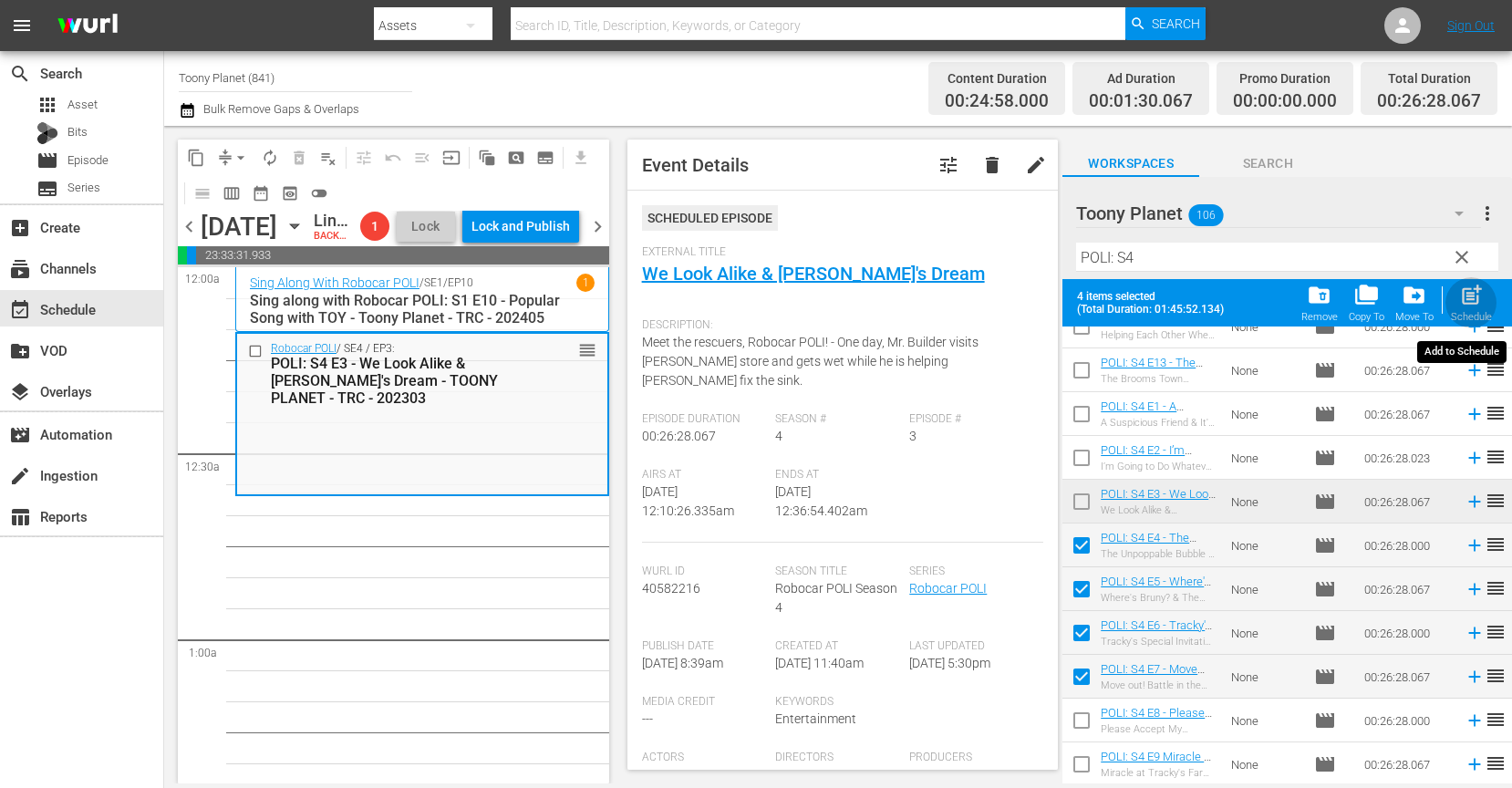 click on "post_add" at bounding box center [1471, 295] 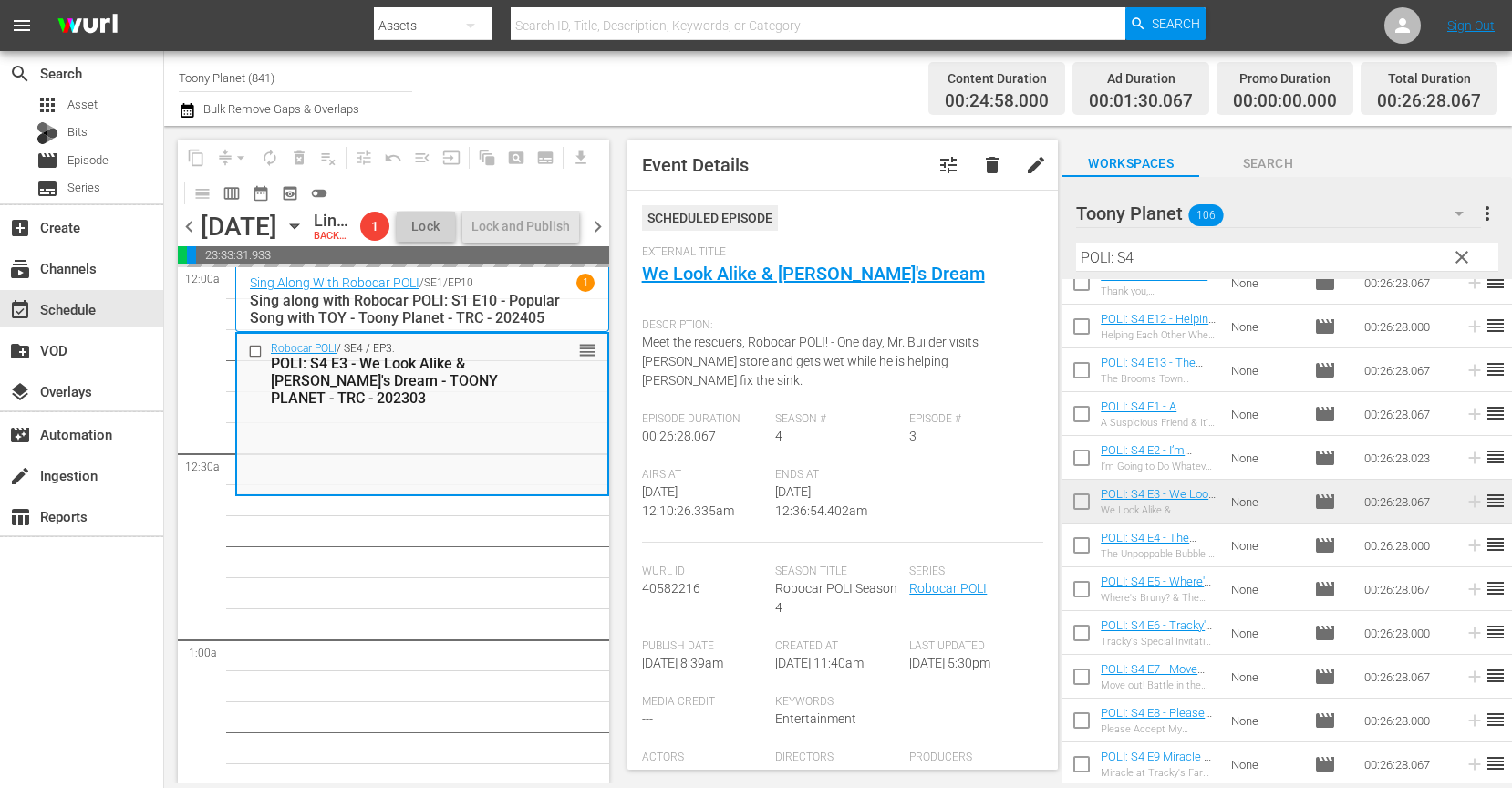 click on "Robocar POLI  / SE4 / EP3:
POLI: S4 E3 - We Look Alike & Marine's Dream - TOONY PLANET - TRC - 202303 reorder" at bounding box center (422, 4733) 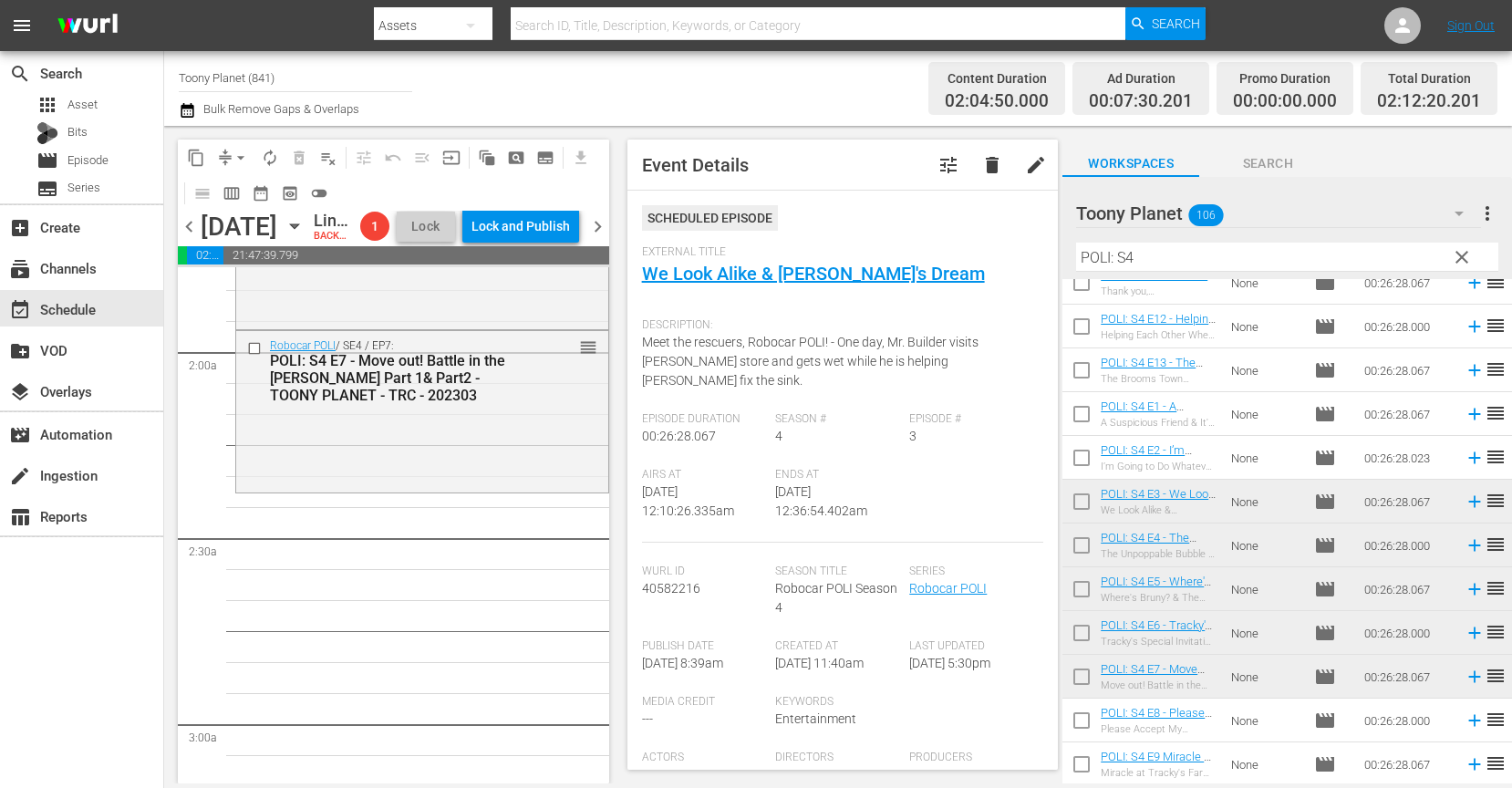scroll, scrollTop: 660, scrollLeft: 0, axis: vertical 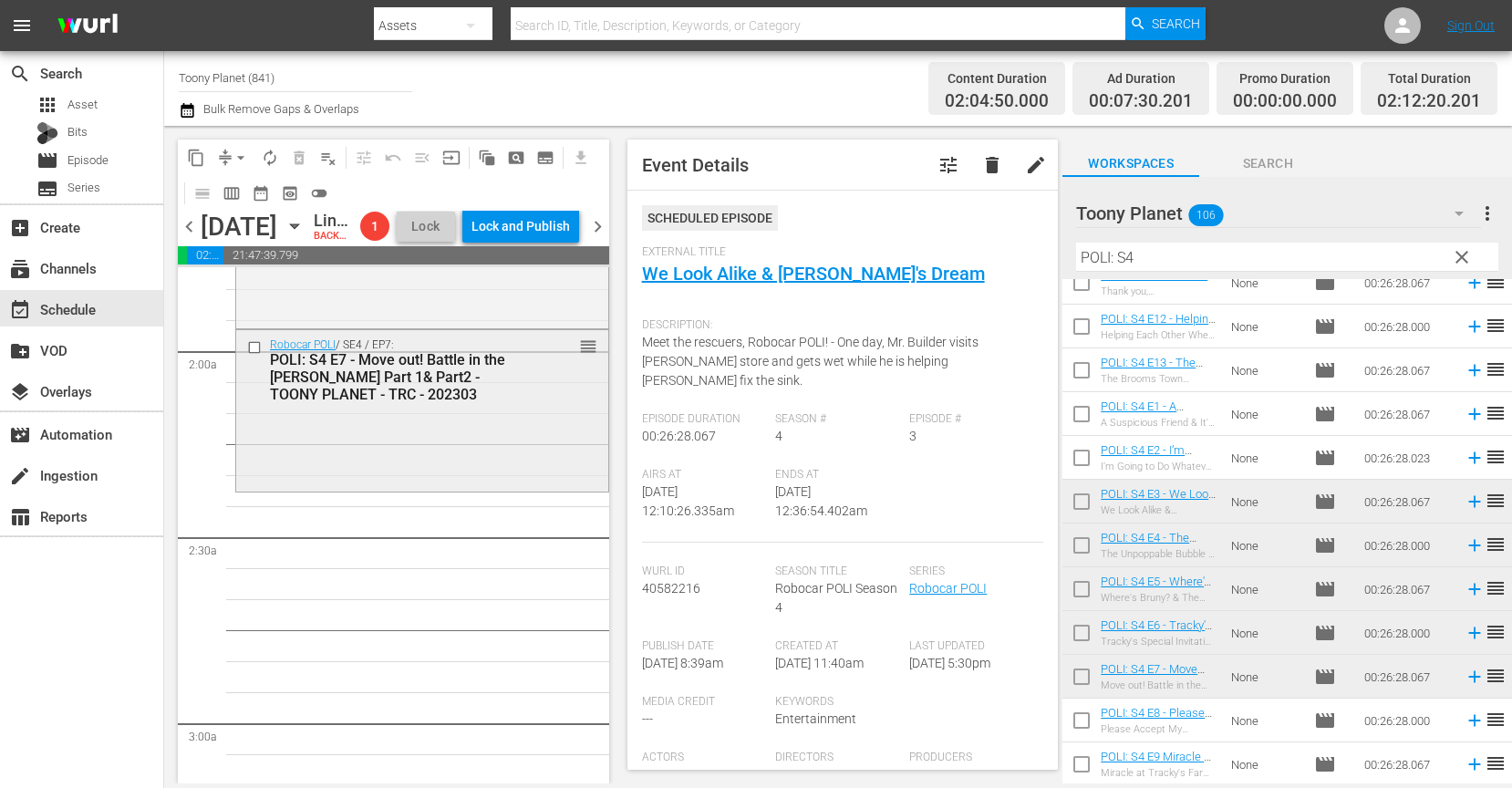 click on "Robocar POLI  / SE4 / EP7:
POLI: S4 E7 - Move out! Battle in the Woods Part 1& Part2 - TOONY PLANET - TRC - 202303 reorder" at bounding box center (422, 410) 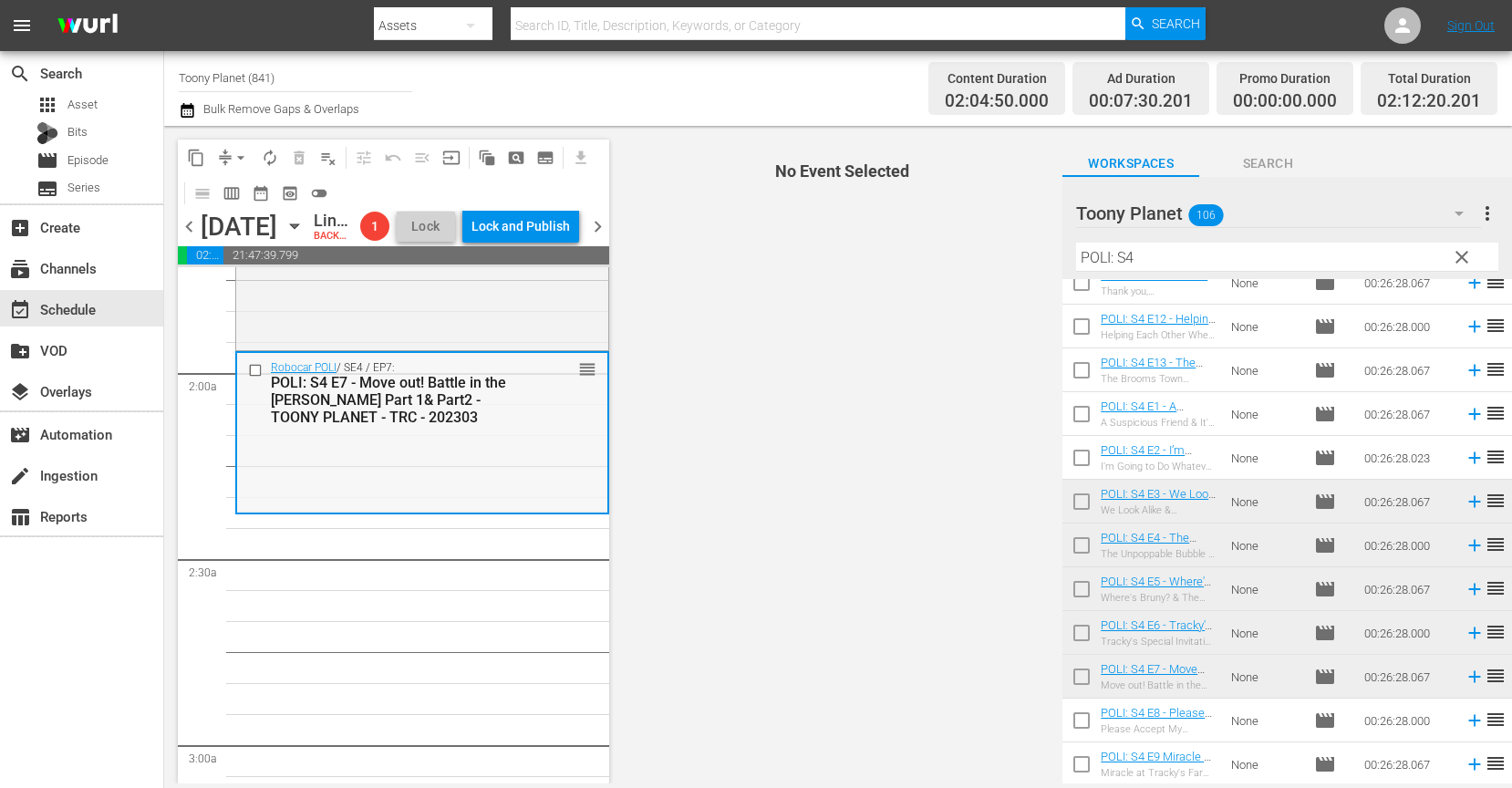 scroll, scrollTop: 647, scrollLeft: 0, axis: vertical 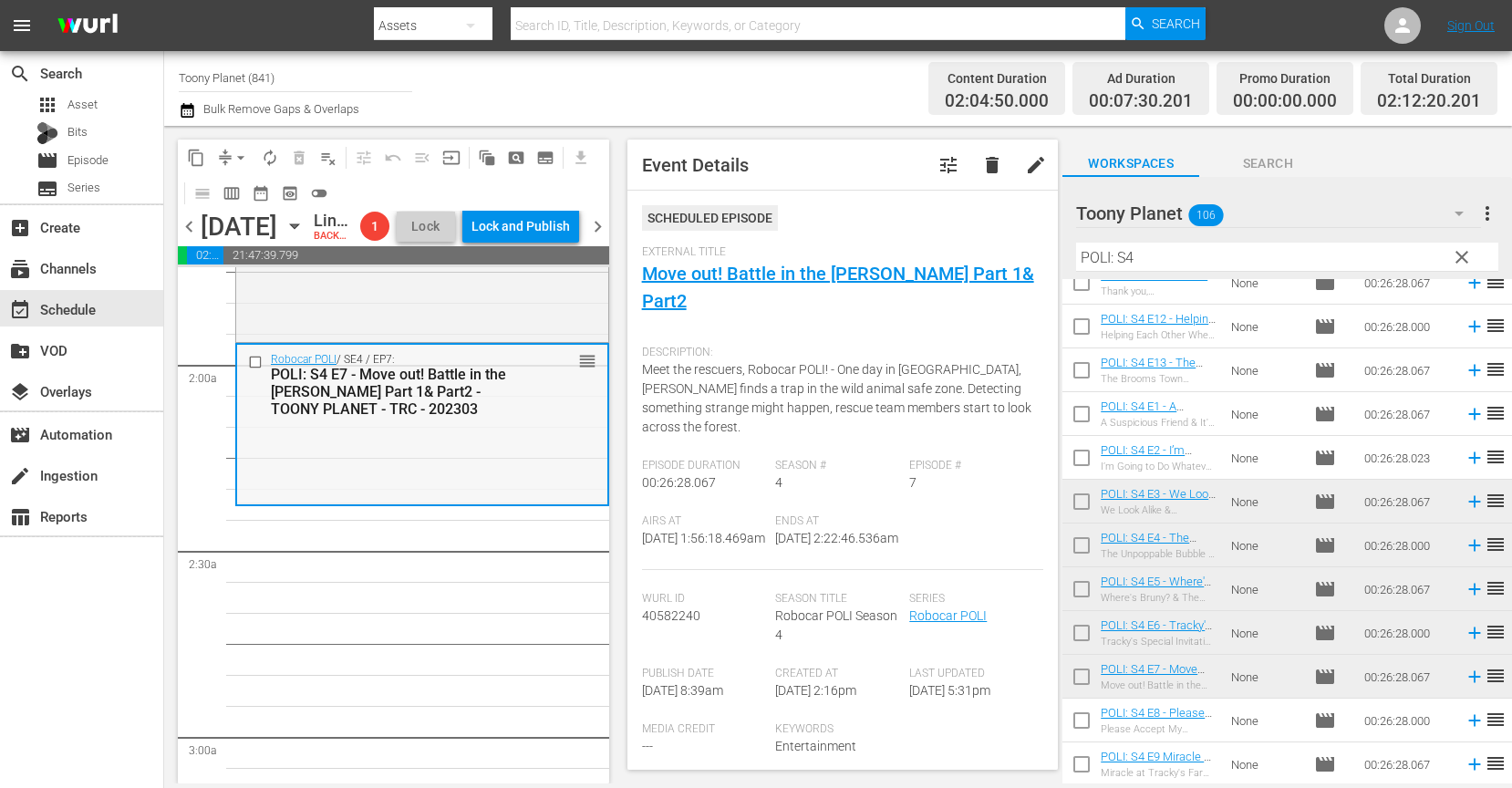 click on "POLI: S4 E7 - Move out! Battle in the [PERSON_NAME] Part 1& Part2 - TOONY PLANET - TRC - 202303" at bounding box center [395, 391] 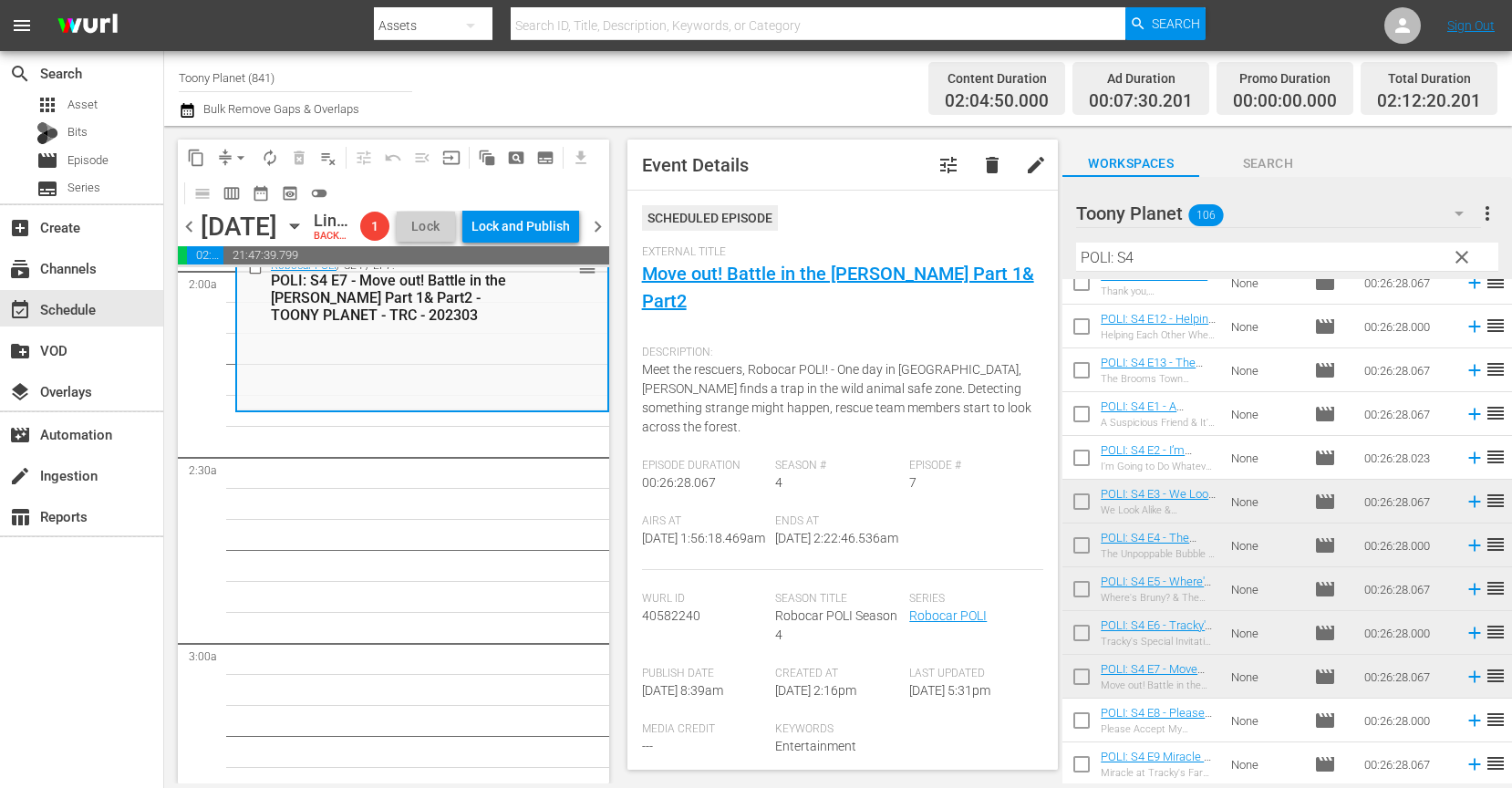 scroll, scrollTop: 754, scrollLeft: 0, axis: vertical 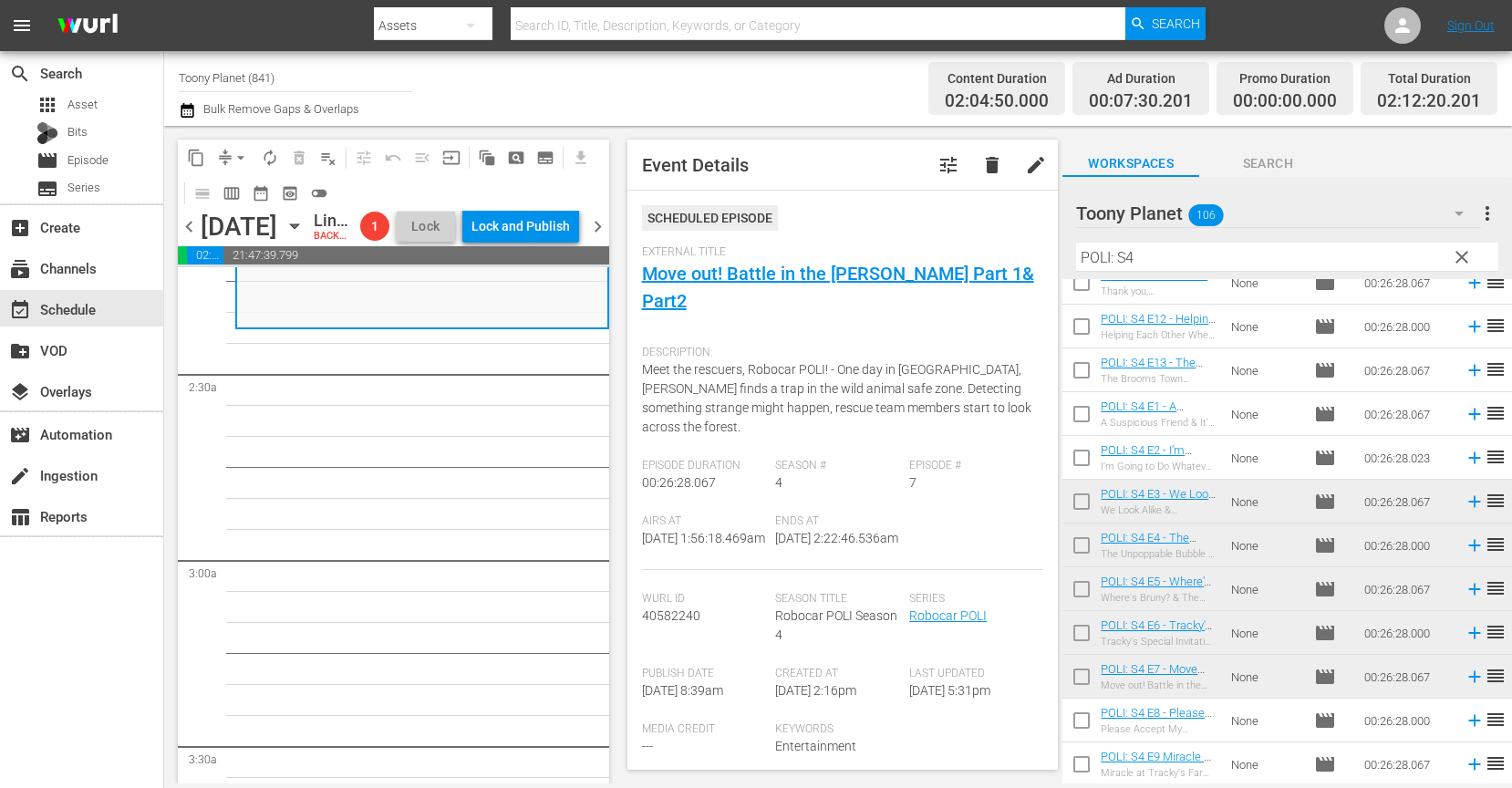 click on "Robocar POLI  / SE4 / EP3:
POLI: S4 E3 - We Look Alike & Marine's Dream - TOONY PLANET - TRC - 202303 reorder Robocar POLI  / SE4 / EP5:
POLI: S4 E5 - Where's Bruny? & The Fortune Cookie - TOONY PLANET - TRC - 202303 reorder Robocar POLI  / SE4 / EP7:
POLI: S4 E7 - Move out! Battle in the Woods Part 1& Part2 - TOONY PLANET - TRC - 202303 reorder Robocar POLI  / SE4 / EP4:
POLI: S4 E4 - The Unpoppable Bubble & A Spring Cleaning Disaster - TOONY PLANET - TRC - 202303 reorder Robocar POLI  / SE4 / EP6:
POLI: S4 E6 - Tracky's Special Invitation & I Want to Go to Sea - TOONY PLANET - TRC - 202303 reorder" at bounding box center [422, 3909] 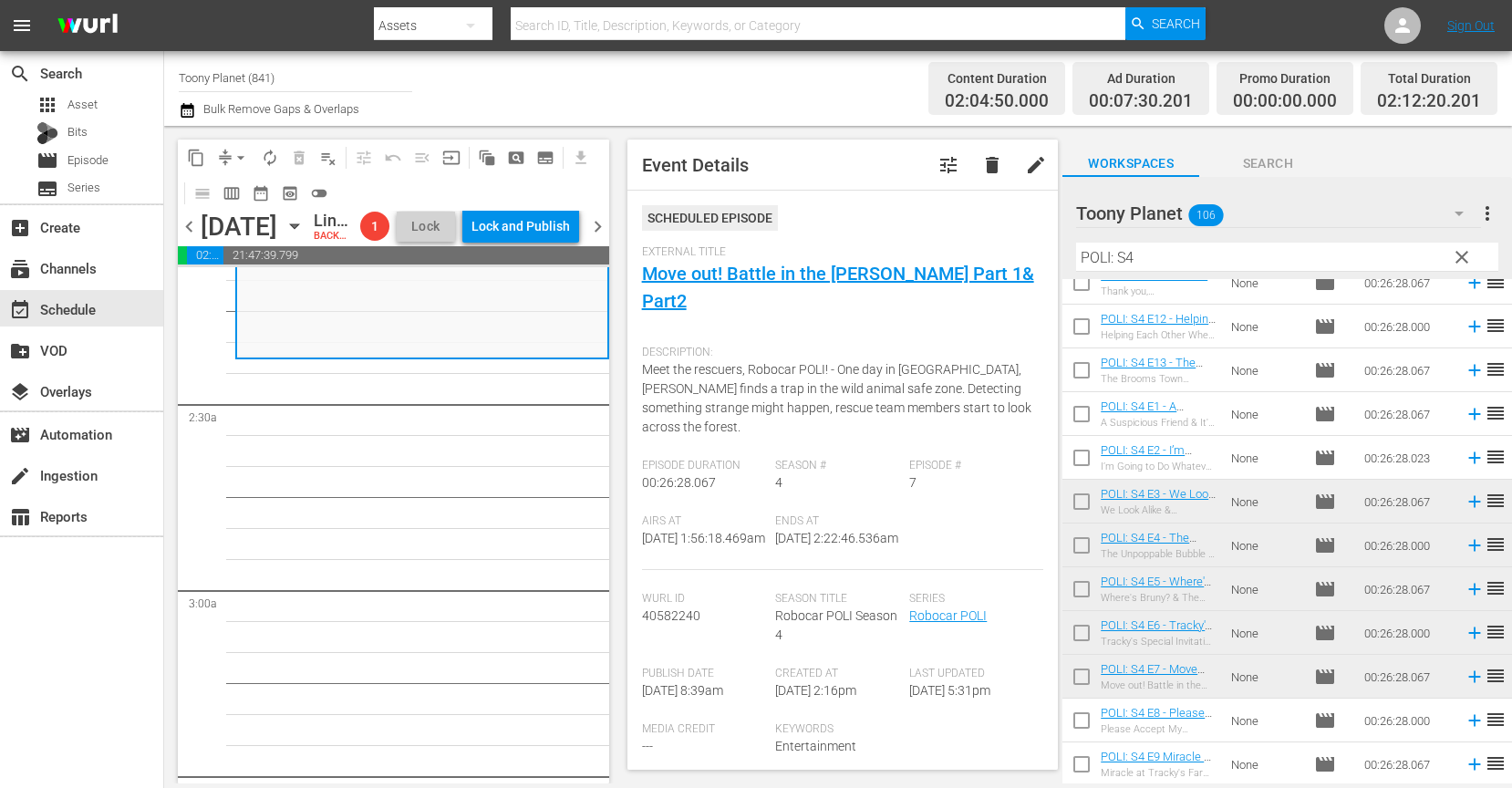scroll, scrollTop: 797, scrollLeft: 0, axis: vertical 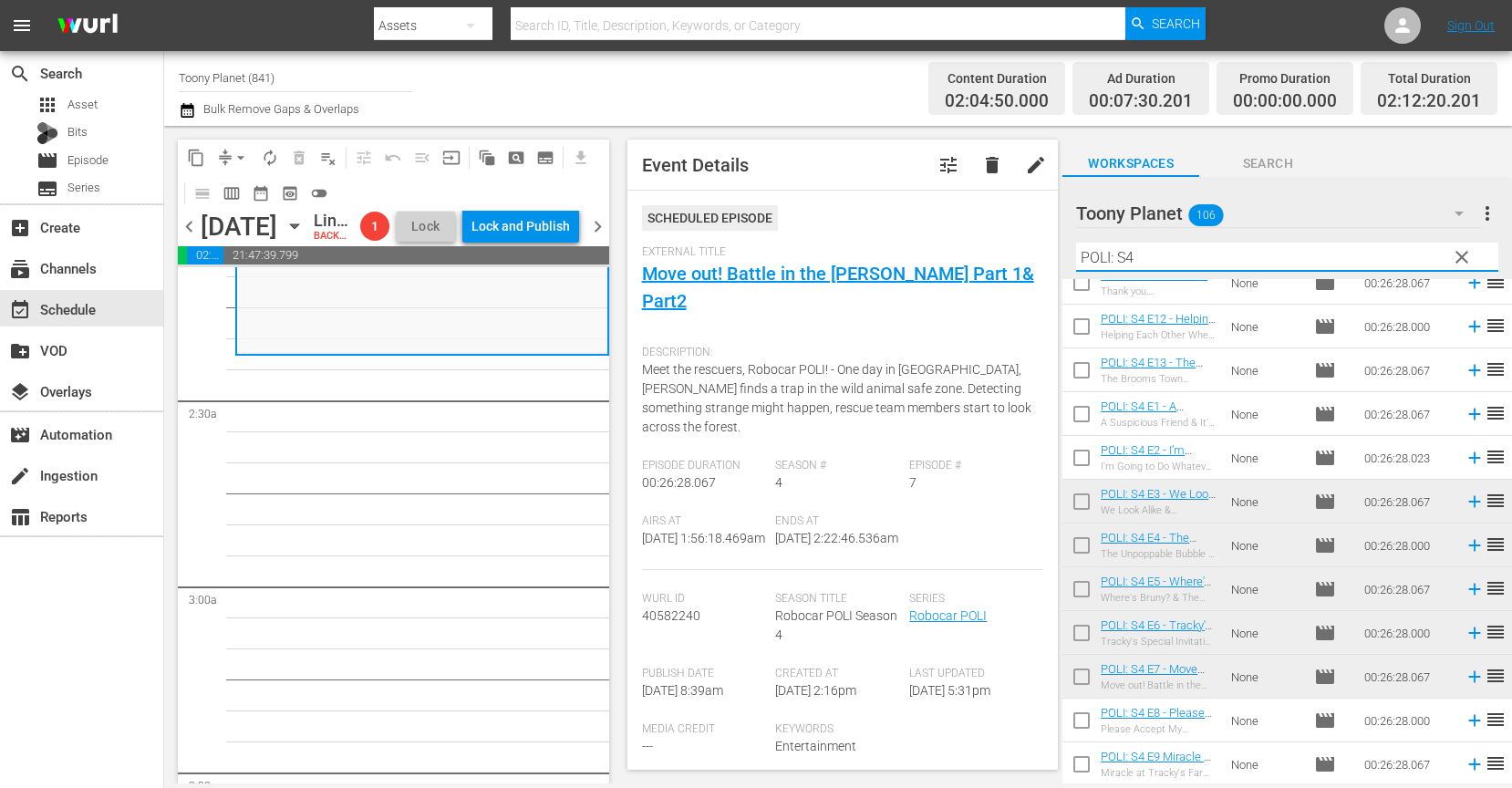 drag, startPoint x: 1208, startPoint y: 255, endPoint x: 1046, endPoint y: 244, distance: 162.37303 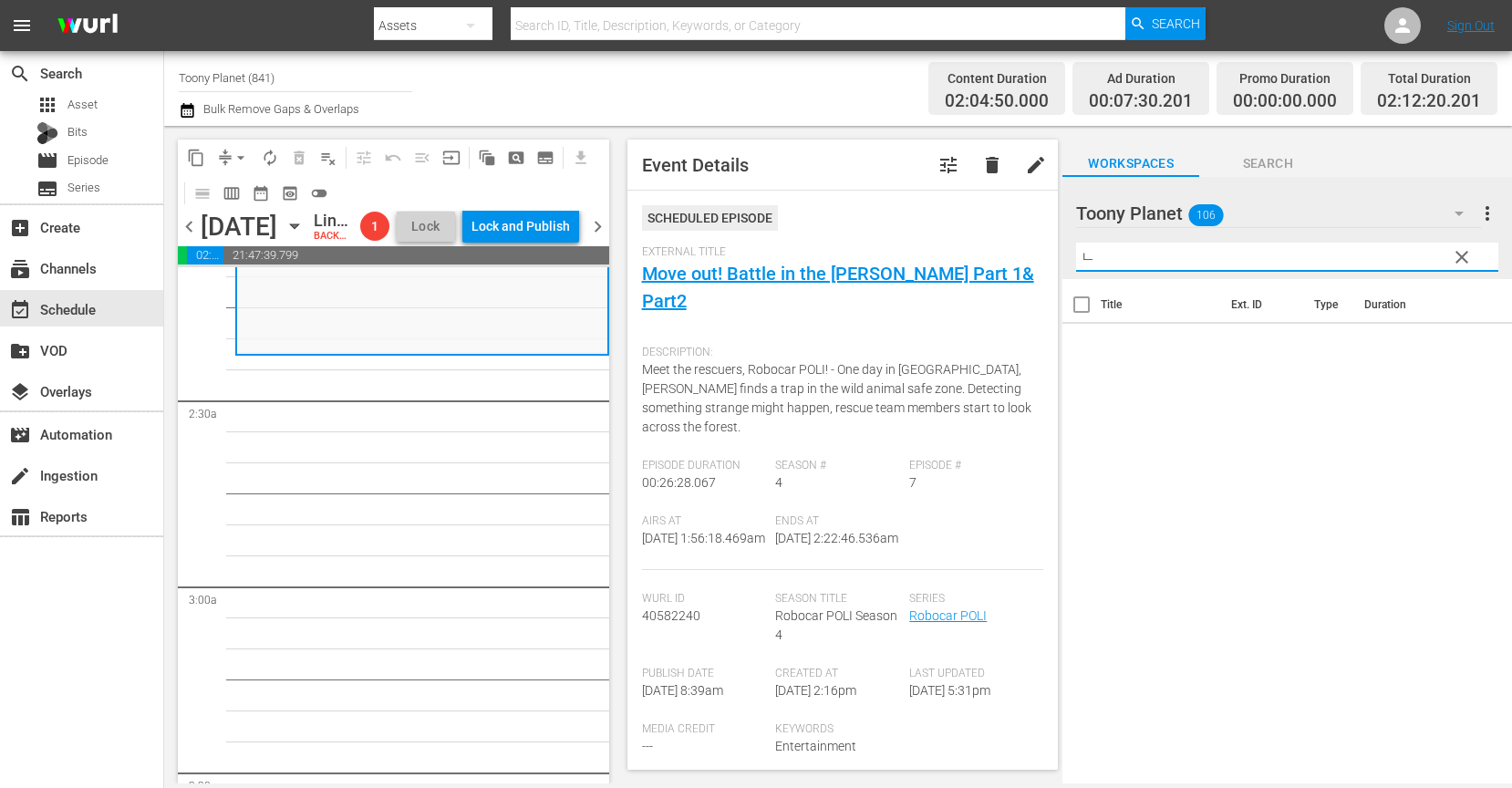 scroll, scrollTop: 0, scrollLeft: 0, axis: both 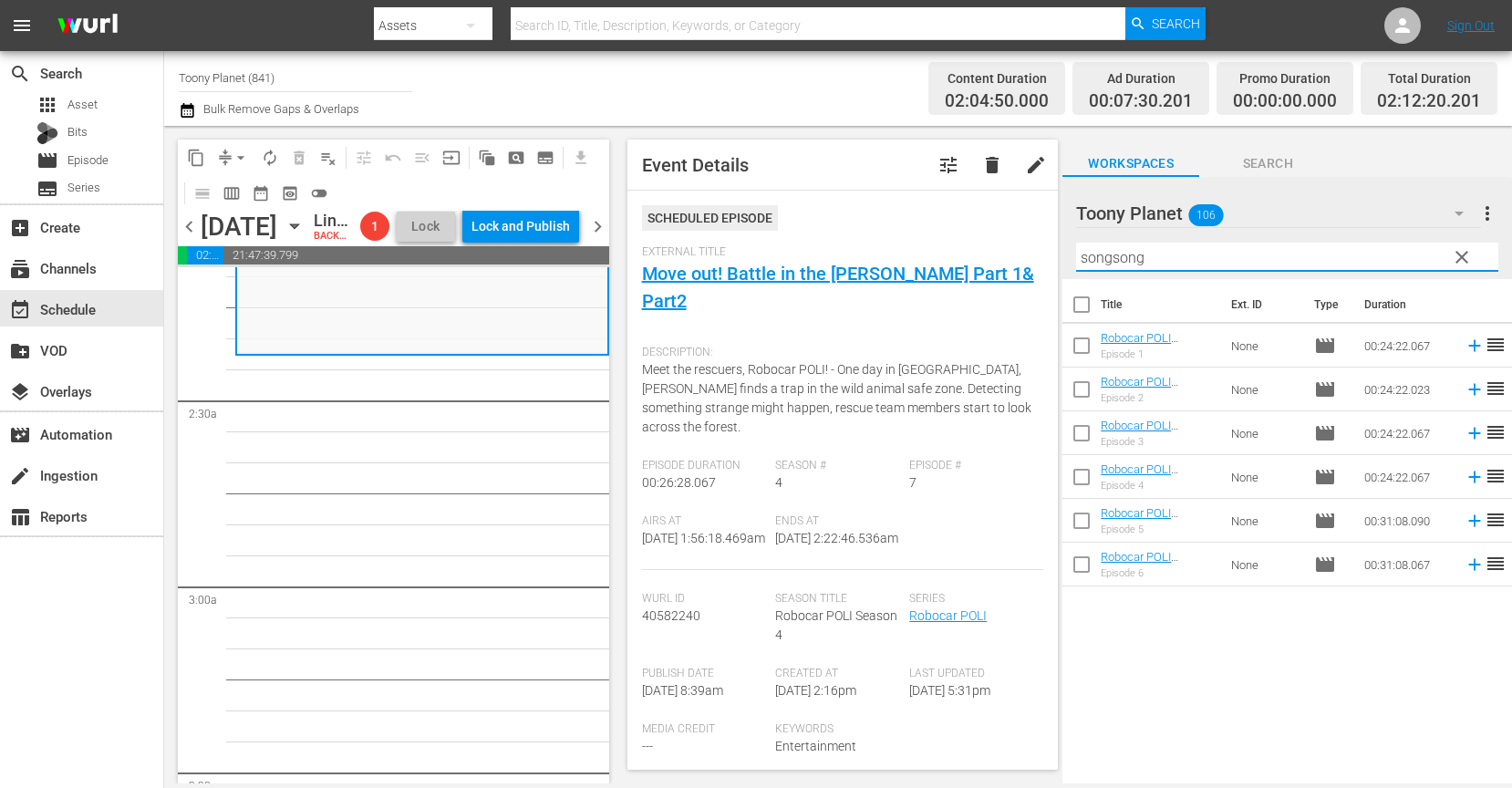 drag, startPoint x: 1155, startPoint y: 247, endPoint x: 1006, endPoint y: 242, distance: 149.0839 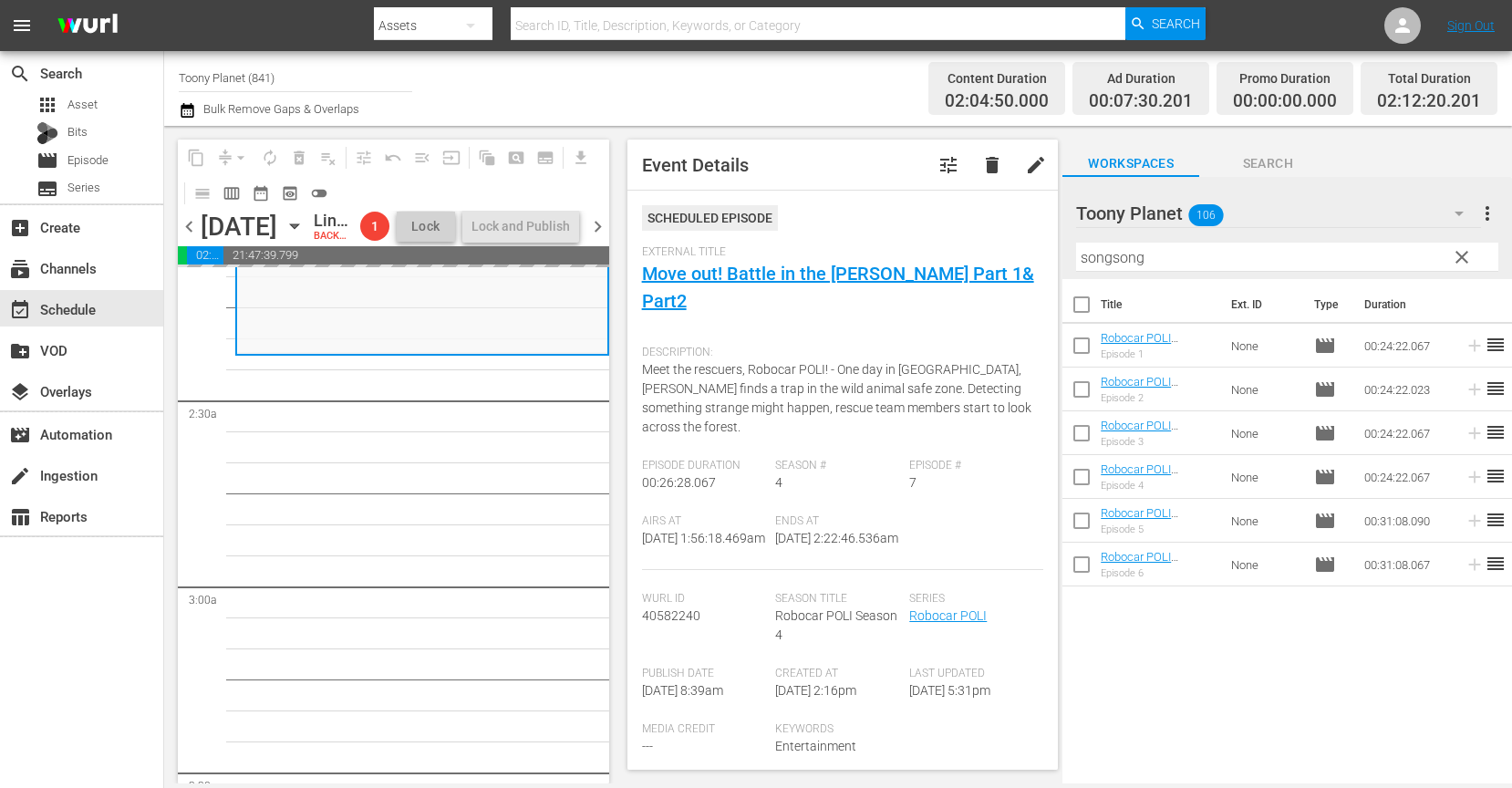click on "Robocar POLI  / SE4 / EP3:
POLI: S4 E3 - We Look Alike & Marine's Dream - TOONY PLANET - TRC - 202303 reorder Robocar POLI  / SE4 / EP5:
POLI: S4 E5 - Where's Bruny? & The Fortune Cookie - TOONY PLANET - TRC - 202303 reorder Robocar POLI  / SE4 / EP7:
POLI: S4 E7 - Move out! Battle in the Woods Part 1& Part2 - TOONY PLANET - TRC - 202303 reorder Robocar POLI  / SE4 / EP4:
POLI: S4 E4 - The Unpoppable Bubble & A Spring Cleaning Disaster - TOONY PLANET - TRC - 202303 reorder Robocar POLI  / SE4 / EP6:
POLI: S4 E6 - Tracky's Special Invitation & I Want to Go to Sea - TOONY PLANET - TRC - 202303 reorder" at bounding box center (422, 3935) 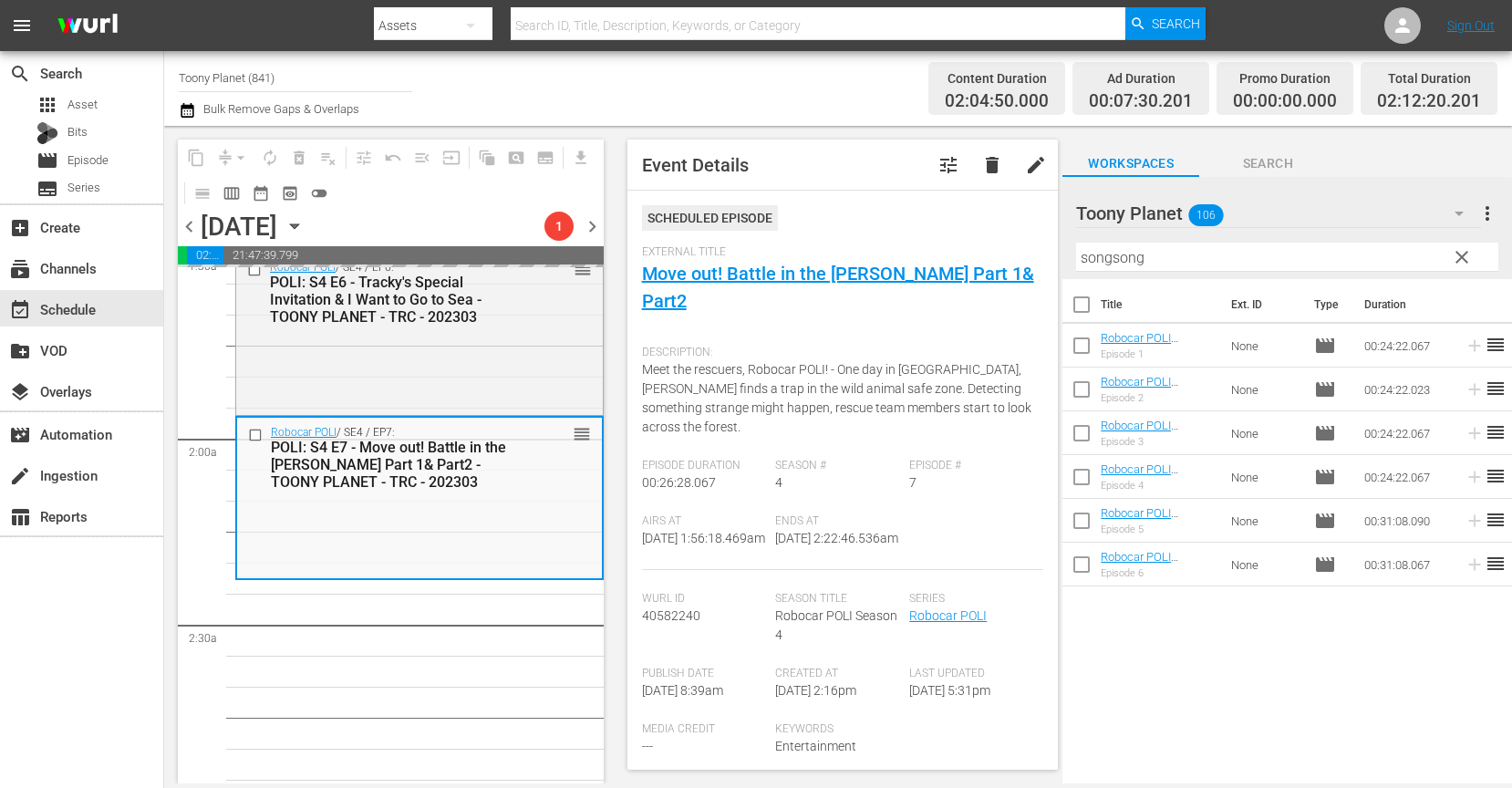 scroll, scrollTop: 565, scrollLeft: 0, axis: vertical 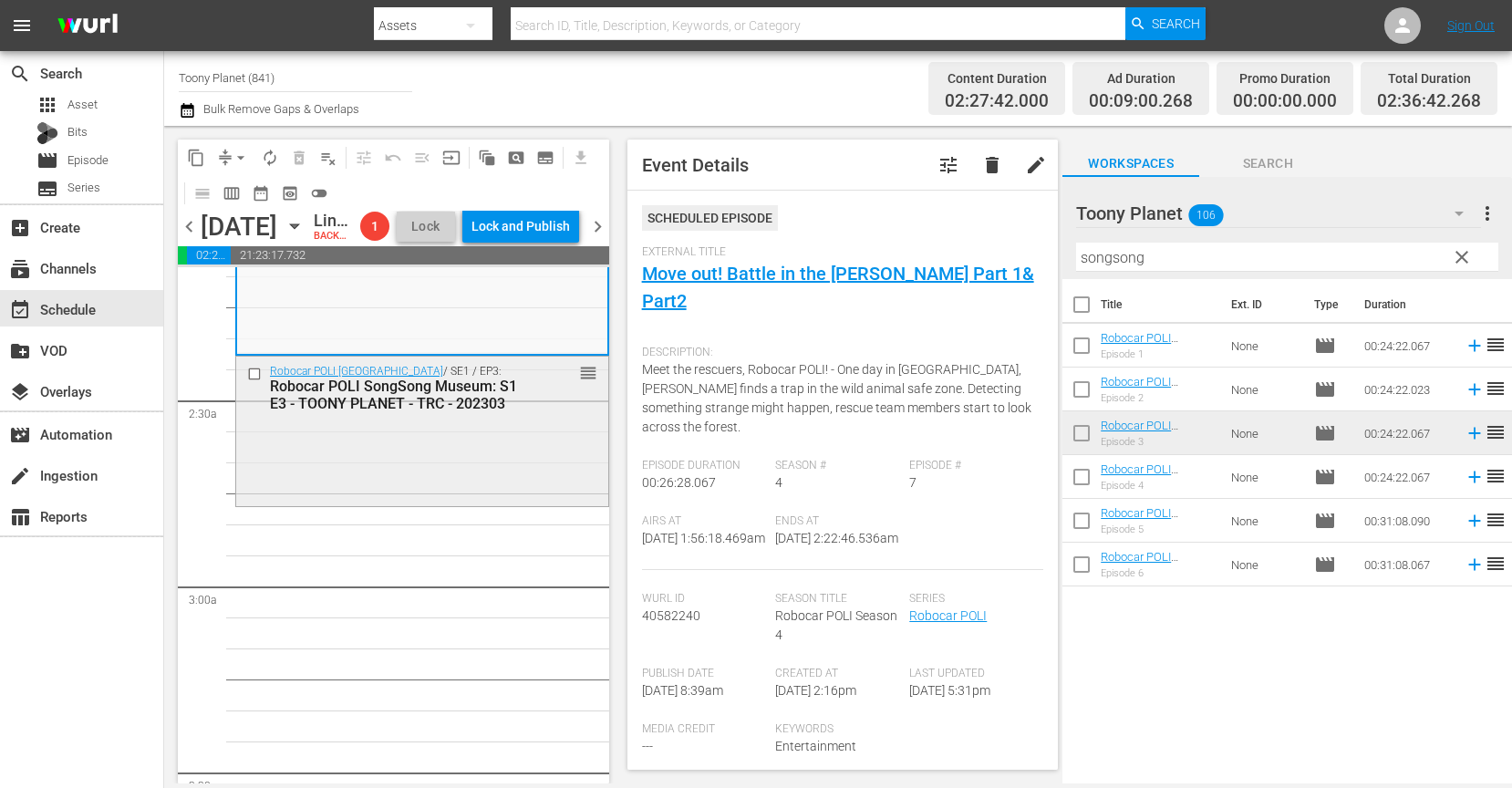 click on "Robocar POLI SongSong Museum  / SE1 / EP3:
Robocar POLI SongSong Museum: S1 E3 - TOONY PLANET - TRC - 202303 reorder" at bounding box center (422, 430) 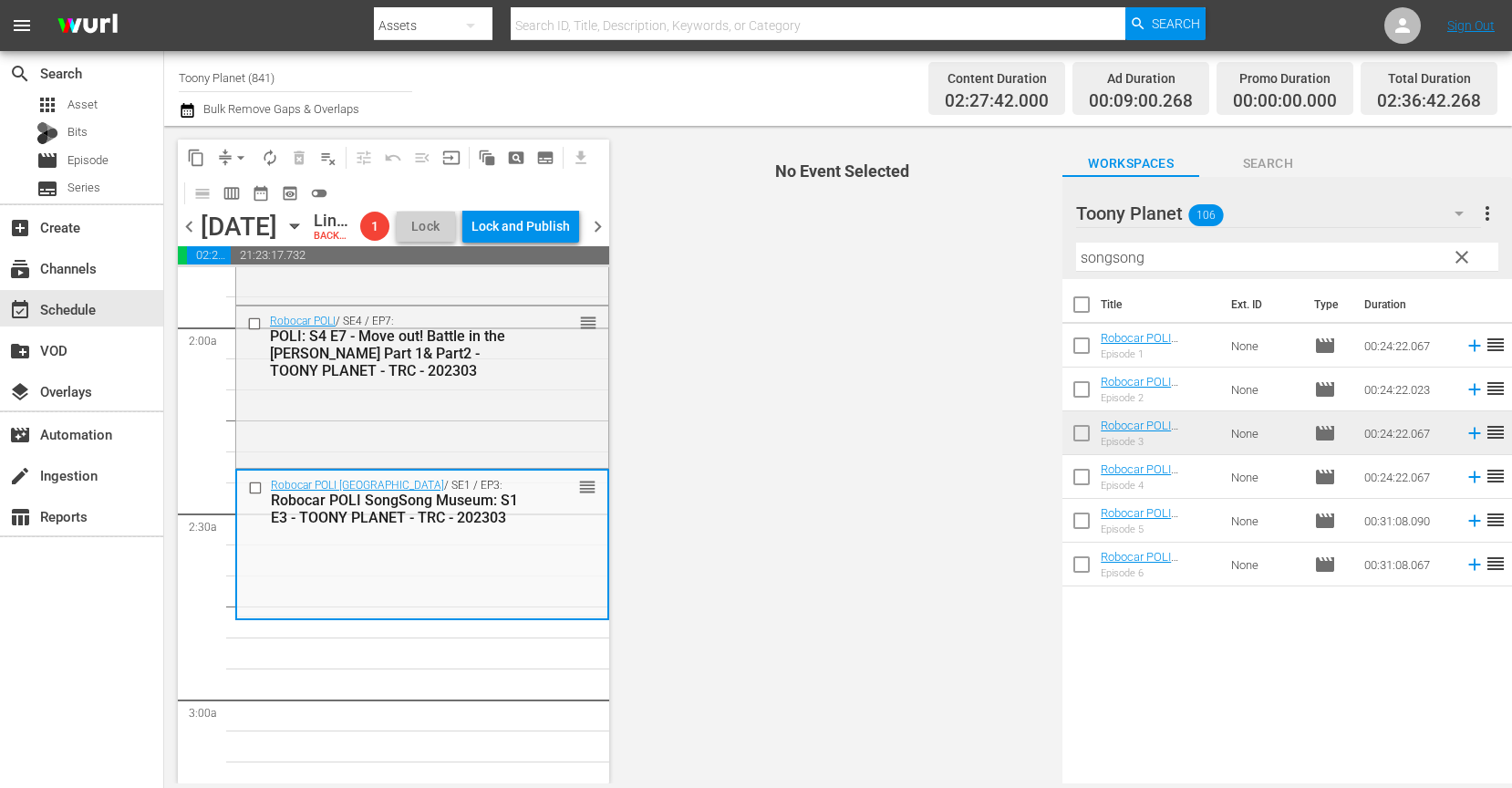 scroll, scrollTop: 604, scrollLeft: 0, axis: vertical 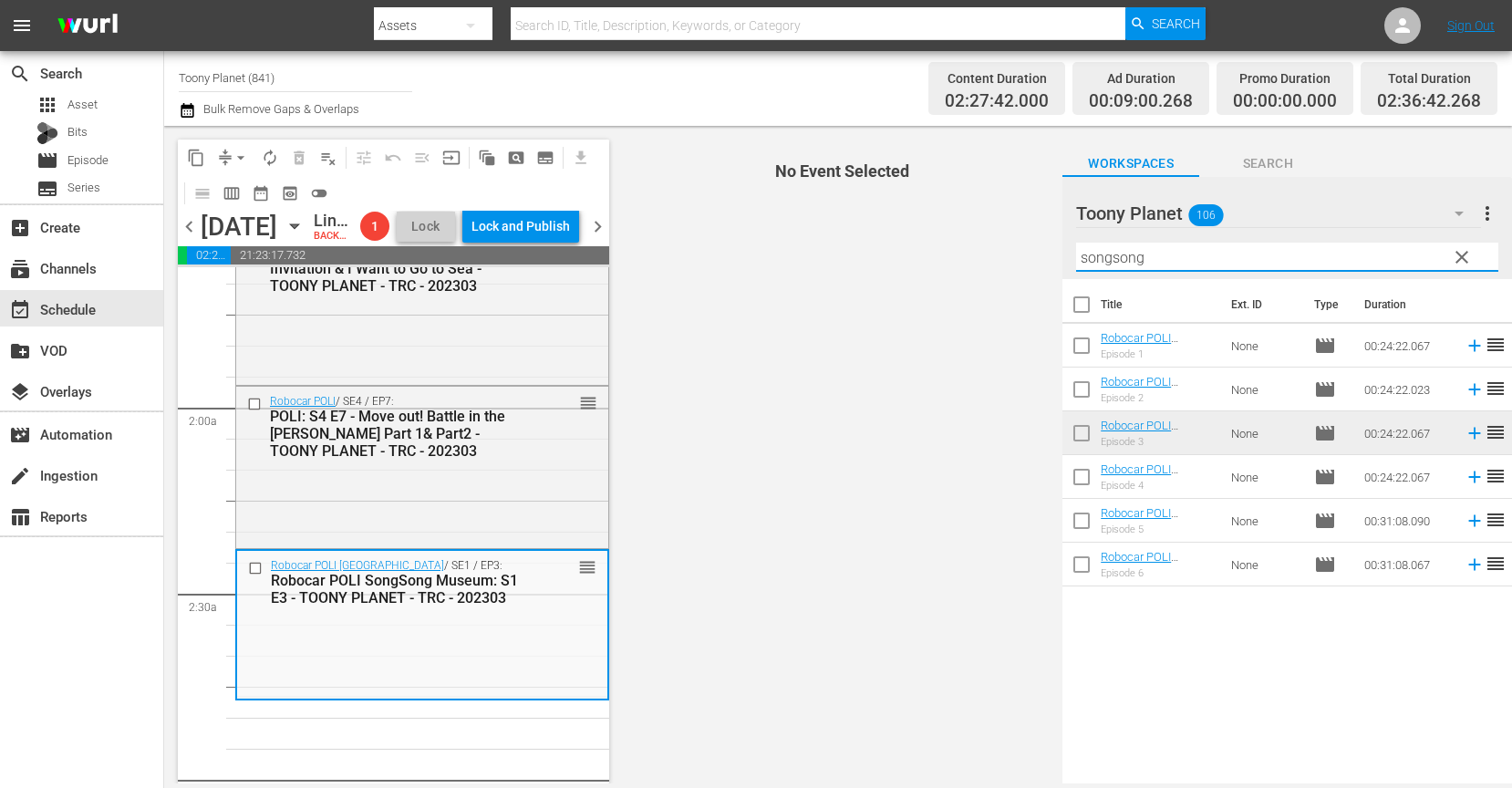 drag, startPoint x: 1186, startPoint y: 257, endPoint x: 999, endPoint y: 244, distance: 187.45133 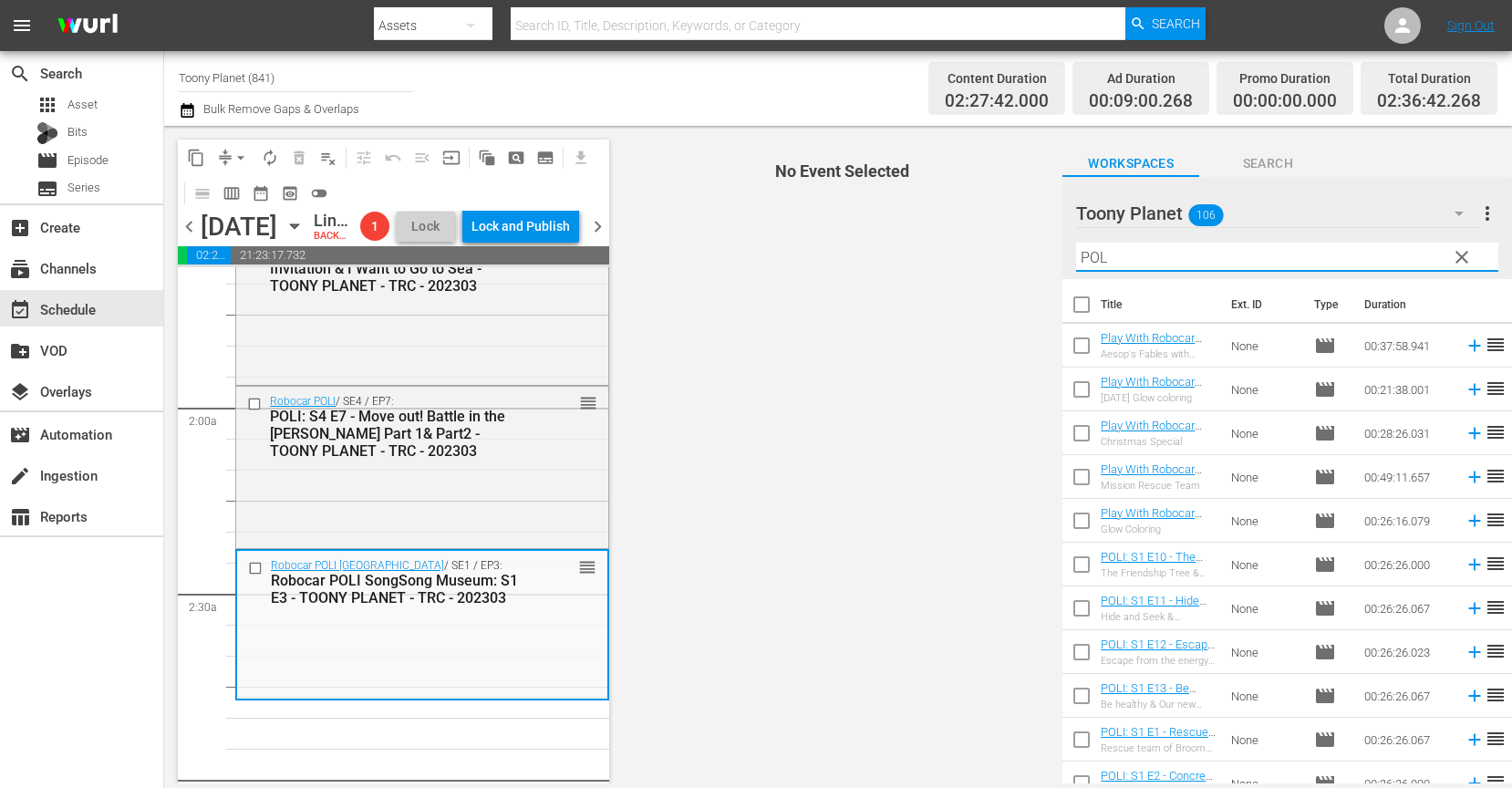 type on "POLI" 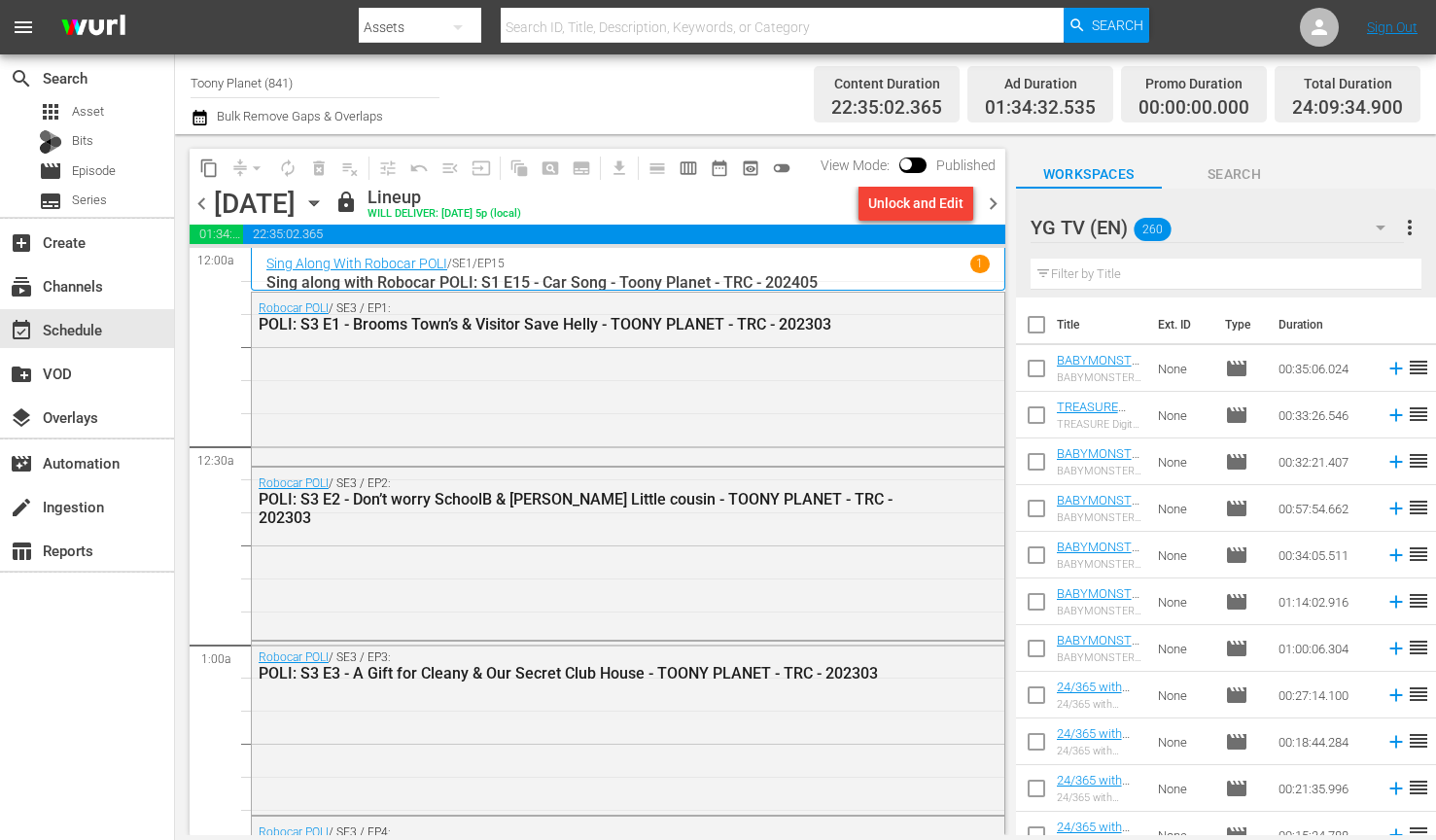 scroll, scrollTop: 0, scrollLeft: 0, axis: both 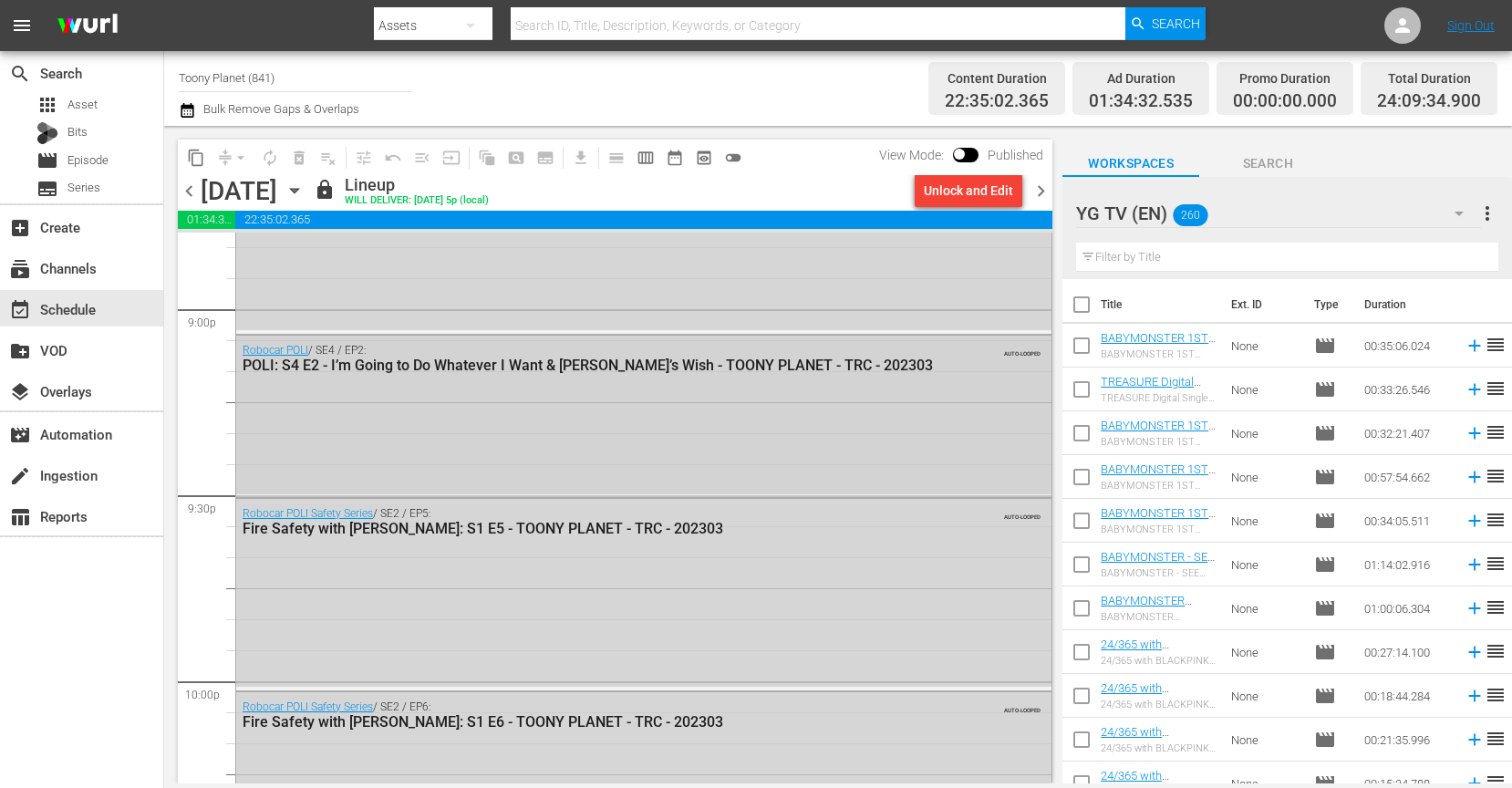 click on "Robocar POLI  / SE4 / EP2:
POLI: S4 E2 - I’m Going to Do Whatever I Want & Helly’s Wish - TOONY PLANET - TRC - 202303 AUTO-LOOPED" at bounding box center [644, 415] 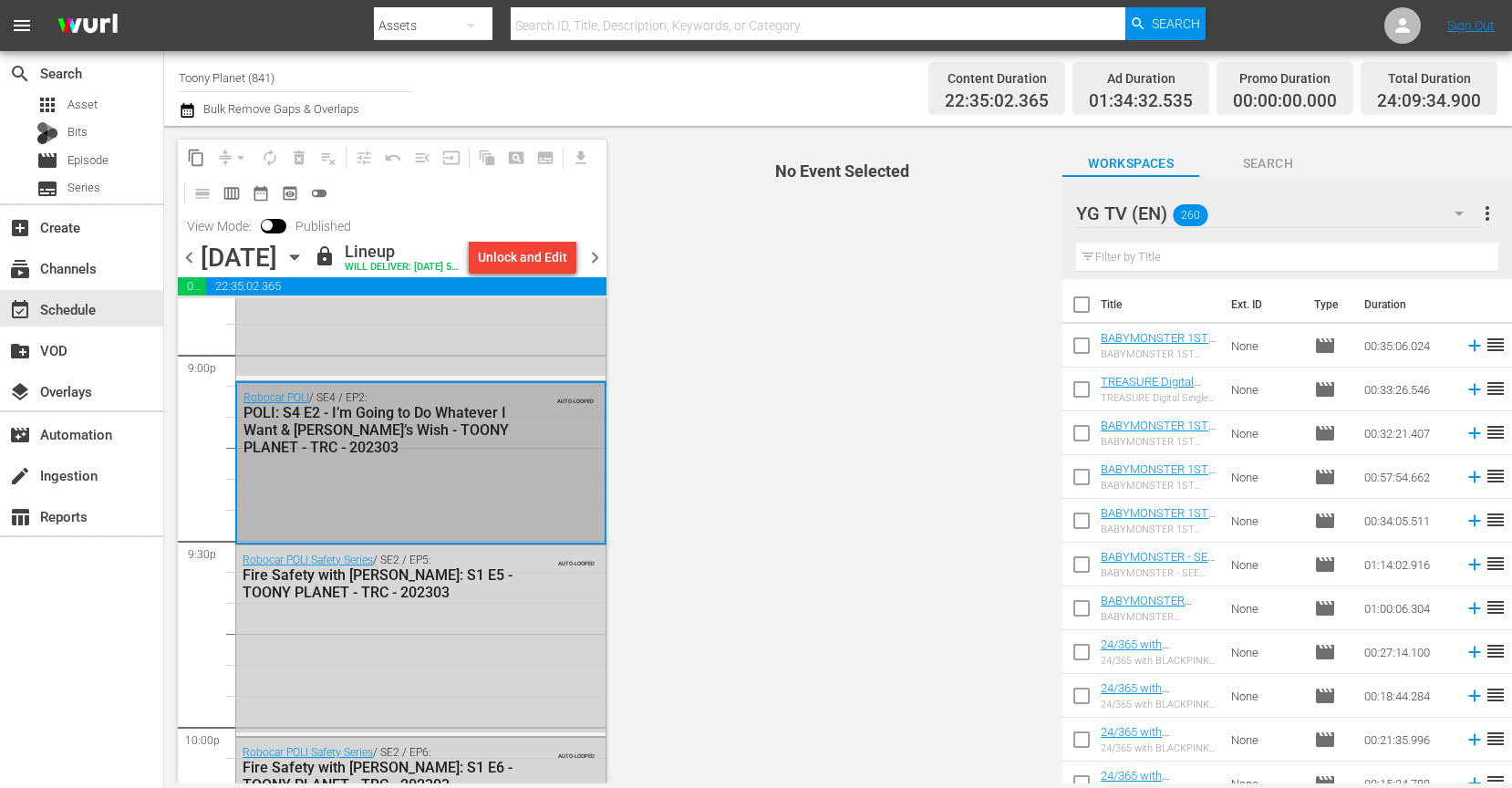 scroll, scrollTop: 7761, scrollLeft: 0, axis: vertical 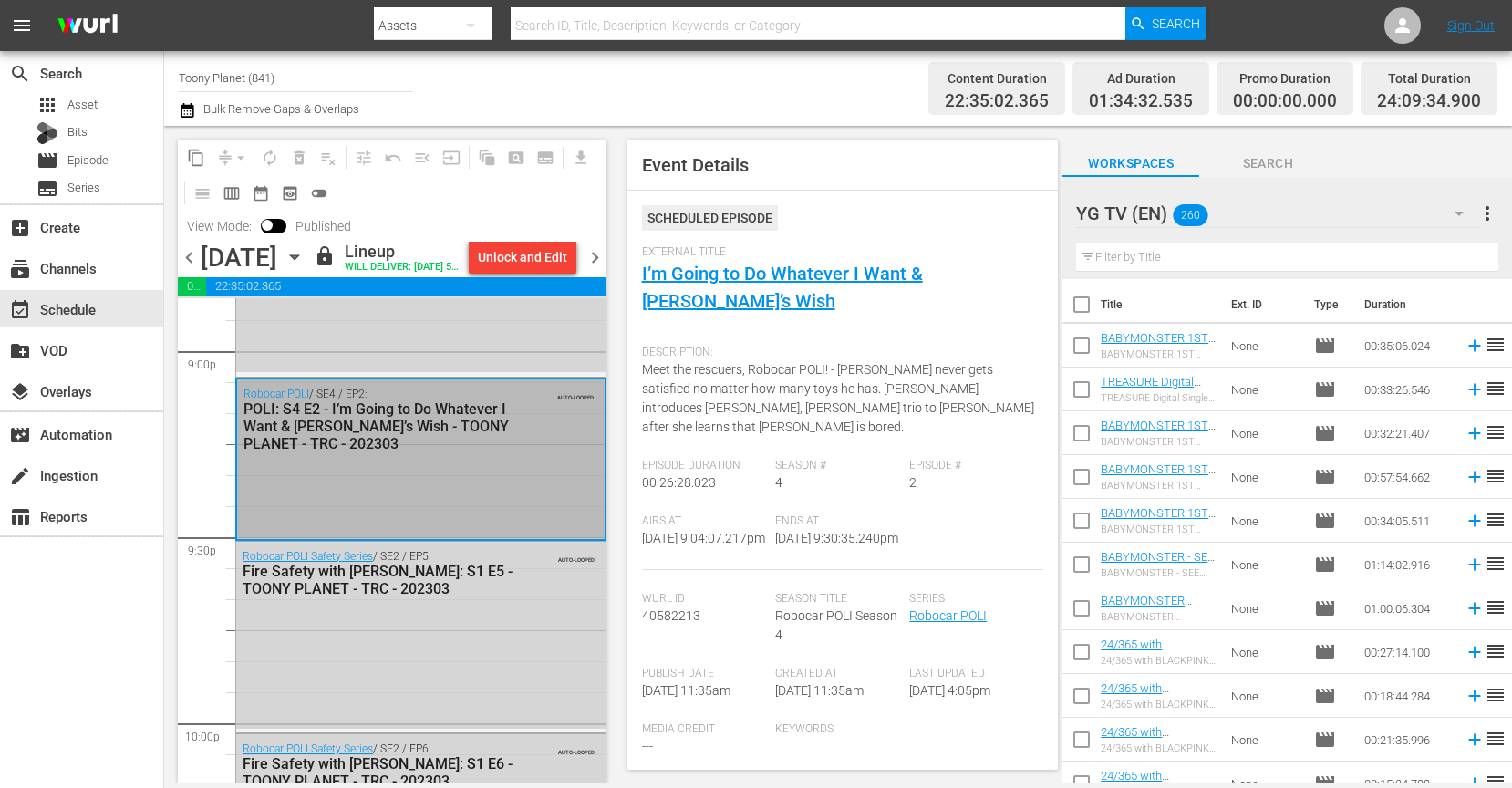 click at bounding box center [1287, 257] 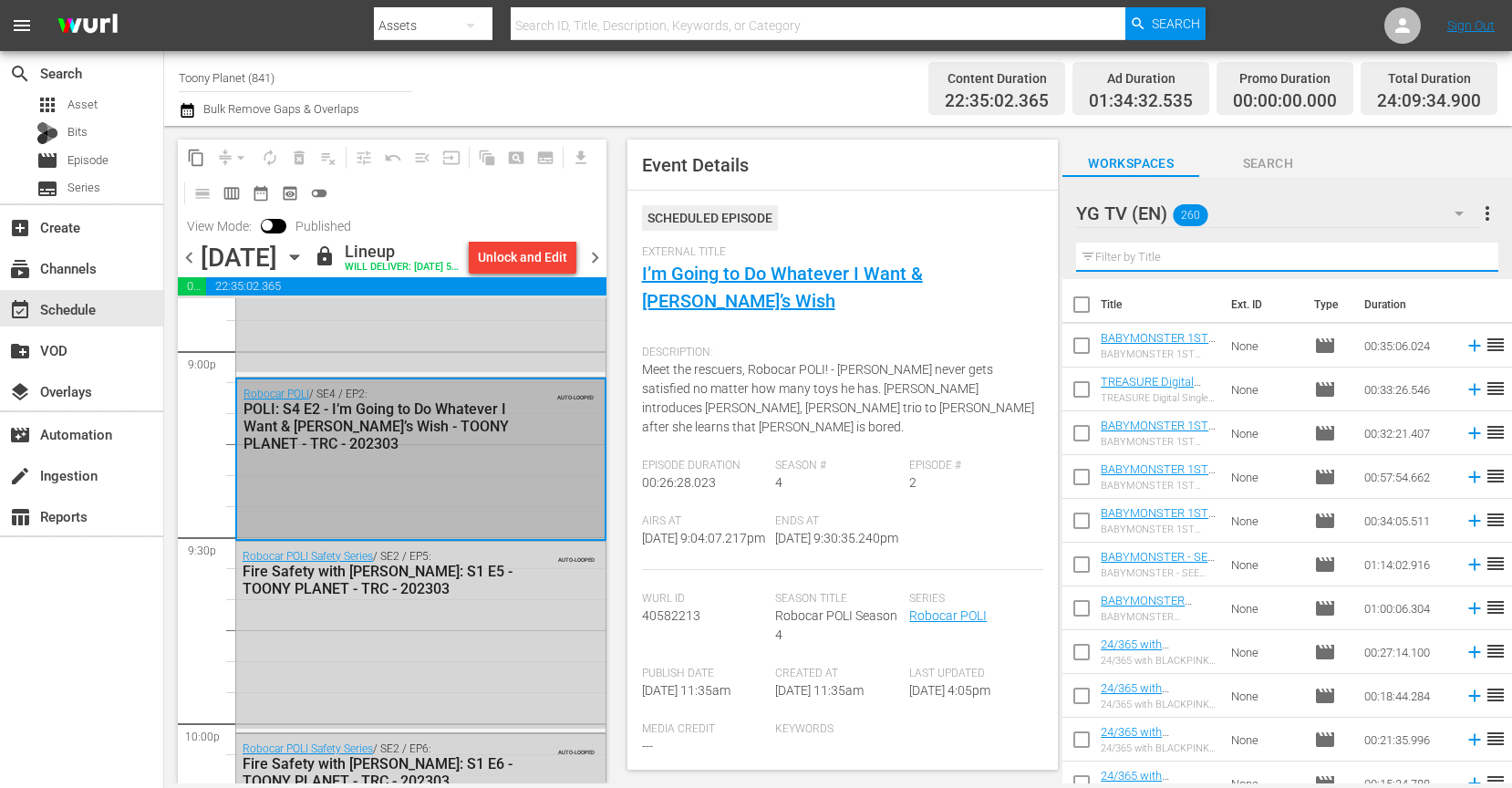 paste on "songsong" 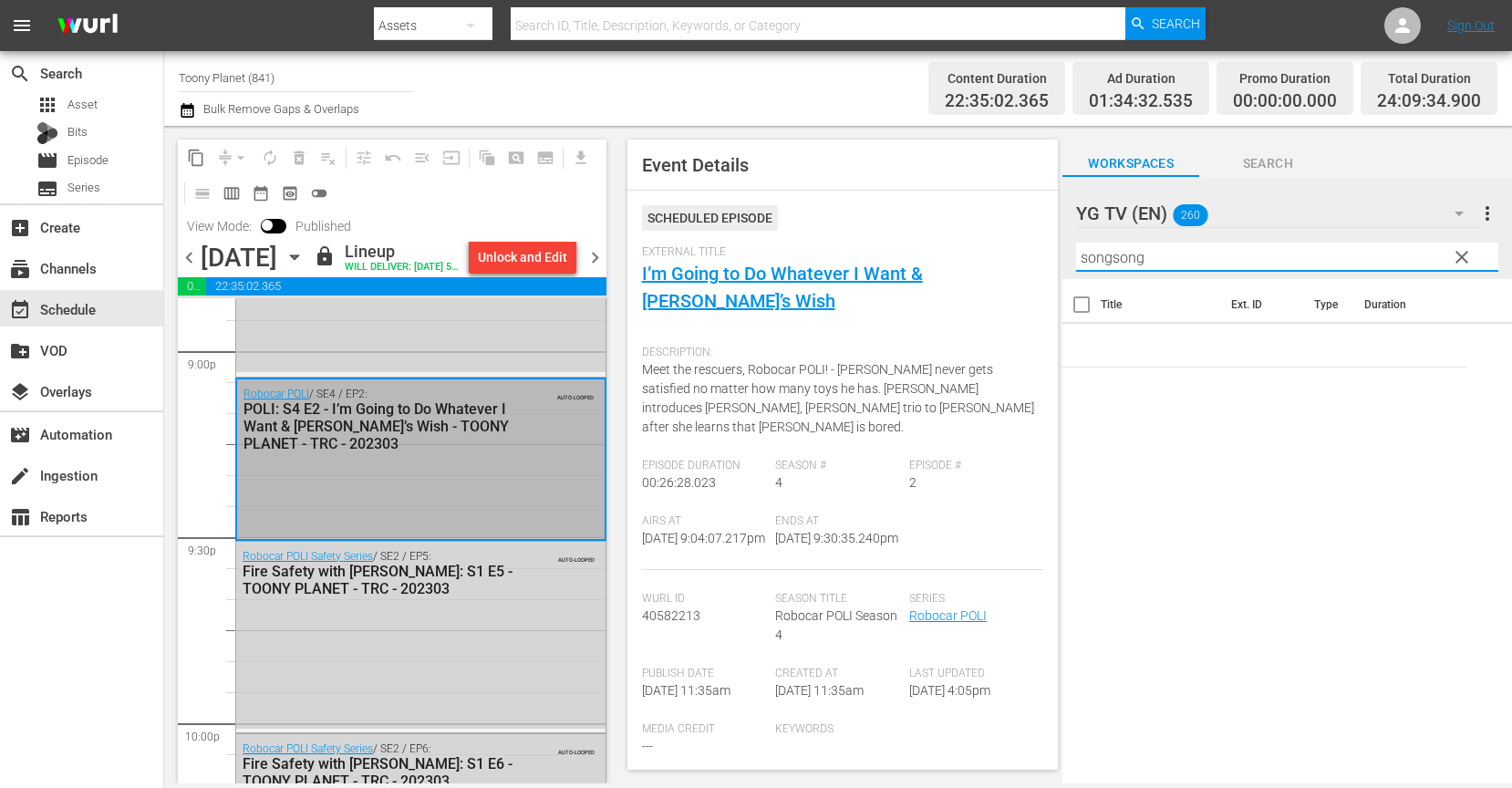 type on "songsong" 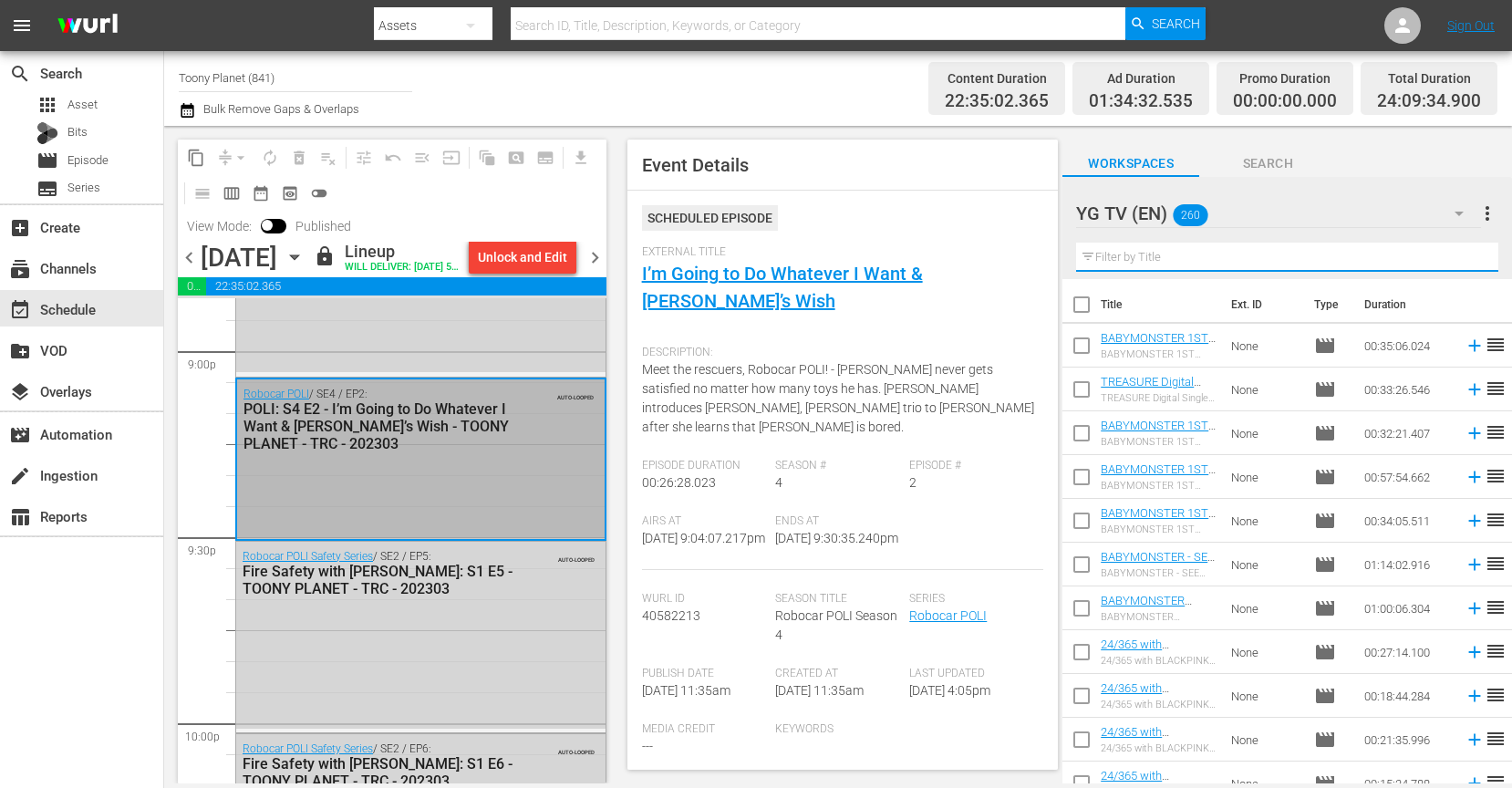 click at bounding box center [1287, 257] 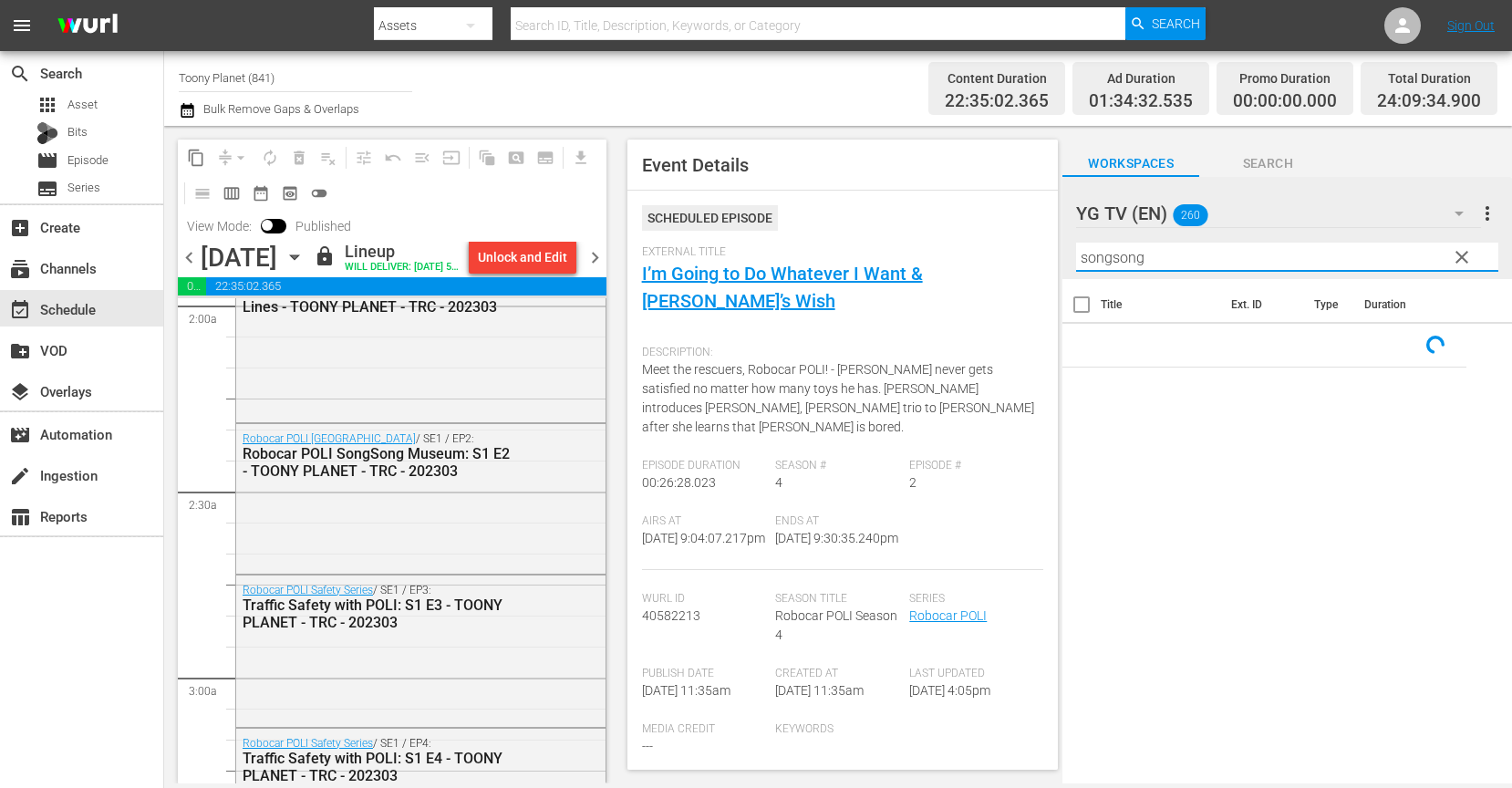 scroll, scrollTop: 753, scrollLeft: 0, axis: vertical 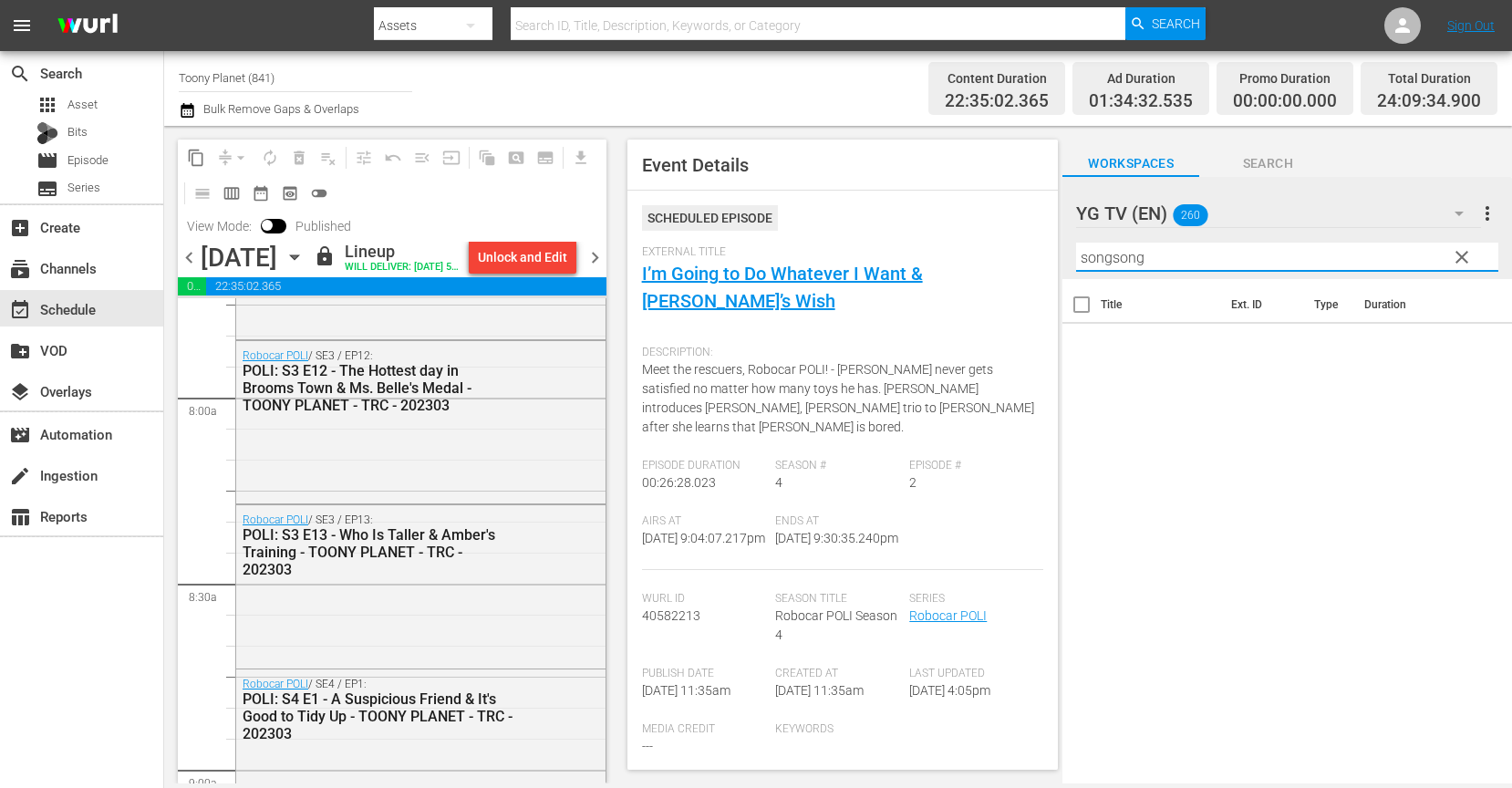 drag, startPoint x: 1142, startPoint y: 254, endPoint x: 709, endPoint y: 180, distance: 439.27782 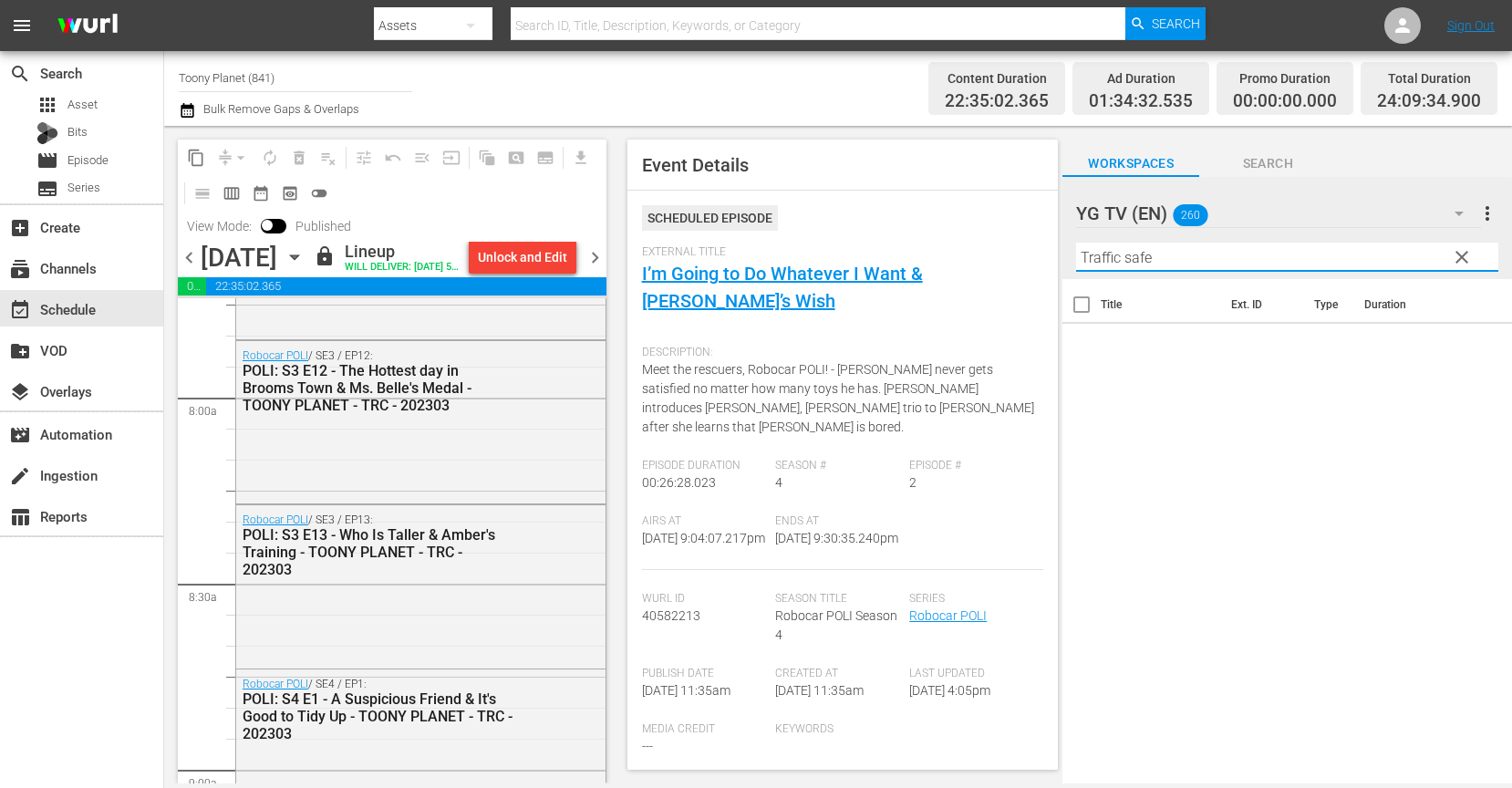 type on "Traffic safe" 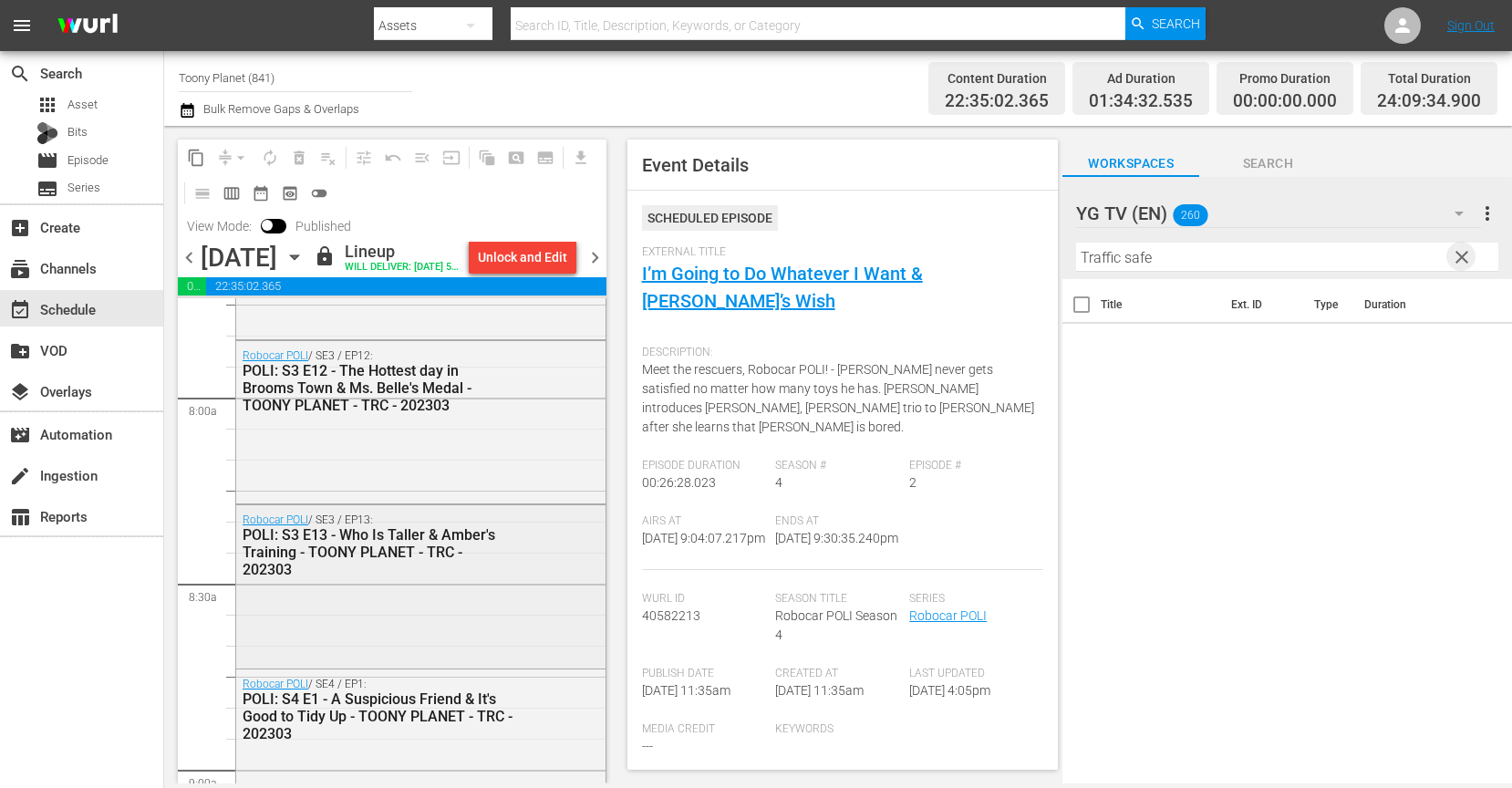 drag, startPoint x: 1459, startPoint y: 259, endPoint x: 437, endPoint y: 537, distance: 1059.1355 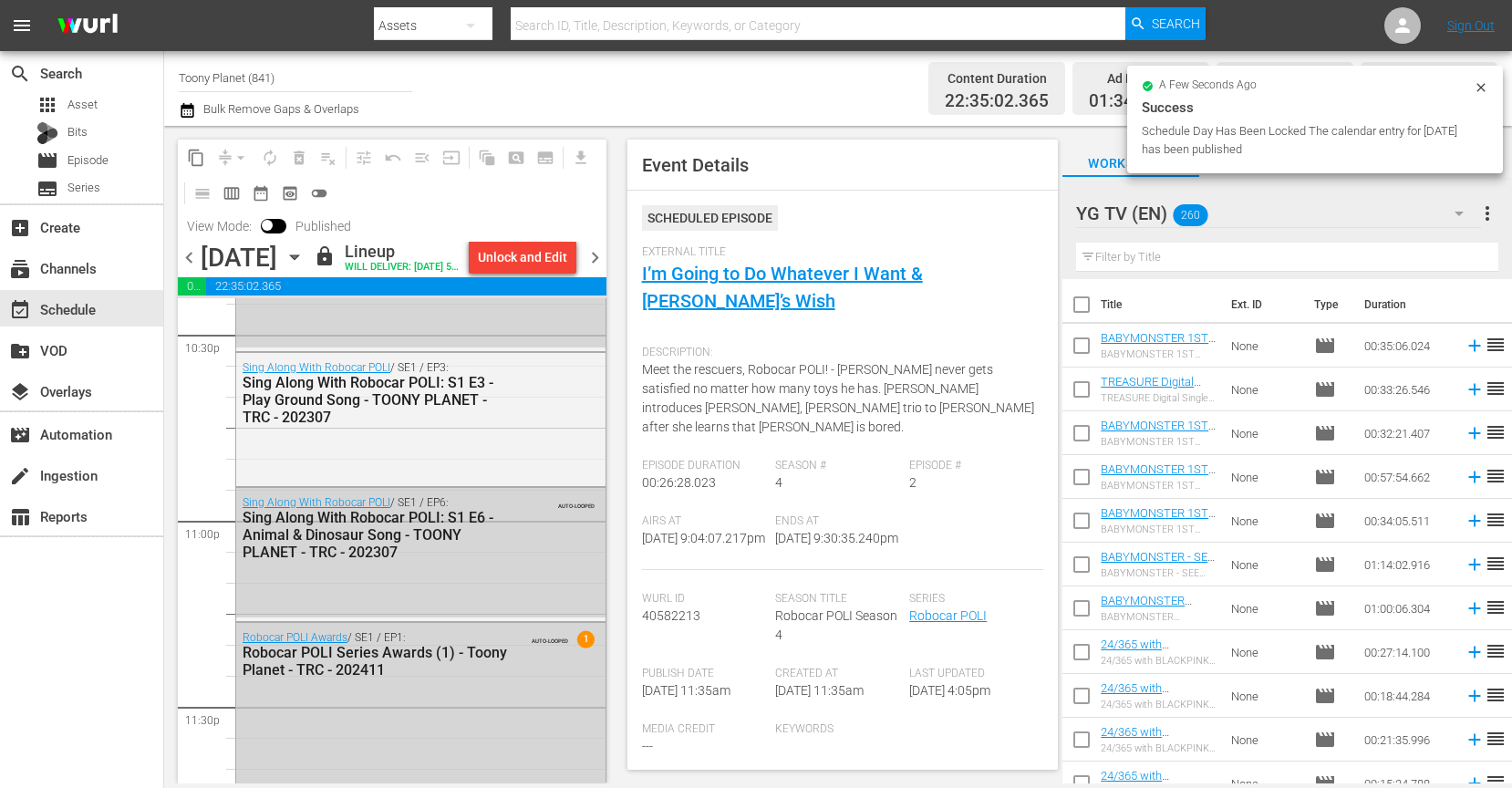 scroll, scrollTop: 7813, scrollLeft: 0, axis: vertical 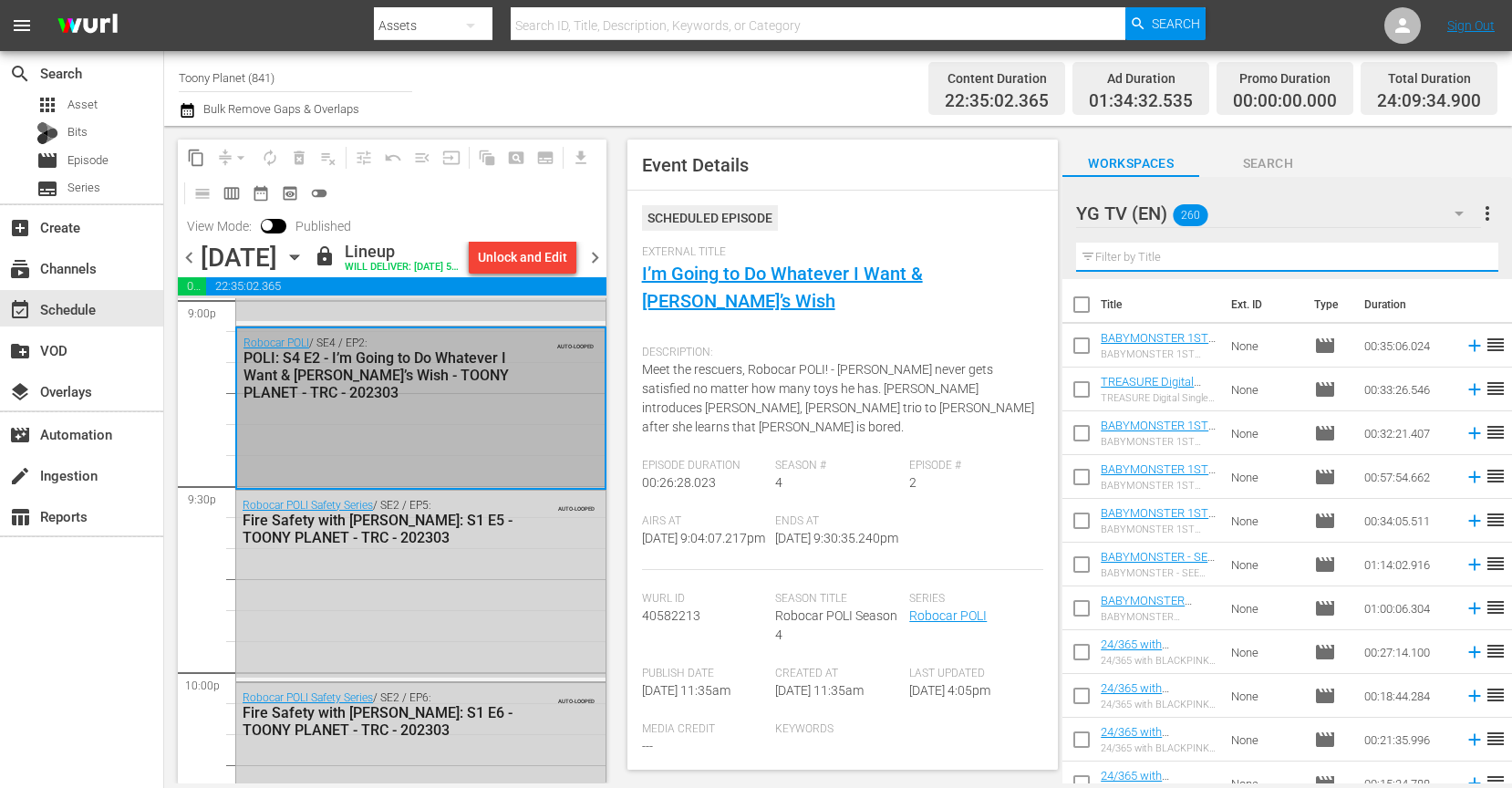 click at bounding box center (1287, 257) 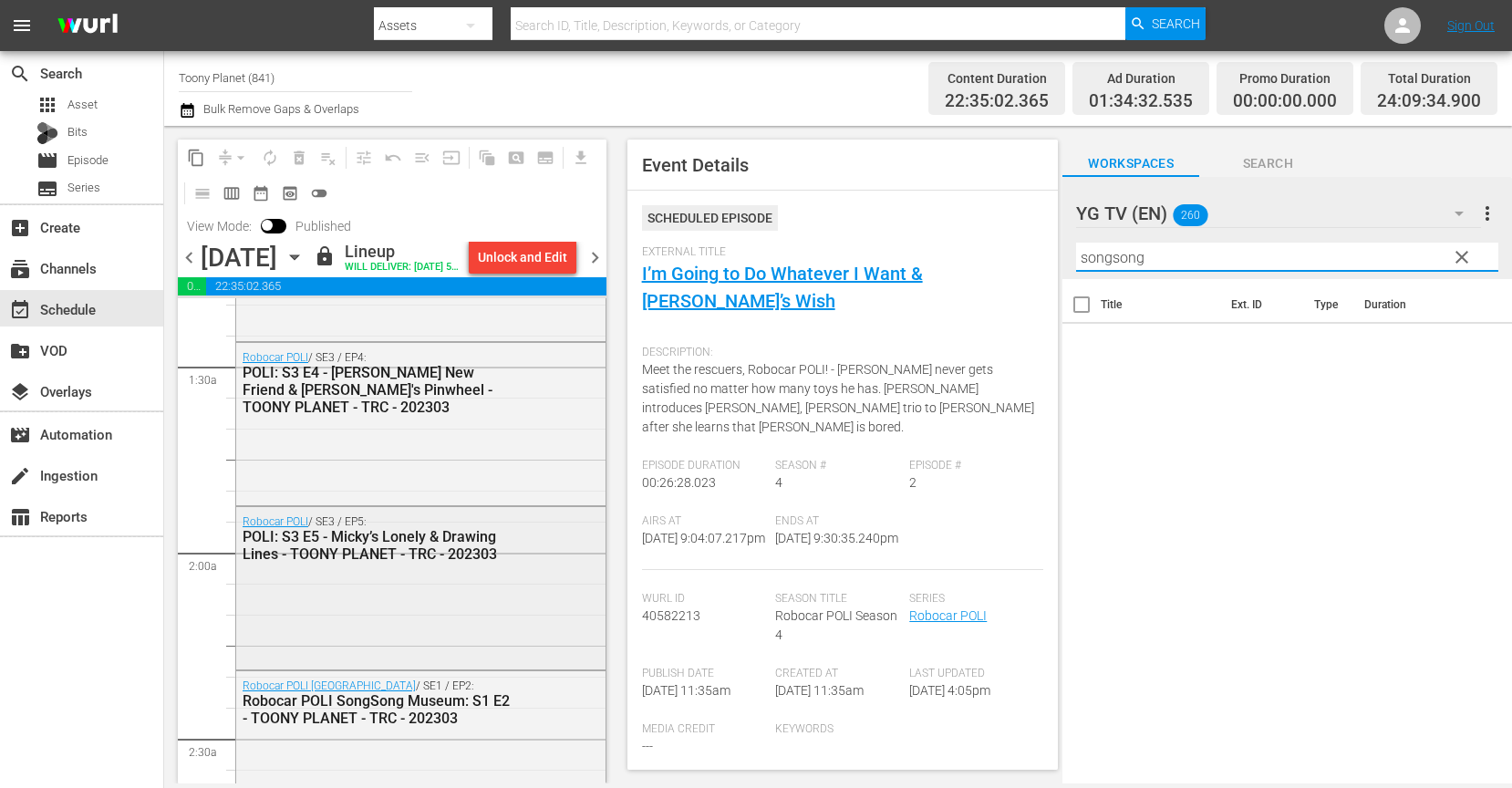 scroll, scrollTop: 493, scrollLeft: 0, axis: vertical 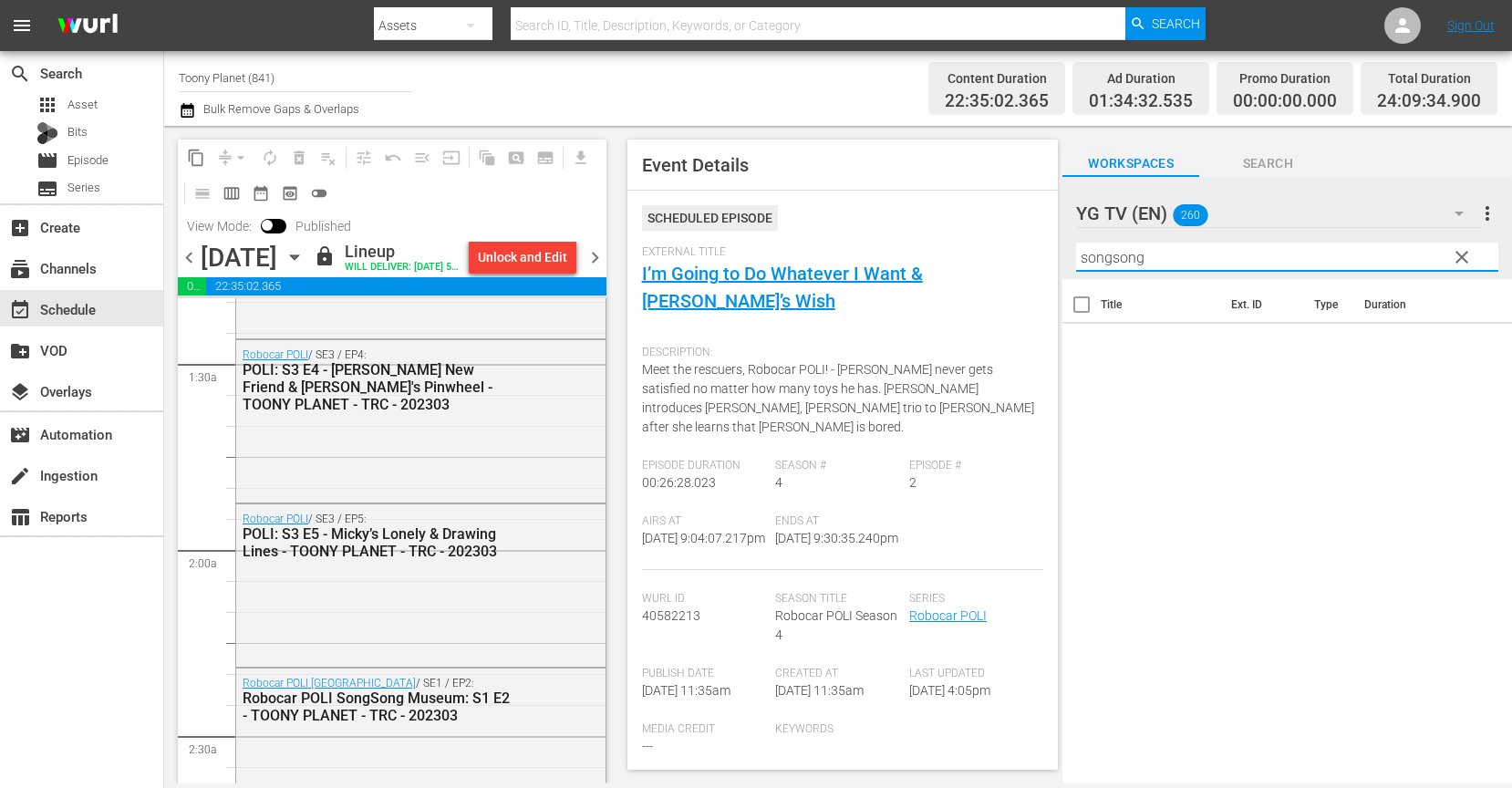 type on "songsong" 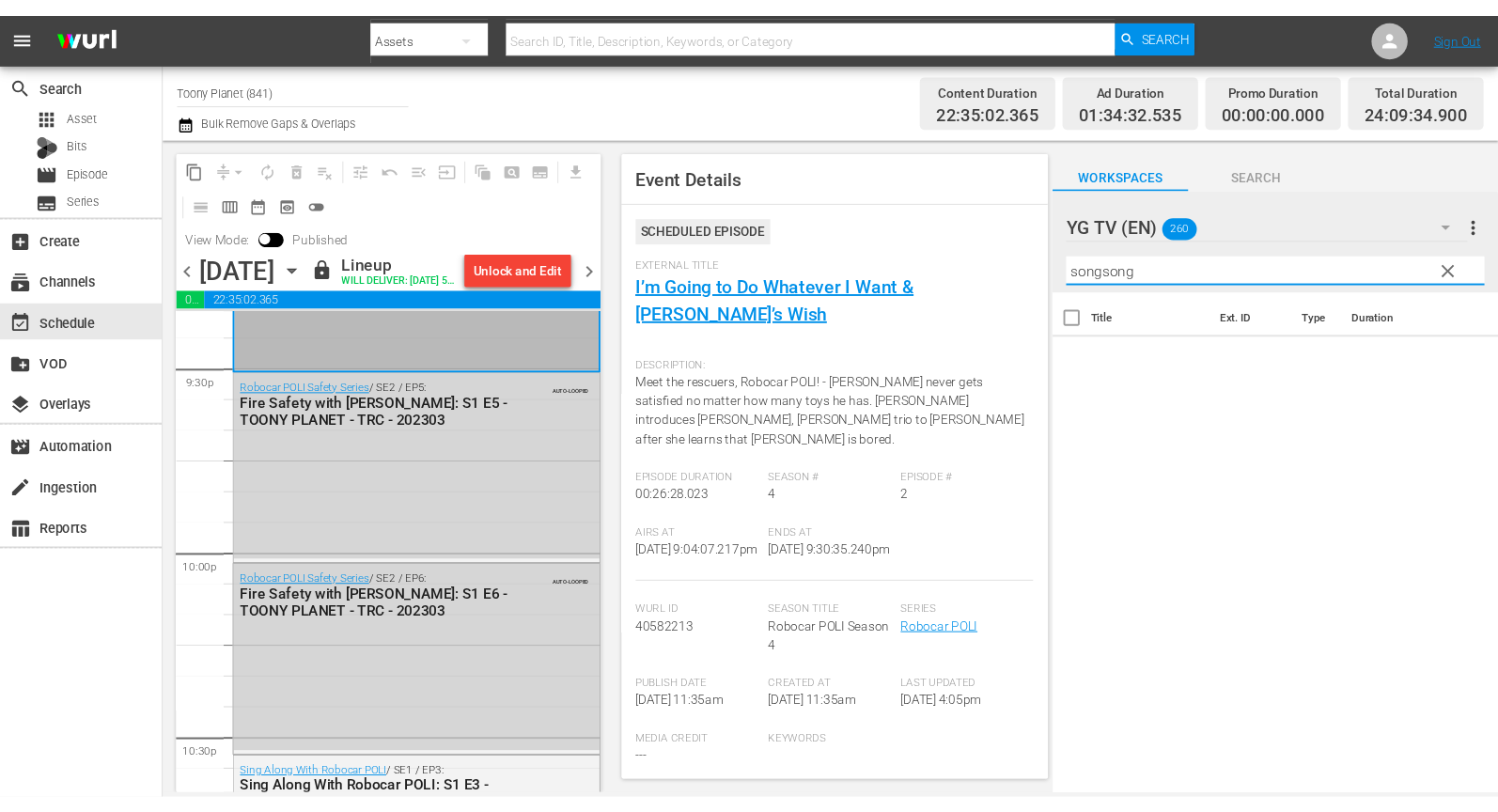scroll, scrollTop: 8172, scrollLeft: 0, axis: vertical 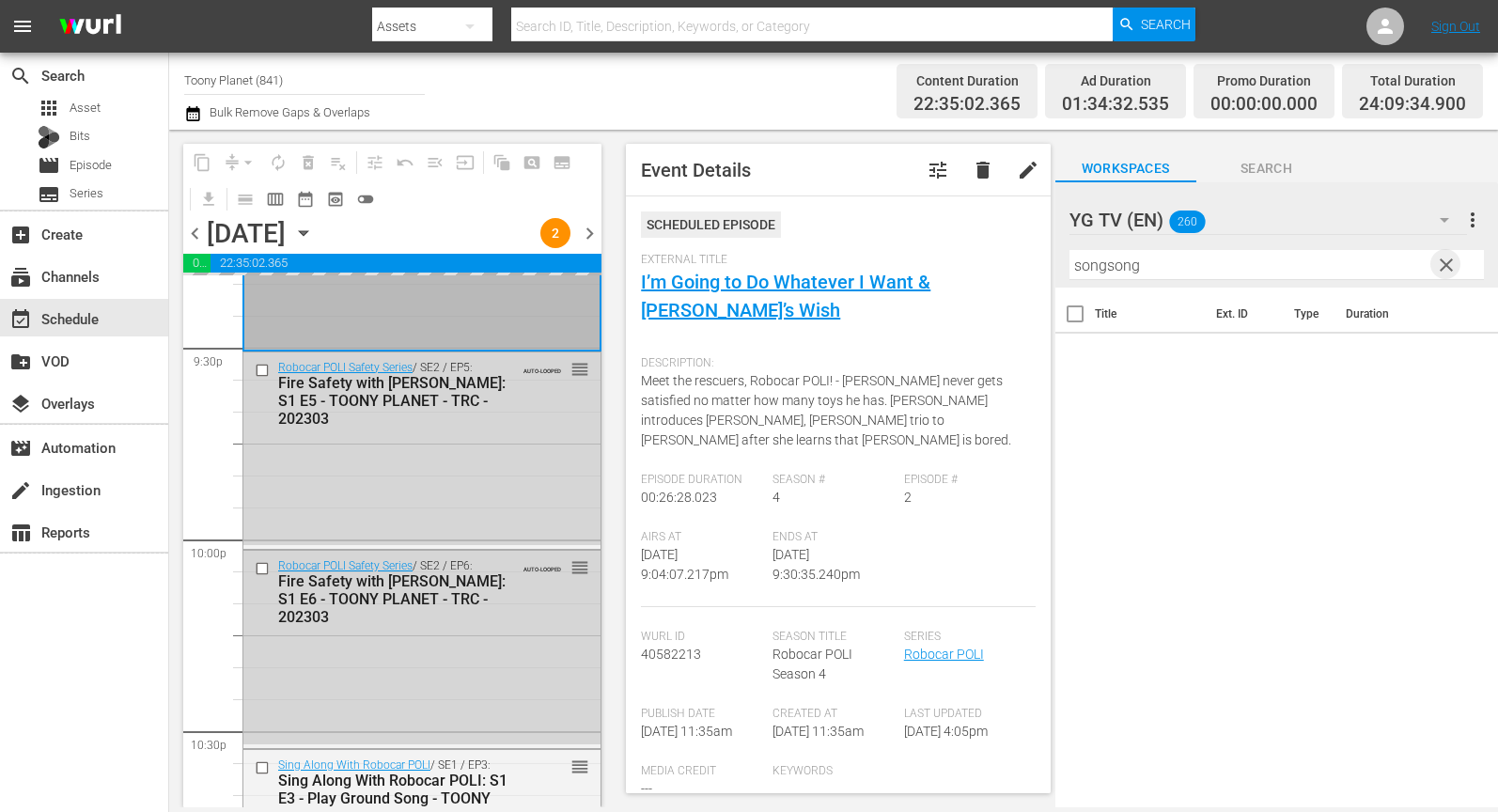 drag, startPoint x: 1443, startPoint y: 266, endPoint x: 1287, endPoint y: 251, distance: 156.71949 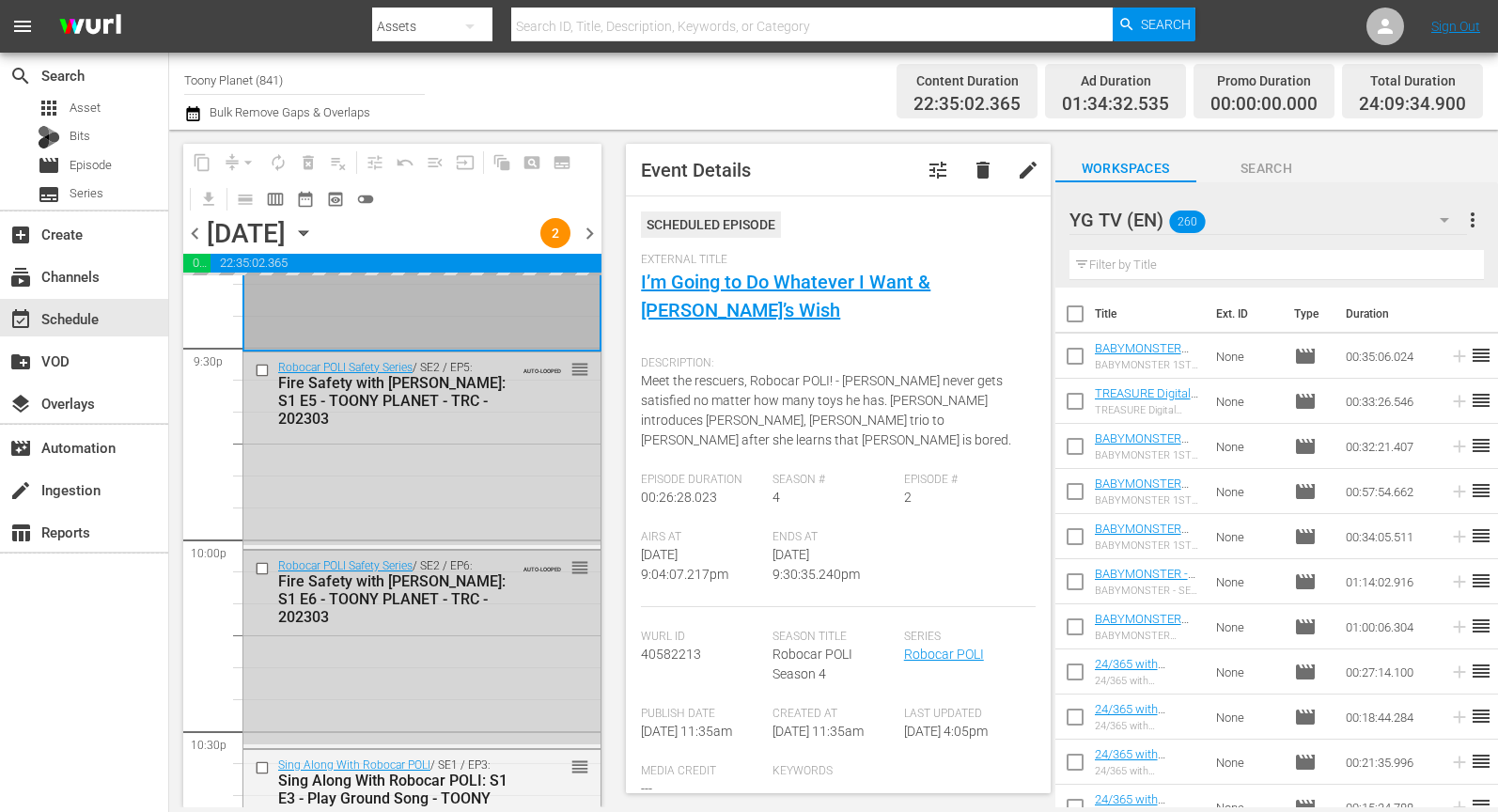 click on "YG TV (EN) 260" at bounding box center [1268, 220] 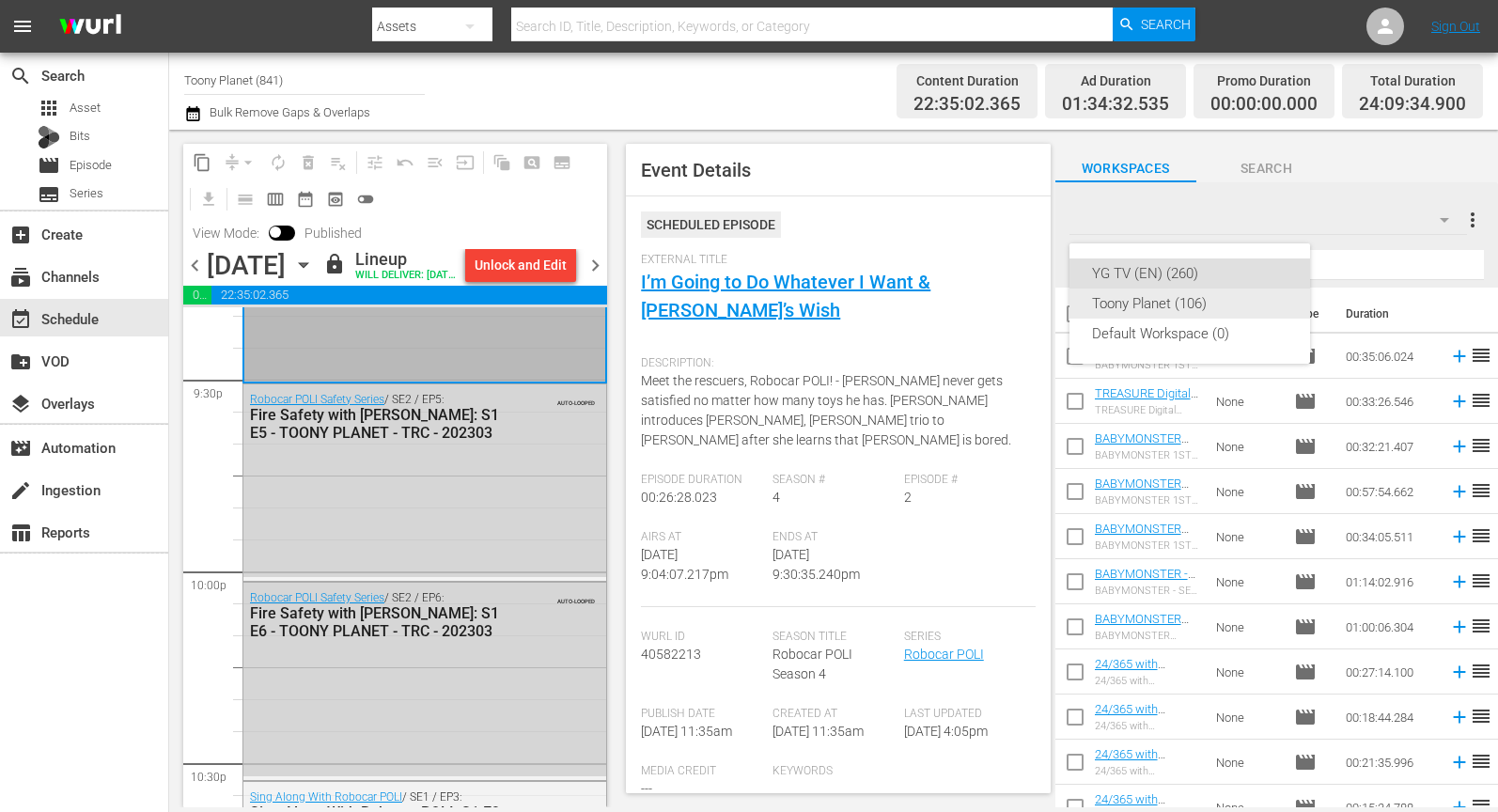 click on "Toony Planet (106)" at bounding box center (1190, 304) 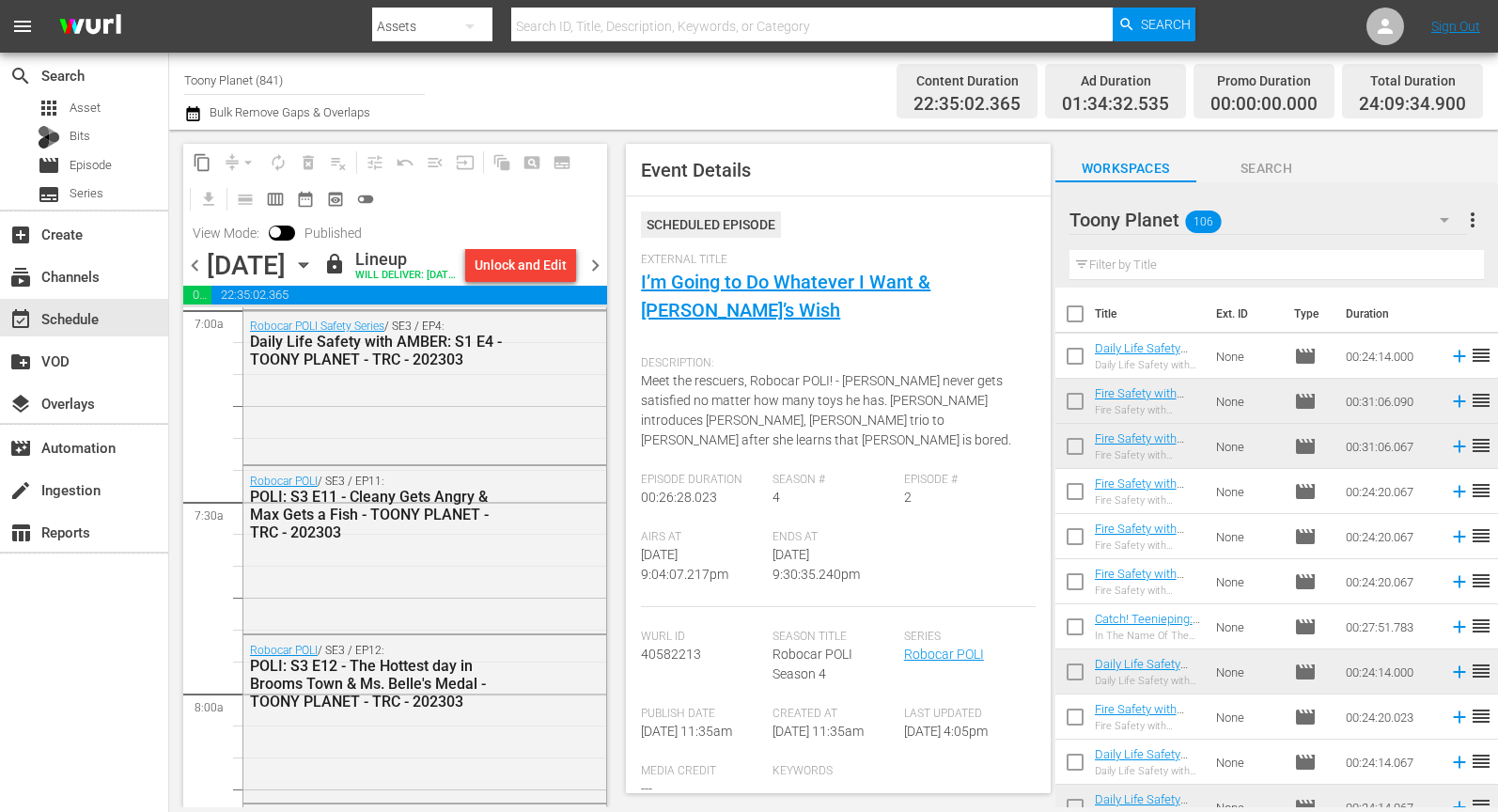 scroll, scrollTop: 2563, scrollLeft: 0, axis: vertical 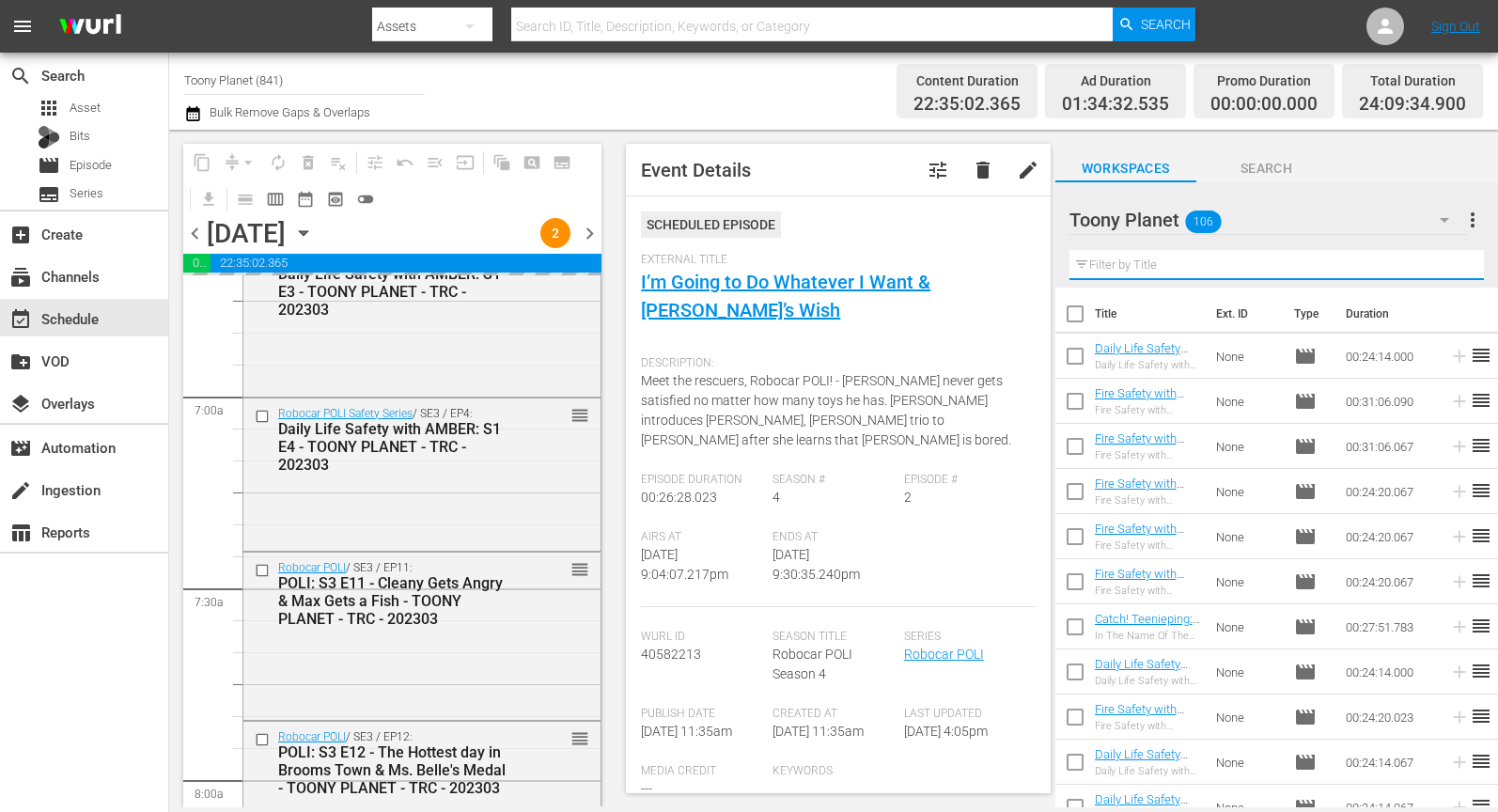 click at bounding box center (1276, 265) 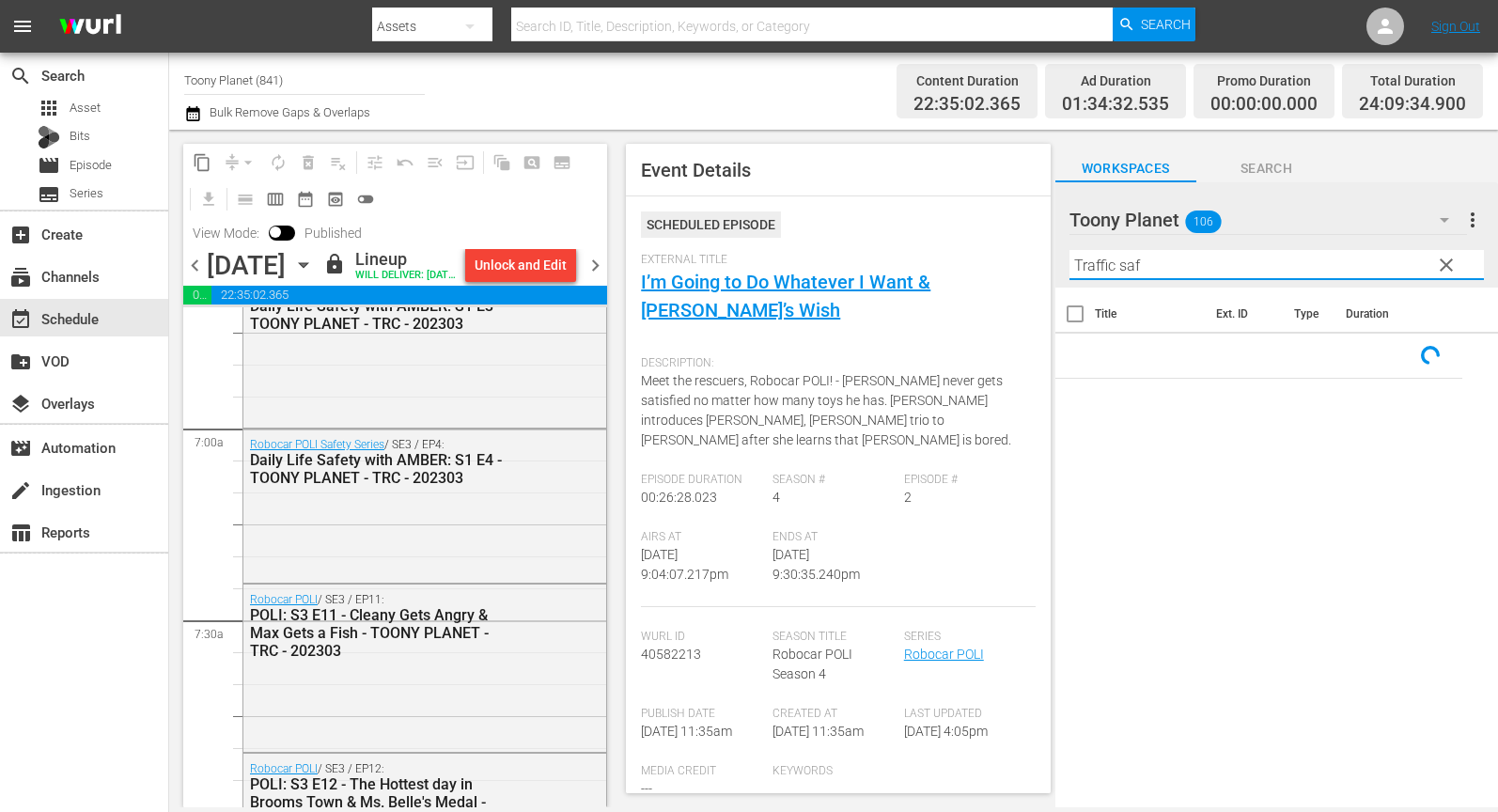 type on "Traffic saf" 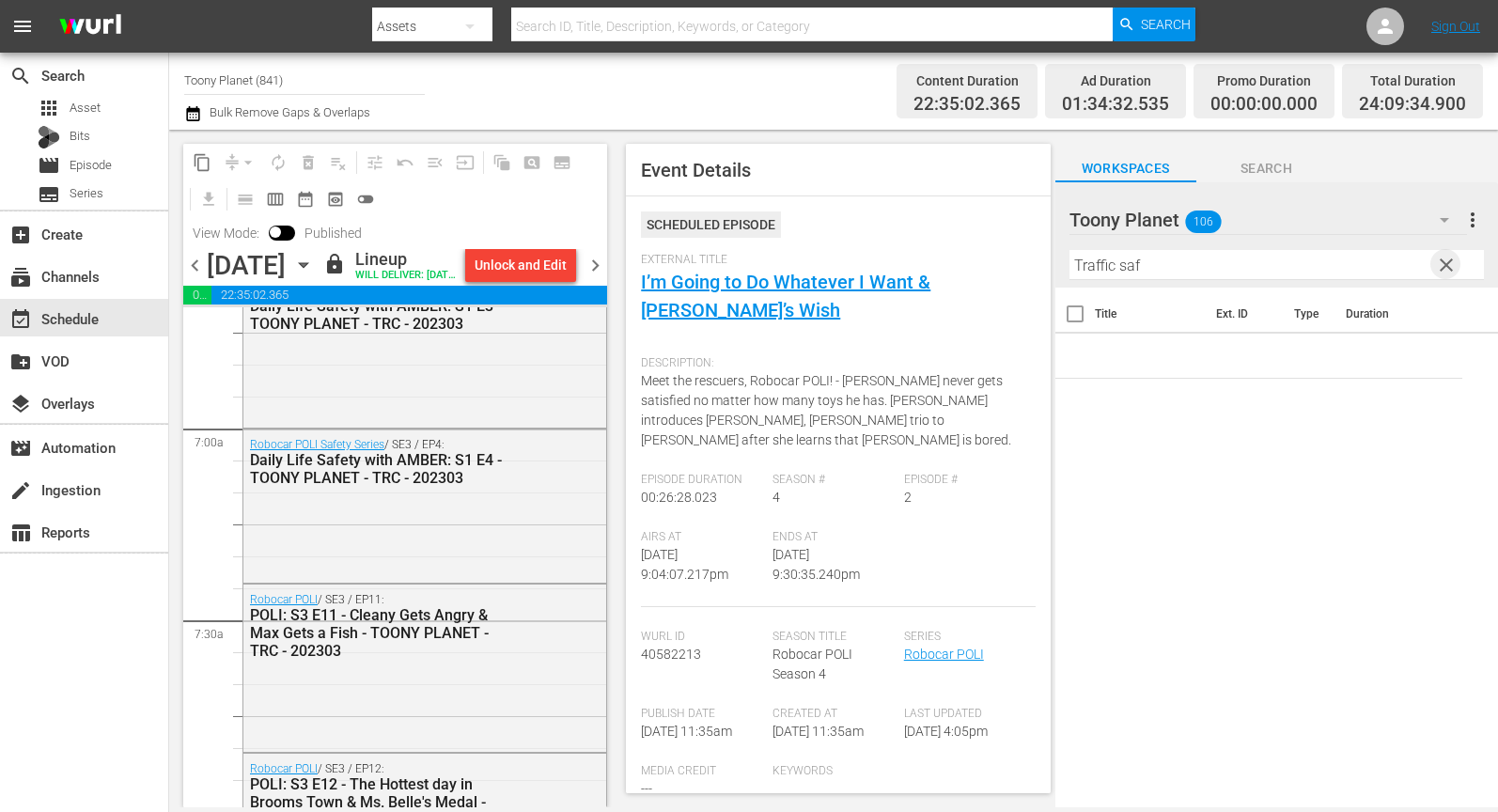 drag, startPoint x: 1453, startPoint y: 264, endPoint x: 1485, endPoint y: 250, distance: 34.928498 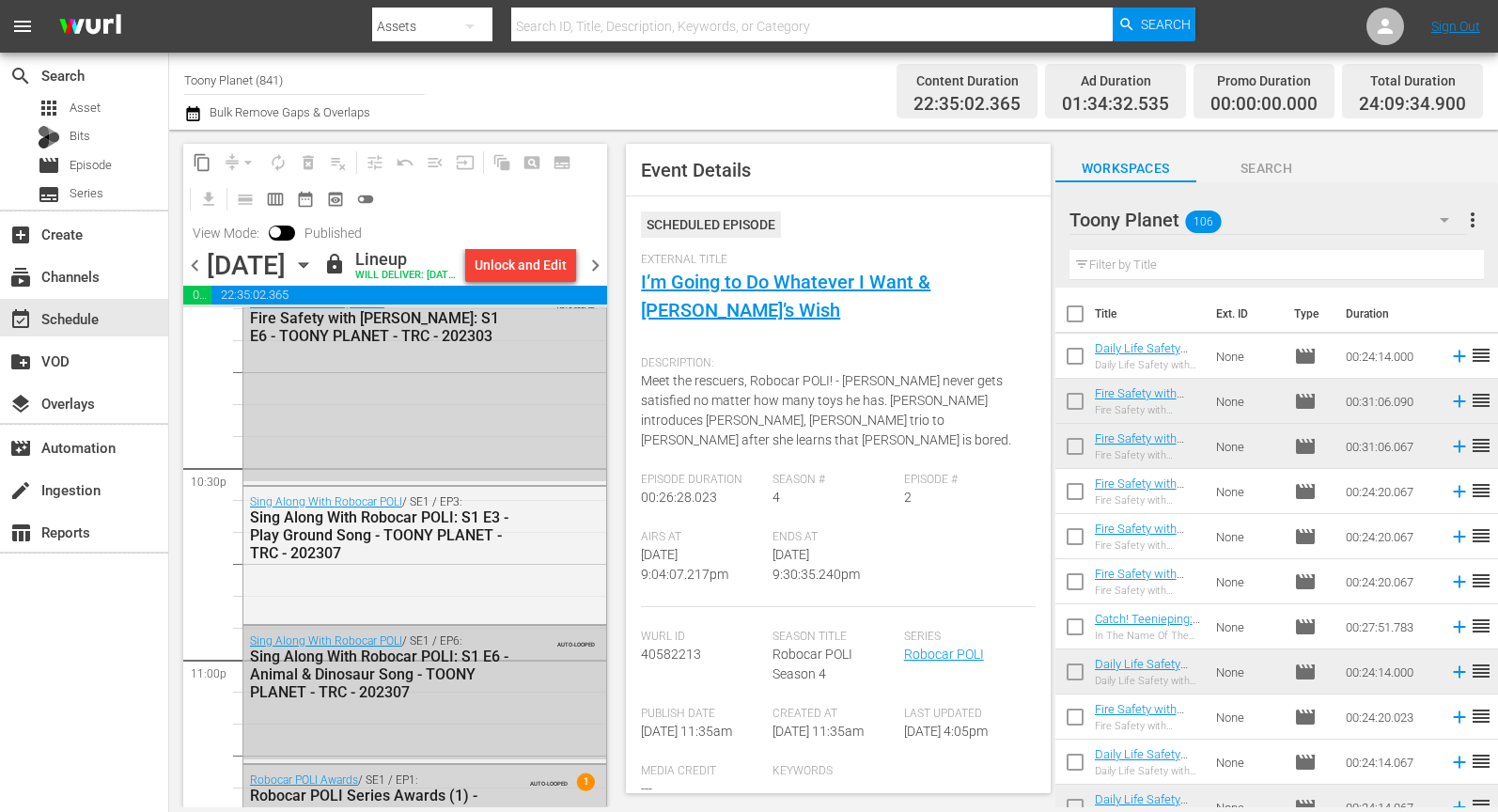 scroll, scrollTop: 8400, scrollLeft: 0, axis: vertical 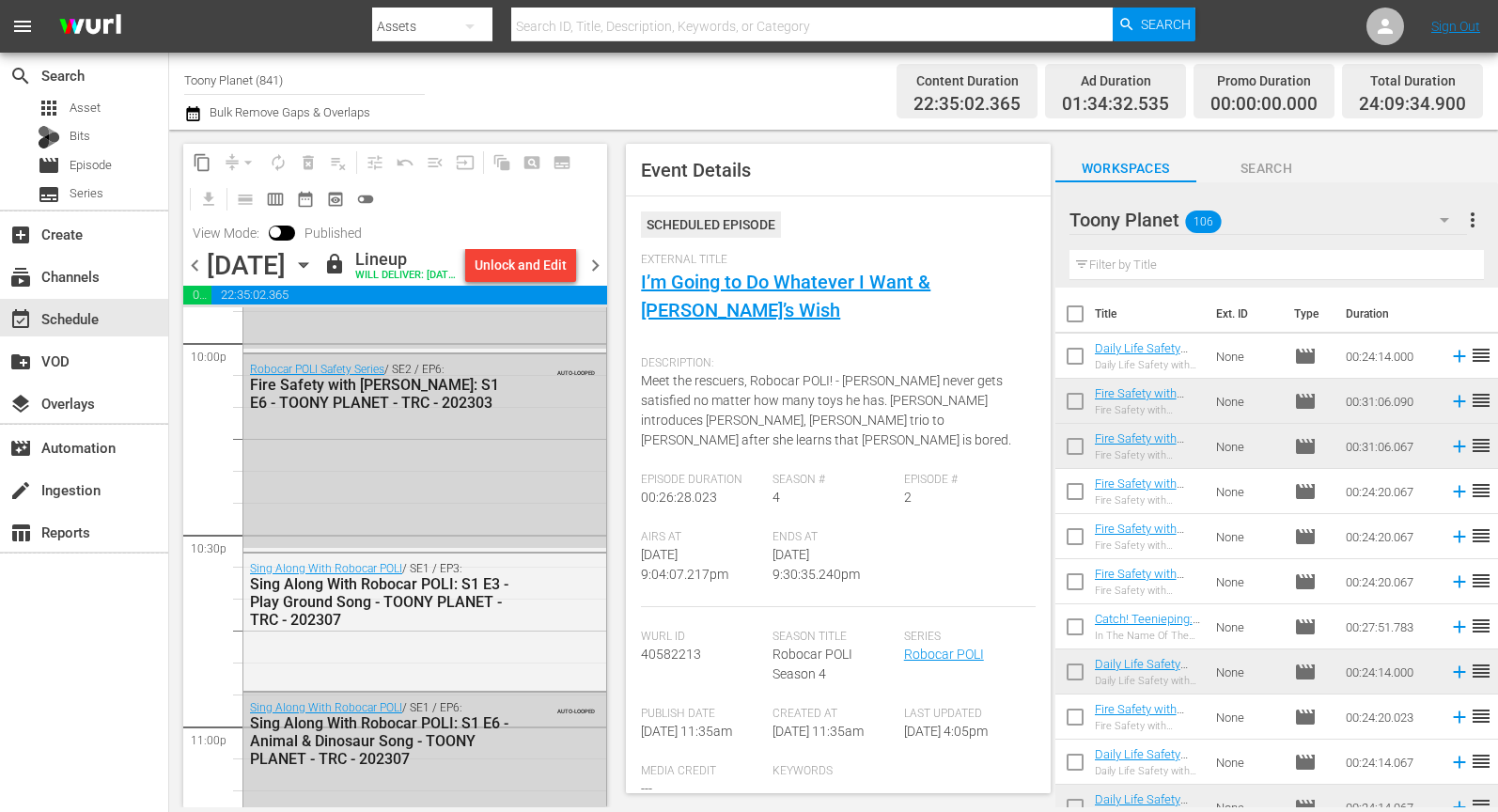 click on "chevron_right" at bounding box center (595, 265) 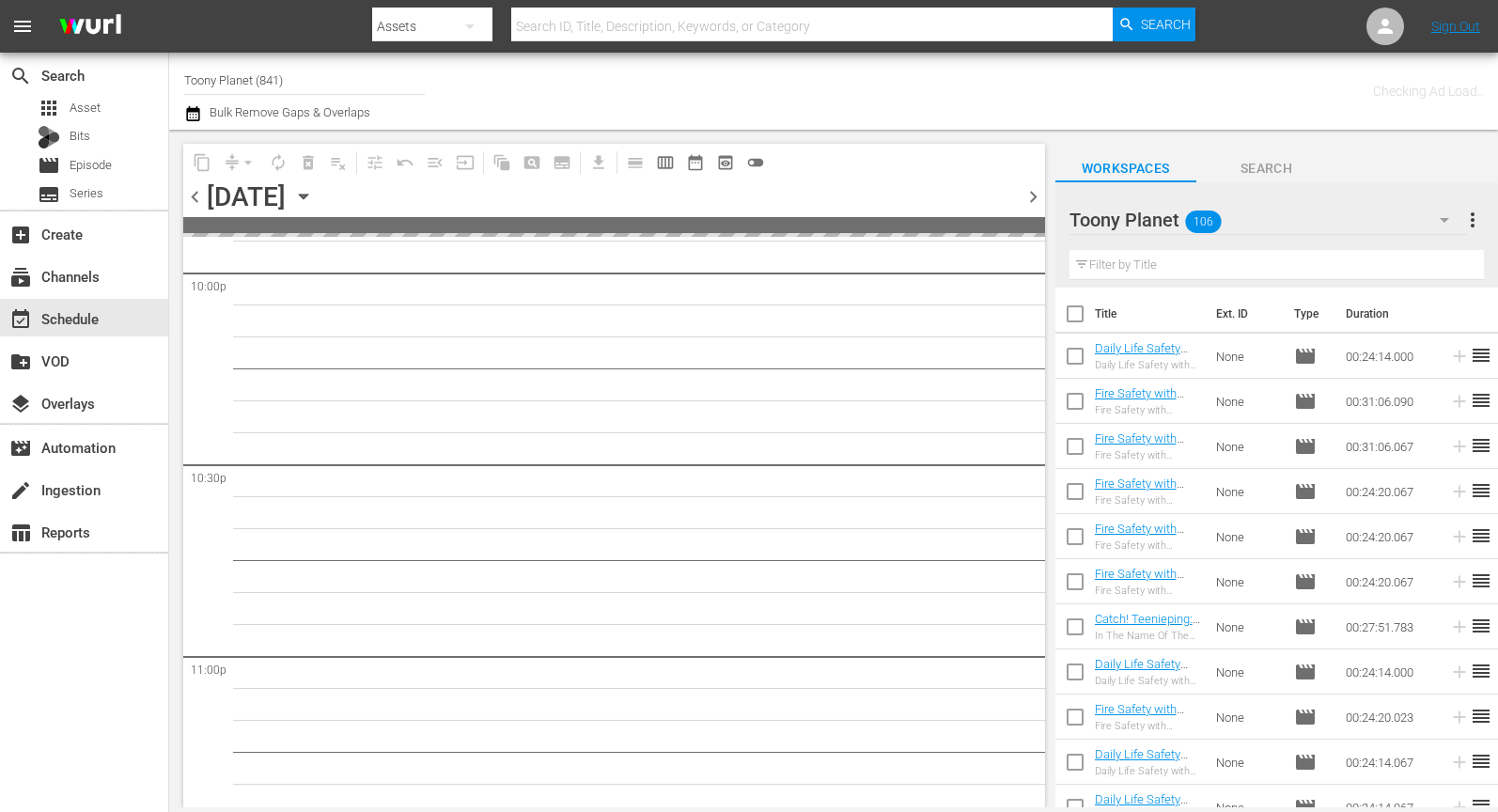 click on "chevron_right" at bounding box center (1033, 196) 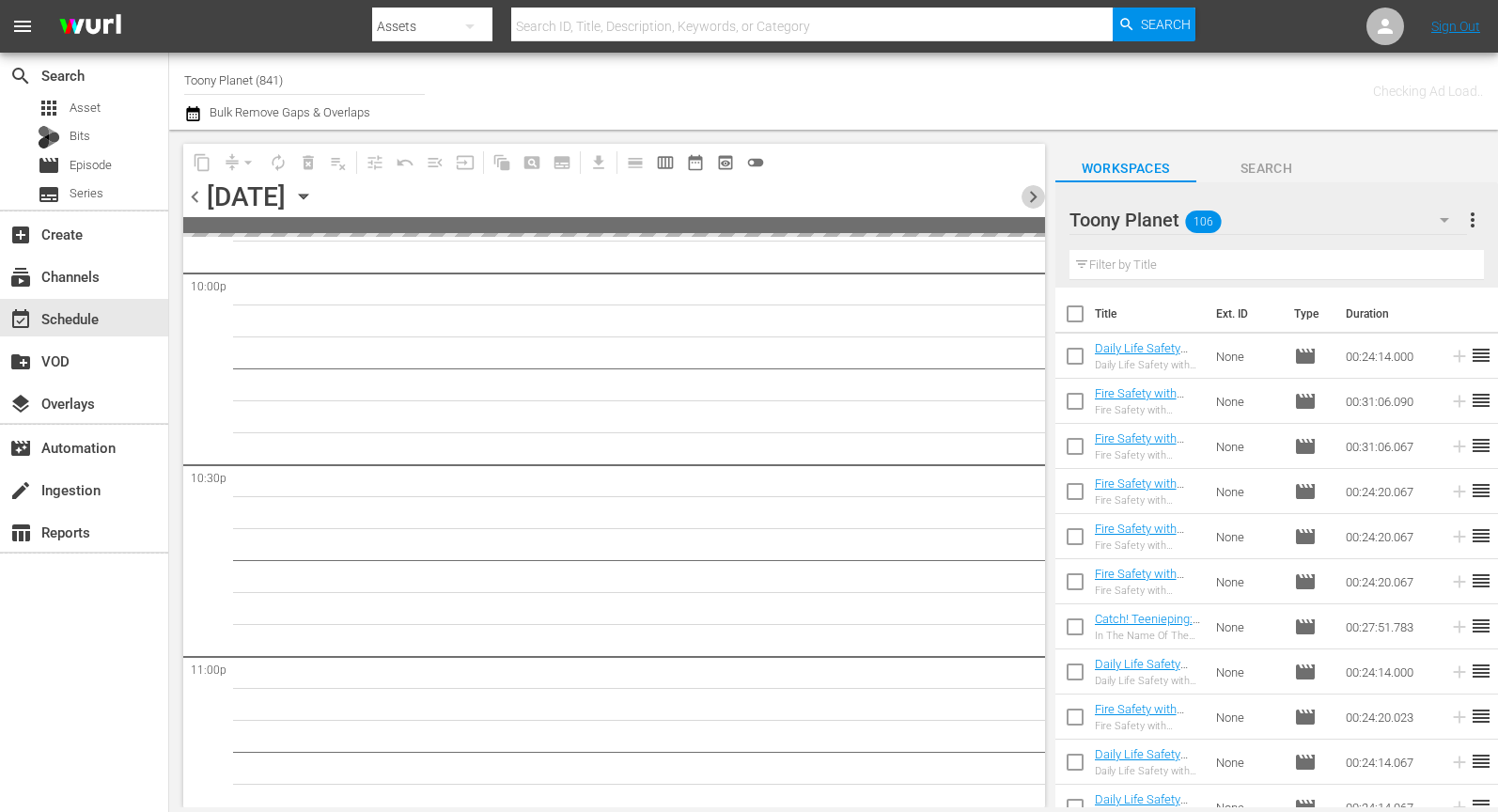 click on "chevron_right" at bounding box center (1033, 196) 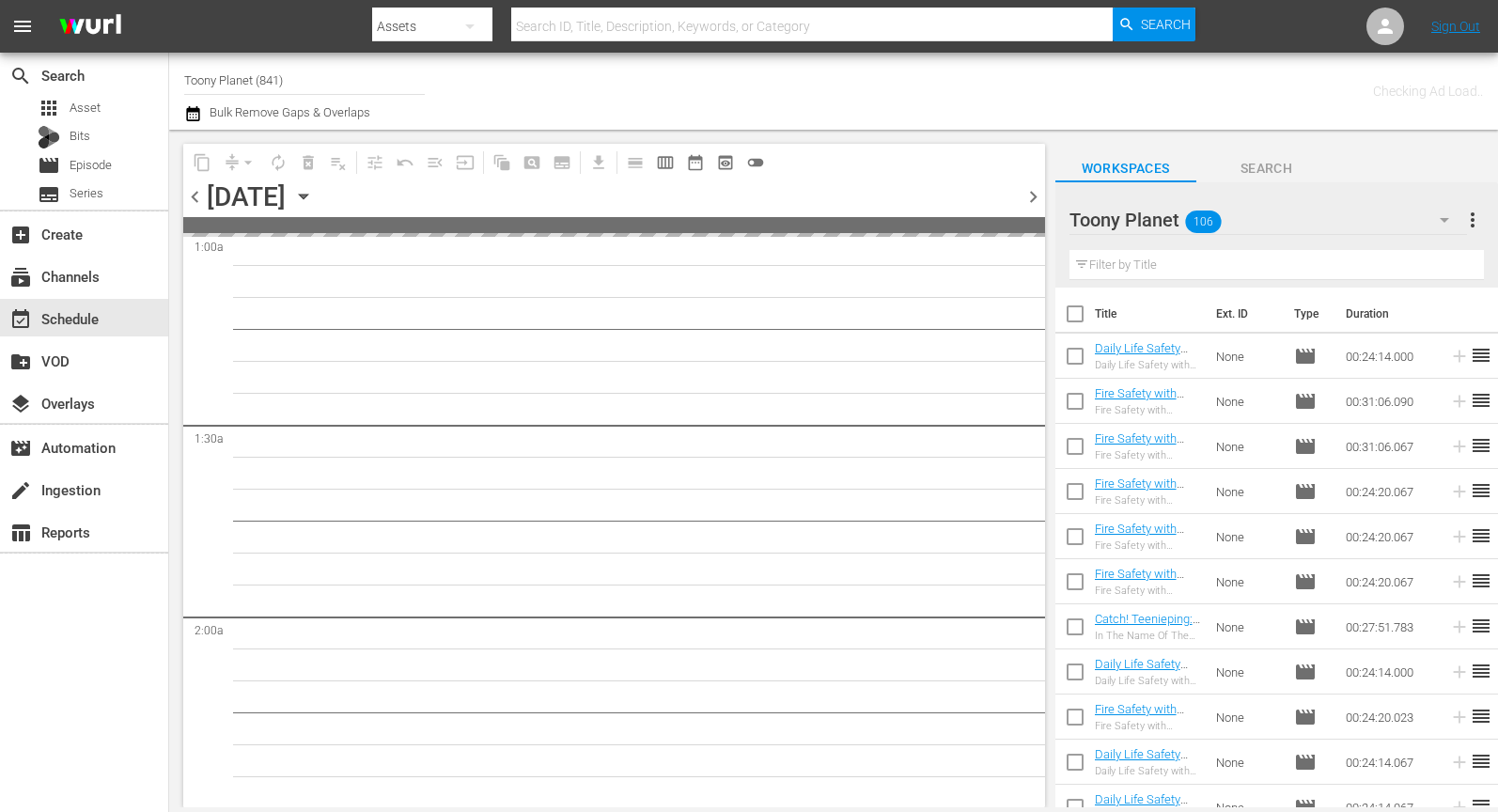 scroll, scrollTop: 0, scrollLeft: 0, axis: both 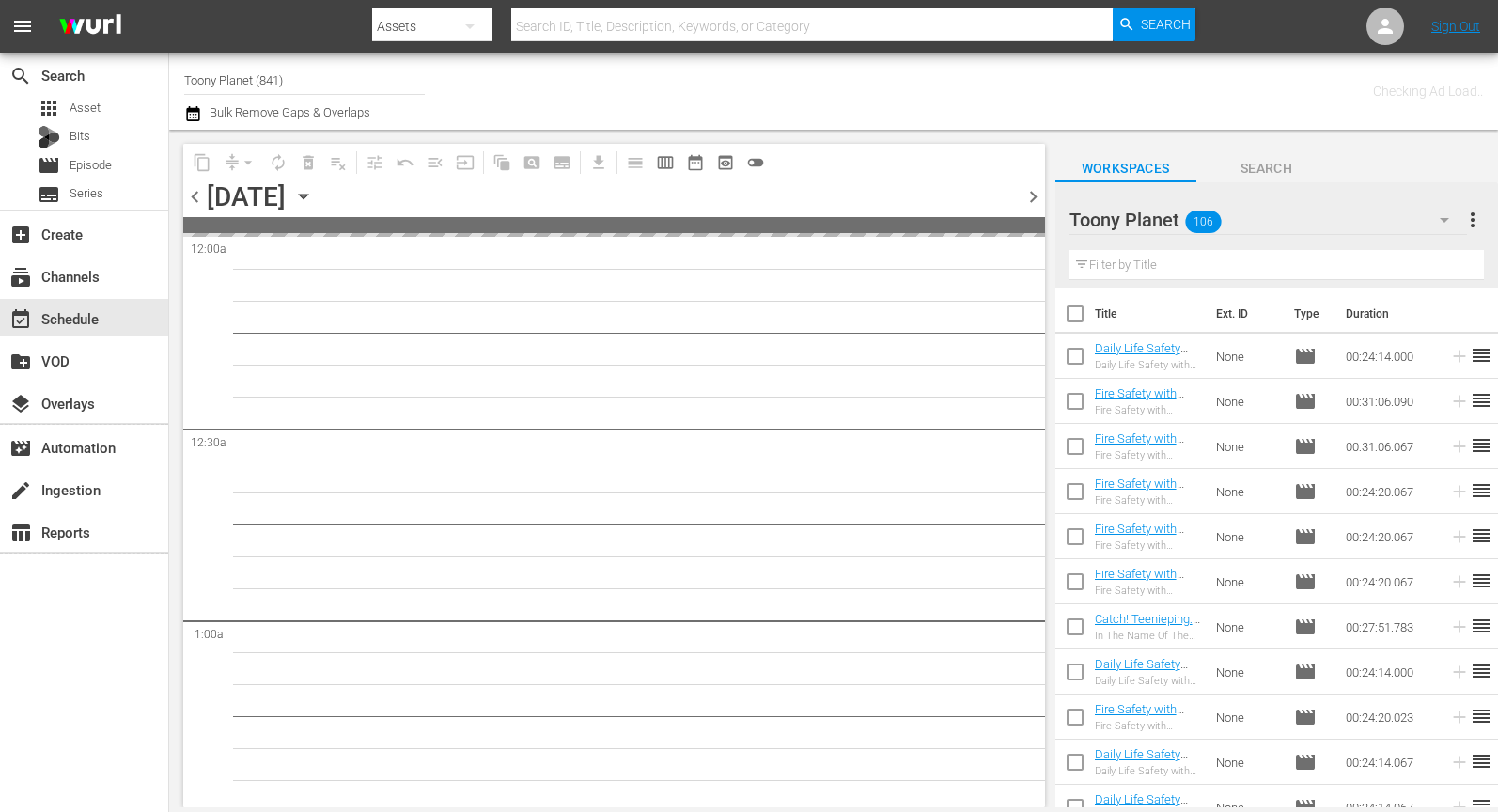 click on "chevron_left" at bounding box center [195, 196] 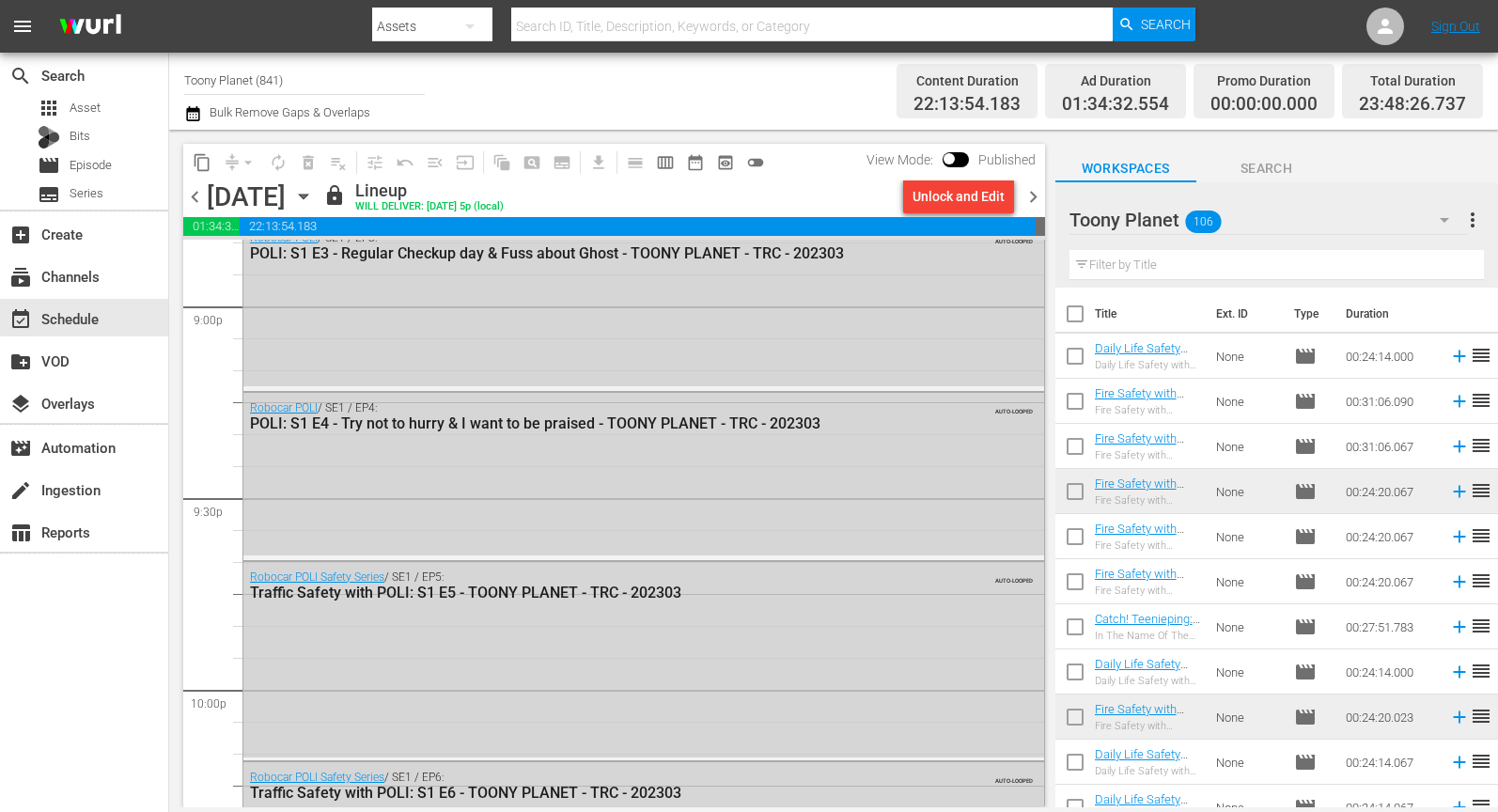 scroll, scrollTop: 8006, scrollLeft: 0, axis: vertical 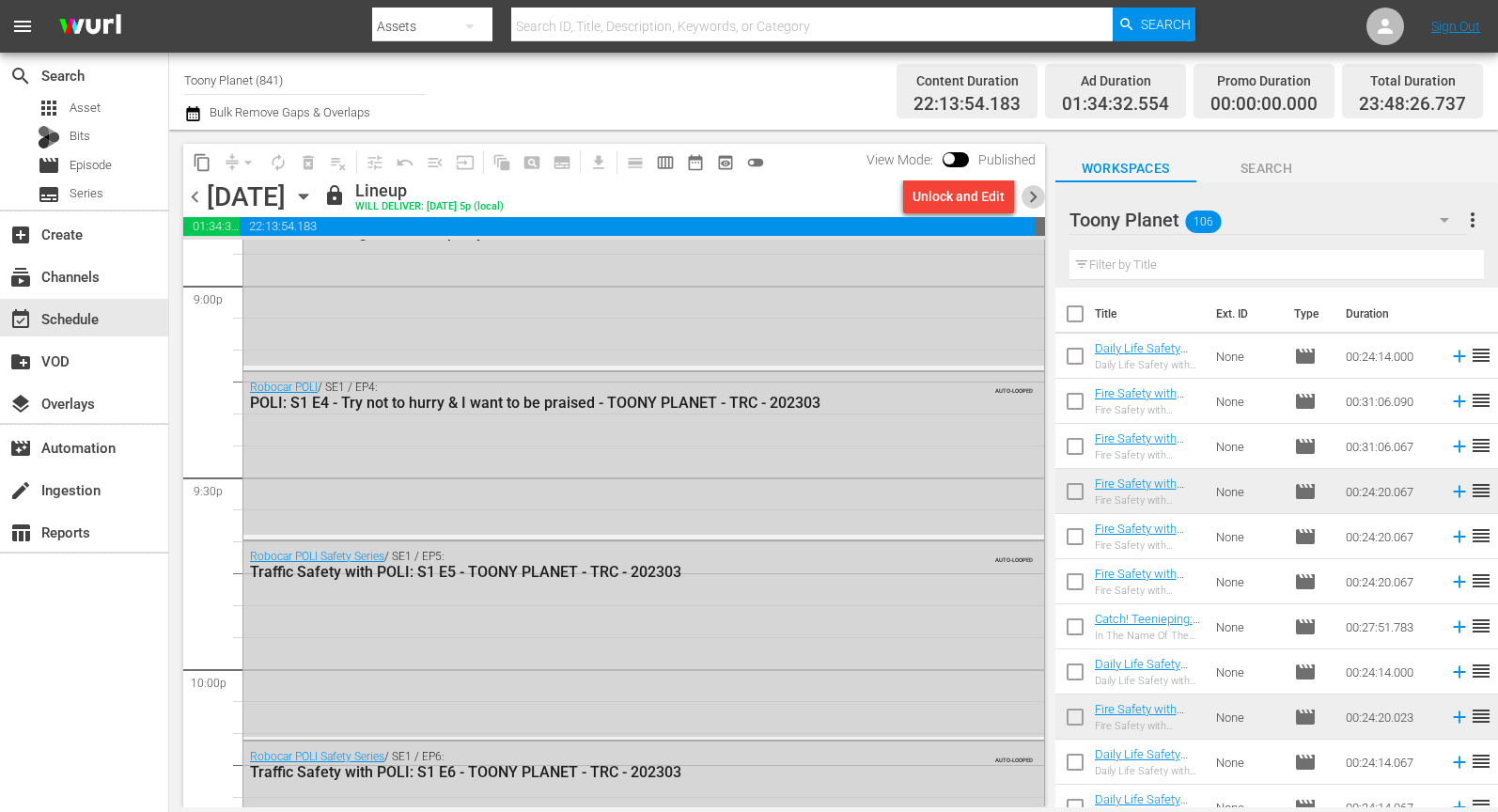 click on "chevron_right" at bounding box center (1033, 196) 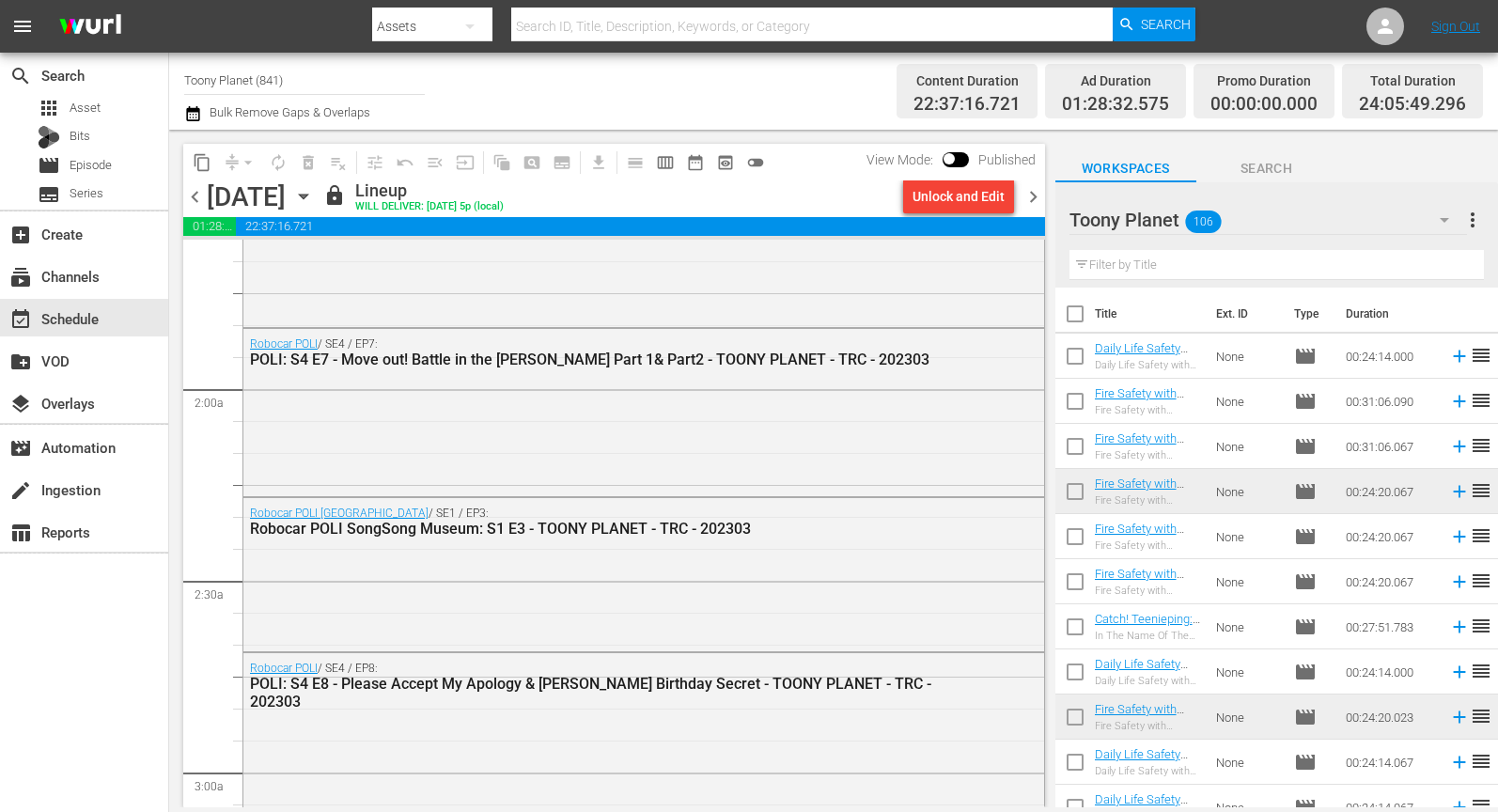 scroll, scrollTop: 0, scrollLeft: 0, axis: both 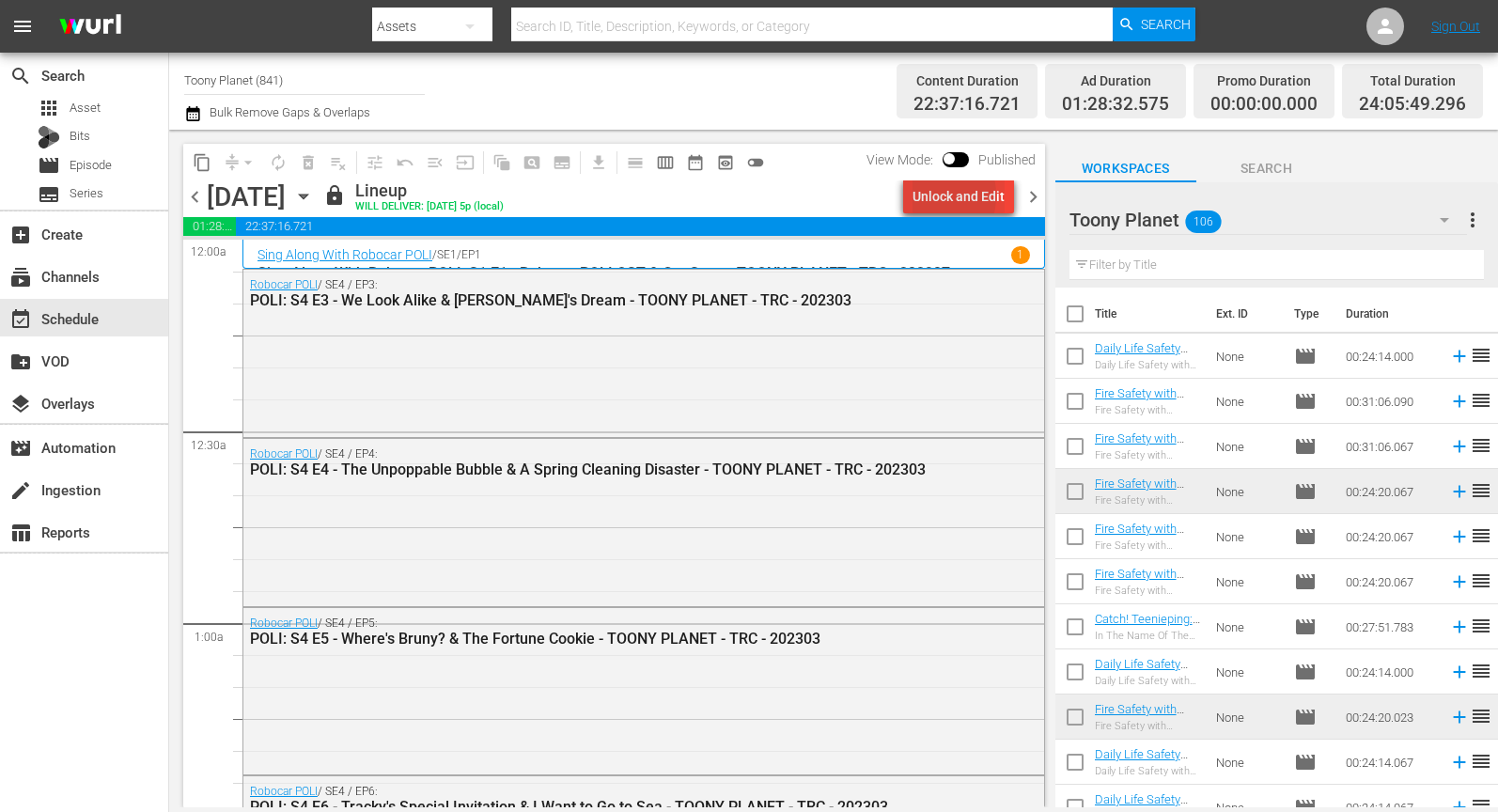 click on "Unlock and Edit" at bounding box center [959, 196] 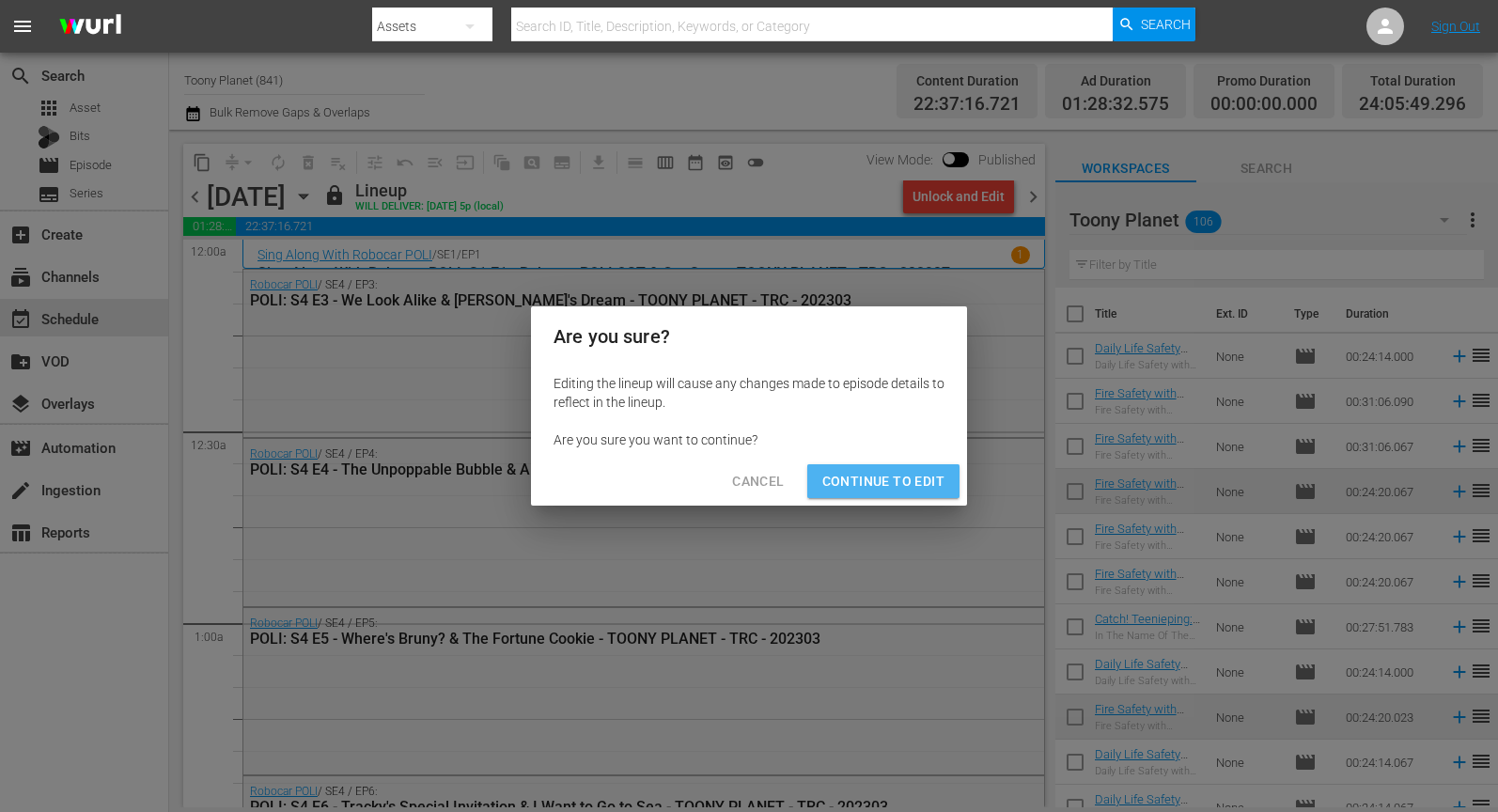 click on "Continue to Edit" at bounding box center [883, 481] 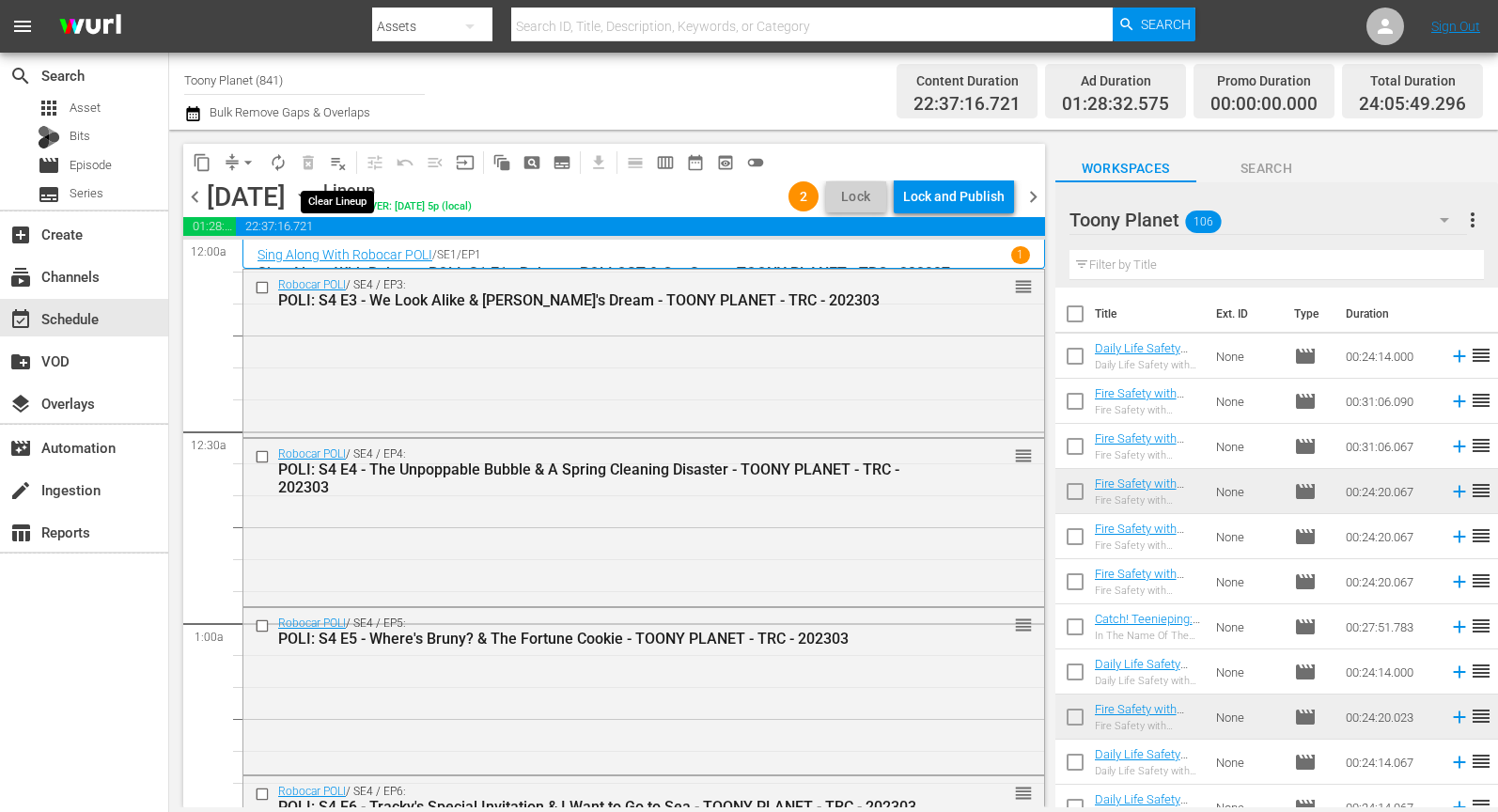 click on "playlist_remove_outlined" at bounding box center (338, 163) 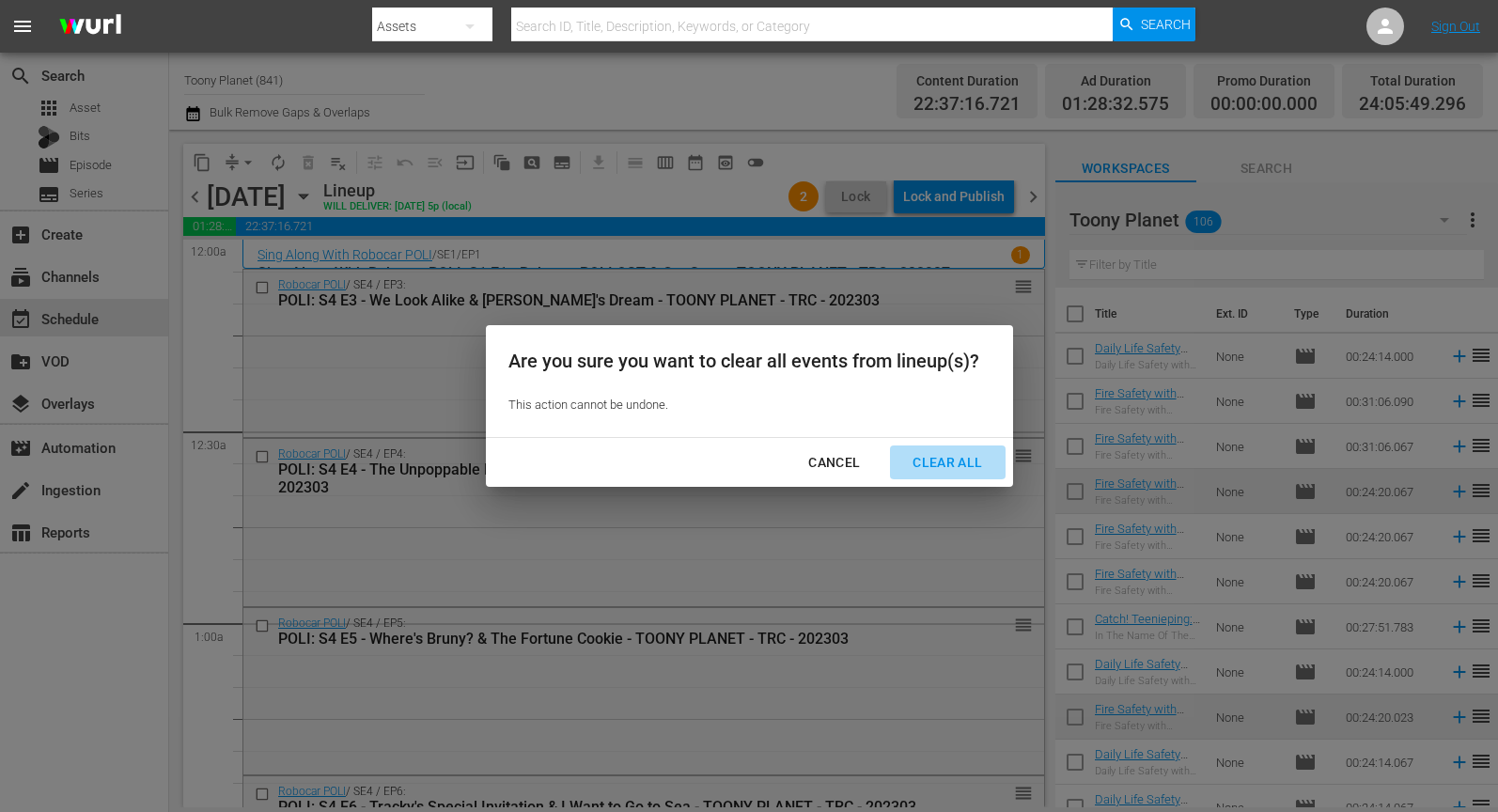 click on "Clear All" at bounding box center (947, 462) 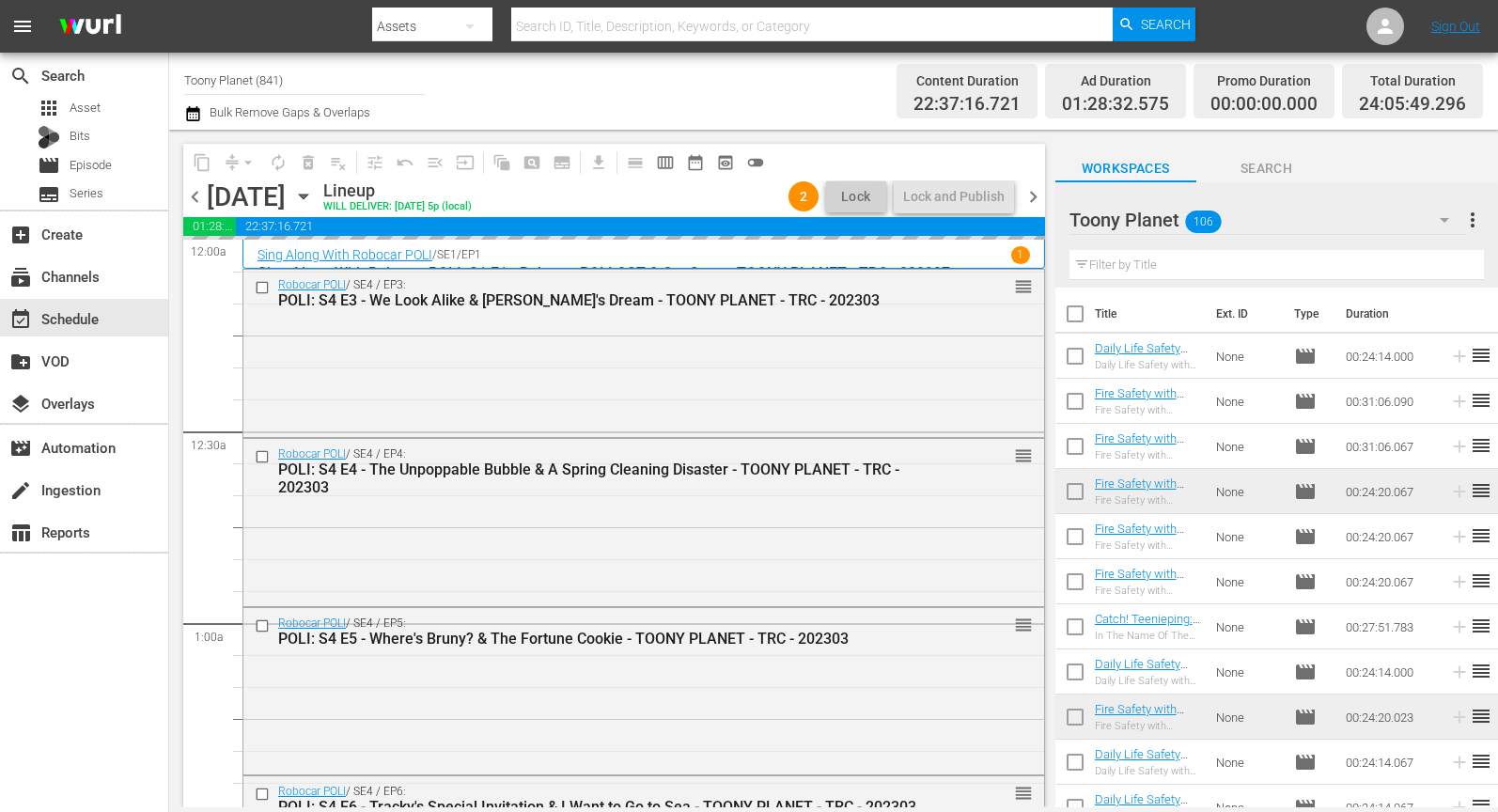 click on "chevron_right" at bounding box center (1033, 196) 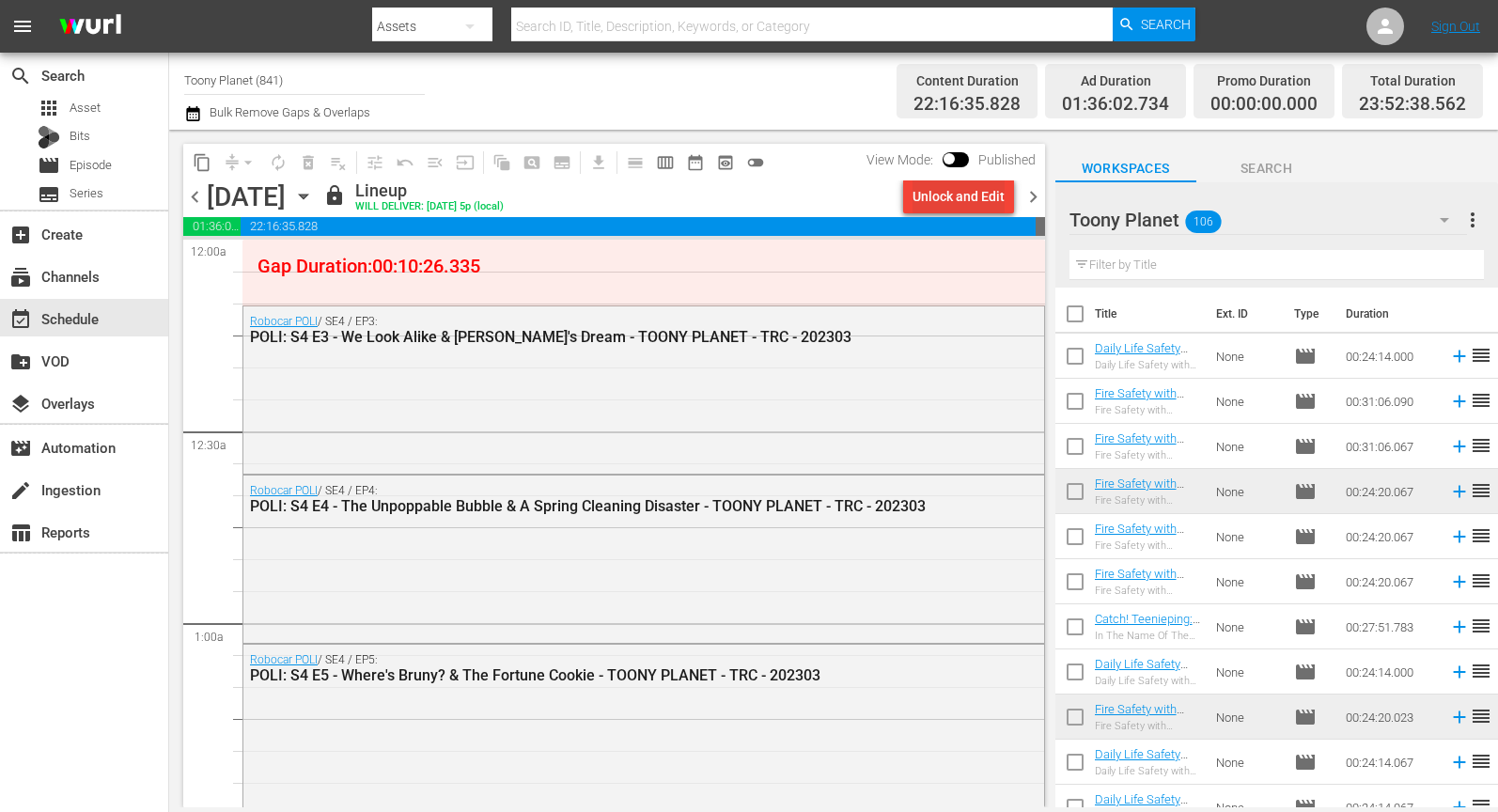 click on "Unlock and Edit" at bounding box center [959, 196] 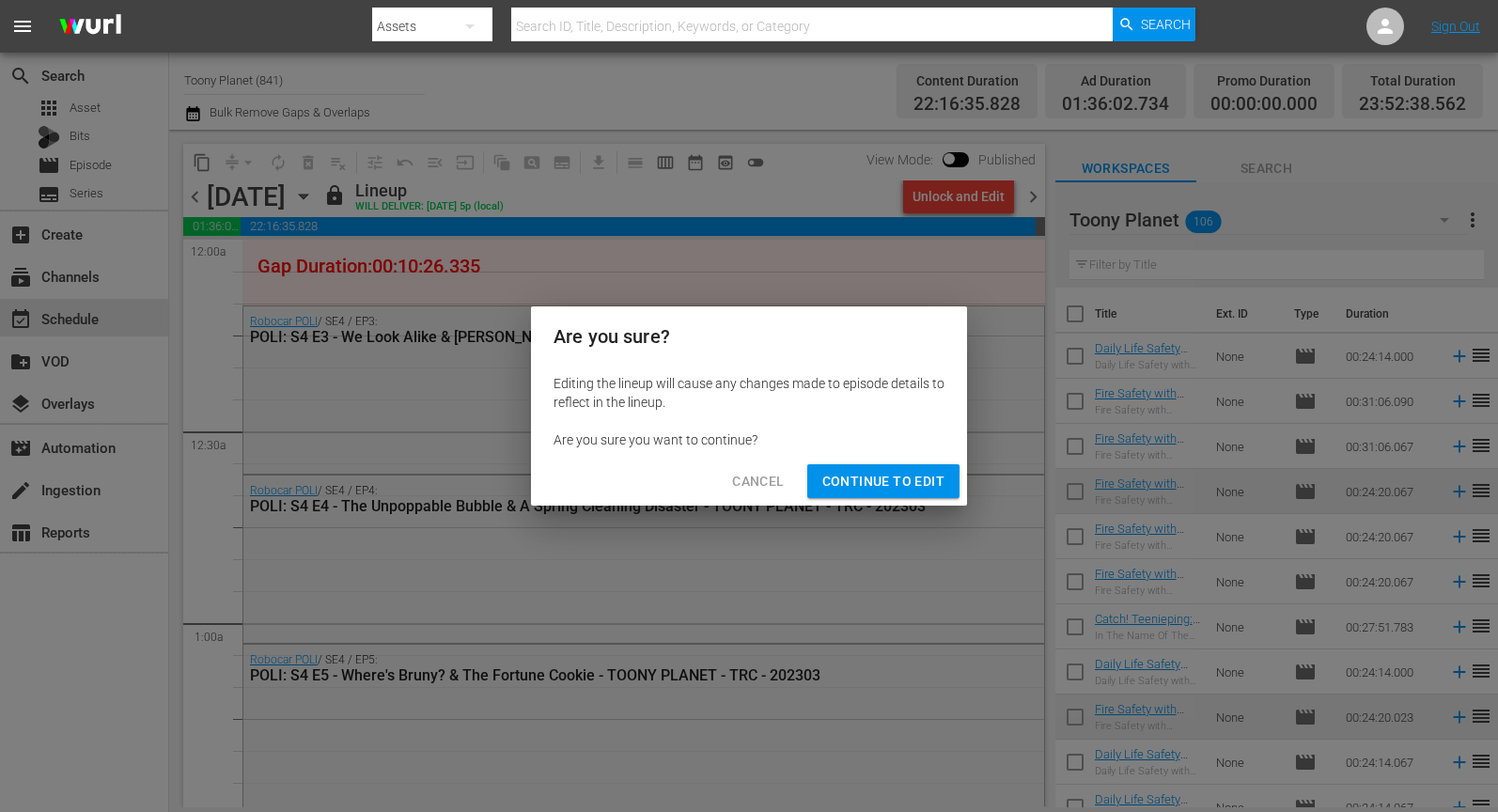 click on "Continue to Edit" at bounding box center (883, 481) 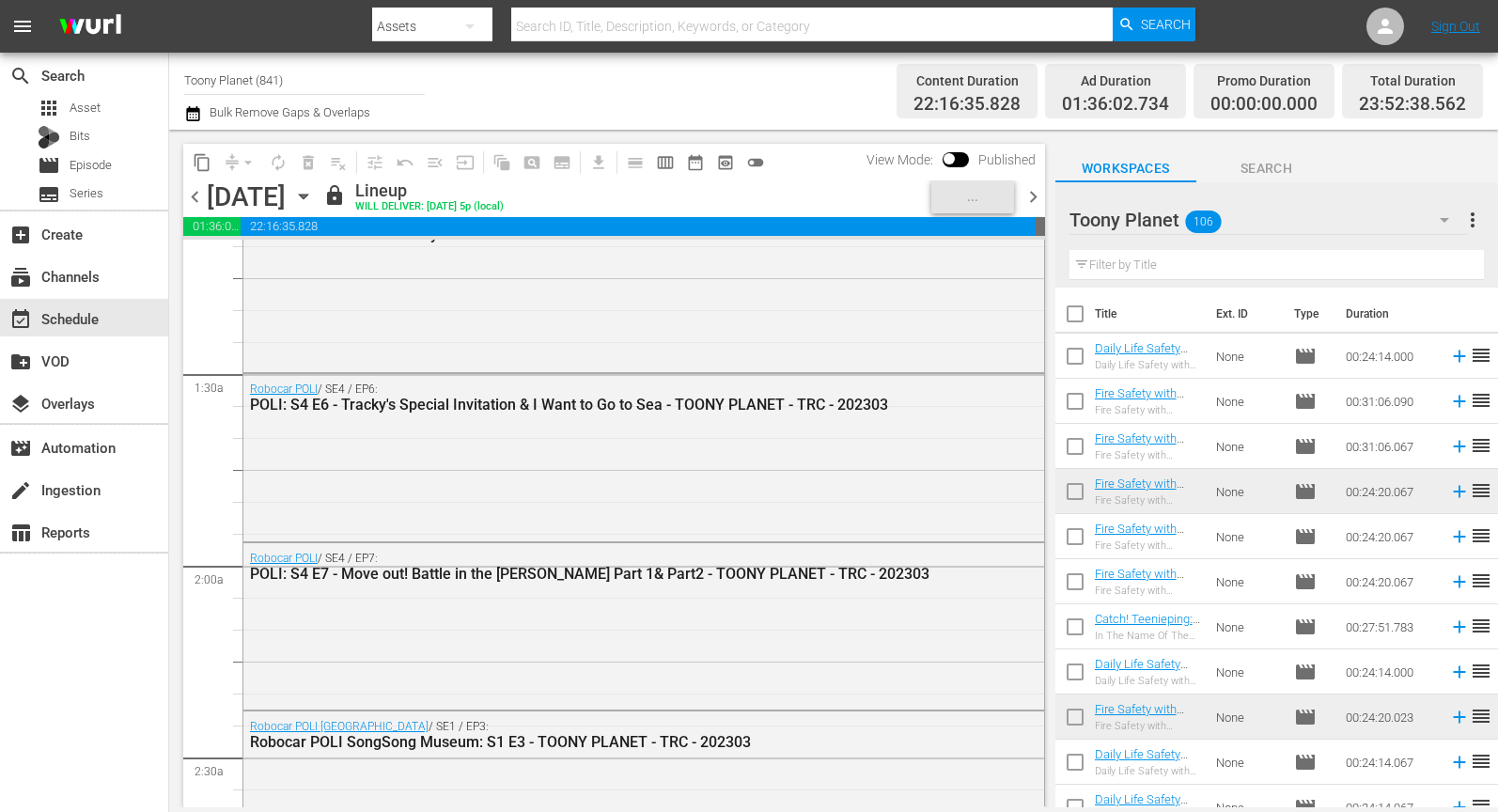 scroll, scrollTop: 0, scrollLeft: 0, axis: both 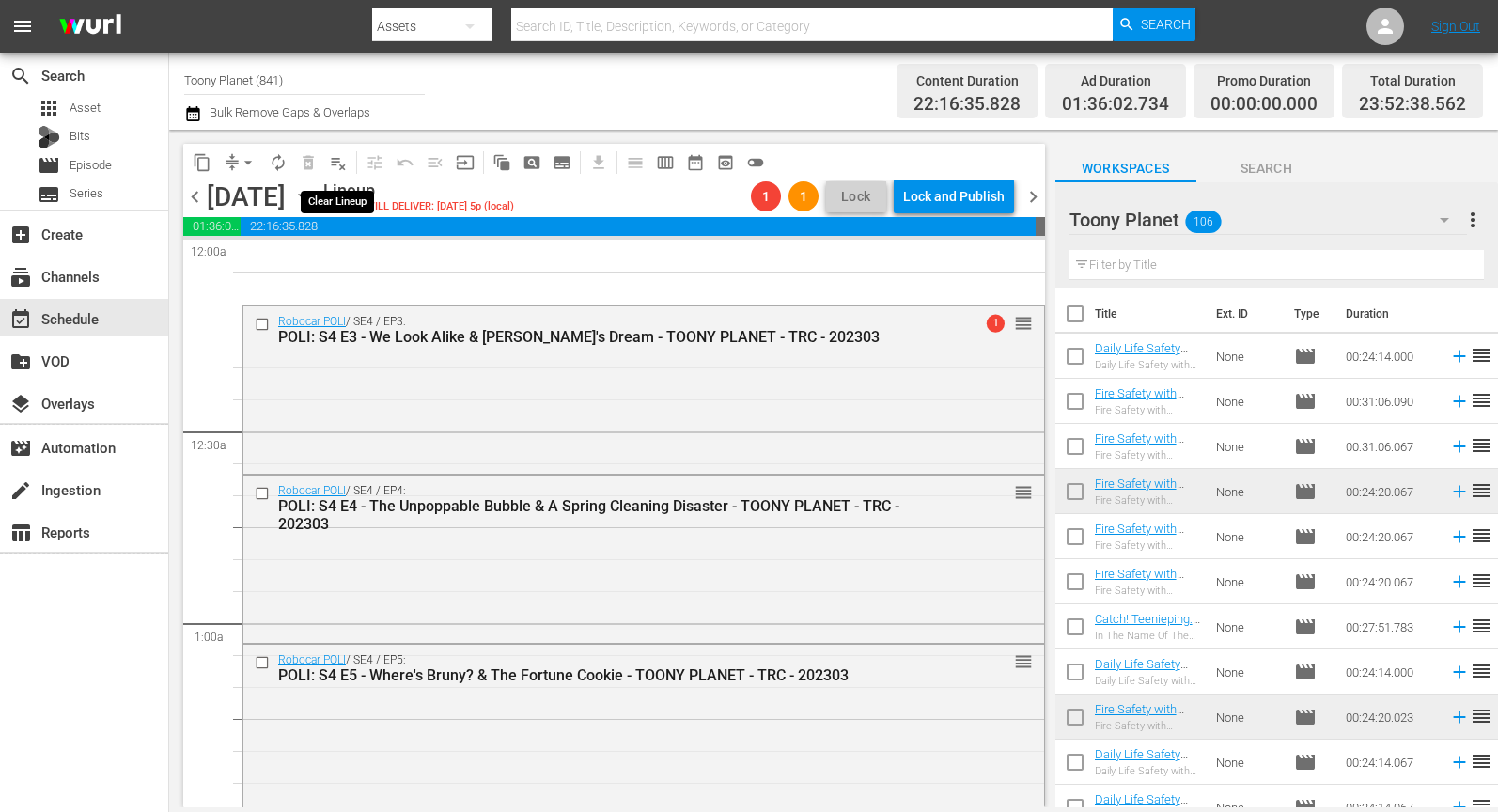 click on "playlist_remove_outlined" at bounding box center (338, 163) 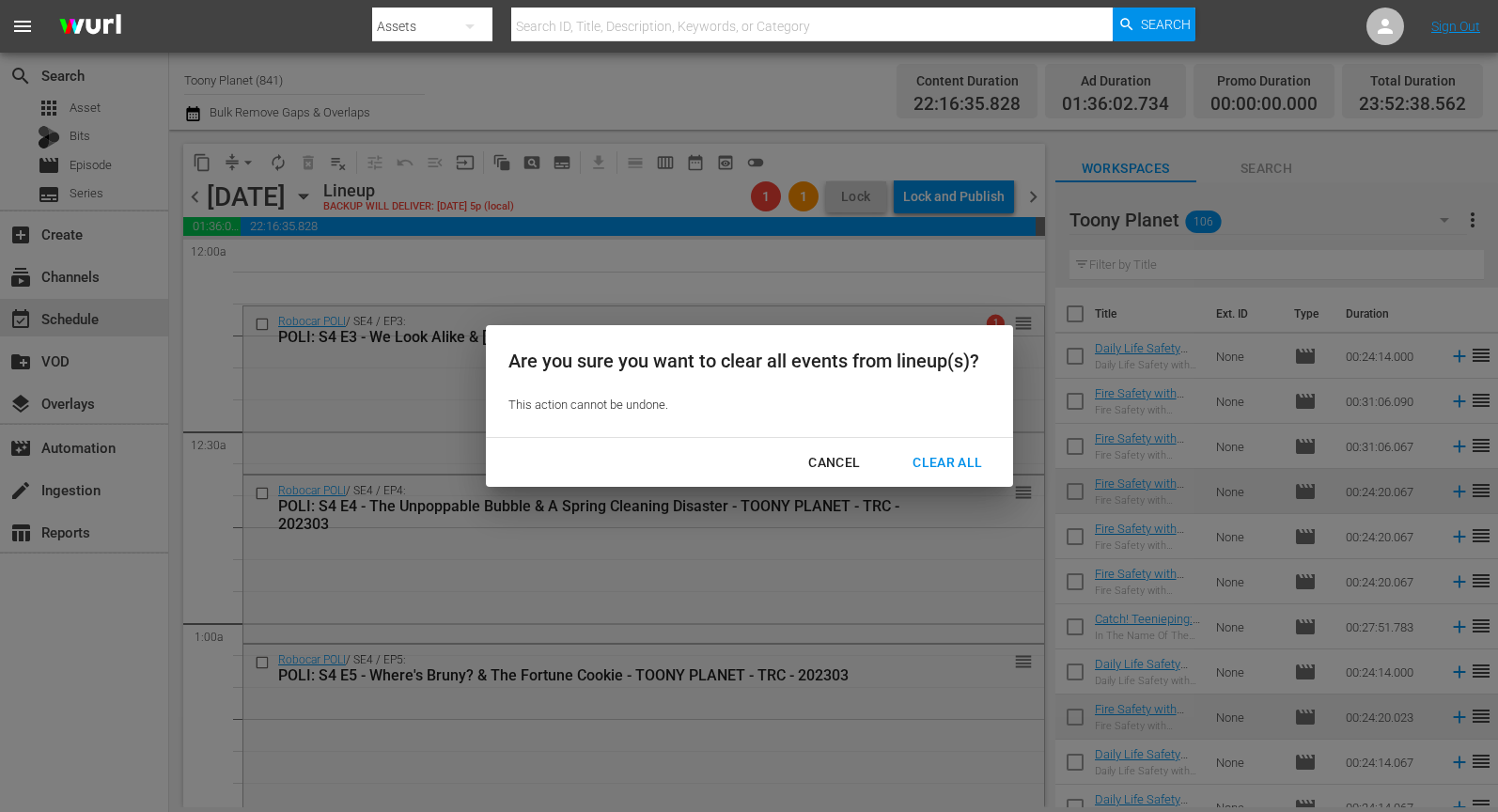 click on "Clear All" at bounding box center [947, 462] 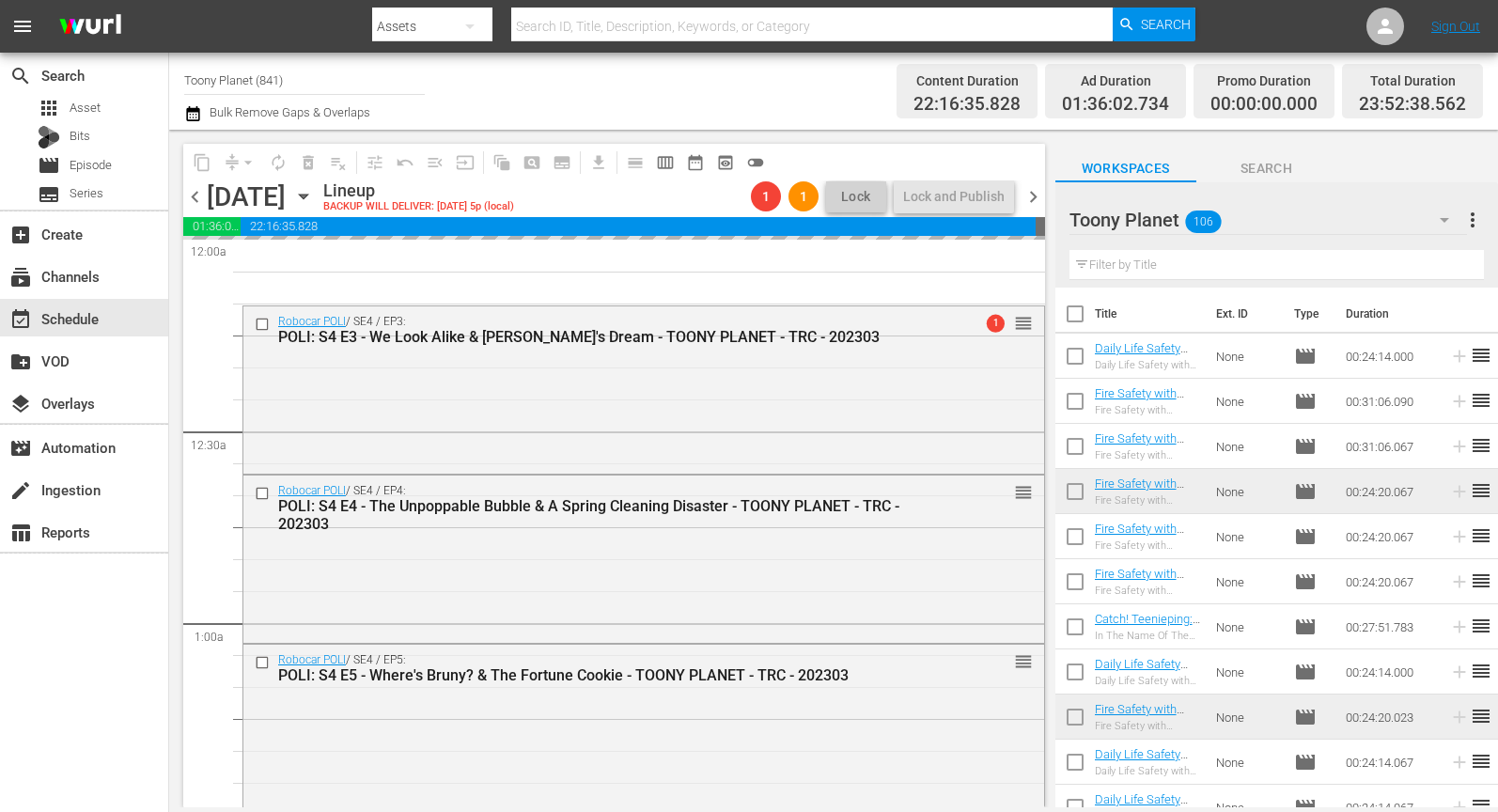 click on "chevron_left" at bounding box center (195, 196) 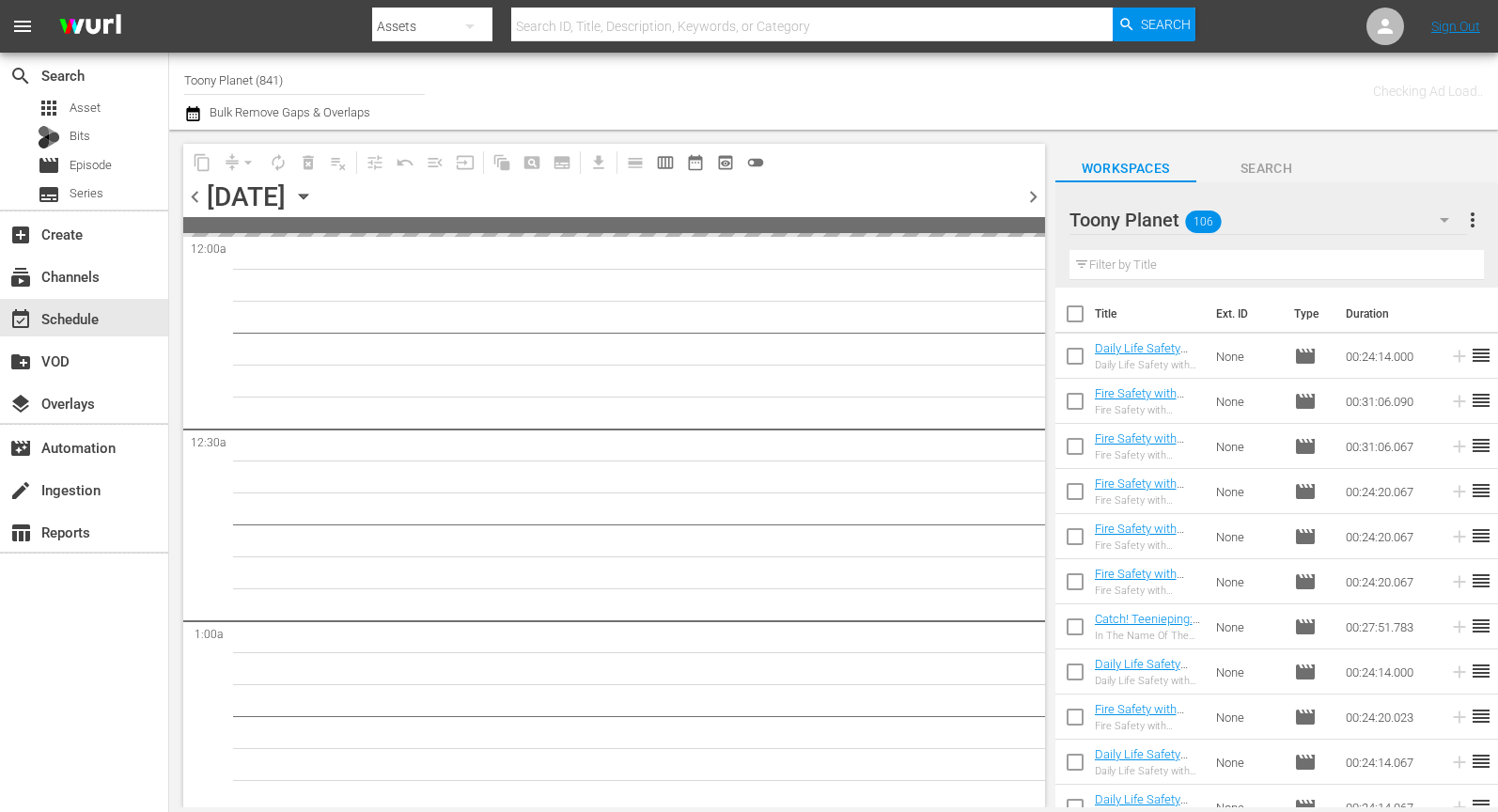 click on "chevron_left" at bounding box center [195, 196] 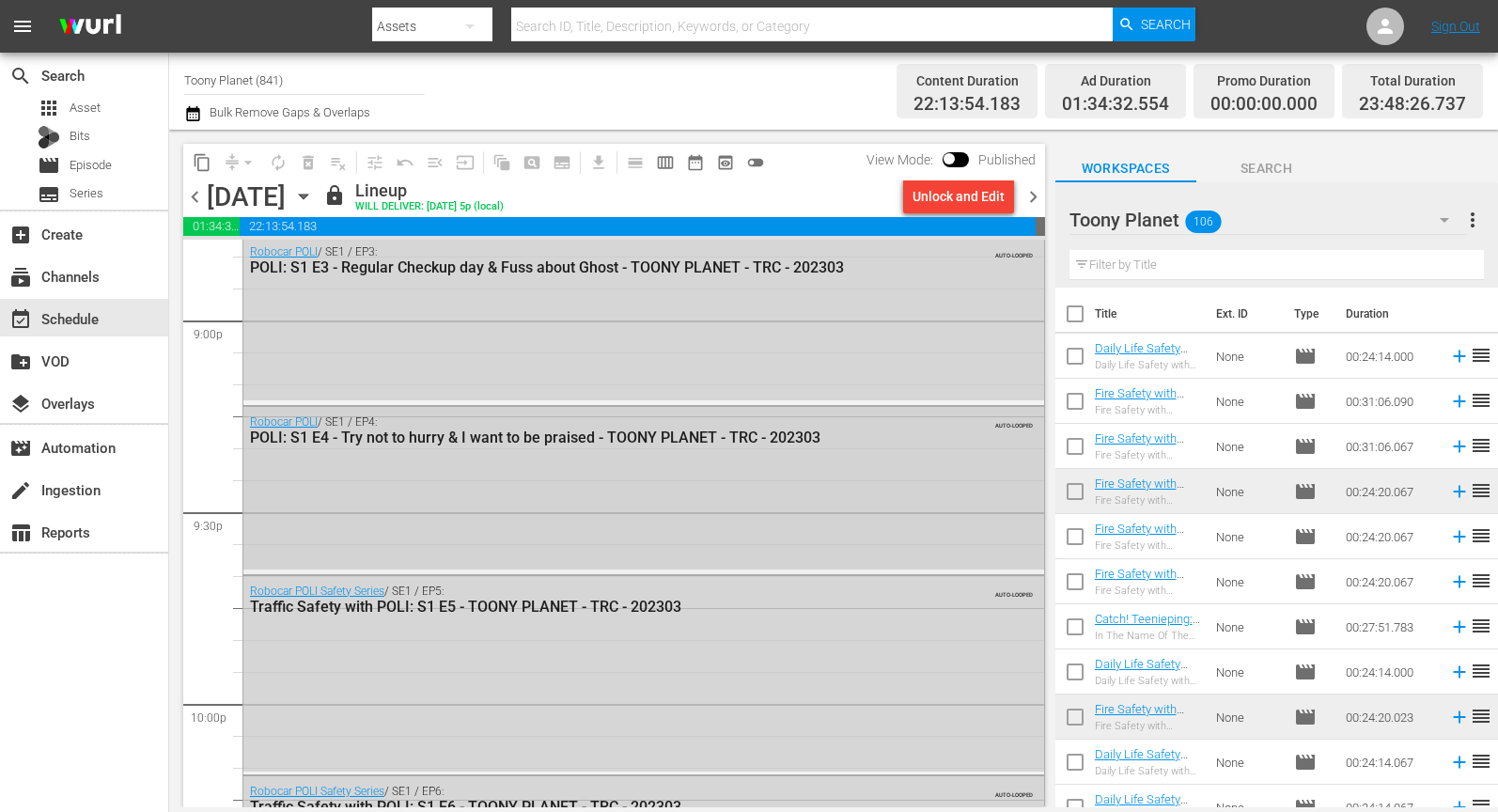 scroll, scrollTop: 7956, scrollLeft: 0, axis: vertical 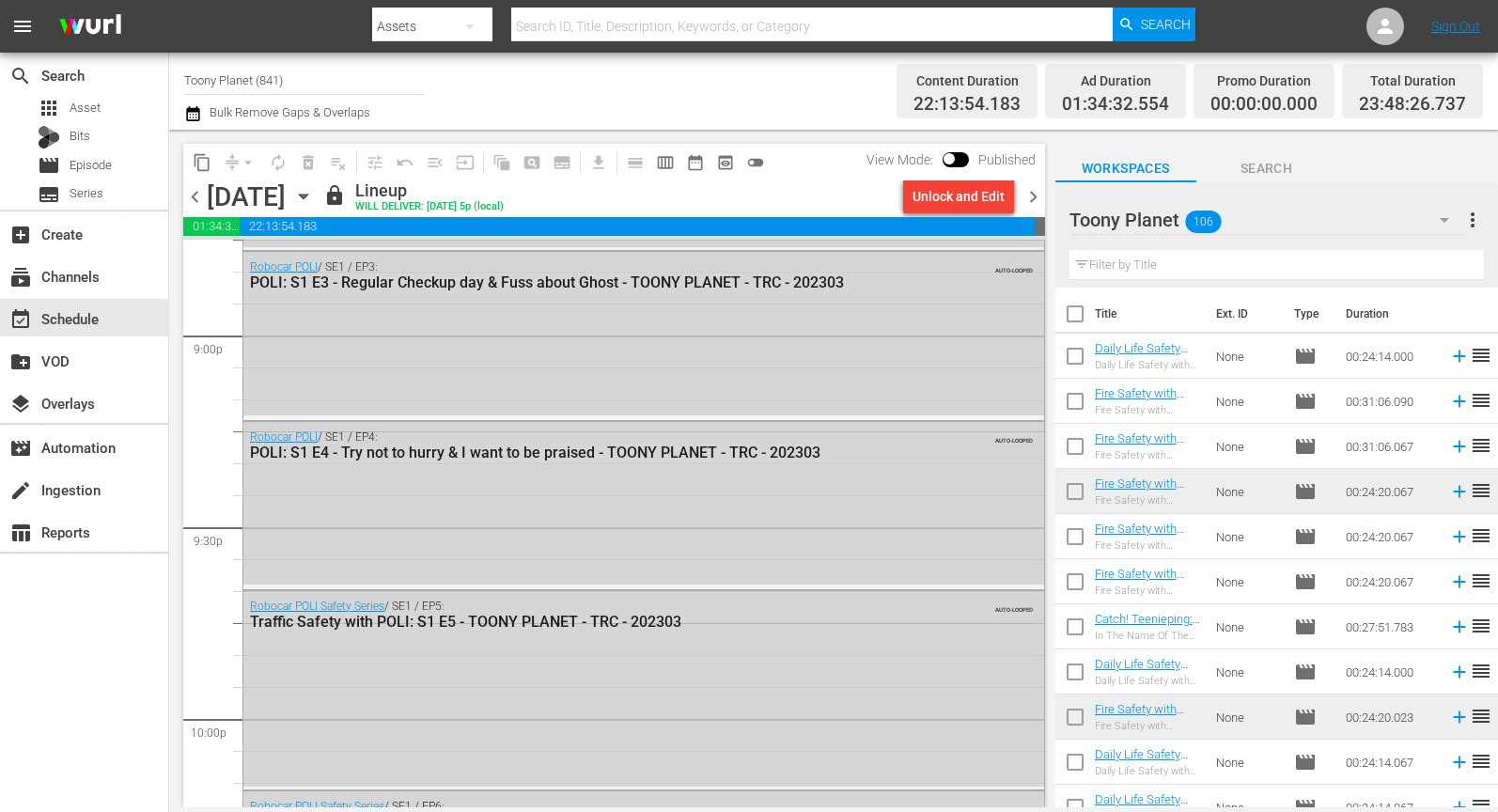 click at bounding box center (1276, 265) 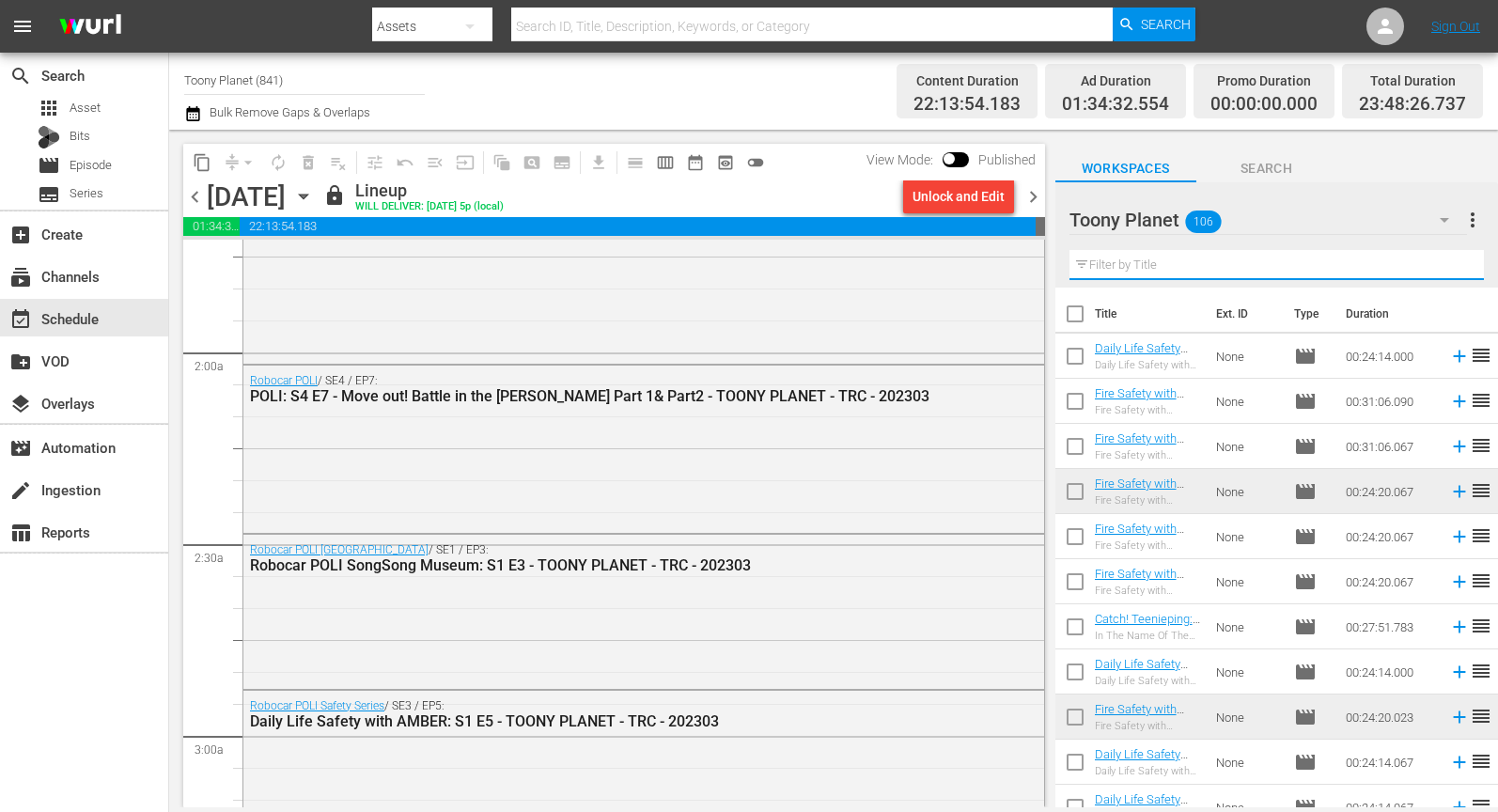 scroll, scrollTop: 685, scrollLeft: 0, axis: vertical 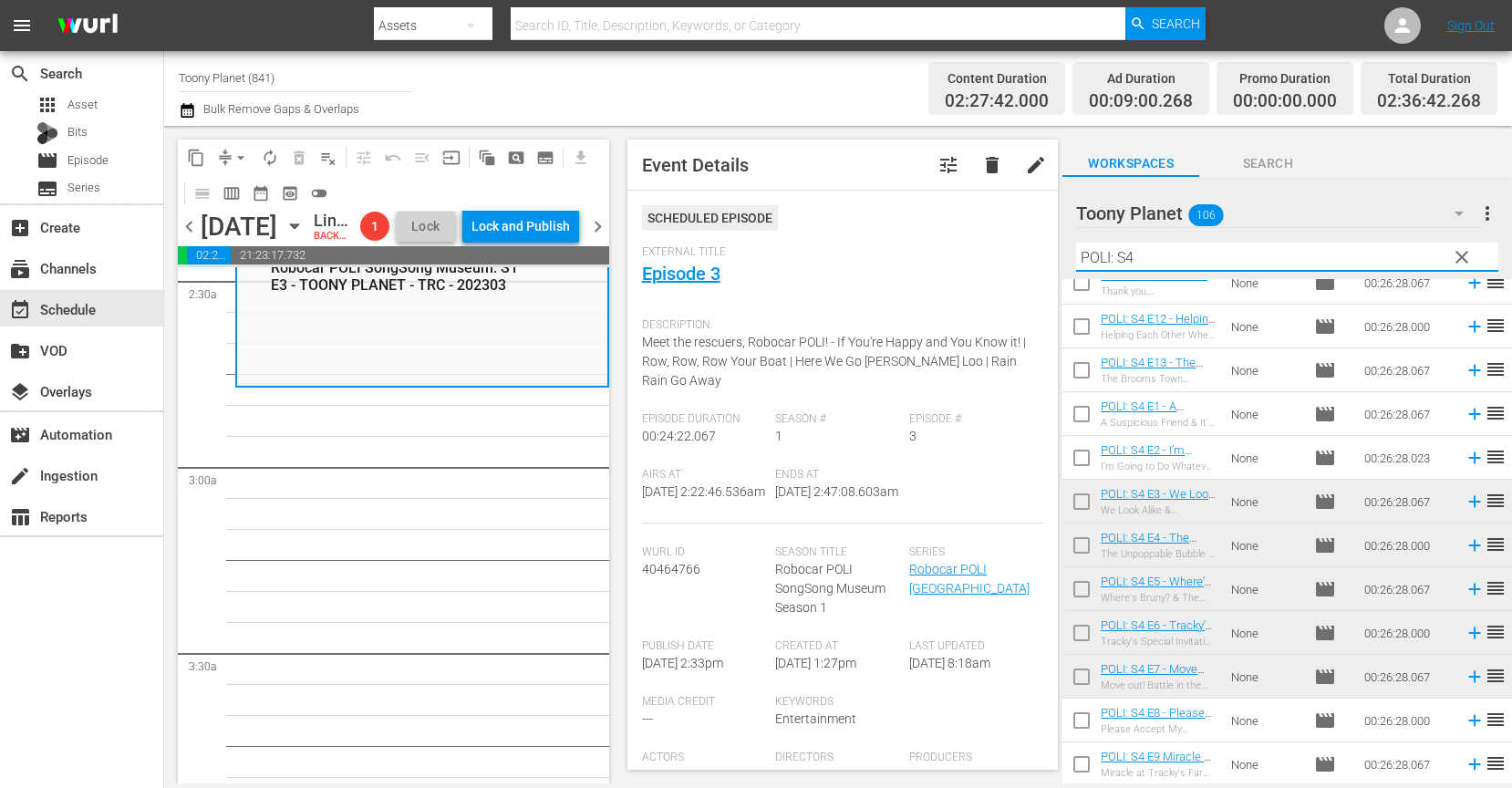 type on "POLI: S4" 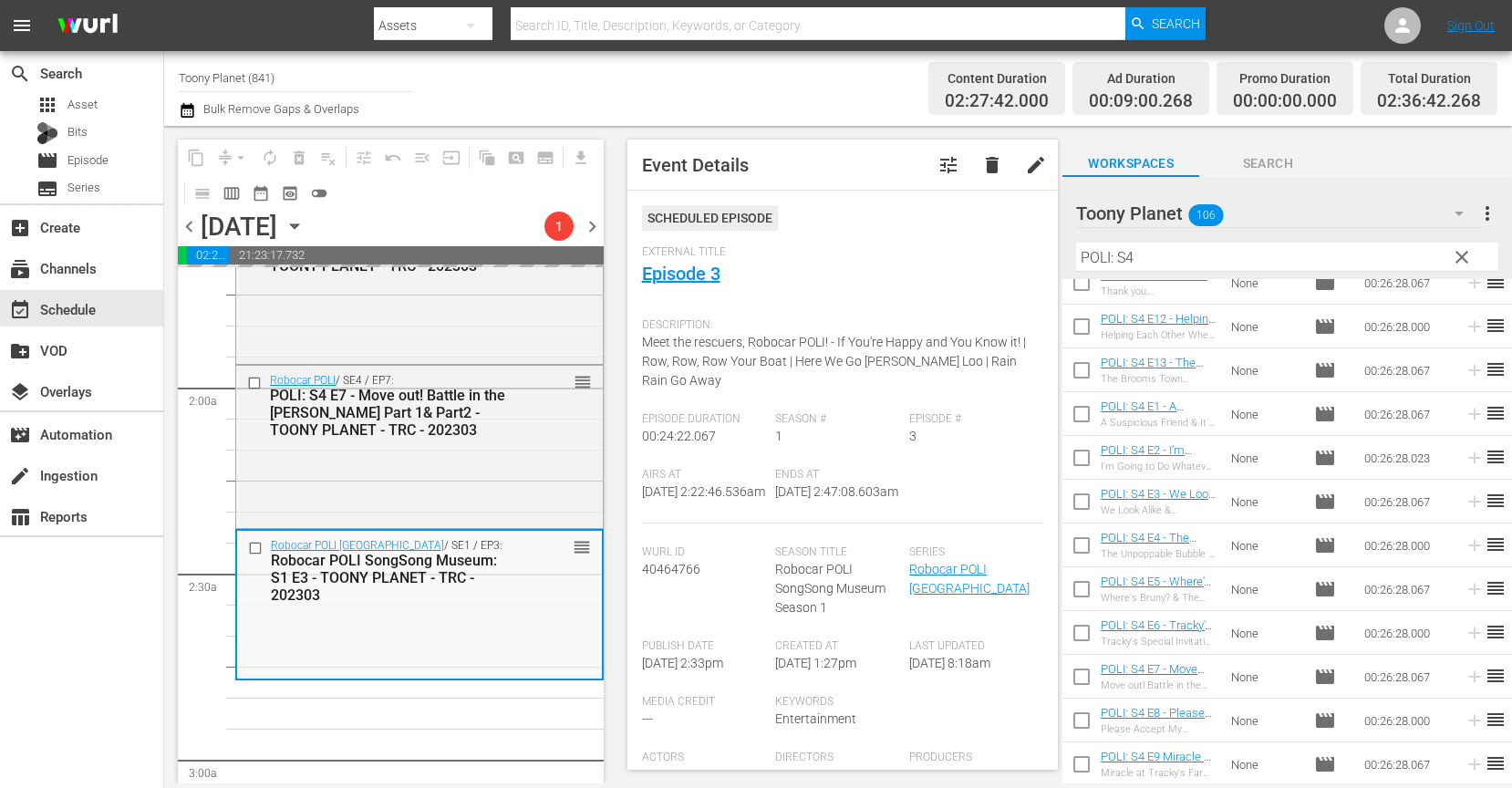 scroll, scrollTop: 0, scrollLeft: 0, axis: both 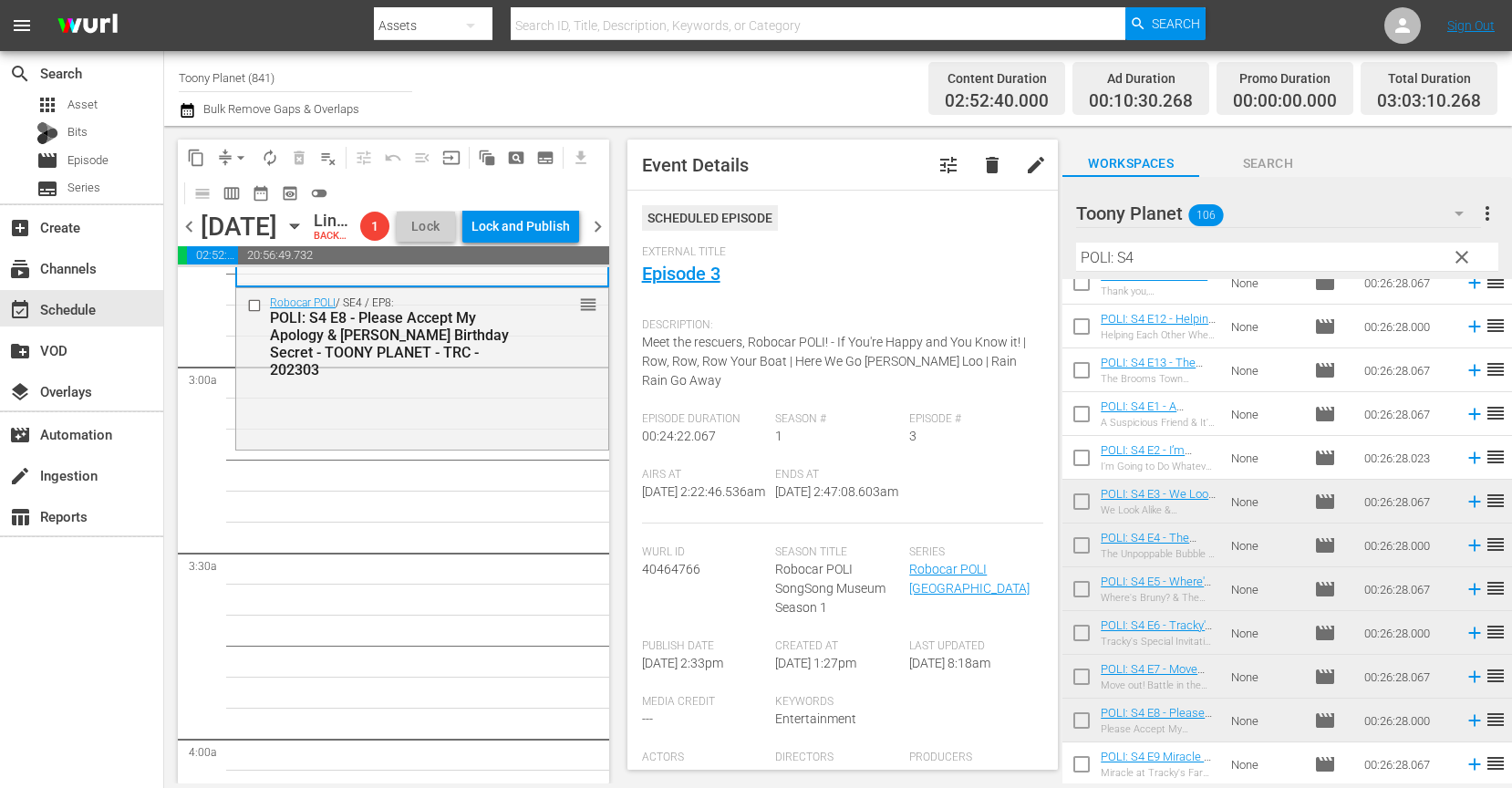 click on "Robocar POLI  / SE4 / EP3:
POLI: S4 E3 - We Look Alike & [PERSON_NAME]'s Dream - TOONY PLANET - TRC - 202303 reorder Robocar POLI  / SE4 / EP5:
POLI: S4 E5 - Where's Bruny? & The Fortune Cookie - TOONY PLANET - TRC - 202303 reorder Robocar POLI  / SE4 / EP7:
POLI: S4 E7 - Move out! Battle in the [PERSON_NAME] Part 1& Part2 - TOONY PLANET - TRC - 202303 reorder Robocar POLI  / SE4 / EP4:
POLI: S4 E4 - The Unpoppable Bubble & A Spring Cleaning Disaster - TOONY PLANET - TRC - 202303 reorder Robocar POLI  / SE4 / EP6:
POLI: S4 E6 - Tracky's Special Invitation & I Want to Go to Sea - TOONY PLANET - TRC - 202303 reorder Robocar POLI  / SE4 / EP8:
POLI: S4 E8 - Please Accept My Apology & [PERSON_NAME] Birthday Secret - TOONY PLANET - TRC - 202303 reorder Robocar POLI SongSong Museum  / SE1 / EP3:
Robocar POLI [GEOGRAPHIC_DATA]: S1 E3 - TOONY PLANET - TRC - 202303 reorder" at bounding box center (422, 3716) 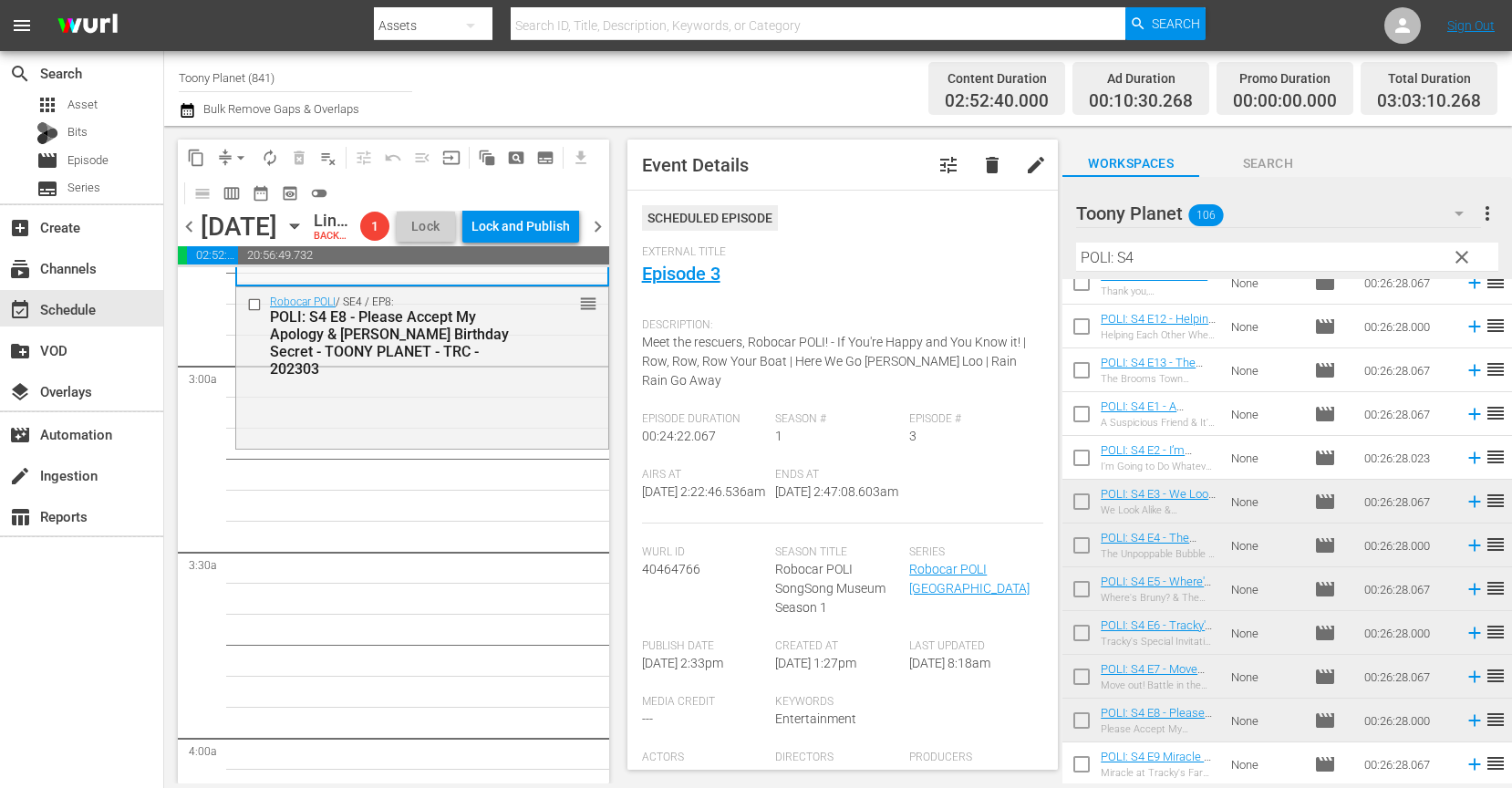 scroll, scrollTop: 1021, scrollLeft: 0, axis: vertical 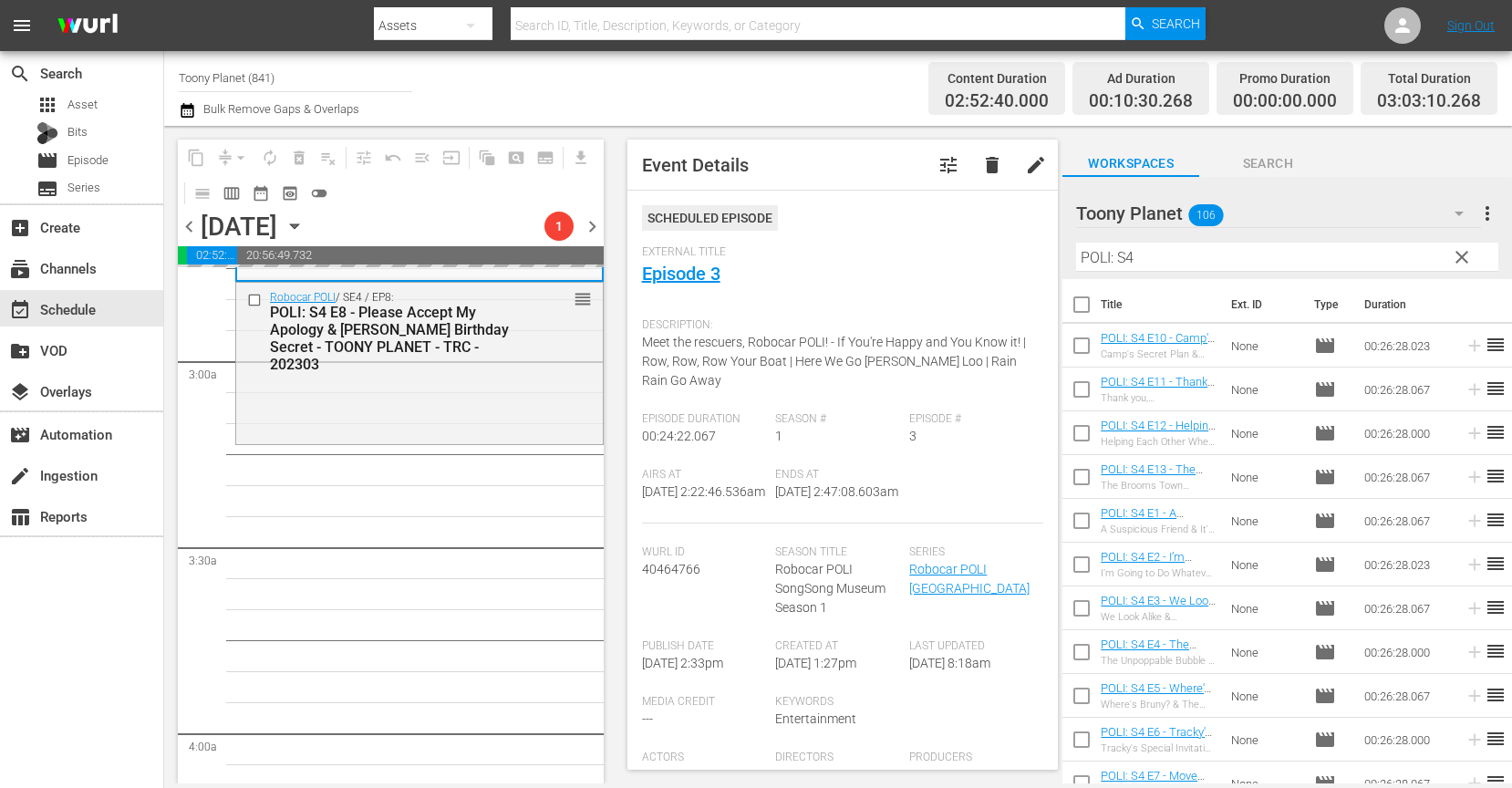 click on "Robocar POLI  / SE4 / EP3:
POLI: S4 E3 - We Look Alike & [PERSON_NAME]'s Dream - TOONY PLANET - TRC - 202303 reorder Robocar POLI  / SE4 / EP5:
POLI: S4 E5 - Where's Bruny? & The Fortune Cookie - TOONY PLANET - TRC - 202303 reorder Robocar POLI  / SE4 / EP7:
POLI: S4 E7 - Move out! Battle in the [PERSON_NAME] Part 1& Part2 - TOONY PLANET - TRC - 202303 reorder Robocar POLI  / SE4 / EP4:
POLI: S4 E4 - The Unpoppable Bubble & A Spring Cleaning Disaster - TOONY PLANET - TRC - 202303 reorder Robocar POLI  / SE4 / EP6:
POLI: S4 E6 - Tracky's Special Invitation & I Want to Go to Sea - TOONY PLANET - TRC - 202303 reorder Robocar POLI  / SE4 / EP8:
POLI: S4 E8 - Please Accept My Apology & [PERSON_NAME] Birthday Secret - TOONY PLANET - TRC - 202303 reorder Robocar POLI SongSong Museum  / SE1 / EP3:
Robocar POLI [GEOGRAPHIC_DATA]: S1 E3 - TOONY PLANET - TRC - 202303 reorder" at bounding box center (419, 3710) 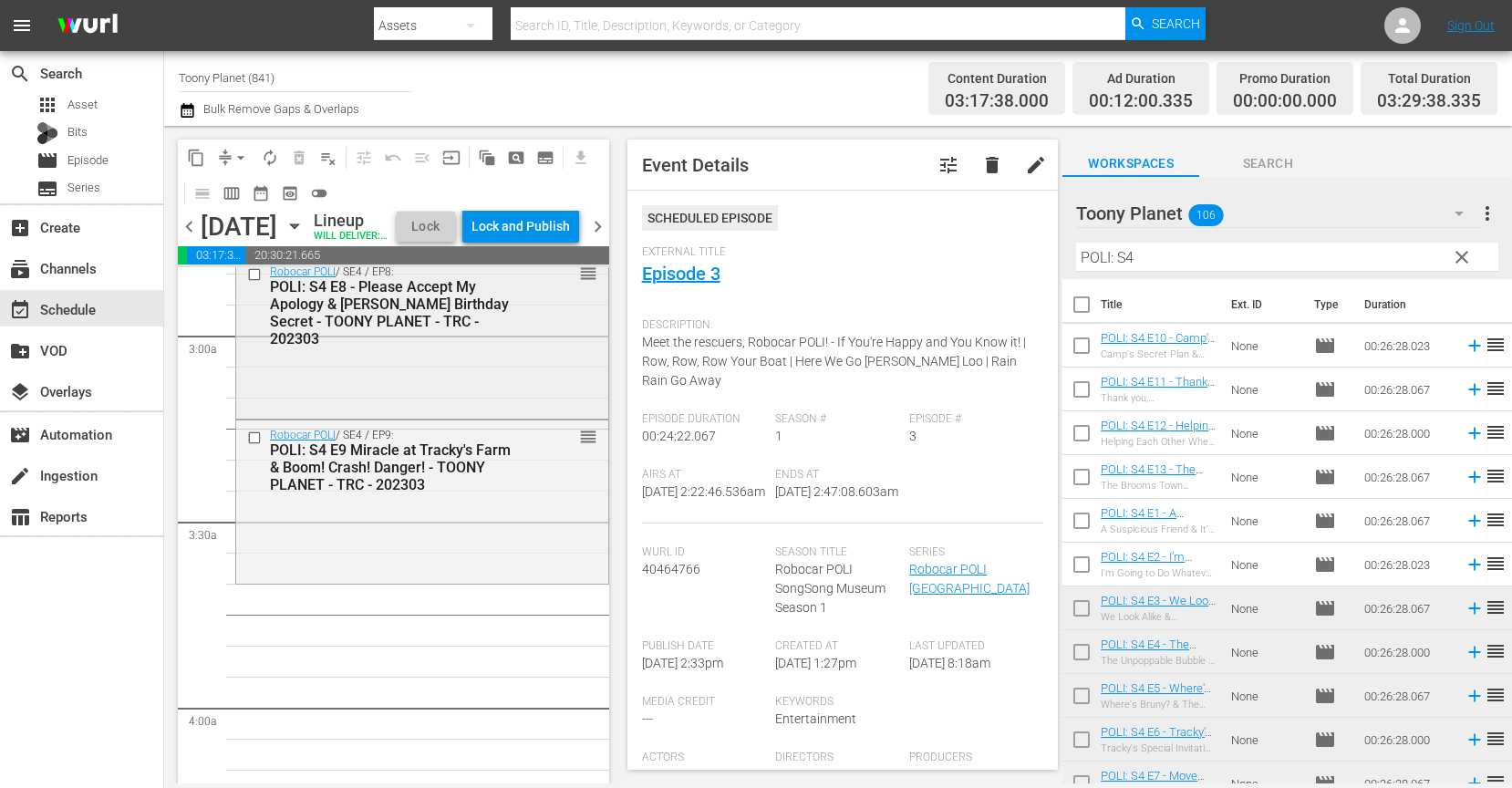 scroll, scrollTop: 1131, scrollLeft: 0, axis: vertical 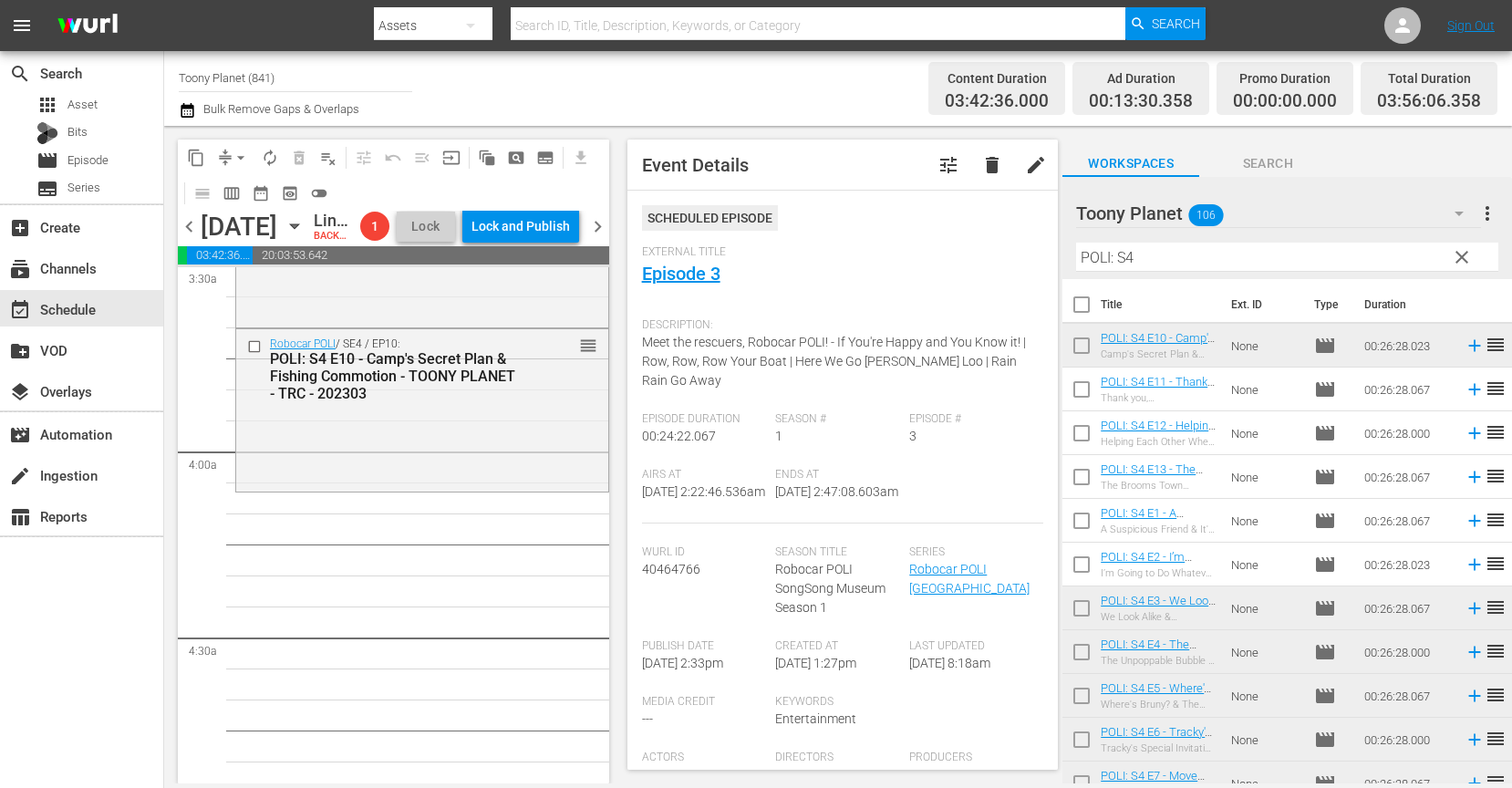click at bounding box center (1082, 393) 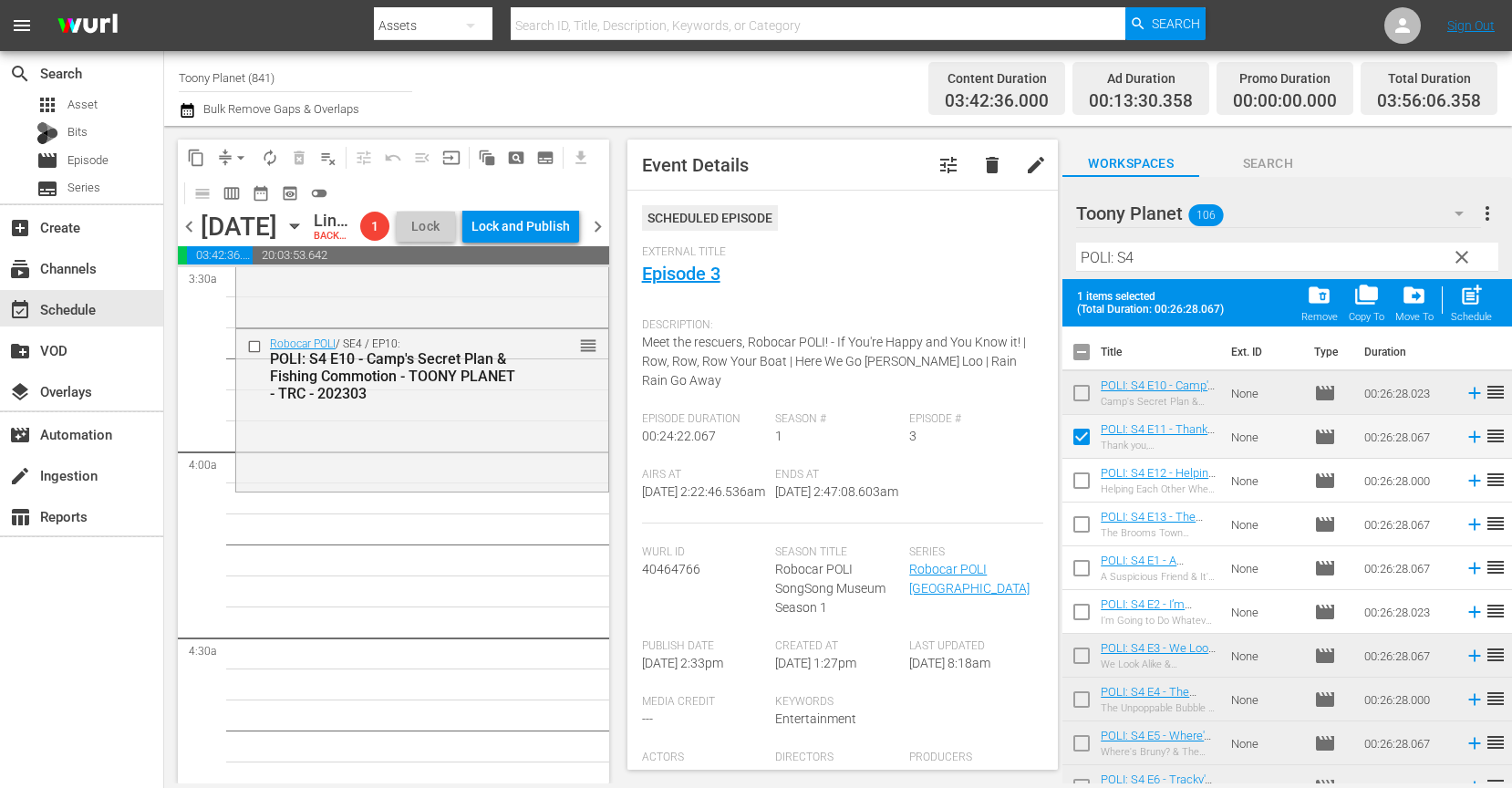 click at bounding box center (1082, 524) 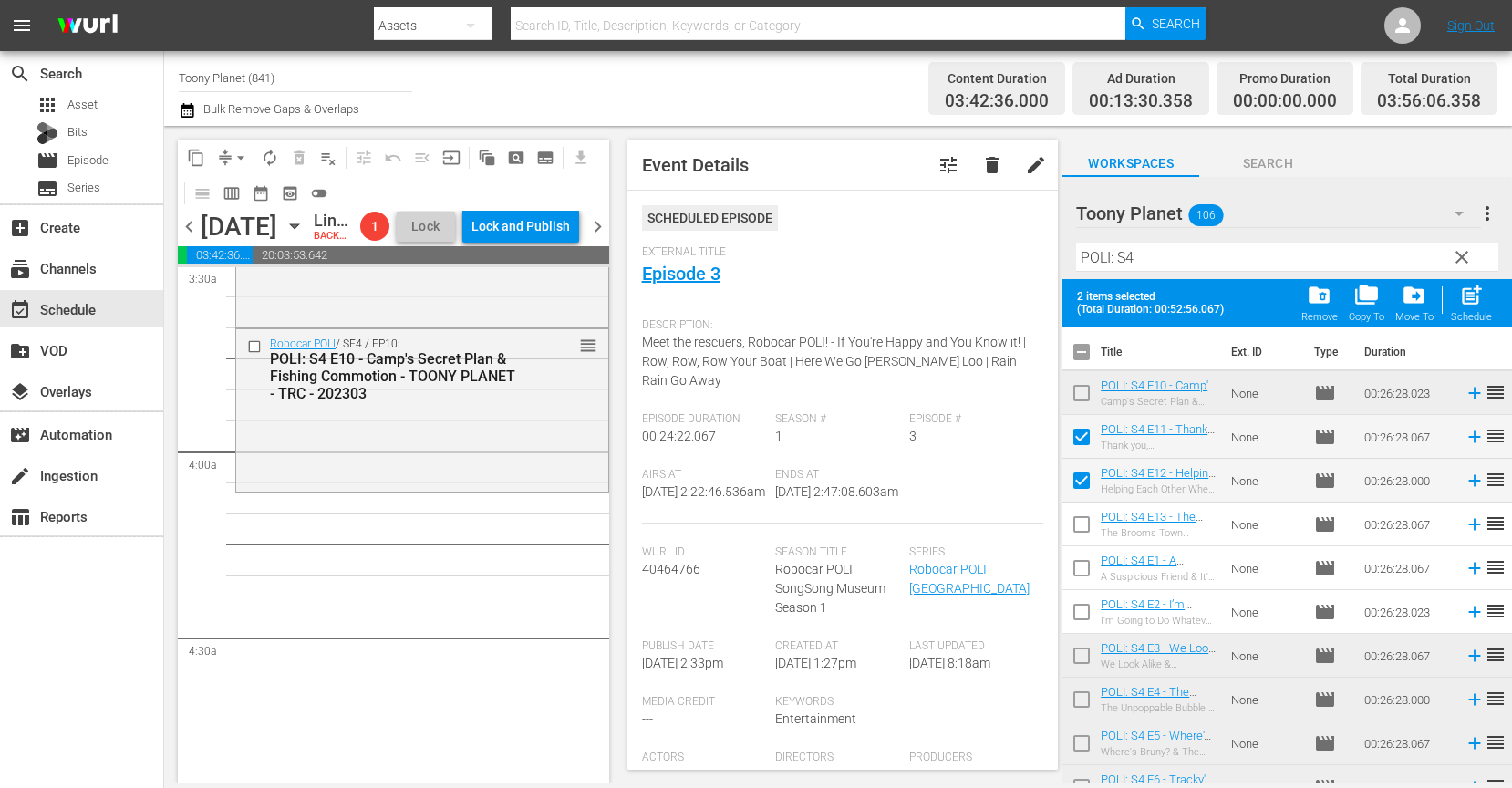 click at bounding box center (1082, 528) 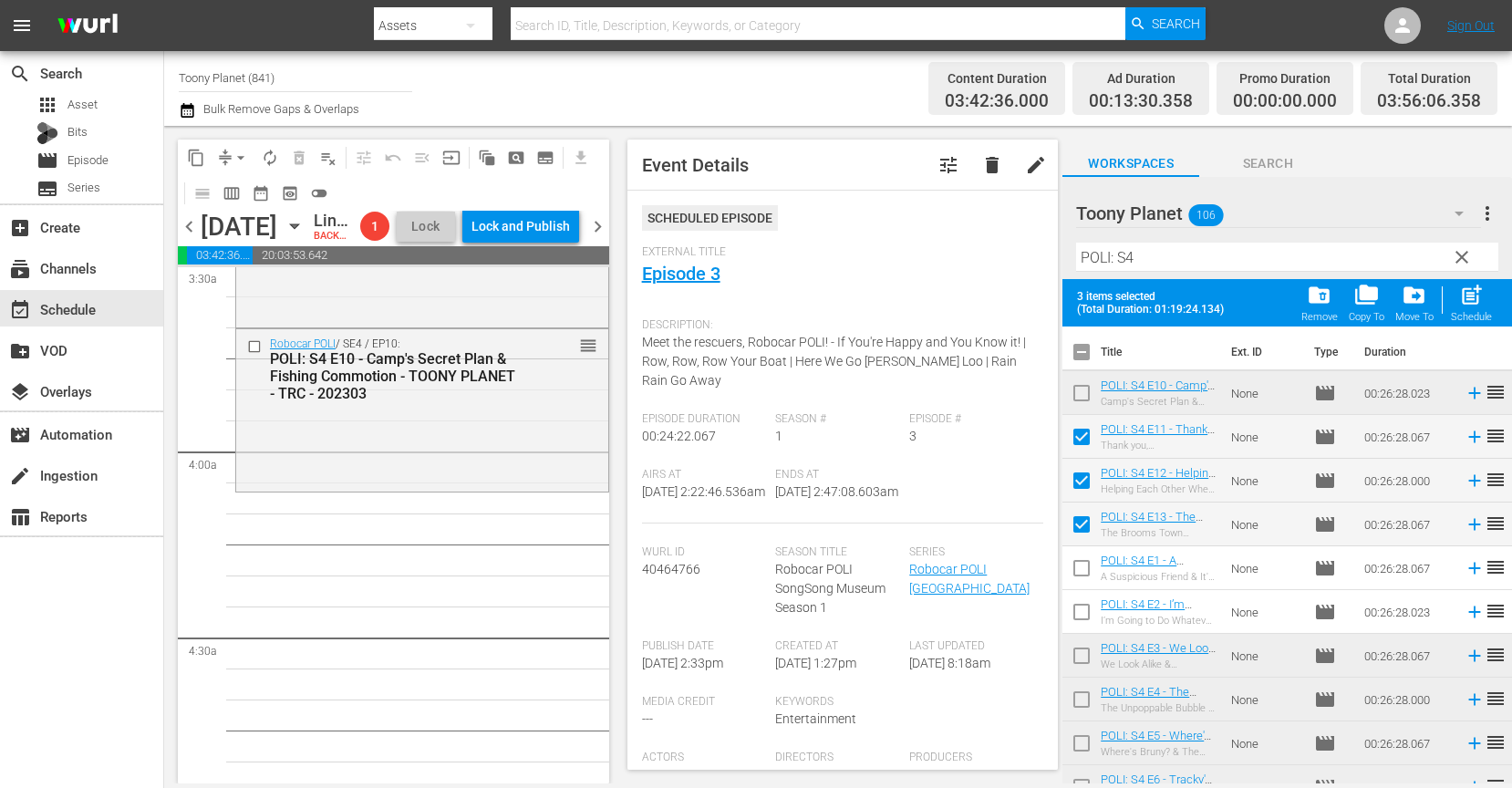 drag, startPoint x: 1467, startPoint y: 302, endPoint x: 1438, endPoint y: 316, distance: 32.20248 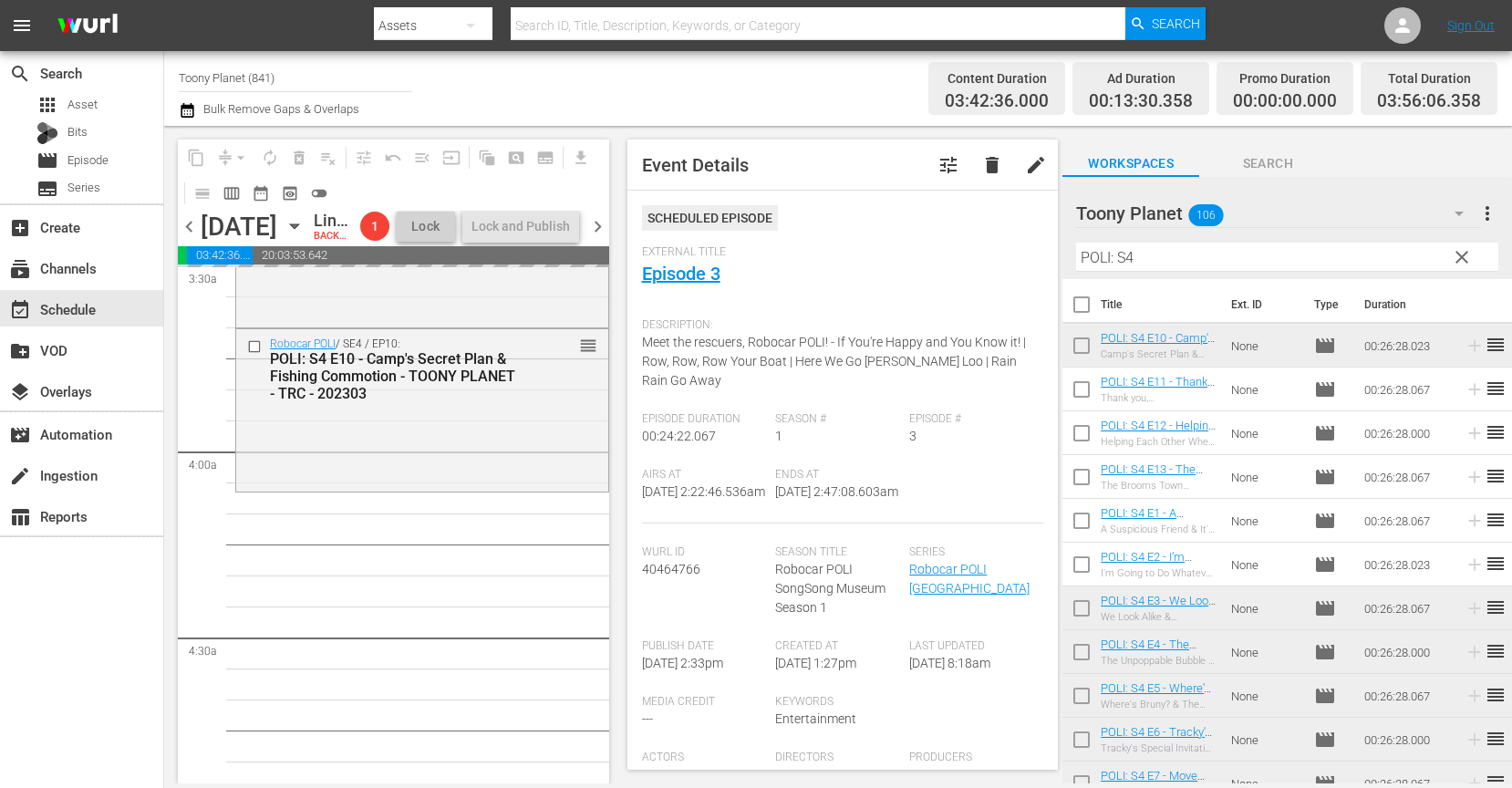 click on "Robocar POLI  / SE4 / EP3:
POLI: S4 E3 - We Look Alike & Marine's Dream - TOONY PLANET - TRC - 202303 reorder Robocar POLI  / SE4 / EP5:
POLI: S4 E5 - Where's Bruny? & The Fortune Cookie - TOONY PLANET - TRC - 202303 reorder Robocar POLI  / SE4 / EP7:
POLI: S4 E7 - Move out! Battle in the Woods Part 1& Part2 - TOONY PLANET - TRC - 202303 reorder Robocar POLI  / SE4 / EP9:
POLI: S4 E9 Miracle at Tracky's Farm & Boom! Crash! Danger! - TOONY PLANET - TRC - 202303 reorder Robocar POLI  / SE4 / EP10:
POLI: S4 E10 - Camp's Secret Plan & Fishing Commotion - TOONY PLANET - TRC - 202303 reorder Robocar POLI  / SE4 / EP4:
POLI: S4 E4 - The Unpoppable Bubble & A Spring Cleaning Disaster - TOONY PLANET - TRC - 202303 reorder Robocar POLI  / SE4 / EP6:
POLI: S4 E6 - Tracky's Special Invitation & I Want to Go to Sea - TOONY PLANET - TRC - 202303 reorder Robocar POLI  / SE4 / EP8:
POLI: S4 E8 - Please Accept My Apology & Bruner's Birthday Secret - TOONY PLANET - TRC - 202303 reorder  / SE1 / EP3:
reorder" at bounding box center (422, 3428) 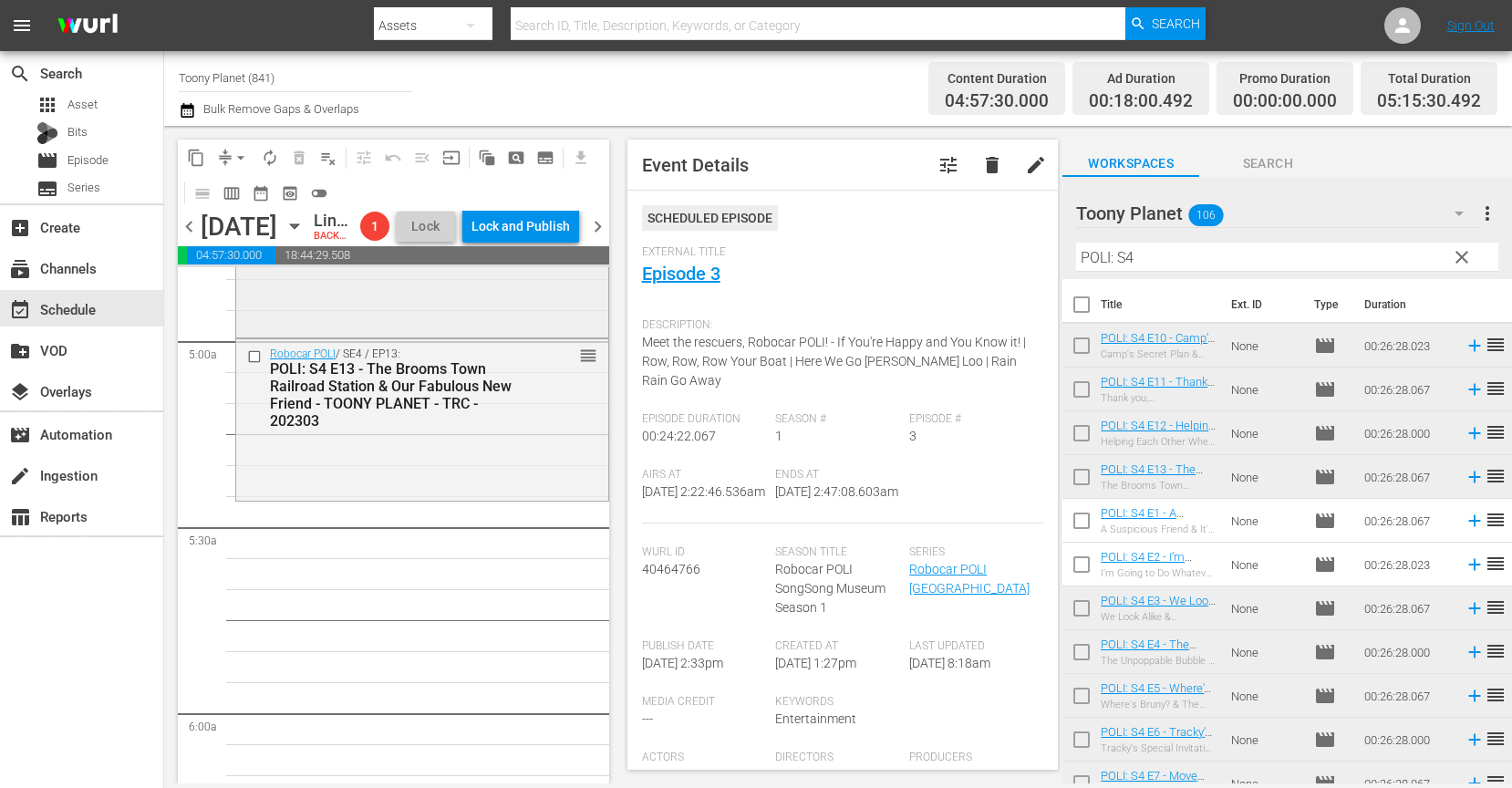 scroll, scrollTop: 1796, scrollLeft: 0, axis: vertical 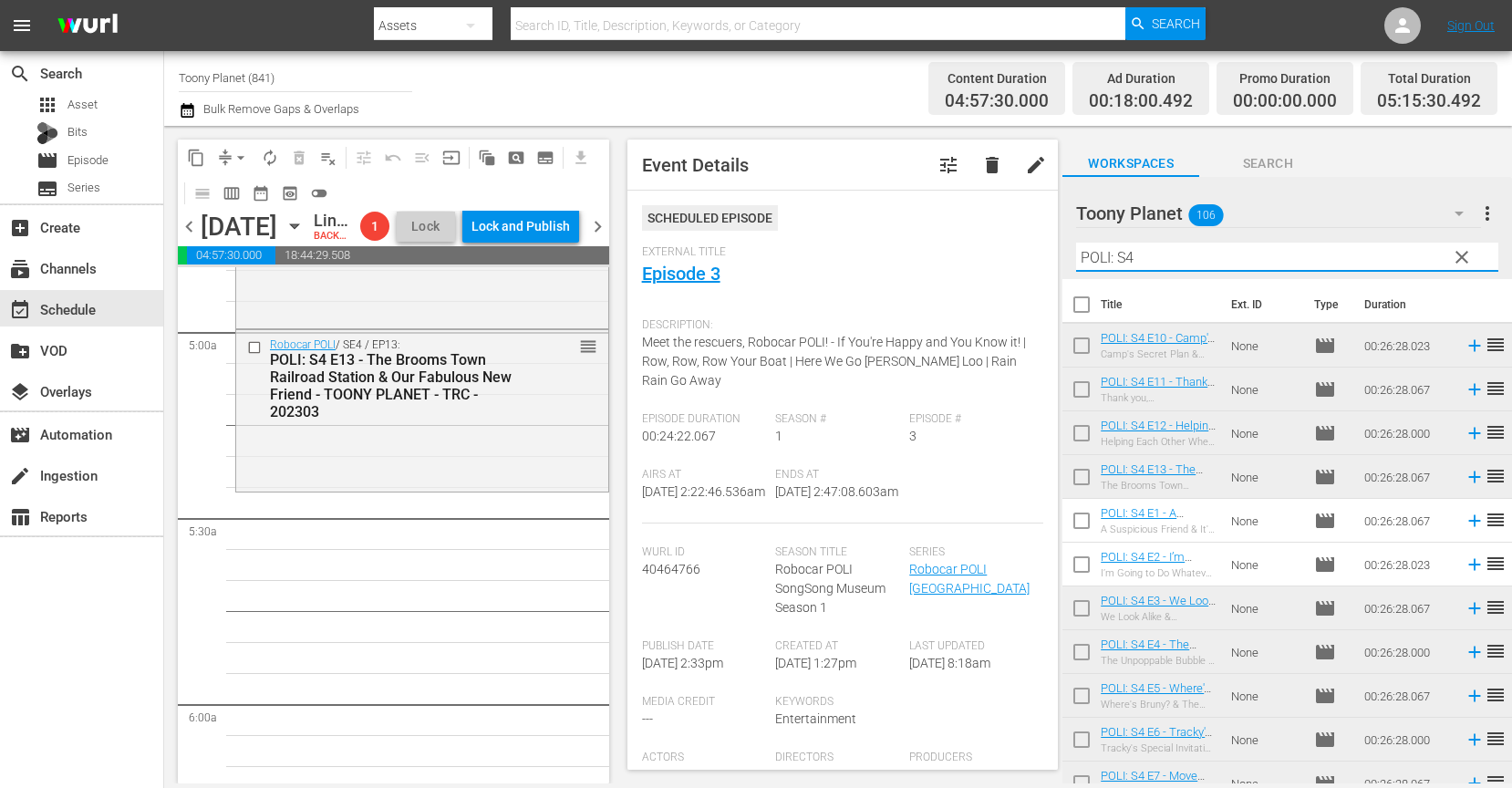 drag, startPoint x: 1131, startPoint y: 257, endPoint x: 990, endPoint y: 242, distance: 141.79563 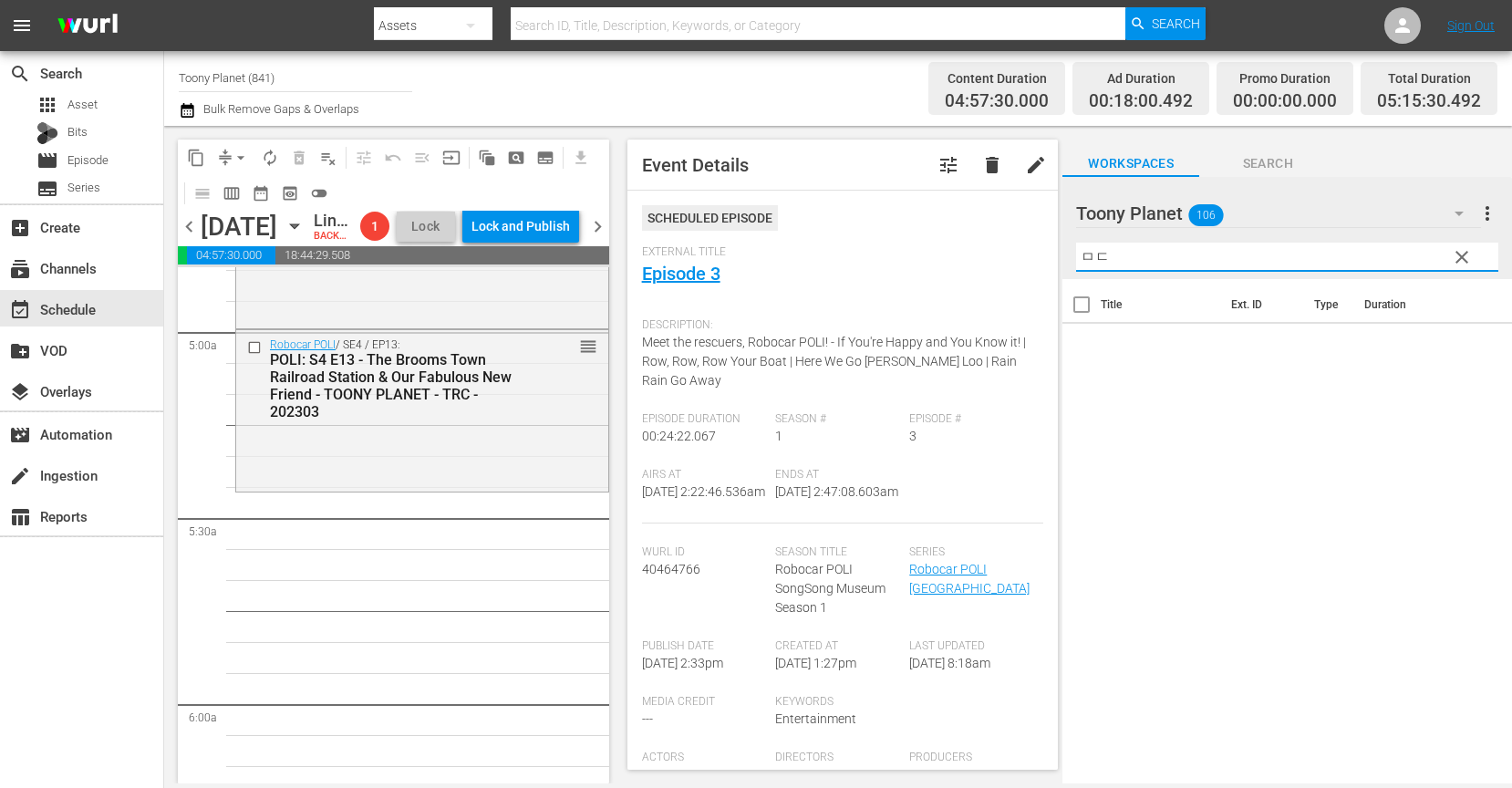 type on "ㅁ" 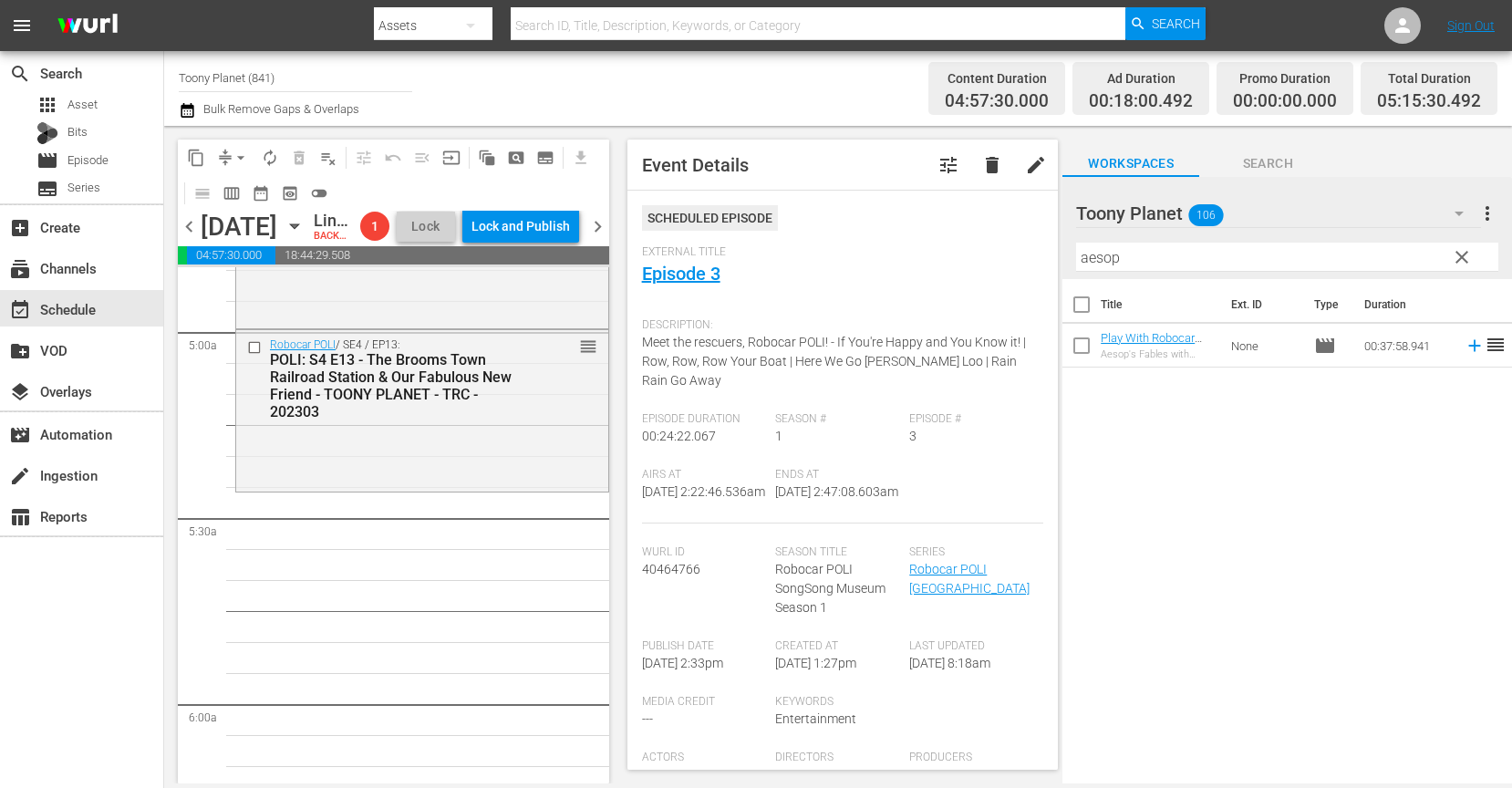 drag, startPoint x: 1306, startPoint y: 461, endPoint x: 1252, endPoint y: 407, distance: 76.36753 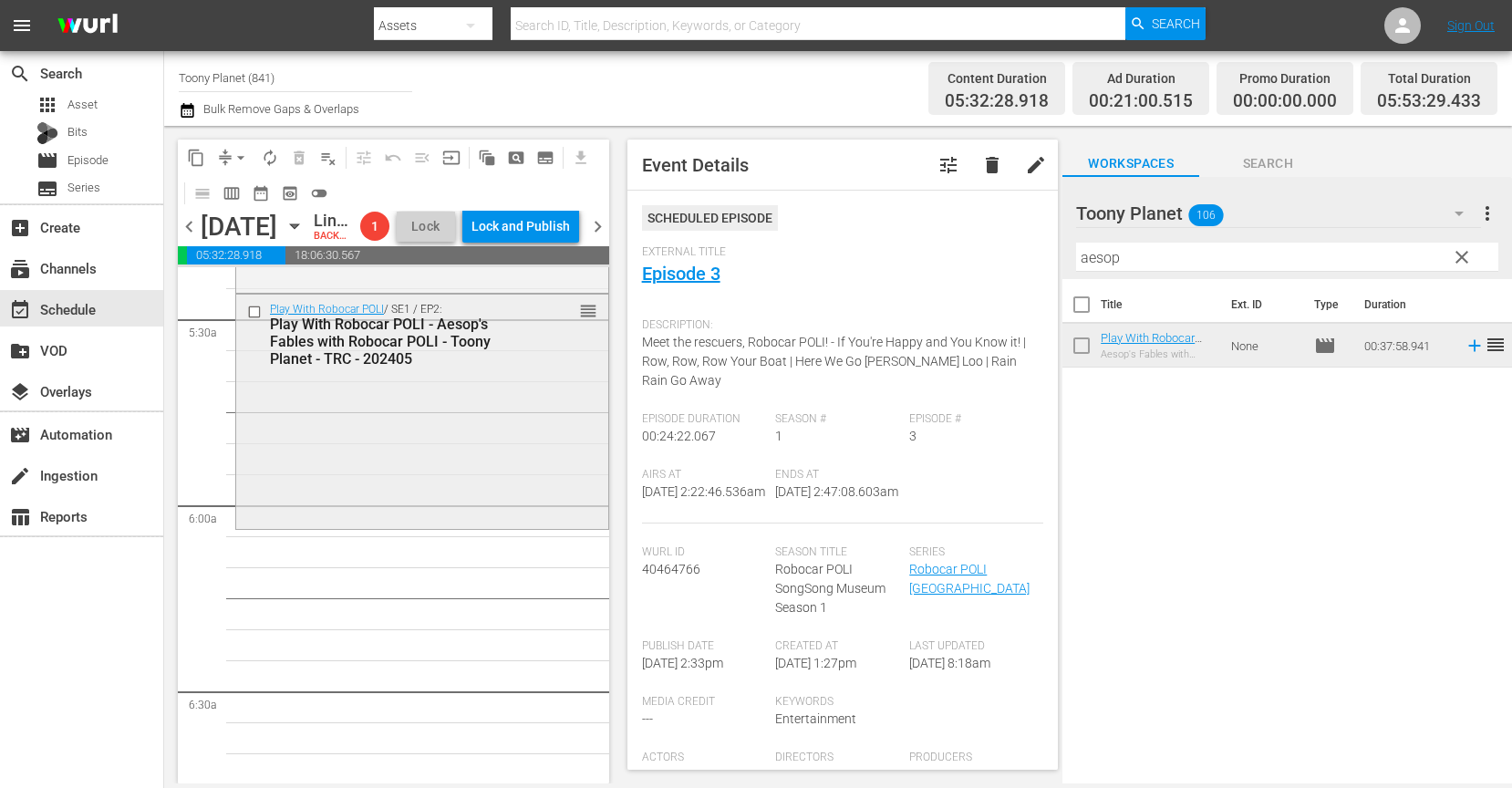 click on "Play With  Robocar POLI  / SE1 / EP2:
Play With Robocar POLI - Aesop's Fables with Robocar POLI - Toony Planet - TRC - 202405 reorder" at bounding box center (422, 410) 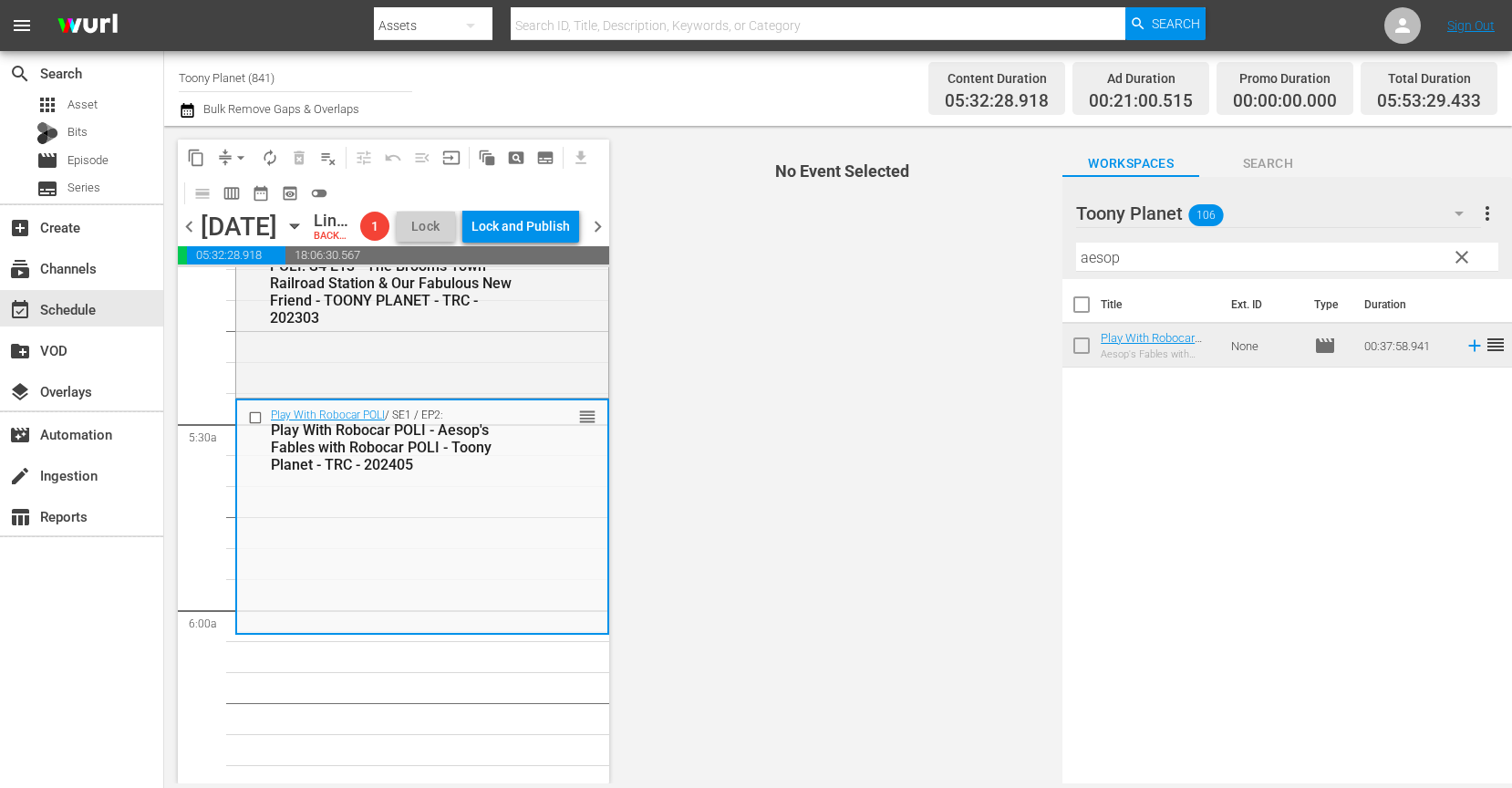 scroll, scrollTop: 1854, scrollLeft: 0, axis: vertical 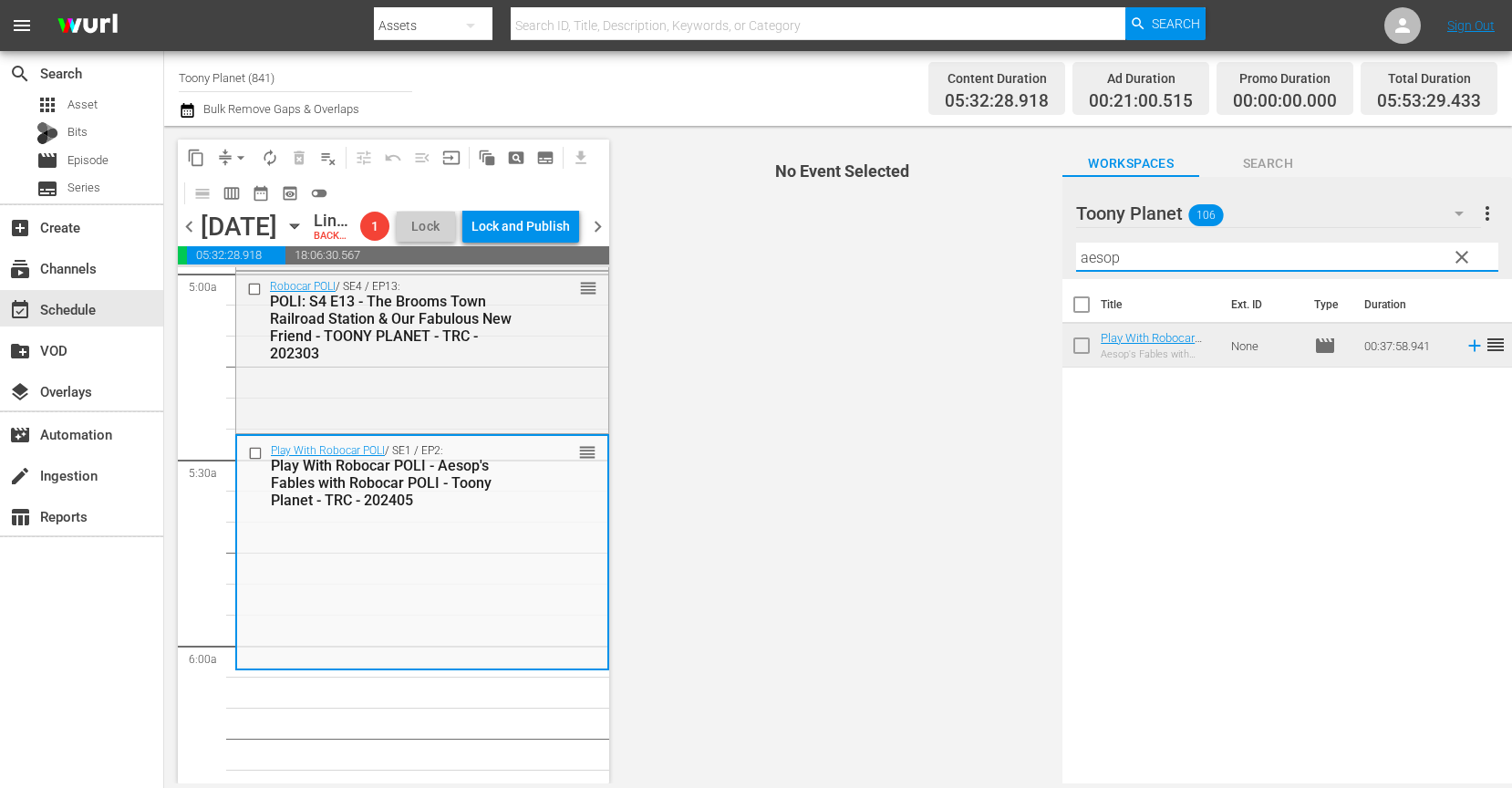 drag, startPoint x: 1202, startPoint y: 264, endPoint x: 979, endPoint y: 260, distance: 223.03587 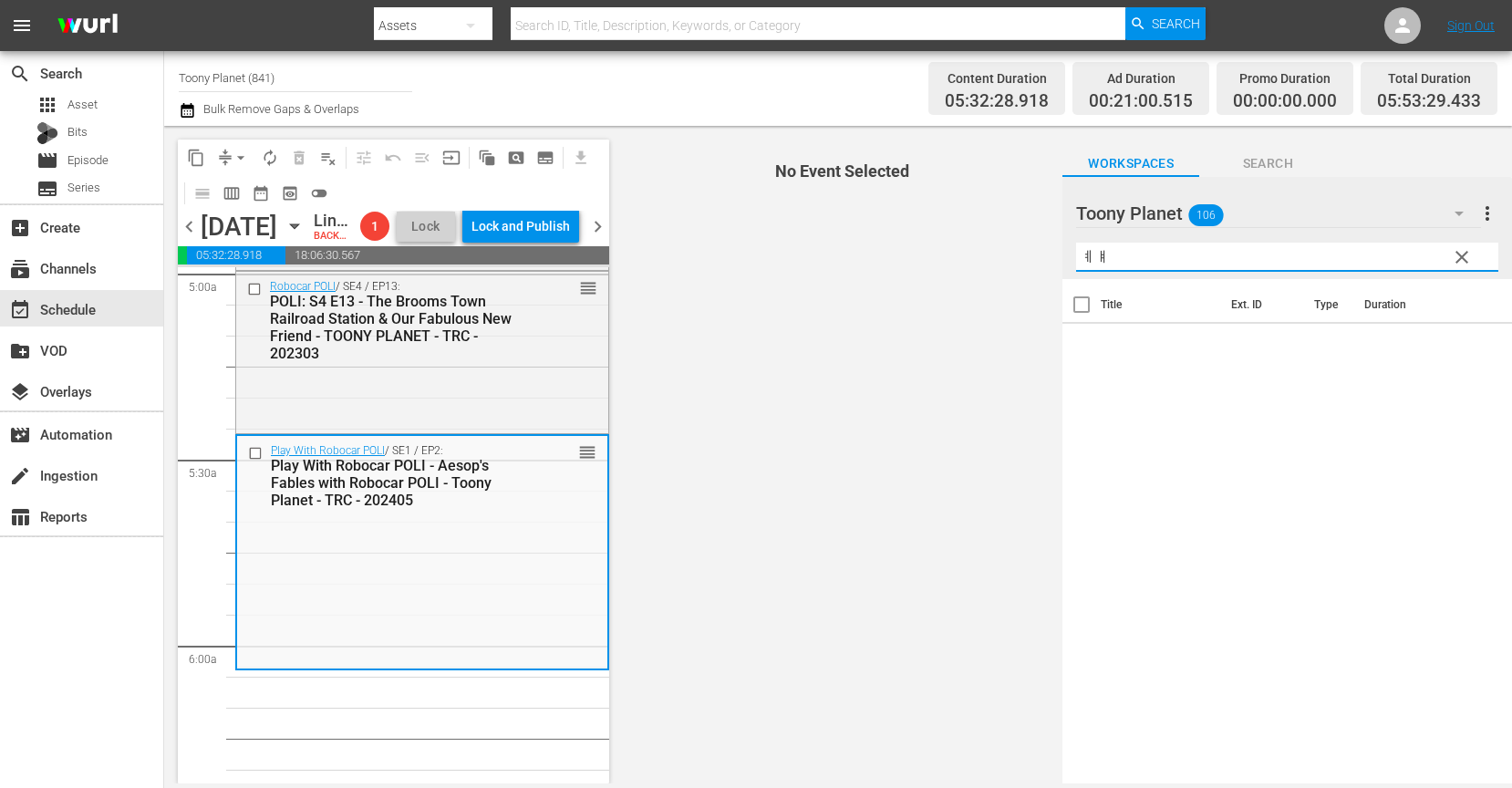 type on "ㅖ" 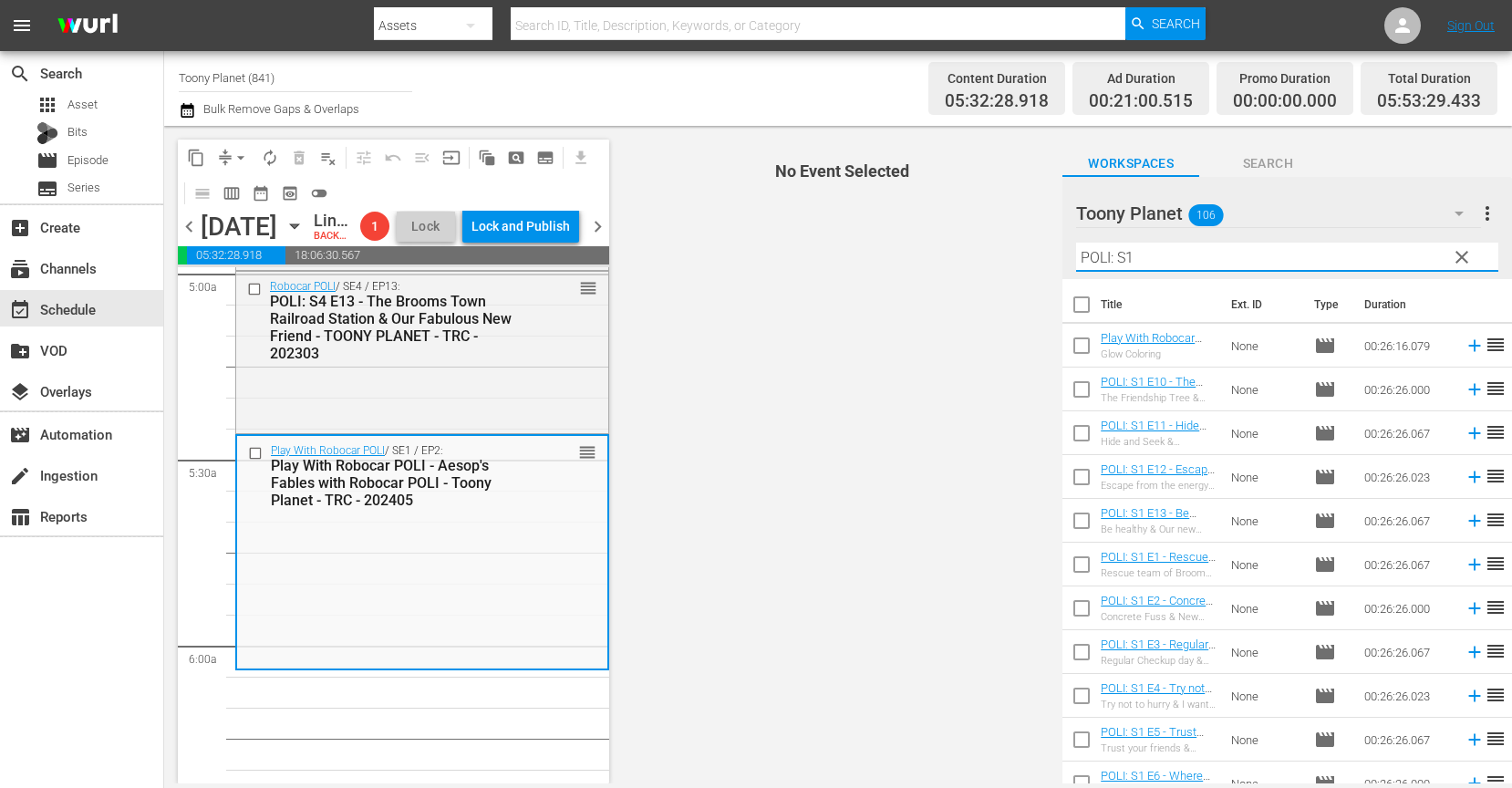 scroll, scrollTop: 2004, scrollLeft: 0, axis: vertical 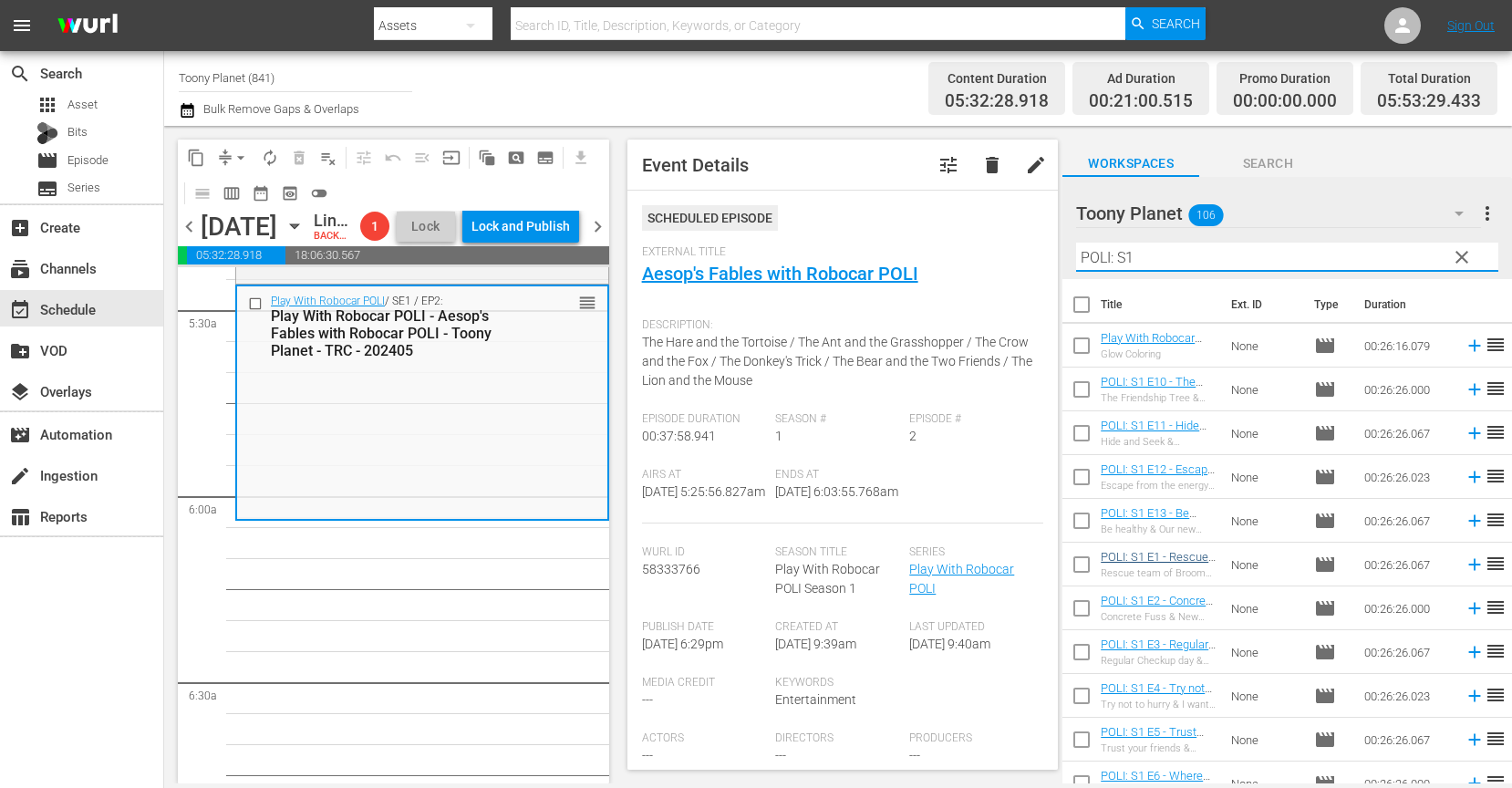 type on "POLI: S1" 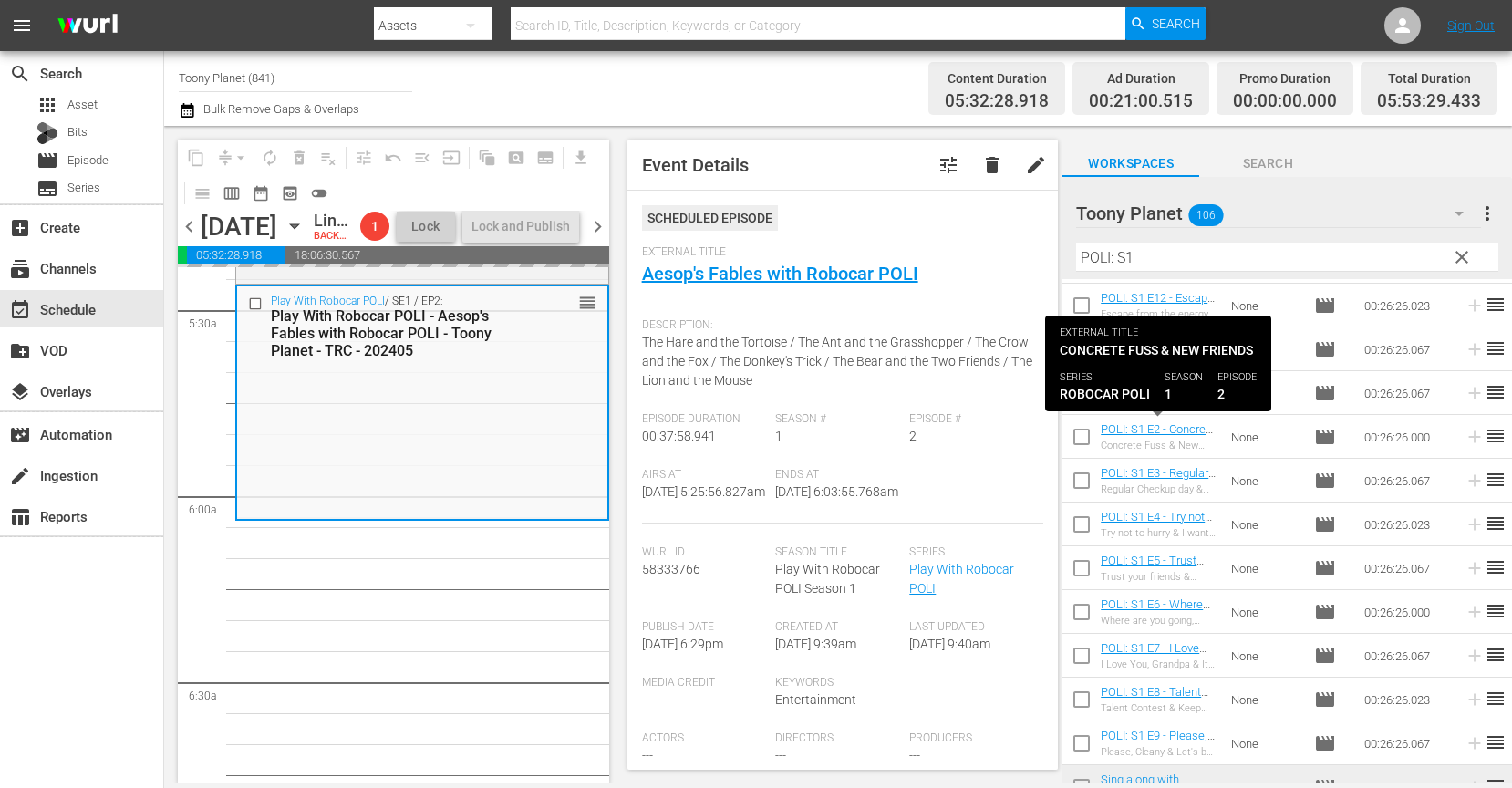 scroll, scrollTop: 171, scrollLeft: 0, axis: vertical 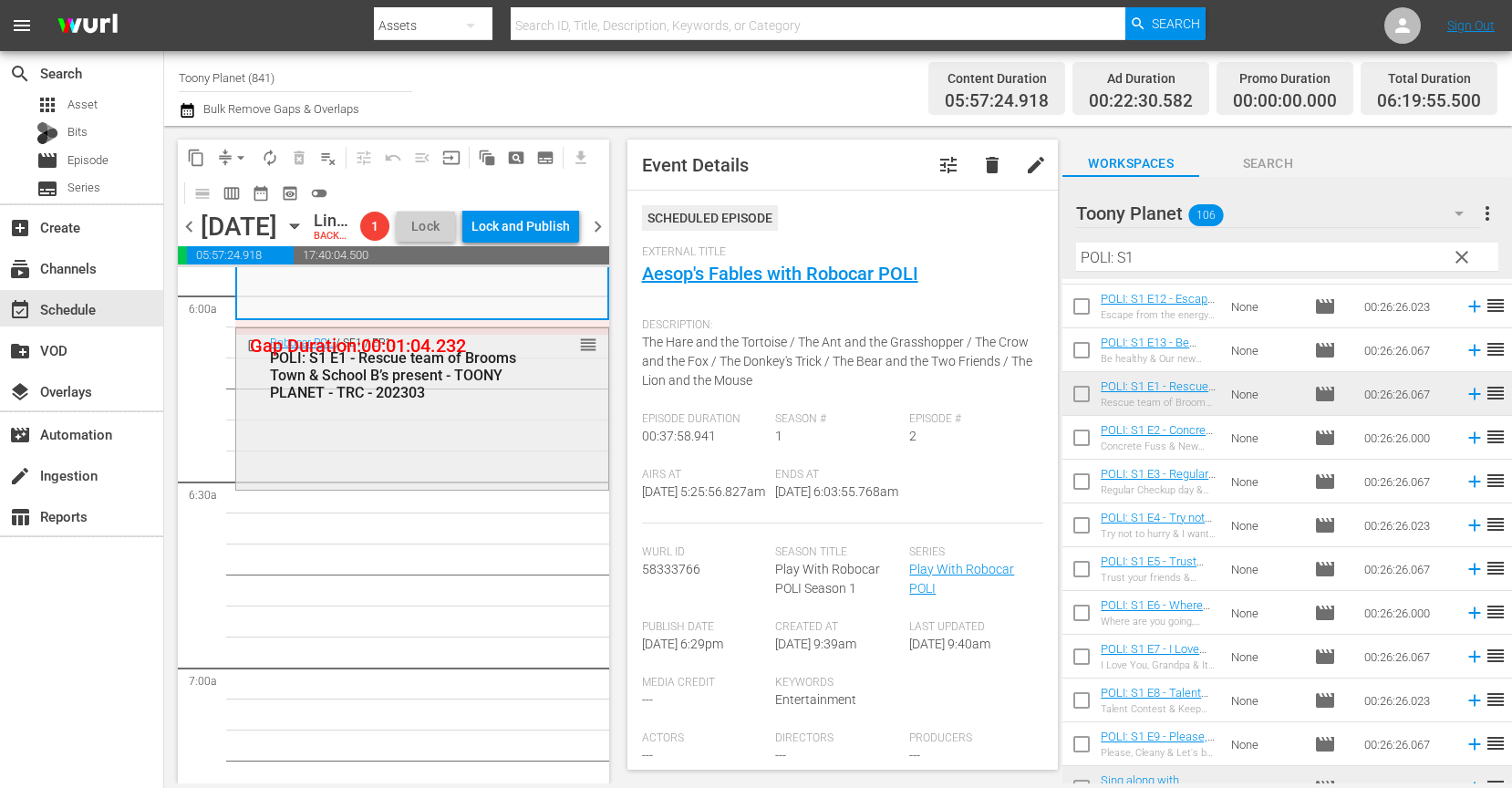 click on "Robocar POLI  / SE1 / EP1:
POLI: S1 E1 - Rescue team of Brooms Town & School B’s present - TOONY PLANET - TRC - 202303 reorder" at bounding box center [422, 408] 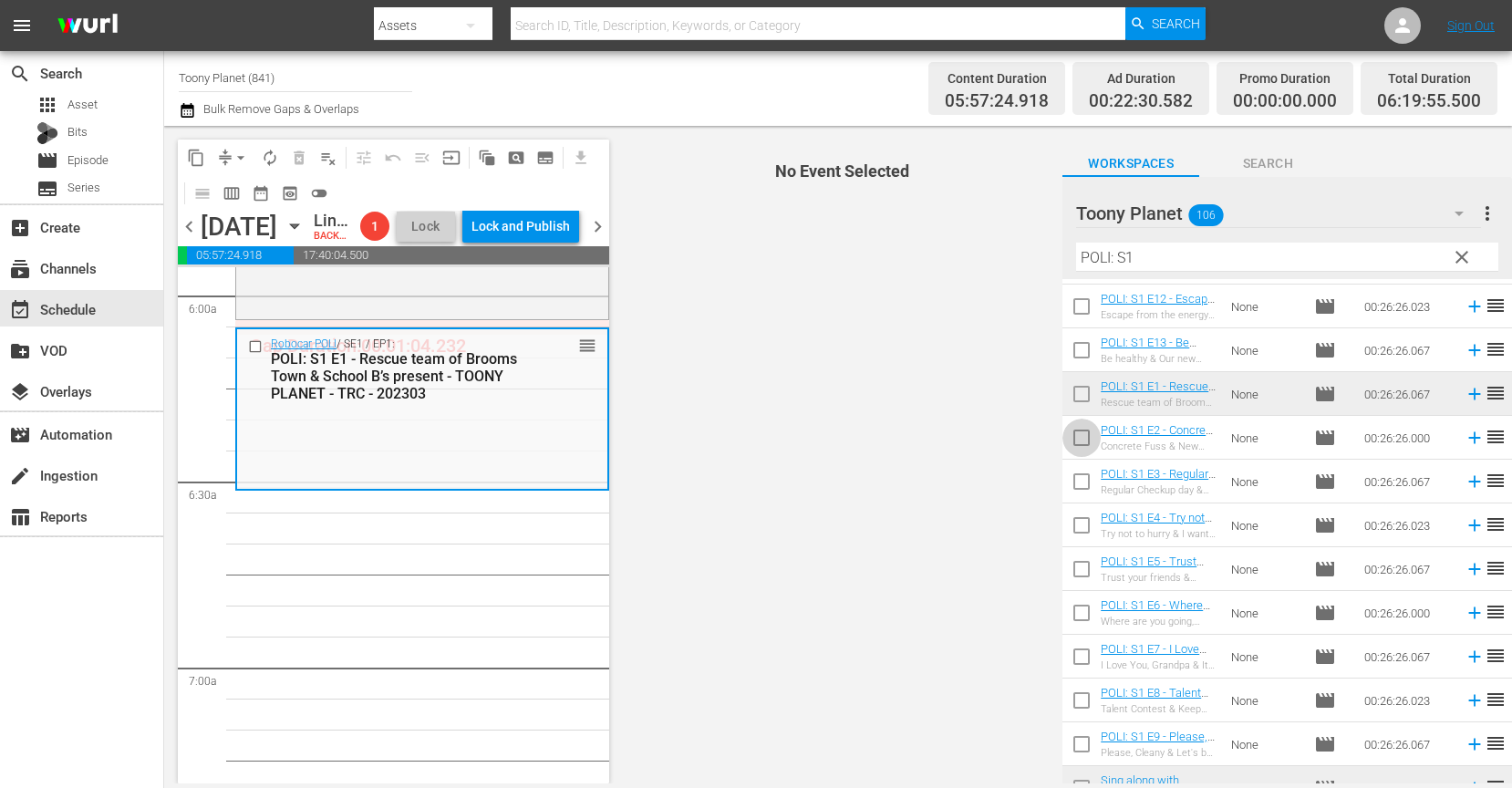click at bounding box center [1082, 441] 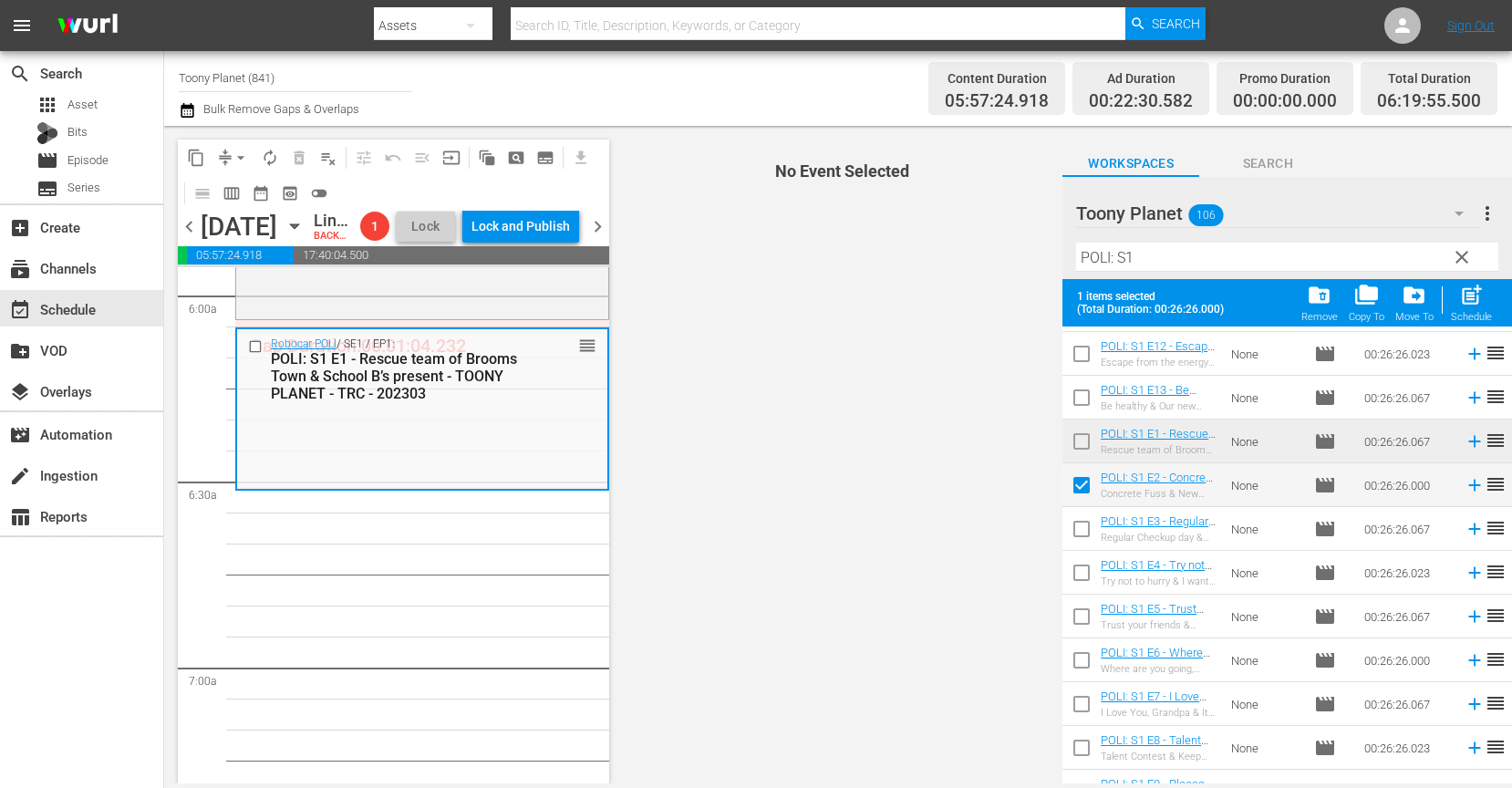 drag, startPoint x: 1087, startPoint y: 532, endPoint x: 1082, endPoint y: 564, distance: 32.38827 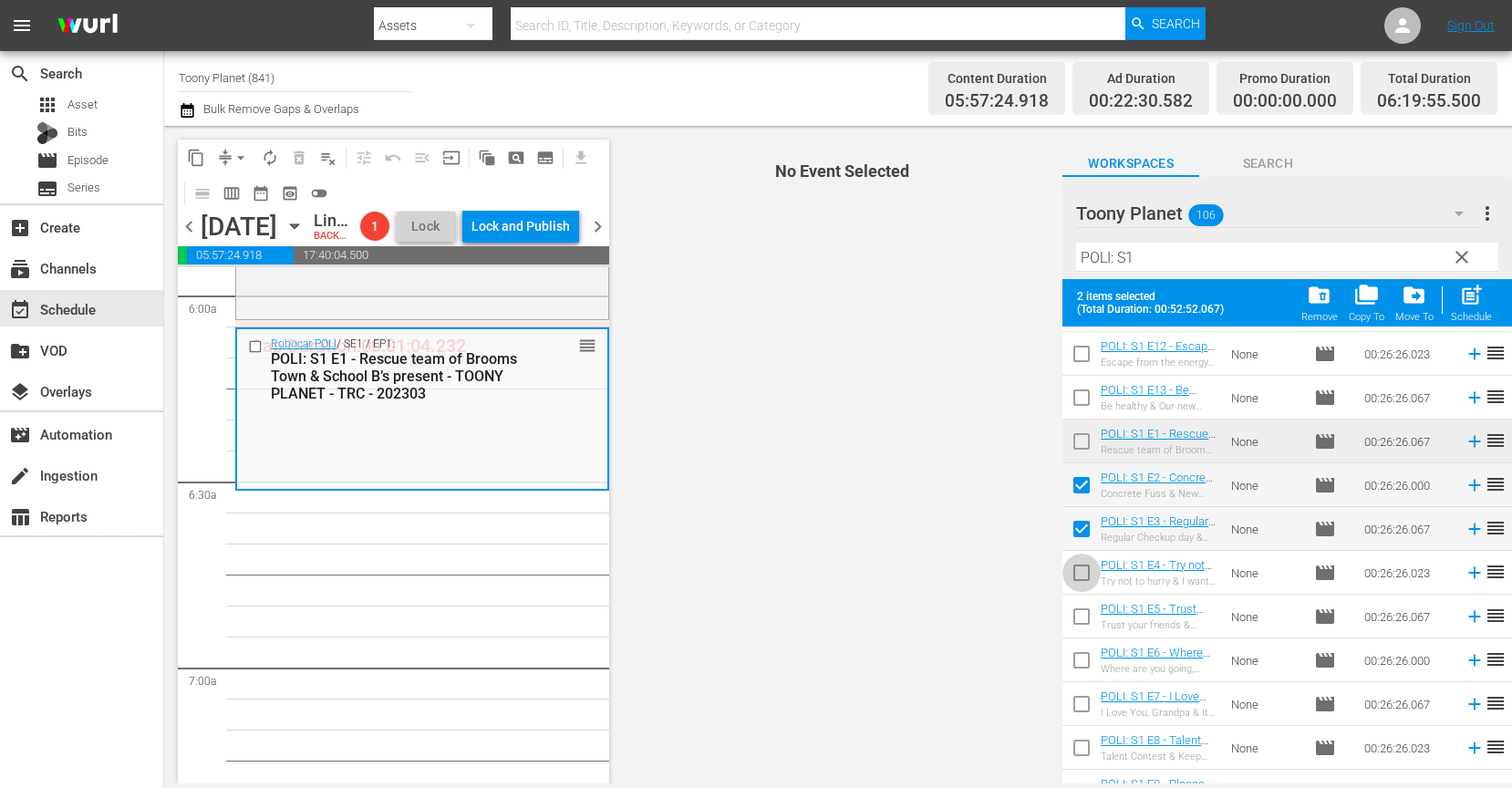 click at bounding box center (1082, 576) 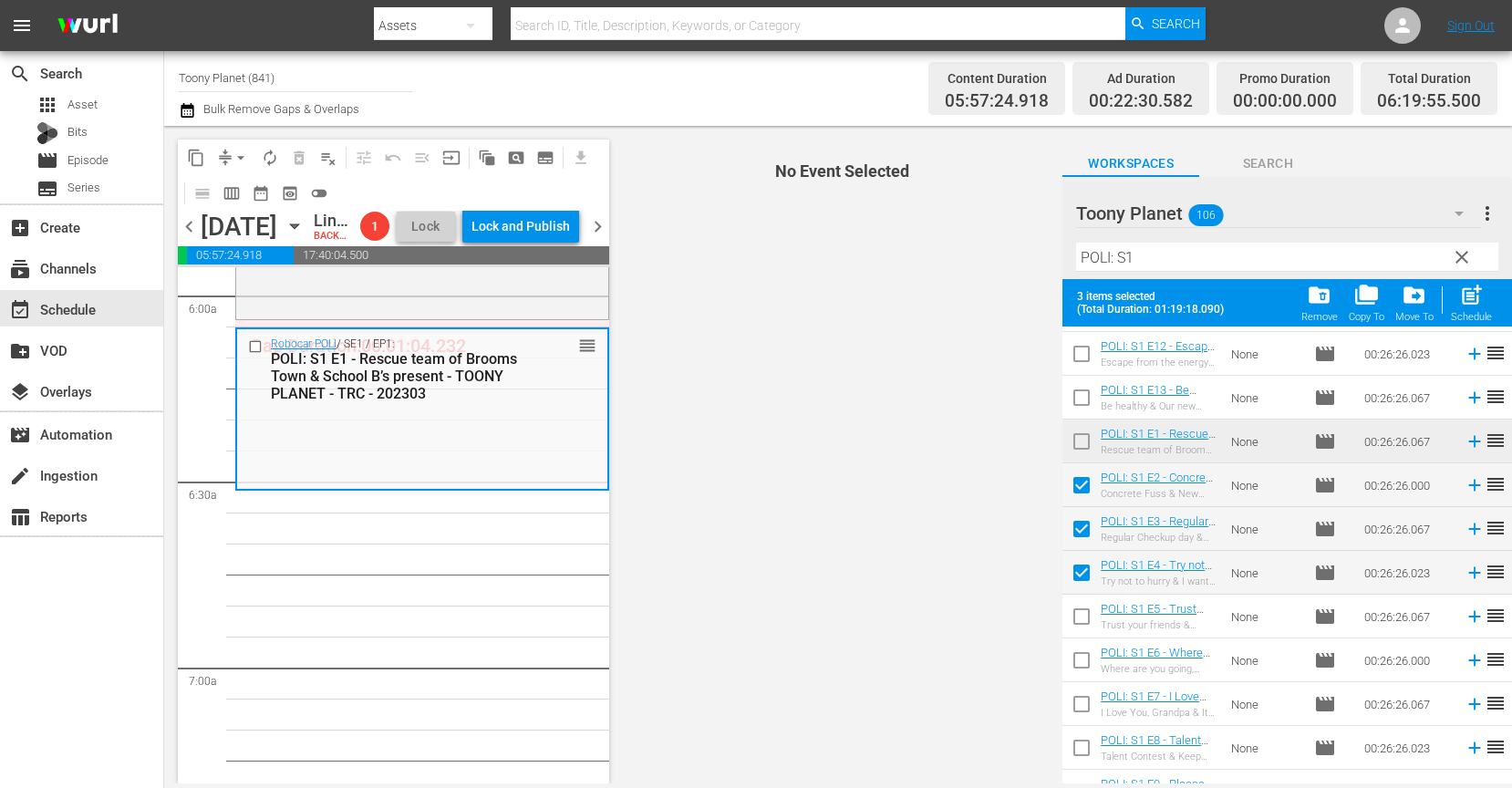 click on "Schedule" at bounding box center (1471, 316) 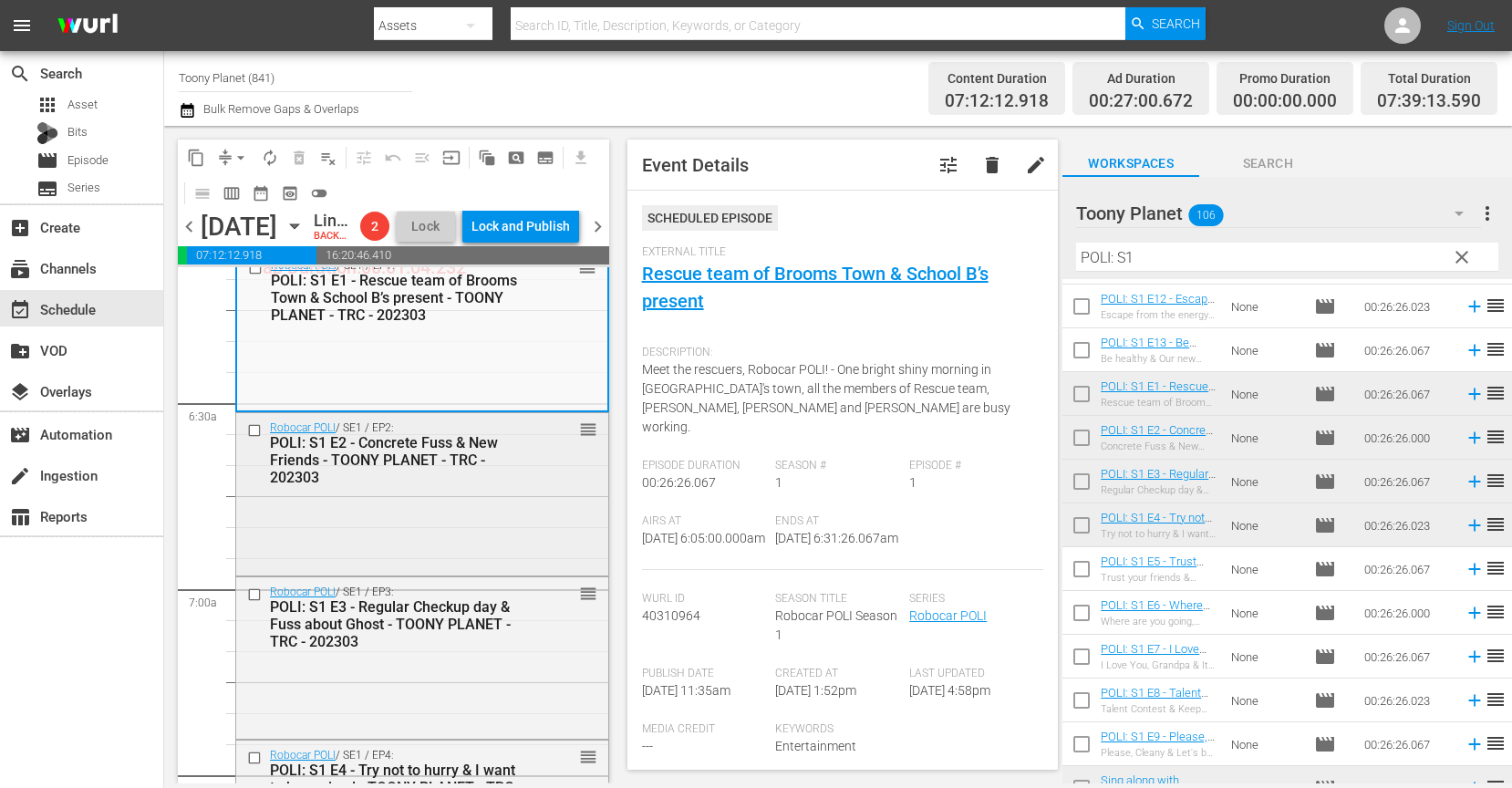 scroll, scrollTop: 2580, scrollLeft: 0, axis: vertical 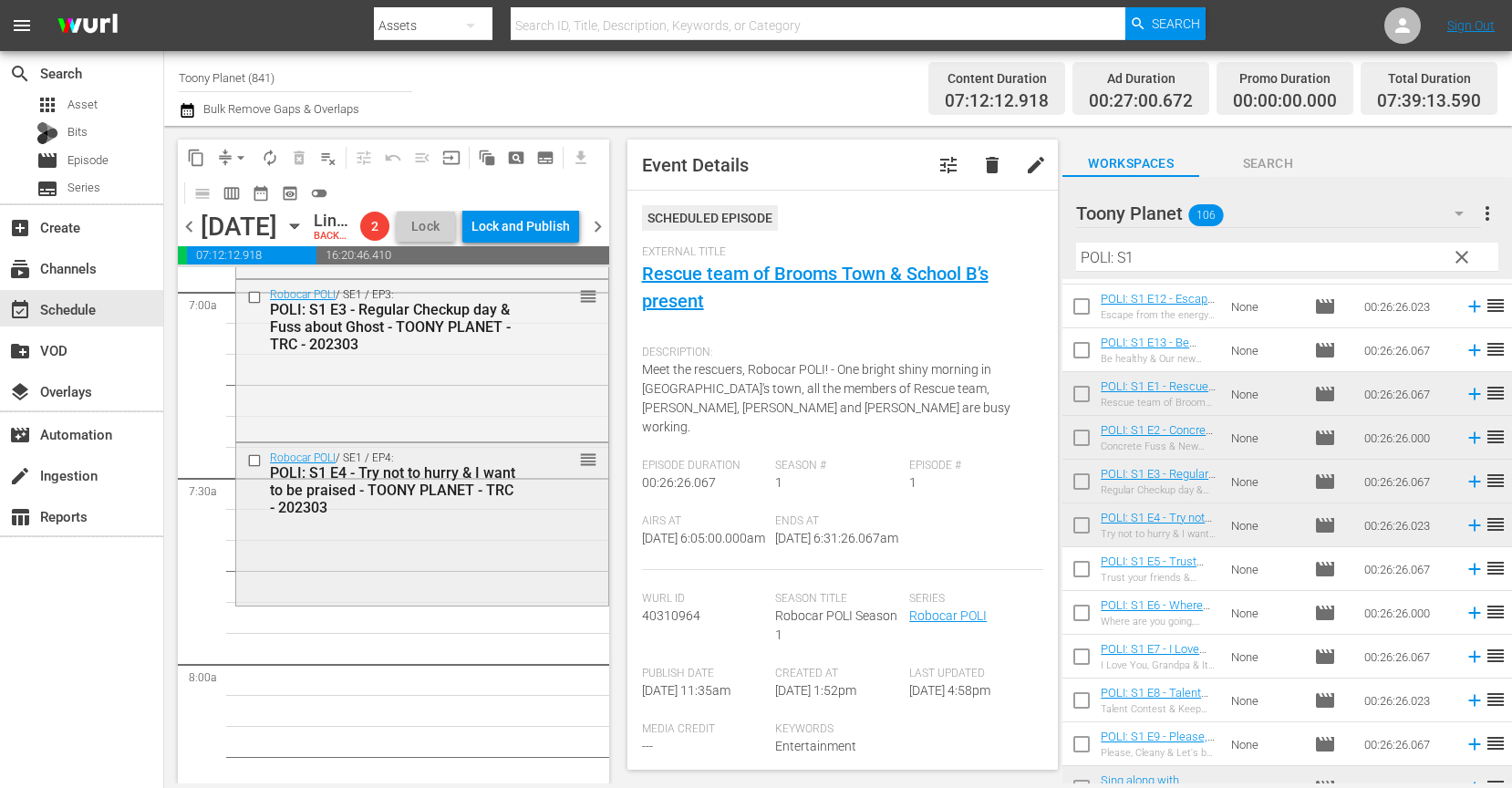 click on "Robocar POLI  / SE1 / EP4:
POLI: S1 E4 - Try not to hurry & I want to be praised - TOONY PLANET - TRC - 202303 reorder" at bounding box center [422, 523] 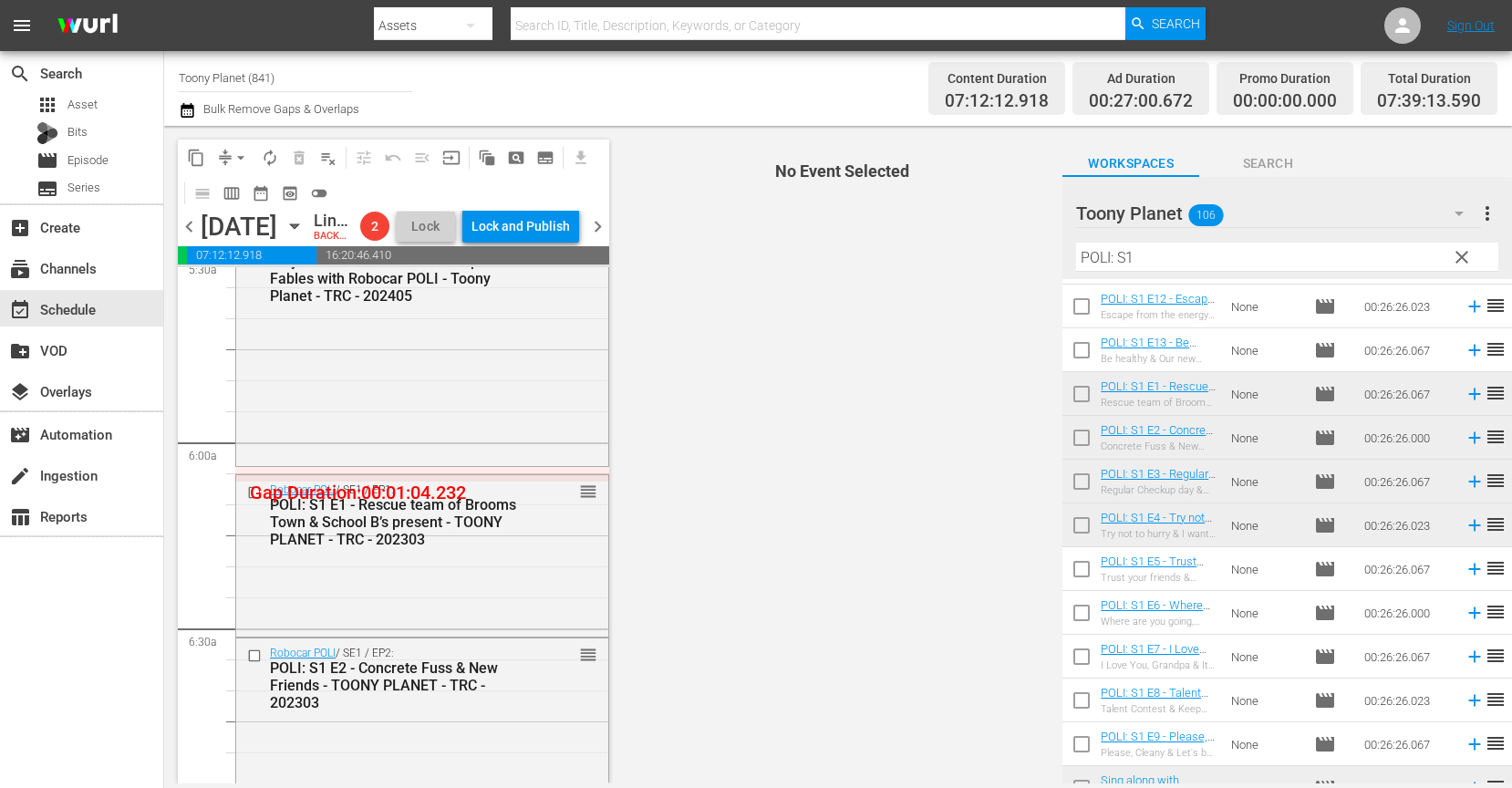 scroll, scrollTop: 1985, scrollLeft: 0, axis: vertical 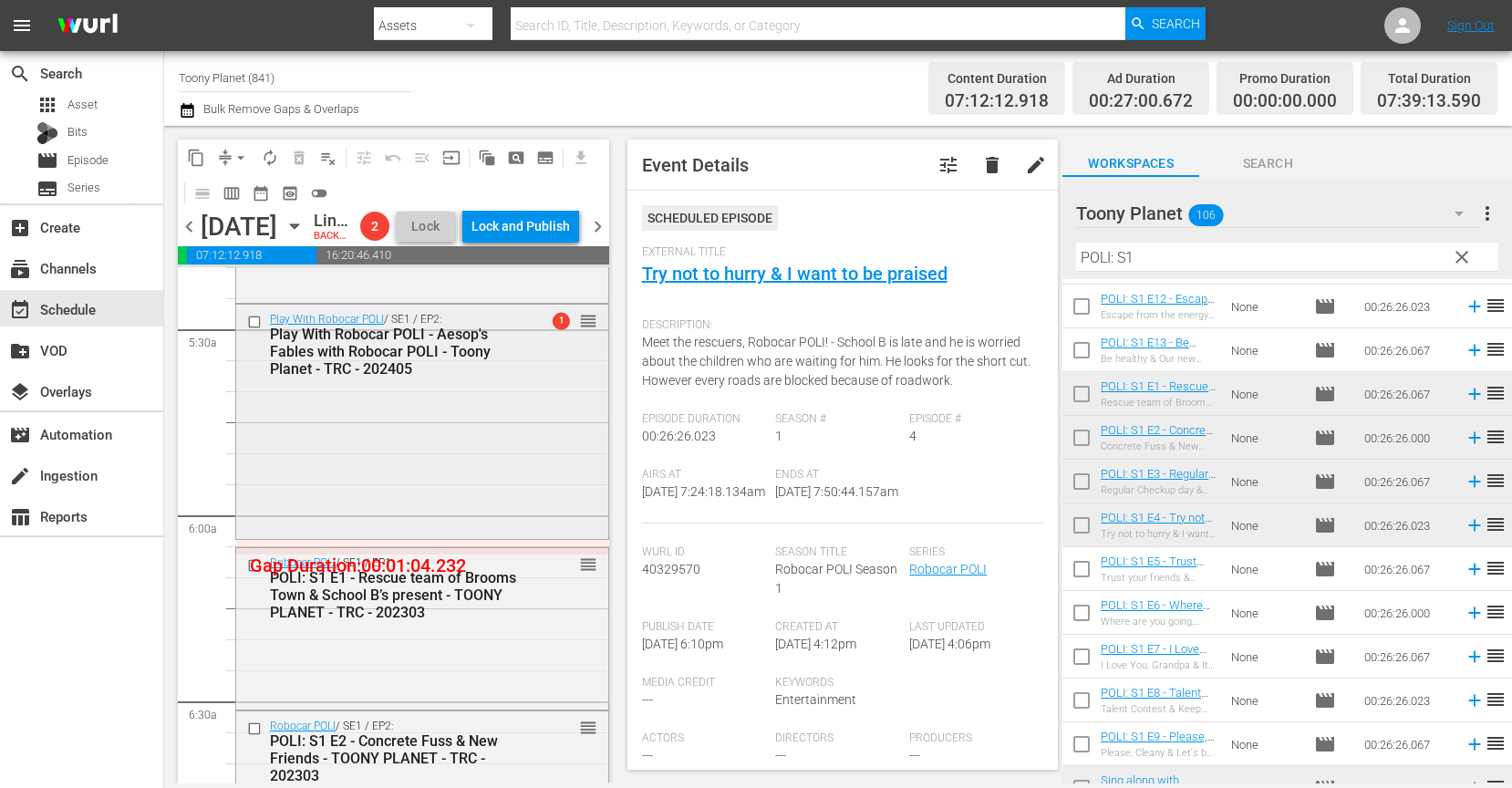 click on "Play With  Robocar POLI  / SE1 / EP2:
Play With Robocar POLI - Aesop's Fables with Robocar POLI - Toony Planet - TRC - 202405 1 reorder" at bounding box center [422, 420] 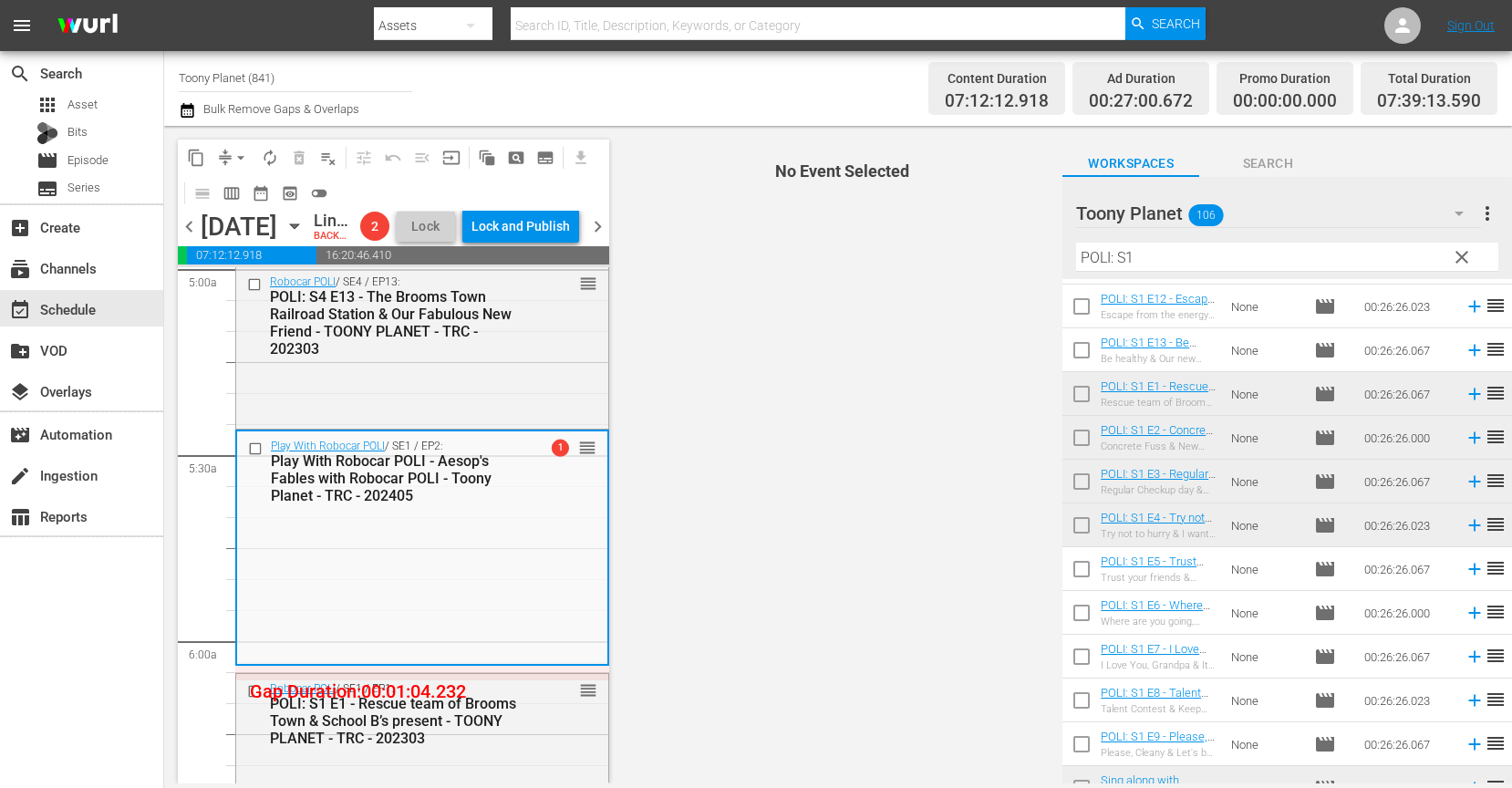 scroll, scrollTop: 1917, scrollLeft: 0, axis: vertical 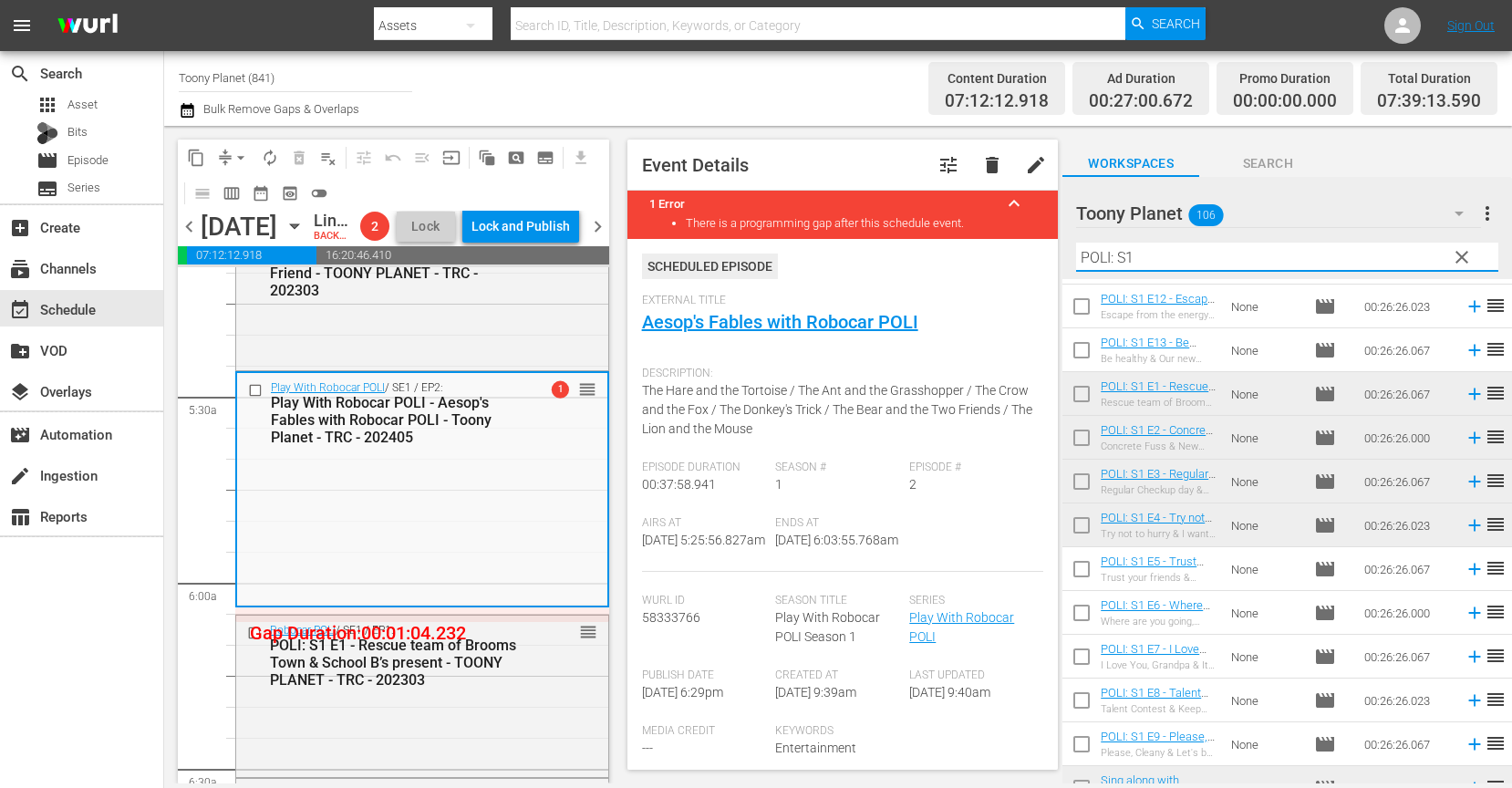 drag, startPoint x: 1118, startPoint y: 253, endPoint x: 1006, endPoint y: 241, distance: 112.64102 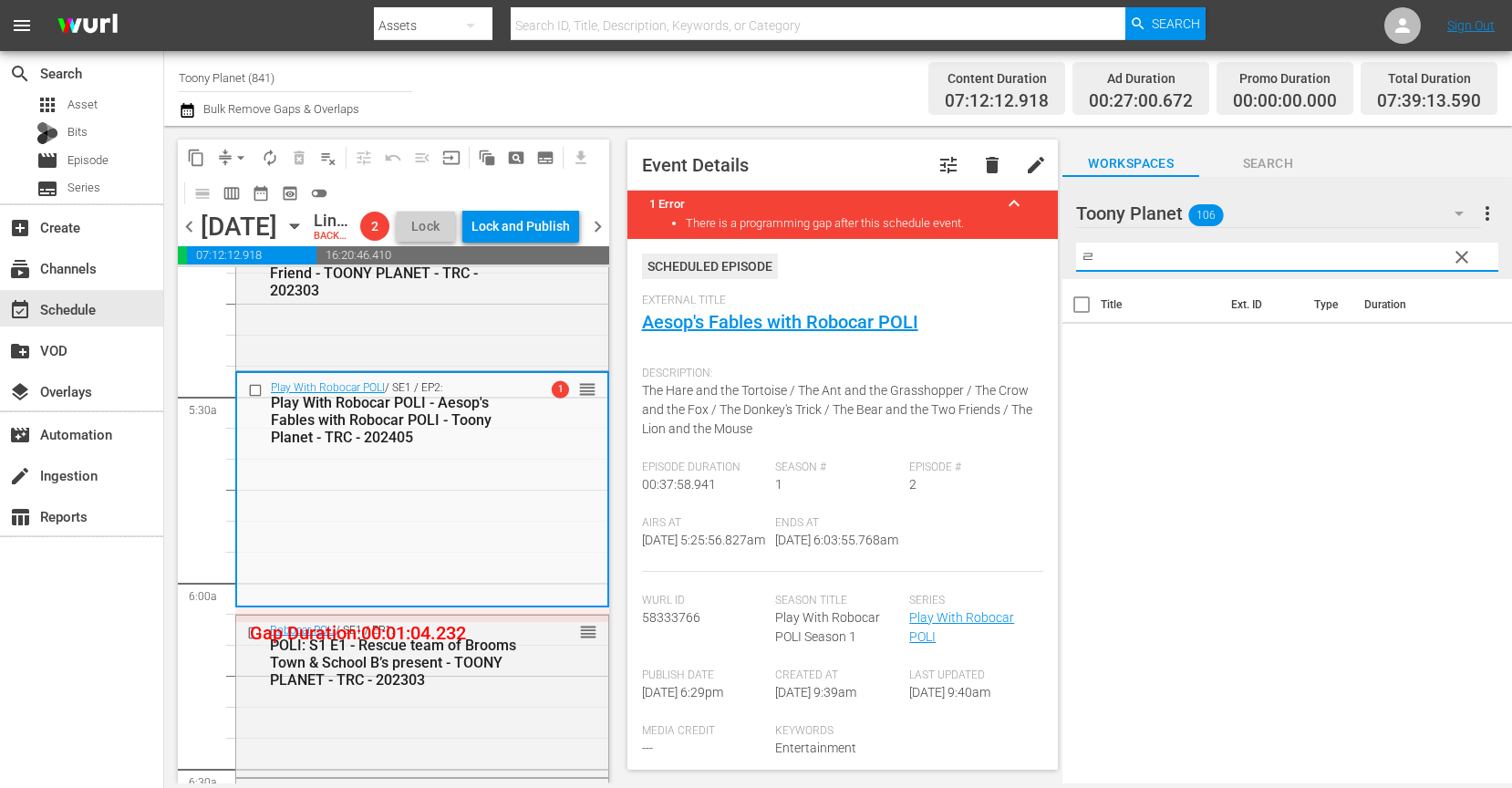 scroll, scrollTop: 0, scrollLeft: 0, axis: both 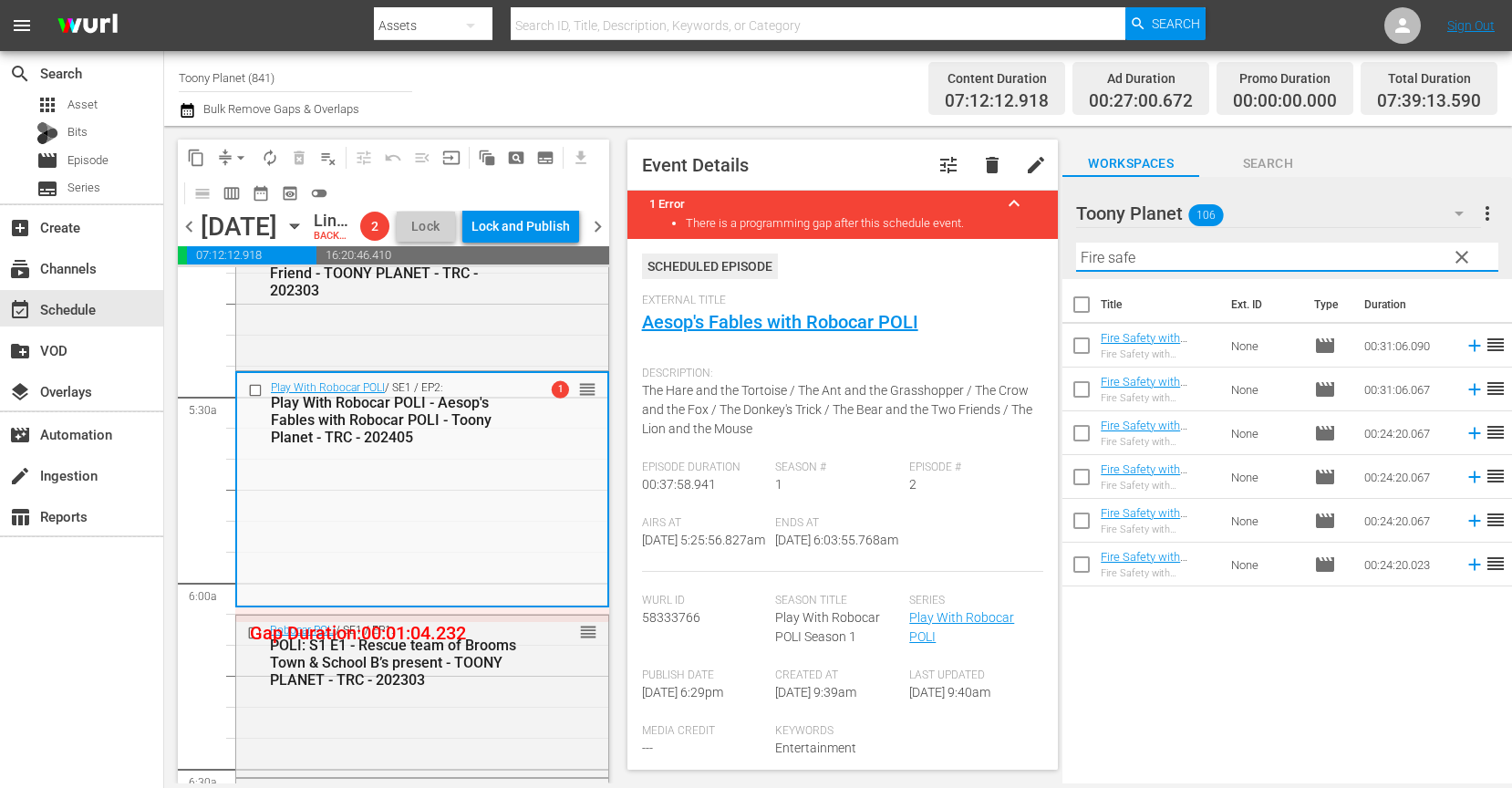 drag, startPoint x: 1175, startPoint y: 678, endPoint x: 1124, endPoint y: 392, distance: 290.51162 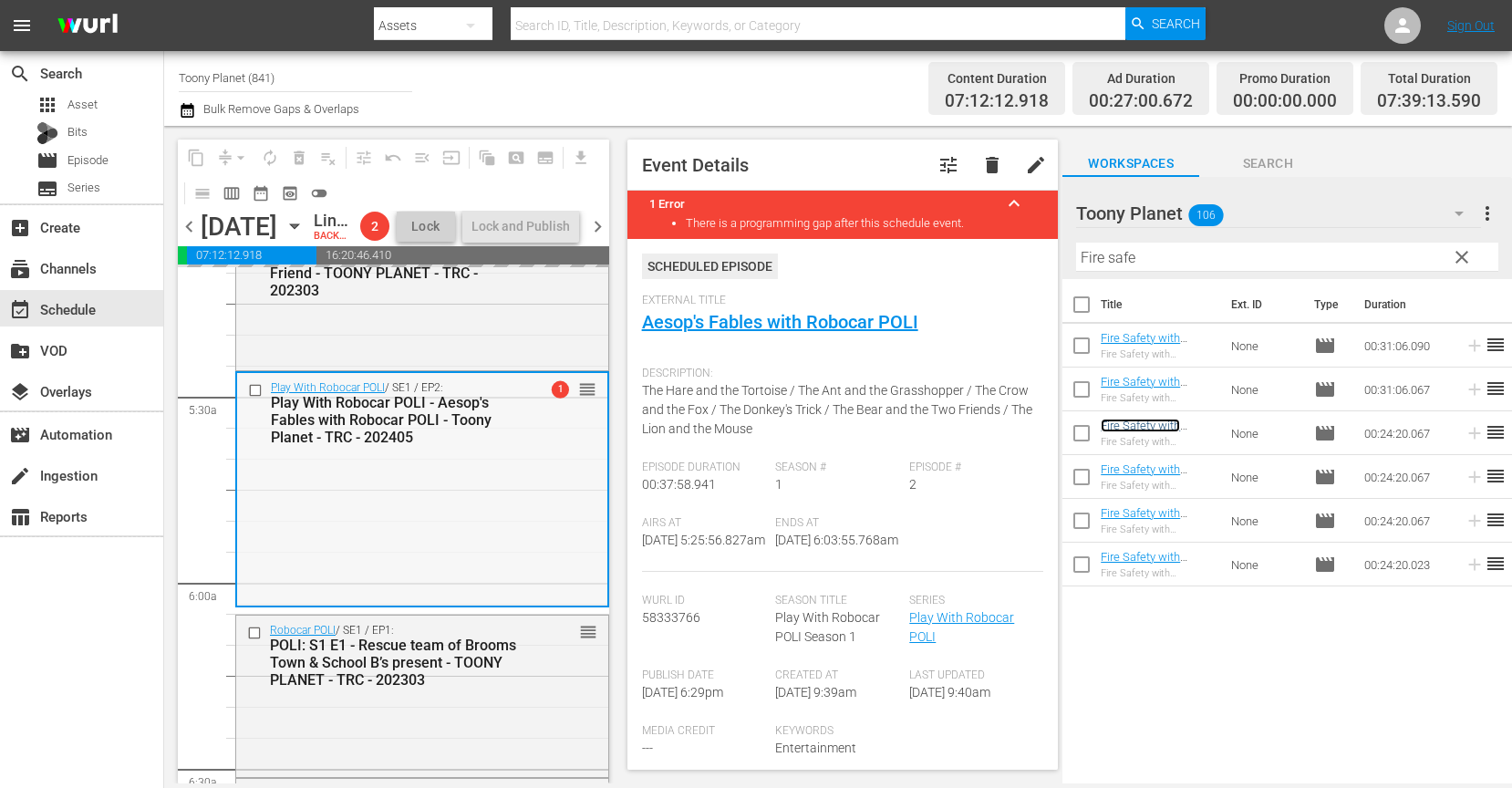 scroll, scrollTop: 2071, scrollLeft: 0, axis: vertical 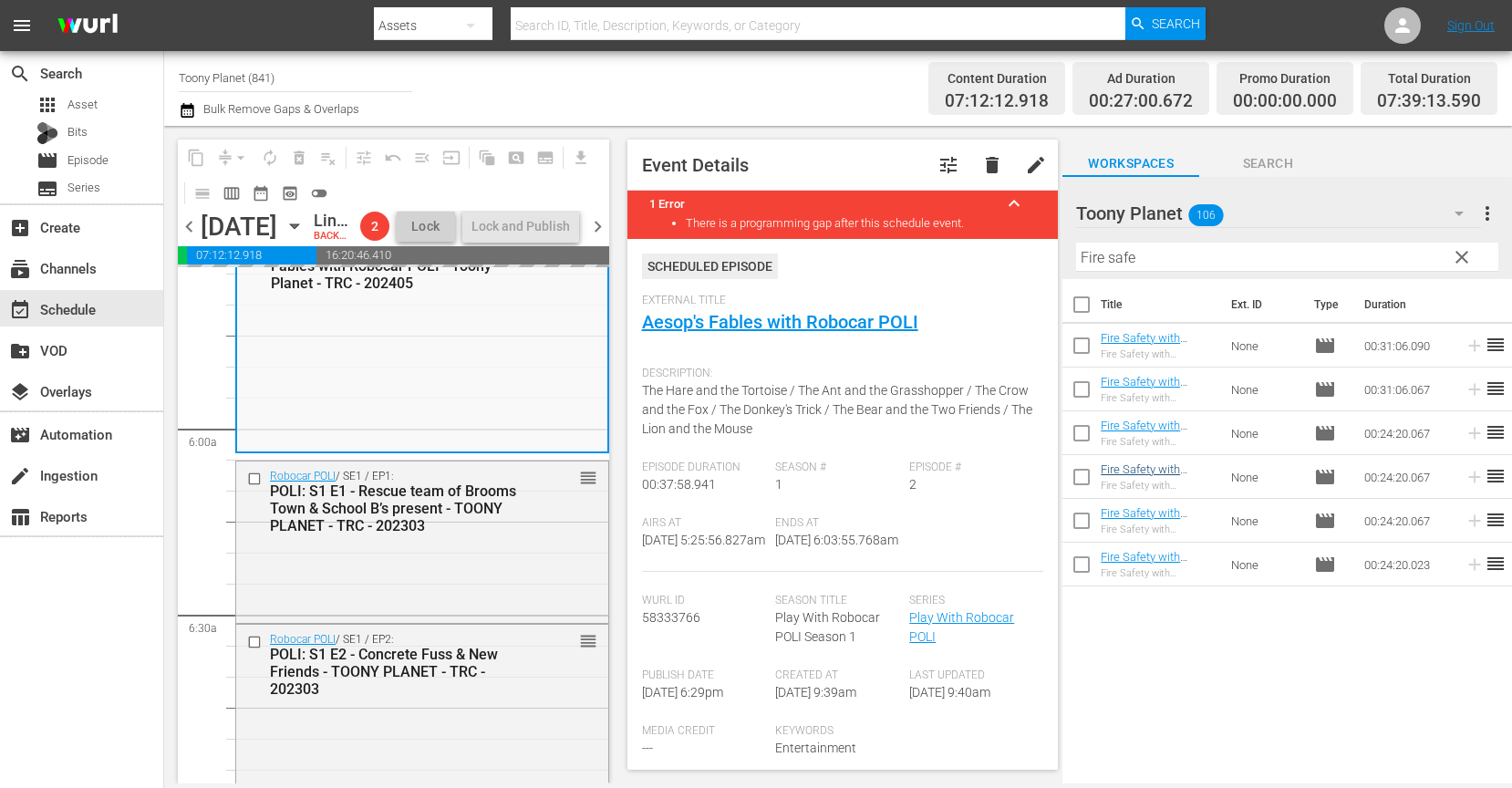 drag, startPoint x: 1232, startPoint y: 617, endPoint x: 1162, endPoint y: 470, distance: 162.81585 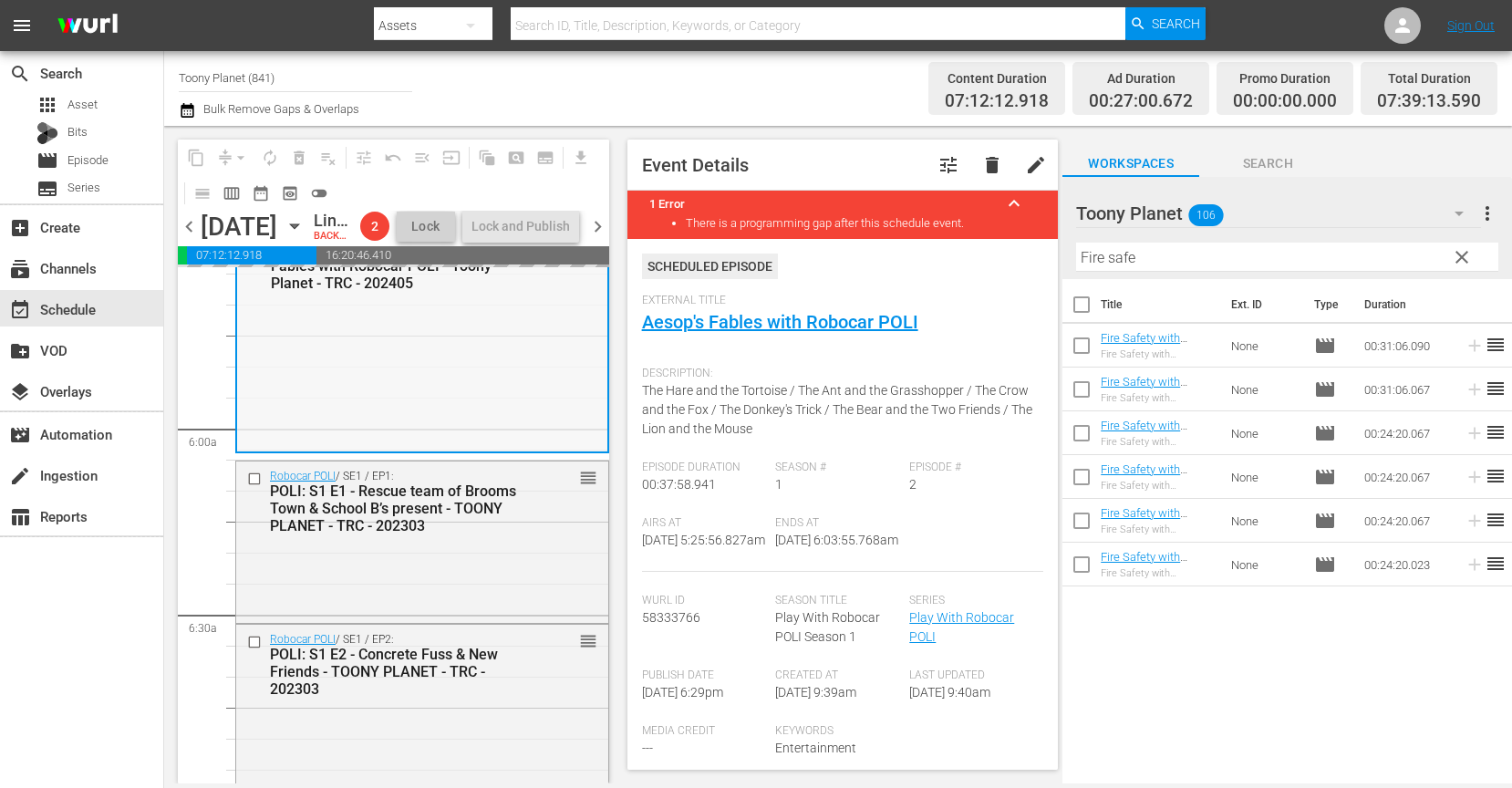 scroll, scrollTop: 2069, scrollLeft: 0, axis: vertical 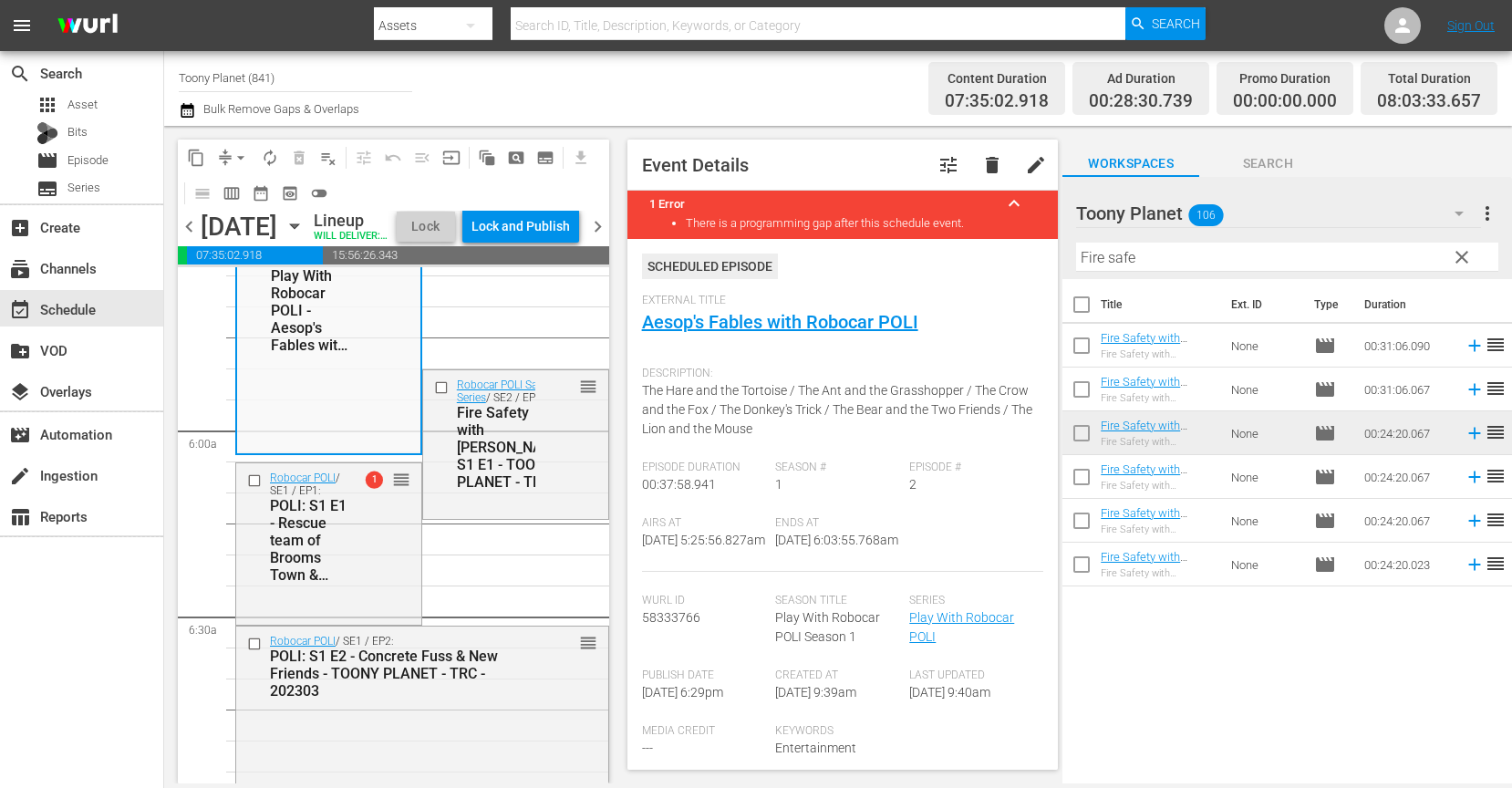 drag, startPoint x: 476, startPoint y: 473, endPoint x: 663, endPoint y: 518, distance: 192.33824 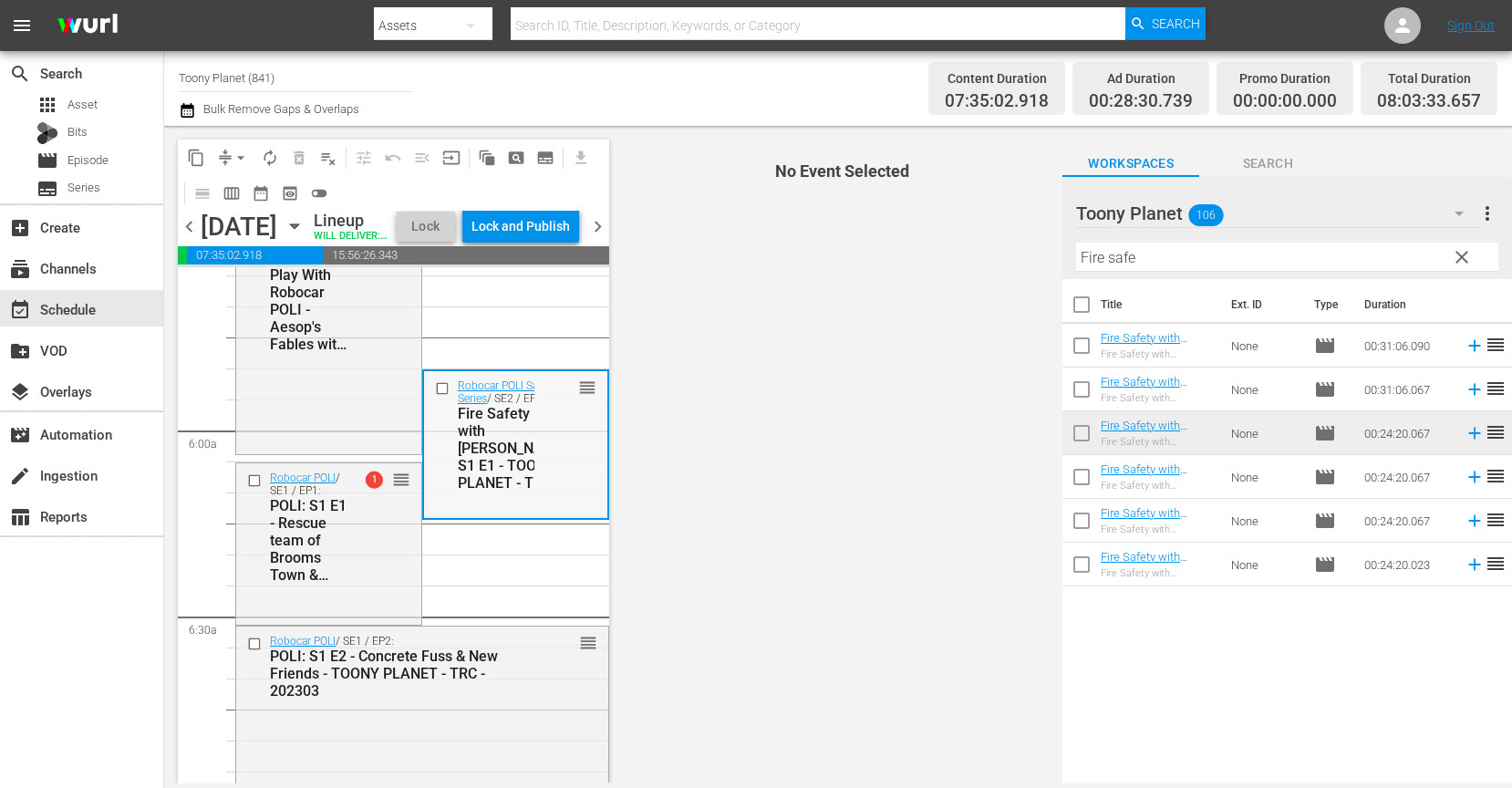 click on "Robocar POLI Safety Series  / SE2 / EP1:
Fire Safety with ROY: S1 E1 - TOONY PLANET - TRC - 202303 reorder" at bounding box center [515, 434] 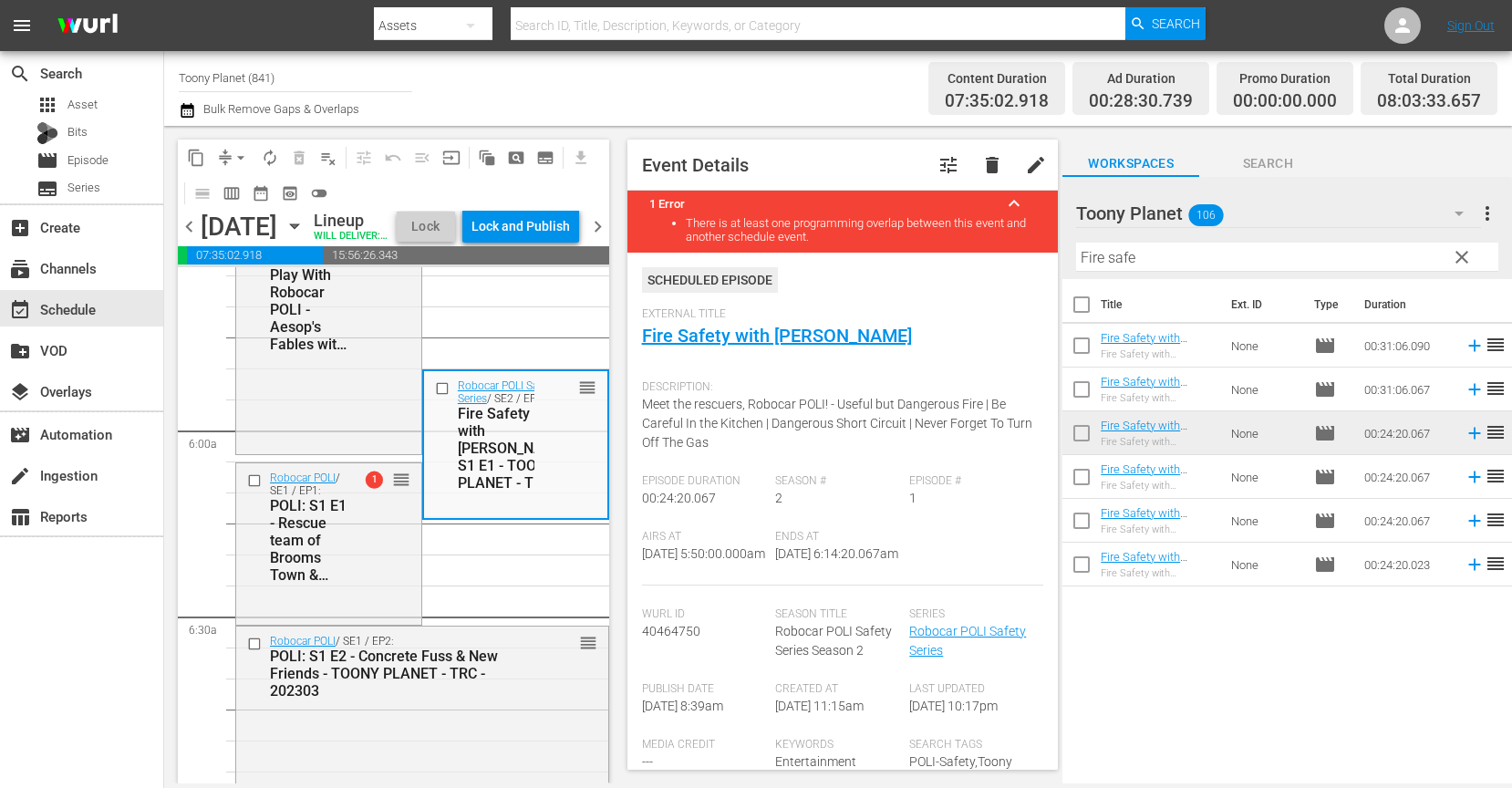 click on "Play With  Robocar POLI  / SE1 / EP2:
Play With Robocar POLI - Aesop's Fables with Robocar POLI - Toony Planet - TRC - 202405 1 reorder" at bounding box center (328, 335) 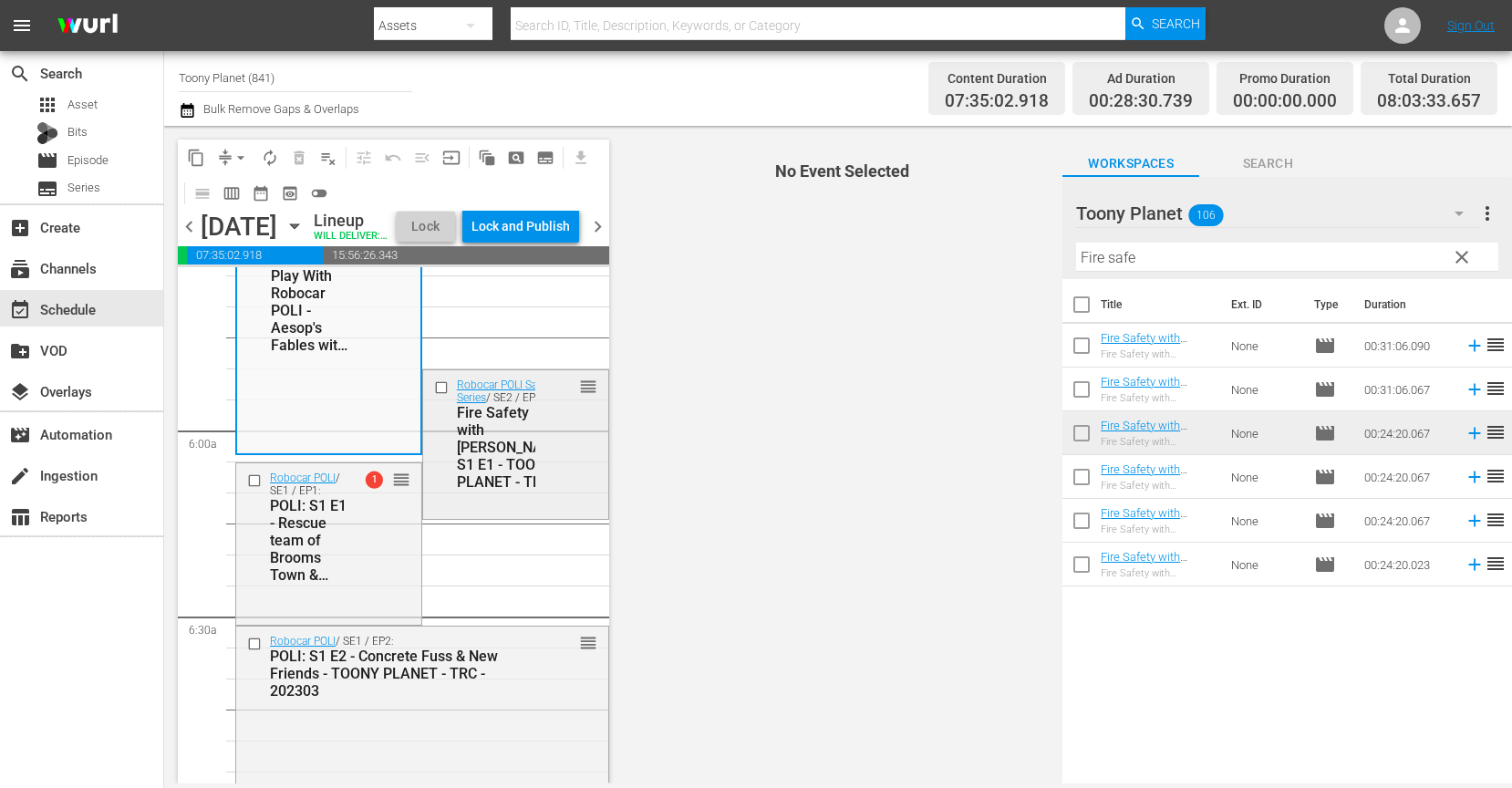click on "Fire Safety with [PERSON_NAME]: S1 E1 - TOONY PLANET - TRC - 202303" at bounding box center [507, 447] 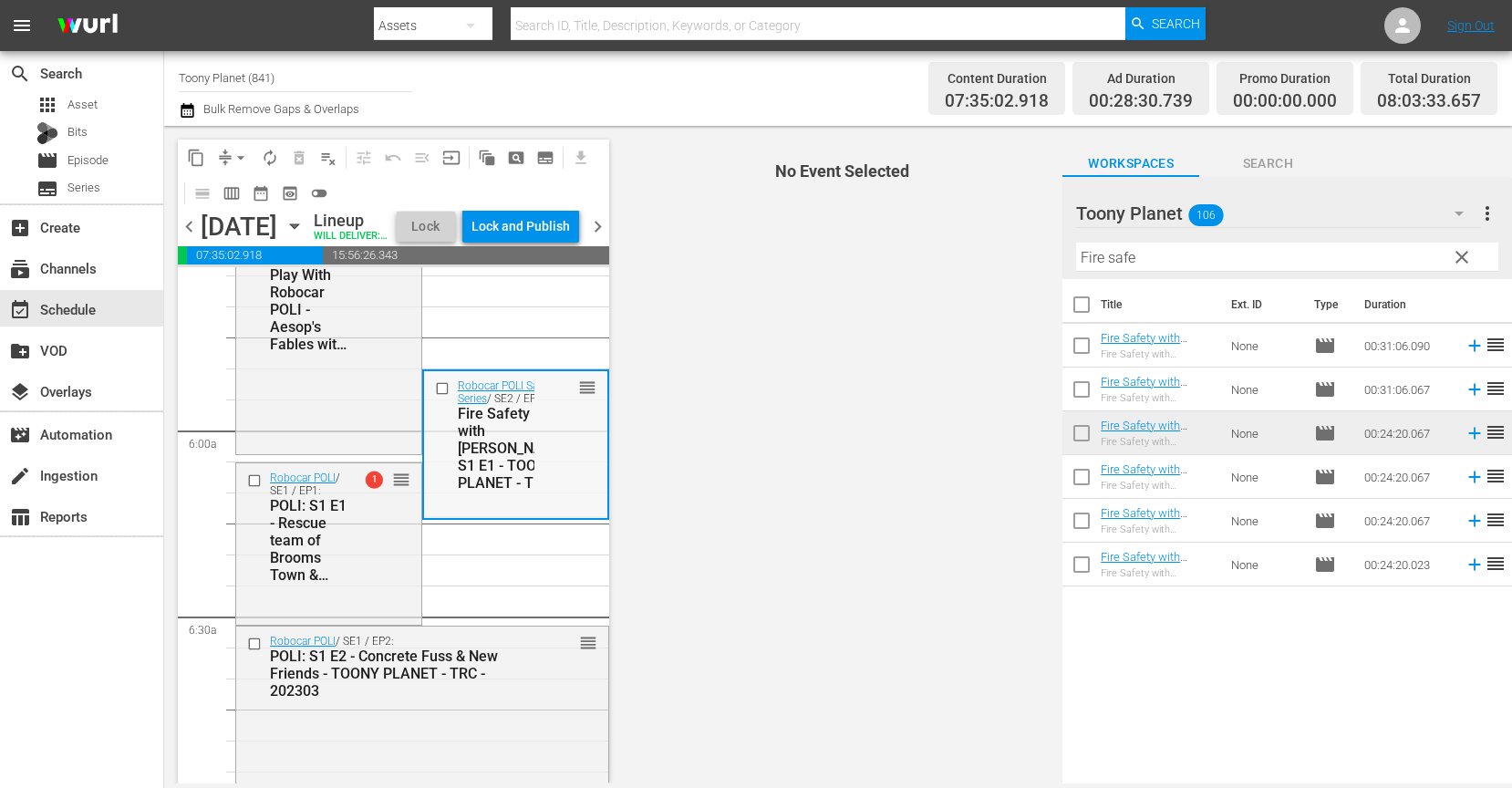 click on "Fire Safety with [PERSON_NAME]: S1 E1 - TOONY PLANET - TRC - 202303" at bounding box center [507, 448] 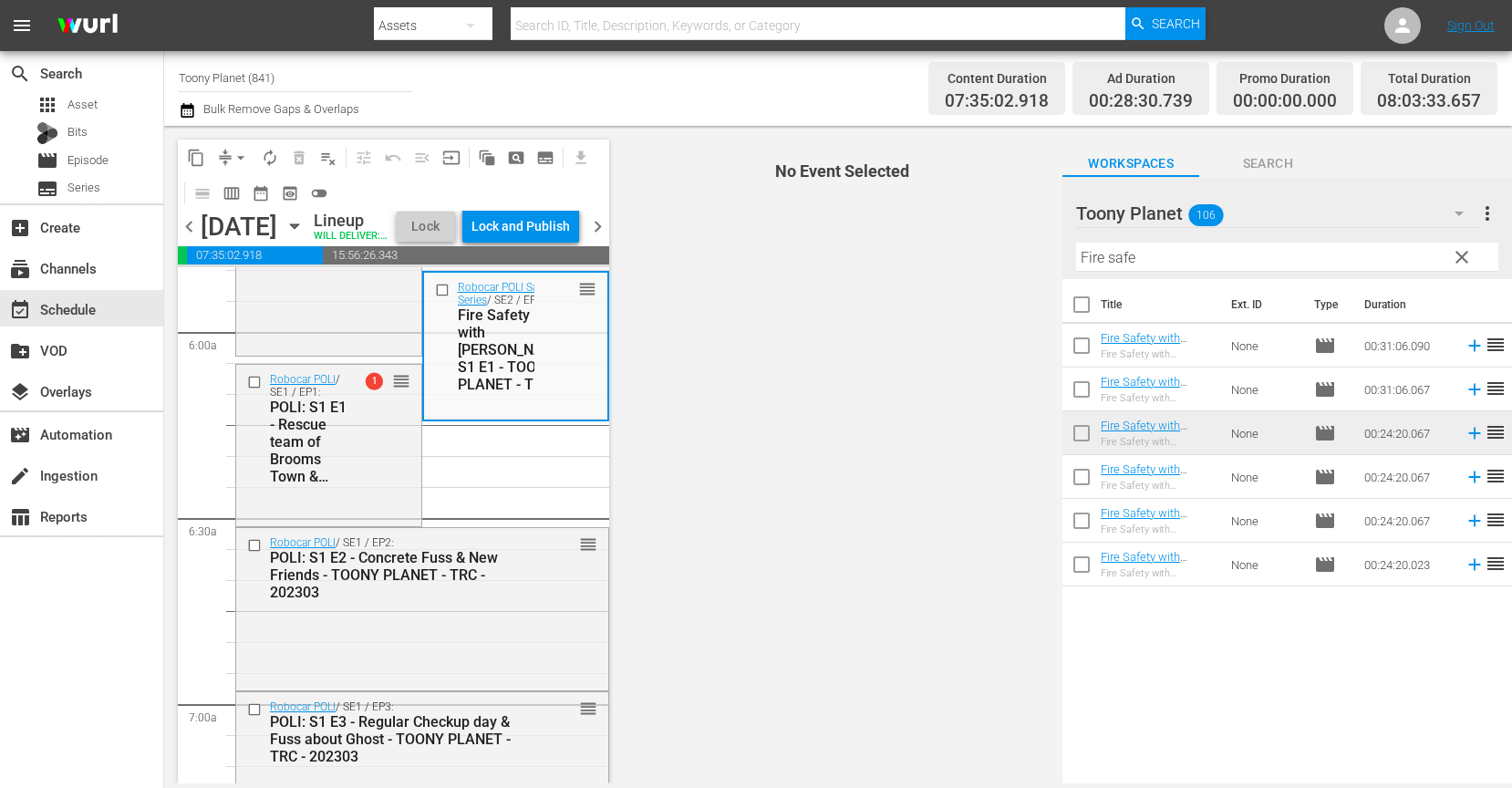 scroll, scrollTop: 2167, scrollLeft: 0, axis: vertical 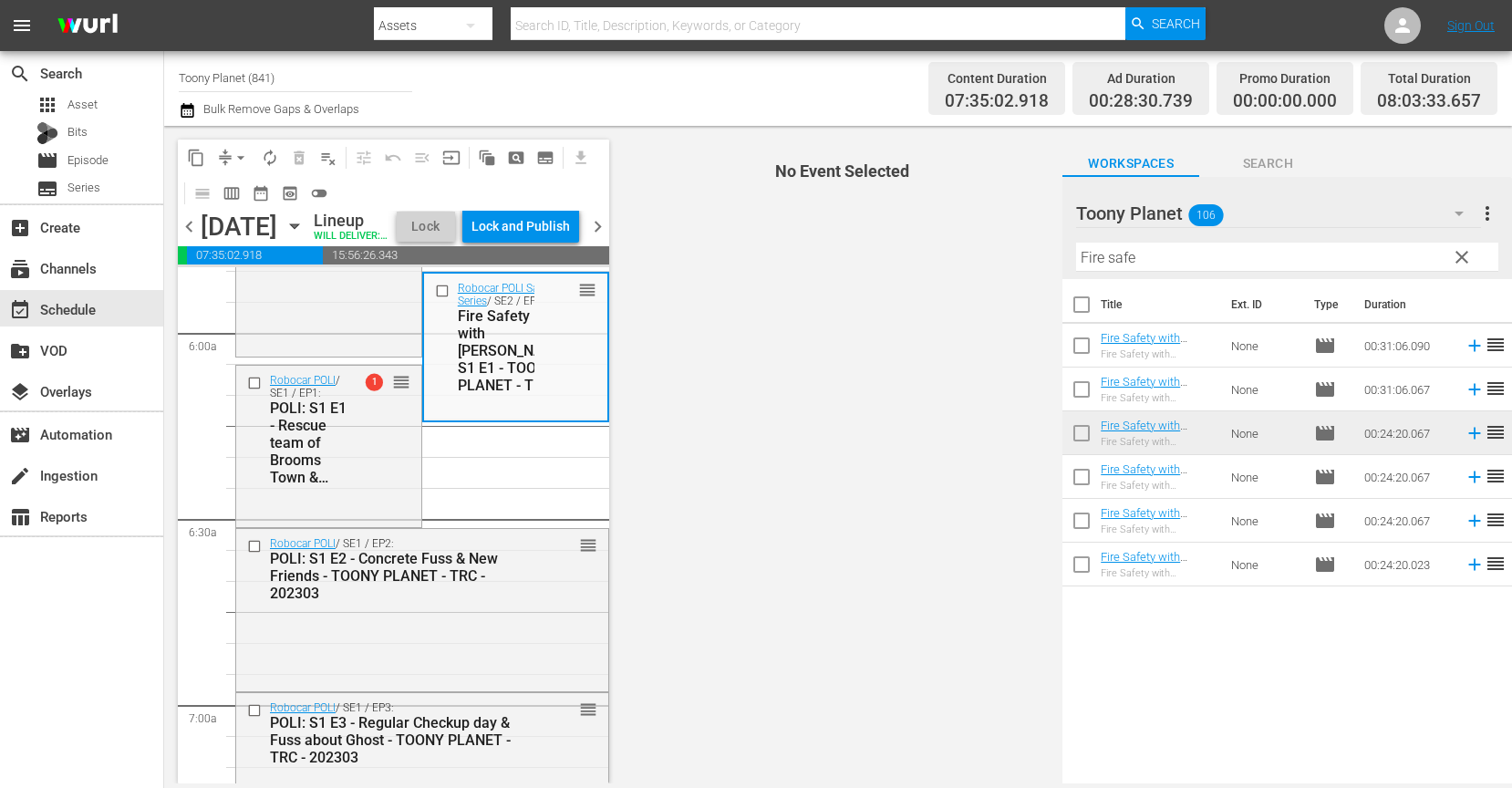 drag, startPoint x: 893, startPoint y: 545, endPoint x: 1242, endPoint y: 473, distance: 356.34955 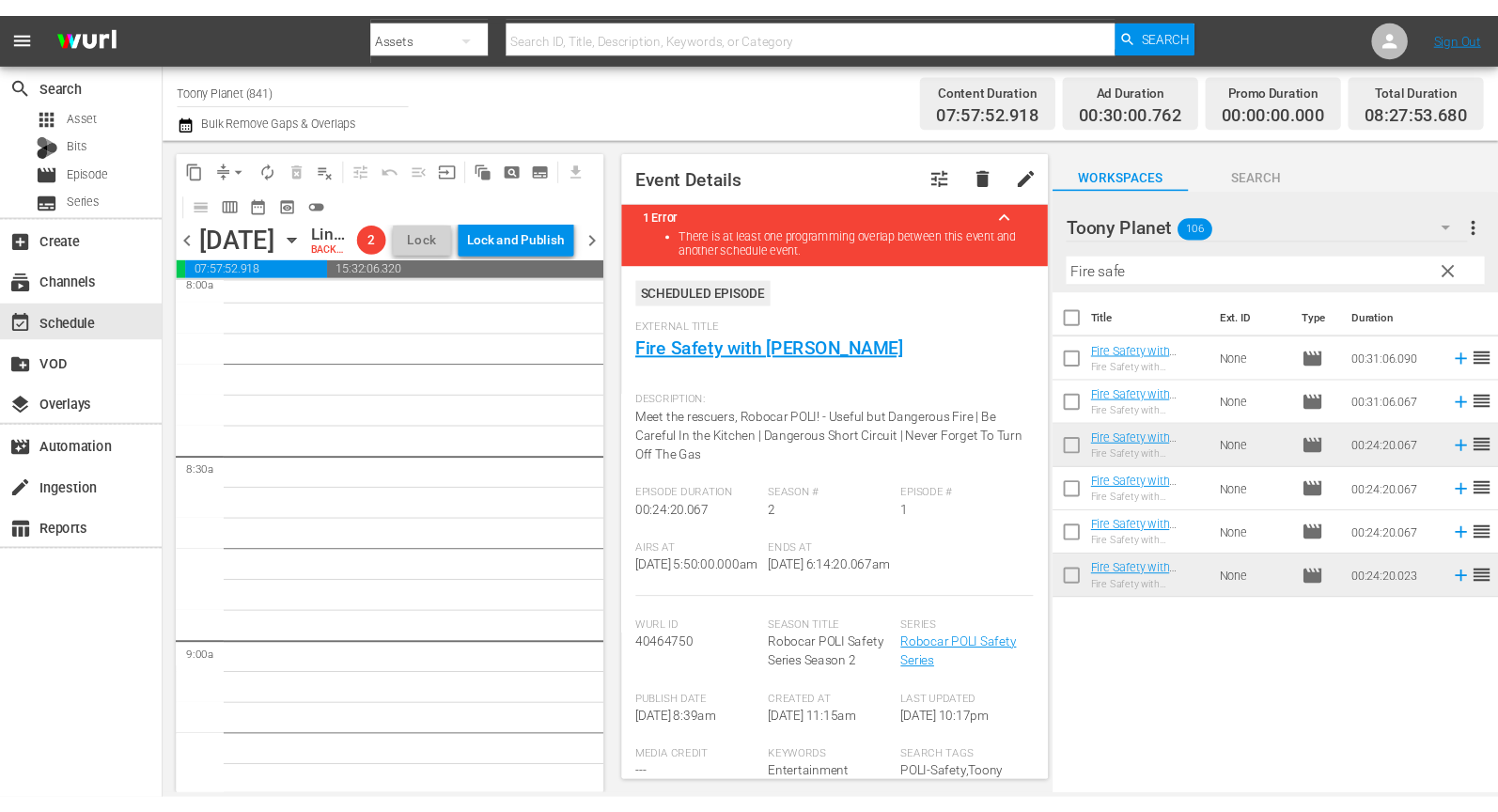 scroll, scrollTop: 3016, scrollLeft: 0, axis: vertical 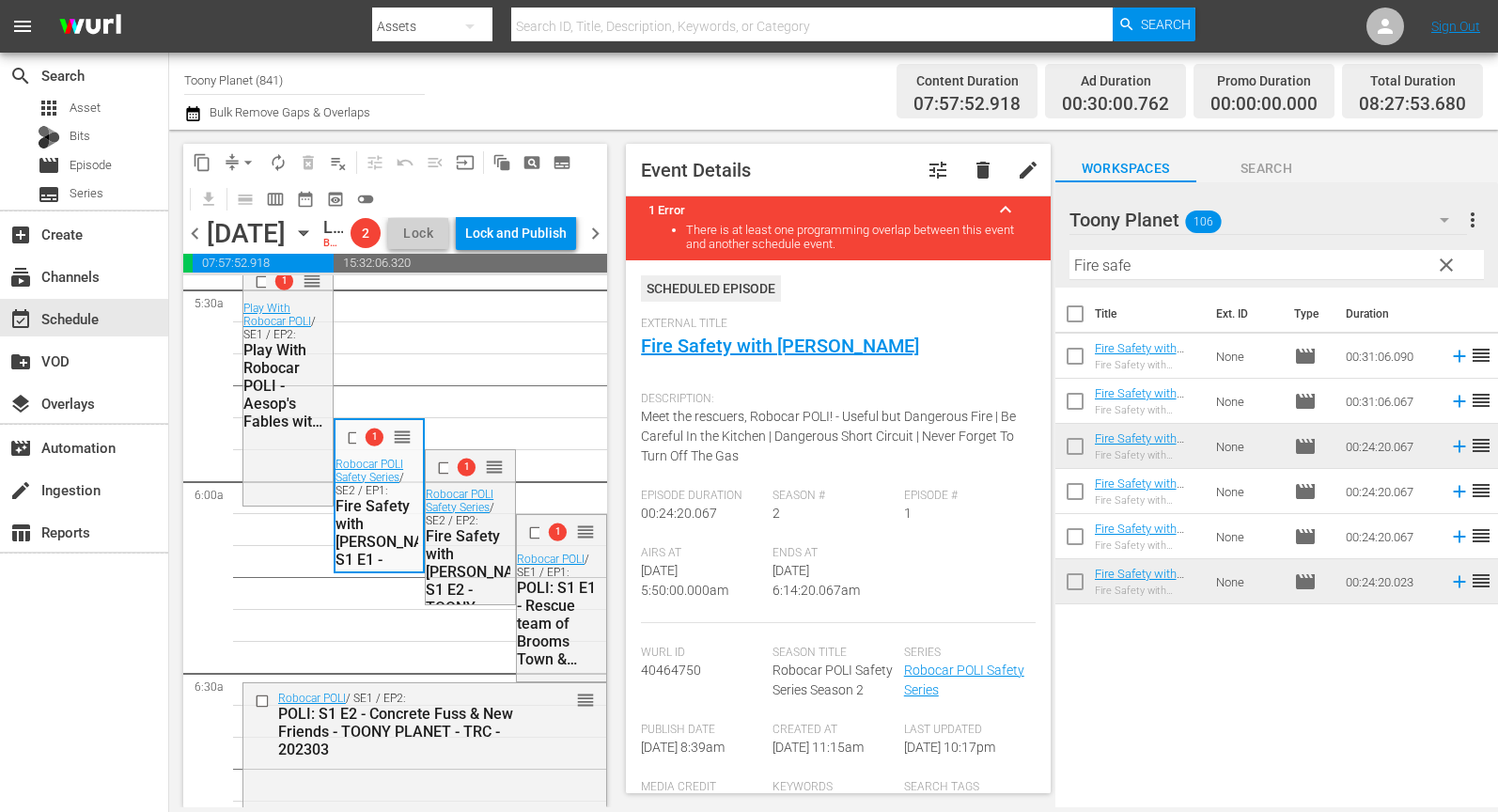 click on "1 reorder Play With  Robocar POLI  / SE1 / EP2:
Play With Robocar POLI - Aesop's Fables with Robocar POLI - Toony Planet - TRC - 202405 Robocar POLI  / SE4 / EP3:
POLI: S4 E3 - We Look Alike & Marine's Dream - TOONY PLANET - TRC - 202303 reorder Robocar POLI  / SE4 / EP5:
POLI: S4 E5 - Where's Bruny? & The Fortune Cookie - TOONY PLANET - TRC - 202303 reorder Robocar POLI  / SE4 / EP7:
POLI: S4 E7 - Move out! Battle in the Woods Part 1& Part2 - TOONY PLANET - TRC - 202303 reorder Robocar POLI  / SE4 / EP9:
POLI: S4 E9 Miracle at Tracky's Farm & Boom! Crash! Danger! - TOONY PLANET - TRC - 202303 reorder Robocar POLI  / SE4 / EP11:
POLI: S4 E11 - Thank you, Roy & Disappearance of Spooky - TOONY PLANET - TRC - 202303 reorder Robocar POLI  / SE4 / EP13:
POLI: S4 E13 - The Brooms Town Railroad Station & Our Fabulous New Friend - TOONY PLANET - TRC - 202303 reorder Robocar POLI  / SE4 / EP10:
POLI: S4 E10 - Camp's Secret Plan & Fishing Commotion - TOONY PLANET - TRC - 202303 reorder Robocar POLI 1 1" at bounding box center [425, 2782] 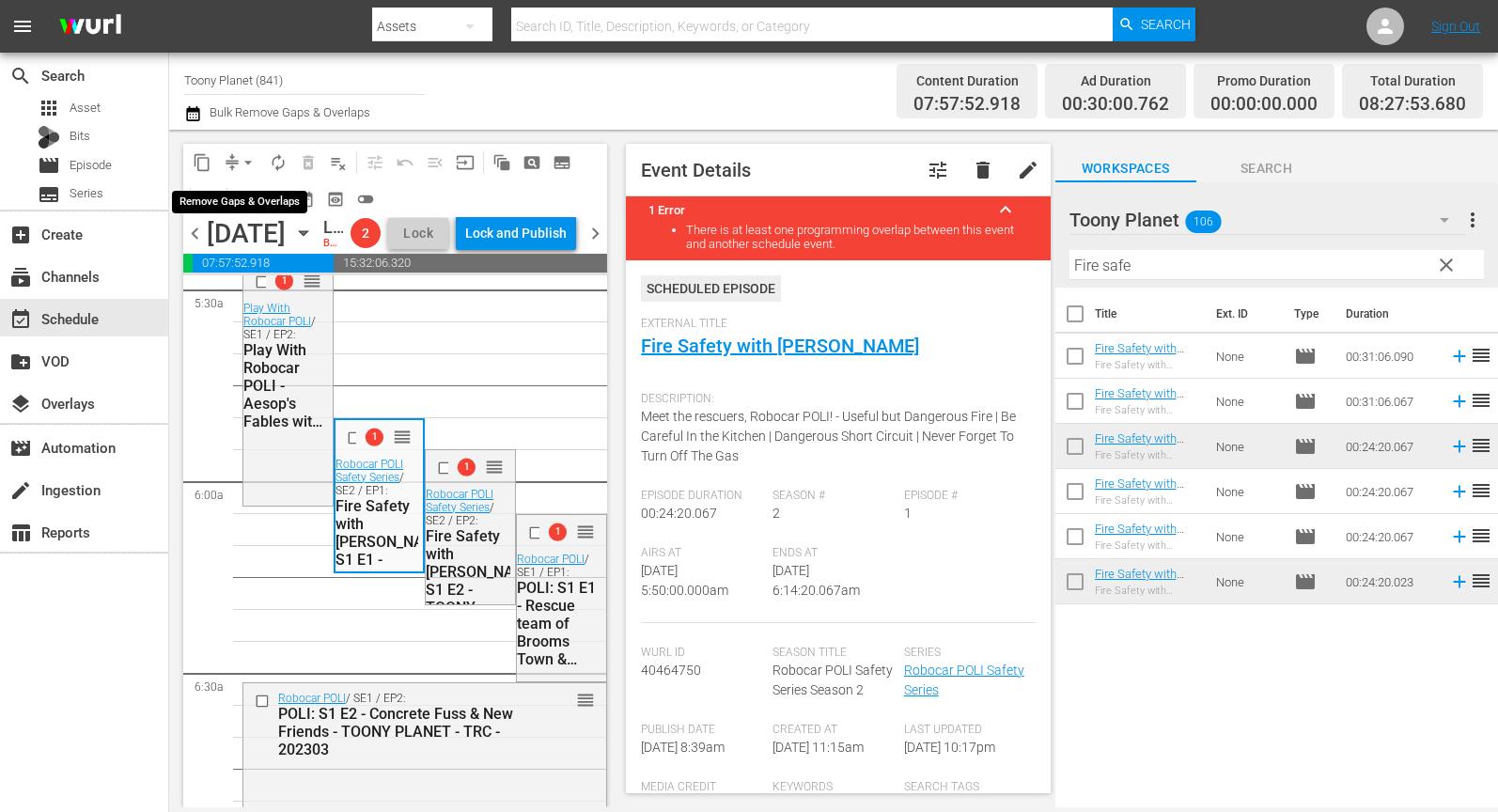 click on "arrow_drop_down" at bounding box center [248, 163] 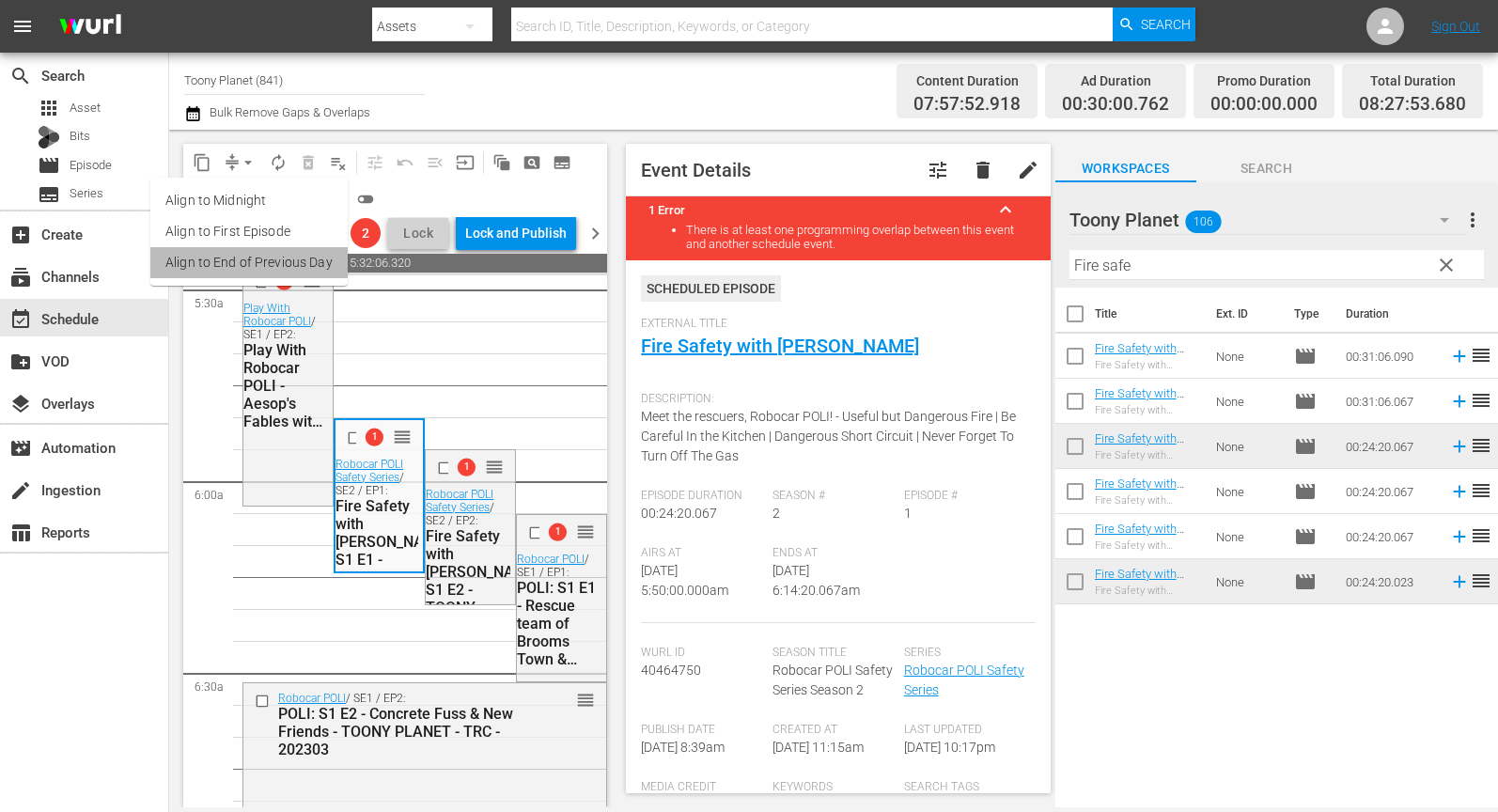 click on "Align to End of Previous Day" at bounding box center (249, 262) 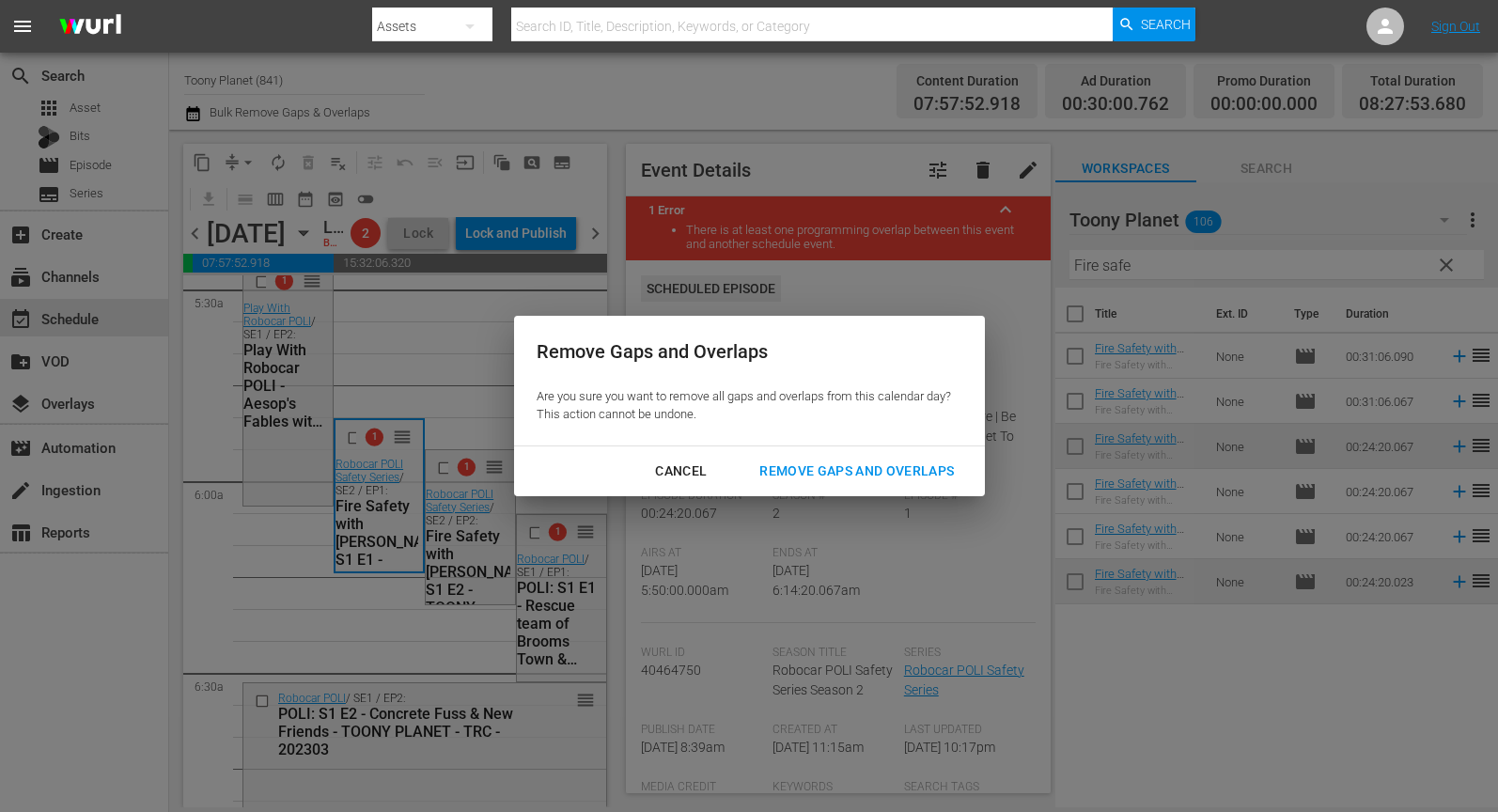 drag, startPoint x: 823, startPoint y: 470, endPoint x: 420, endPoint y: 480, distance: 403.124 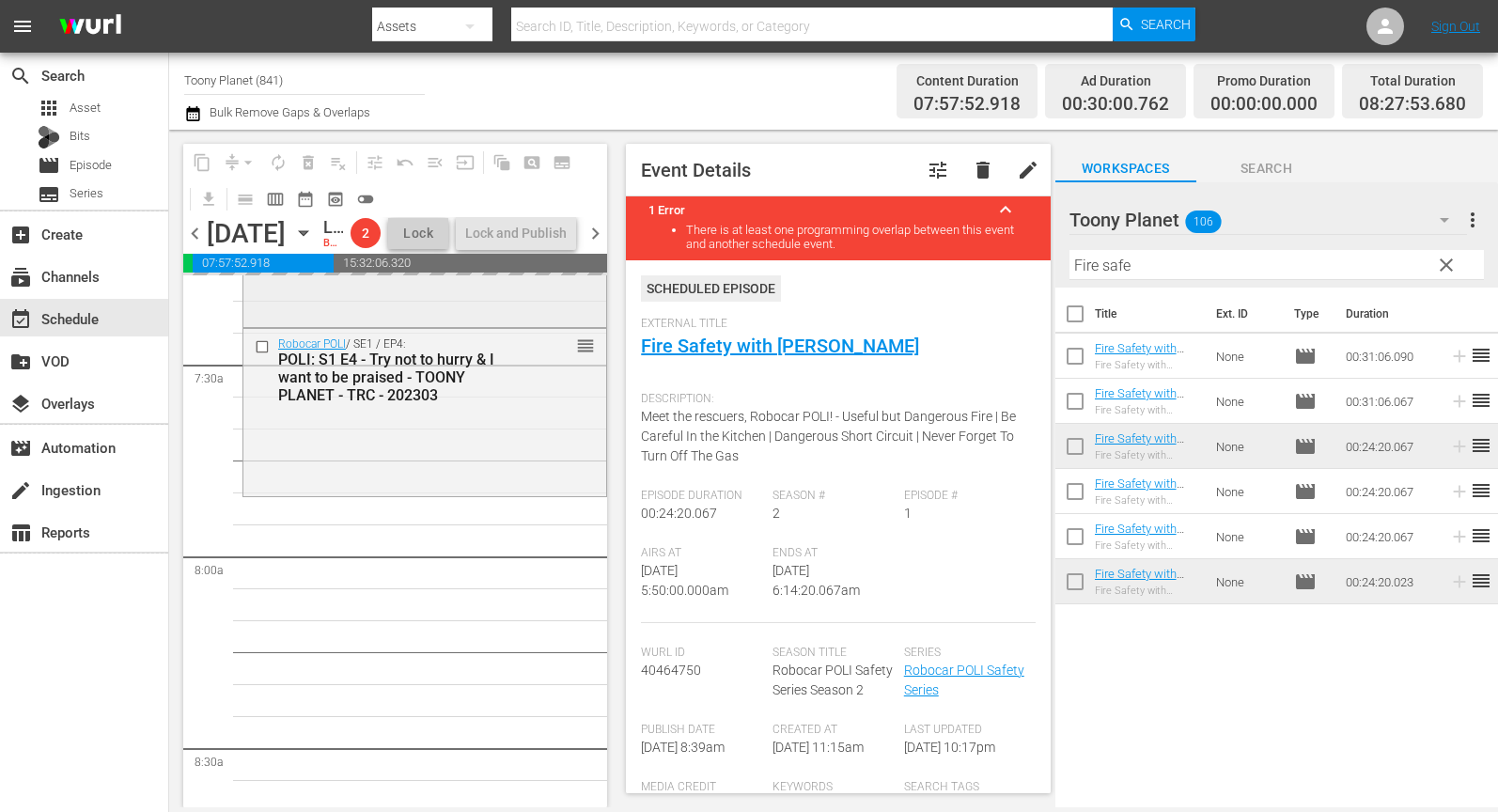 scroll, scrollTop: 2813, scrollLeft: 0, axis: vertical 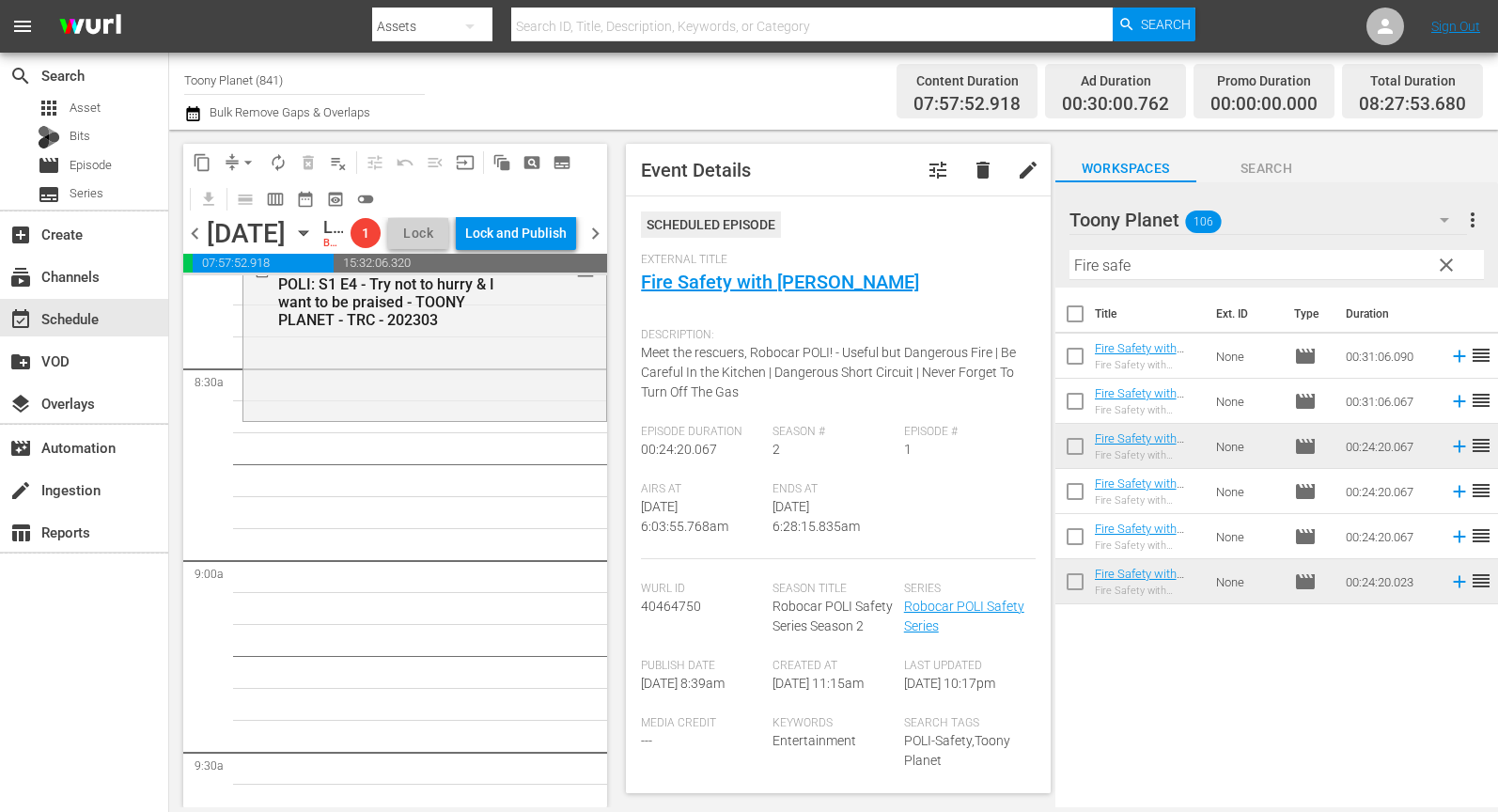 click on "Play With  Robocar POLI  / SE1 / EP2:
Play With Robocar POLI - Aesop's Fables with Robocar POLI - Toony Planet - TRC - 202405 reorder Robocar POLI  / SE4 / EP3:
POLI: S4 E3 - We Look Alike & Marine's Dream - TOONY PLANET - TRC - 202303 reorder Robocar POLI  / SE4 / EP5:
POLI: S4 E5 - Where's Bruny? & The Fortune Cookie - TOONY PLANET - TRC - 202303 reorder Robocar POLI  / SE4 / EP7:
POLI: S4 E7 - Move out! Battle in the Woods Part 1& Part2 - TOONY PLANET - TRC - 202303 reorder Robocar POLI  / SE4 / EP9:
POLI: S4 E9 Miracle at Tracky's Farm & Boom! Crash! Danger! - TOONY PLANET - TRC - 202303 reorder Robocar POLI  / SE4 / EP11:
POLI: S4 E11 - Thank you, Roy & Disappearance of Spooky - TOONY PLANET - TRC - 202303 reorder Robocar POLI  / SE4 / EP13:
POLI: S4 E13 - The Brooms Town Railroad Station & Our Fabulous New Friend - TOONY PLANET - TRC - 202303 reorder Robocar POLI  / SE4 / EP10:
POLI: S4 E10 - Camp's Secret Plan & Fishing Commotion - TOONY PLANET - TRC - 202303 reorder Robocar POLI" at bounding box center (425, 1710) 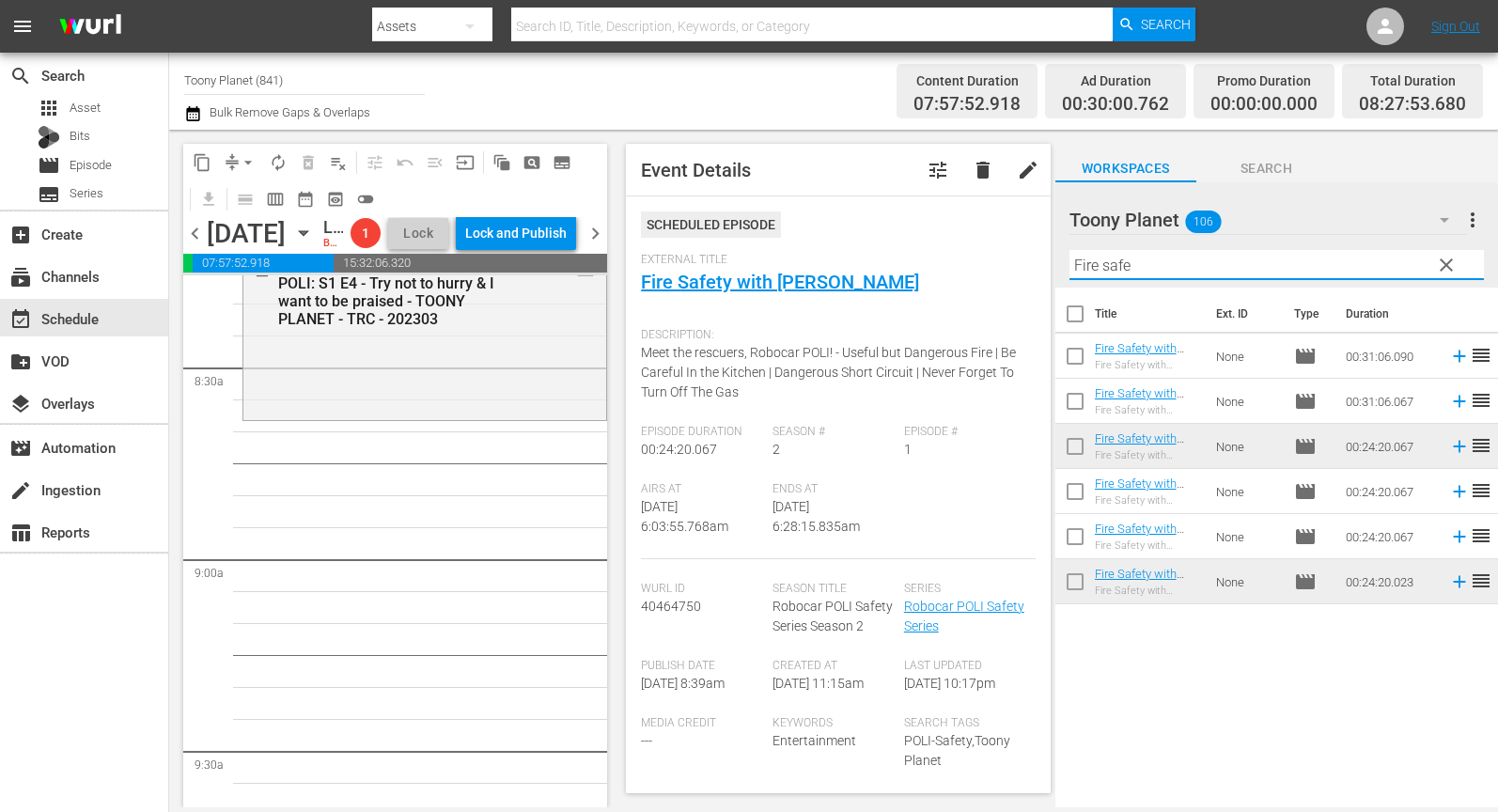 drag, startPoint x: 1150, startPoint y: 266, endPoint x: 983, endPoint y: 238, distance: 169.33104 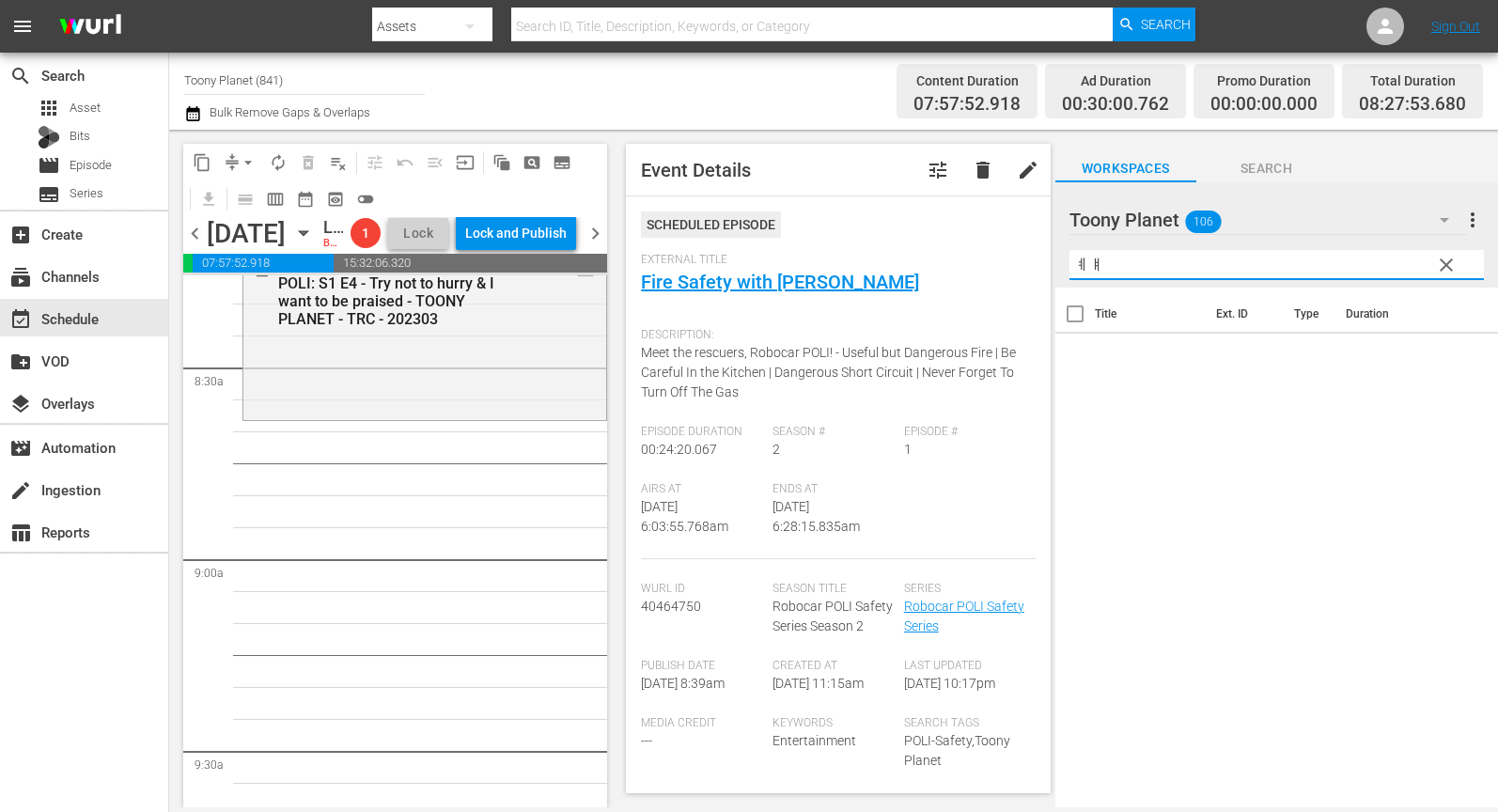 type on "ㅖ" 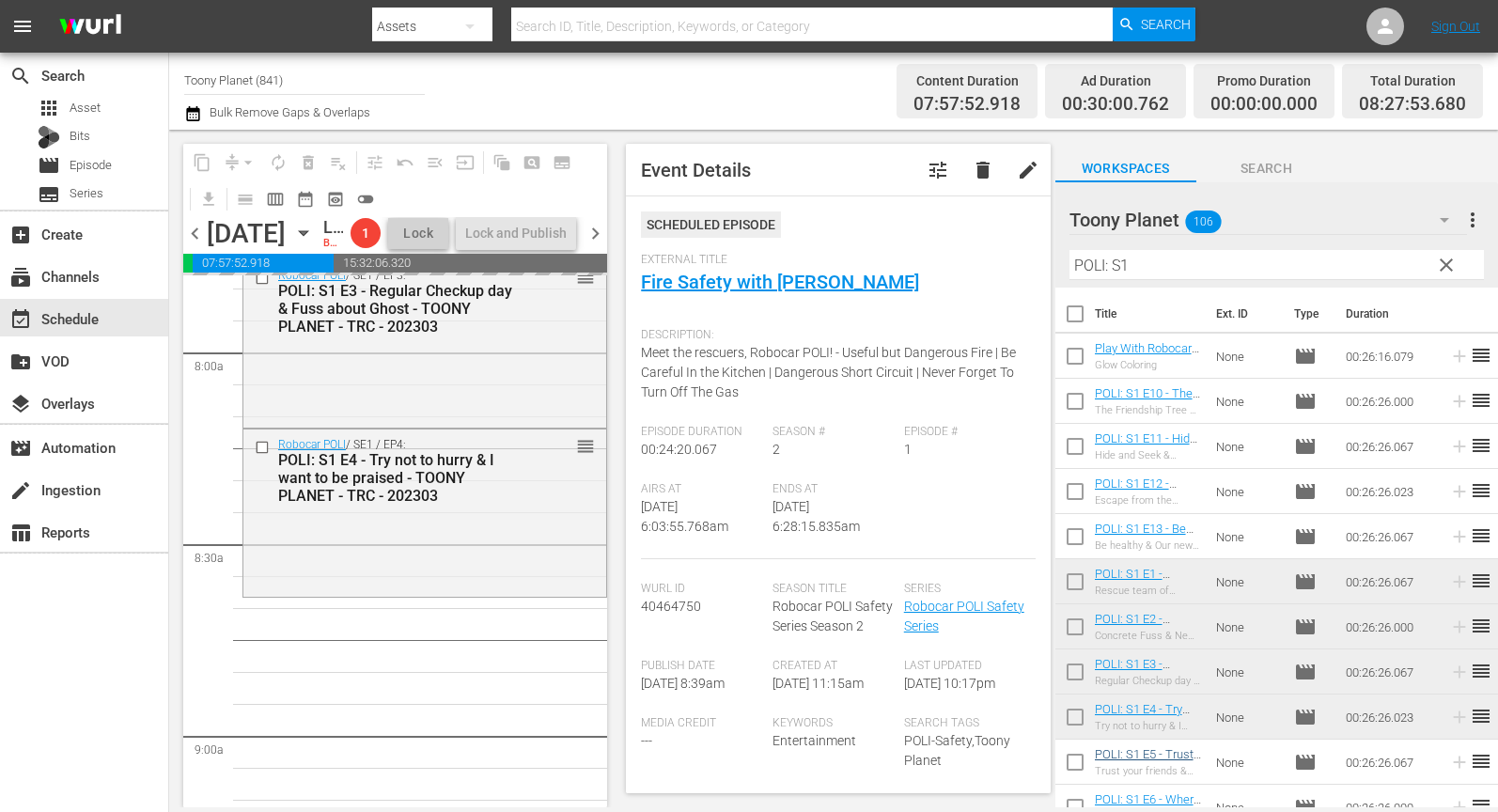 scroll, scrollTop: 3131, scrollLeft: 0, axis: vertical 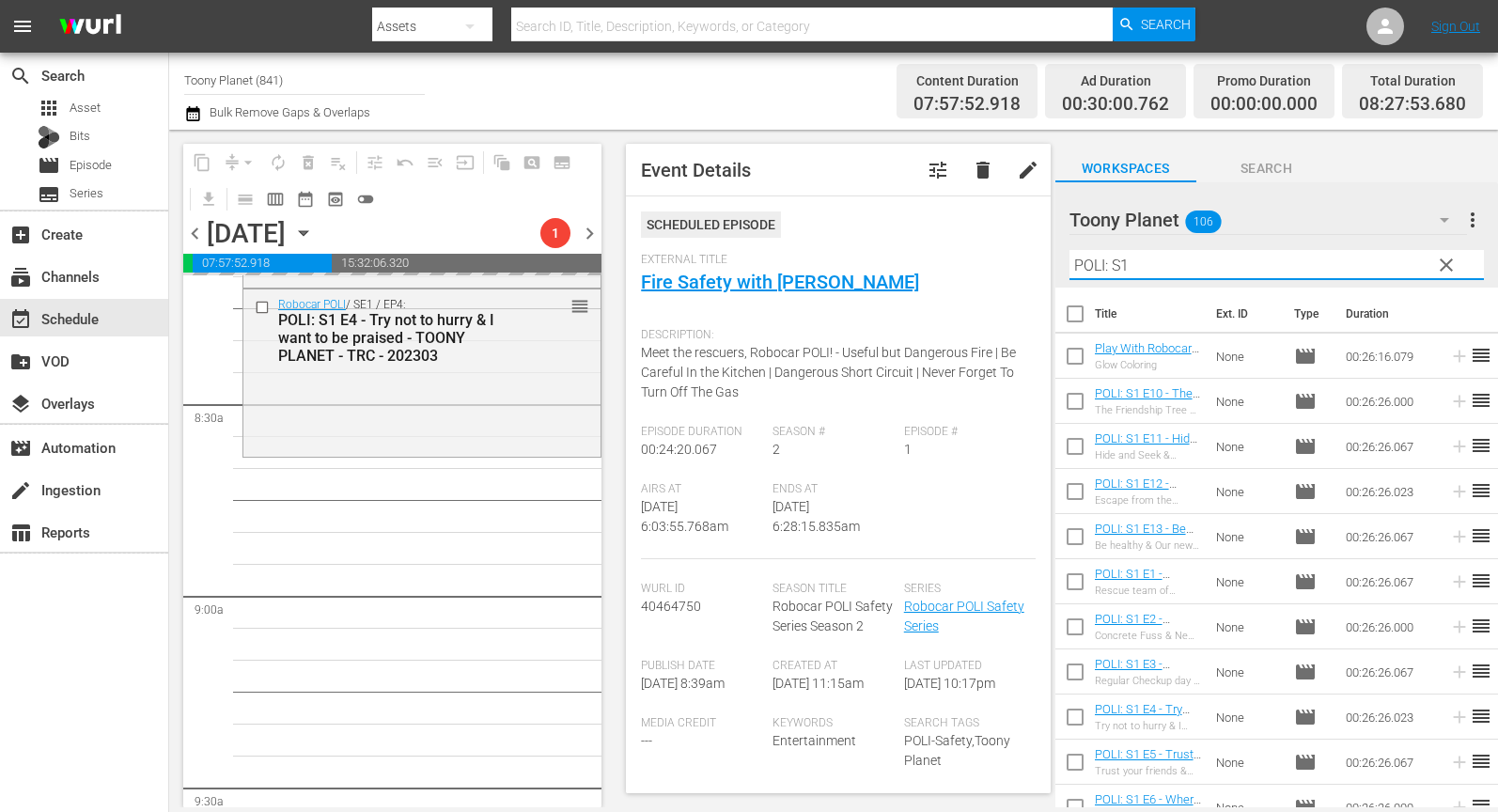 drag, startPoint x: 1157, startPoint y: 264, endPoint x: 1006, endPoint y: 261, distance: 151.0298 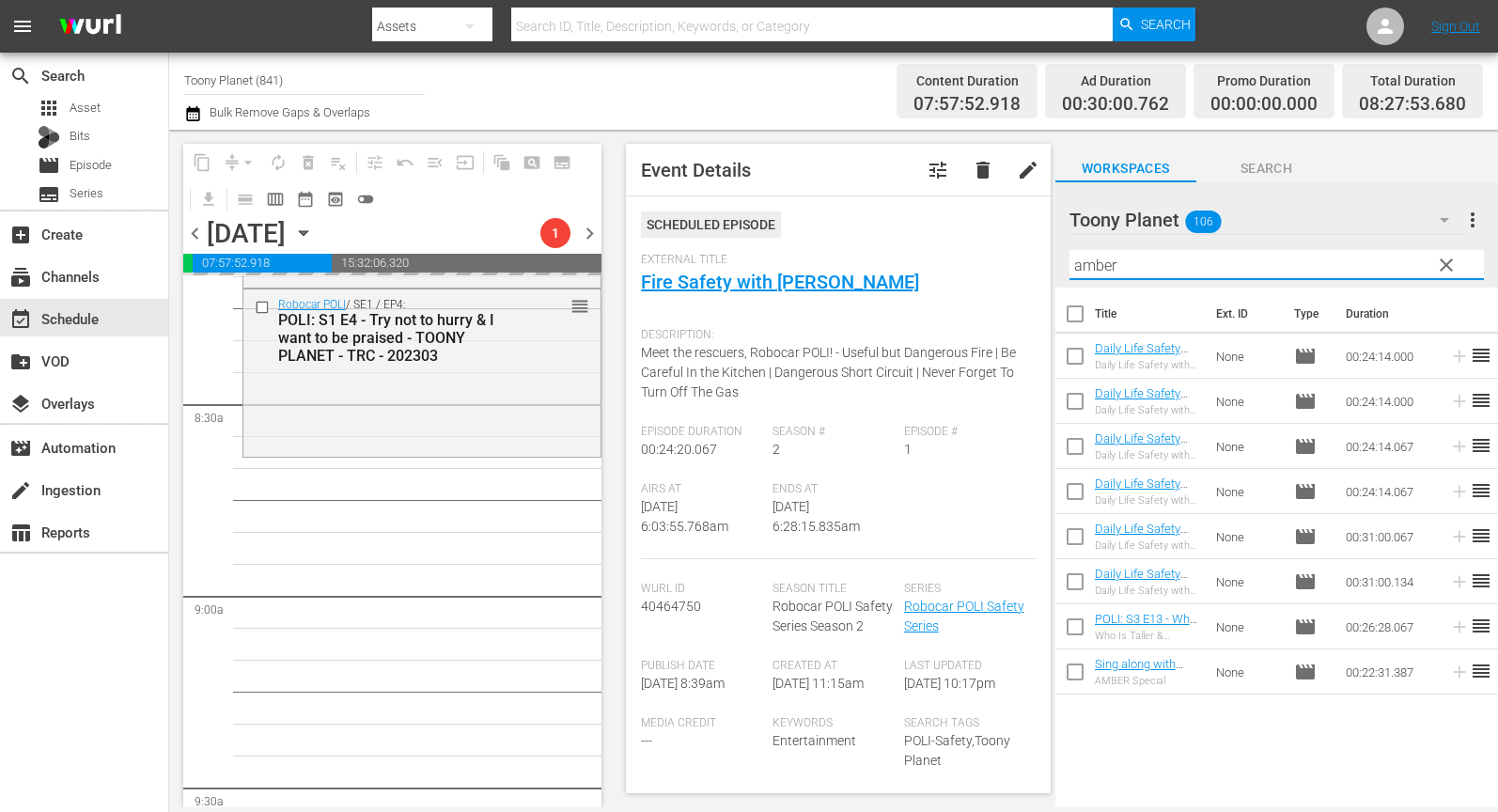 drag, startPoint x: 1143, startPoint y: 266, endPoint x: 1009, endPoint y: 255, distance: 134.45073 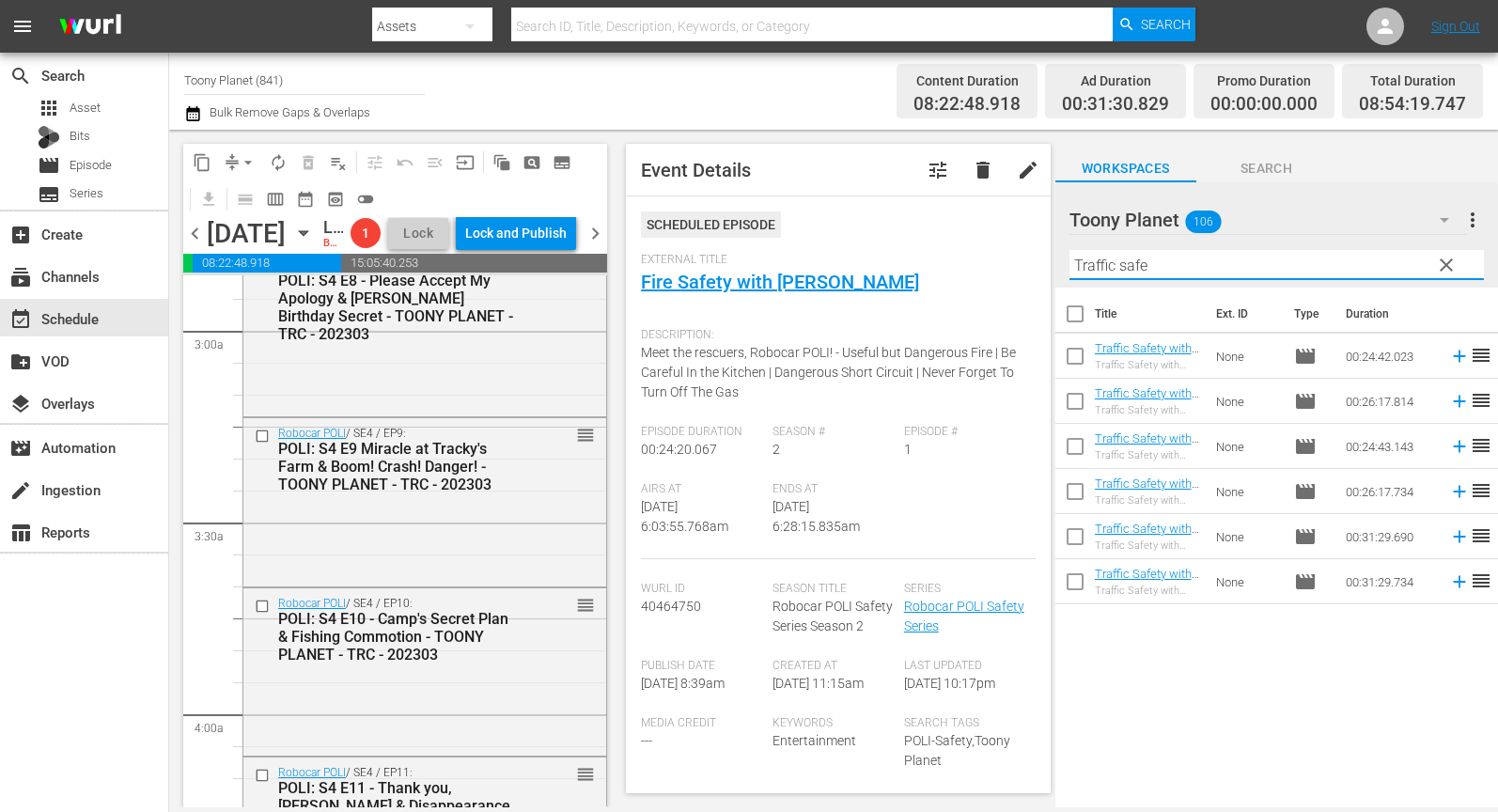 scroll, scrollTop: 835, scrollLeft: 0, axis: vertical 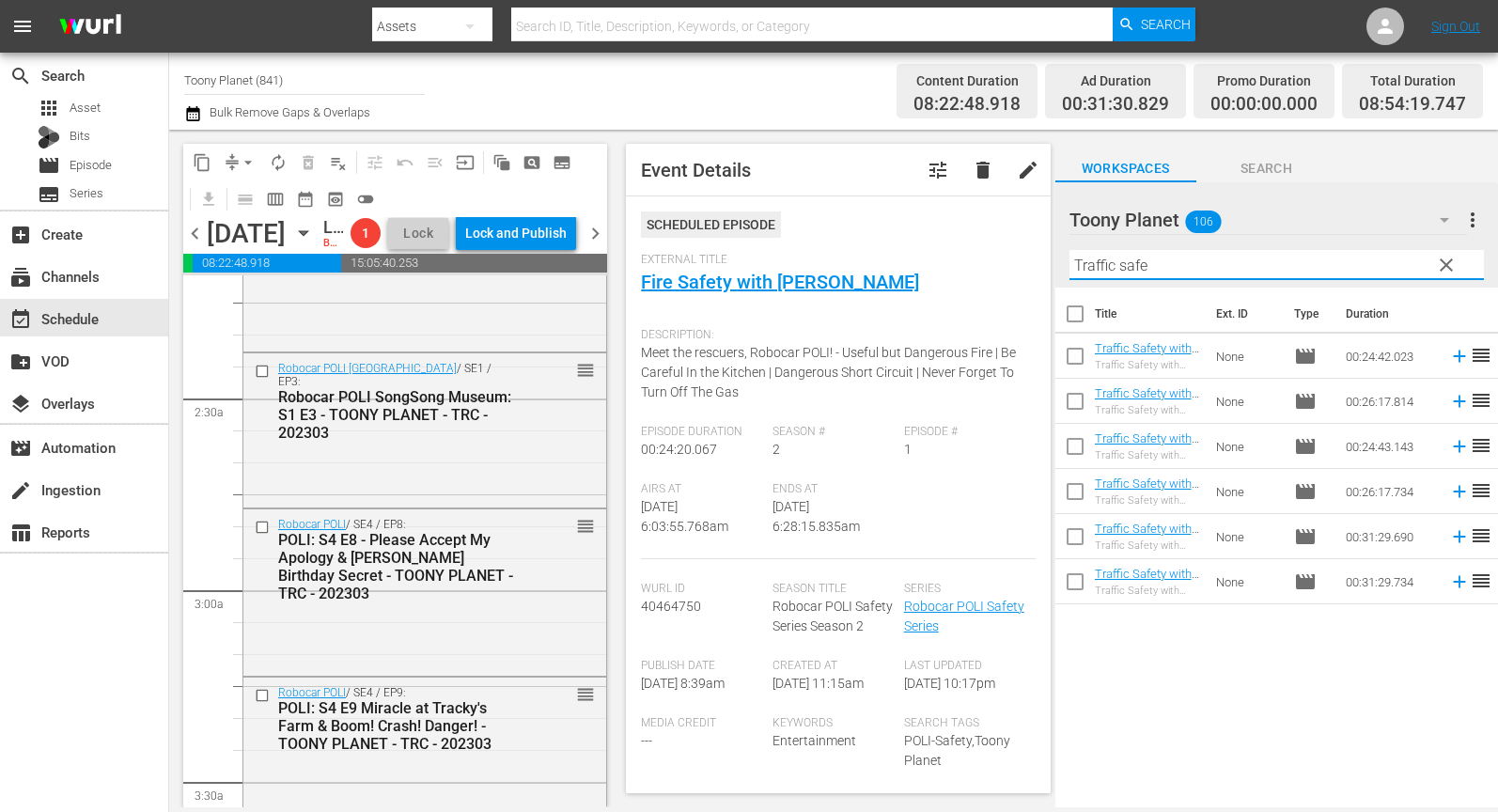 click on "Robocar POLI SongSong Museum: S1 E3 - TOONY PLANET - TRC - 202303" at bounding box center [398, 414] 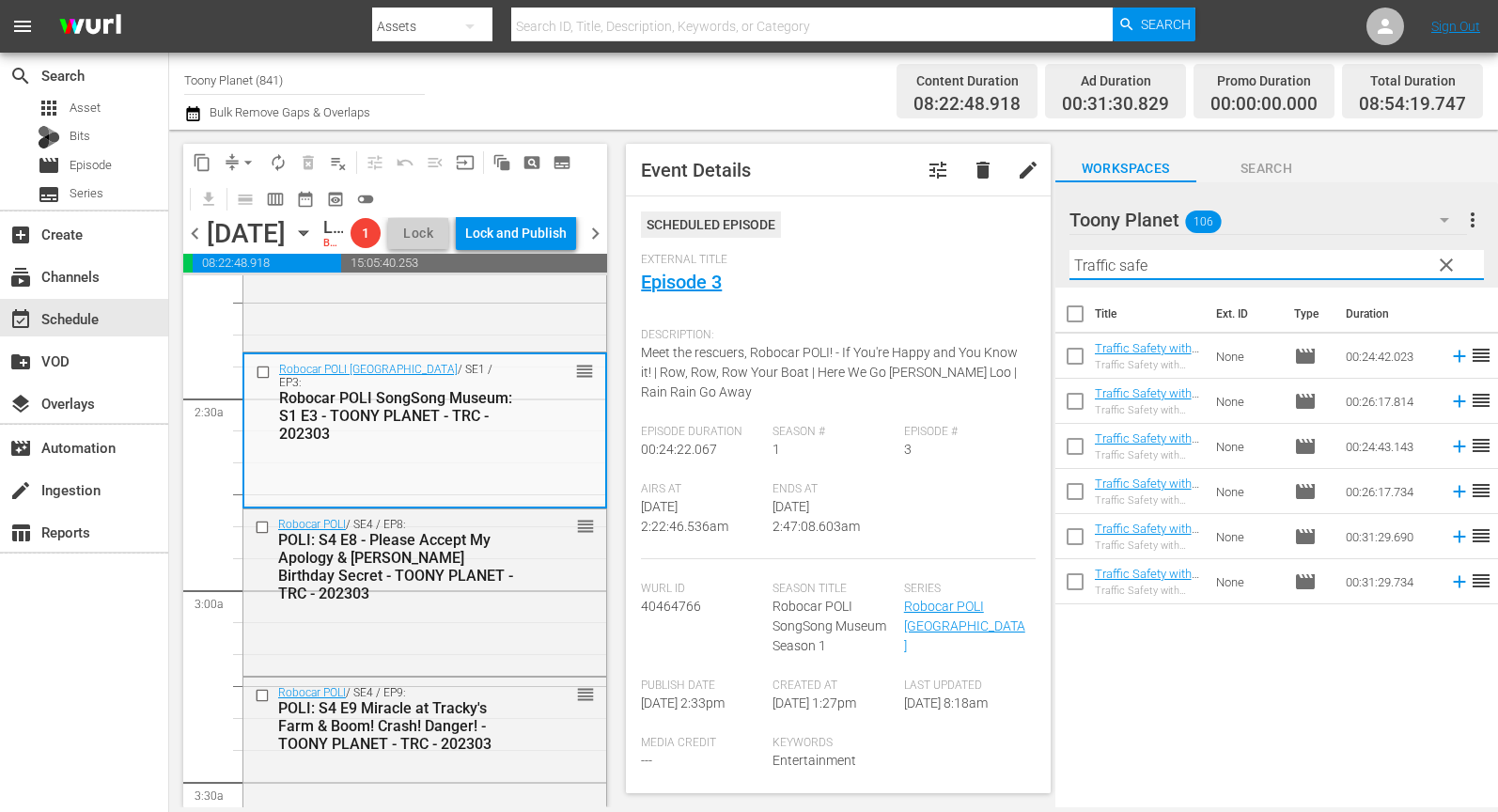 drag, startPoint x: 1038, startPoint y: 247, endPoint x: 1020, endPoint y: 247, distance: 18 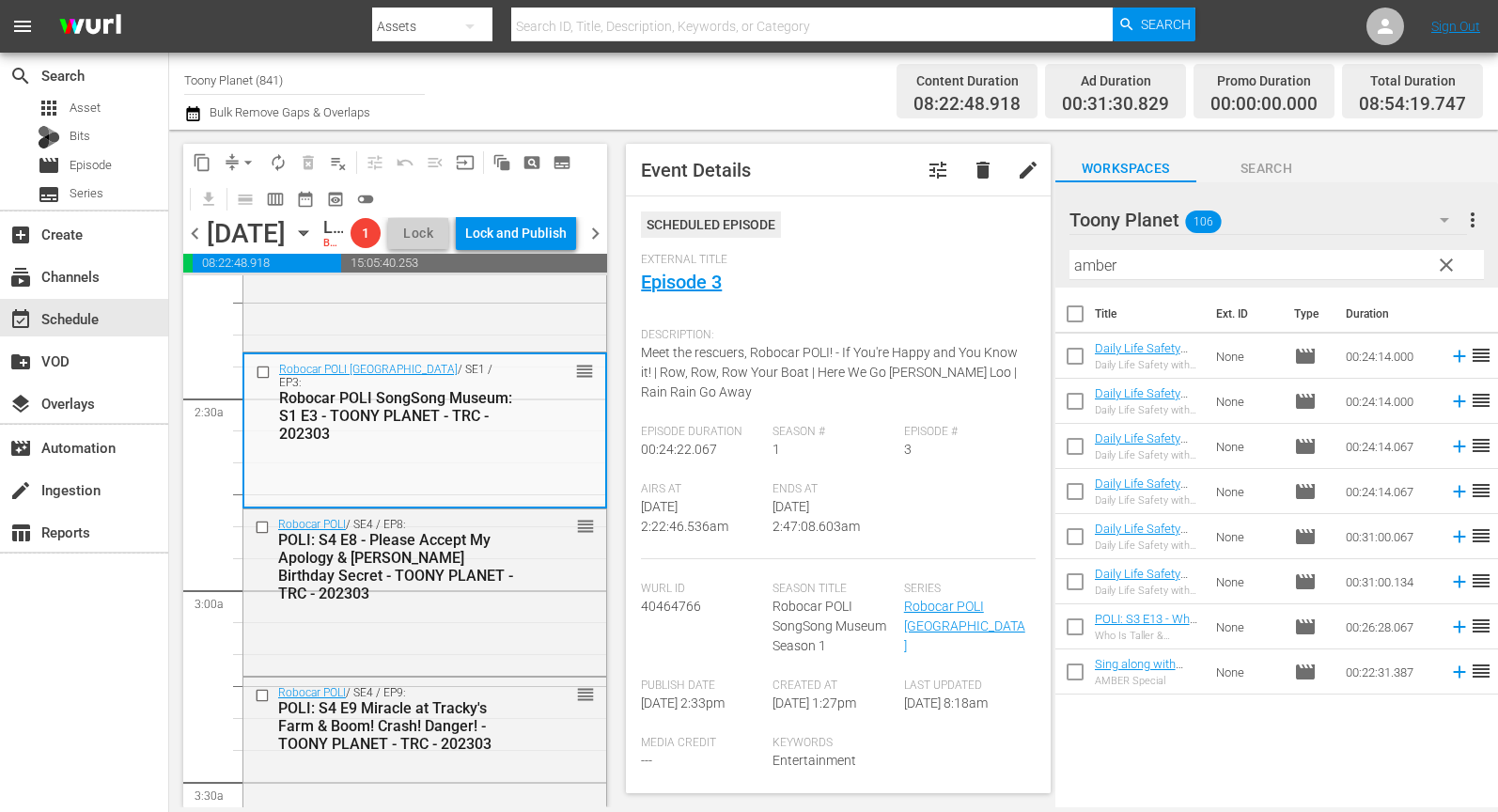drag, startPoint x: 1164, startPoint y: 776, endPoint x: 1164, endPoint y: 752, distance: 24 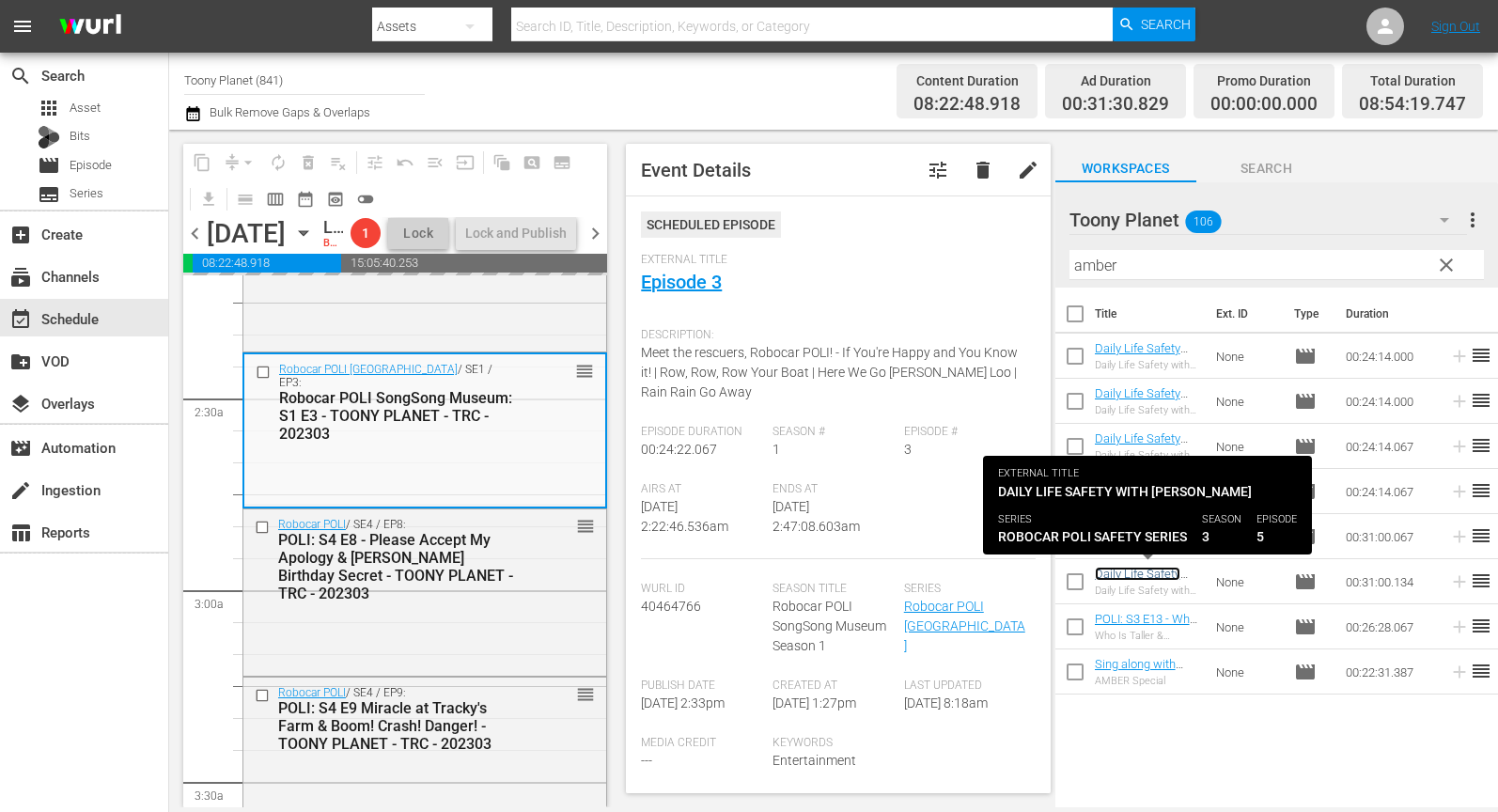 scroll, scrollTop: 897, scrollLeft: 0, axis: vertical 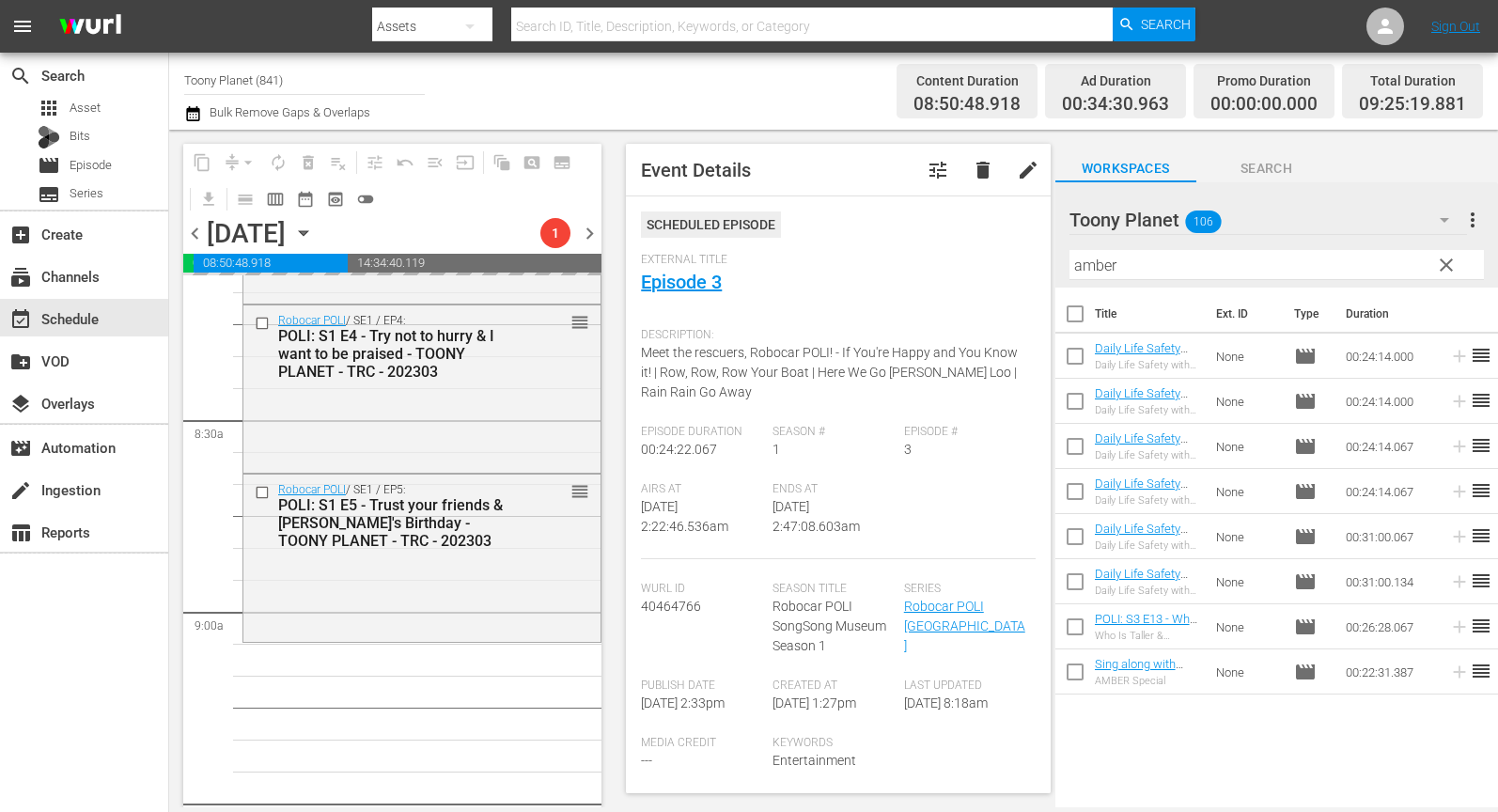 drag, startPoint x: 1155, startPoint y: 534, endPoint x: 489, endPoint y: 2, distance: 852.39662 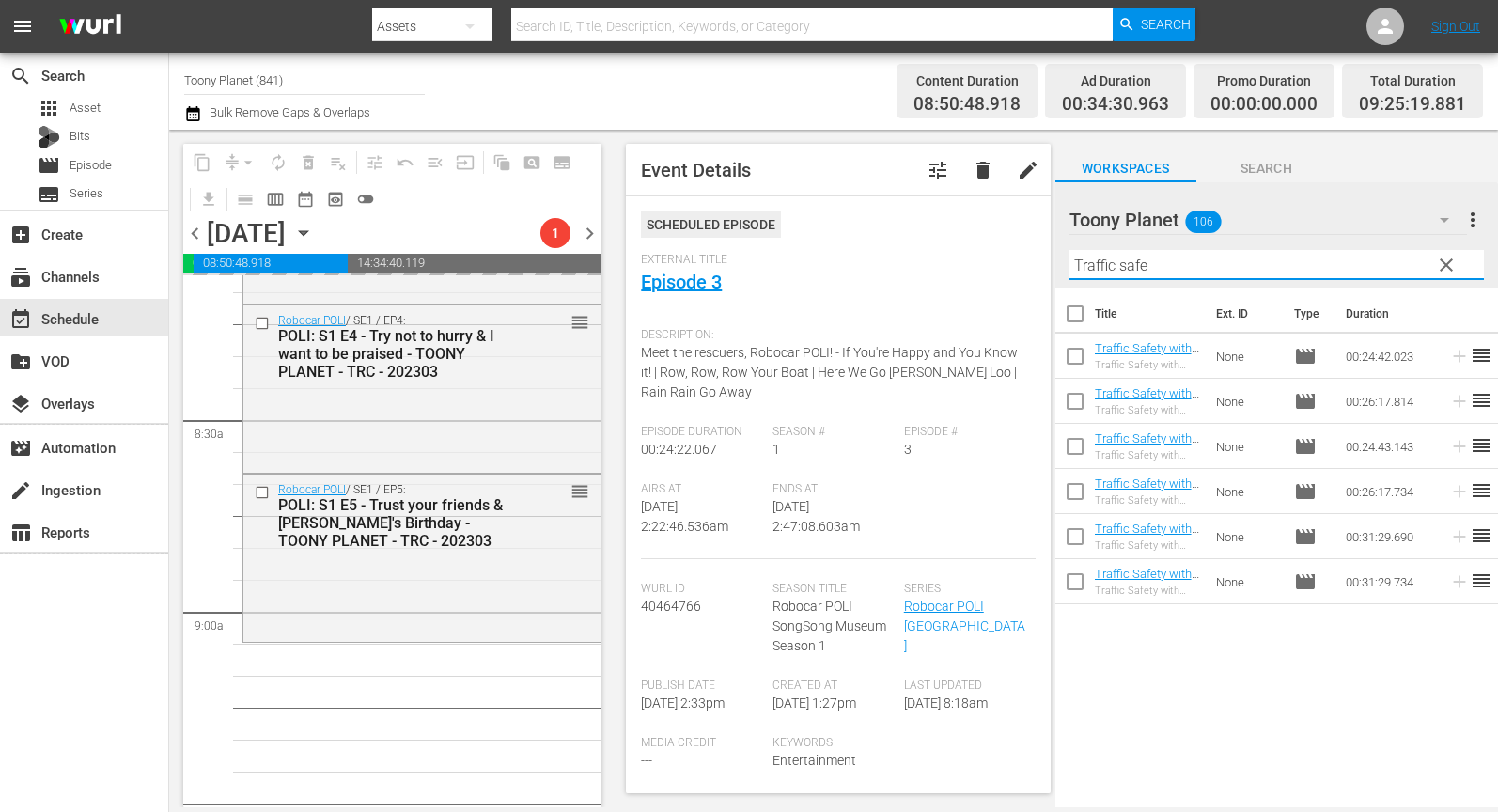drag, startPoint x: 1160, startPoint y: 265, endPoint x: 982, endPoint y: 242, distance: 179.4798 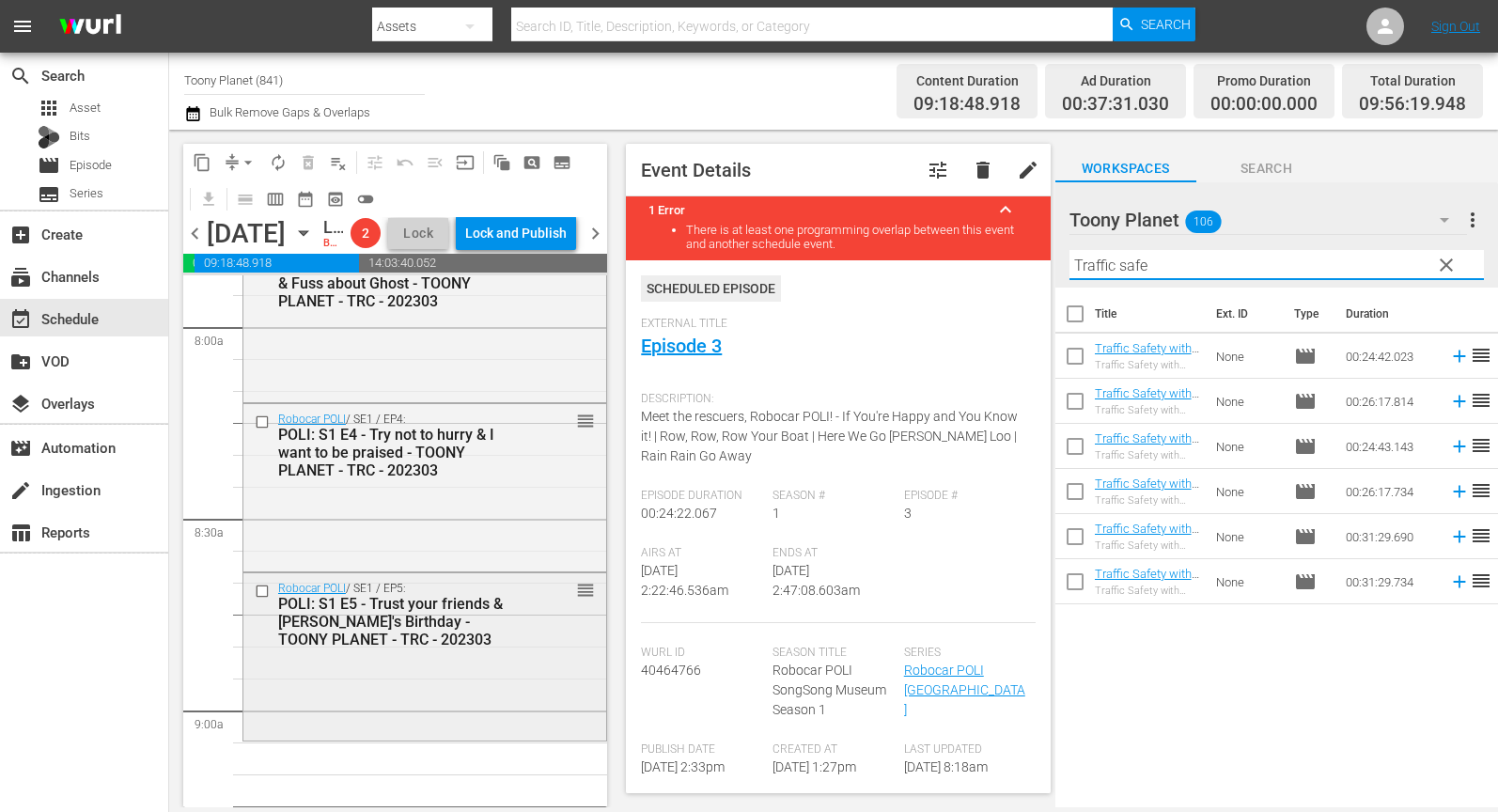 scroll, scrollTop: 3040, scrollLeft: 0, axis: vertical 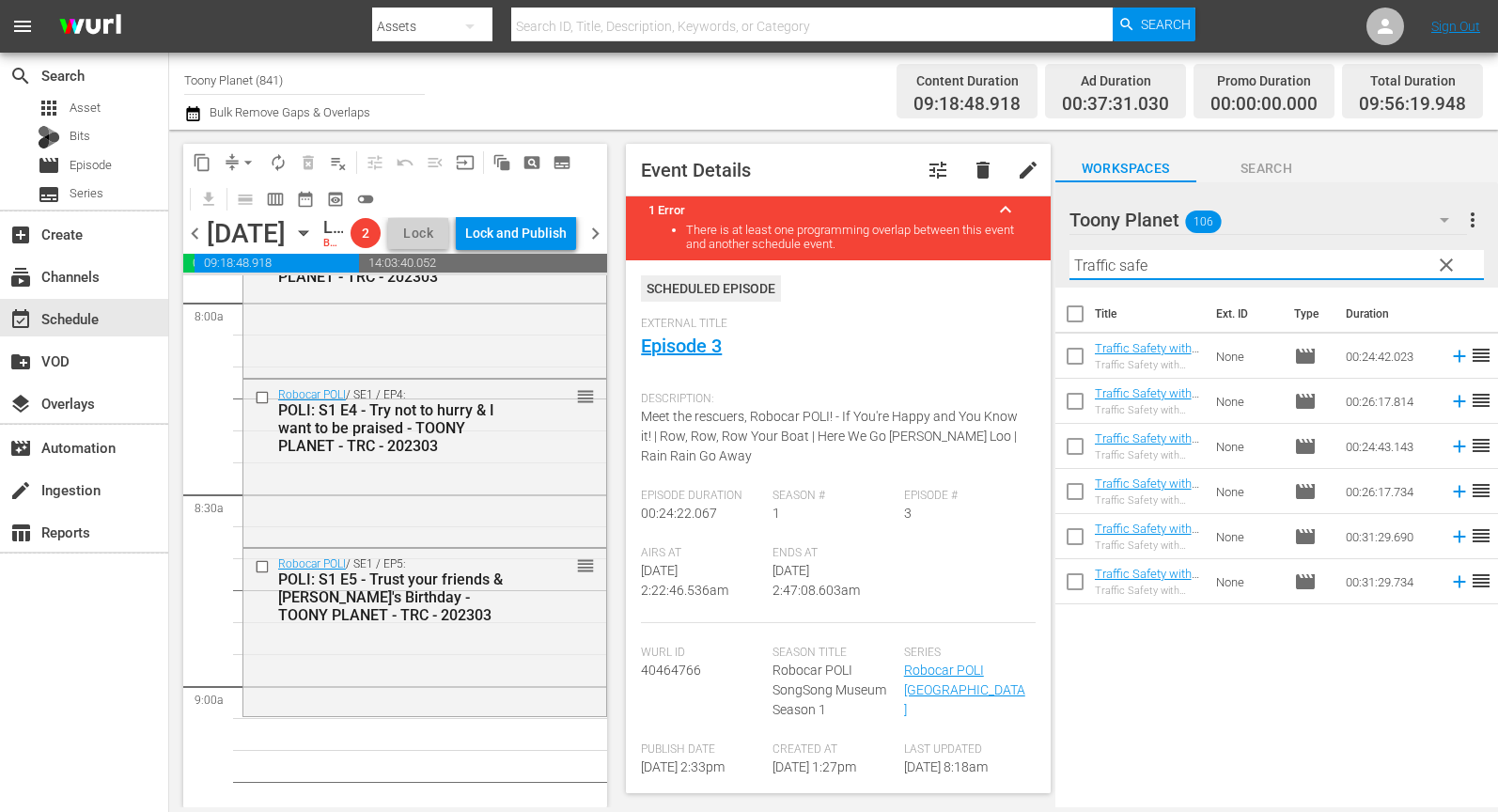 drag, startPoint x: 390, startPoint y: 648, endPoint x: 890, endPoint y: 464, distance: 532.7814 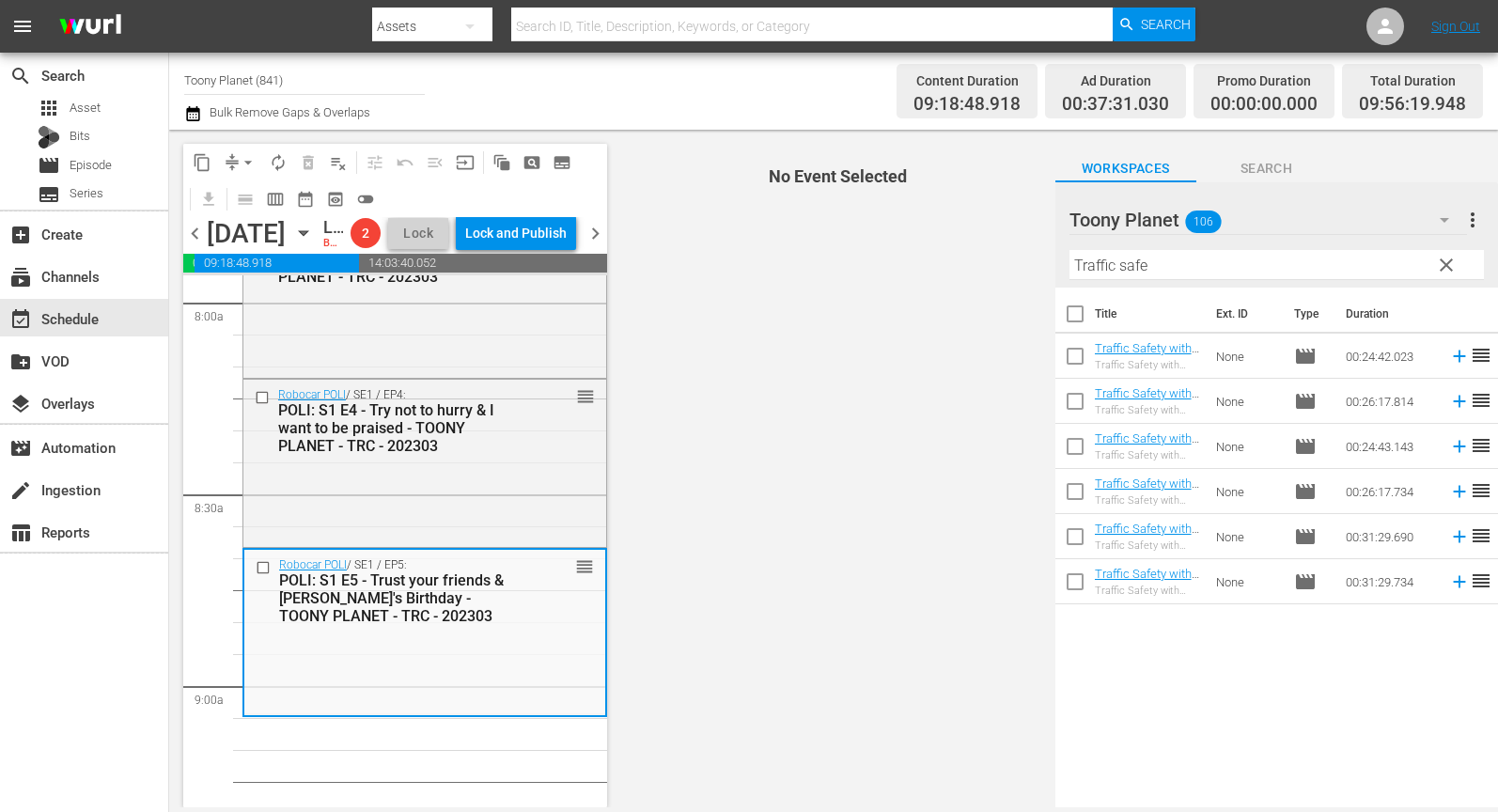 drag, startPoint x: 1167, startPoint y: 269, endPoint x: 1077, endPoint y: 280, distance: 90.66973 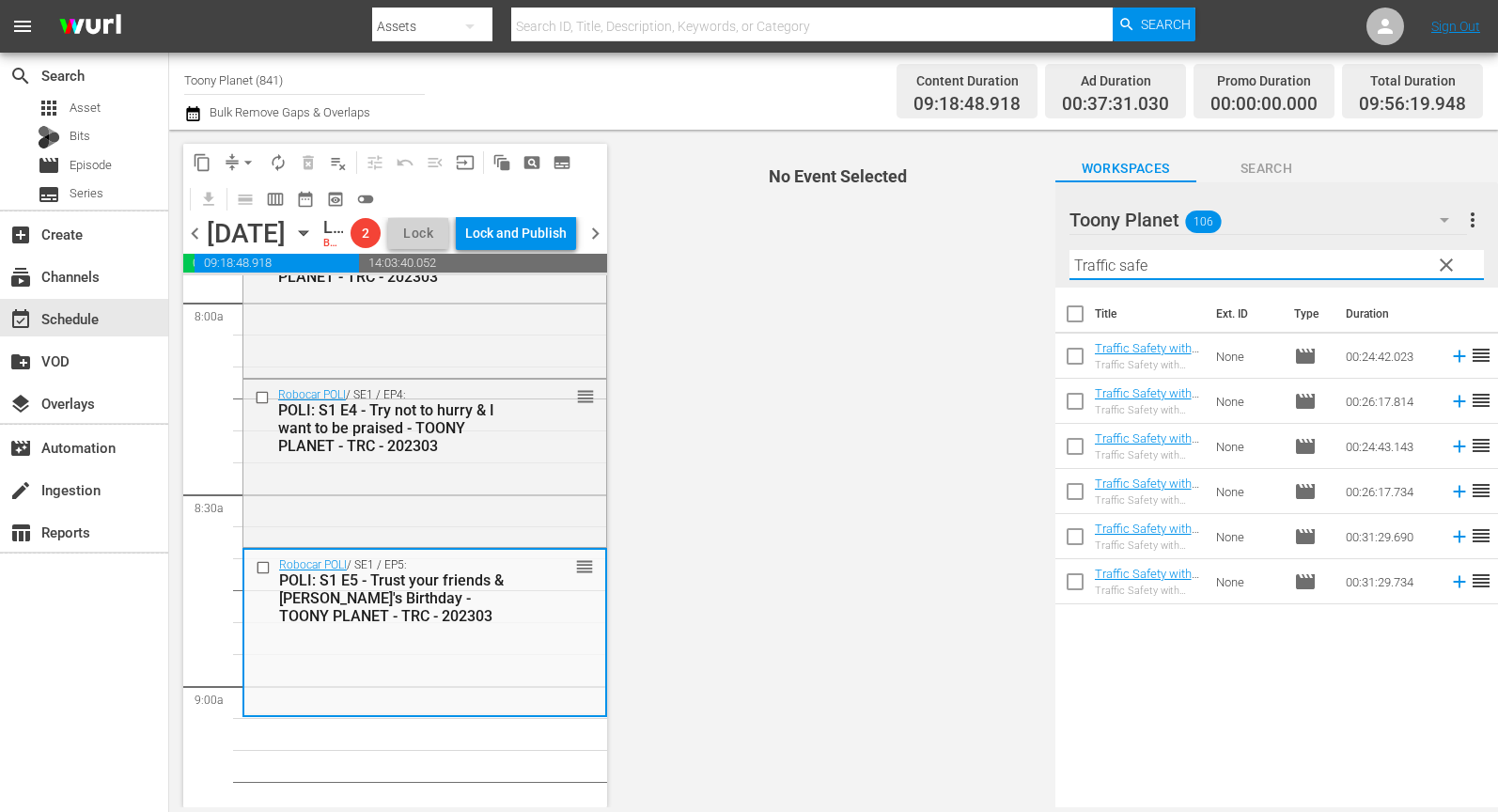 drag, startPoint x: 900, startPoint y: 417, endPoint x: 929, endPoint y: 424, distance: 29.832868 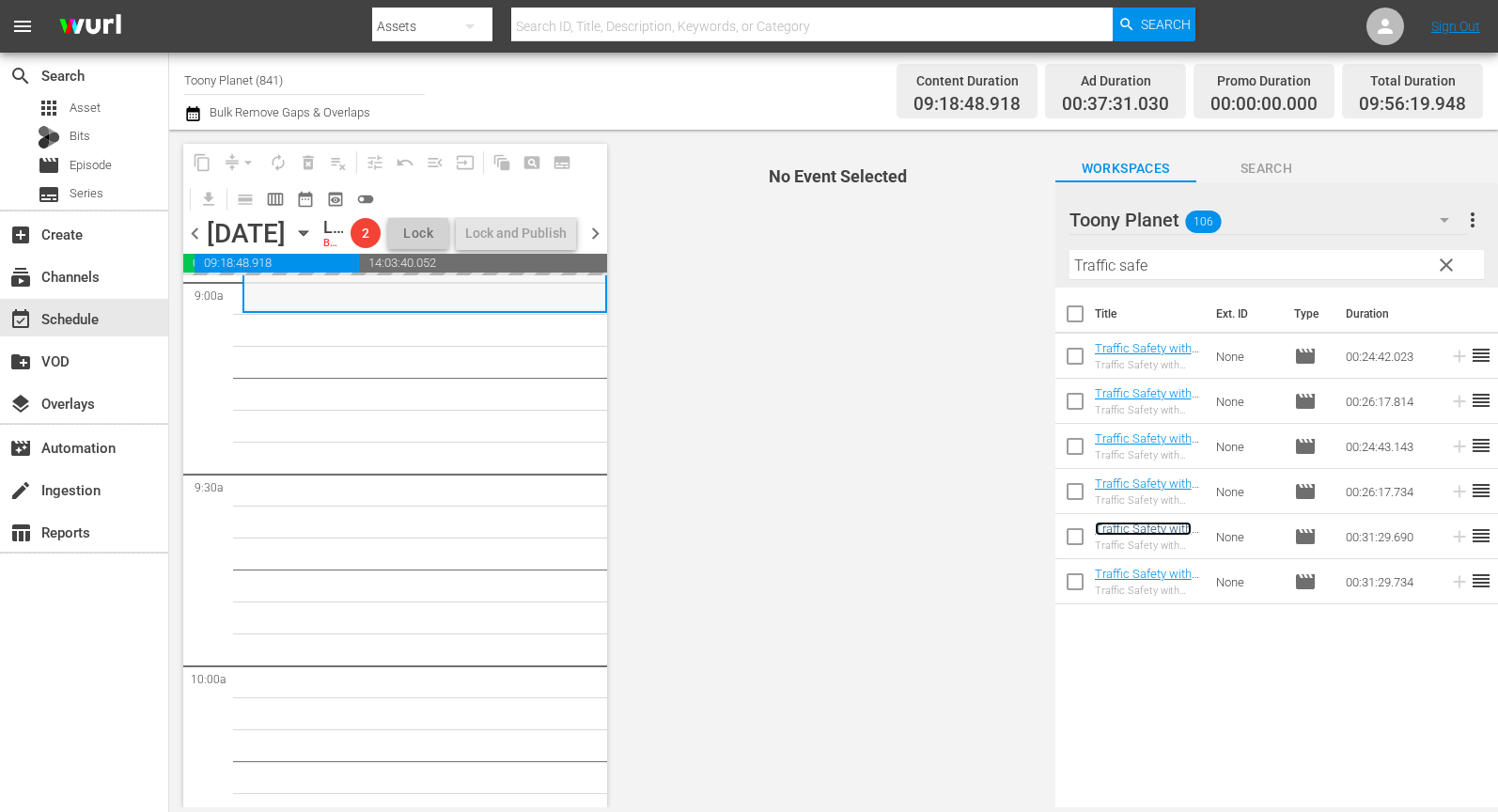 scroll, scrollTop: 3462, scrollLeft: 0, axis: vertical 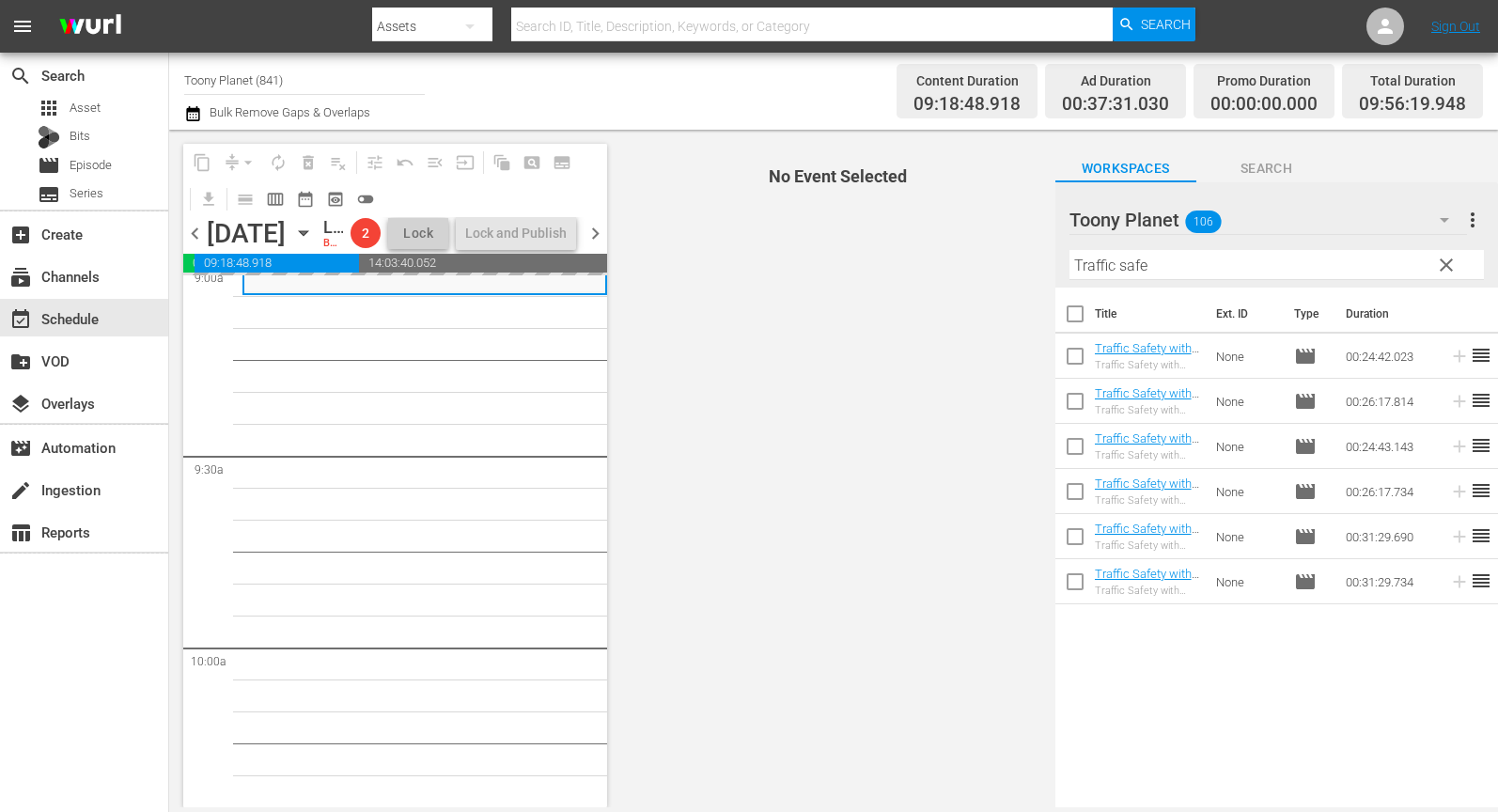 click on "No Event Selected" at bounding box center (833, 468) 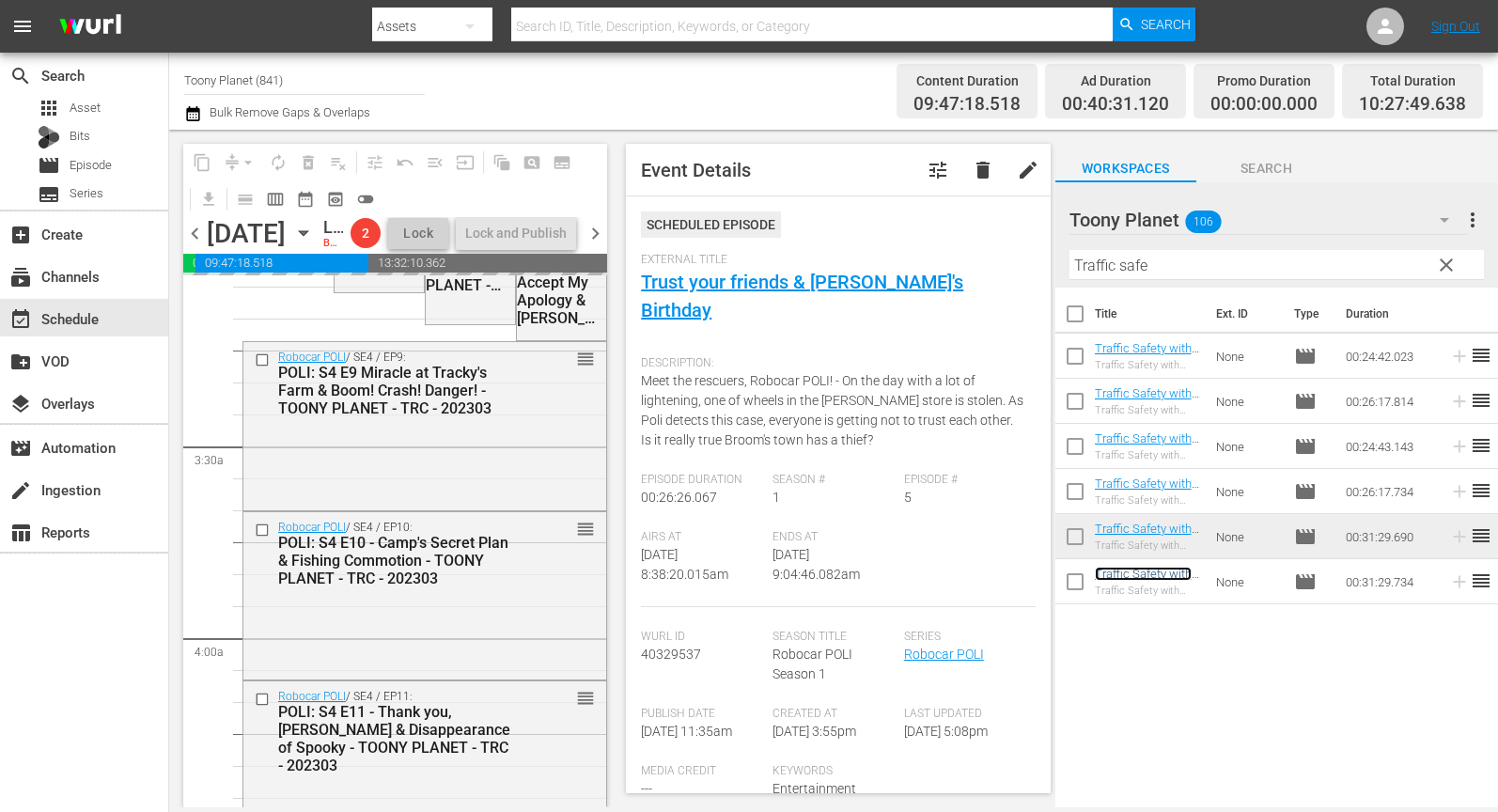 scroll, scrollTop: 0, scrollLeft: 0, axis: both 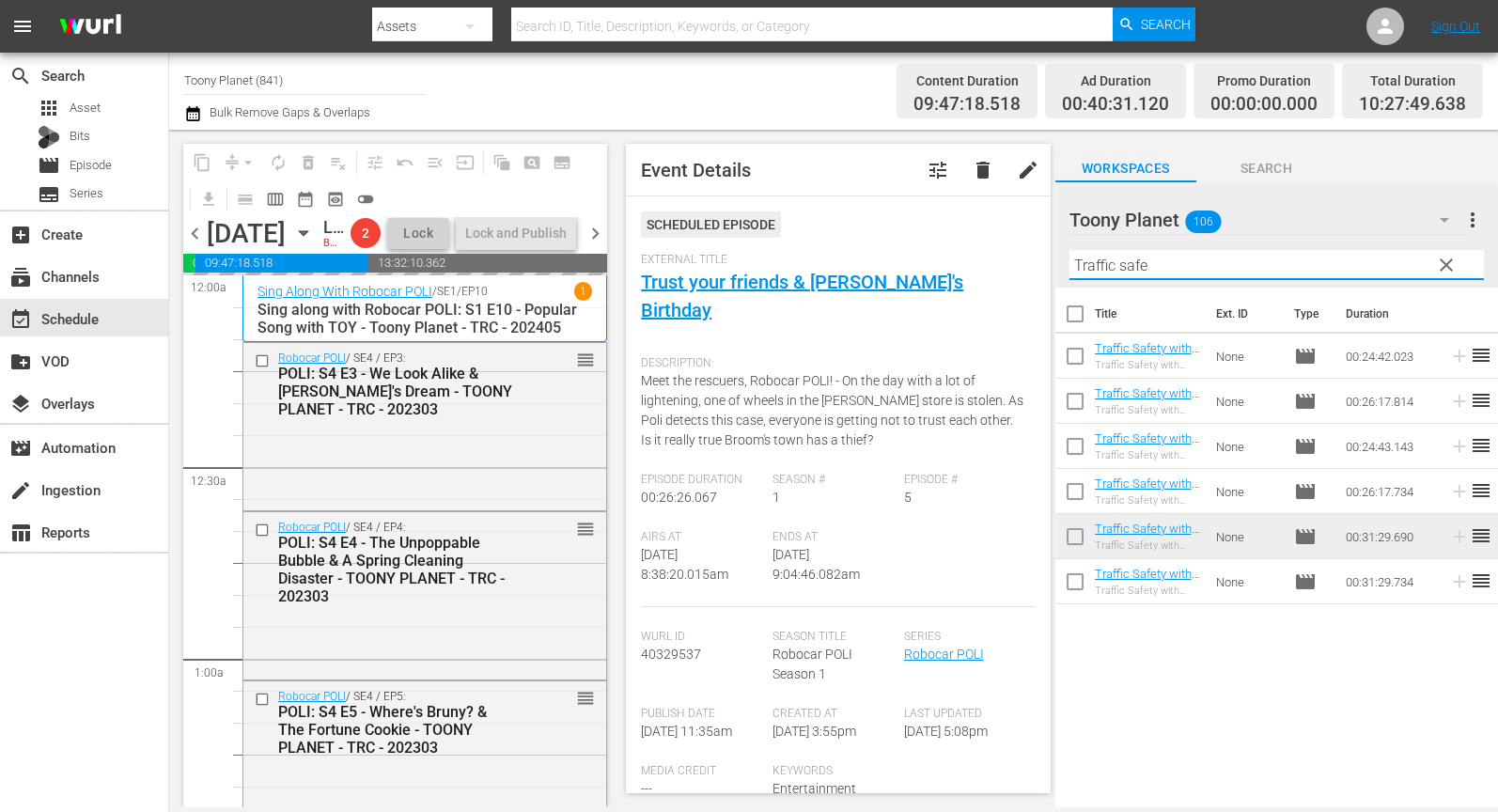 drag, startPoint x: 1199, startPoint y: 254, endPoint x: 847, endPoint y: 243, distance: 352.1718 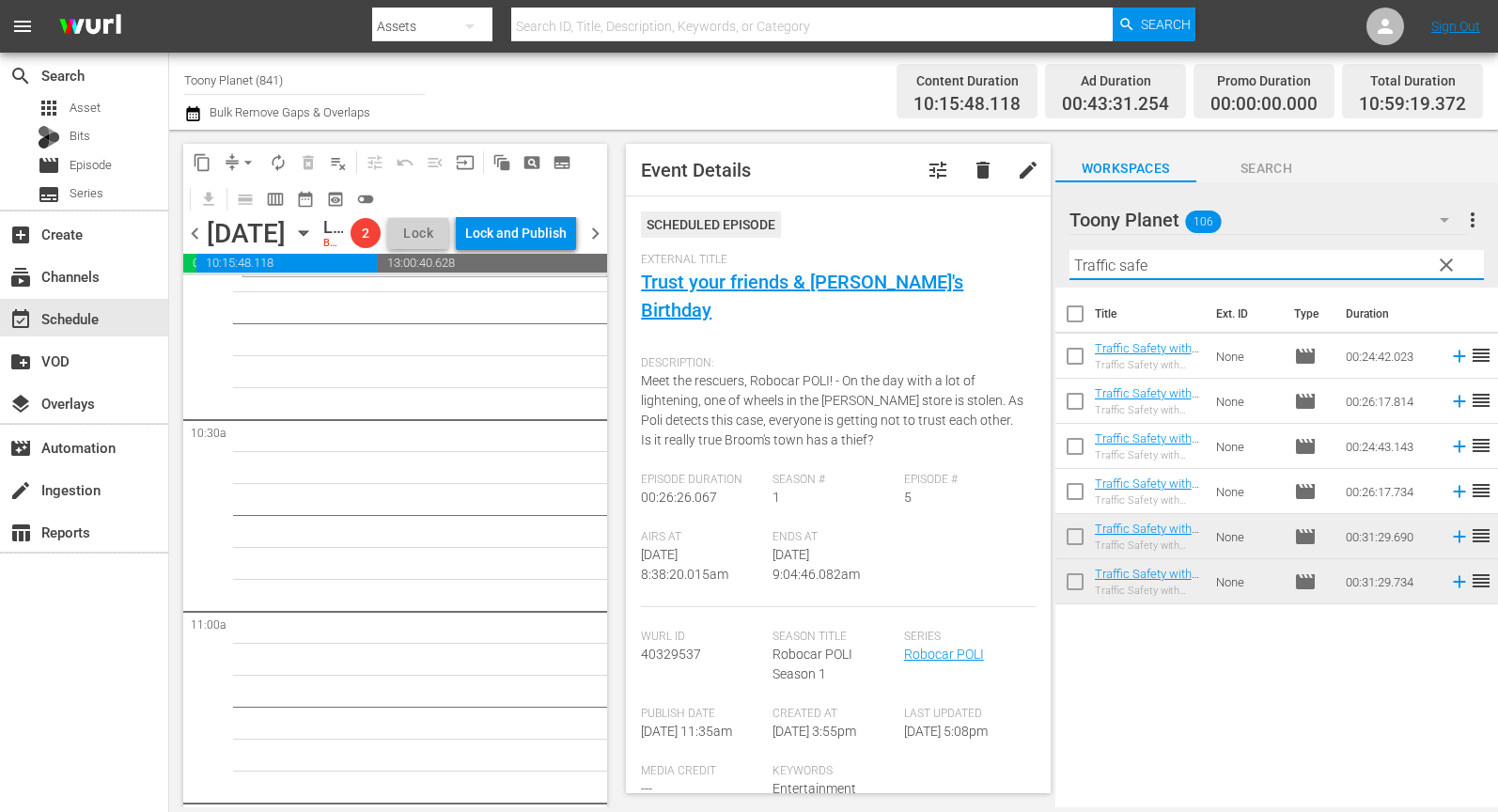 scroll, scrollTop: 3563, scrollLeft: 0, axis: vertical 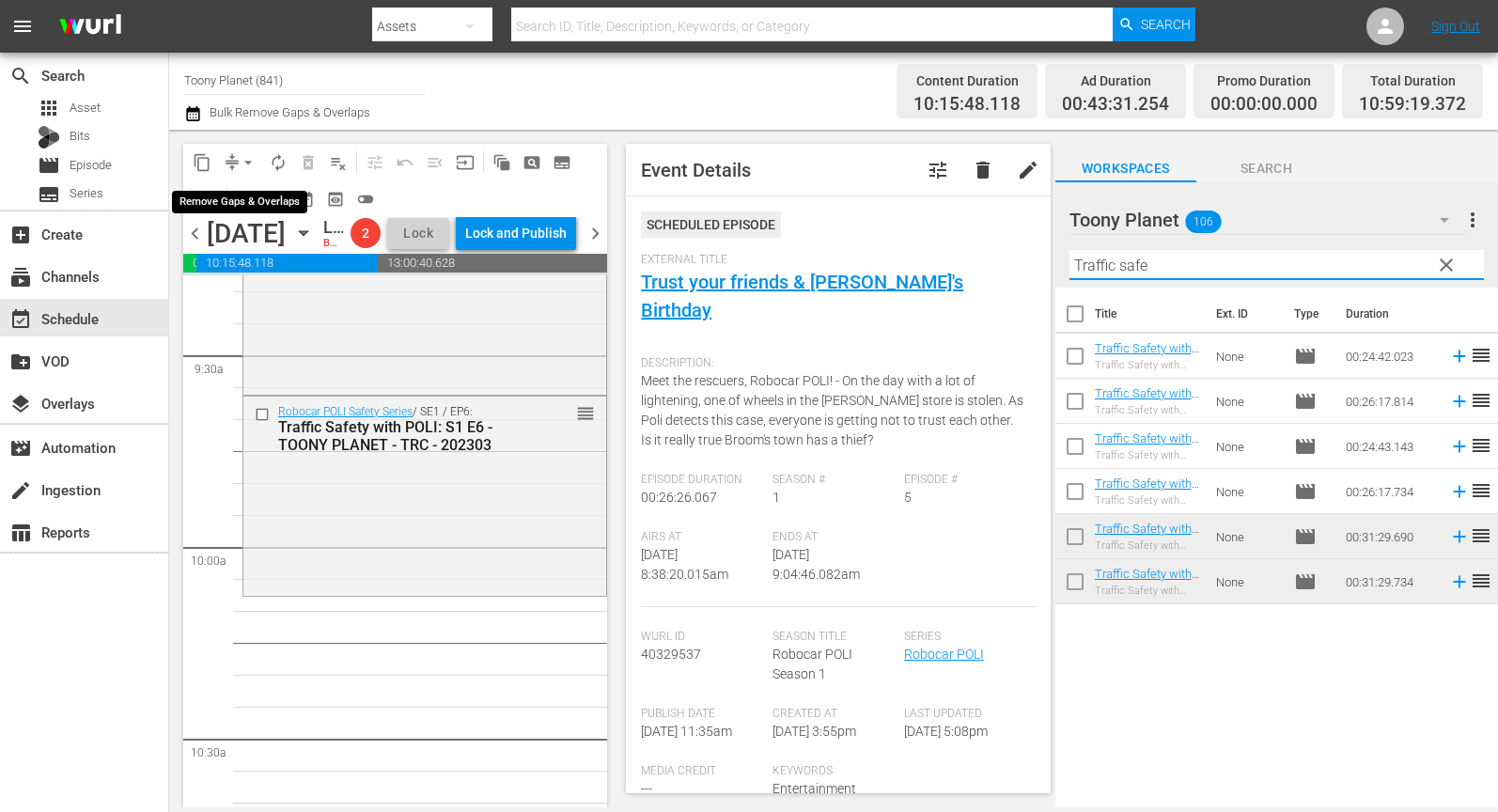 click on "arrow_drop_down" at bounding box center (248, 163) 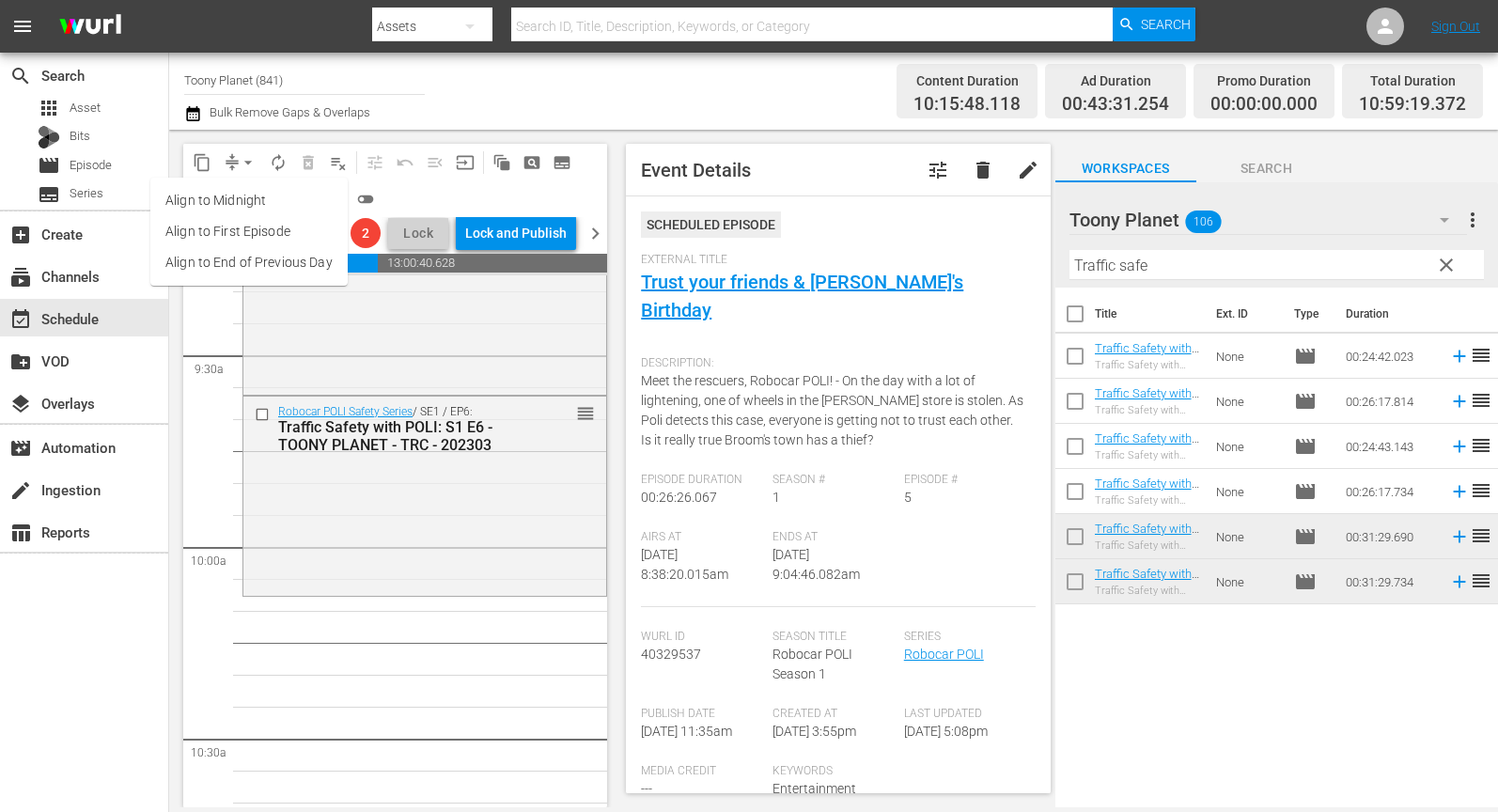 click on "Align to End of Previous Day" at bounding box center [249, 262] 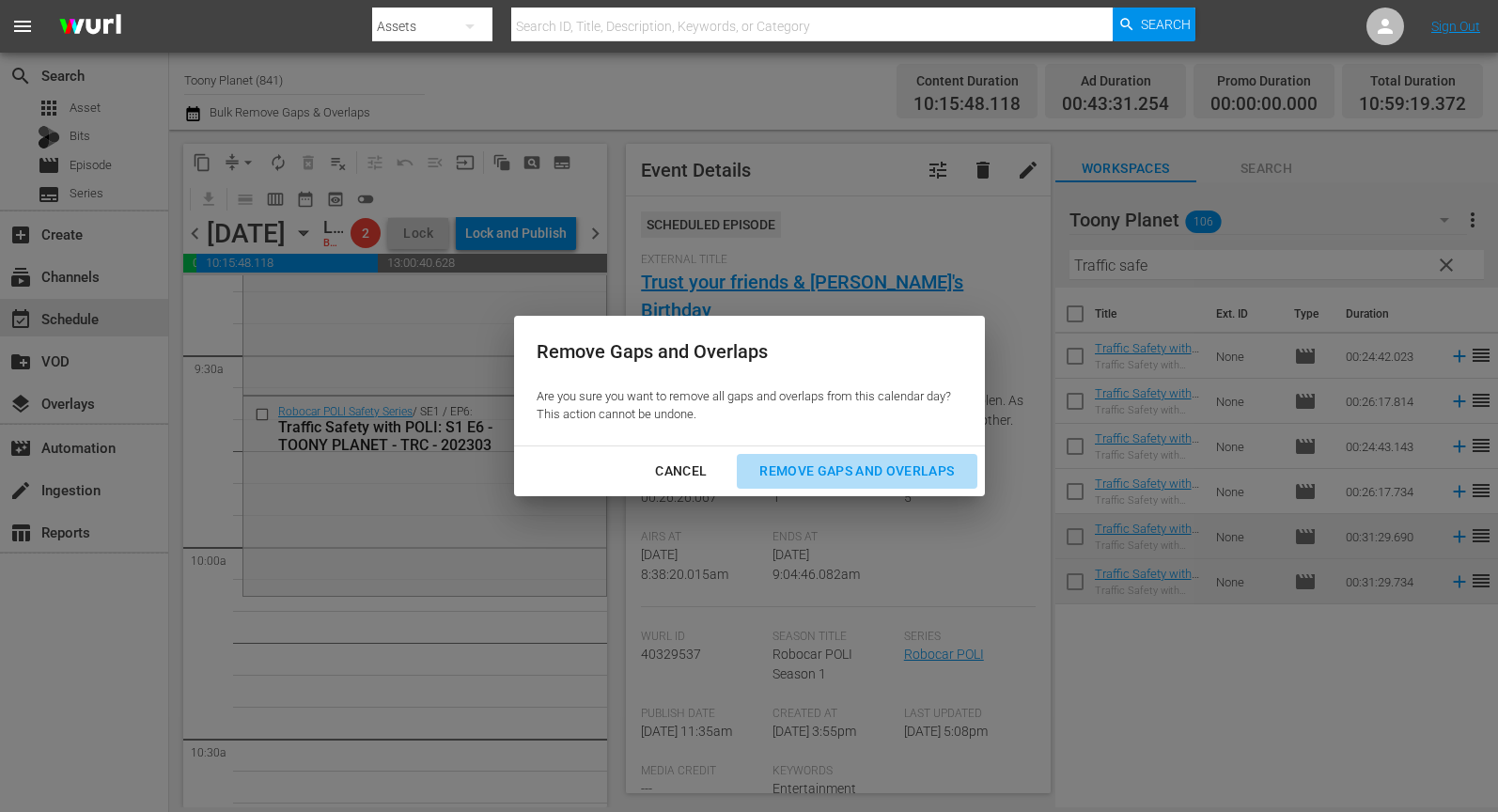 click on "Remove Gaps and Overlaps" at bounding box center [856, 471] 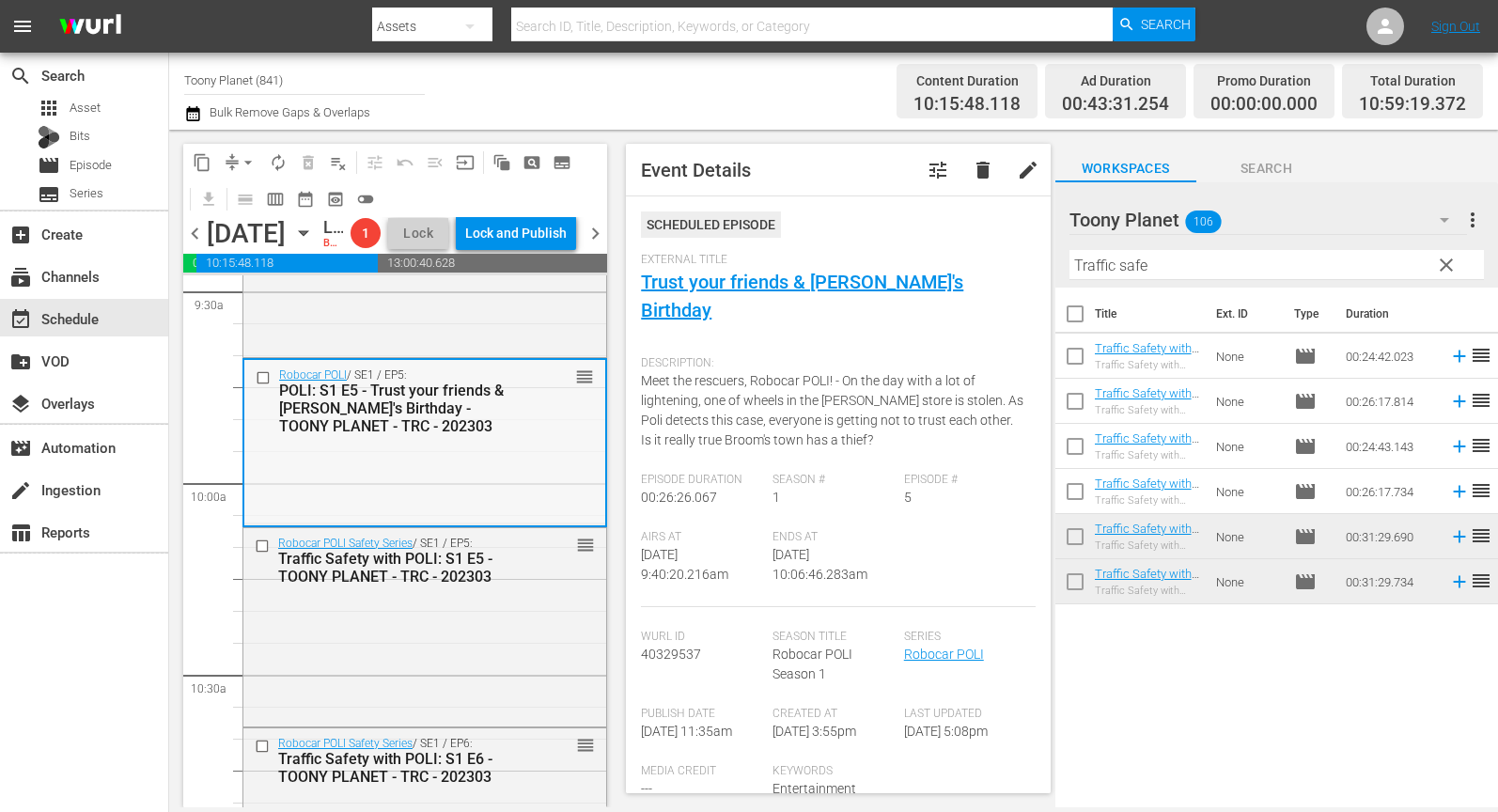 scroll, scrollTop: 4024, scrollLeft: 0, axis: vertical 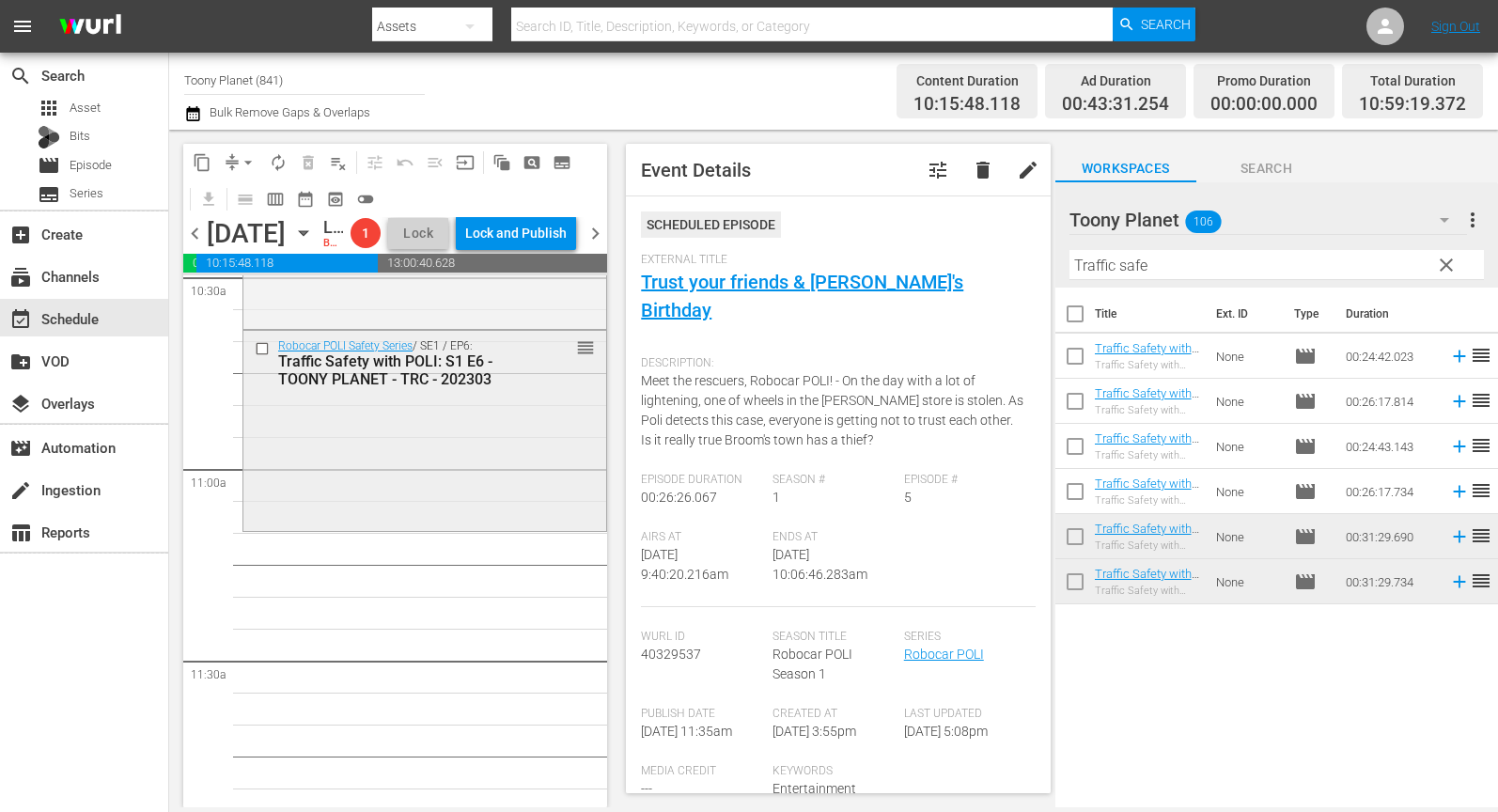 click on "Robocar POLI Safety Series  / SE1 / EP6:
Traffic Safety with POLI: S1 E6 - TOONY PLANET - TRC - 202303 reorder" at bounding box center (425, 429) 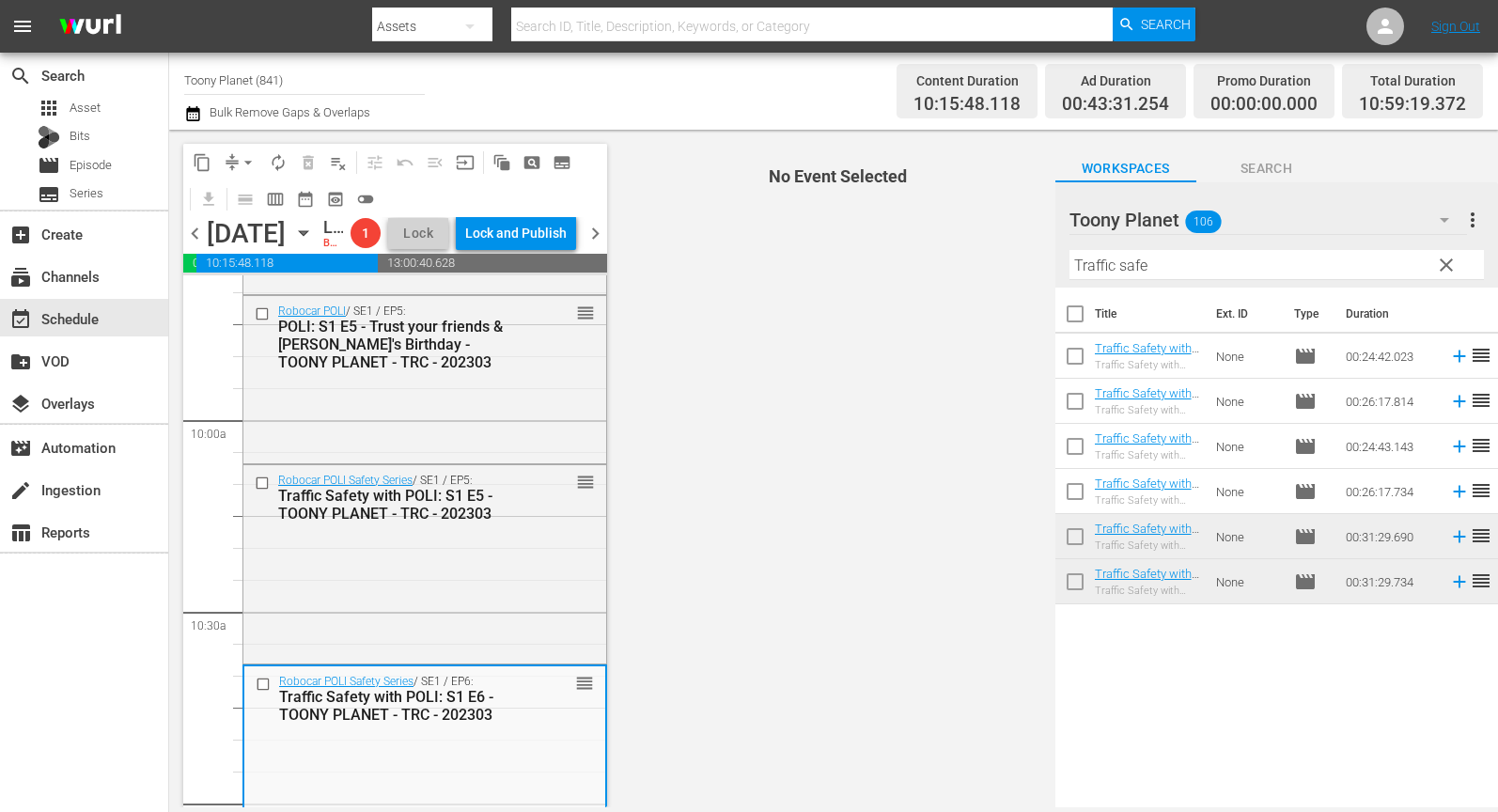 scroll, scrollTop: 3946, scrollLeft: 0, axis: vertical 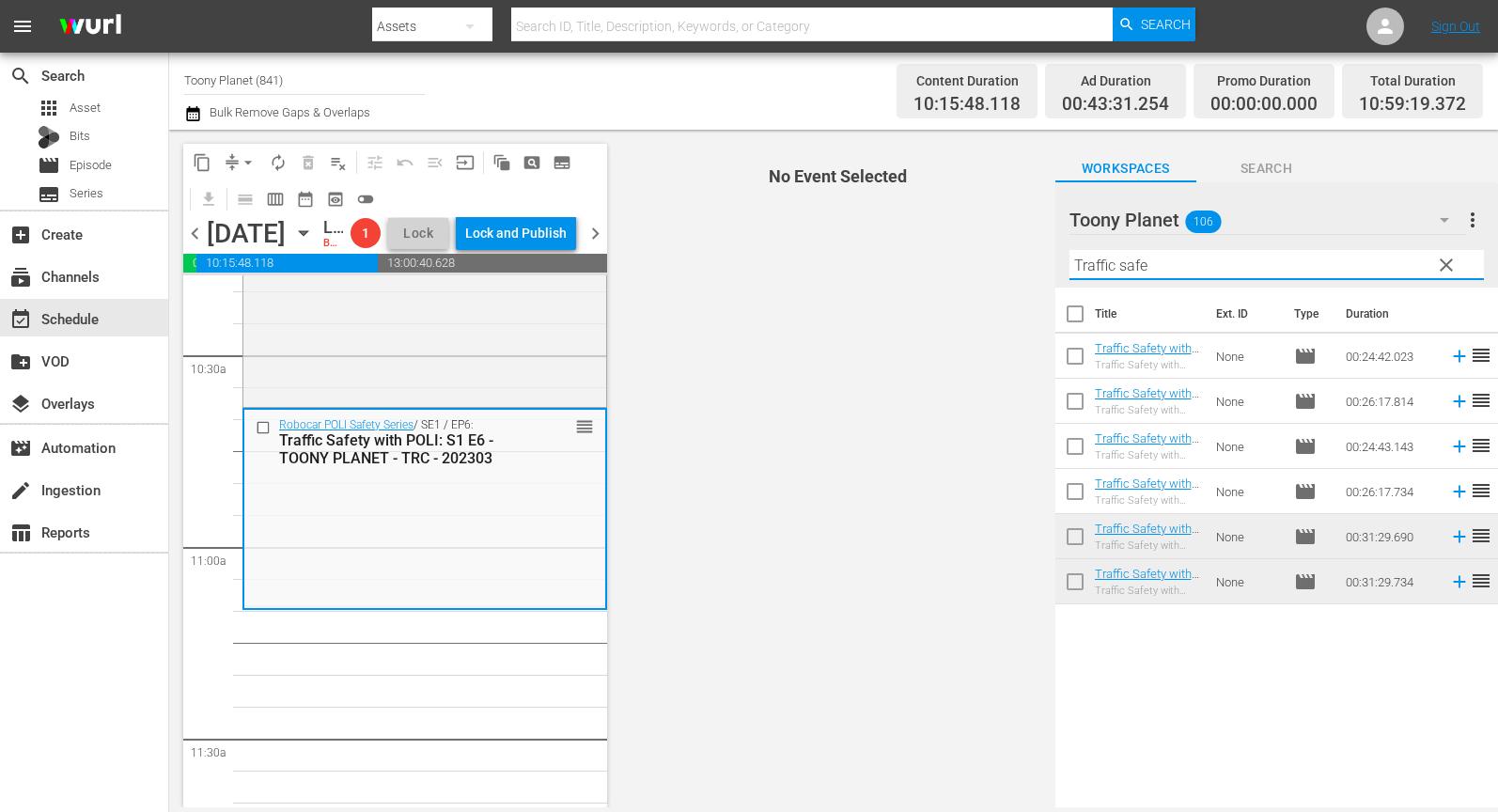 drag, startPoint x: 1198, startPoint y: 267, endPoint x: 1007, endPoint y: 258, distance: 191.21192 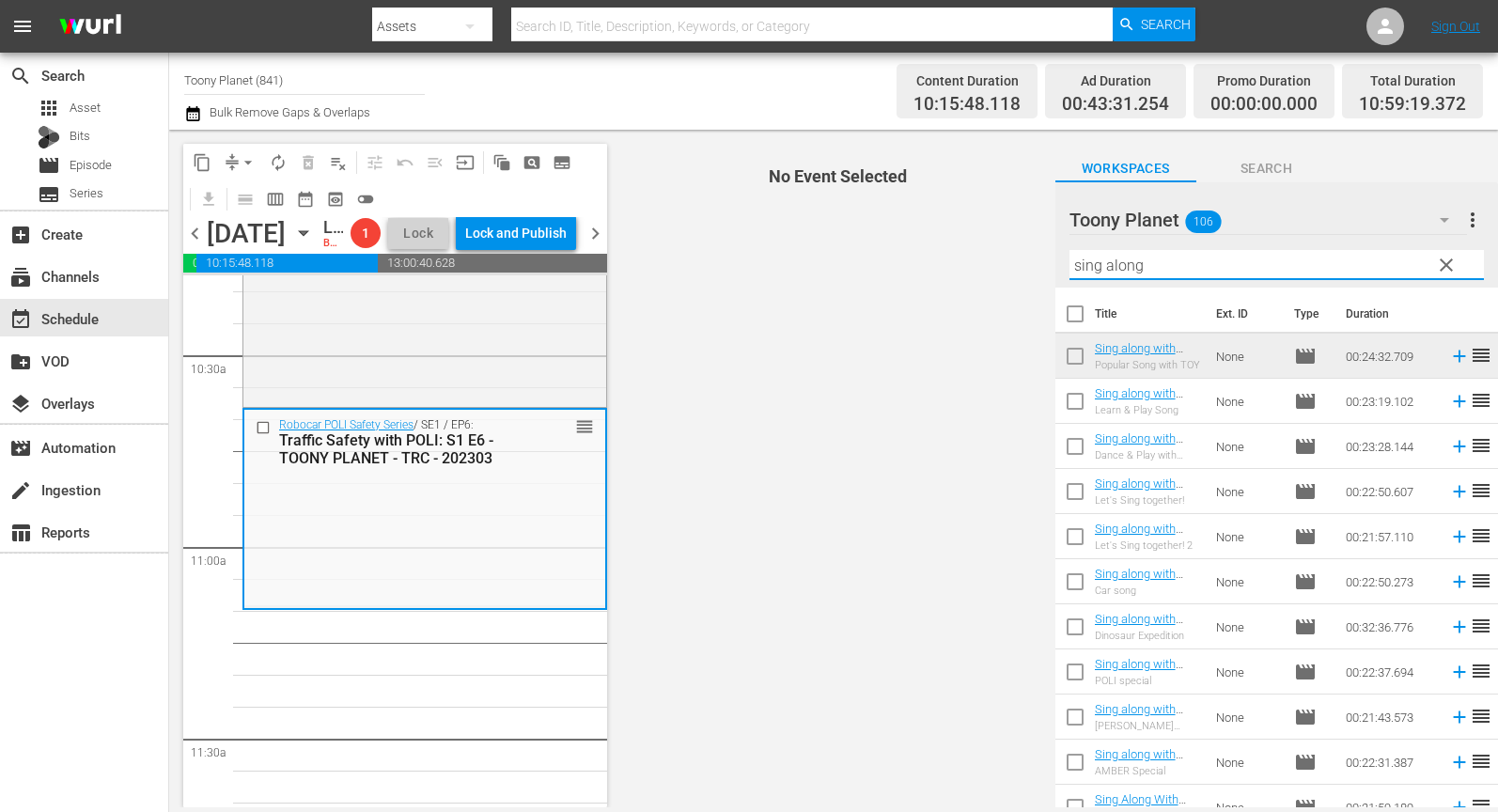 click on "content_copy compress arrow_drop_down autorenew_outlined delete_forever_outlined playlist_remove_outlined tune_outlined undo_outined menu_open input auto_awesome_motion_outlined pageview_outlined subtitles_outlined get_app calendar_view_day_outlined calendar_view_week_outlined date_range_outlined preview_outlined toggle_off chevron_left Tuesday, July 29th July 29th Lineup BACKUP WILL DELIVER: 7/28 @ 5p (local) 1 Lock Lock and Publish chevron_right 00:43:31.254 00:00:00.000 10:15:48.118 13:00:40.628 Select Event We Look Alike & Marine's Dream Delete Event Select Event A Suspicious Friend & It's Good to Tidy Up Delete Event Select Event Where's Bruny? & The Fortune Cookie Delete Event Select Event Tracky's Special Invitation & I Want to Go to Sea Delete Event Select Event Move out! Battle in the Woods Part 1& Part2 Delete Event Select Event Robocar POLI SongSong Museum Delete Event Select Event Daily Life Safety with AMBER Delete Event Select Event Daily Life Safety with AMBER Delete Event Select Event S N A P" at bounding box center (834, 468) 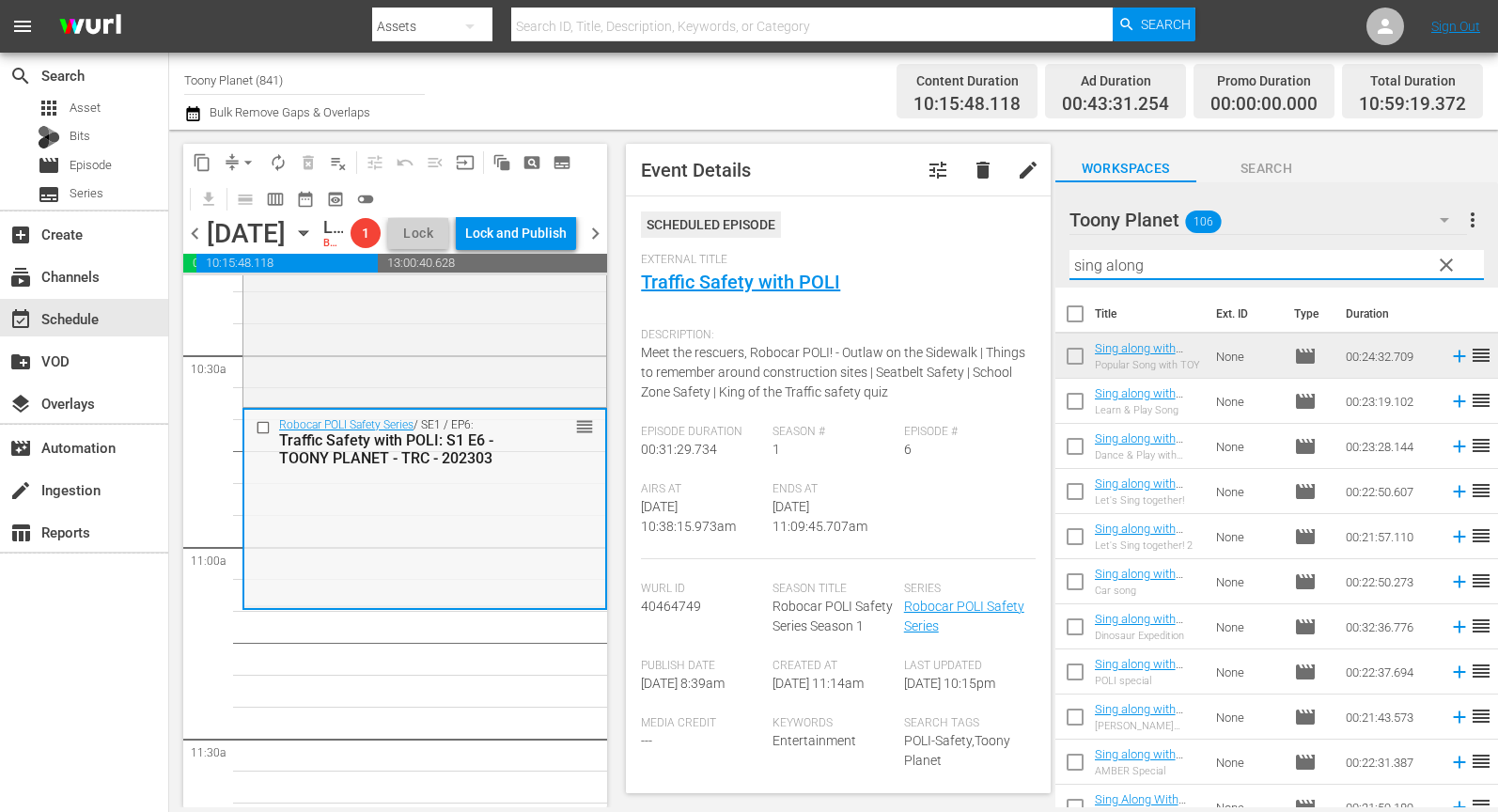 type on "sing along" 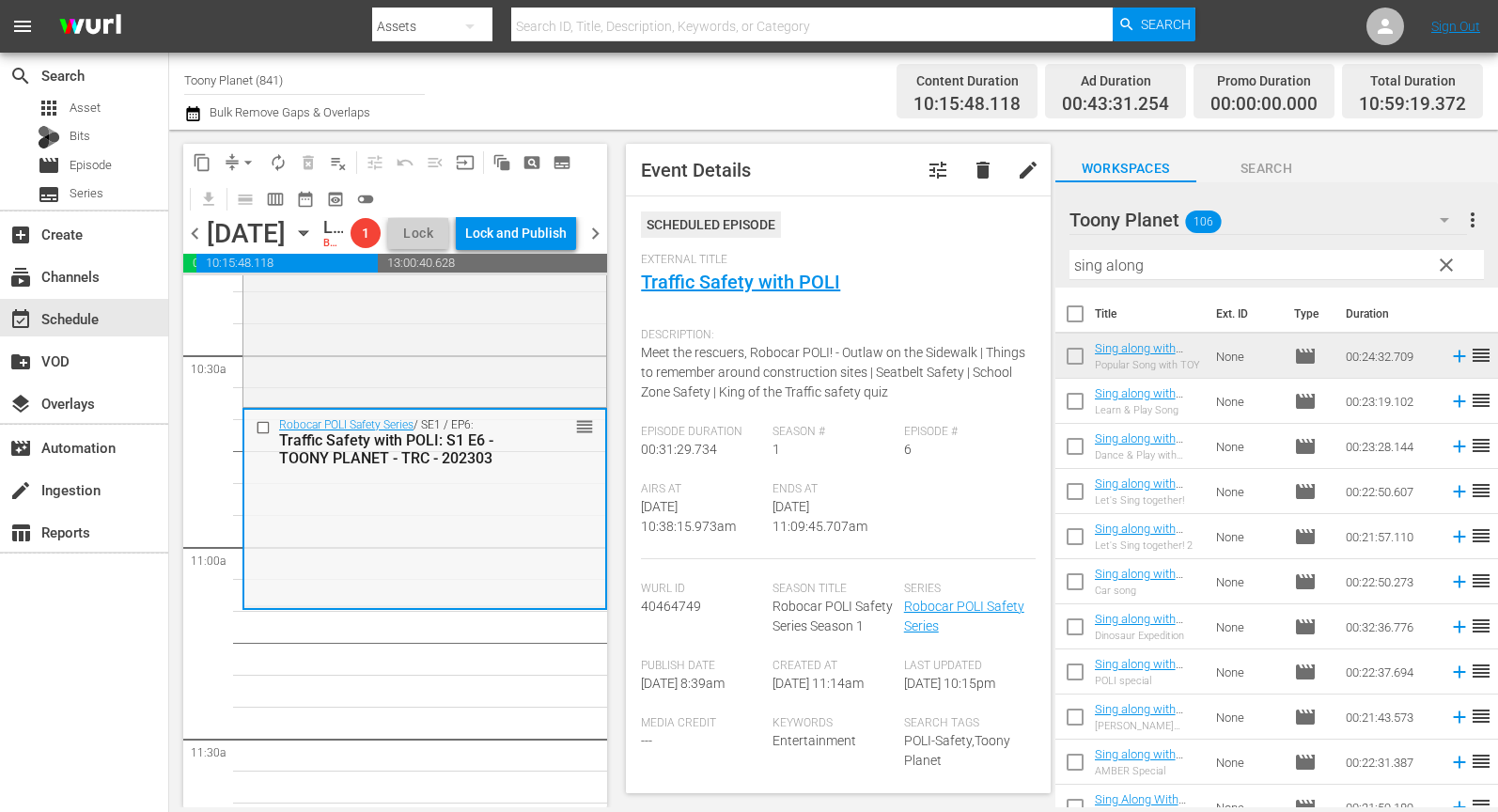 click on "Robocar POLI Safety Series  / SE1 / EP6:
Traffic Safety with POLI: S1 E6 - TOONY PLANET - TRC - 202303 reorder" at bounding box center (425, 508) 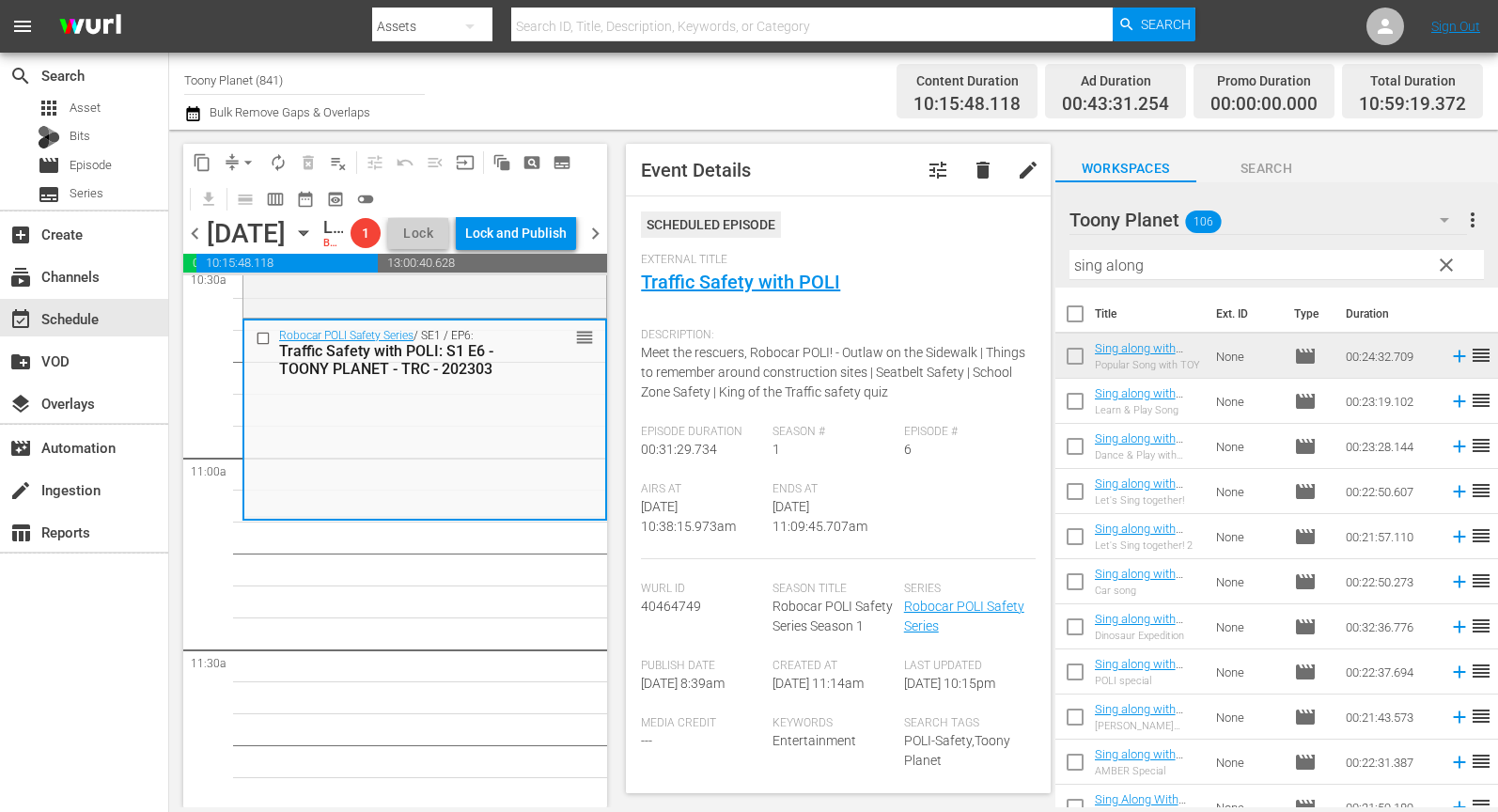 scroll, scrollTop: 4055, scrollLeft: 0, axis: vertical 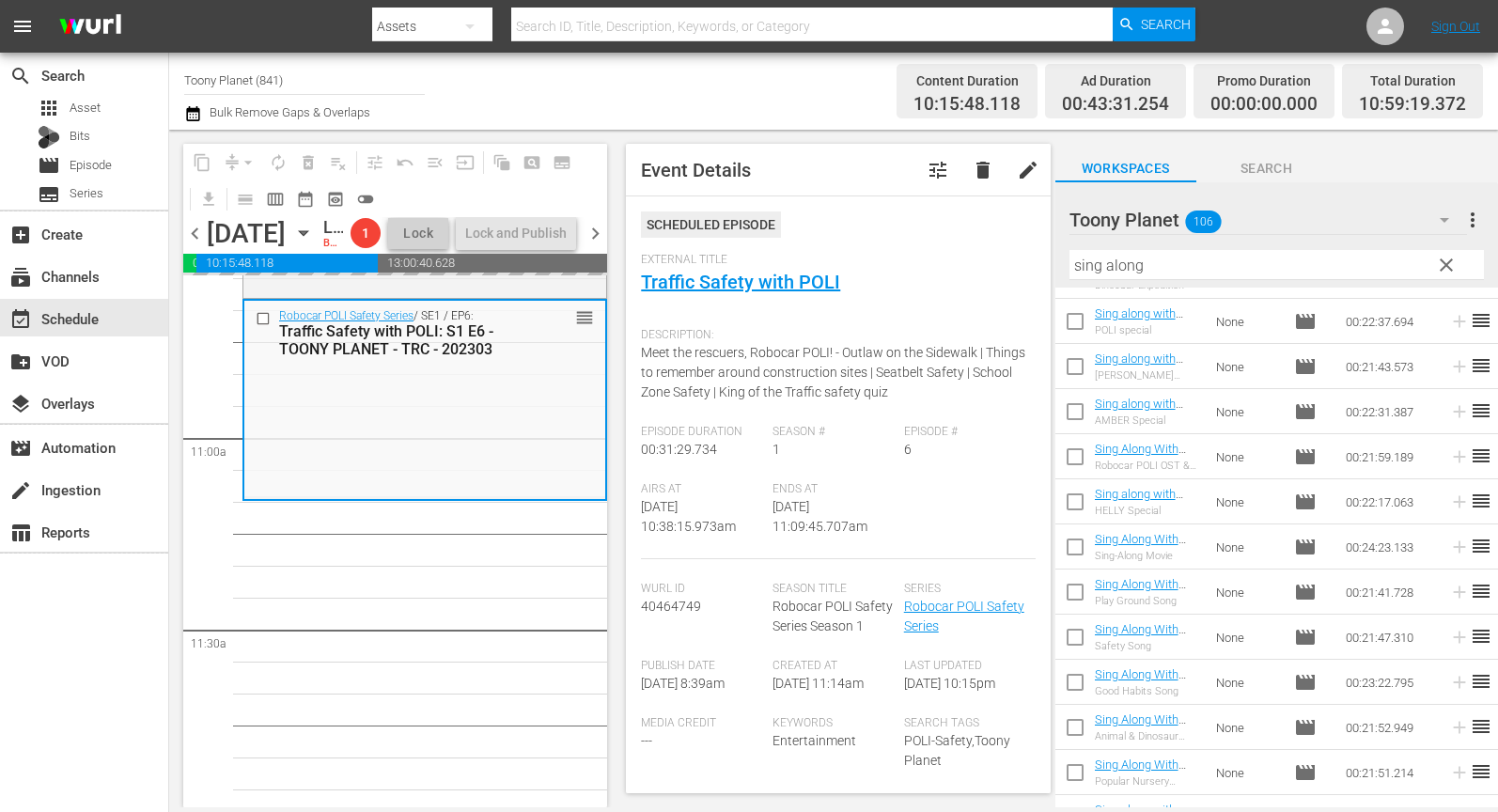 click at bounding box center [1075, 551] 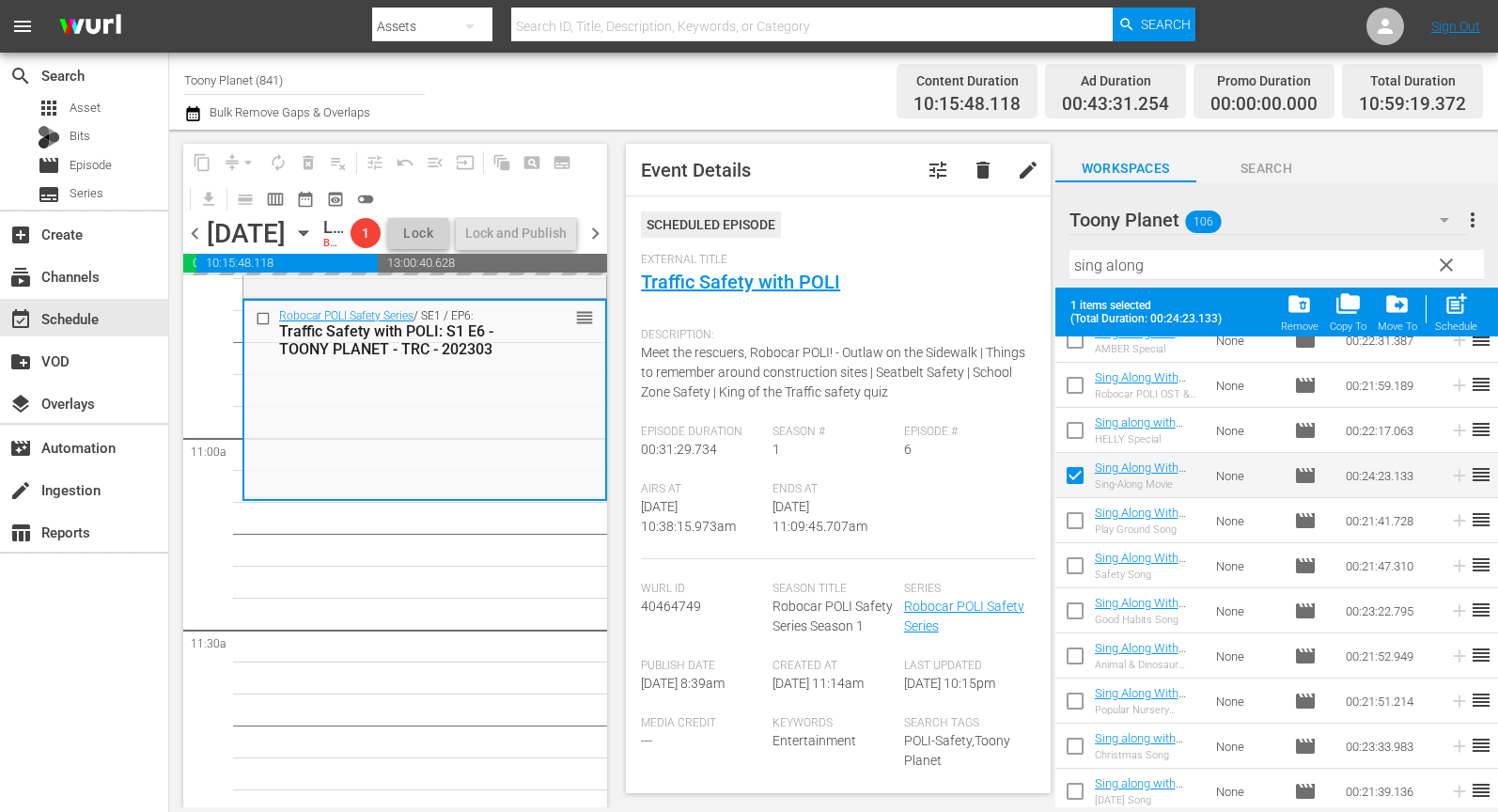 scroll, scrollTop: 475, scrollLeft: 0, axis: vertical 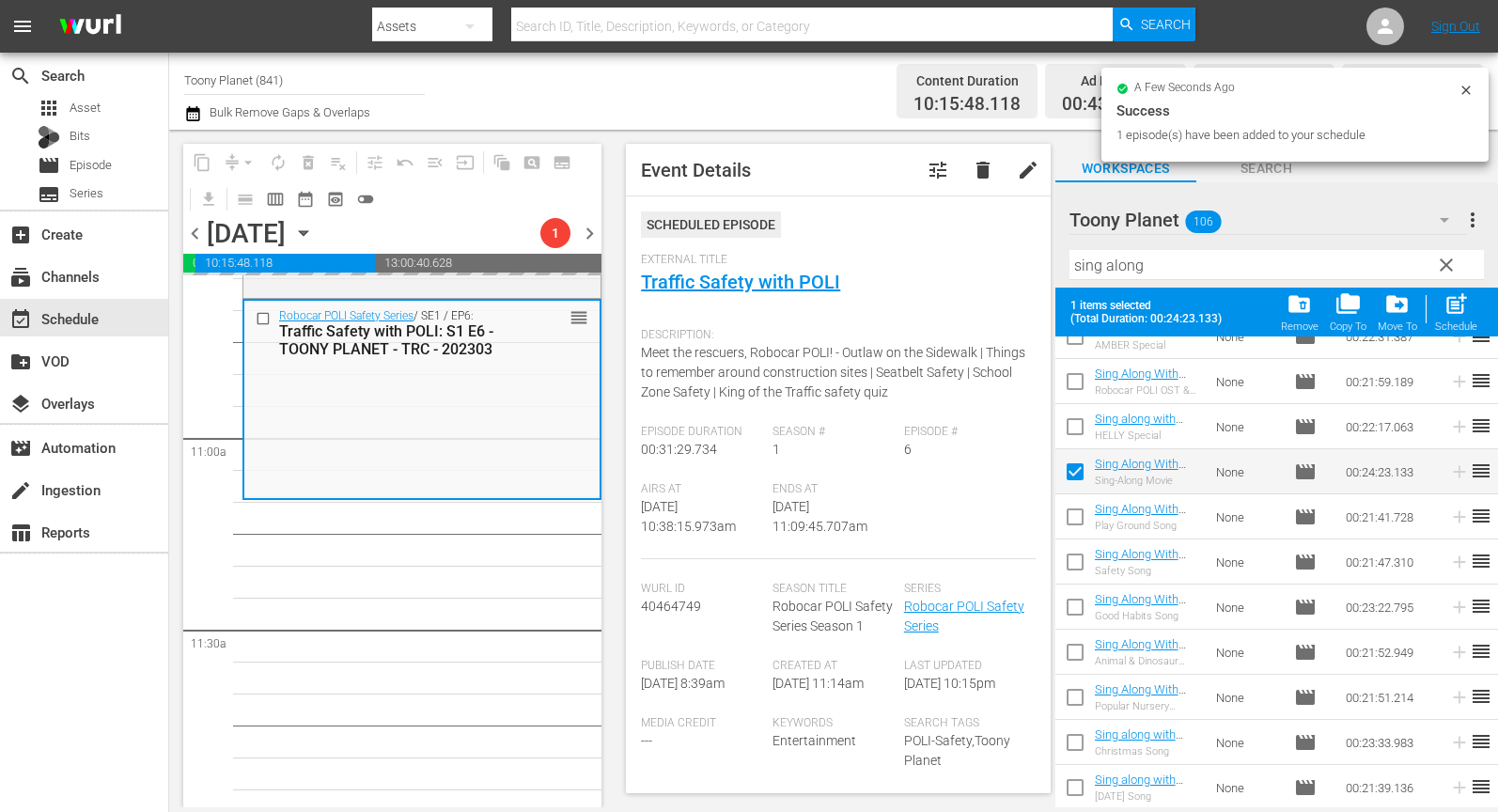 click at bounding box center (1075, 656) 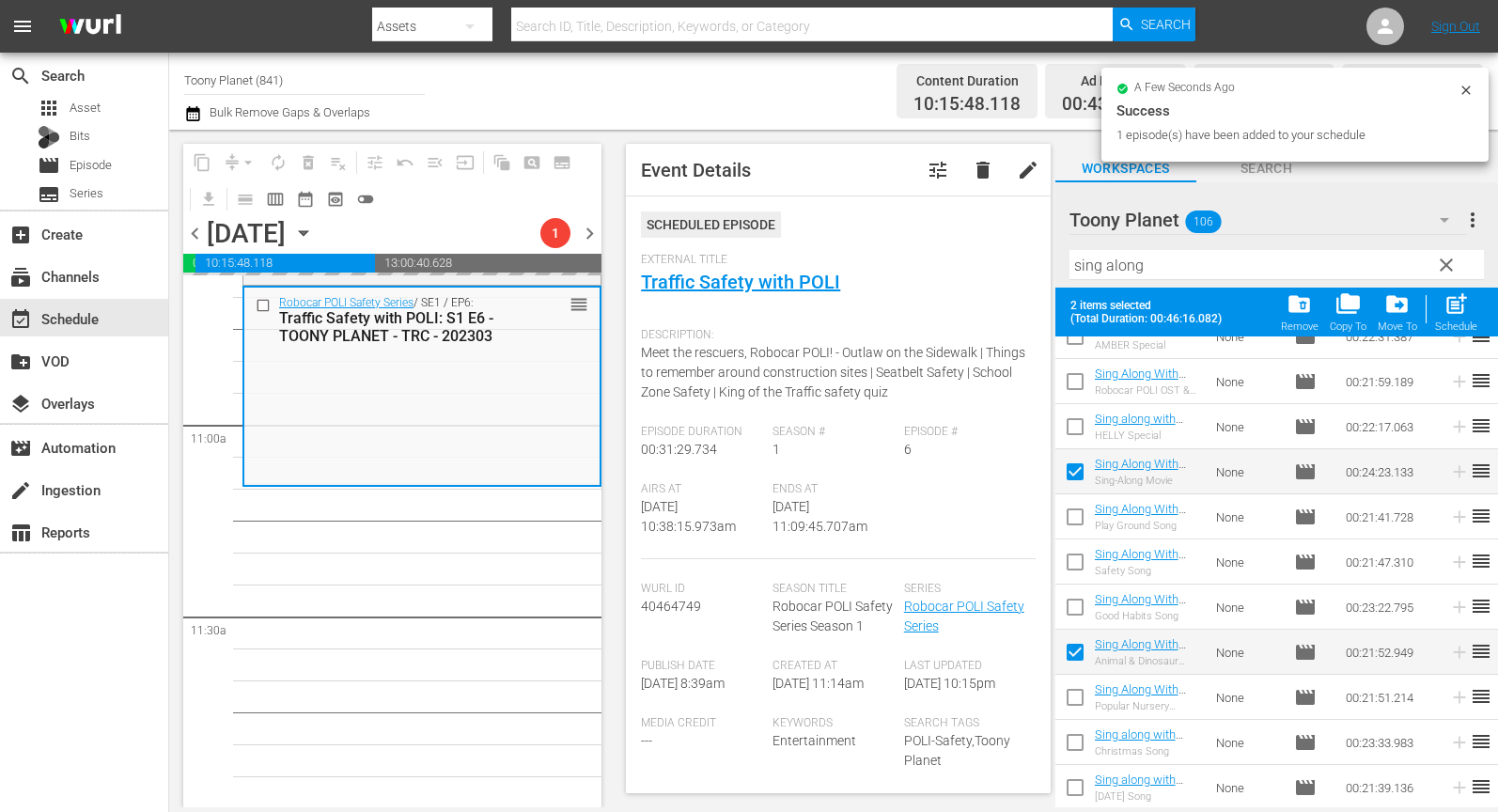 click on "Play With  Robocar POLI  / SE1 / EP2:
Play With Robocar POLI - Aesop's Fables with Robocar POLI - Toony Planet - TRC - 202405 reorder Robocar POLI Safety Series  / SE1 / EP6:
Traffic Safety with POLI: S1 E6 - TOONY PLANET - TRC - 202303 reorder Robocar POLI Safety Series  / SE1 / EP5:
Traffic Safety with POLI: S1 E5 - TOONY PLANET - TRC - 202303 reorder Robocar POLI Safety Series  / SE3 / EP5:
Daily Life Safety with AMBER: S1 E5 - TOONY PLANET - TRC - 202303 reorder Robocar POLI Safety Series  / SE3 / EP6:
Daily Life Safety with AMBER: S1 E6 - TOONY PLANET - TRC - 202303 reorder Robocar POLI  / SE4 / EP3:
POLI: S4 E3 - We Look Alike & Marine's Dream - TOONY PLANET - TRC - 202303 reorder Robocar POLI  / SE4 / EP5:
POLI: S4 E5 - Where's Bruny? & The Fortune Cookie - TOONY PLANET - TRC - 202303 reorder Robocar POLI  / SE4 / EP7:
POLI: S4 E7 - Move out! Battle in the Woods Part 1& Part2 - TOONY PLANET - TRC - 202303 reorder Robocar POLI  / SE4 / EP9:
reorder Robocar POLI  / SE4 / EP11:
reorder" at bounding box center (422, 808) 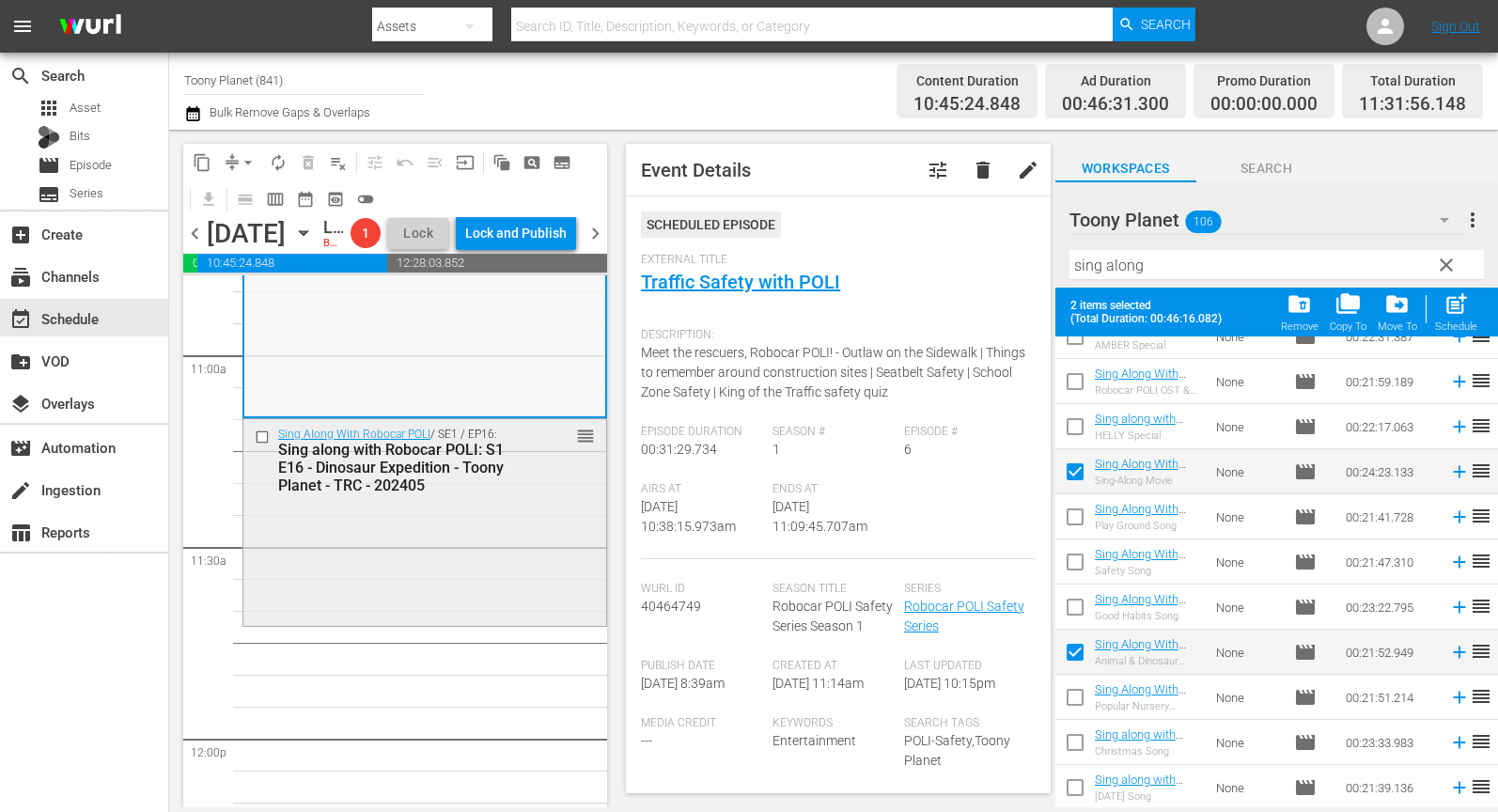 click on "Sing Along With Robocar POLI  / SE1 / EP16:
Sing along with Robocar POLI: S1 E16 - Dinosaur Expedition - Toony Planet - TRC - 202405 reorder" at bounding box center (425, 521) 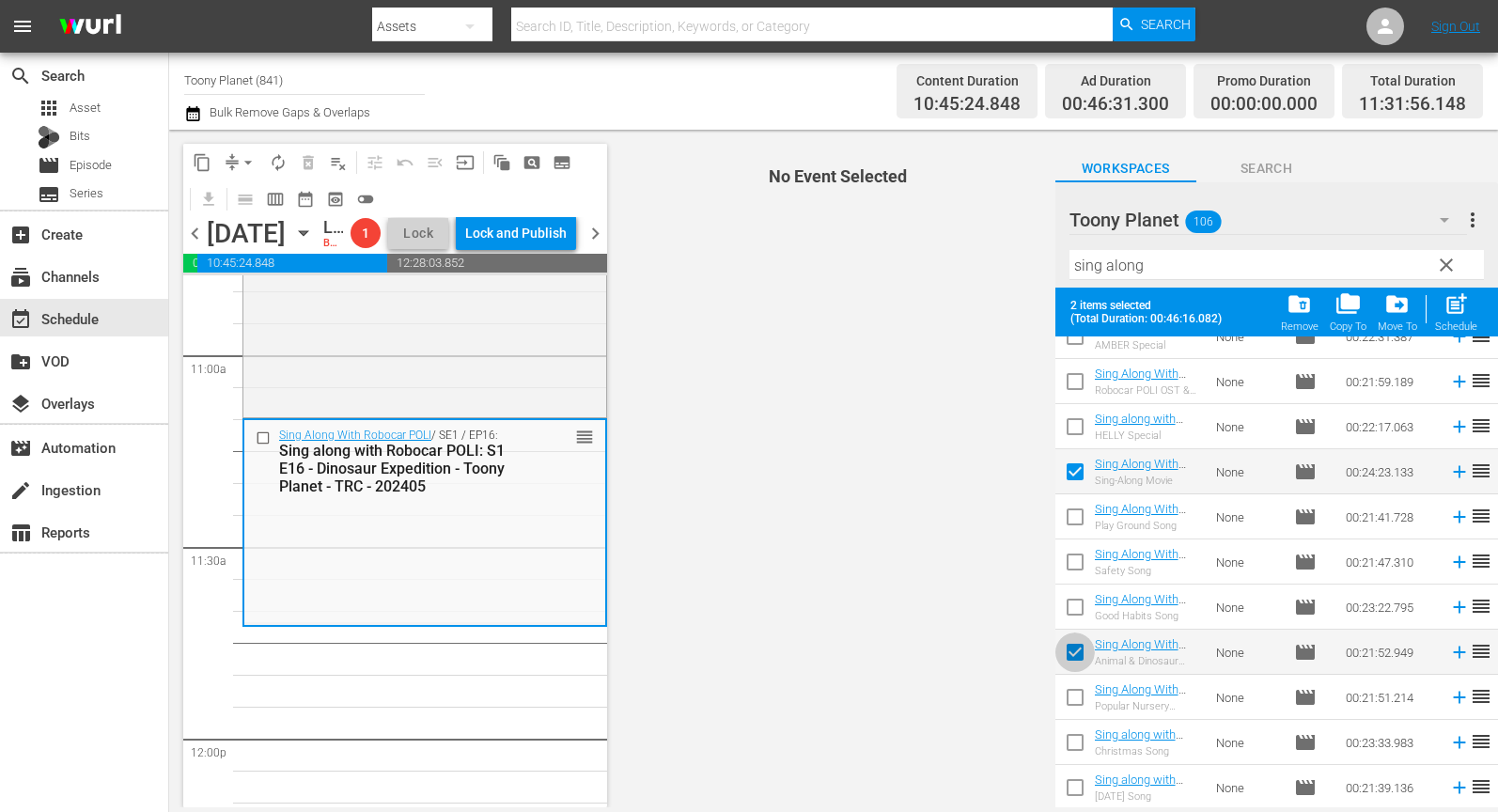 click at bounding box center (1075, 656) 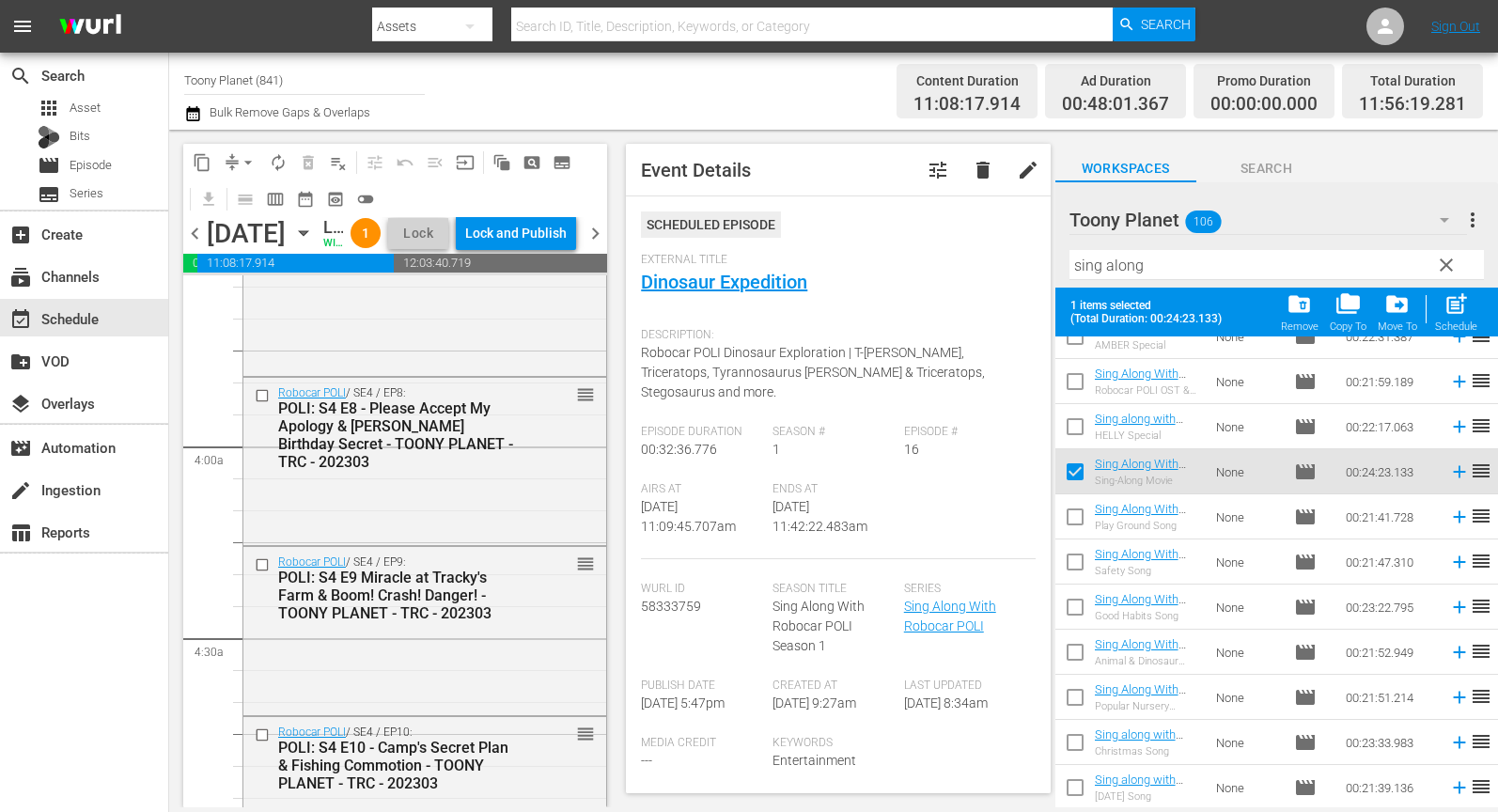 scroll, scrollTop: 0, scrollLeft: 0, axis: both 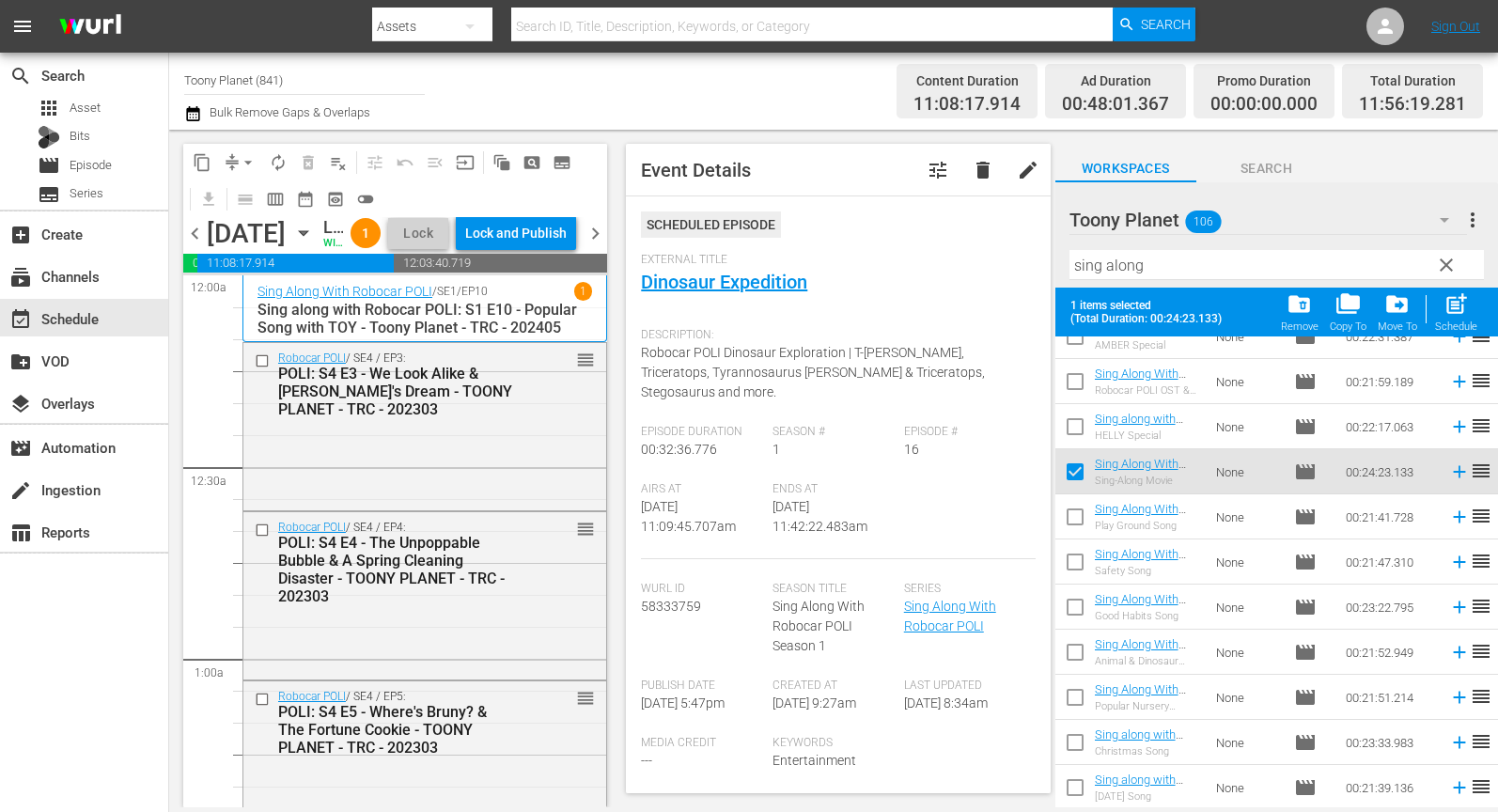 click on "autorenew_outlined" at bounding box center (278, 163) 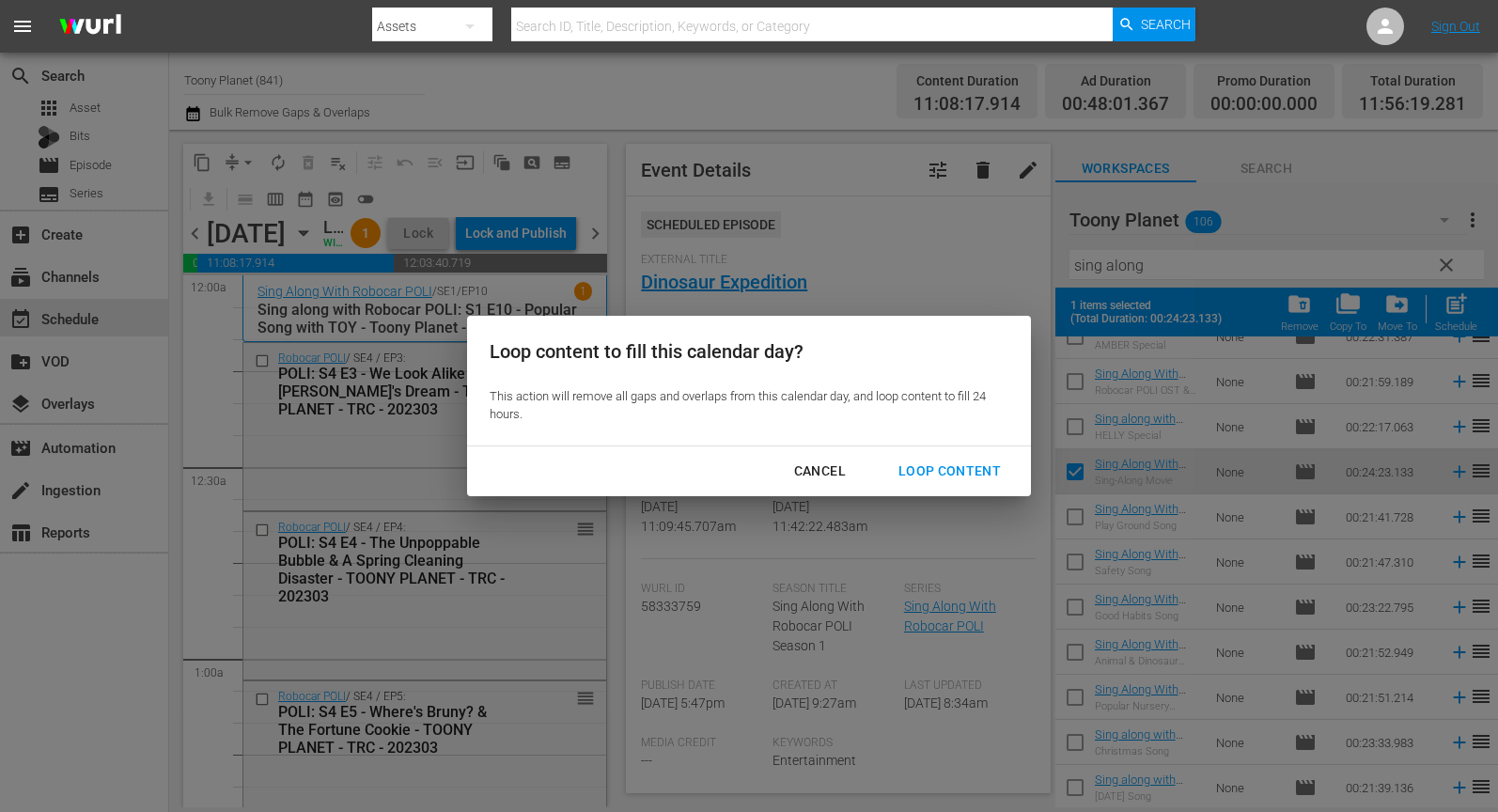 click on "Loop Content" at bounding box center (949, 471) 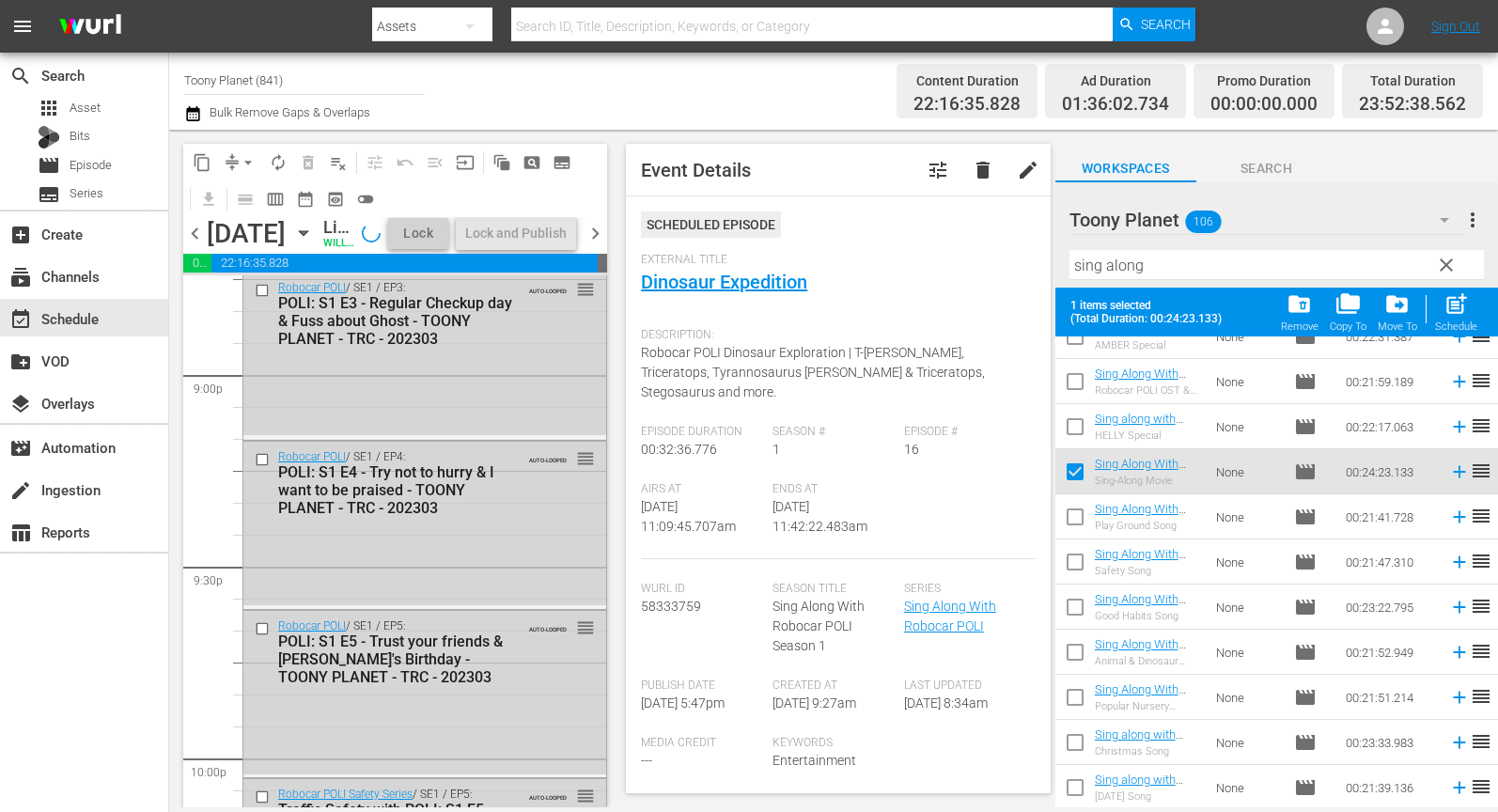 scroll, scrollTop: 8720, scrollLeft: 0, axis: vertical 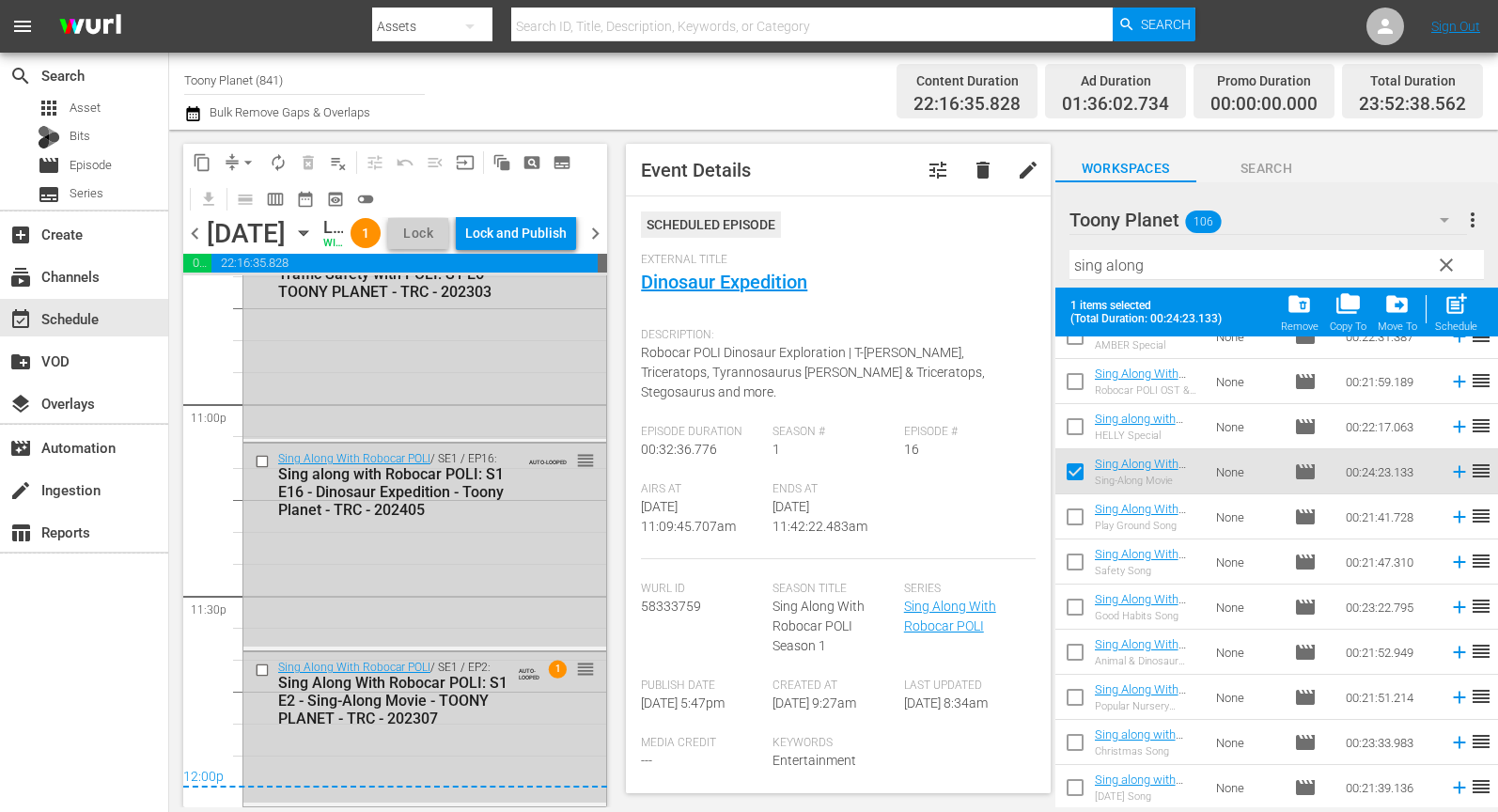 click on "Lock and Publish" at bounding box center [516, 233] 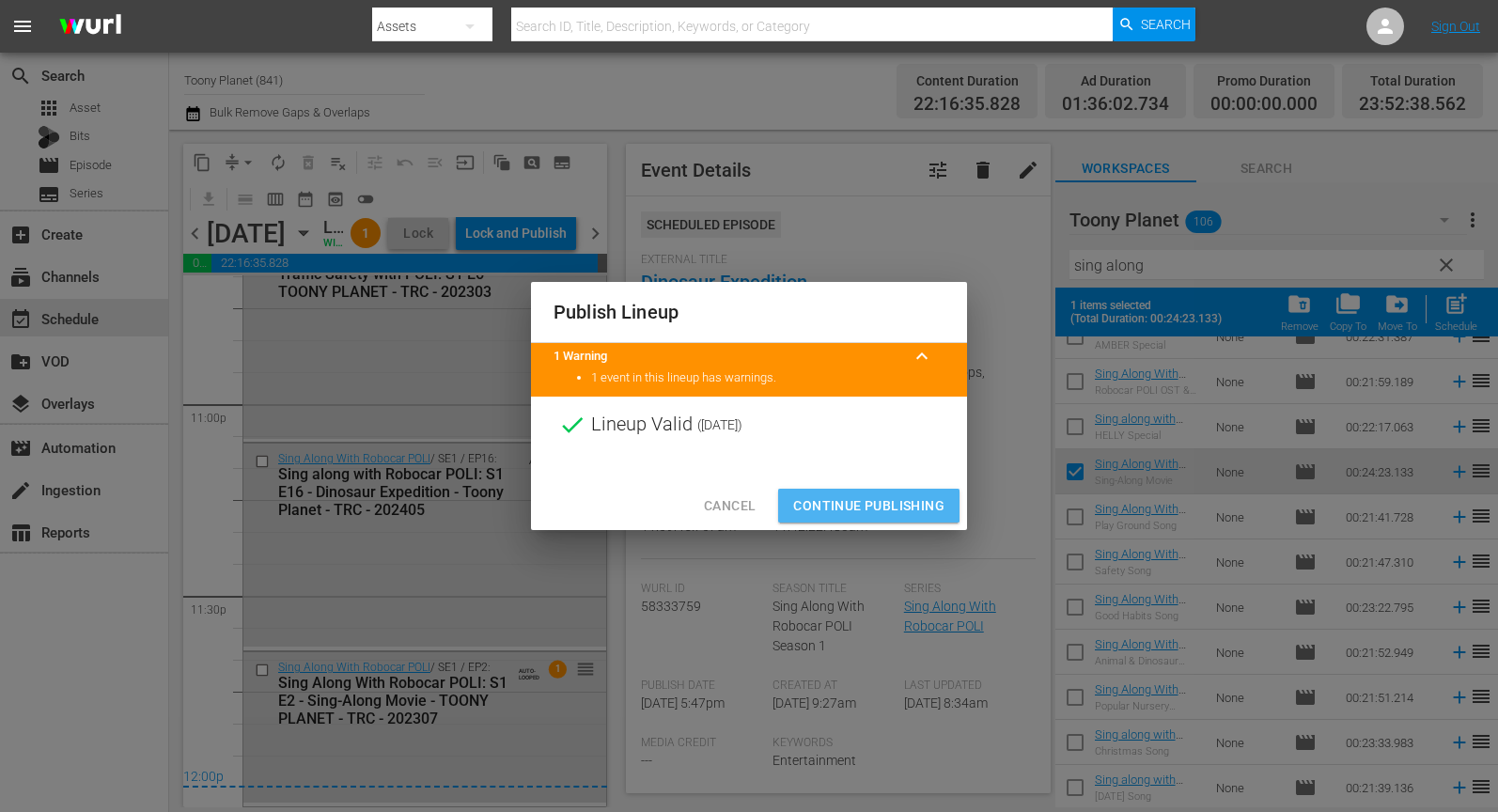 click on "Continue Publishing" at bounding box center (868, 506) 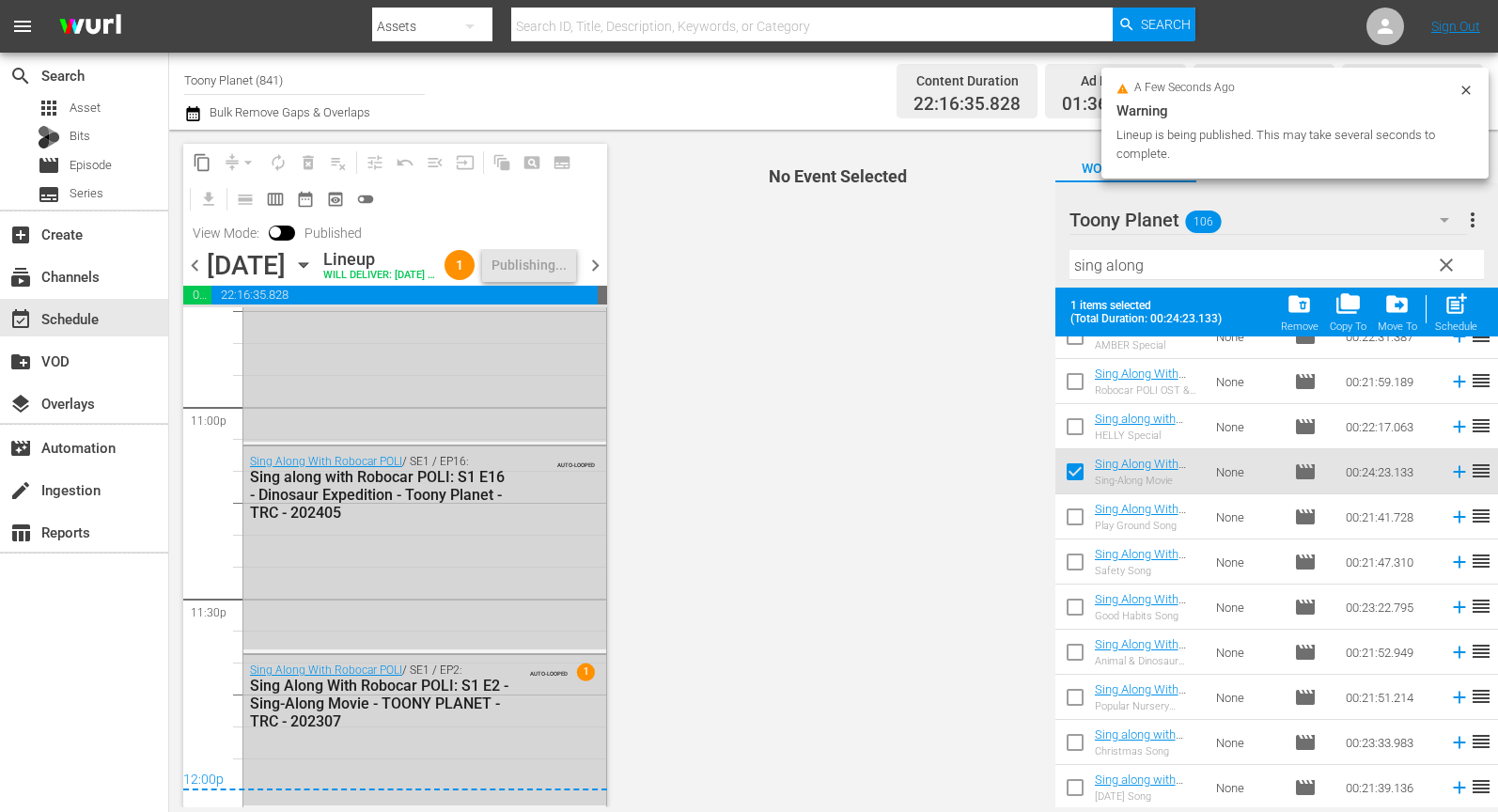 click on "chevron_right" at bounding box center (595, 265) 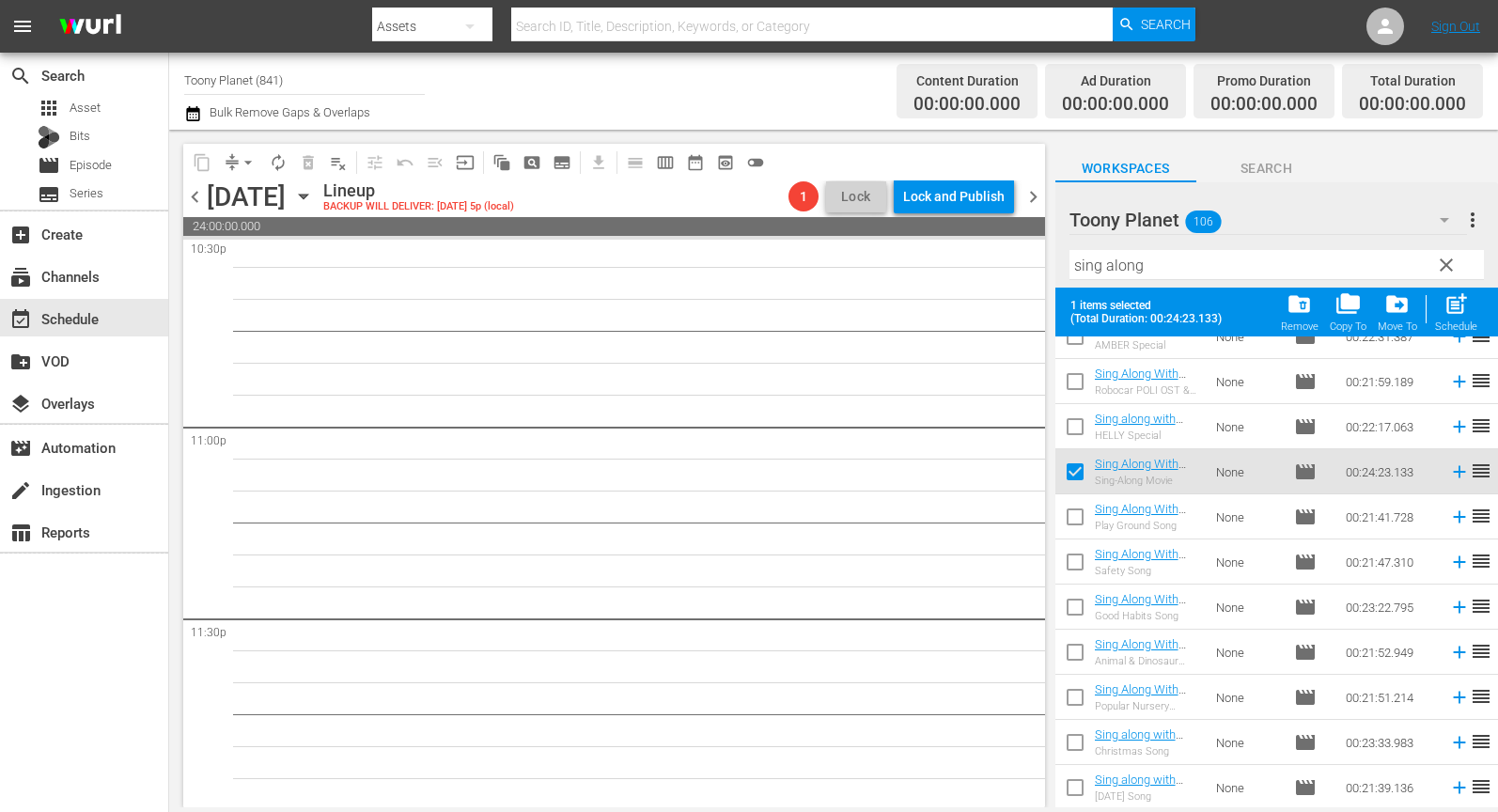 scroll, scrollTop: 8634, scrollLeft: 0, axis: vertical 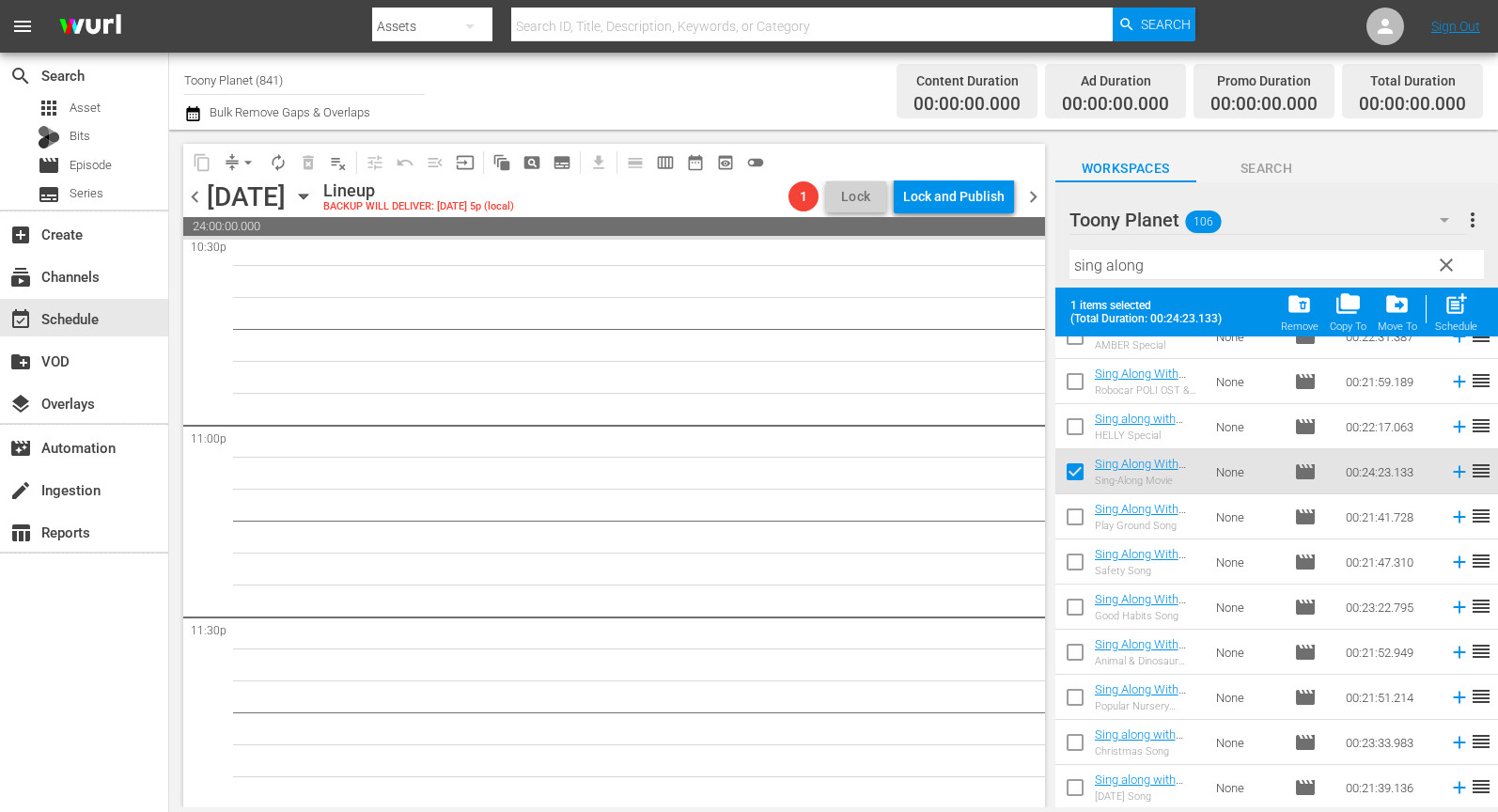 click on "Toony Planet 106" at bounding box center (1268, 220) 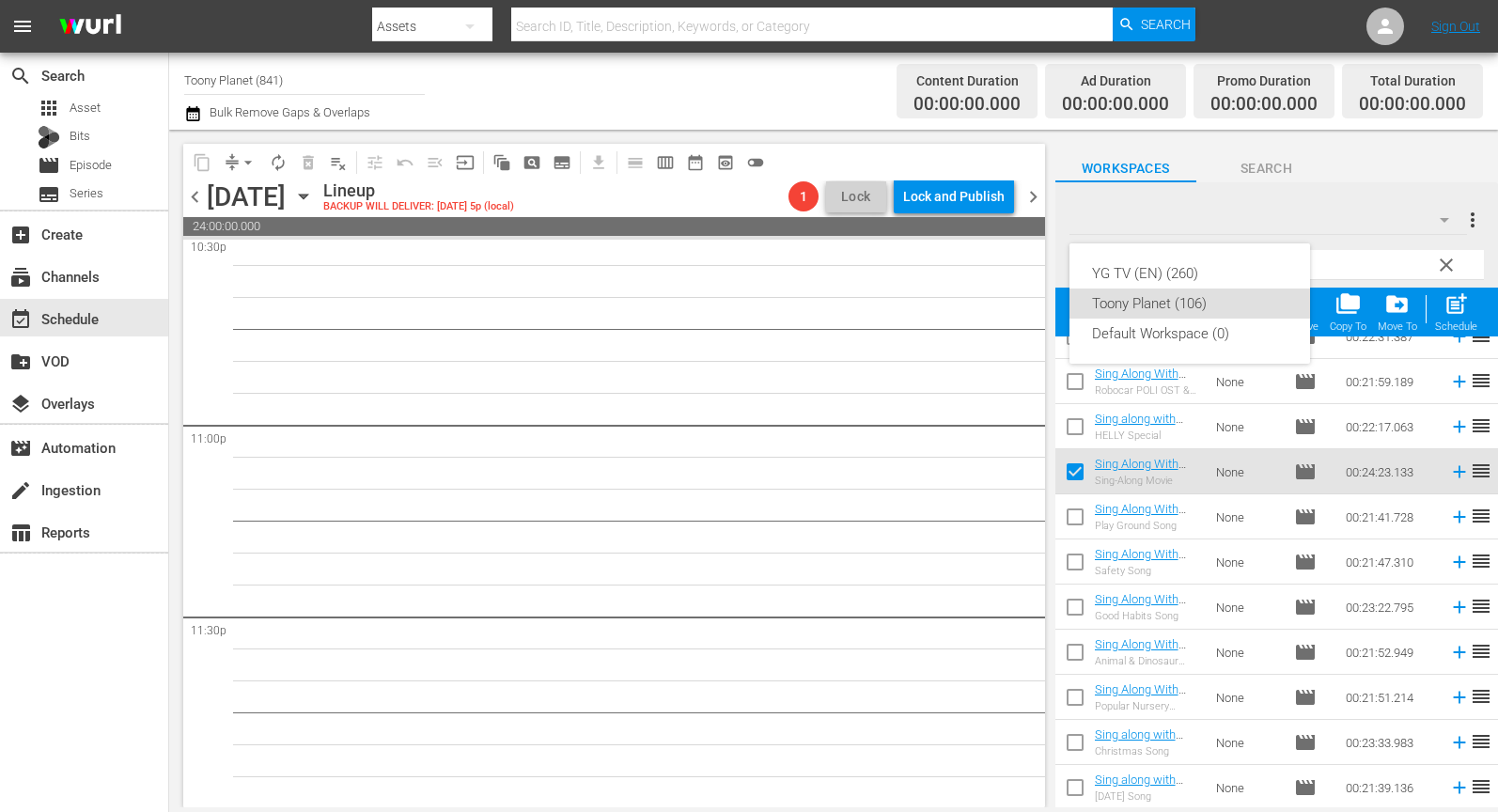 click on "YG TV (EN) (260) Toony Planet (106) Default Workspace (0)" at bounding box center [749, 406] 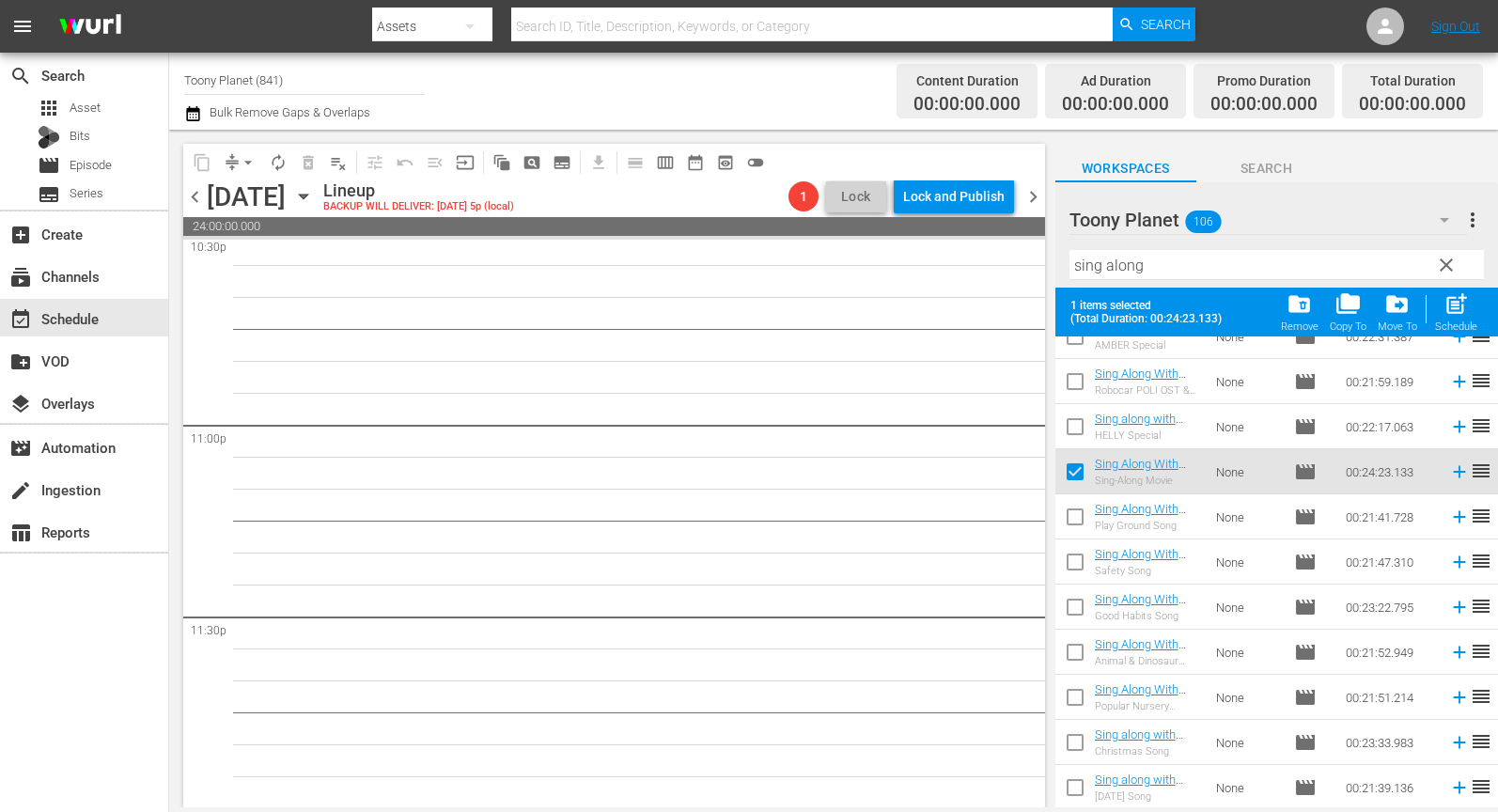 click on "YG TV (EN) (260) Toony Planet (106) Default Workspace (0)" at bounding box center [749, 406] 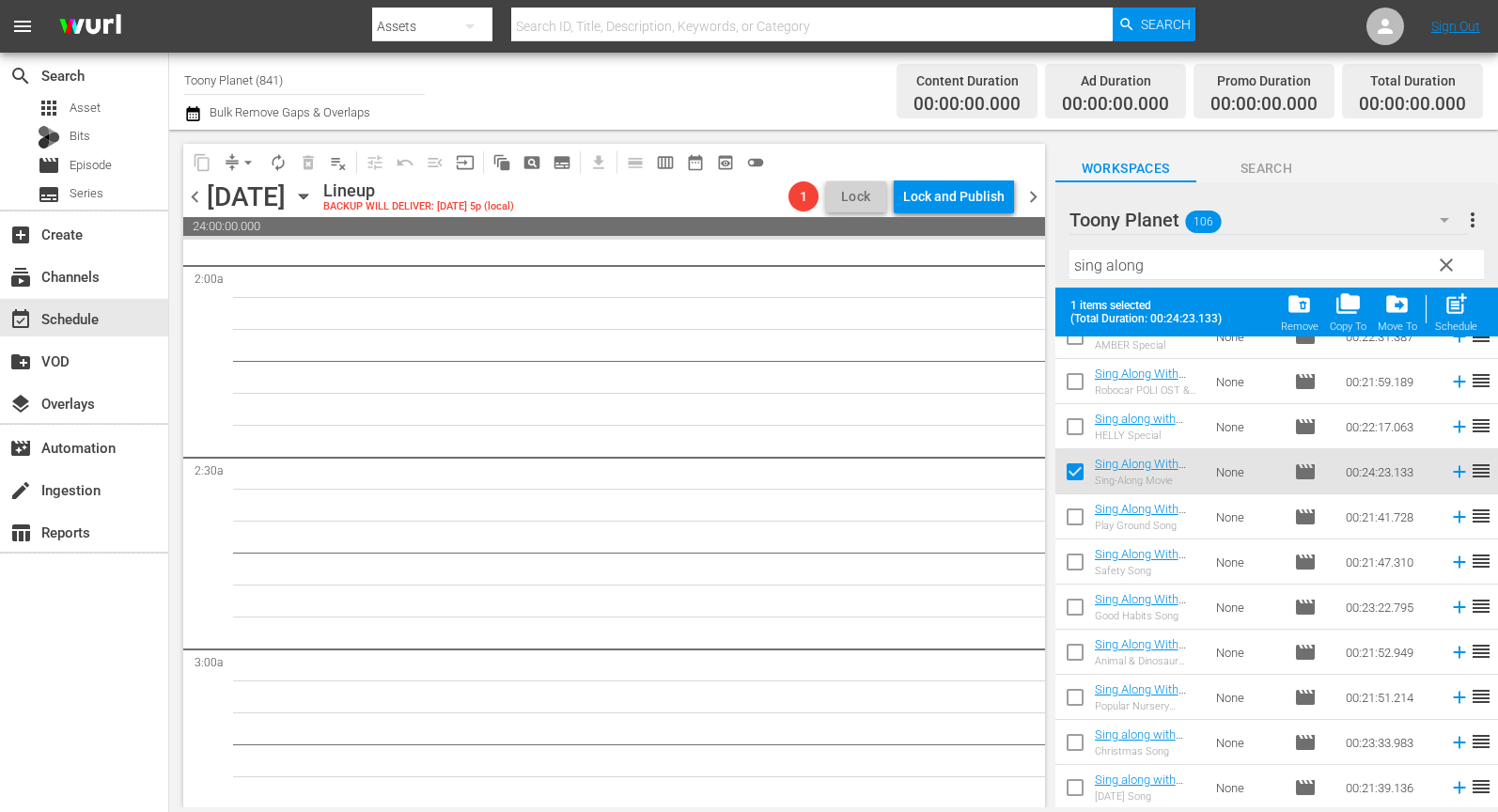 scroll, scrollTop: 0, scrollLeft: 0, axis: both 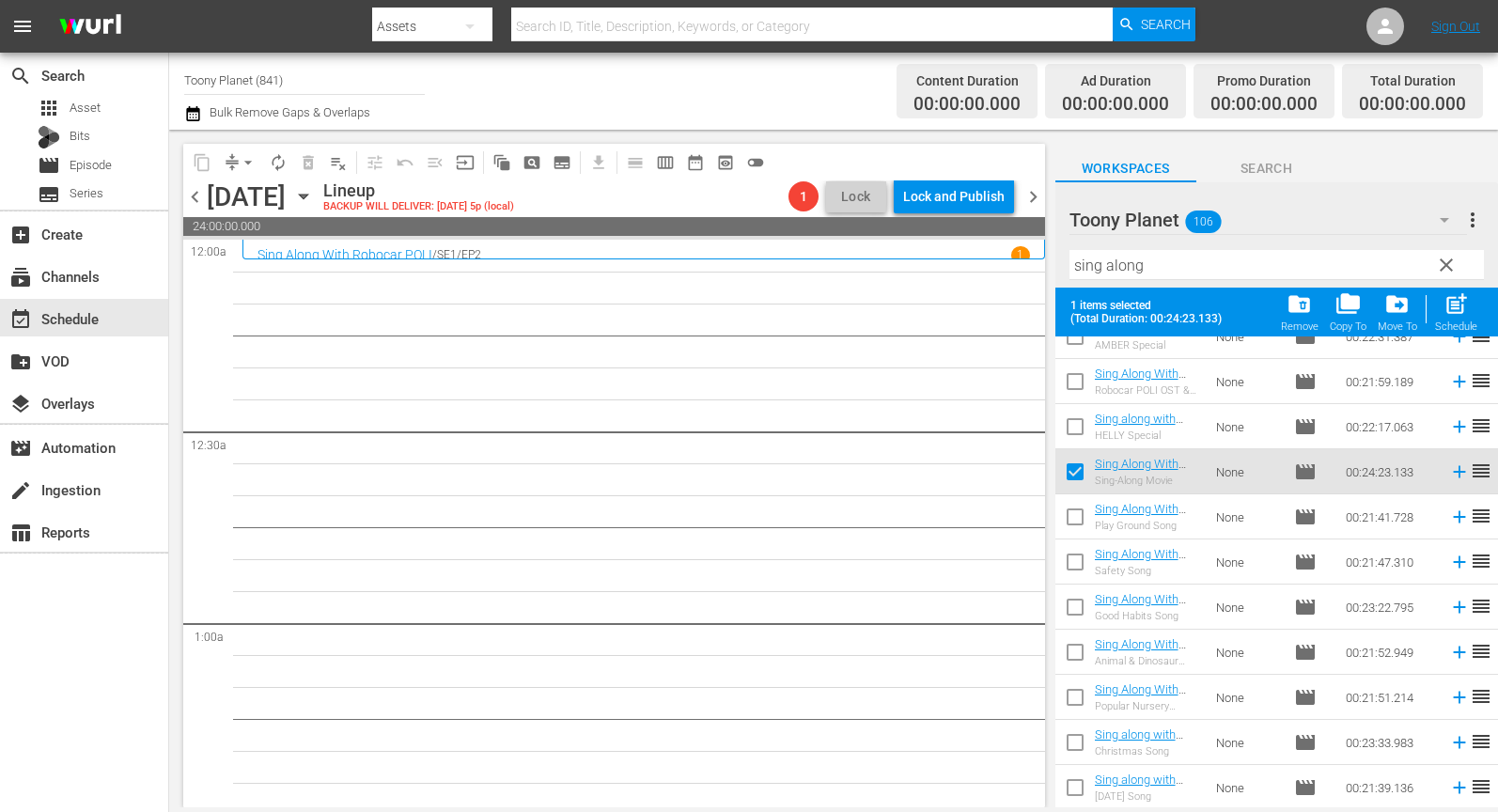 drag, startPoint x: 816, startPoint y: 394, endPoint x: 834, endPoint y: 399, distance: 18.681542 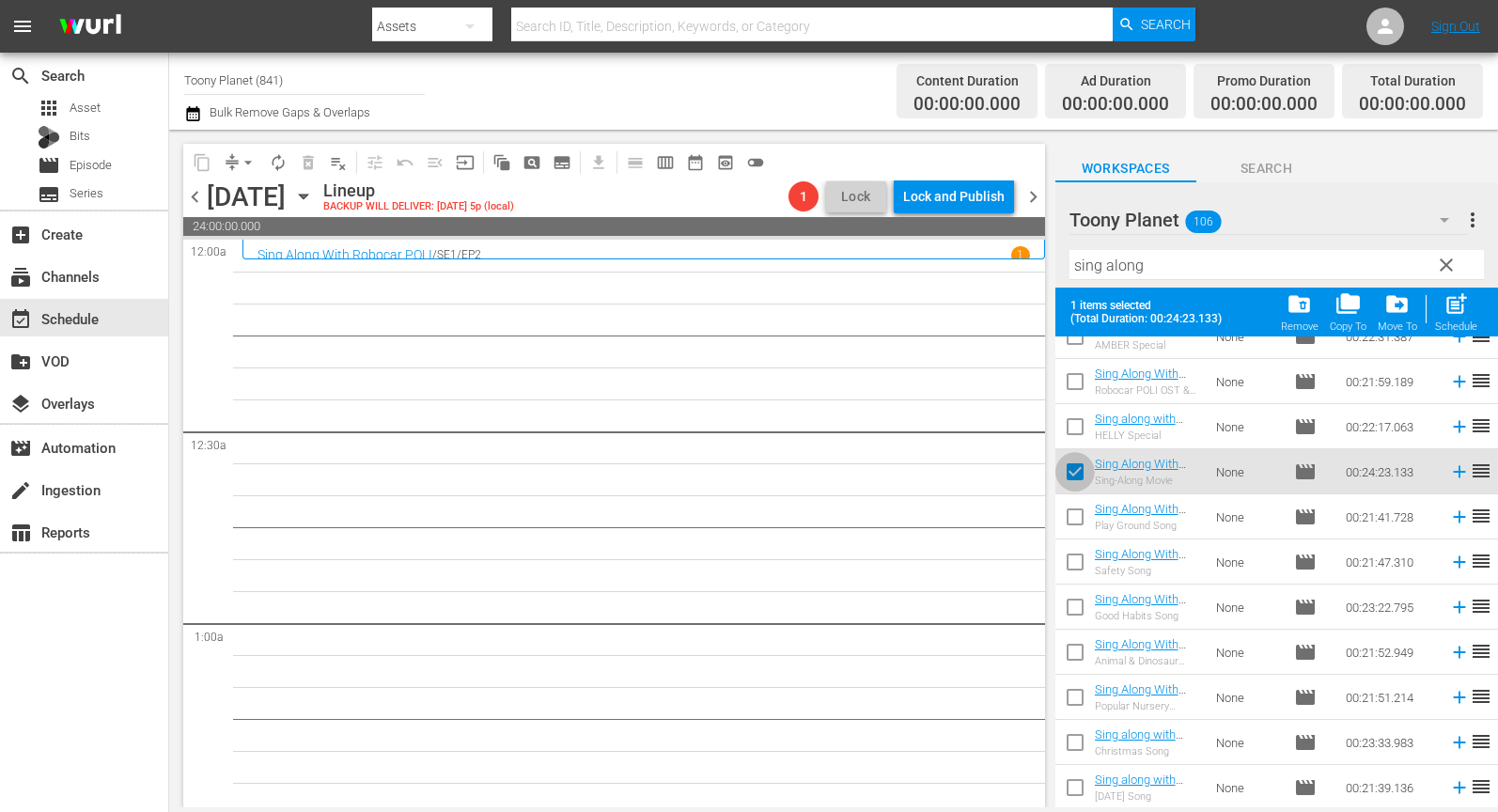 click at bounding box center [1075, 476] 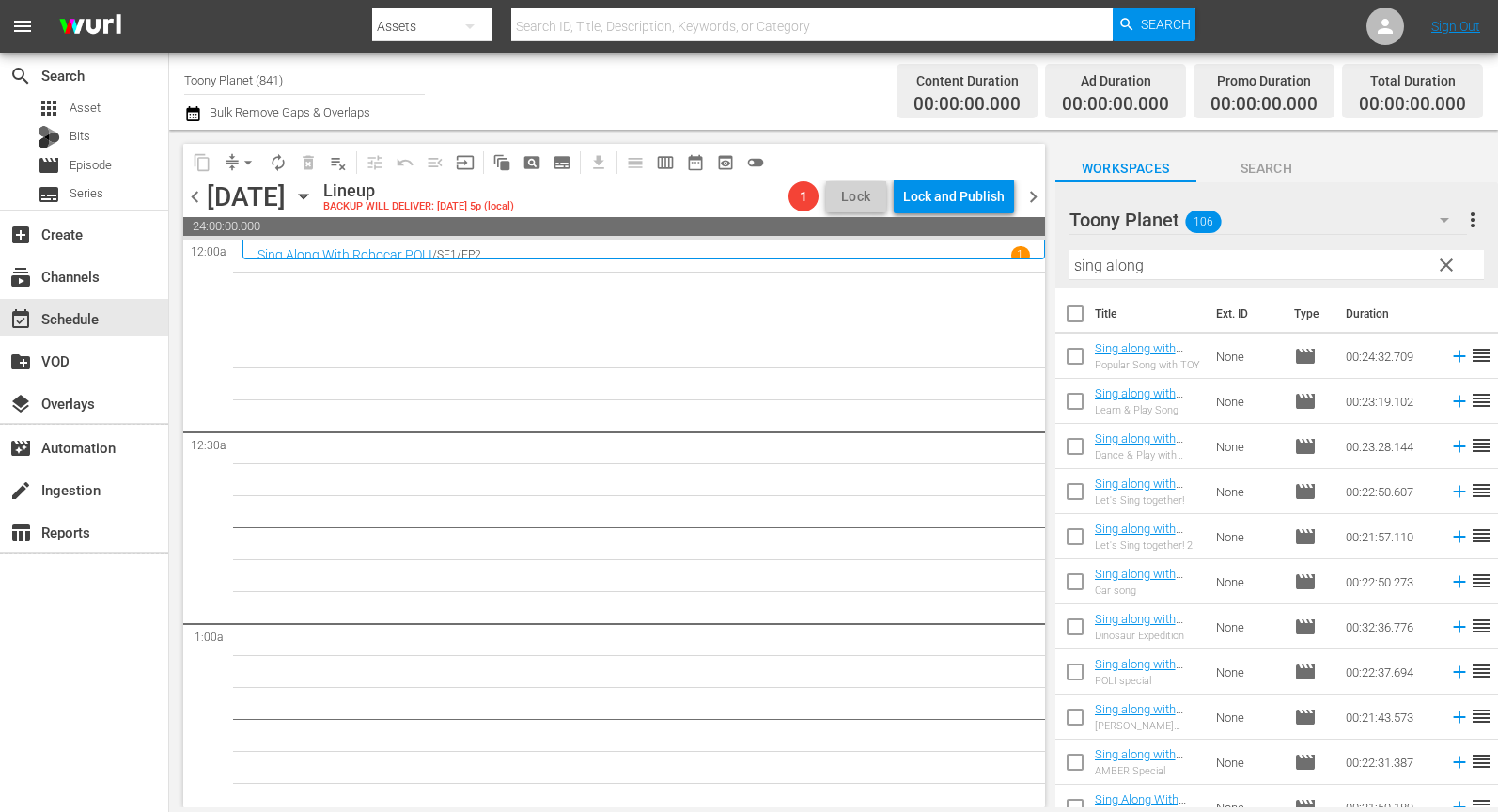 scroll, scrollTop: 426, scrollLeft: 0, axis: vertical 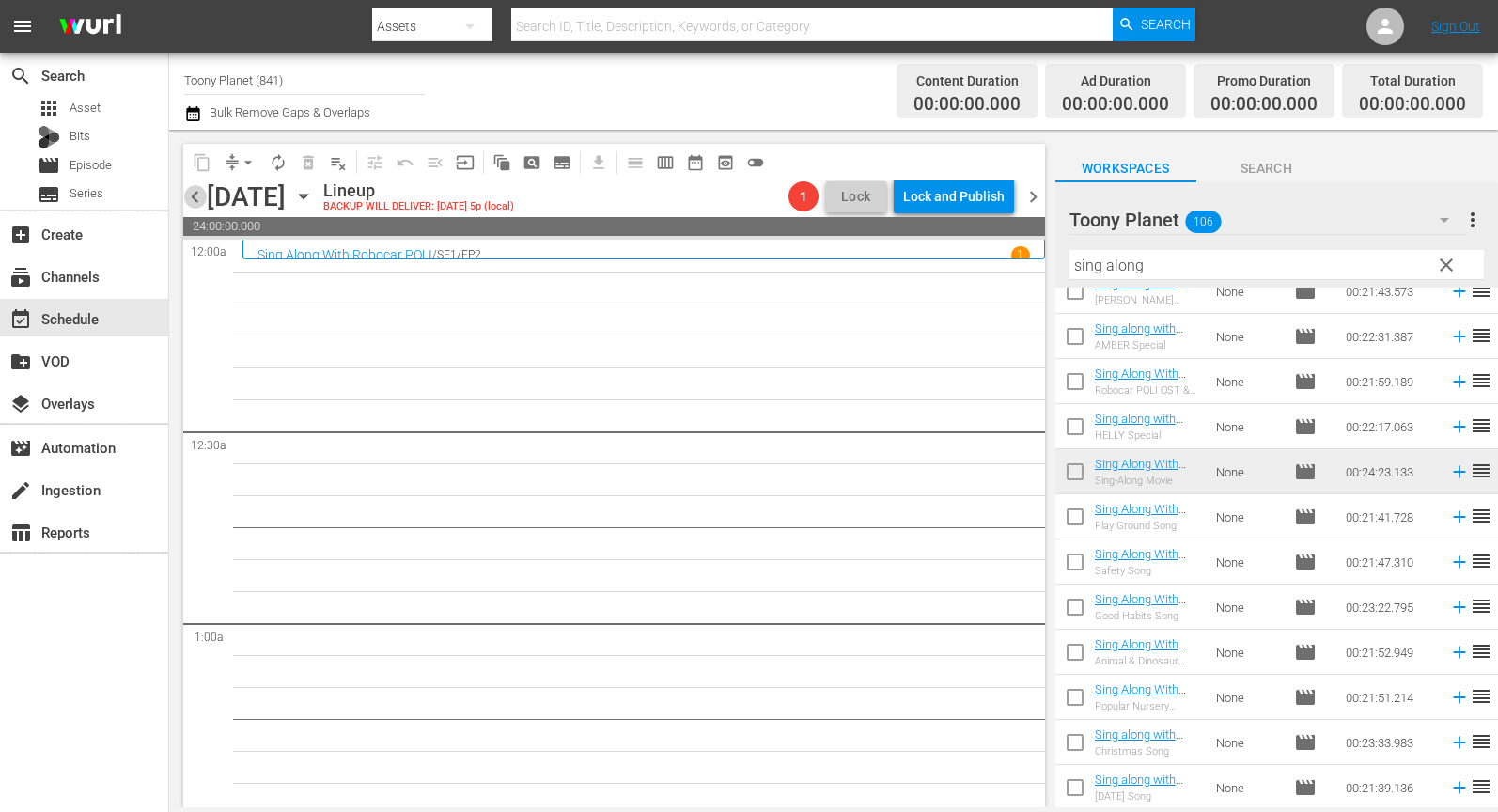 click on "chevron_left" at bounding box center (195, 196) 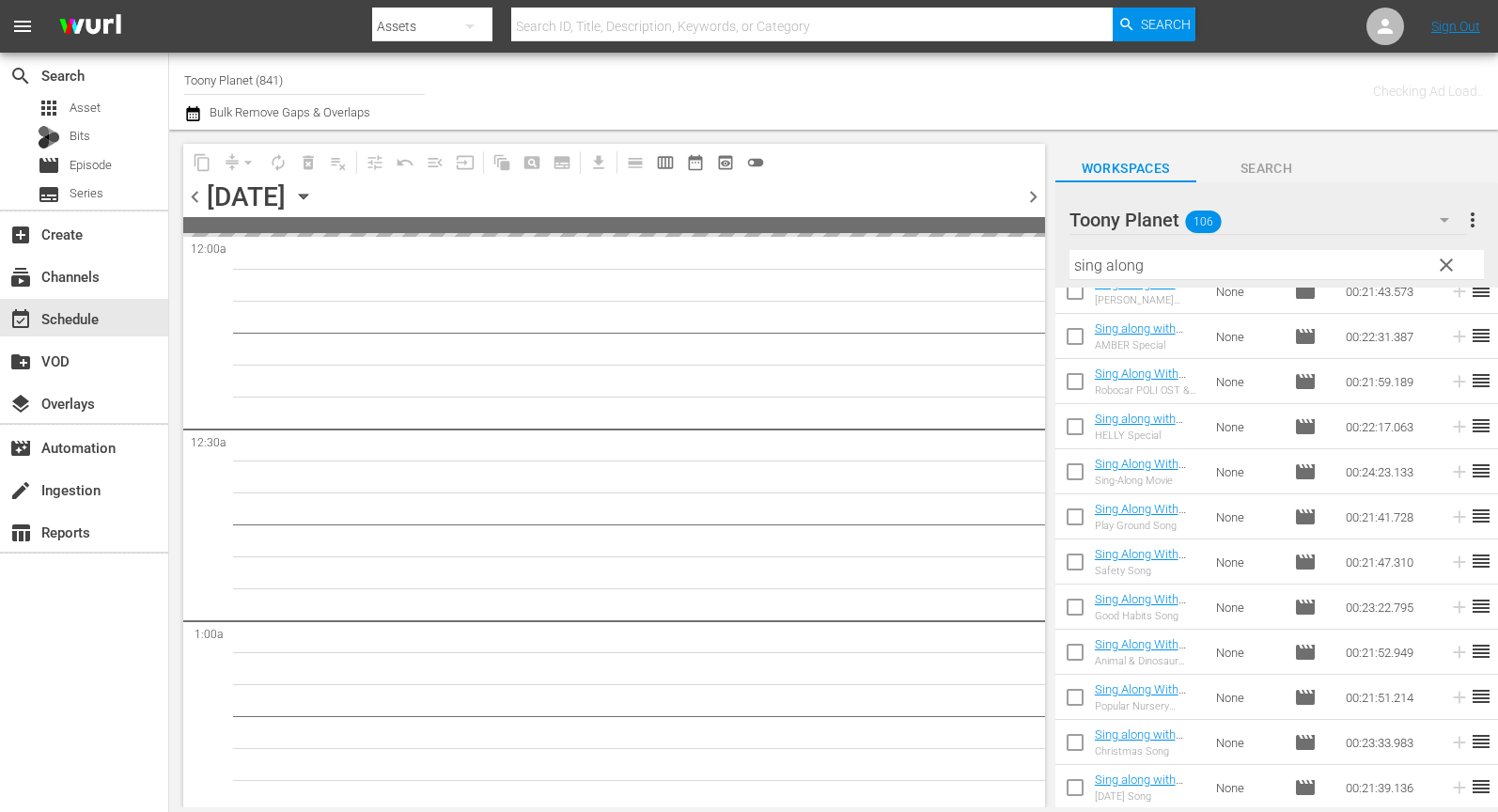 click on "chevron_left" at bounding box center [195, 196] 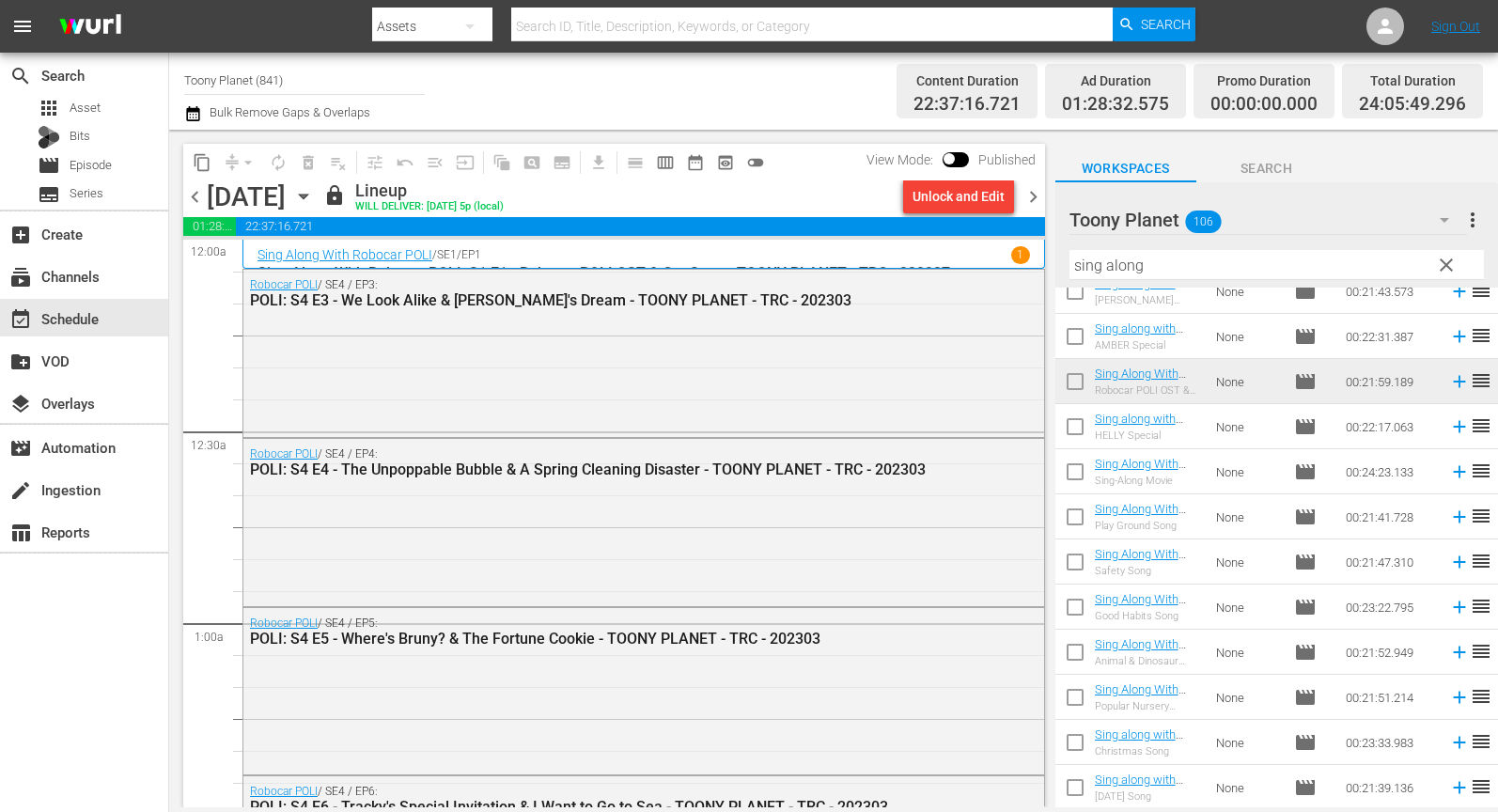 click on "chevron_left" at bounding box center (195, 196) 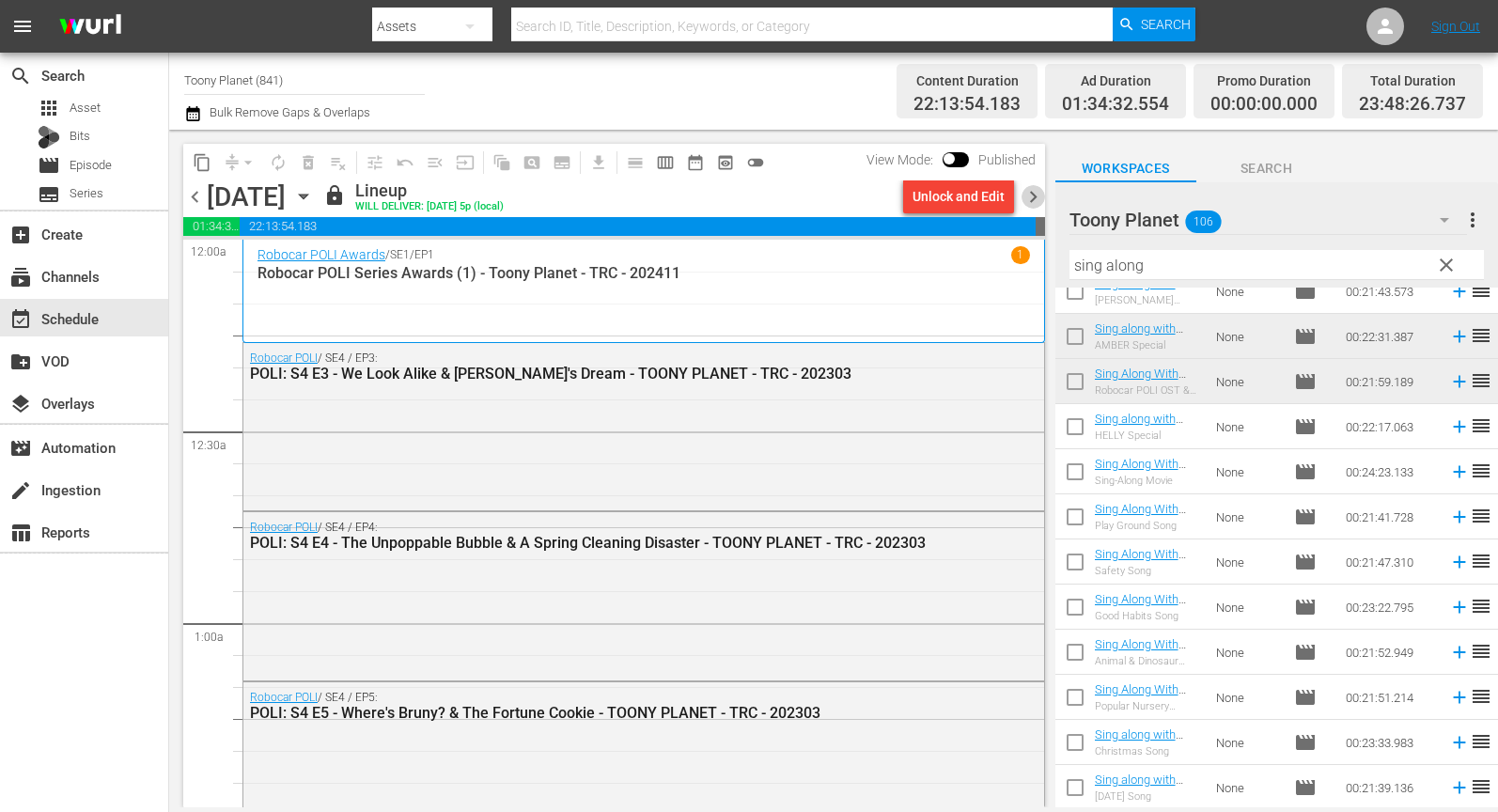 click on "chevron_right" at bounding box center (1033, 196) 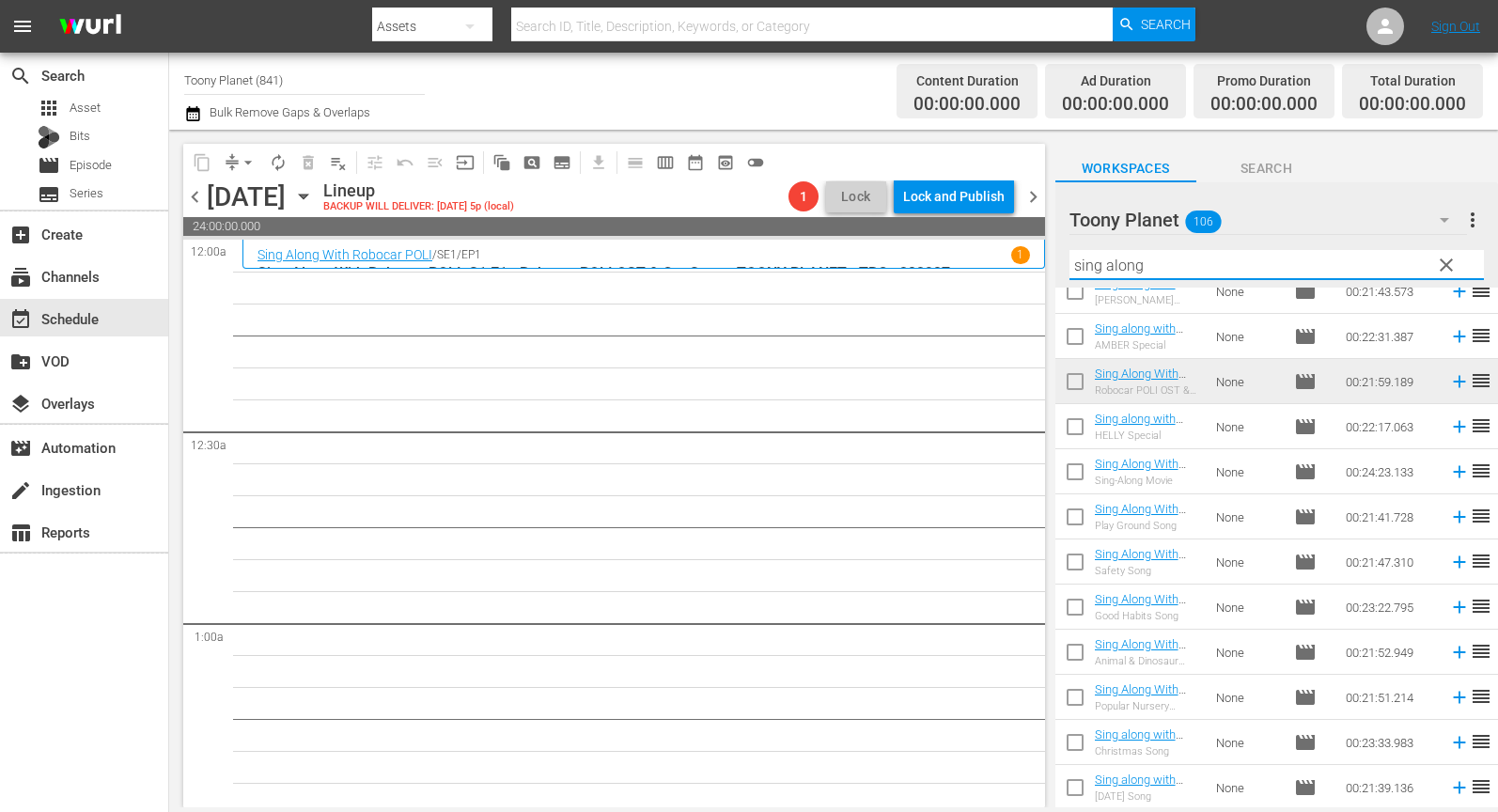 drag, startPoint x: 1168, startPoint y: 268, endPoint x: 979, endPoint y: 253, distance: 189.5943 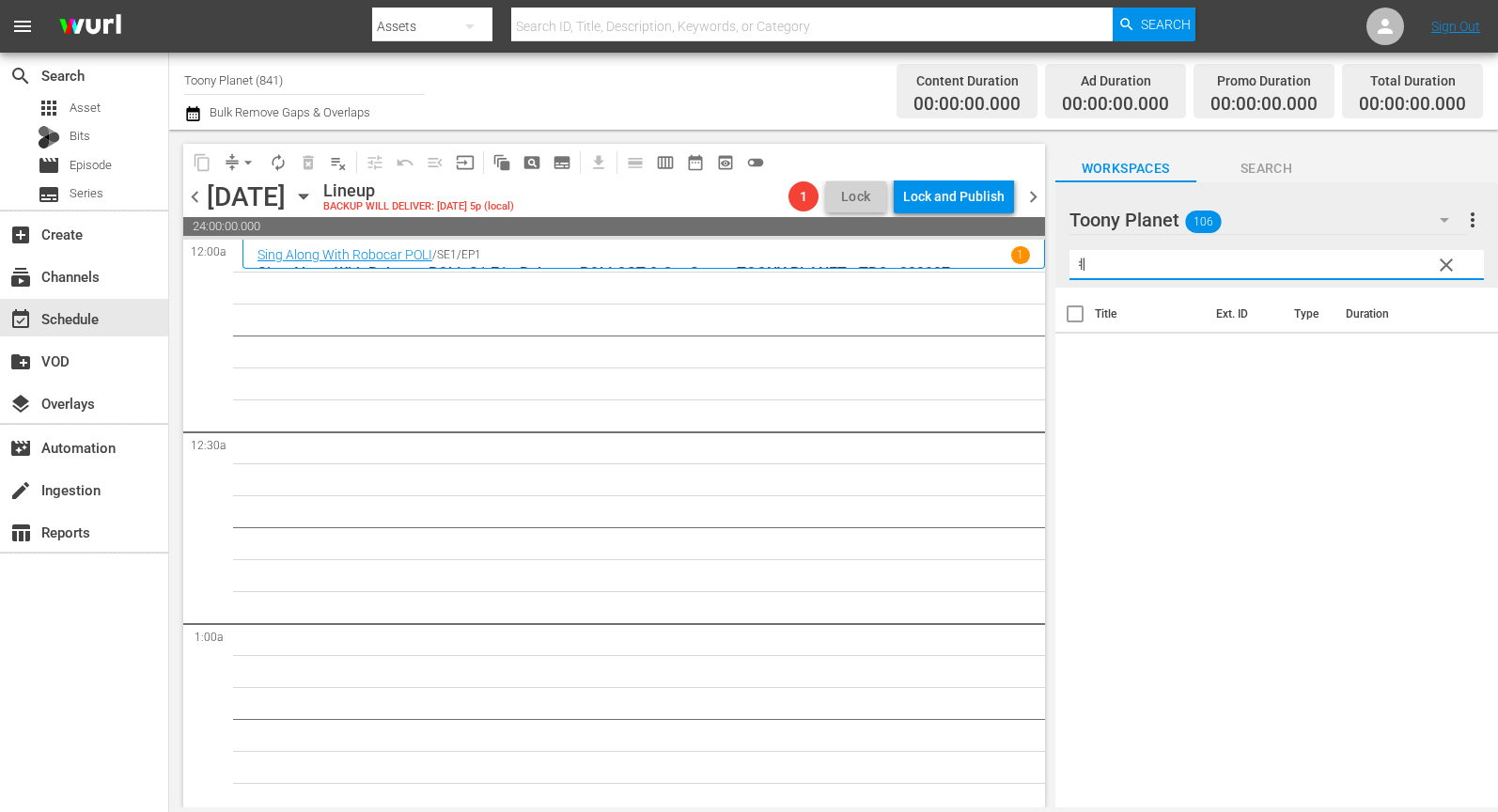 scroll, scrollTop: 0, scrollLeft: 0, axis: both 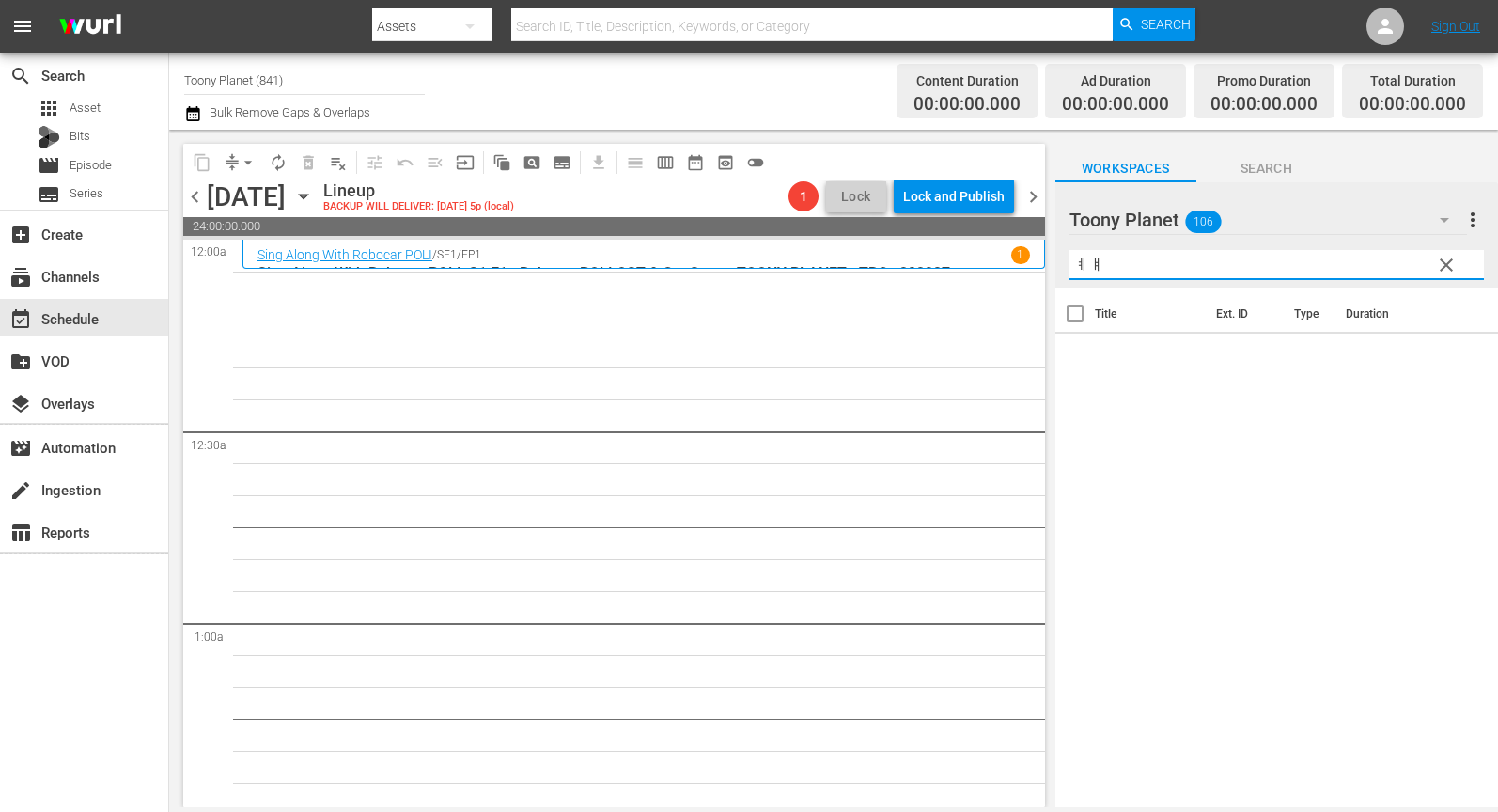 type on "ㅖ" 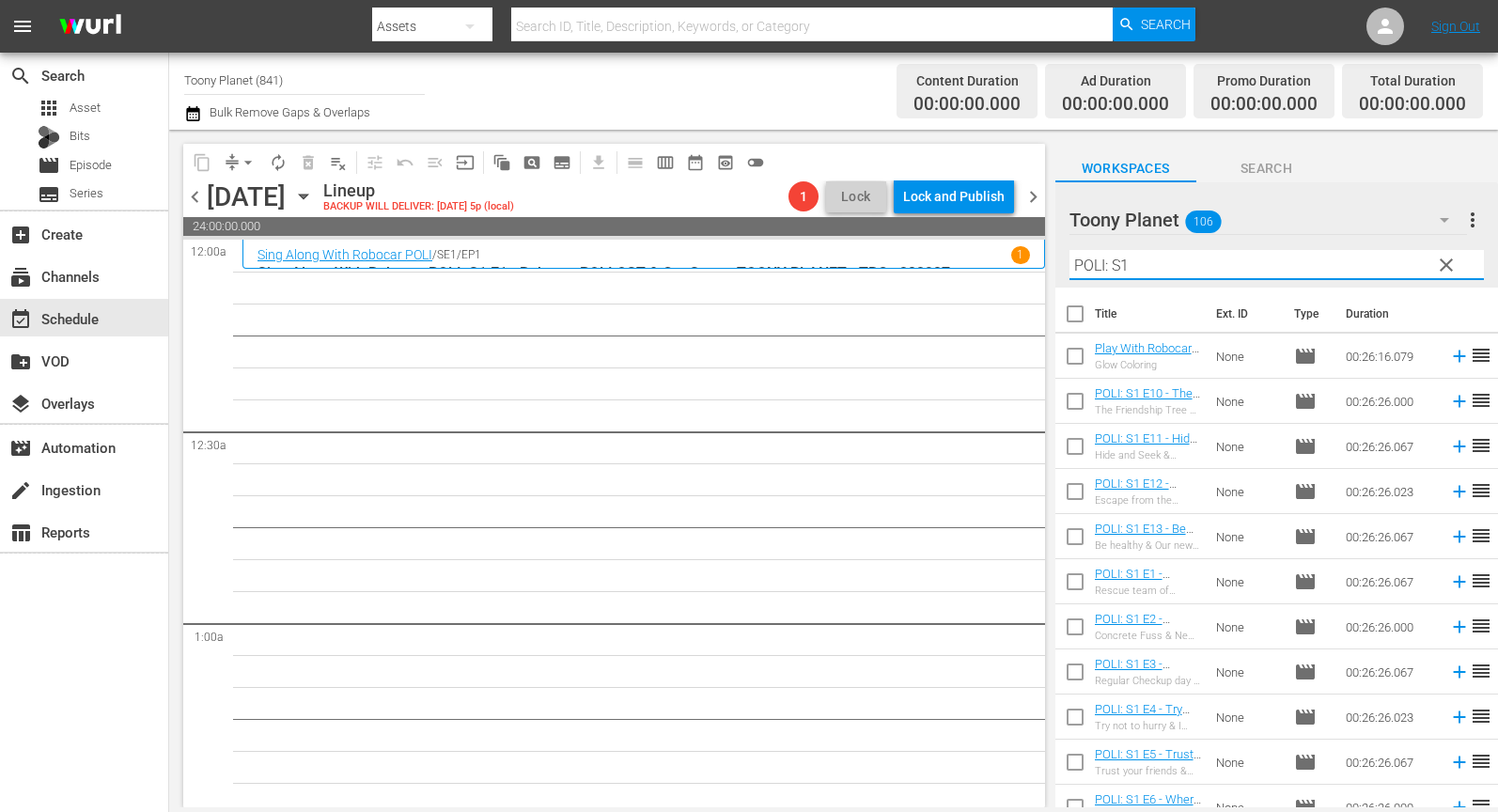 type on "POLI: S1" 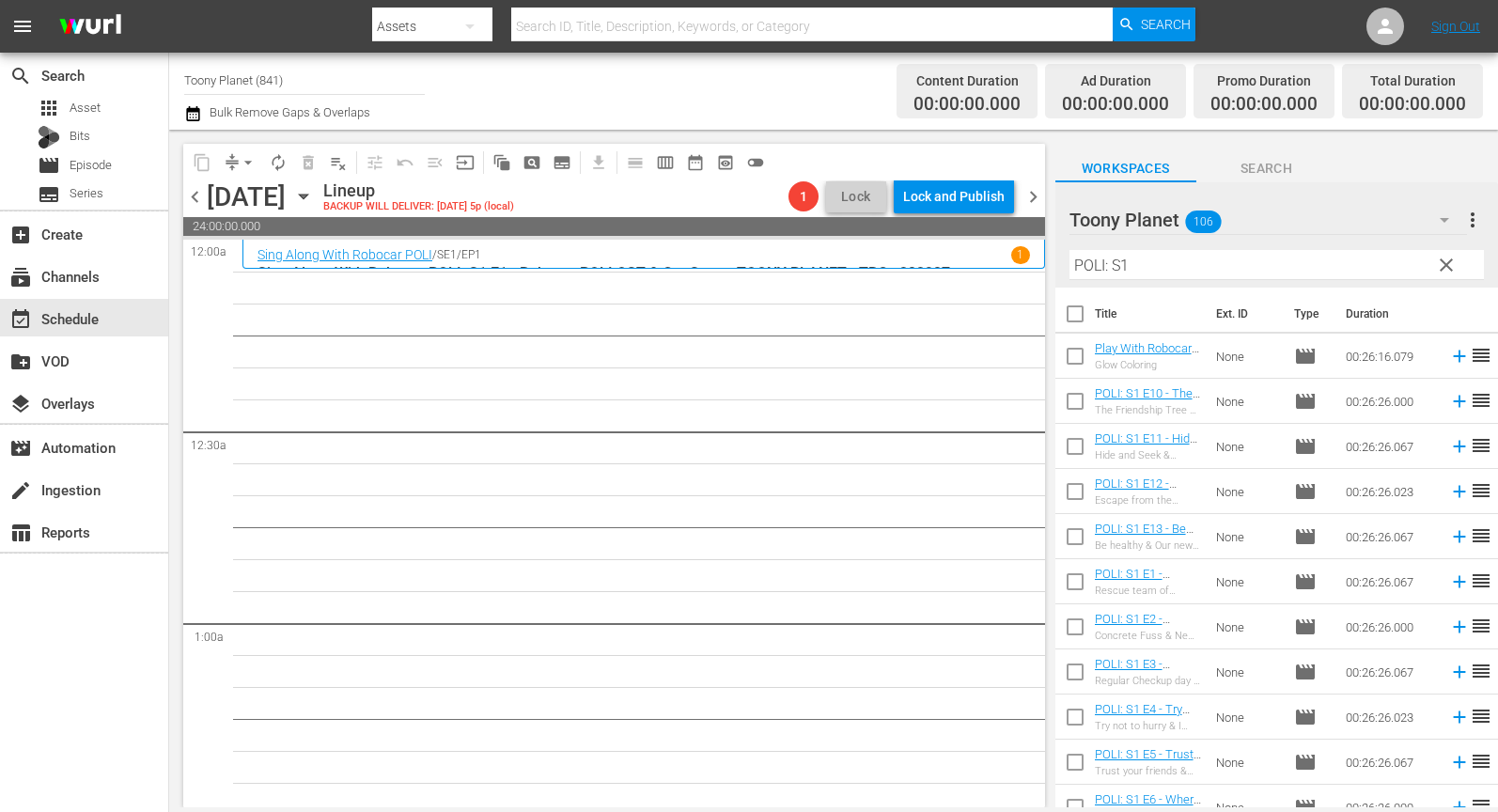 drag, startPoint x: 745, startPoint y: 473, endPoint x: 909, endPoint y: 533, distance: 174.63104 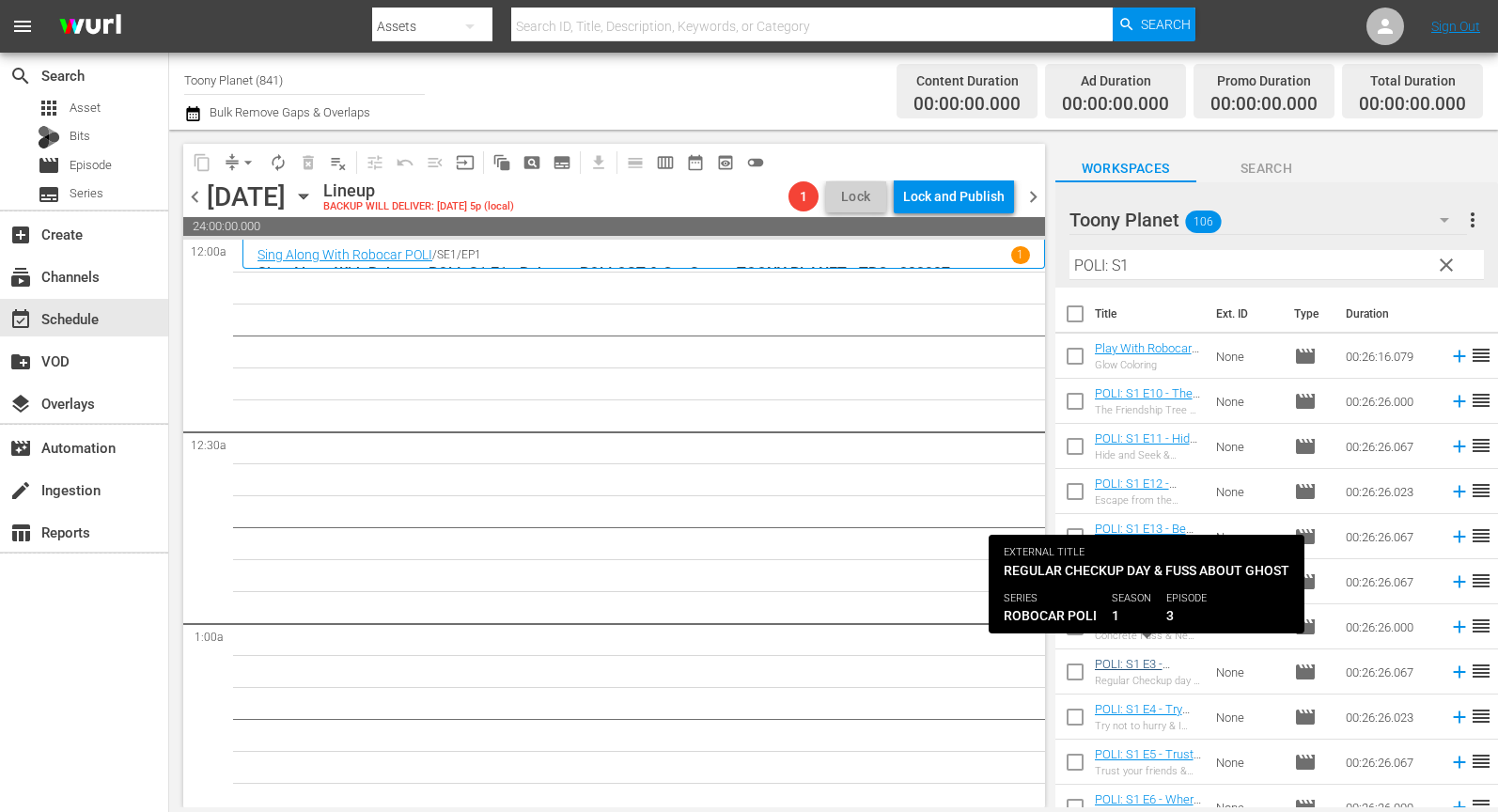 scroll, scrollTop: 36, scrollLeft: 0, axis: vertical 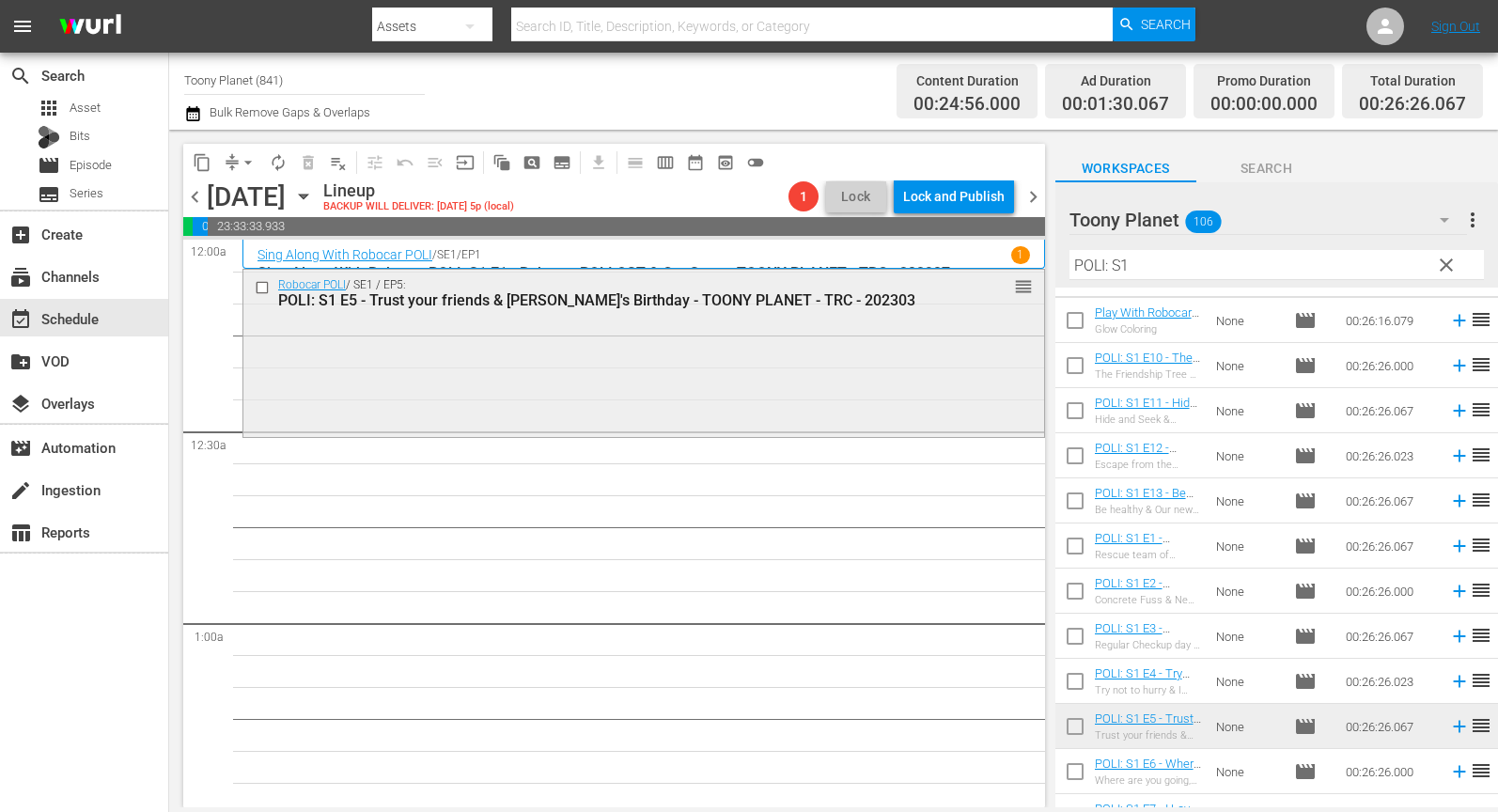 click on "Robocar POLI  / SE1 / EP5:
POLI: S1 E5 - Trust your friends & Helly's Birthday - TOONY PLANET - TRC - 202303 reorder" at bounding box center [644, 351] 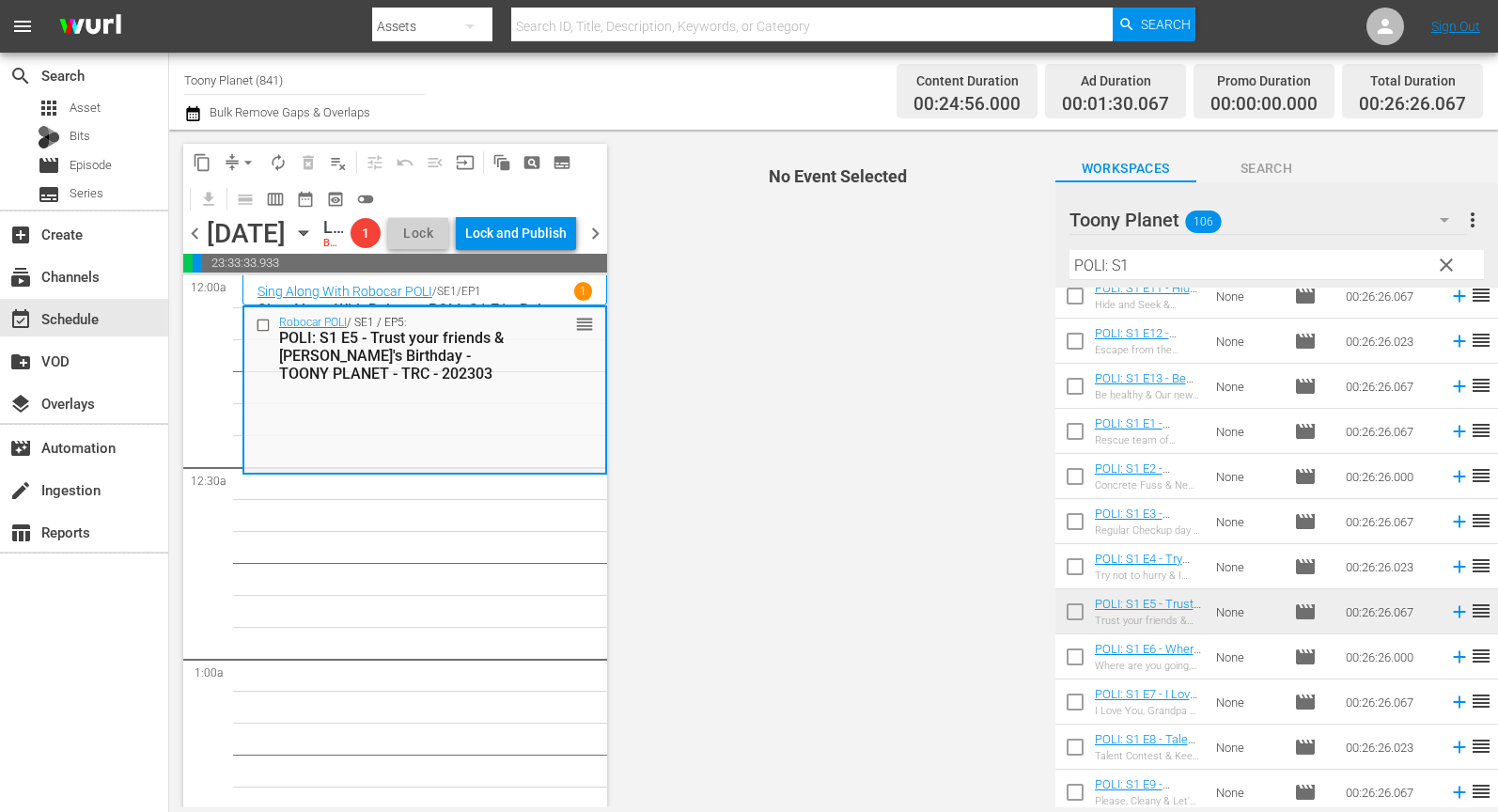 scroll, scrollTop: 166, scrollLeft: 0, axis: vertical 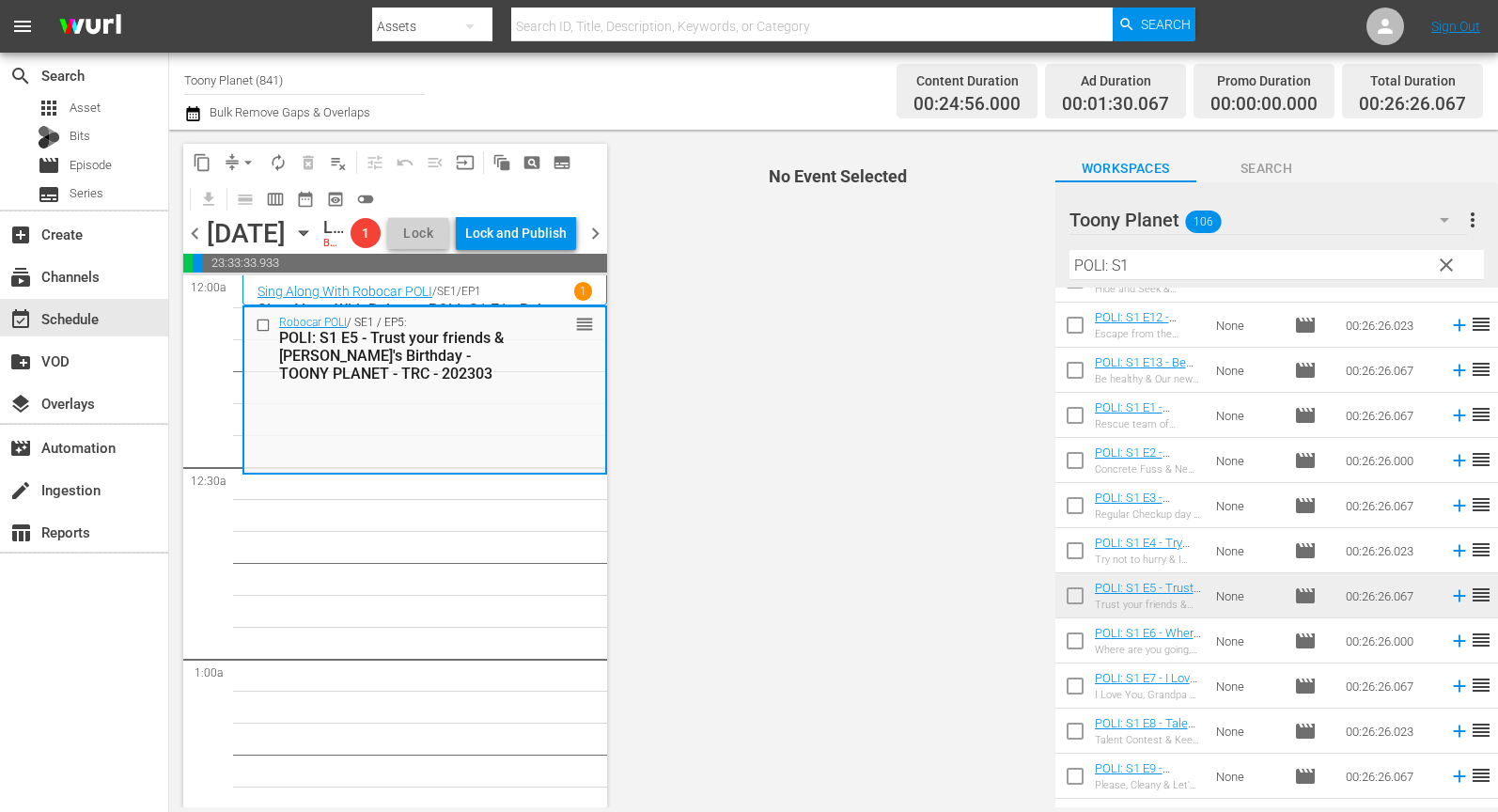 click at bounding box center (1075, 645) 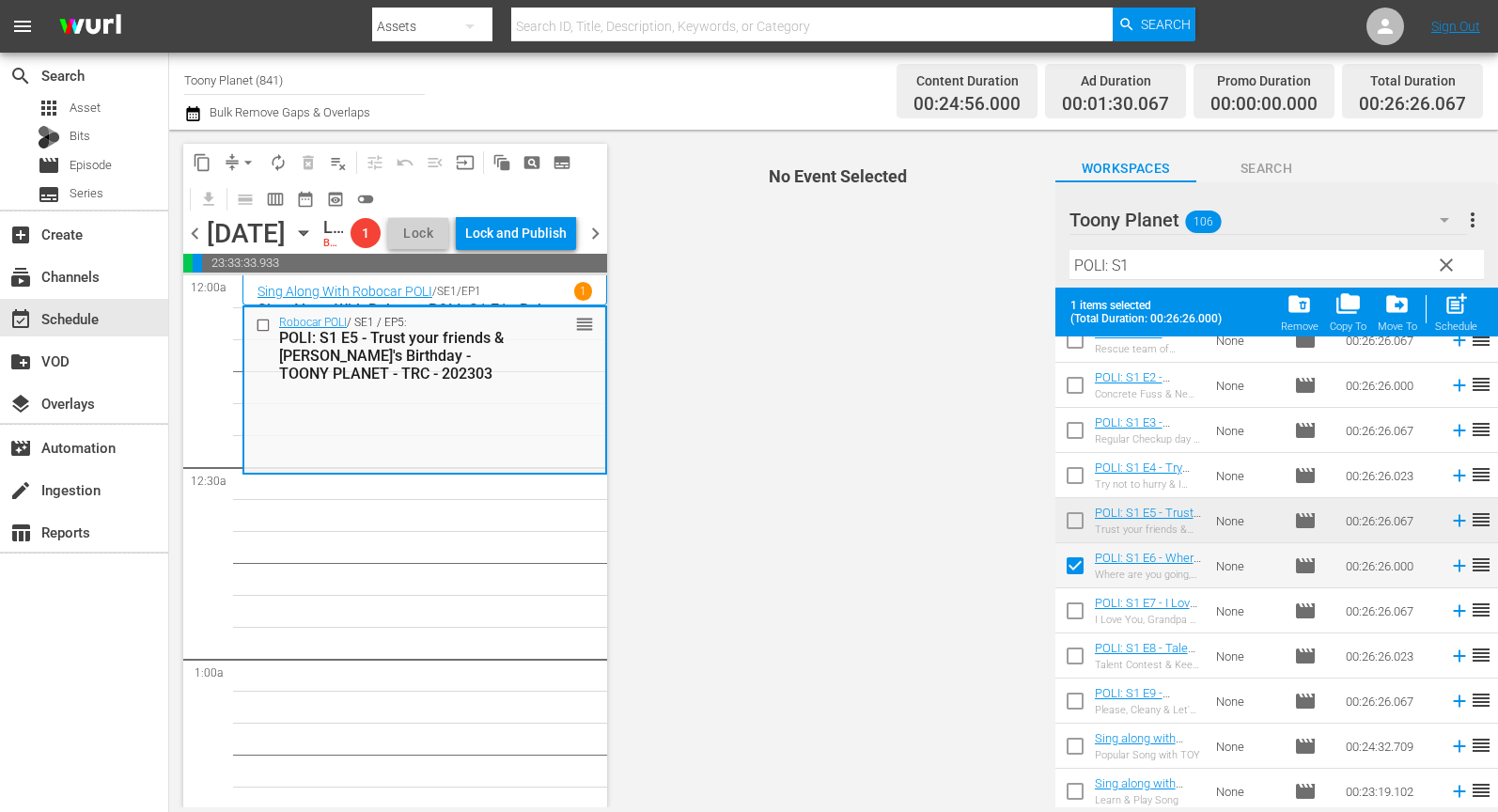 scroll, scrollTop: 298, scrollLeft: 0, axis: vertical 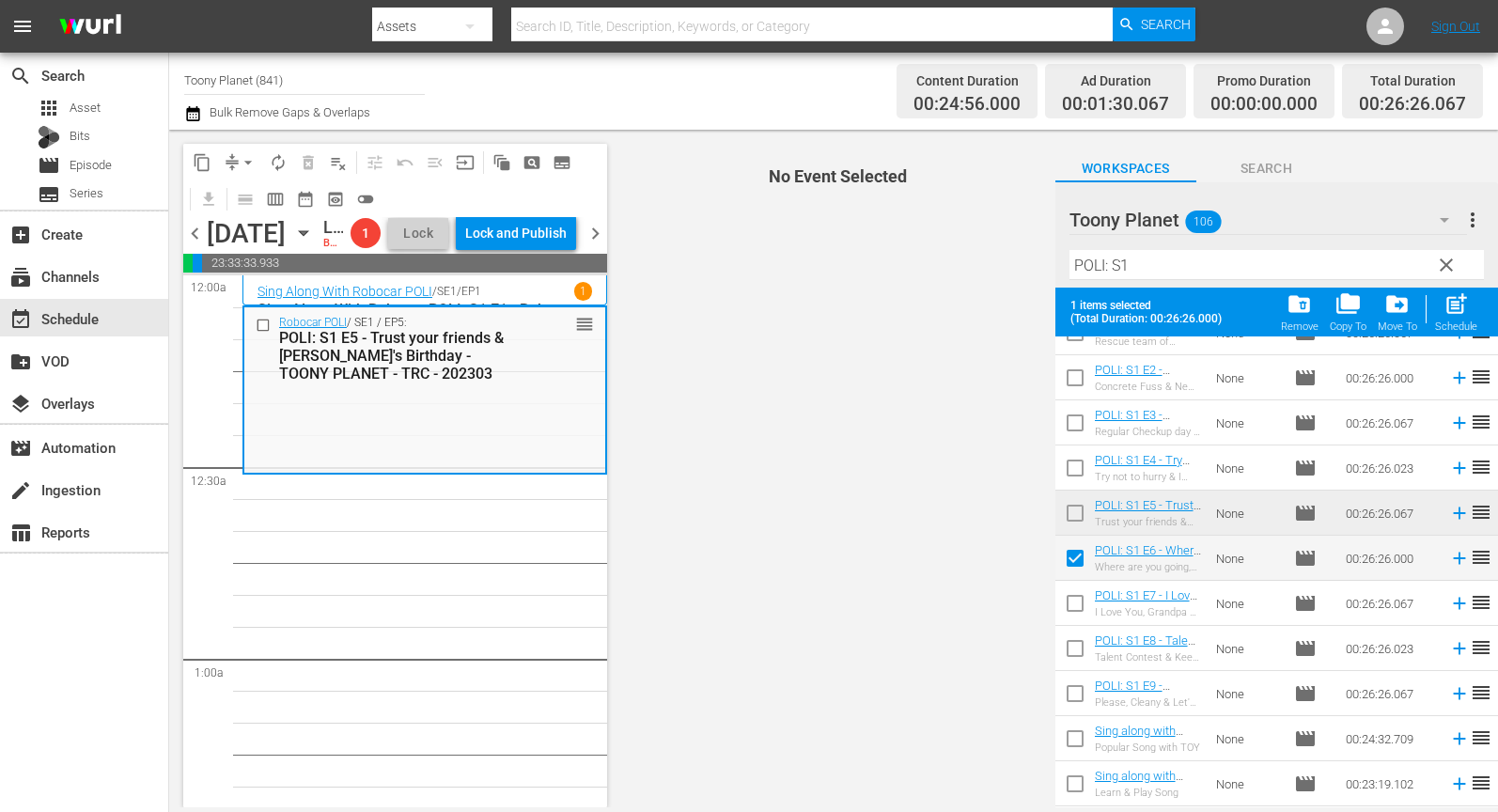 click at bounding box center (1075, 607) 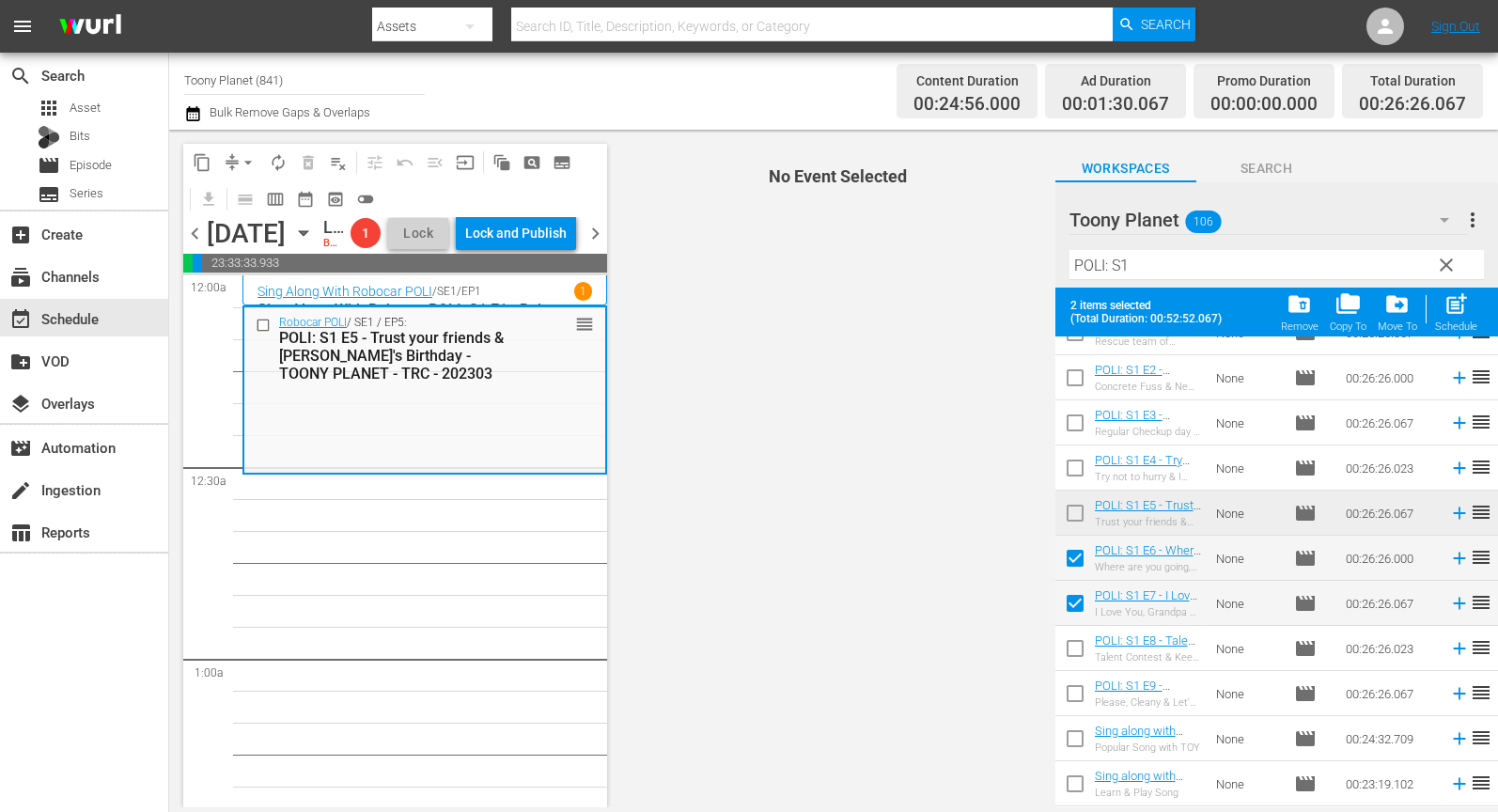 click at bounding box center (1075, 652) 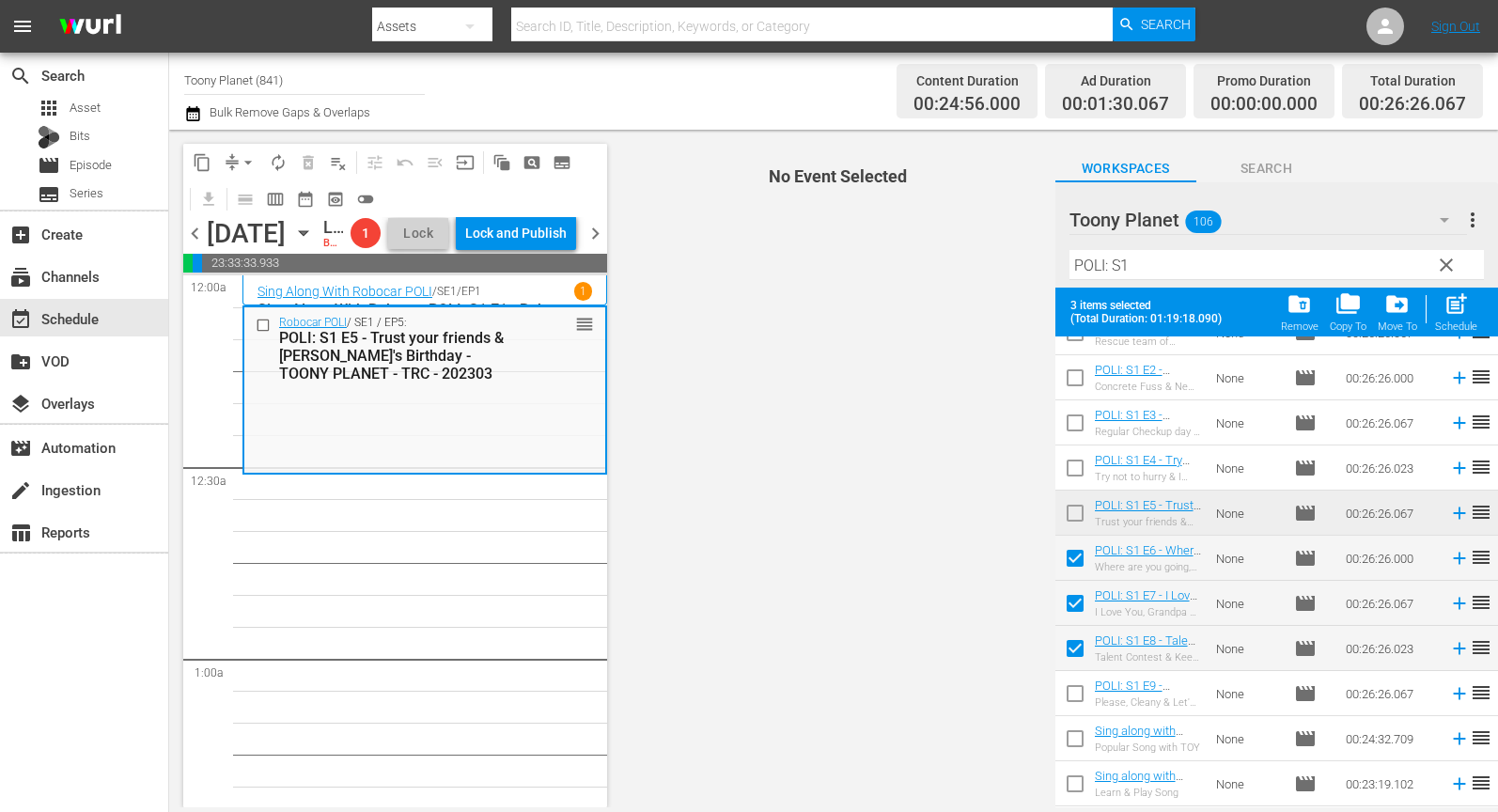 click at bounding box center (1075, 697) 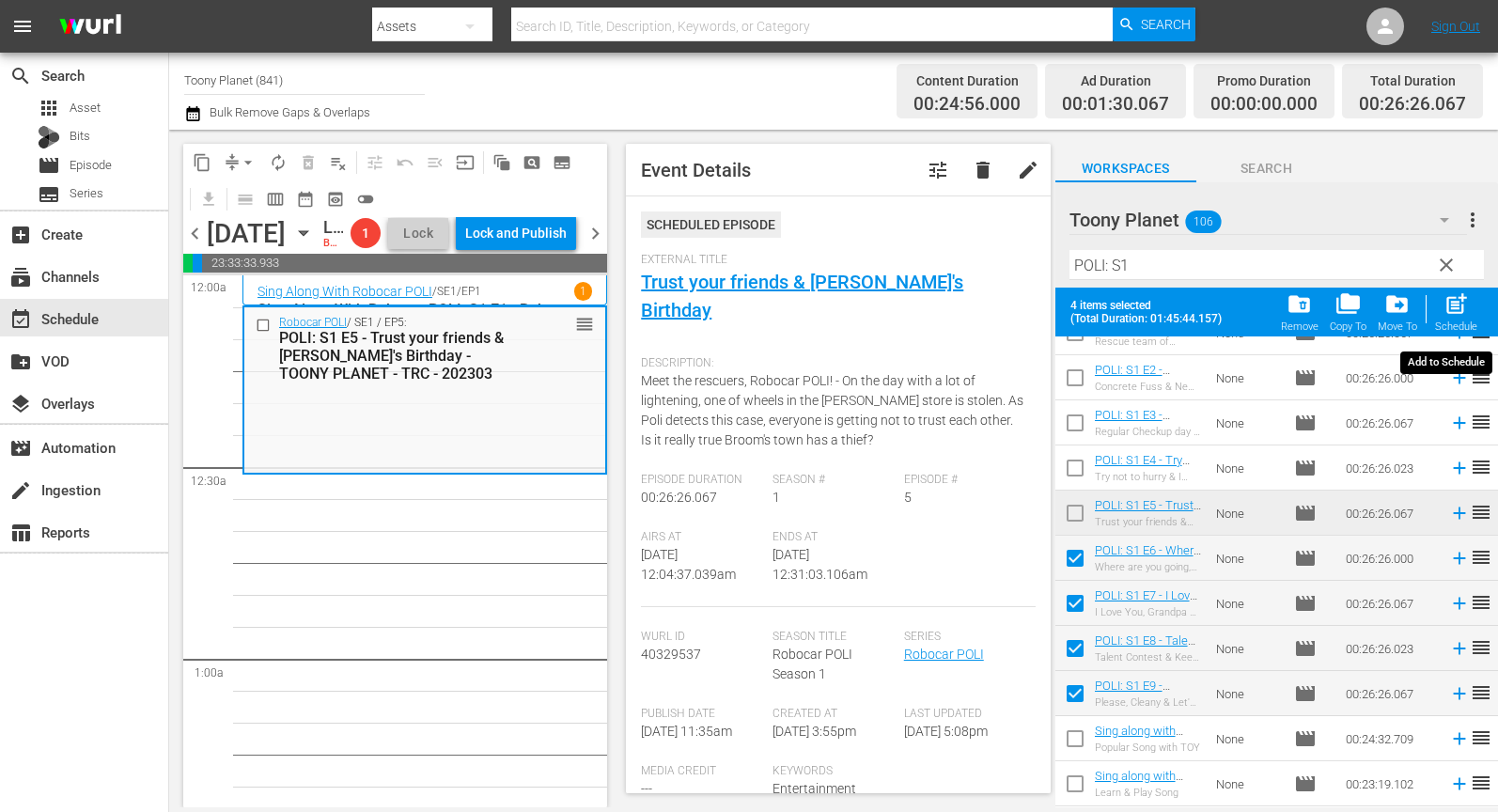 click on "post_add" at bounding box center (1456, 304) 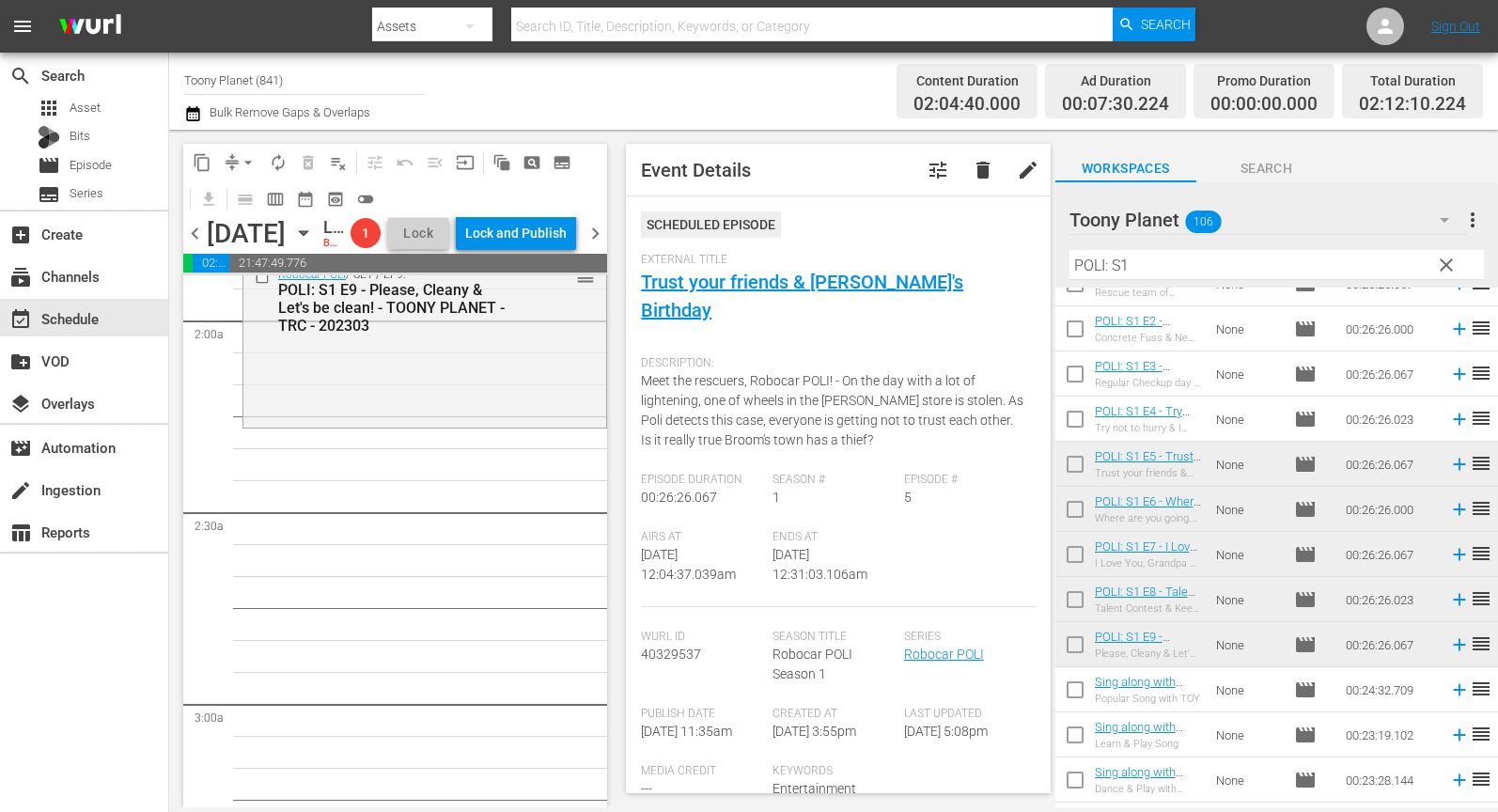 scroll, scrollTop: 724, scrollLeft: 0, axis: vertical 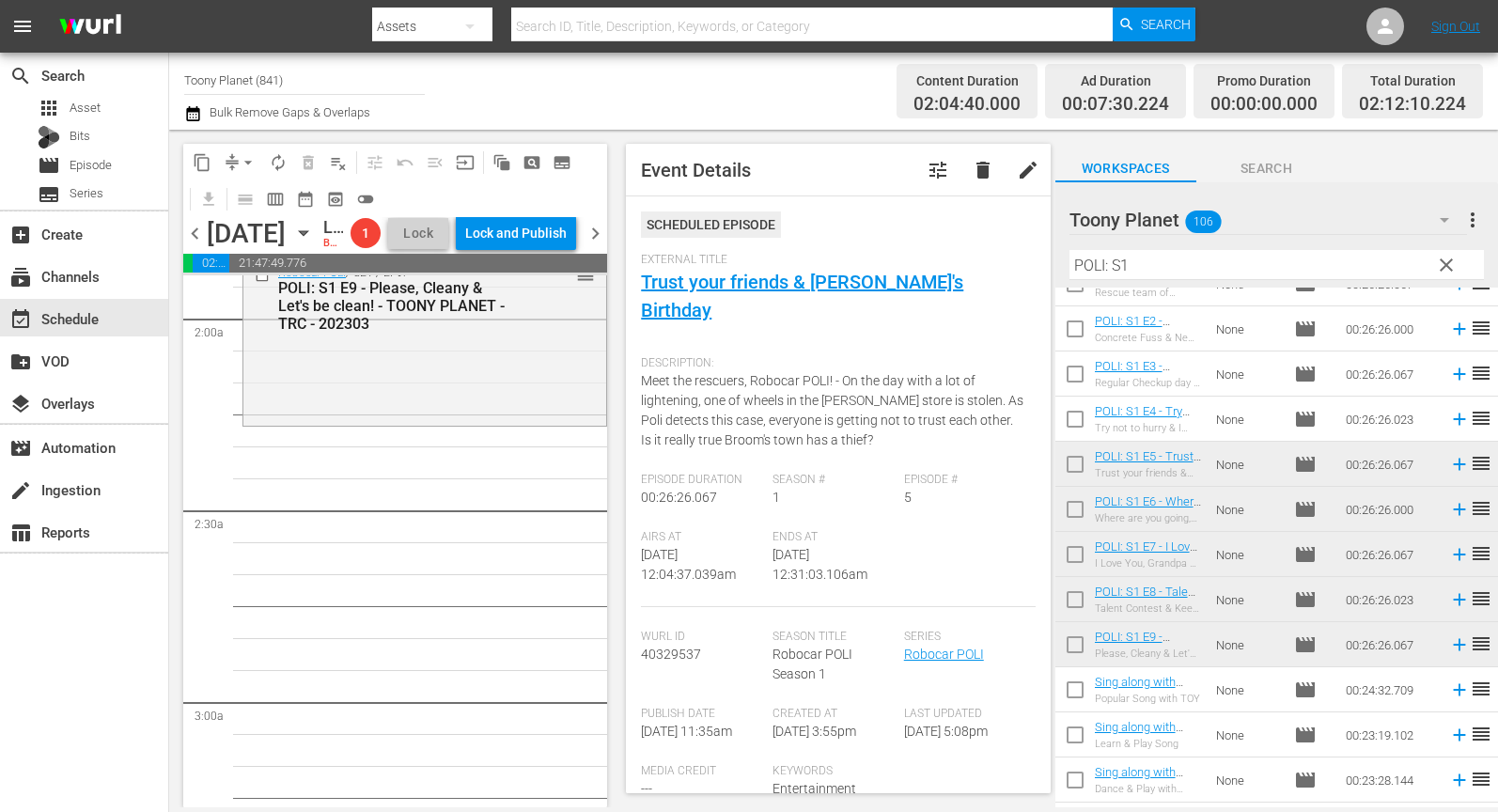 drag, startPoint x: 532, startPoint y: 565, endPoint x: 1079, endPoint y: 330, distance: 595.3436 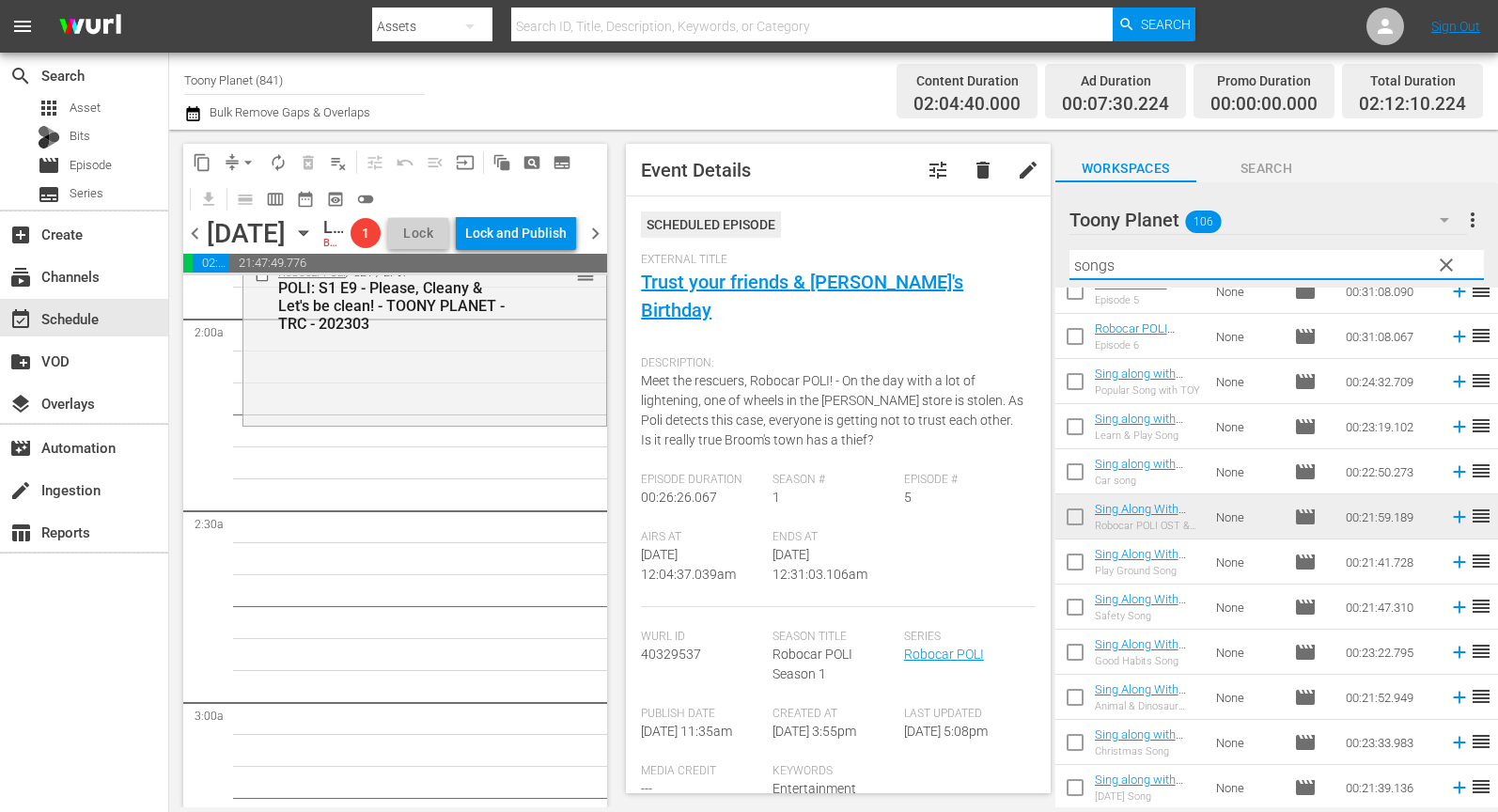 scroll, scrollTop: 0, scrollLeft: 0, axis: both 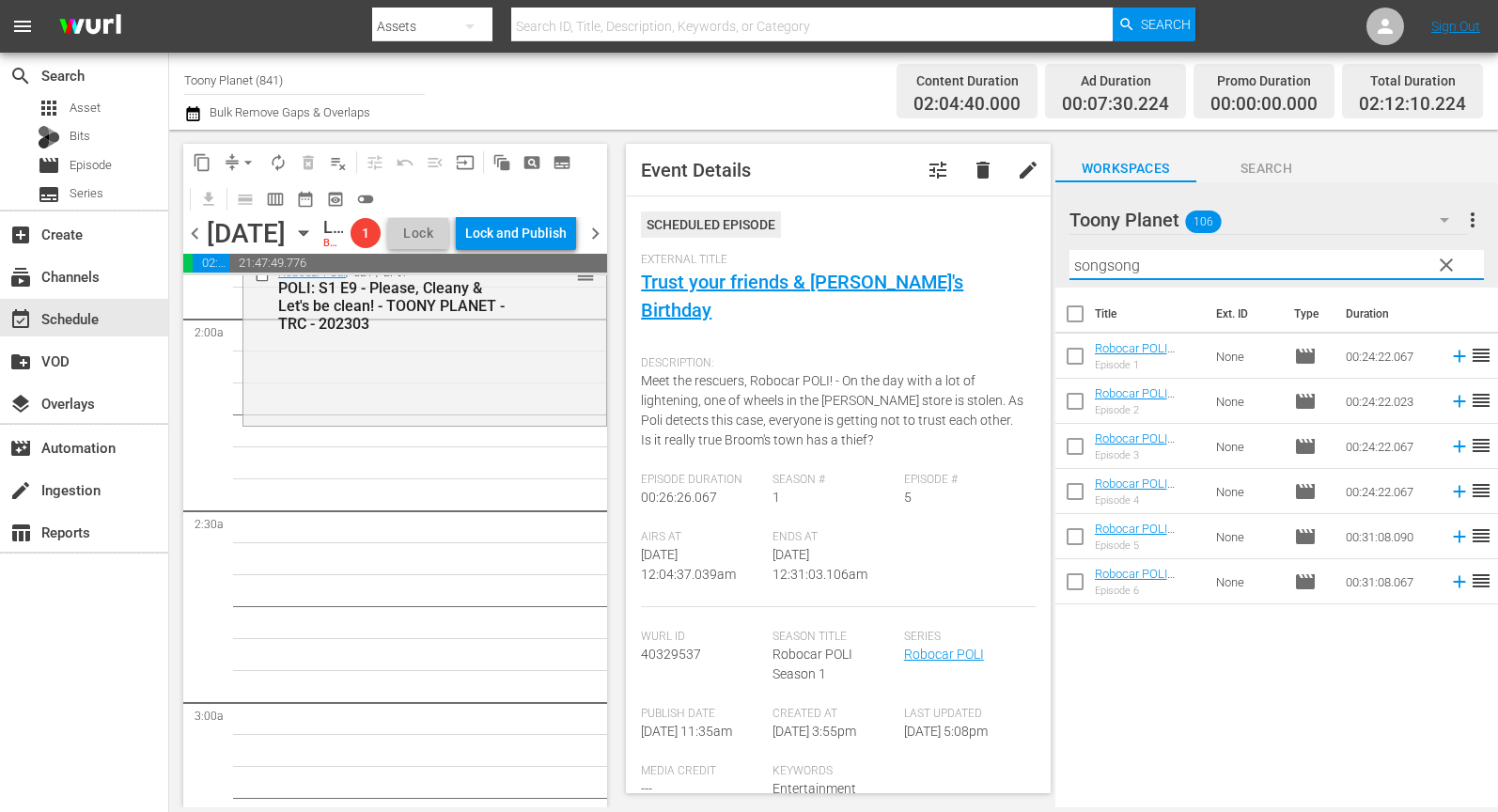 drag, startPoint x: 1183, startPoint y: 273, endPoint x: 698, endPoint y: 143, distance: 502.1205 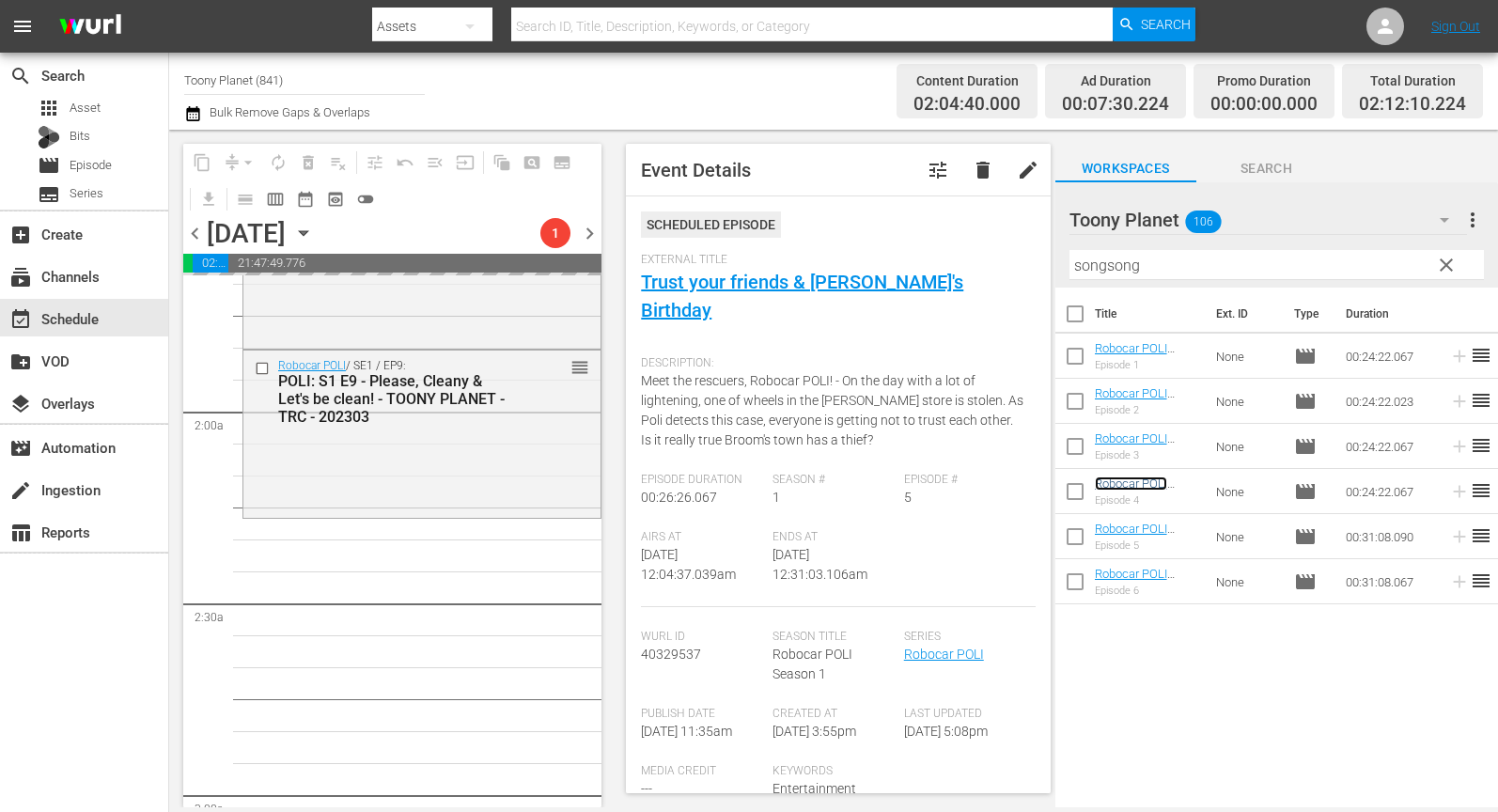 scroll, scrollTop: 640, scrollLeft: 0, axis: vertical 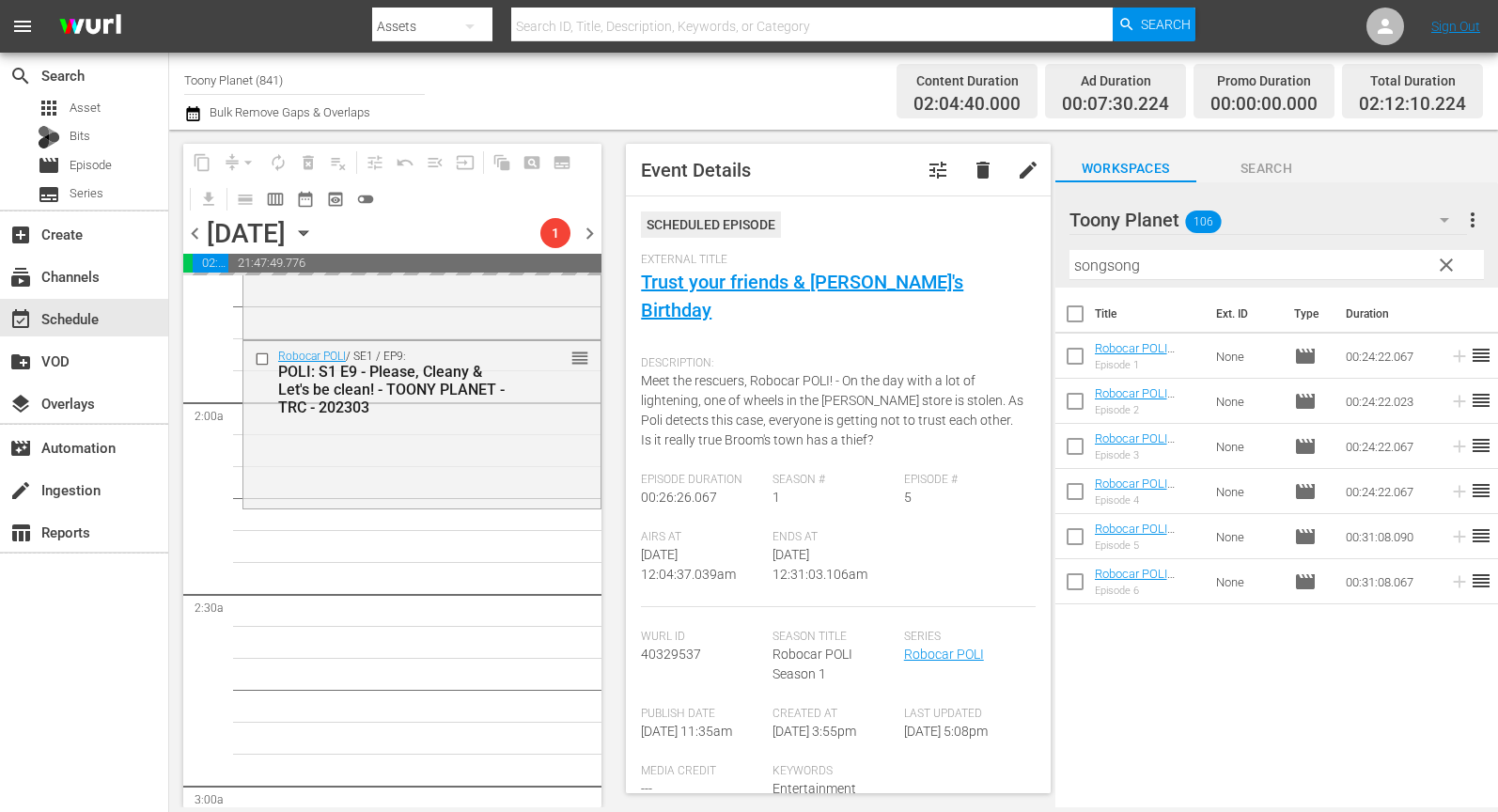 drag, startPoint x: 1125, startPoint y: 491, endPoint x: 596, endPoint y: 6, distance: 717.681 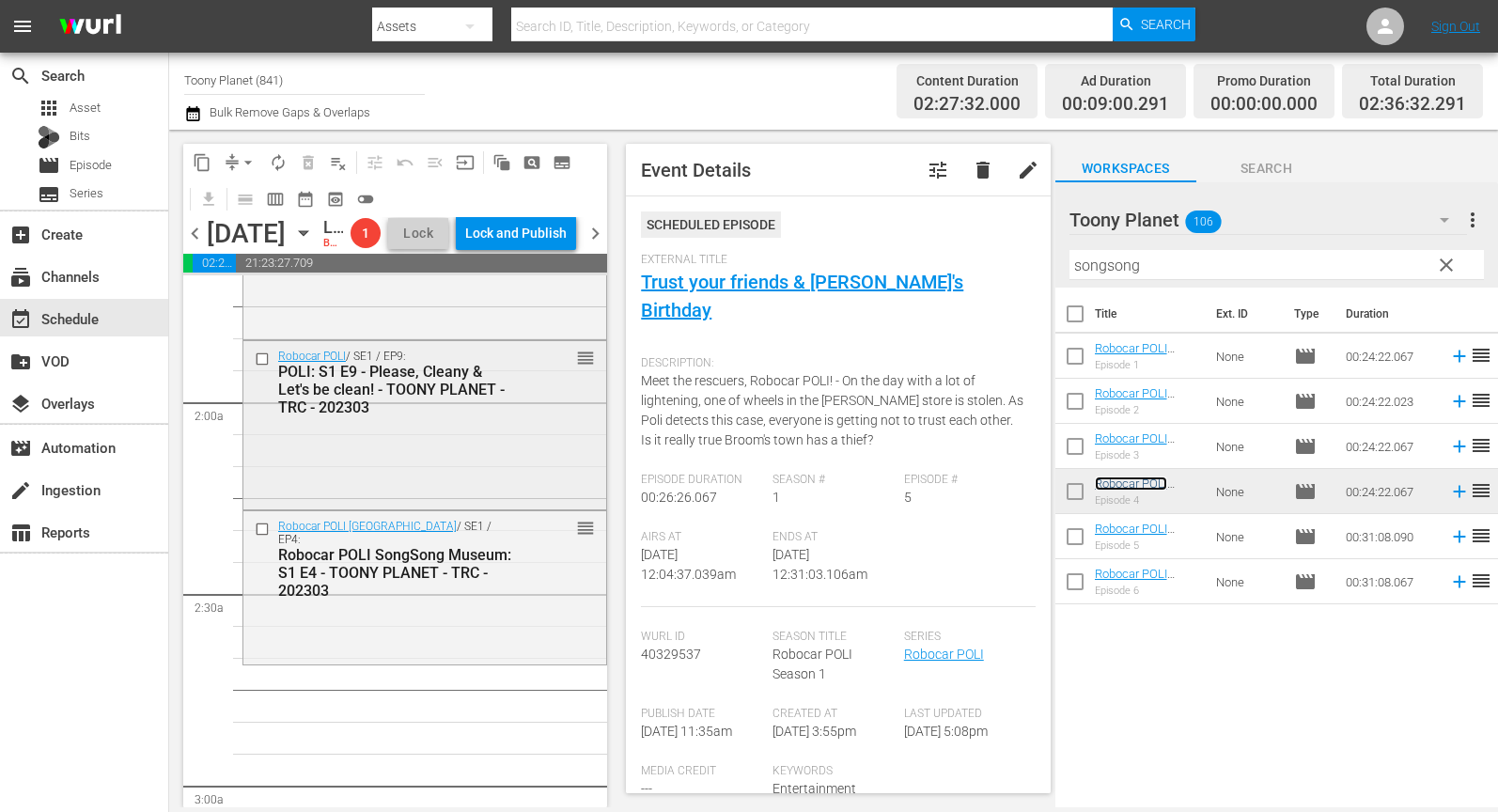 scroll, scrollTop: 730, scrollLeft: 0, axis: vertical 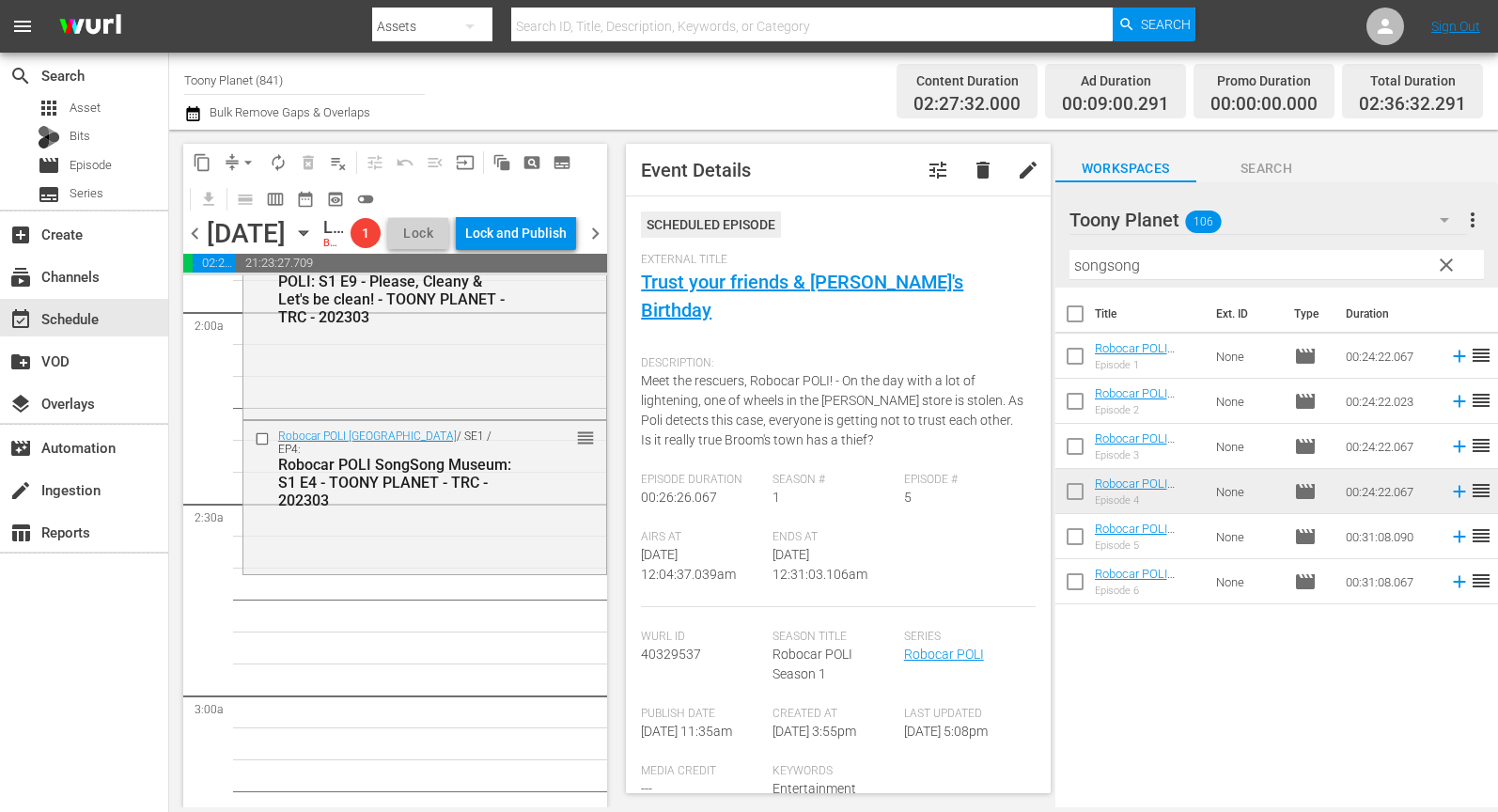drag, startPoint x: 486, startPoint y: 482, endPoint x: 927, endPoint y: 423, distance: 444.92921 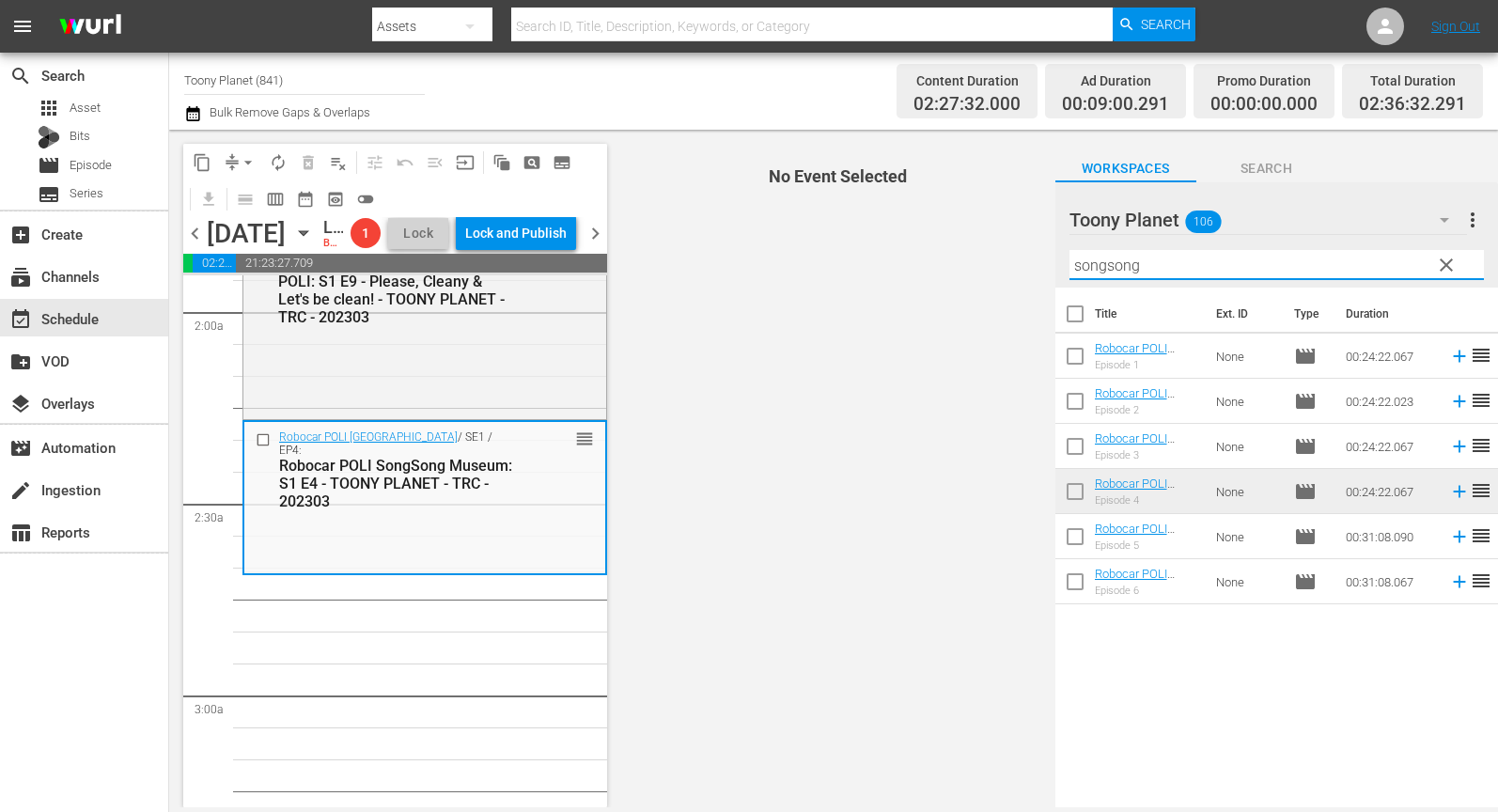 drag, startPoint x: 1112, startPoint y: 258, endPoint x: 893, endPoint y: 222, distance: 221.93918 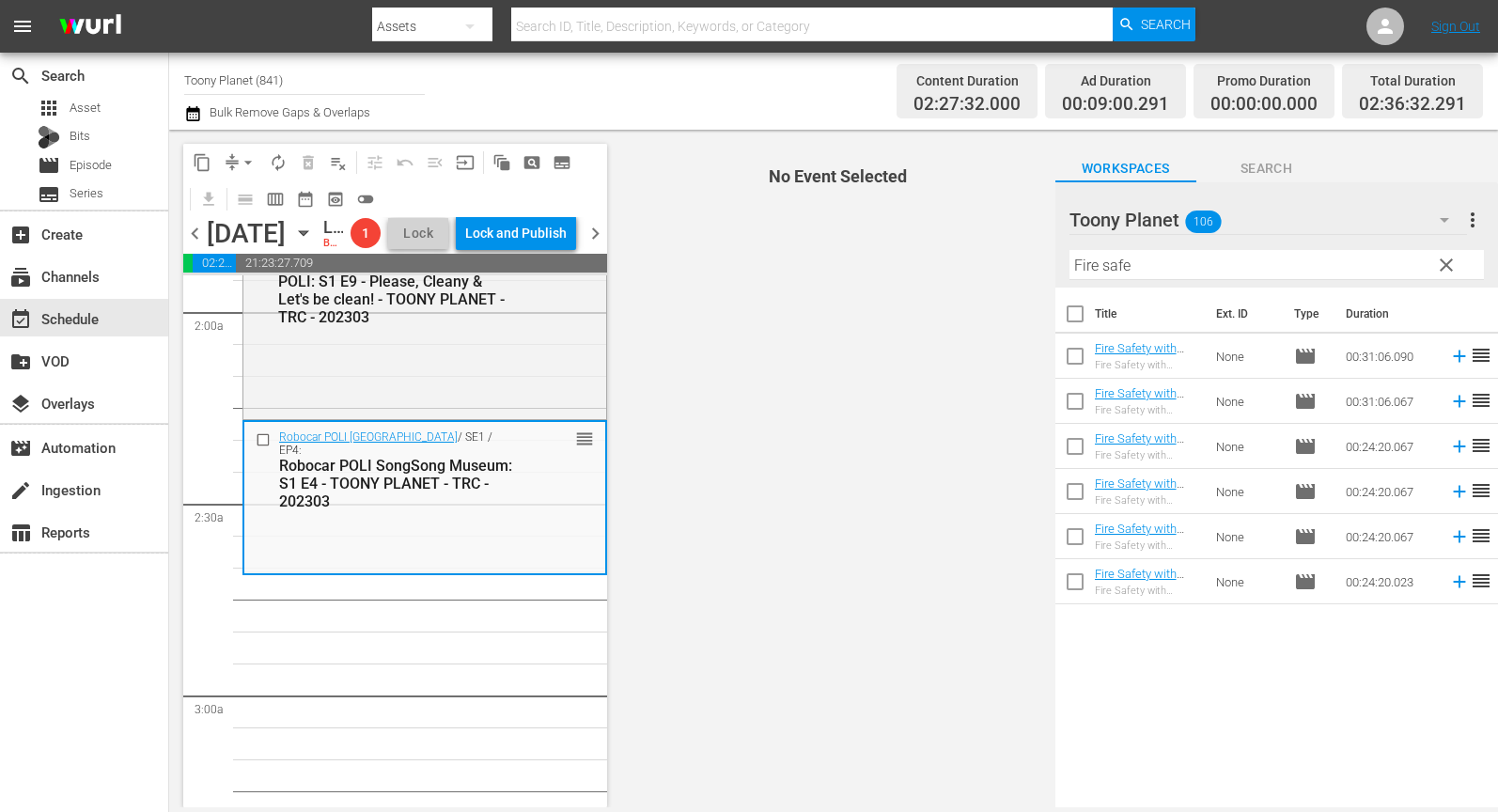 drag, startPoint x: 889, startPoint y: 566, endPoint x: 1047, endPoint y: 476, distance: 182 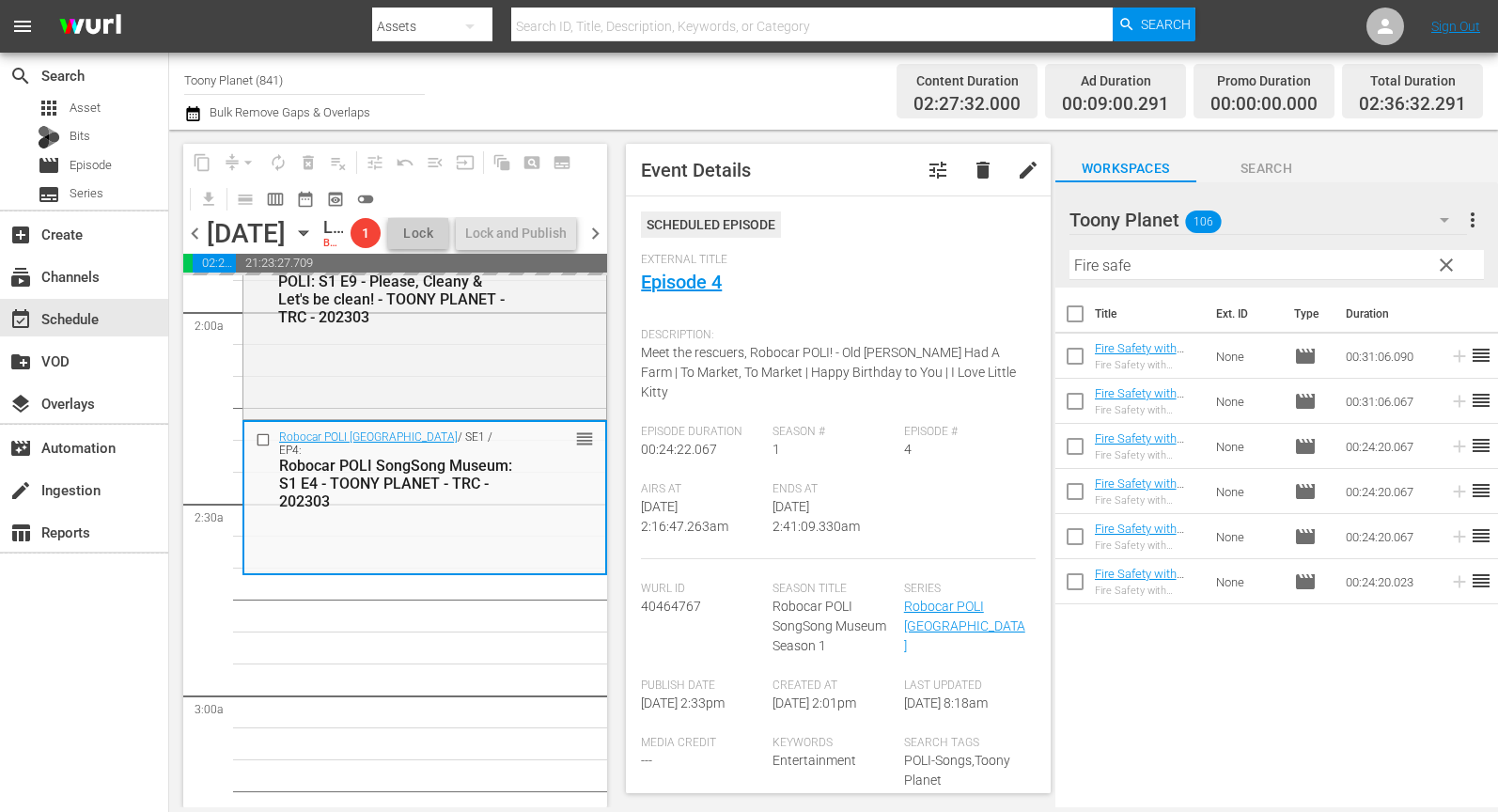 drag, startPoint x: 1124, startPoint y: 481, endPoint x: 577, endPoint y: 19, distance: 715.9979 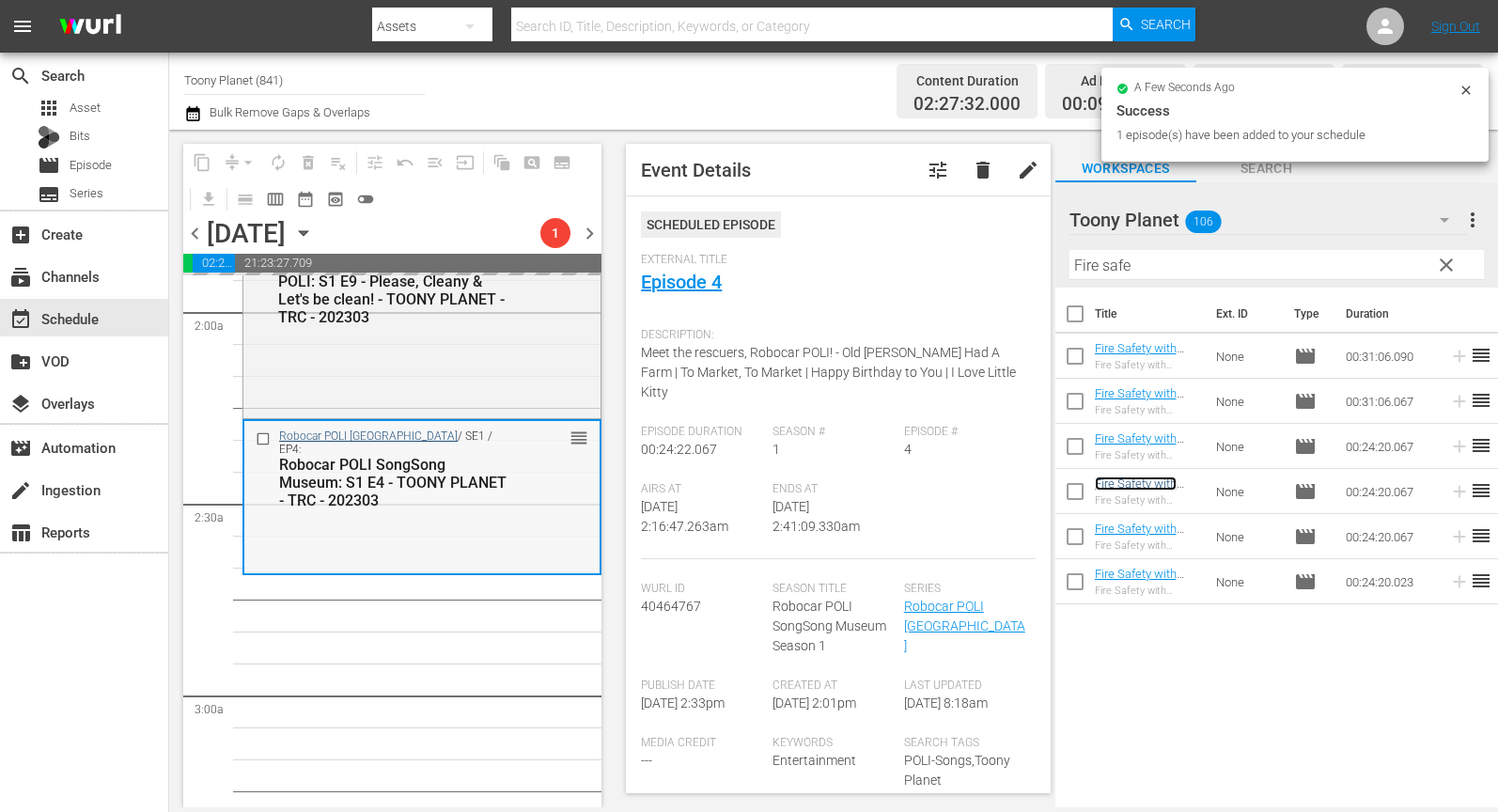 scroll, scrollTop: 833, scrollLeft: 0, axis: vertical 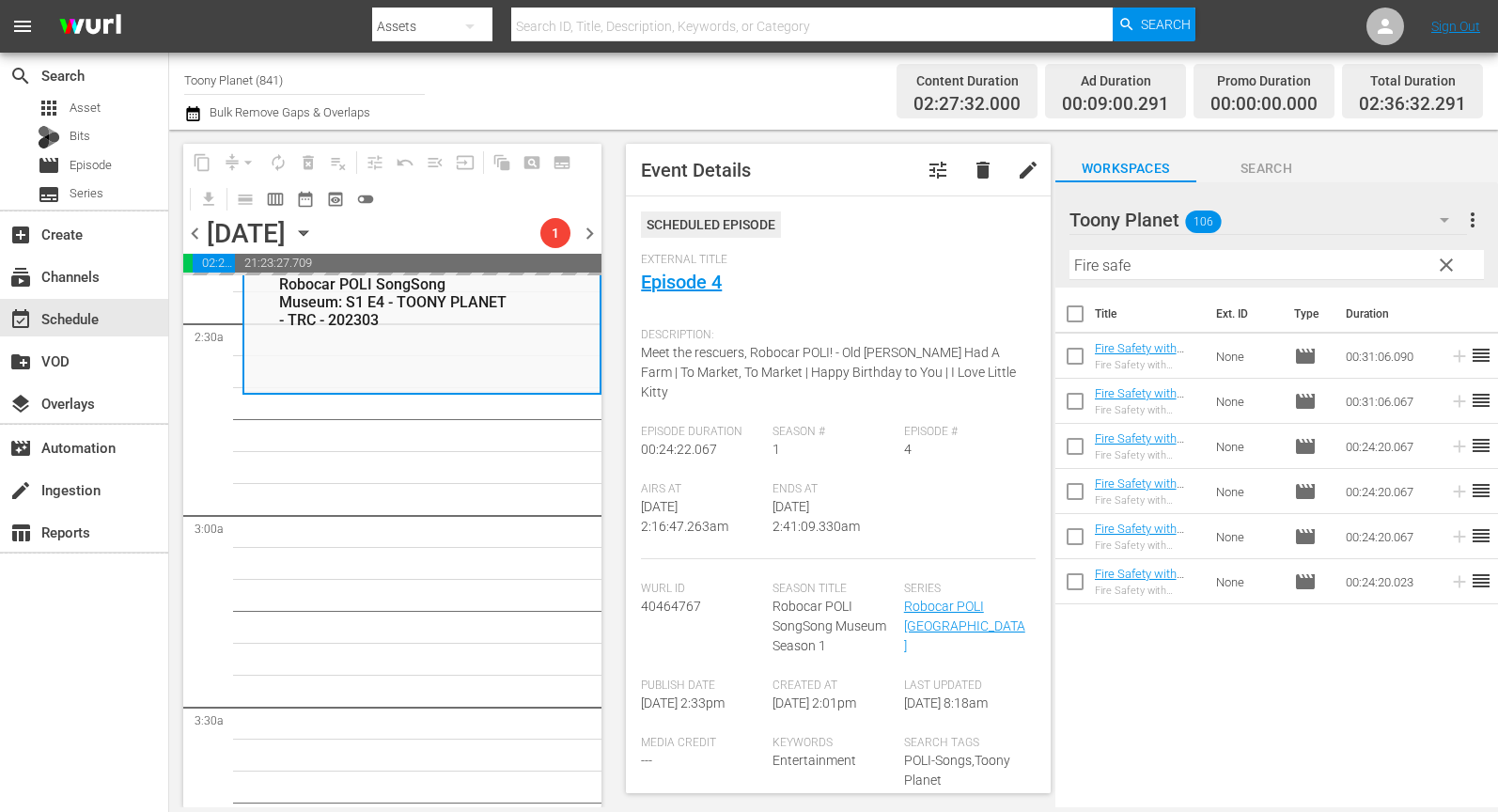 drag, startPoint x: 1231, startPoint y: 722, endPoint x: 788, endPoint y: 647, distance: 449.30391 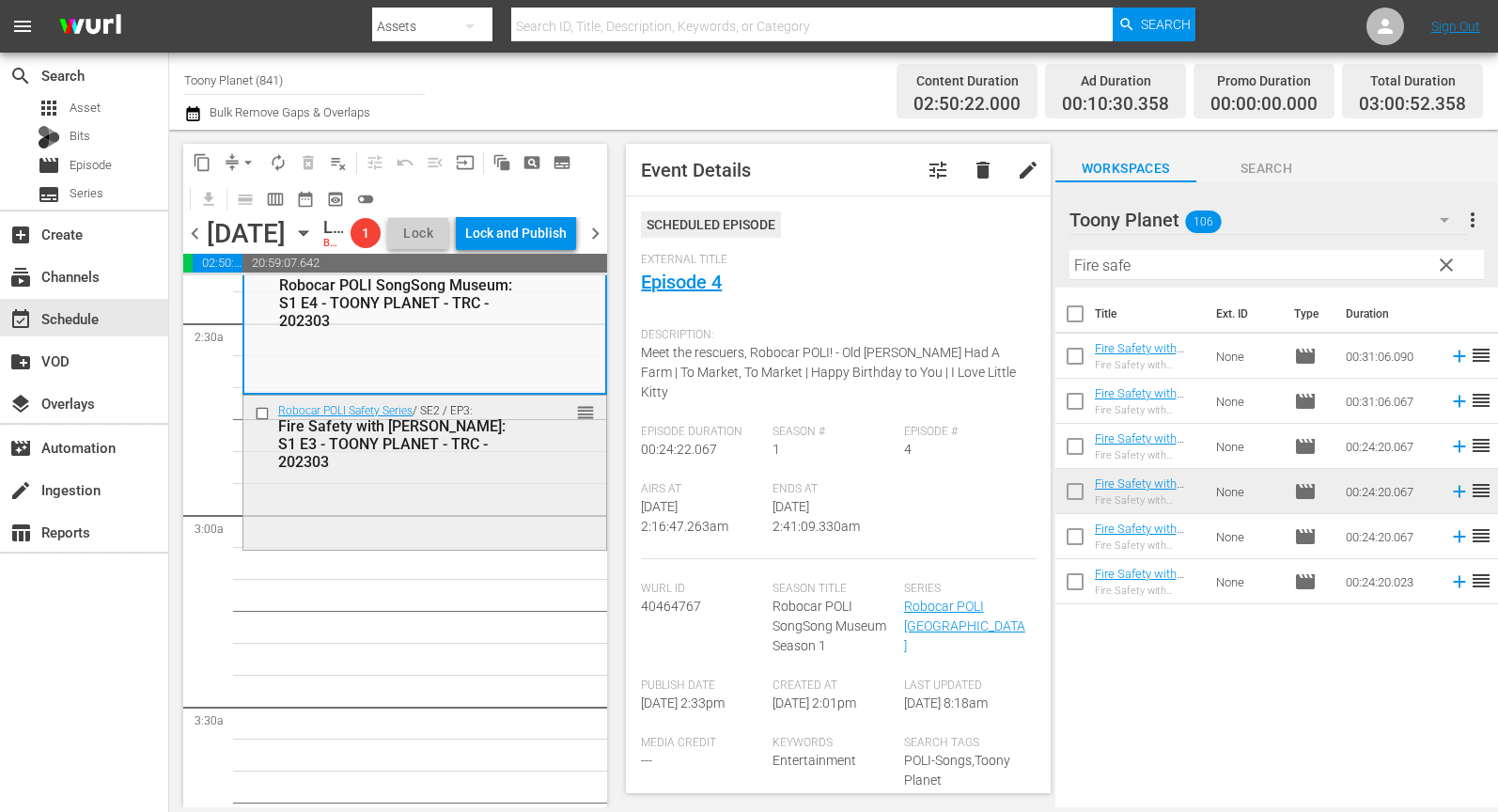 click on "Robocar POLI Safety Series  / SE2 / EP3:
Fire Safety with ROY: S1 E3 - TOONY PLANET - TRC - 202303 reorder" at bounding box center (425, 470) 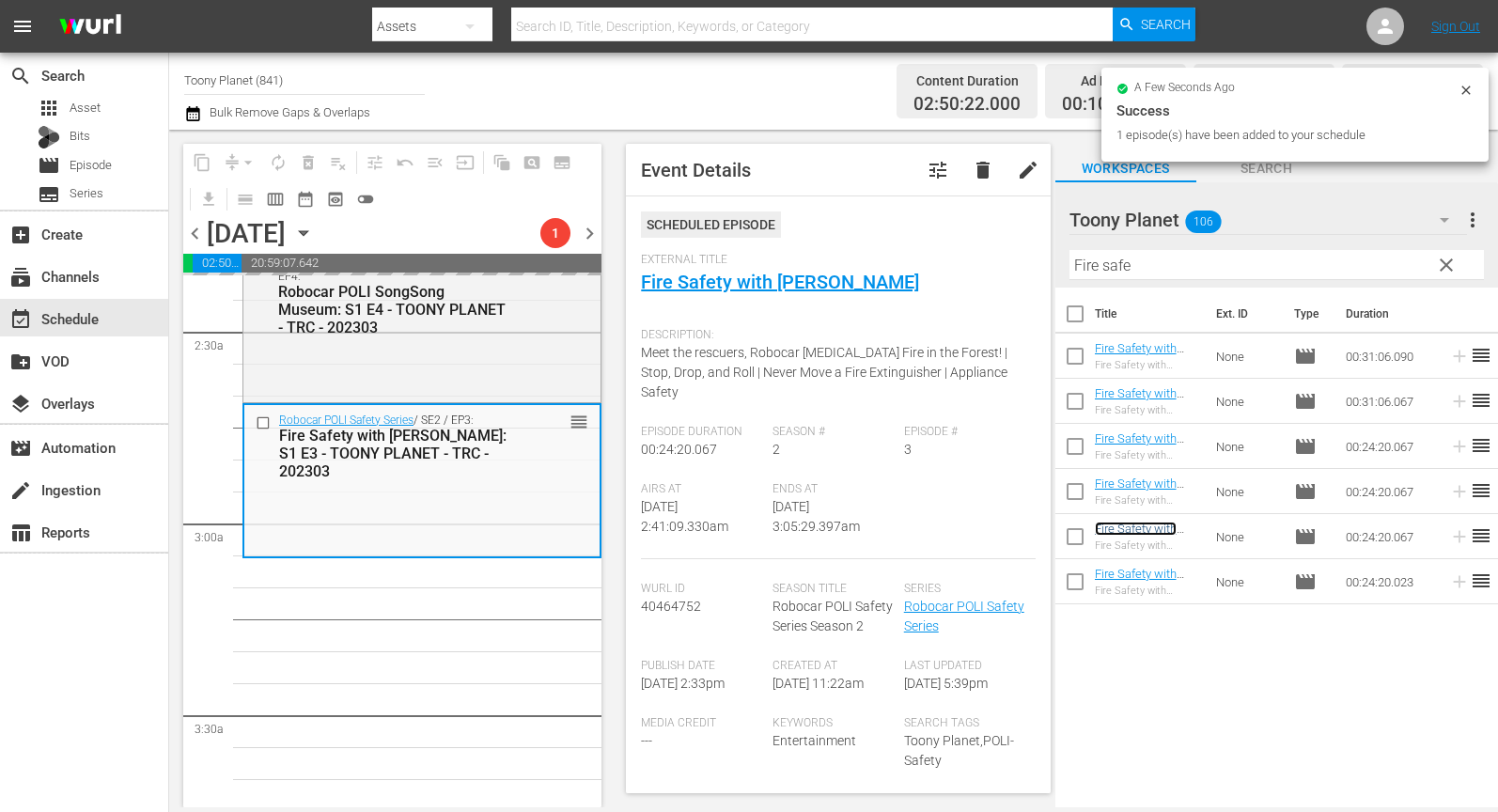 scroll, scrollTop: 935, scrollLeft: 0, axis: vertical 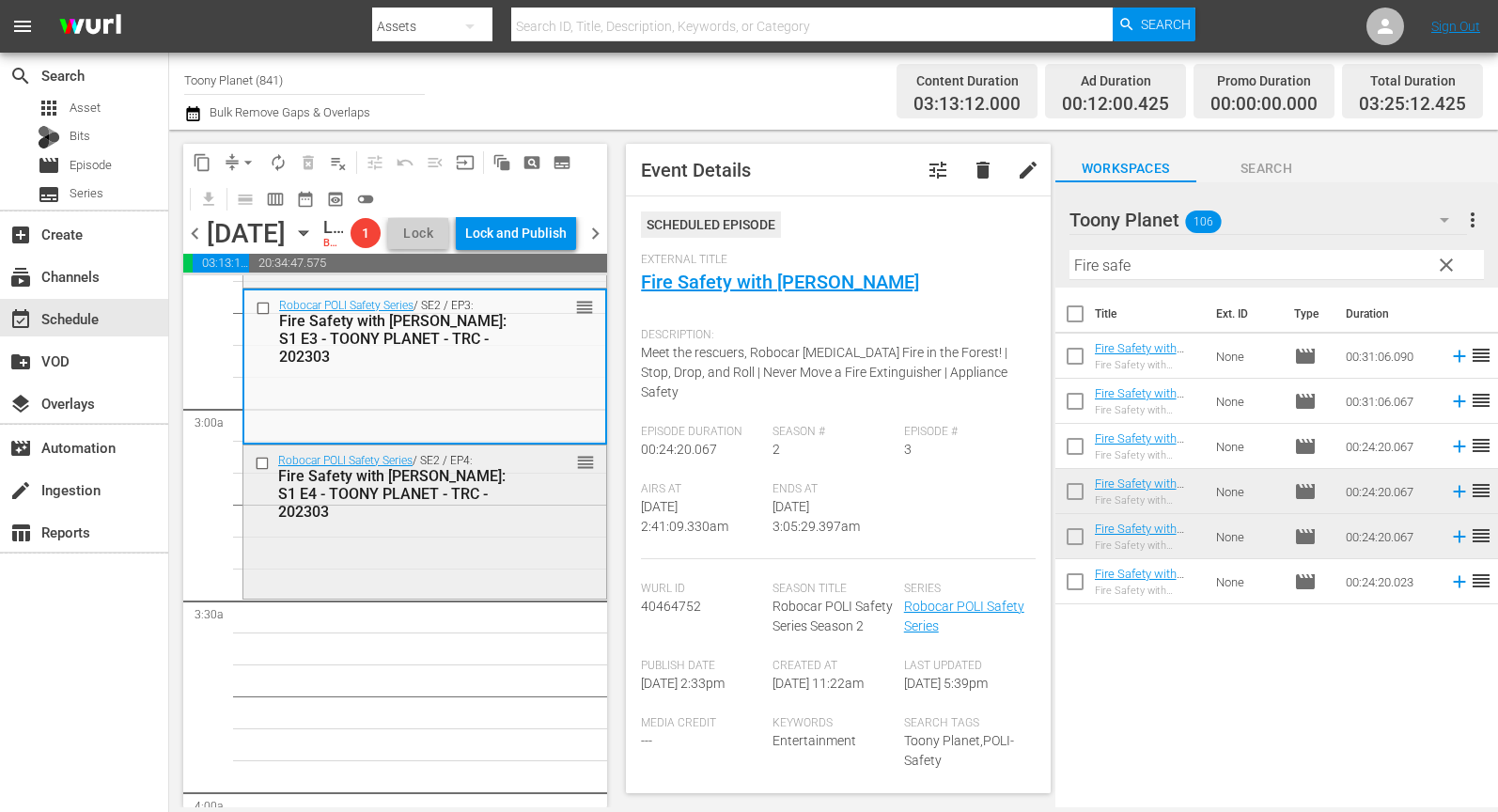 click on "Robocar POLI Safety Series  / SE2 / EP4:
Fire Safety with ROY: S1 E4 - TOONY PLANET - TRC - 202303 reorder" at bounding box center [425, 520] 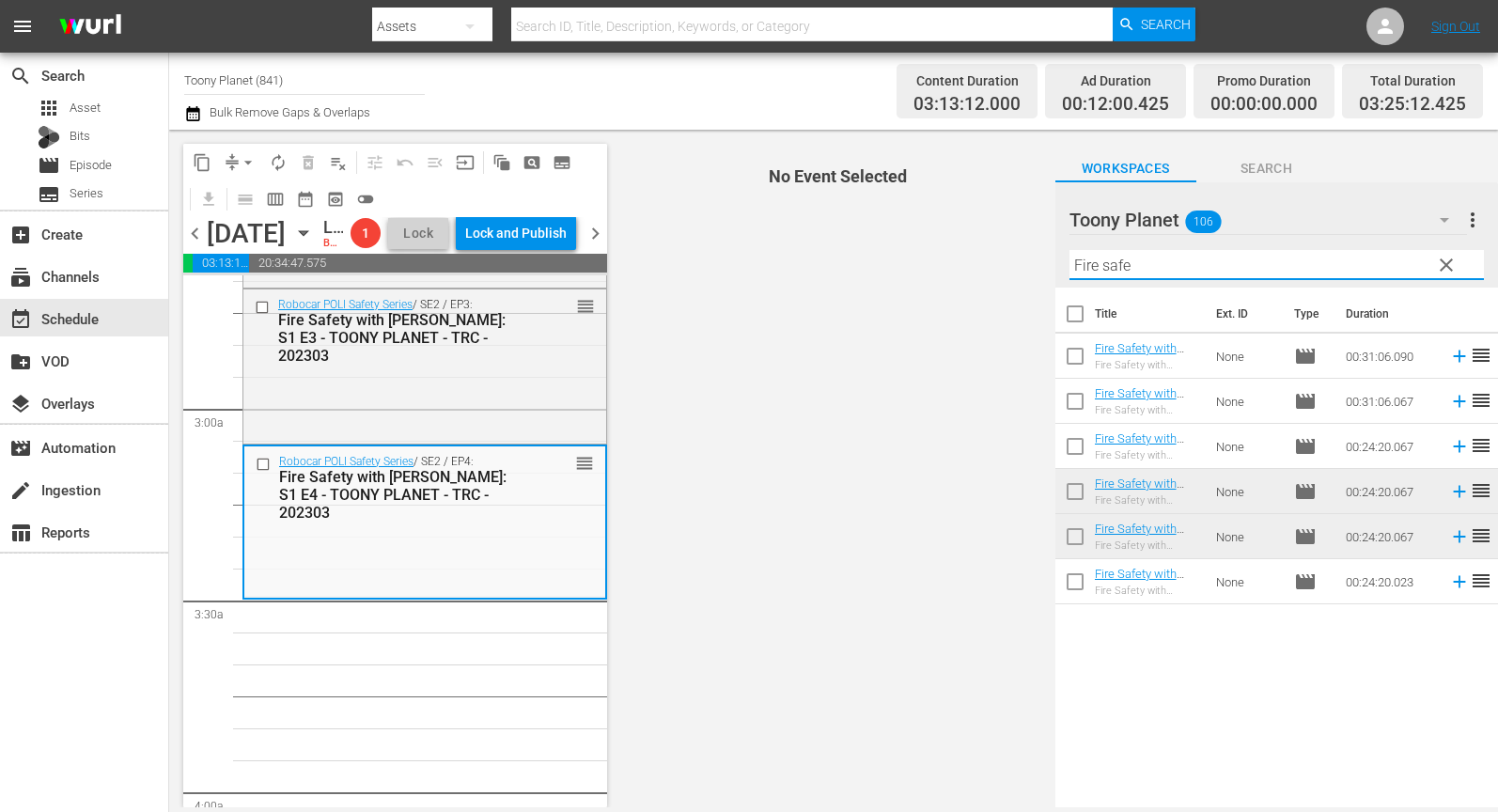 drag, startPoint x: 1152, startPoint y: 270, endPoint x: 941, endPoint y: 259, distance: 211.28654 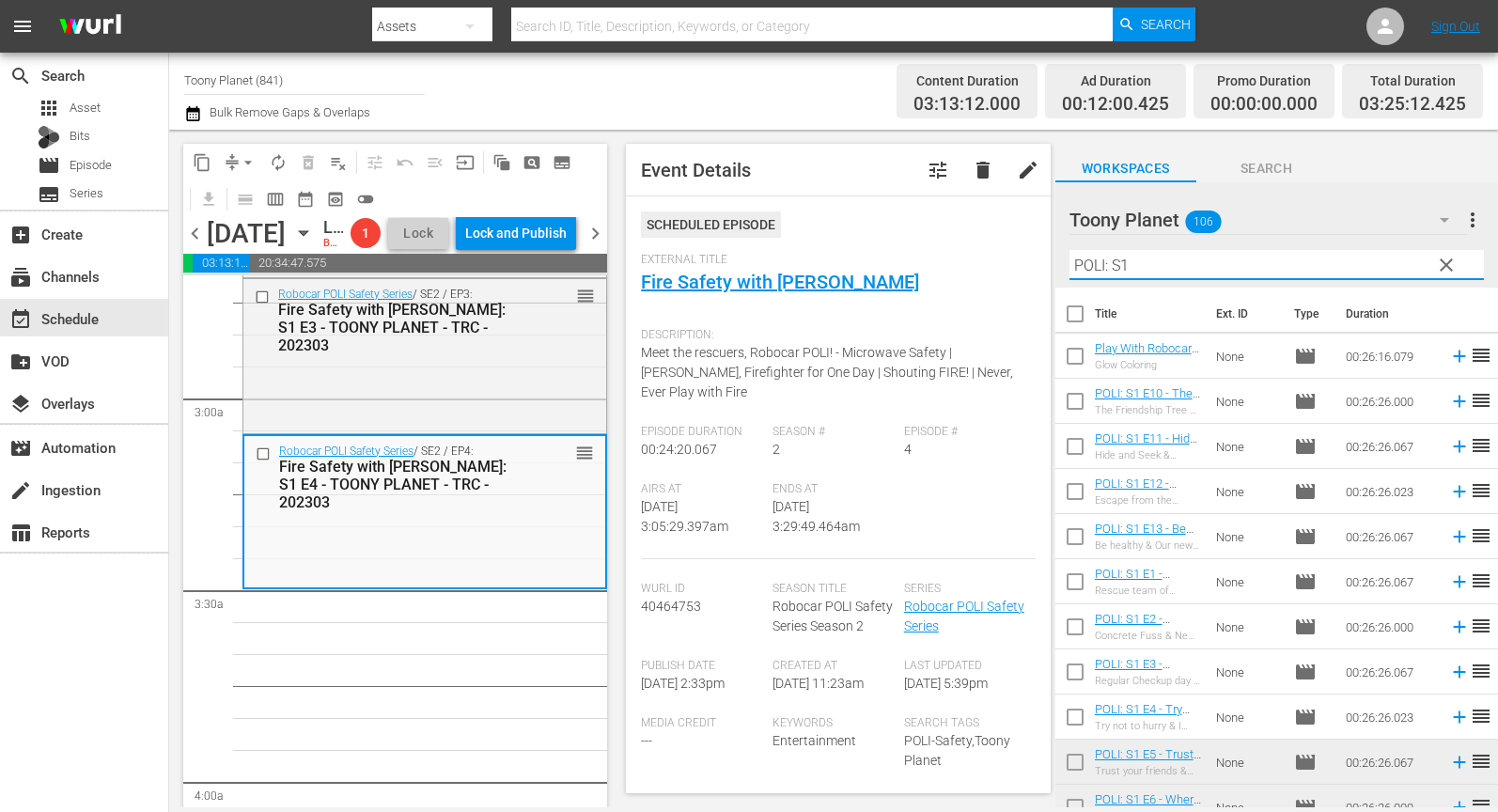scroll, scrollTop: 1168, scrollLeft: 0, axis: vertical 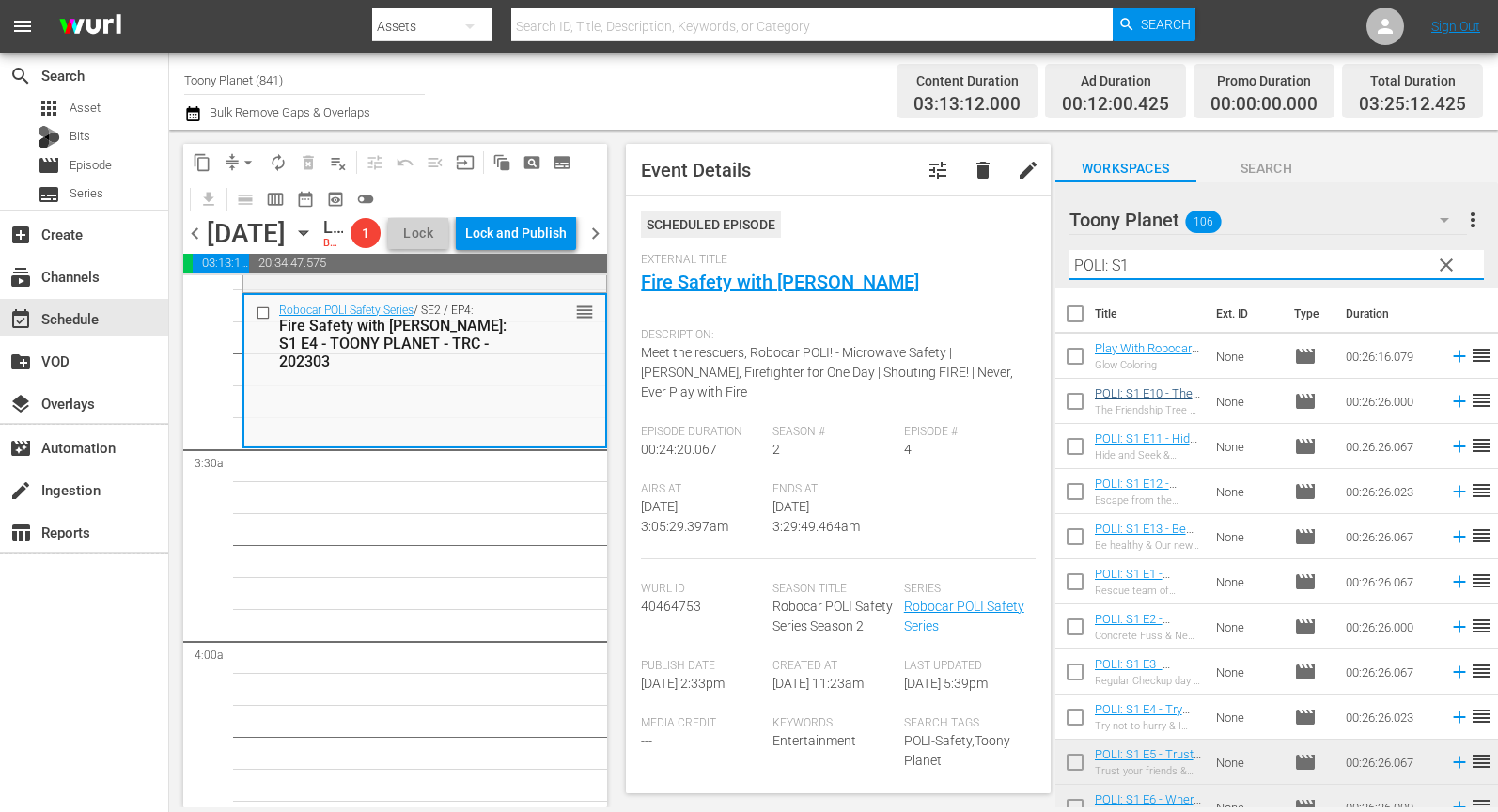 type on "POLI: S1" 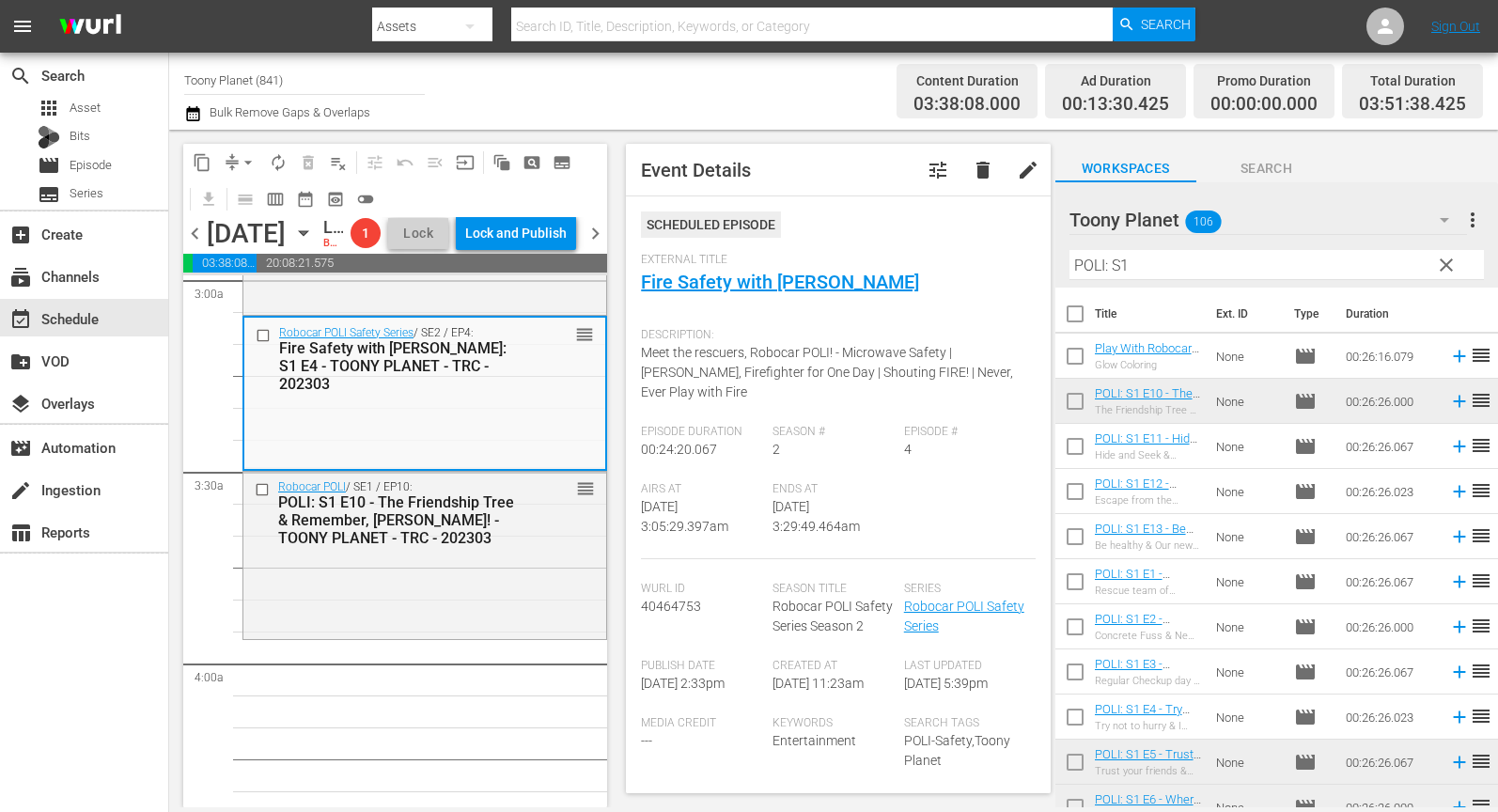 scroll, scrollTop: 1214, scrollLeft: 0, axis: vertical 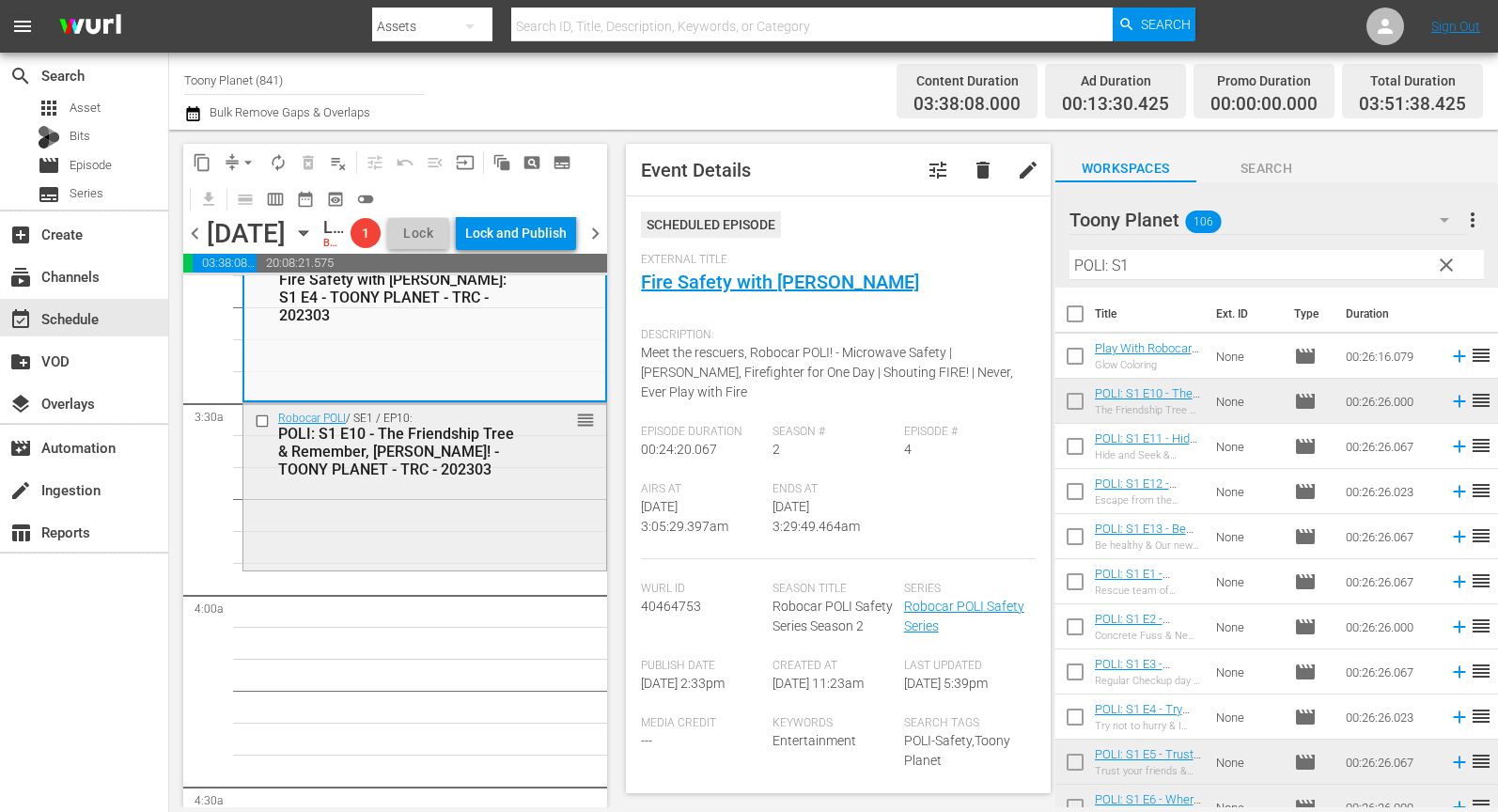 click on "Robocar POLI  / SE1 / EP10:
POLI: S1 E10 - The Friendship Tree & Remember, Max! - TOONY PLANET - TRC - 202303 reorder" at bounding box center [425, 485] 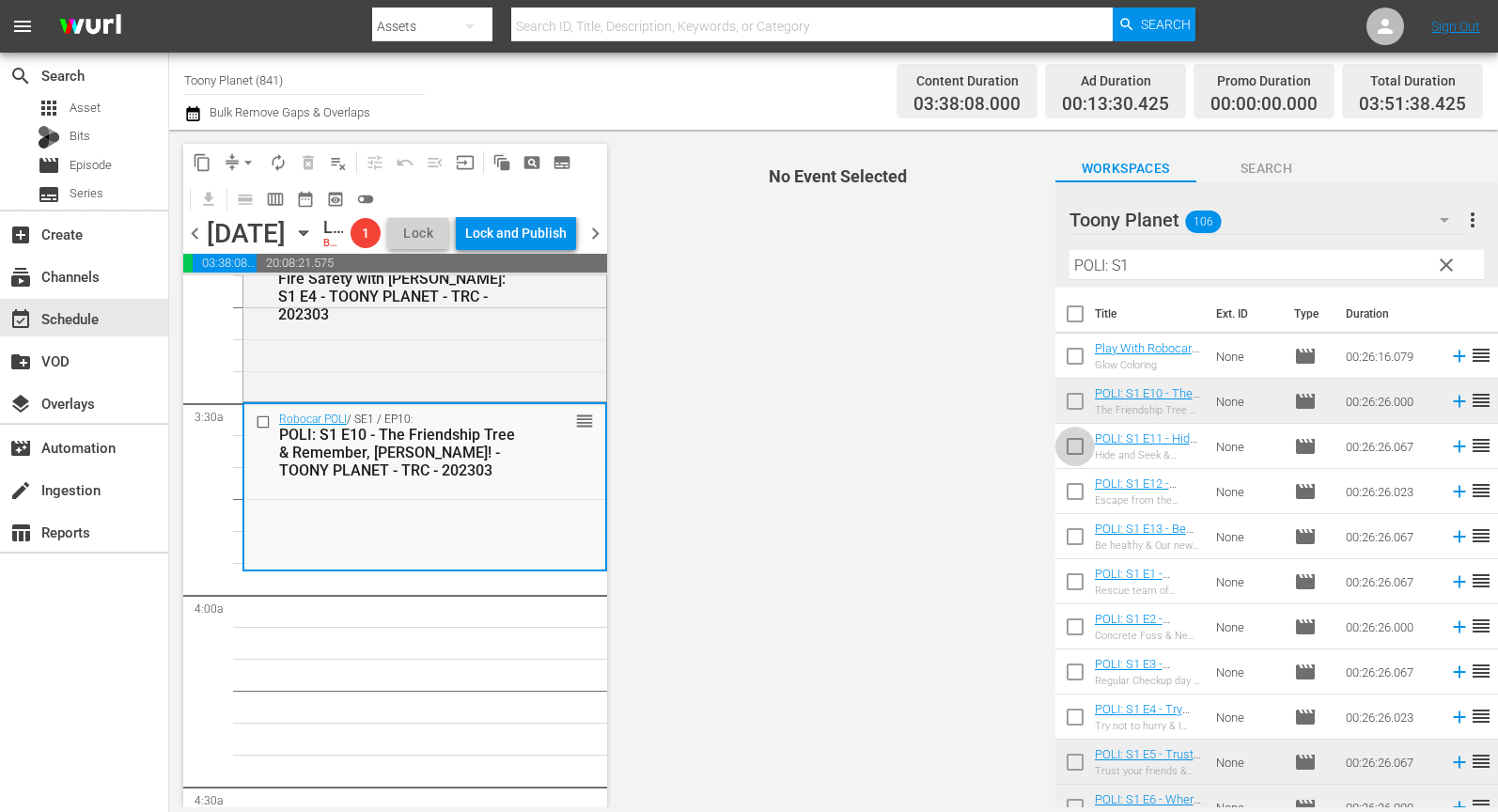 click at bounding box center [1075, 450] 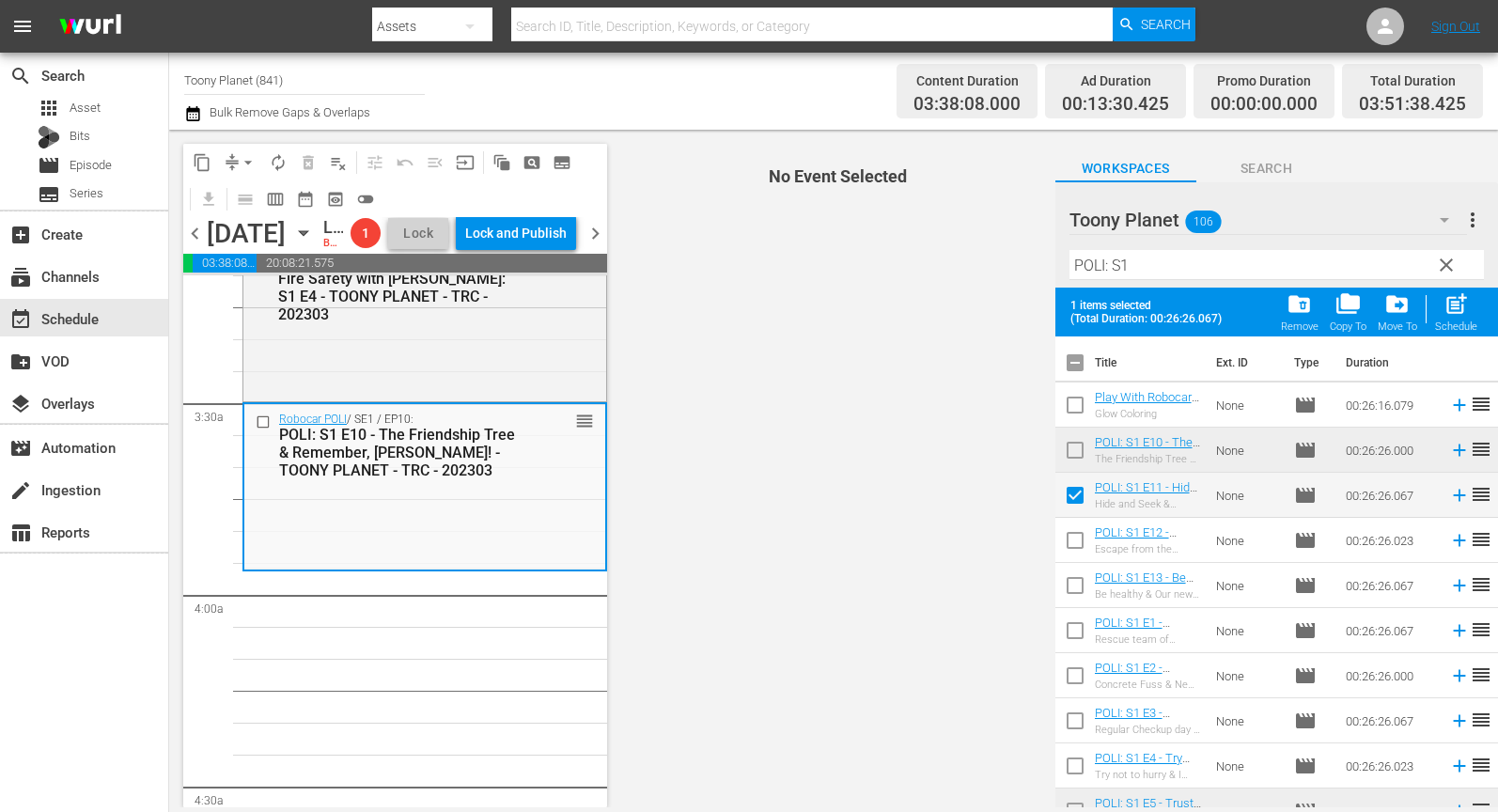 click at bounding box center (1075, 544) 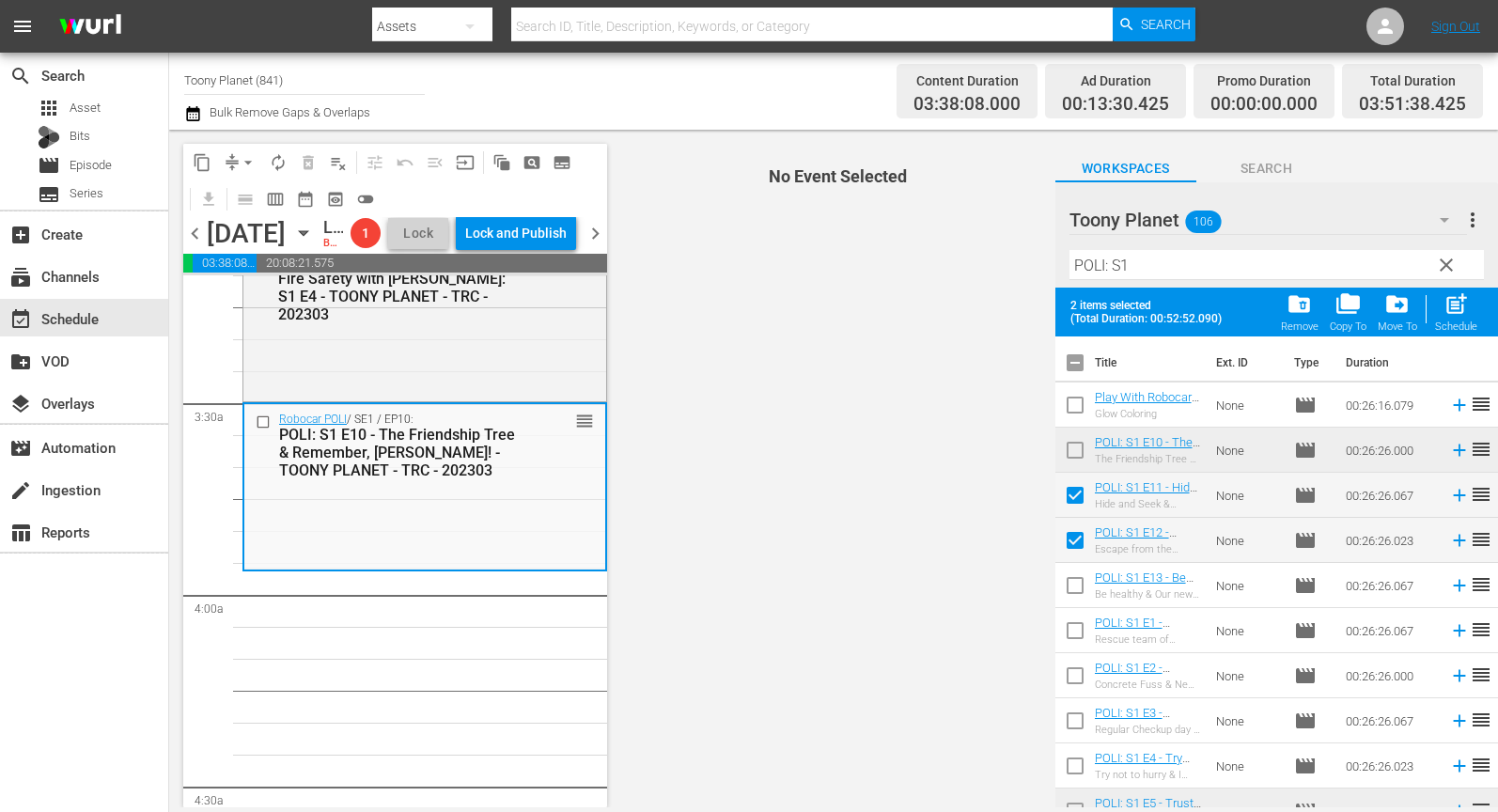 click at bounding box center (1075, 589) 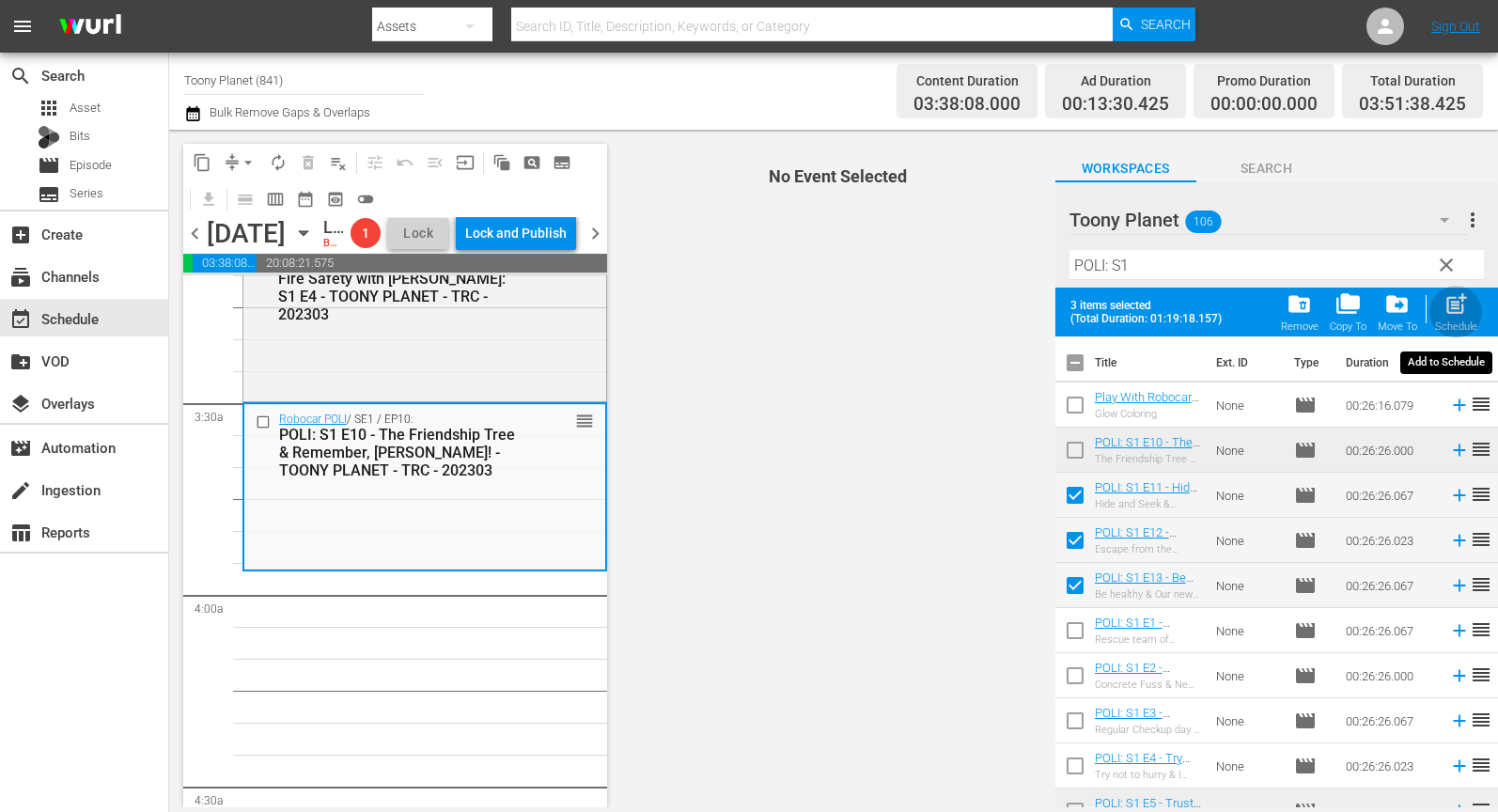 click on "post_add" at bounding box center [1456, 304] 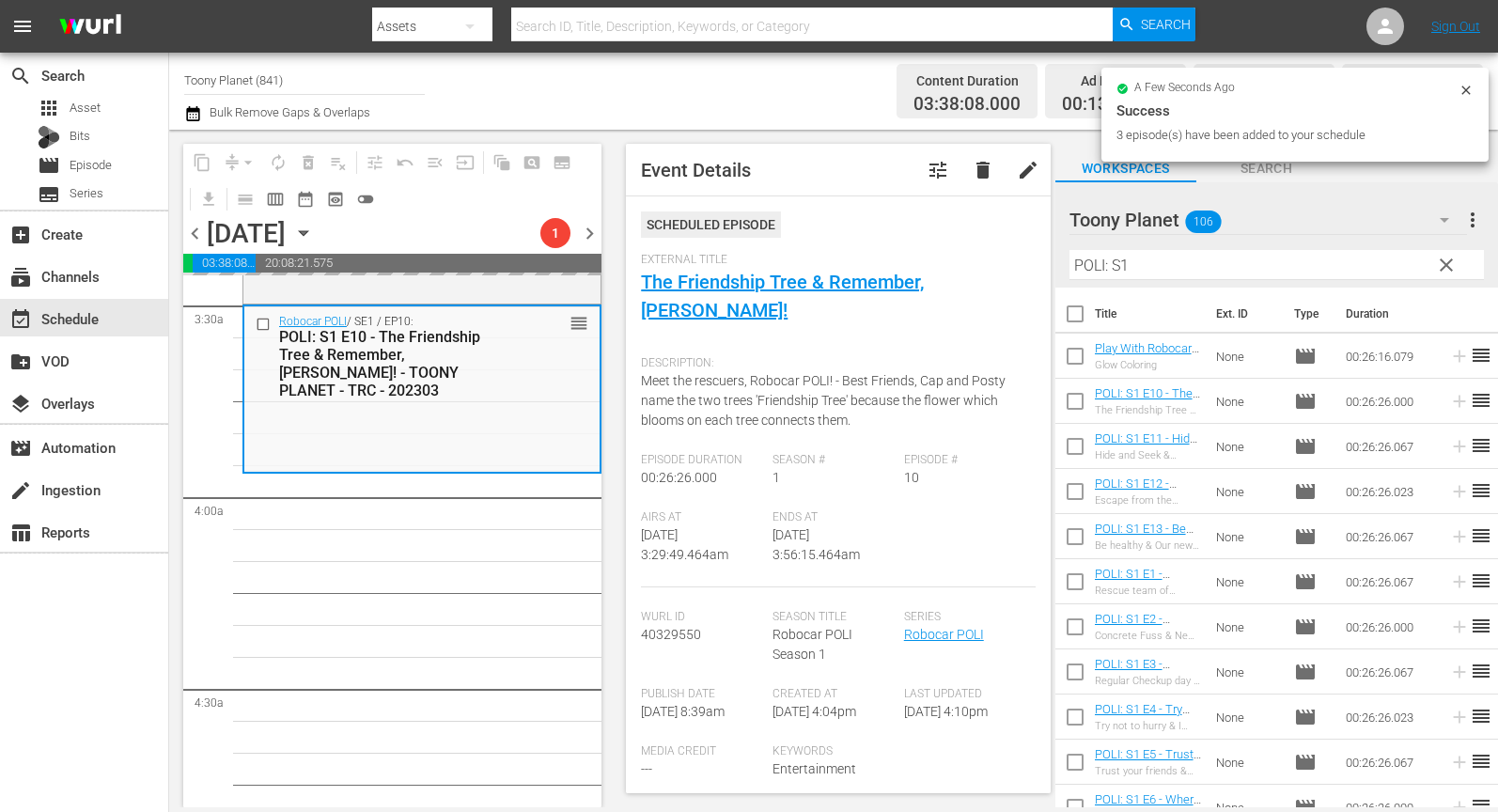 scroll, scrollTop: 1392, scrollLeft: 0, axis: vertical 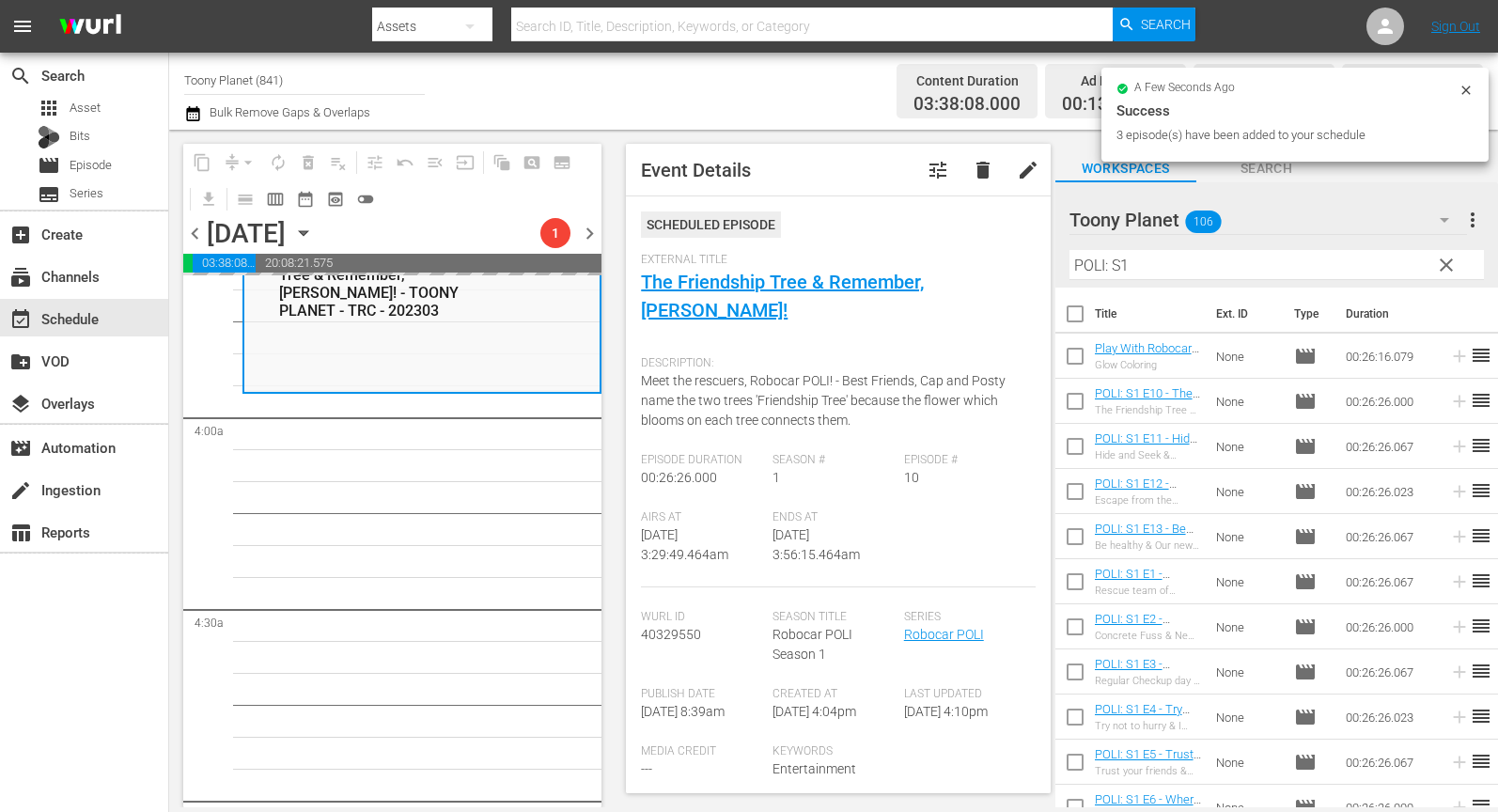click on "Robocar POLI  / SE1 / EP5:
POLI: S1 E5 - Trust your friends & Helly's Birthday - TOONY PLANET - TRC - 202303 reorder Robocar POLI  / SE1 / EP7:
POLI: S1 E7 - I Love You, Grandpa & It's okay to make a mistake - TOONY PLANET - TRC - 202303 reorder Robocar POLI  / SE1 / EP9:
POLI: S1 E9 - Please, Cleany & Let's be clean! - TOONY PLANET - TRC - 202303 reorder Robocar POLI  / SE1 / EP8:
POLI: S1 E8 - Talent Contest & Keep your promise - TOONY PLANET - TRC - 202303 reorder Robocar POLI  / SE1 / EP6:
POLI: S1 E6 - Where are you going, Cleany? & Micky is angry! - TOONY PLANET - TRC - 202303 reorder Robocar POLI  / SE1 / EP10:
POLI: S1 E10 - The Friendship Tree & Remember, Max! - TOONY PLANET - TRC - 202303 reorder Robocar POLI SongSong Museum  / SE1 / EP4:
Robocar POLI SongSong Museum: S1 E4 - TOONY PLANET - TRC - 202303 reorder Robocar POLI Safety Series  / SE2 / EP3:
Fire Safety with ROY: S1 E3 - TOONY PLANET - TRC - 202303 reorder Robocar POLI Safety Series  / SE2 / EP4:
reorder" at bounding box center [422, 3485] 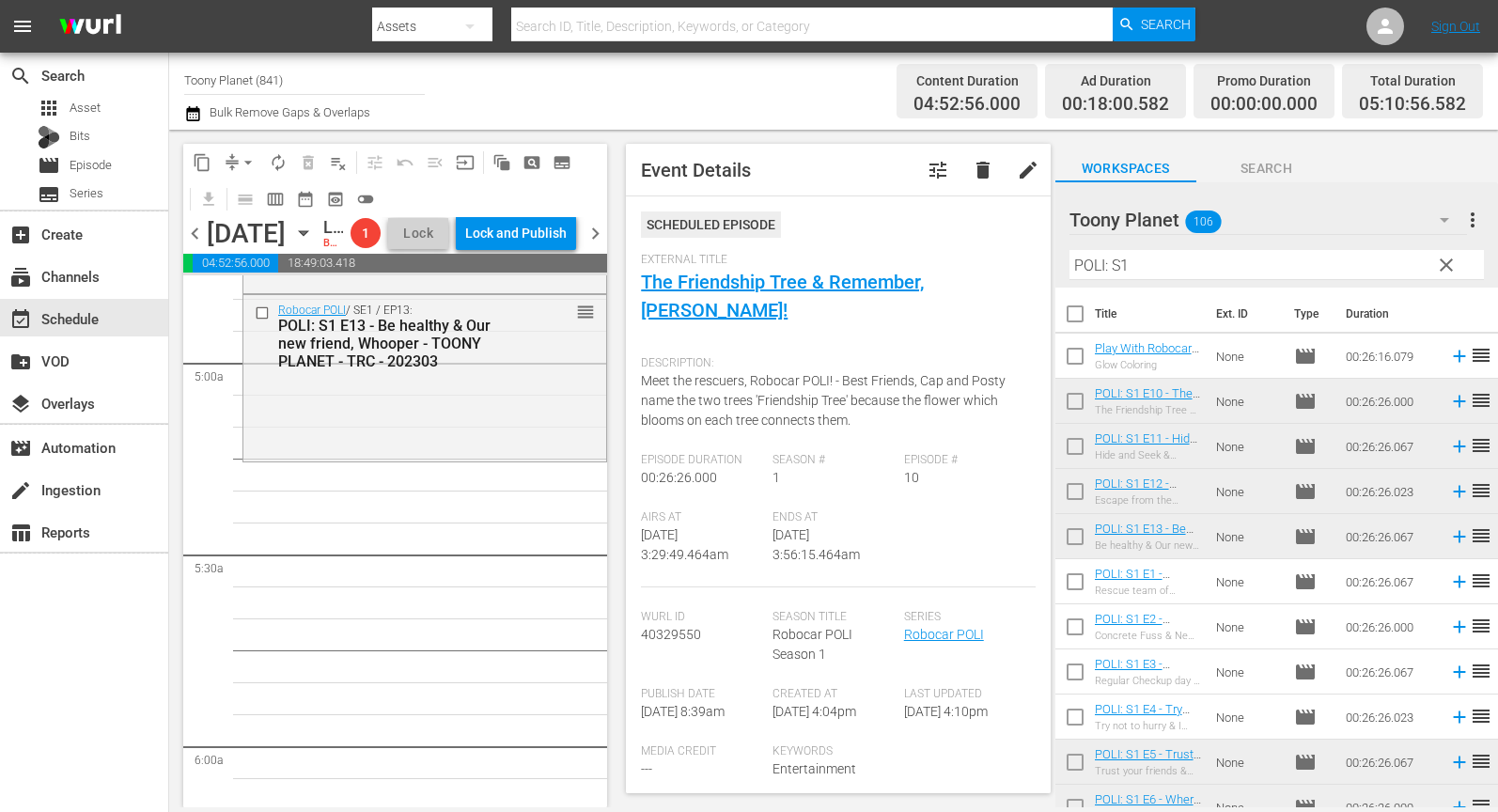 scroll, scrollTop: 1831, scrollLeft: 0, axis: vertical 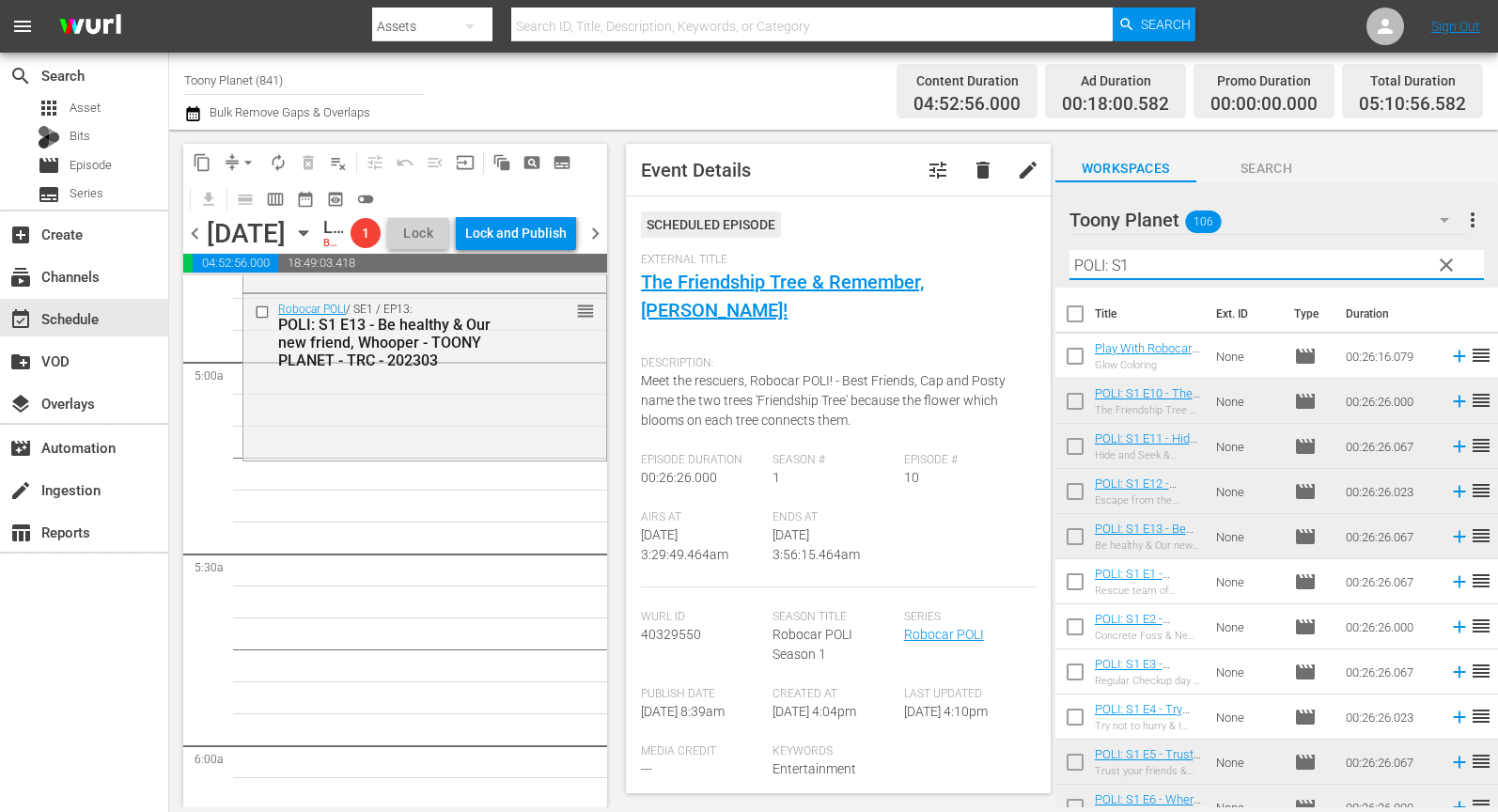 drag, startPoint x: 920, startPoint y: 254, endPoint x: 881, endPoint y: 257, distance: 39.115214 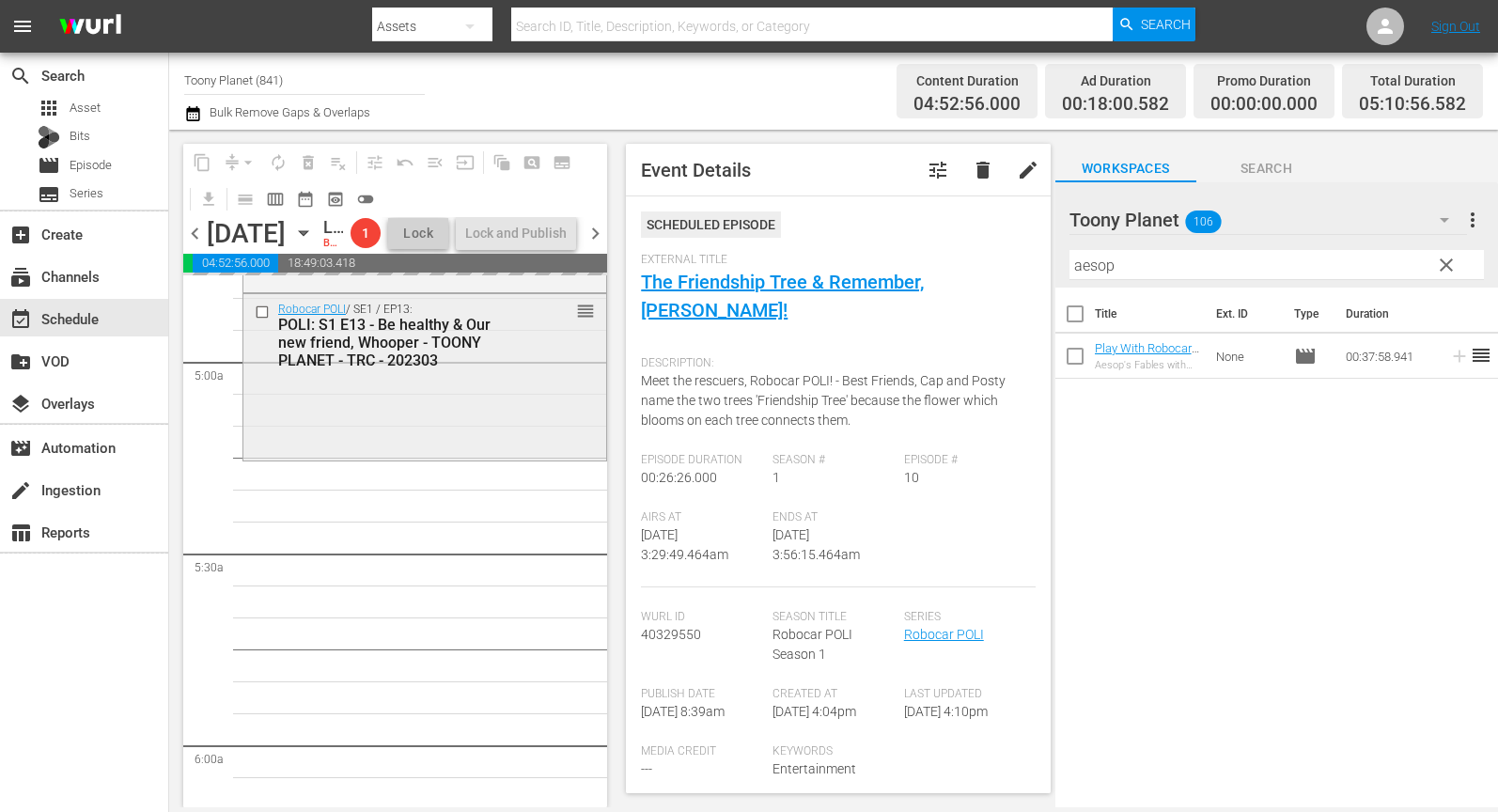 scroll, scrollTop: 1901, scrollLeft: 0, axis: vertical 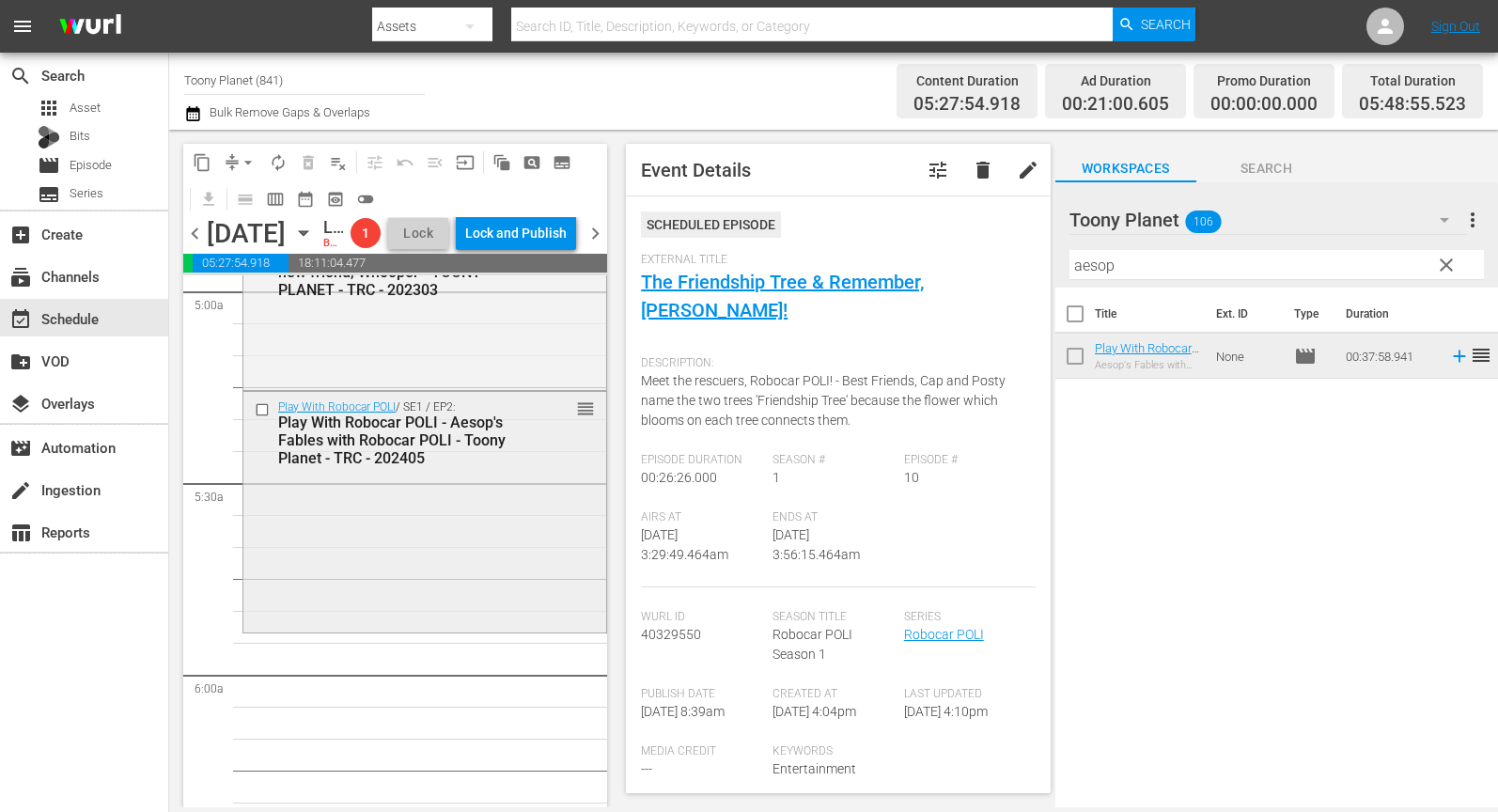 click on "Play With  Robocar POLI  / SE1 / EP2:
Play With Robocar POLI - Aesop's Fables with Robocar POLI - Toony Planet - TRC - 202405 reorder" at bounding box center (425, 510) 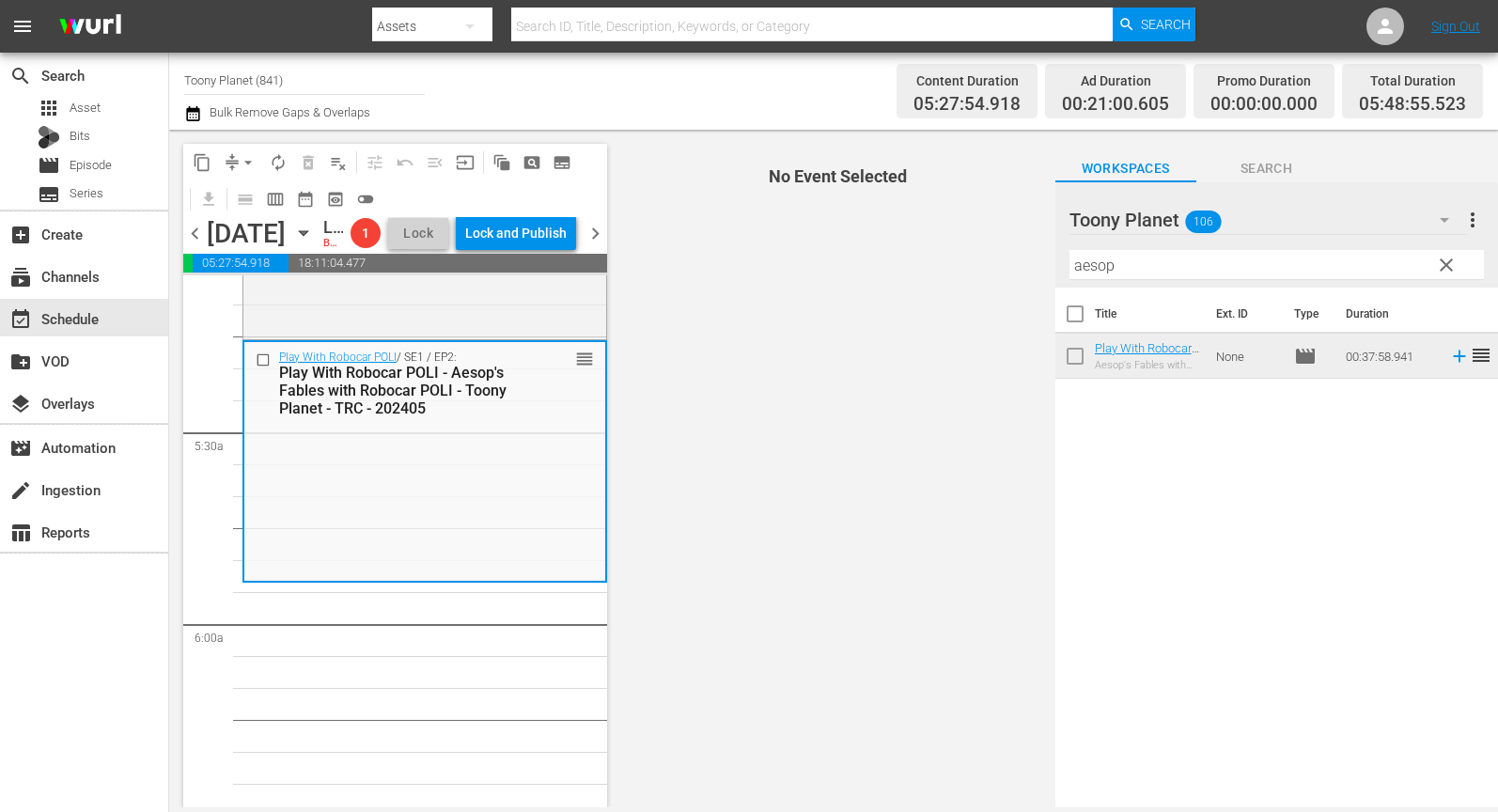 scroll, scrollTop: 1974, scrollLeft: 0, axis: vertical 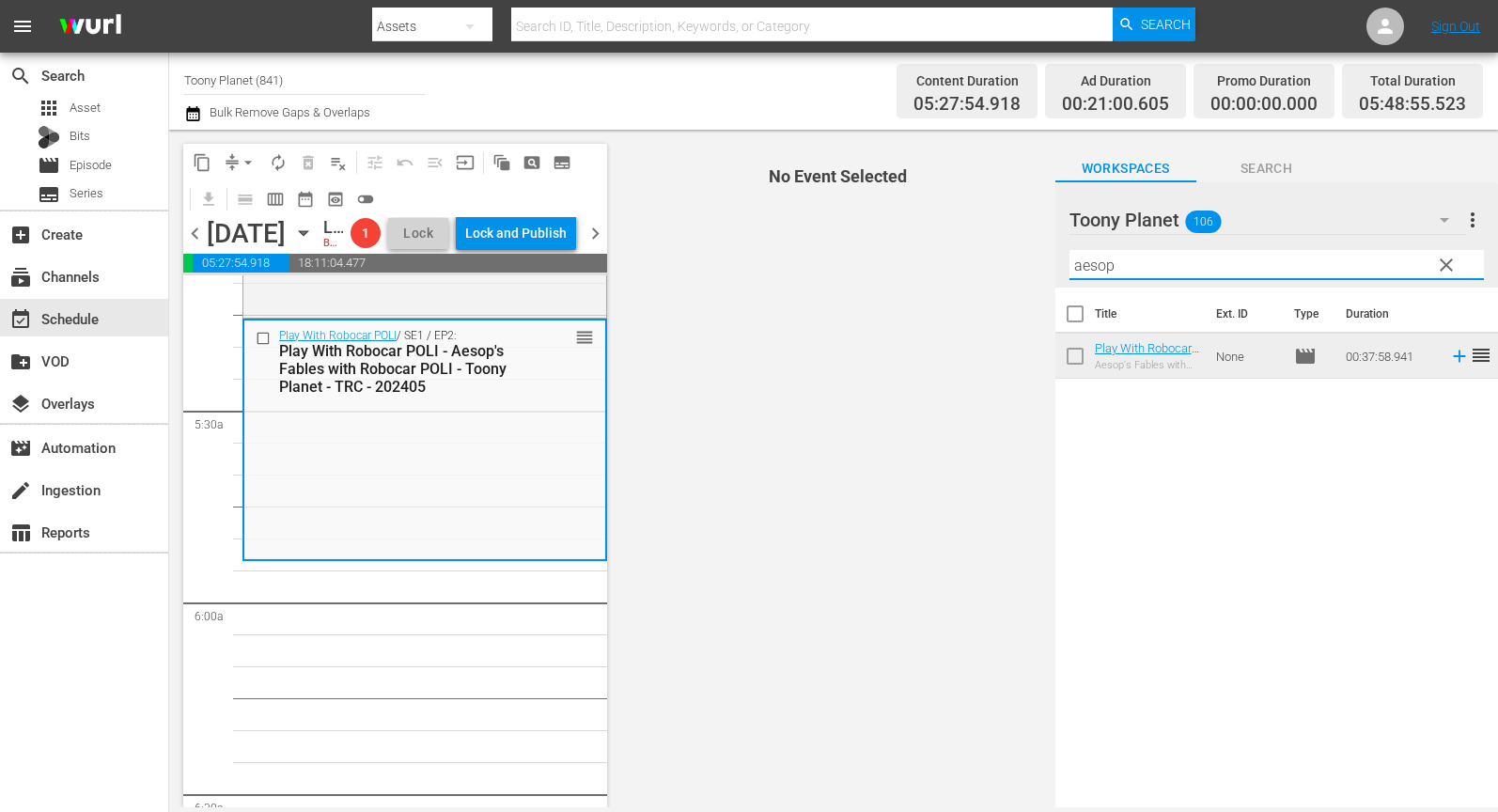 drag, startPoint x: 1126, startPoint y: 265, endPoint x: 1022, endPoint y: 257, distance: 104.30724 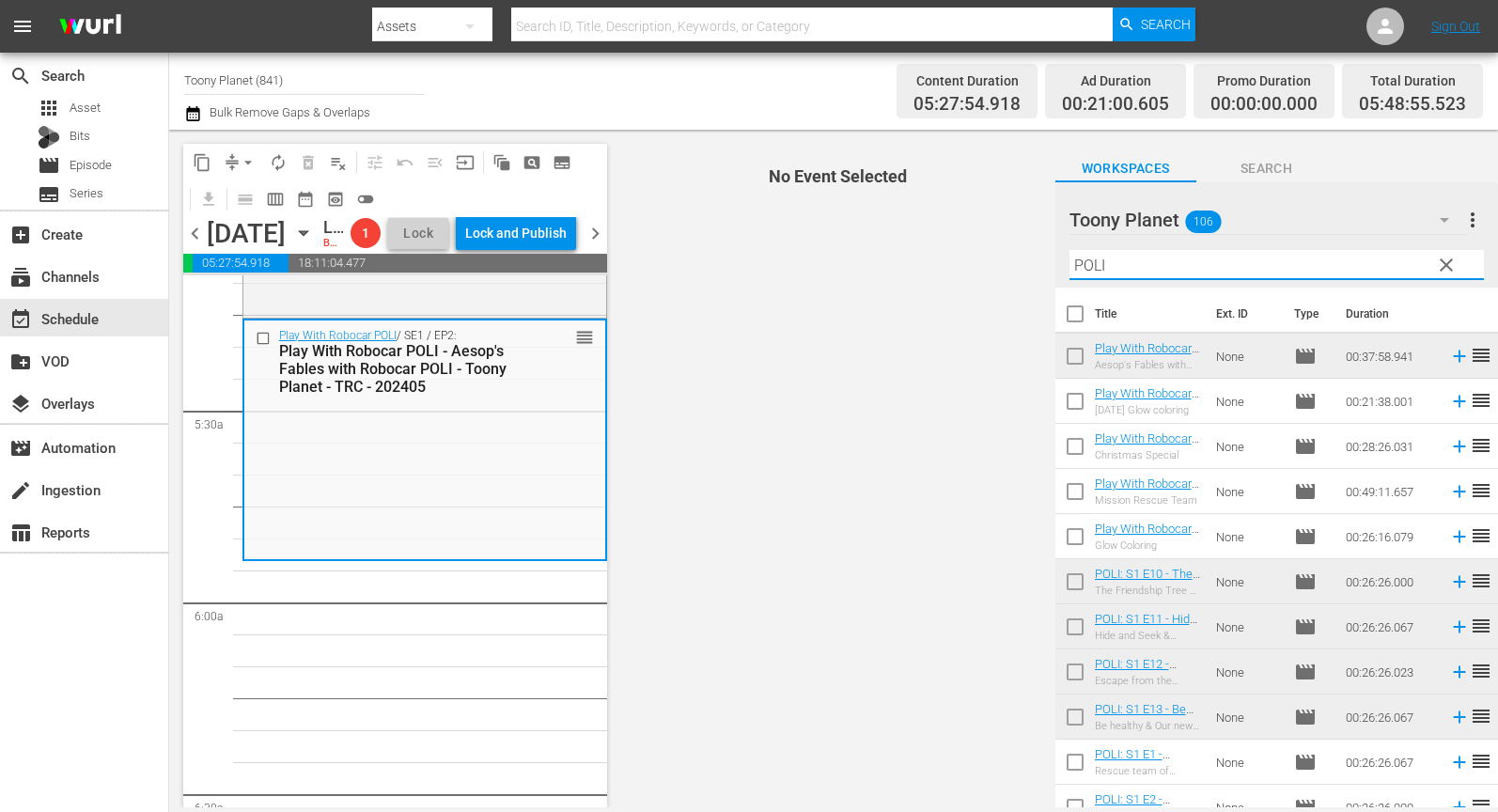 drag, startPoint x: 1121, startPoint y: 251, endPoint x: 991, endPoint y: 250, distance: 130.00385 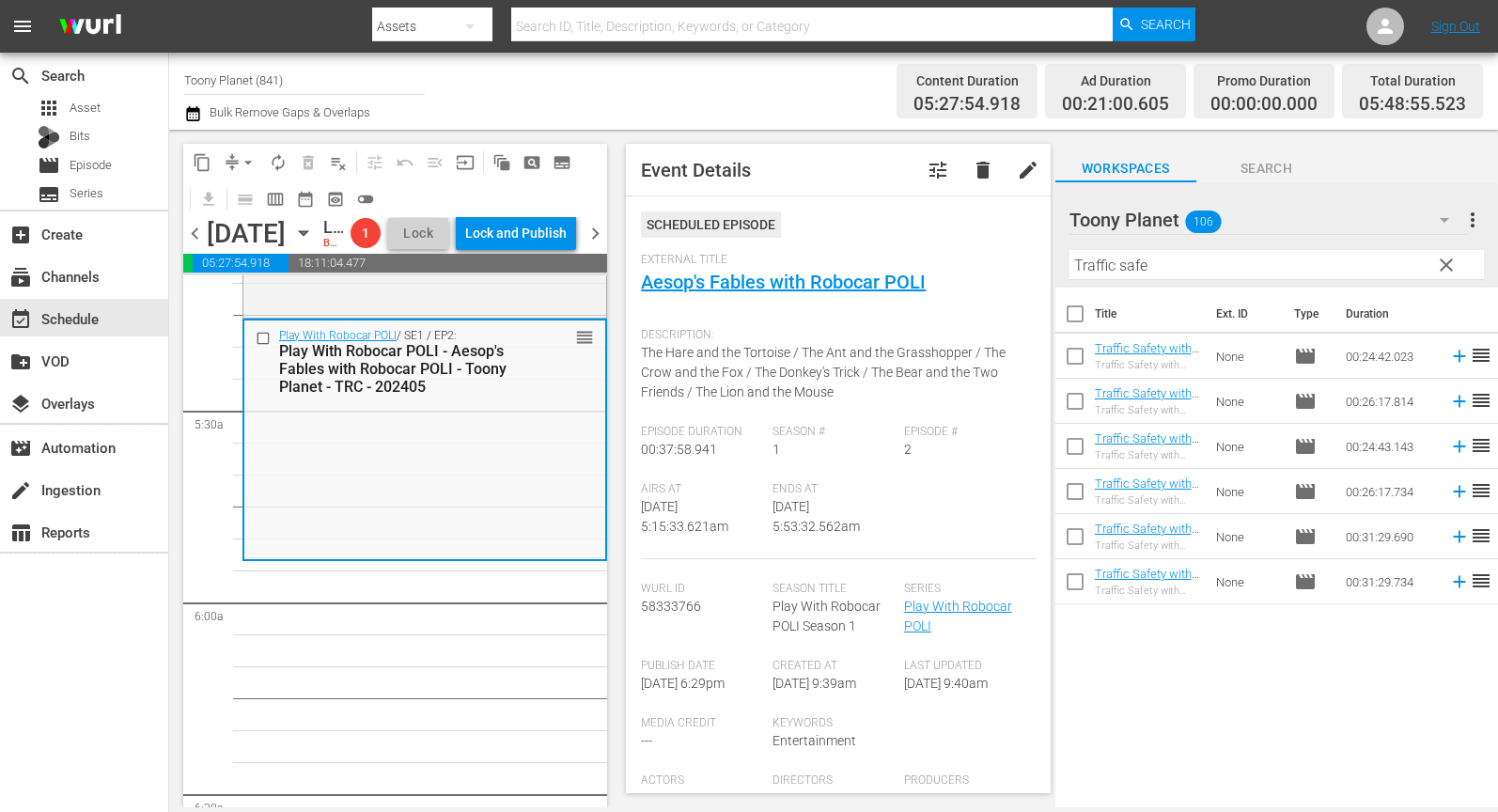 drag, startPoint x: 1225, startPoint y: 625, endPoint x: 1232, endPoint y: 443, distance: 182.13457 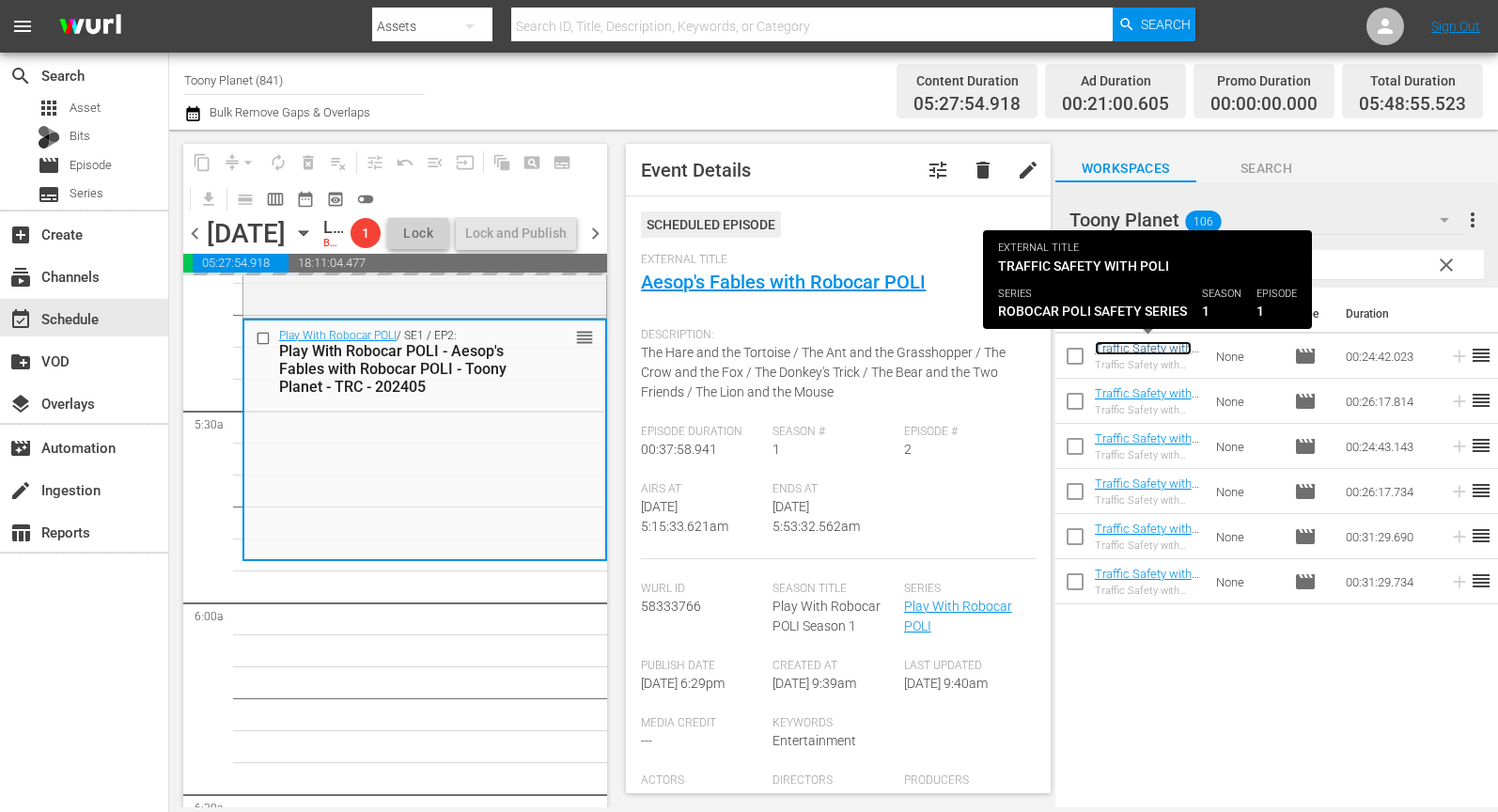 scroll, scrollTop: 2174, scrollLeft: 0, axis: vertical 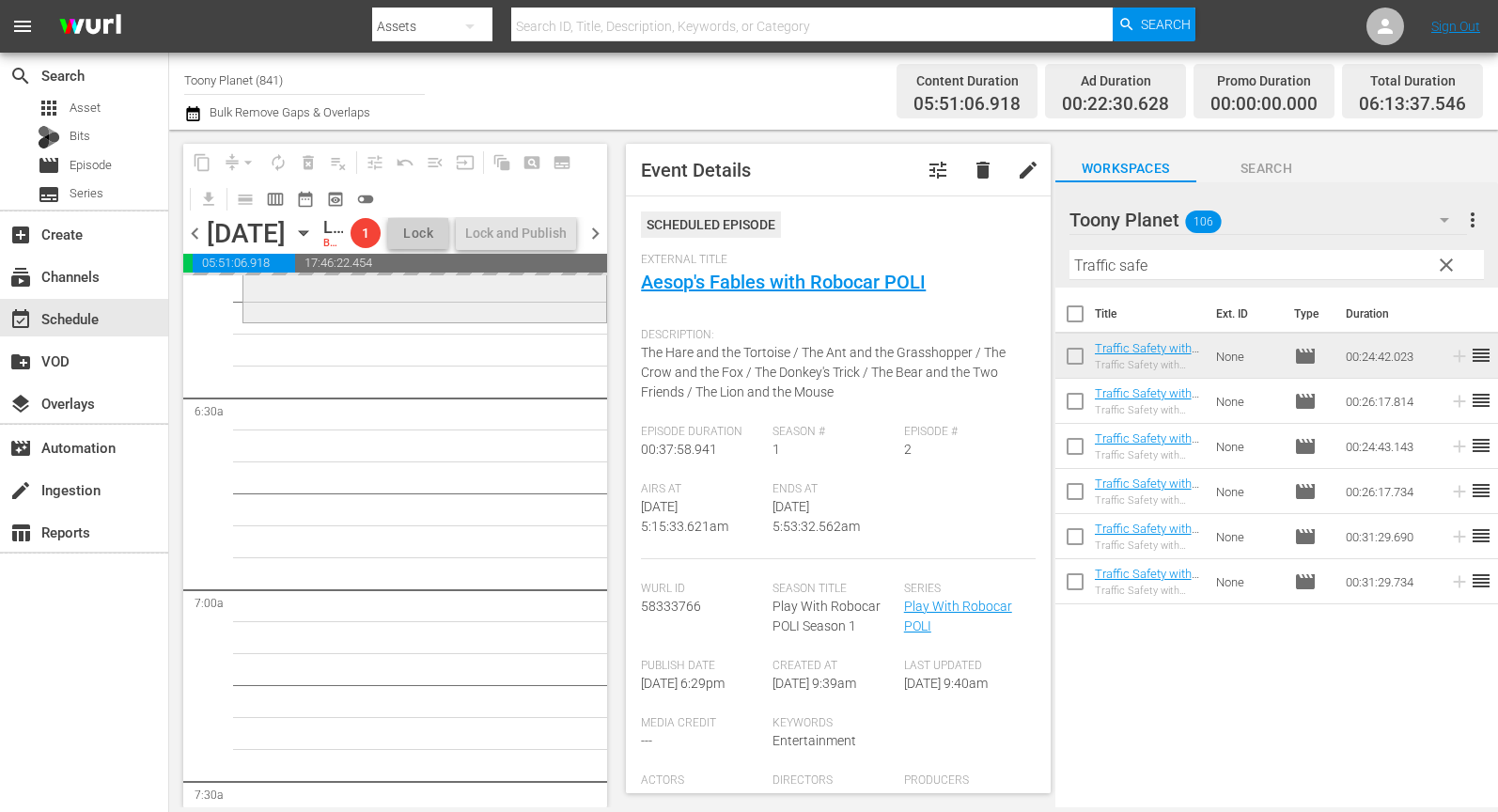 click on "Play With  Robocar POLI  / SE1 / EP2:
Play With Robocar POLI - Aesop's Fables with Robocar POLI - Toony Planet - TRC - 202405 reorder Robocar POLI  / SE1 / EP5:
POLI: S1 E5 - Trust your friends & Helly's Birthday - TOONY PLANET - TRC - 202303 reorder Robocar POLI  / SE1 / EP7:
POLI: S1 E7 - I Love You, Grandpa & It's okay to make a mistake - TOONY PLANET - TRC - 202303 reorder Robocar POLI  / SE1 / EP9:
POLI: S1 E9 - Please, Cleany & Let's be clean! - TOONY PLANET - TRC - 202303 reorder Robocar POLI  / SE1 / EP11:
POLI: S1 E11 - Hide and Seek & Beny’s Dream - TOONY PLANET - TRC - 202303 reorder Robocar POLI  / SE1 / EP13:
POLI: S1 E13 - Be healthy & Our new friend, Whooper - TOONY PLANET - TRC - 202303 reorder Robocar POLI  / SE1 / EP8:
POLI: S1 E8 - Talent Contest & Keep your promise - TOONY PLANET - TRC - 202303 reorder Robocar POLI  / SE1 / EP12:
POLI: S1 E12 - Escape from the energy crisis & Whose side should I be on? - TOONY PLANET - TRC - 202303 reorder Robocar POLI  / SE1 / EP6:" at bounding box center (425, 2506) 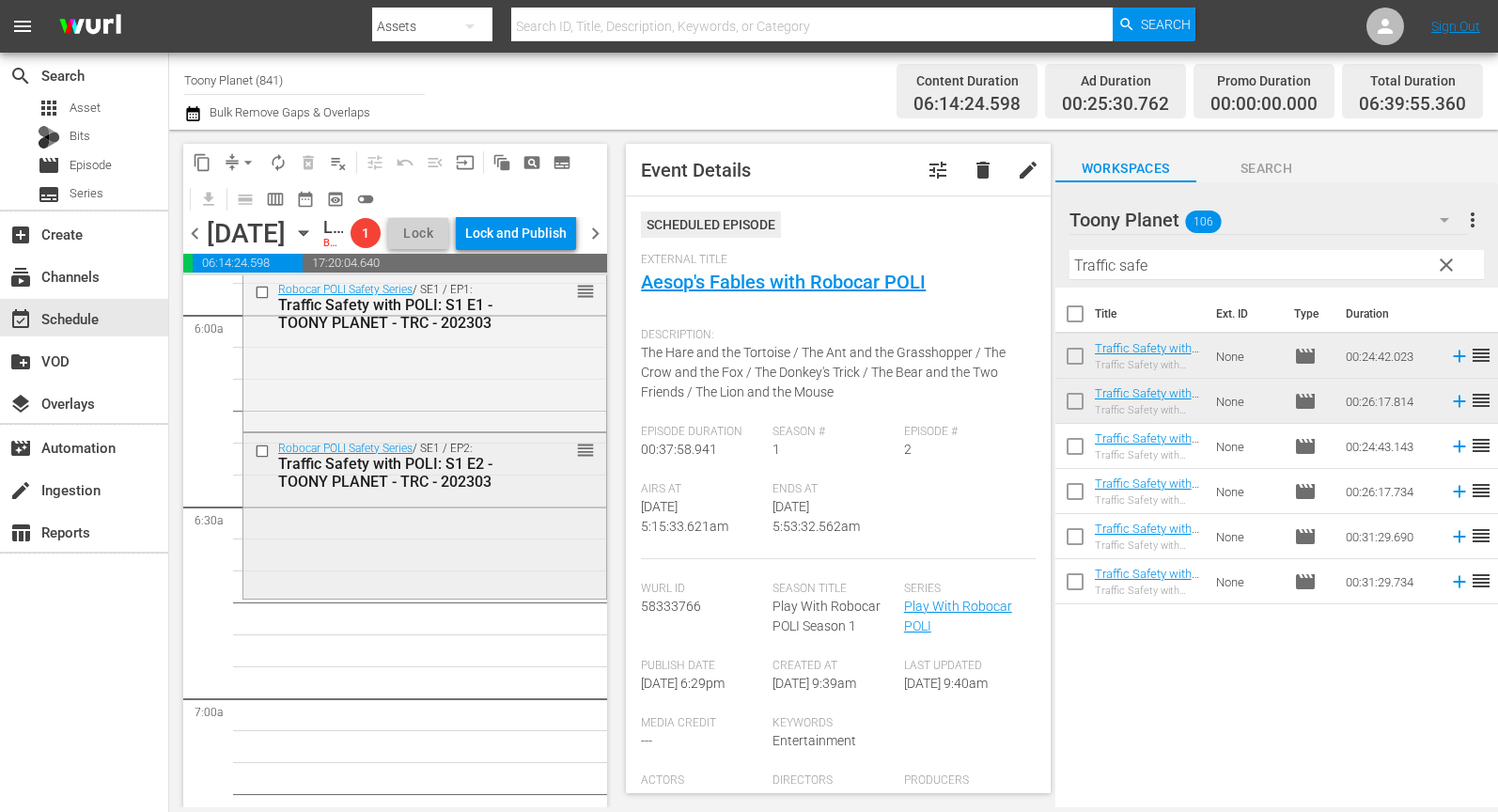 scroll, scrollTop: 2310, scrollLeft: 0, axis: vertical 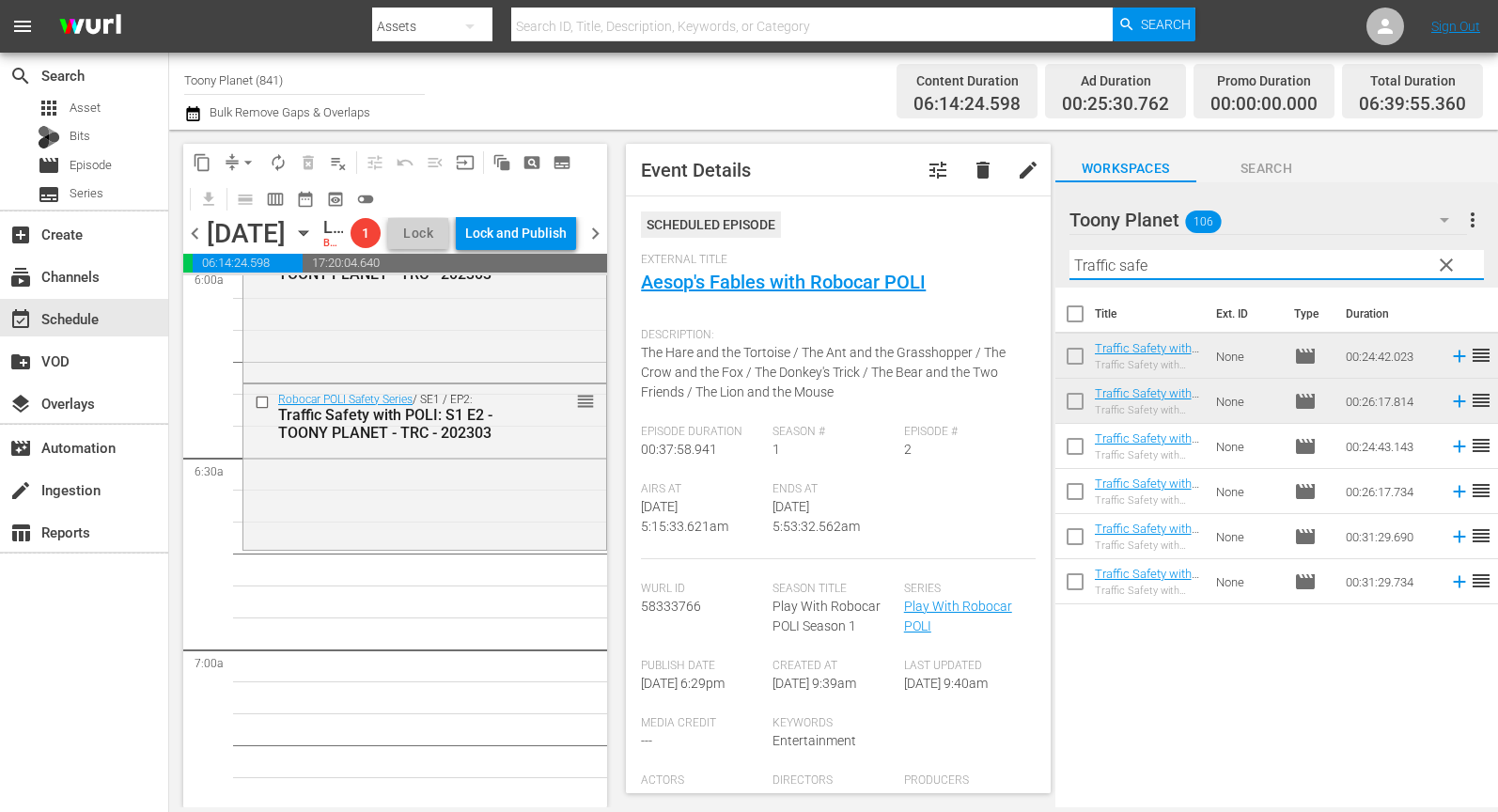 drag, startPoint x: 985, startPoint y: 236, endPoint x: 950, endPoint y: 234, distance: 35.057096 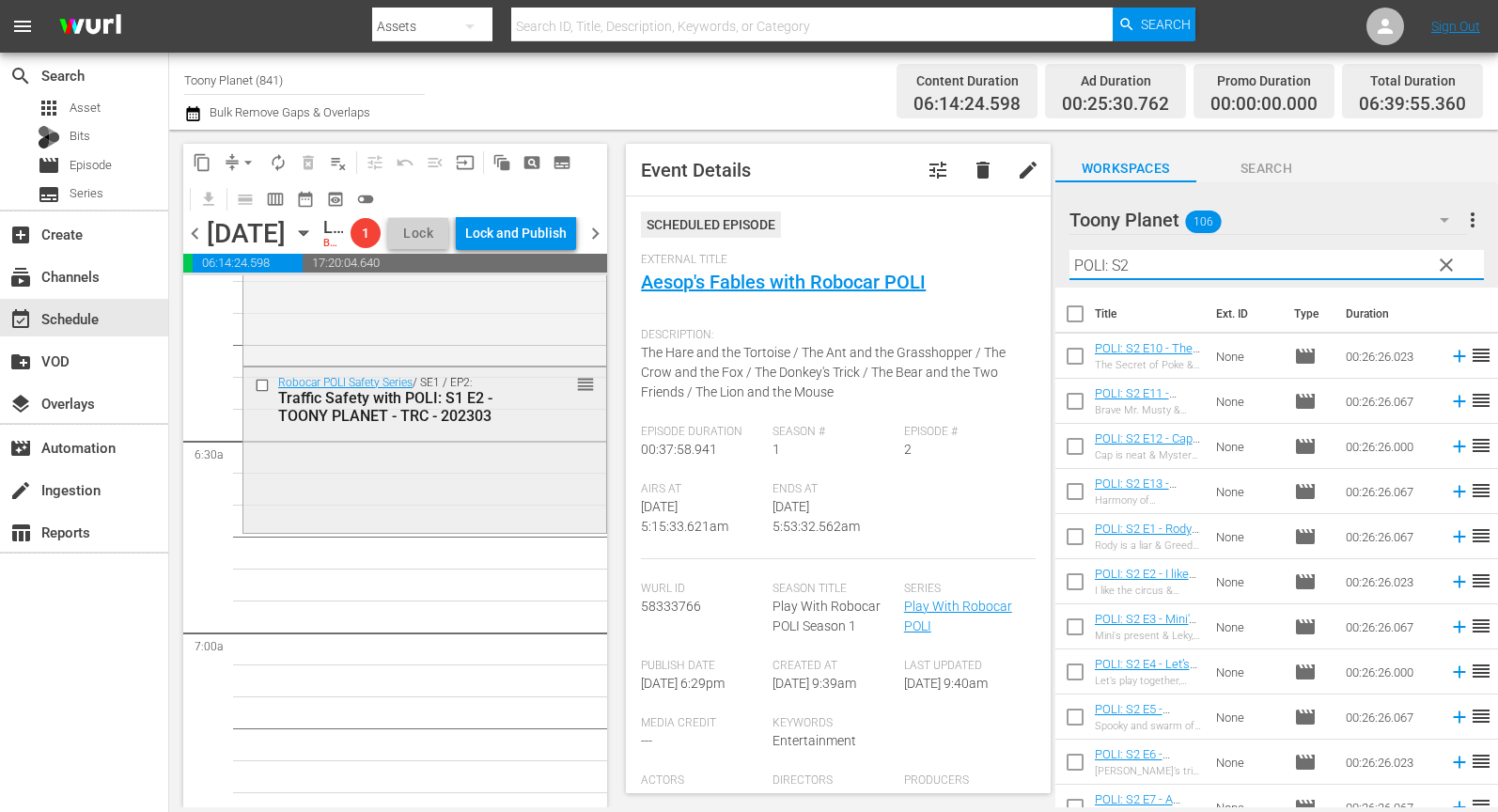 scroll, scrollTop: 2337, scrollLeft: 0, axis: vertical 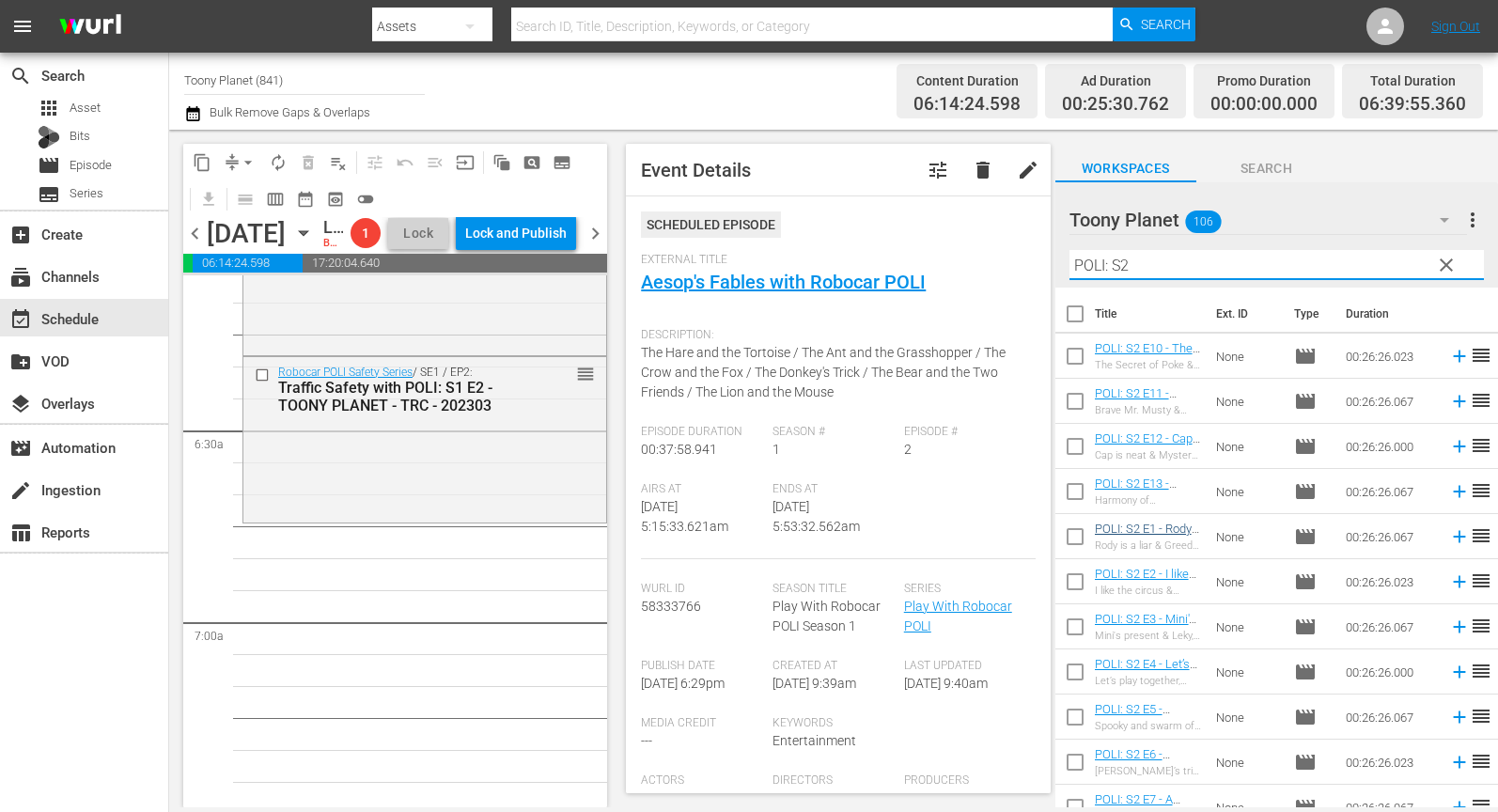 type on "POLI: S2" 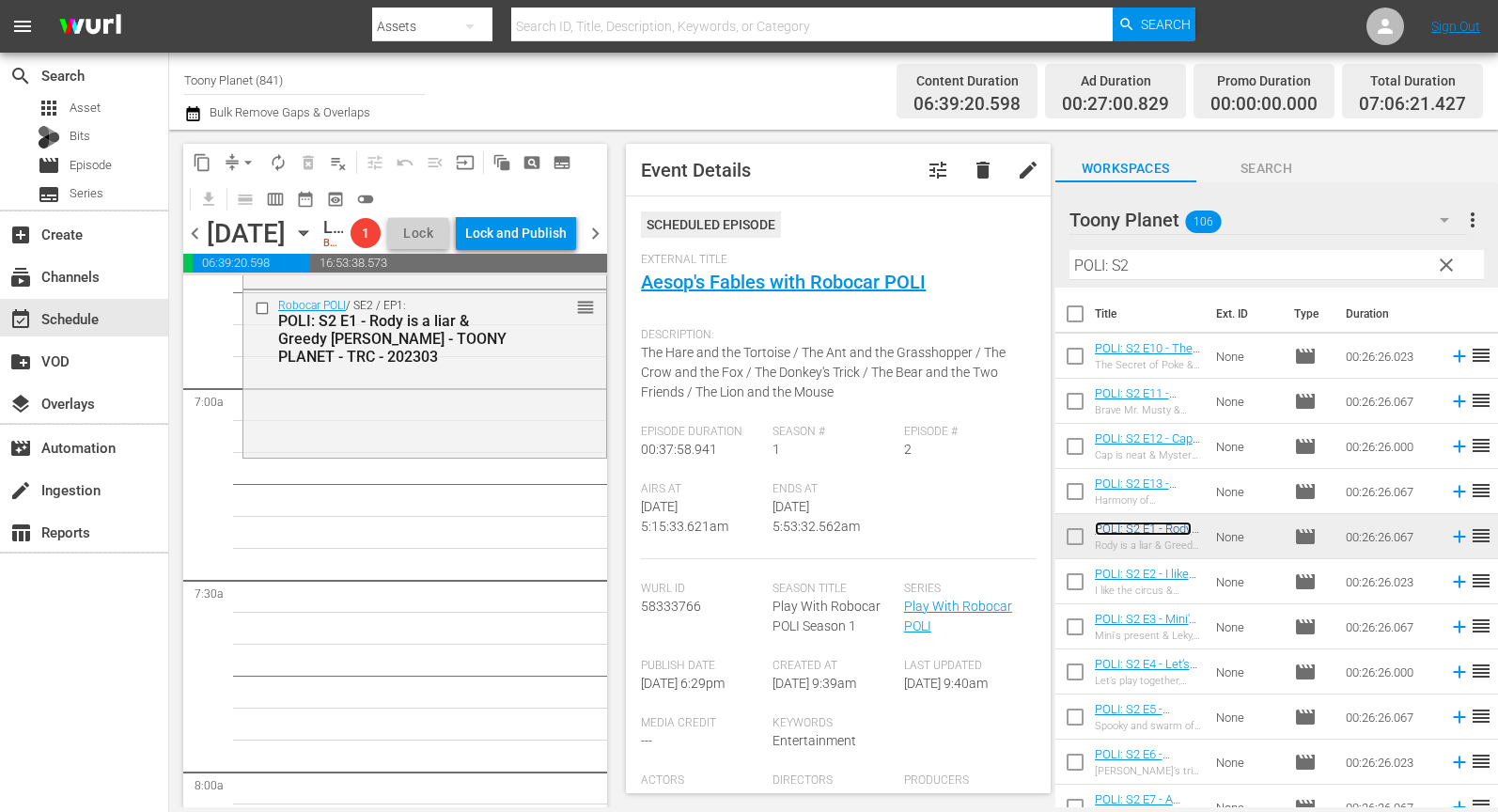 scroll, scrollTop: 2548, scrollLeft: 0, axis: vertical 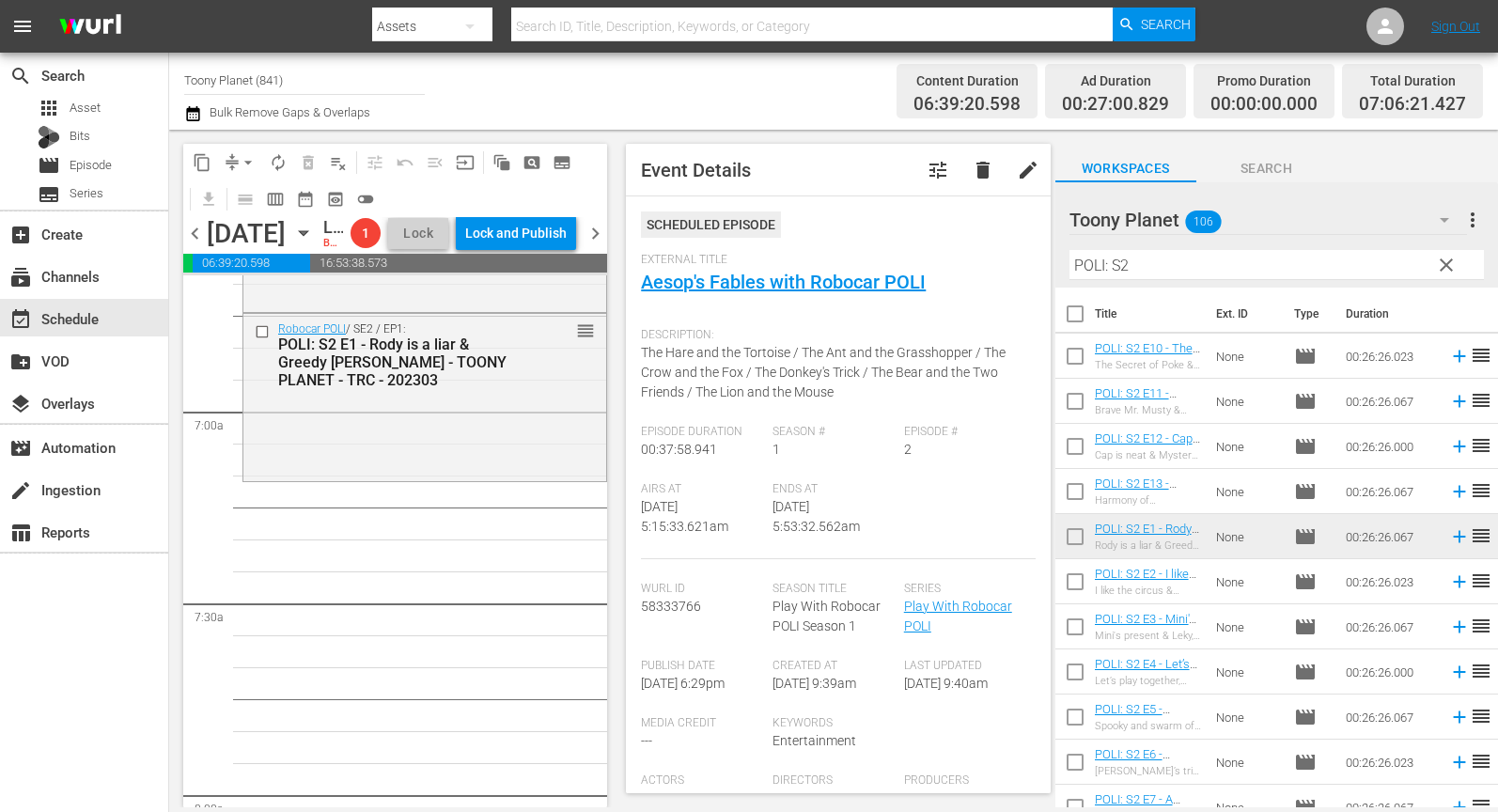 drag, startPoint x: 422, startPoint y: 482, endPoint x: 765, endPoint y: 457, distance: 343.90987 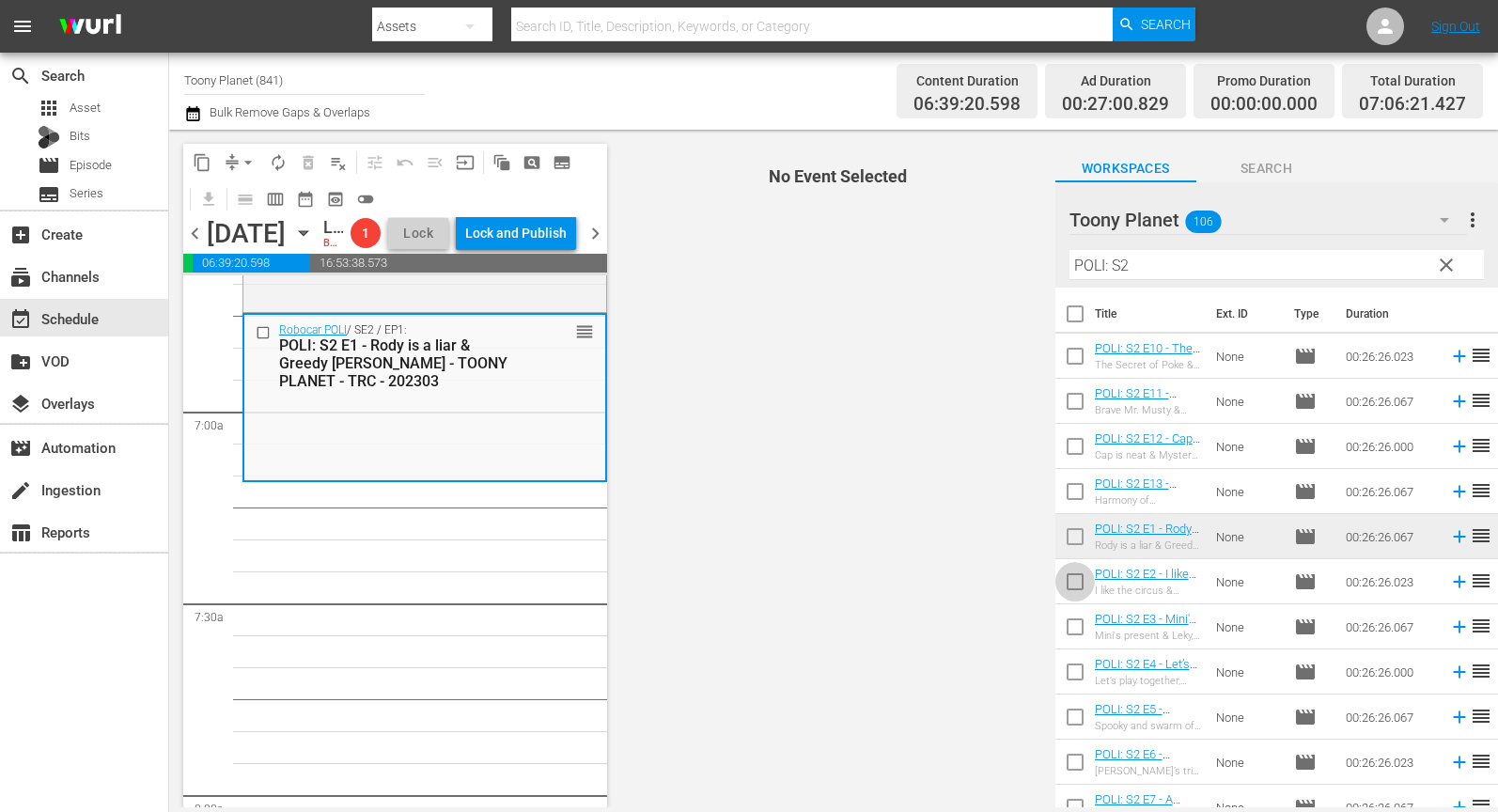 click at bounding box center (1075, 586) 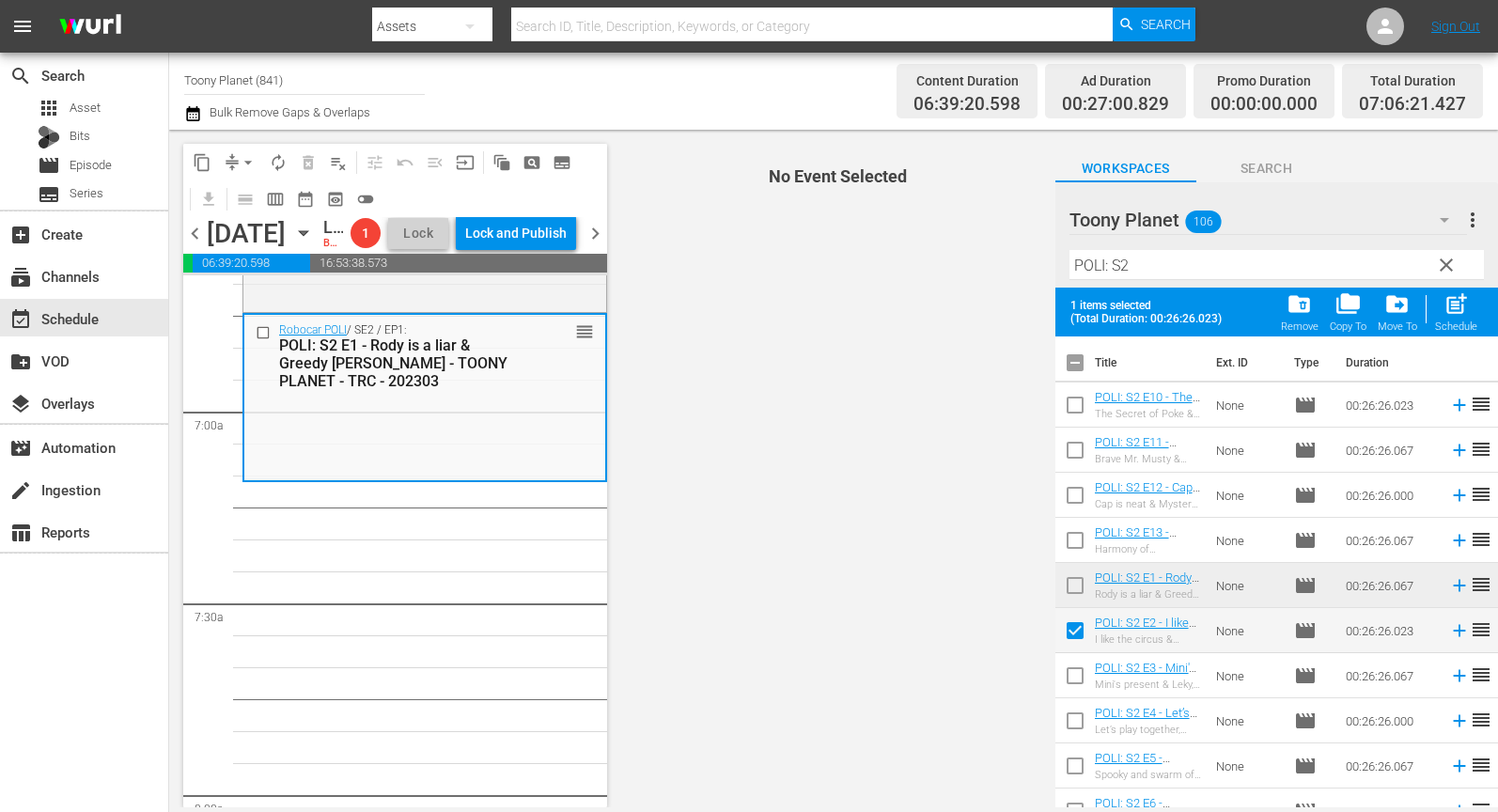 scroll, scrollTop: 23, scrollLeft: 0, axis: vertical 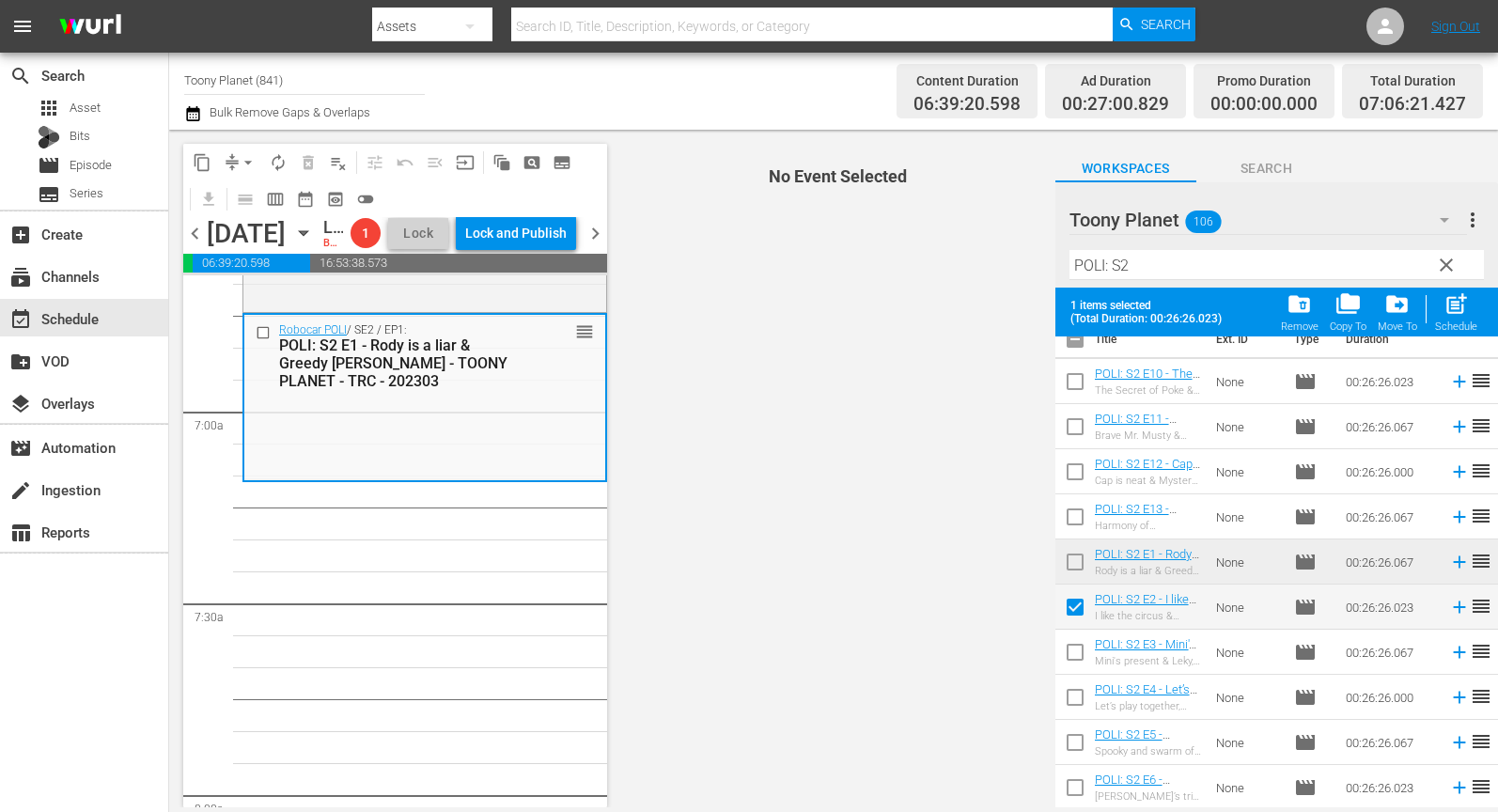 drag, startPoint x: 1069, startPoint y: 650, endPoint x: 1069, endPoint y: 667, distance: 17 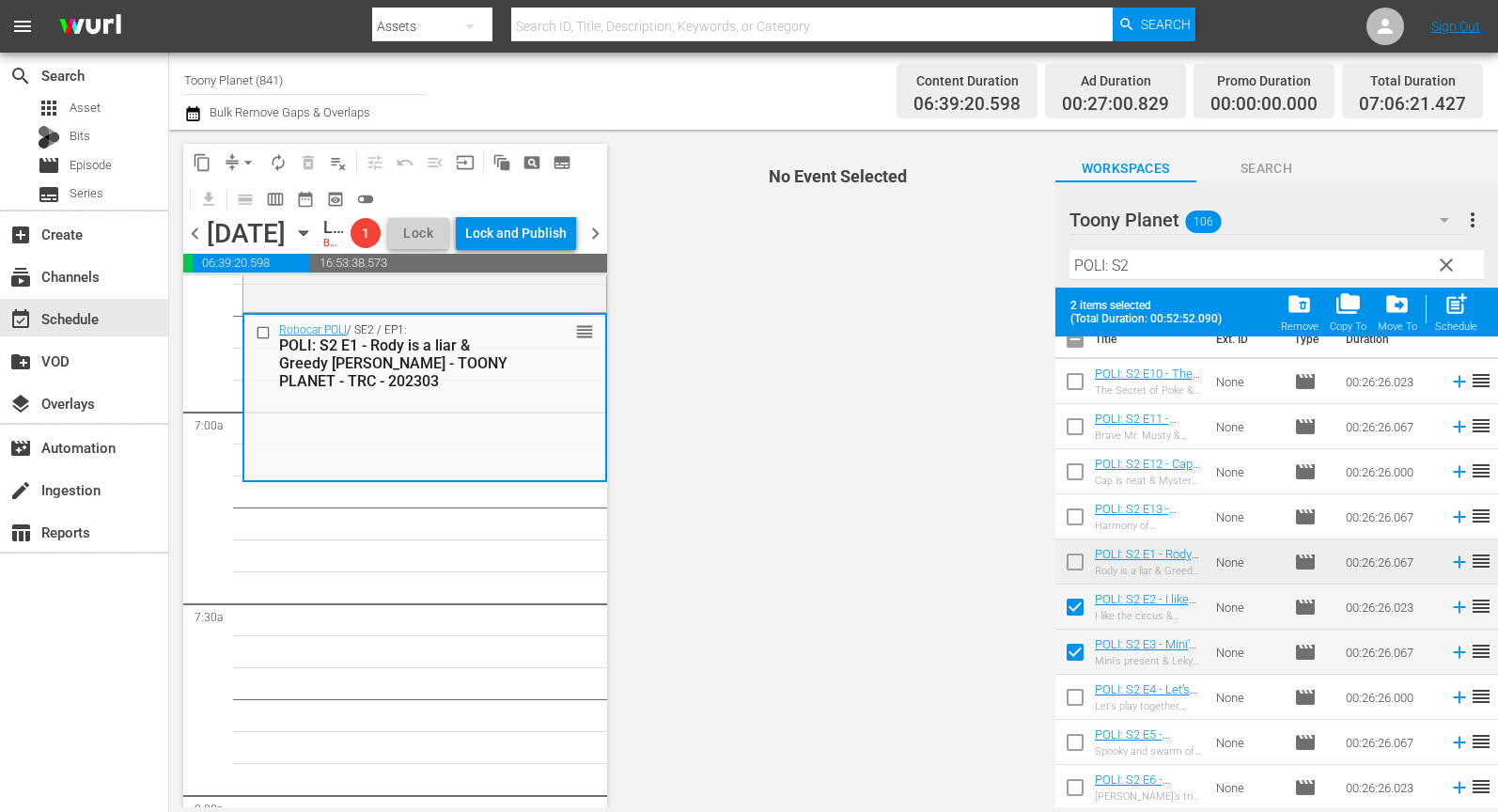 drag, startPoint x: 1069, startPoint y: 699, endPoint x: 1071, endPoint y: 720, distance: 21.095023 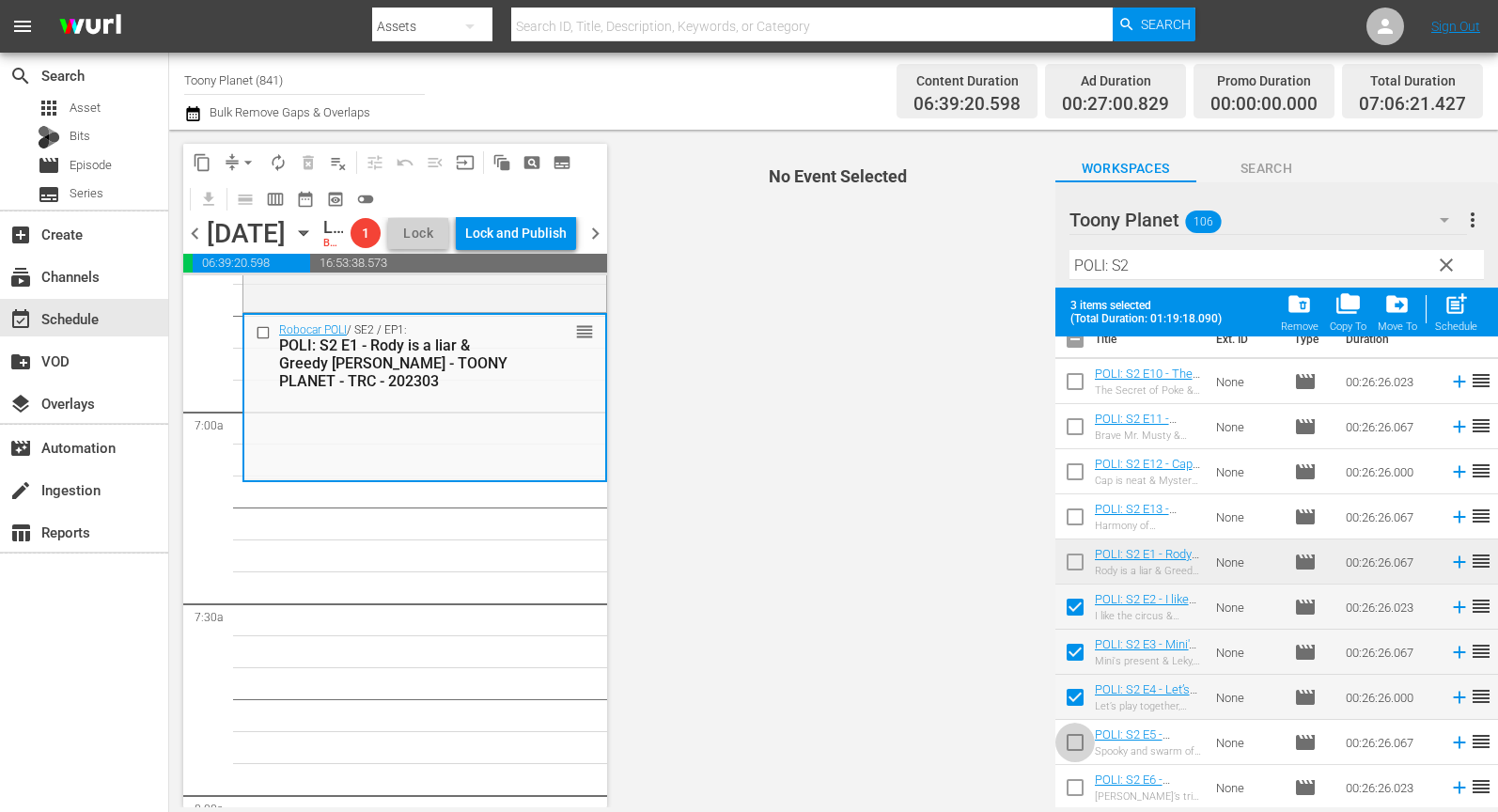 click at bounding box center (1075, 746) 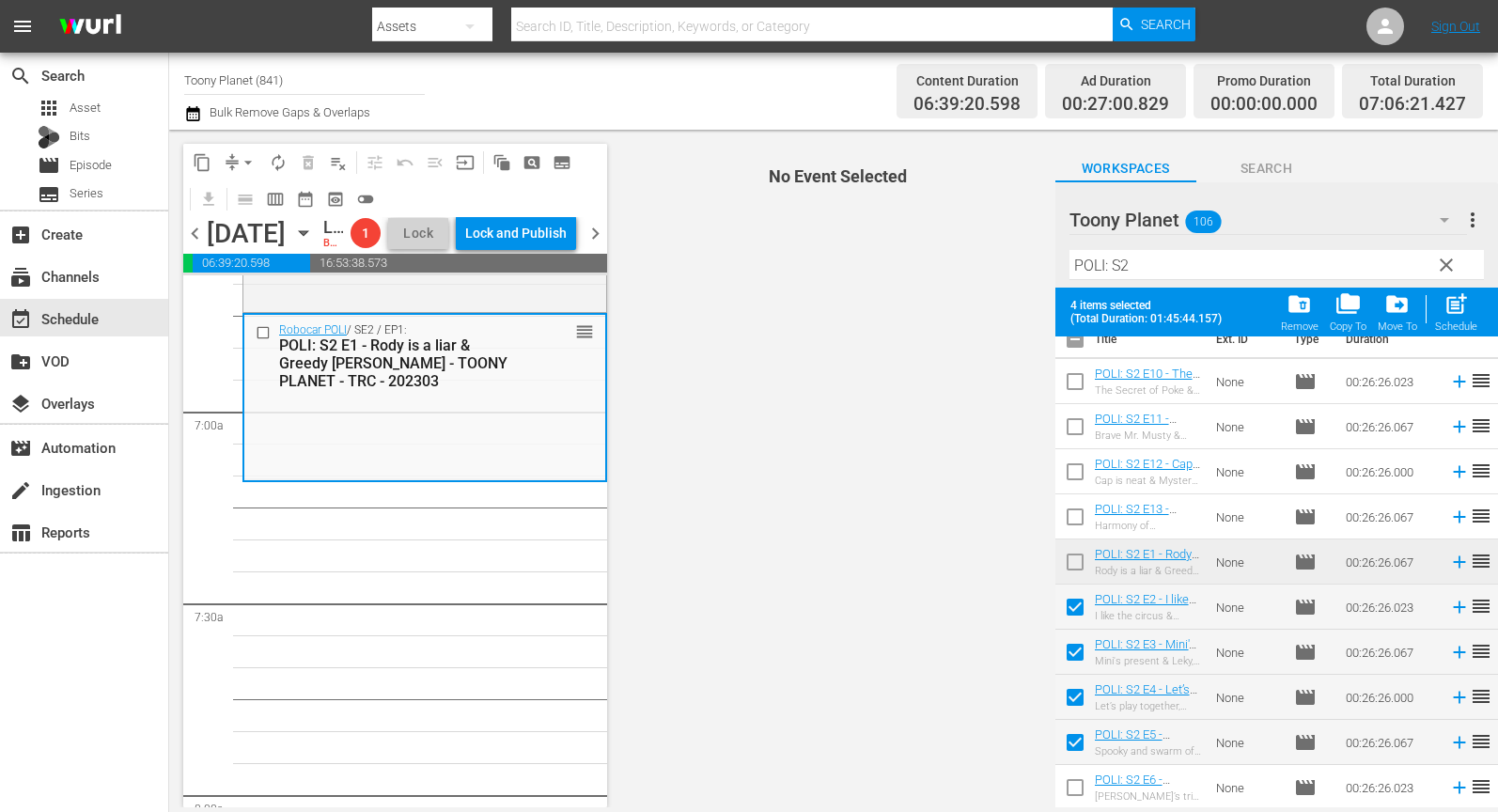 click on "post_add" at bounding box center (1456, 304) 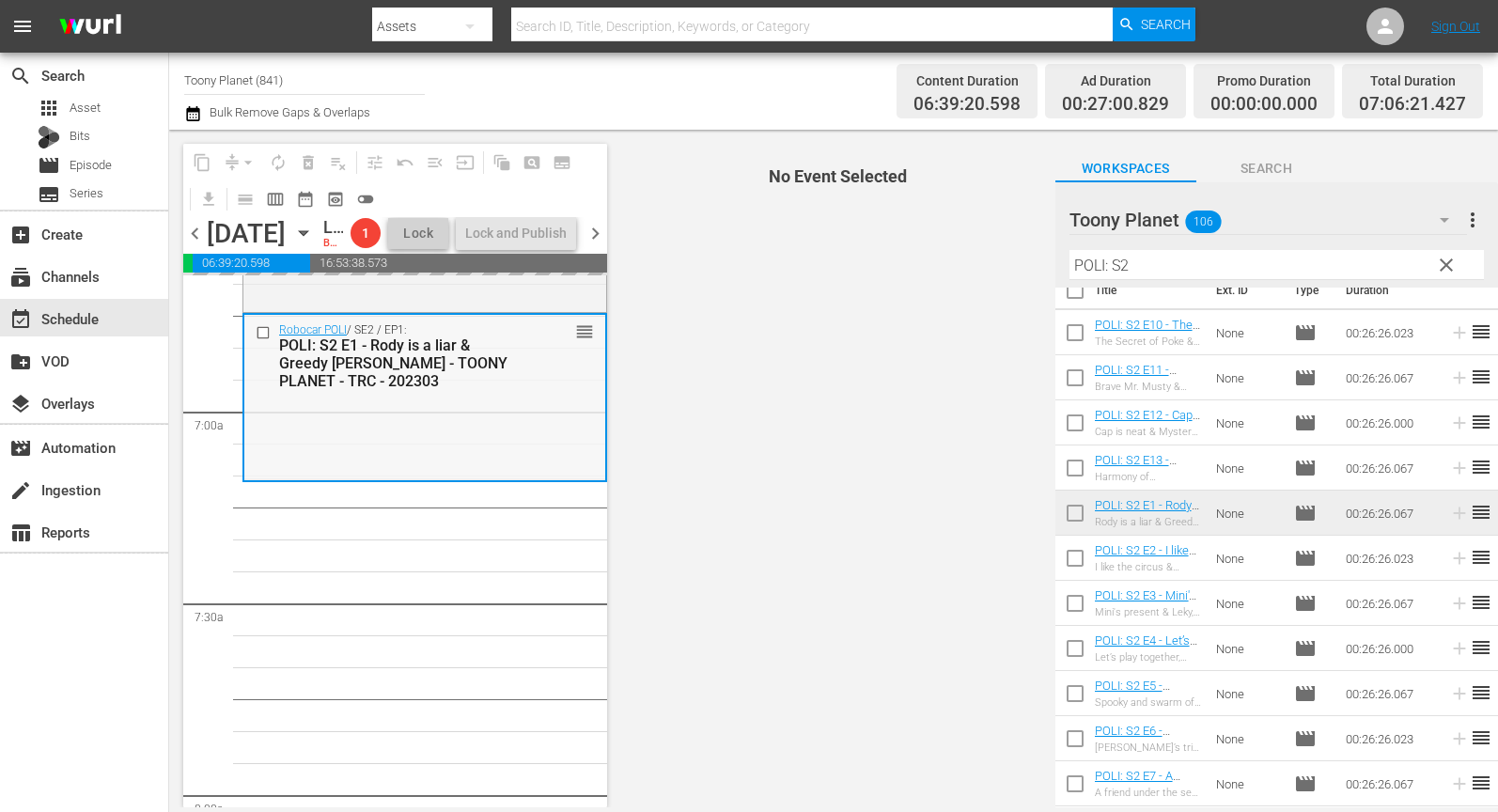 click on "Robocar POLI  / SE2 / EP1:
POLI: S2 E1 - Rody is a liar & Greedy Mr. Wheeler - TOONY PLANET - TRC - 202303 reorder" at bounding box center [425, 397] 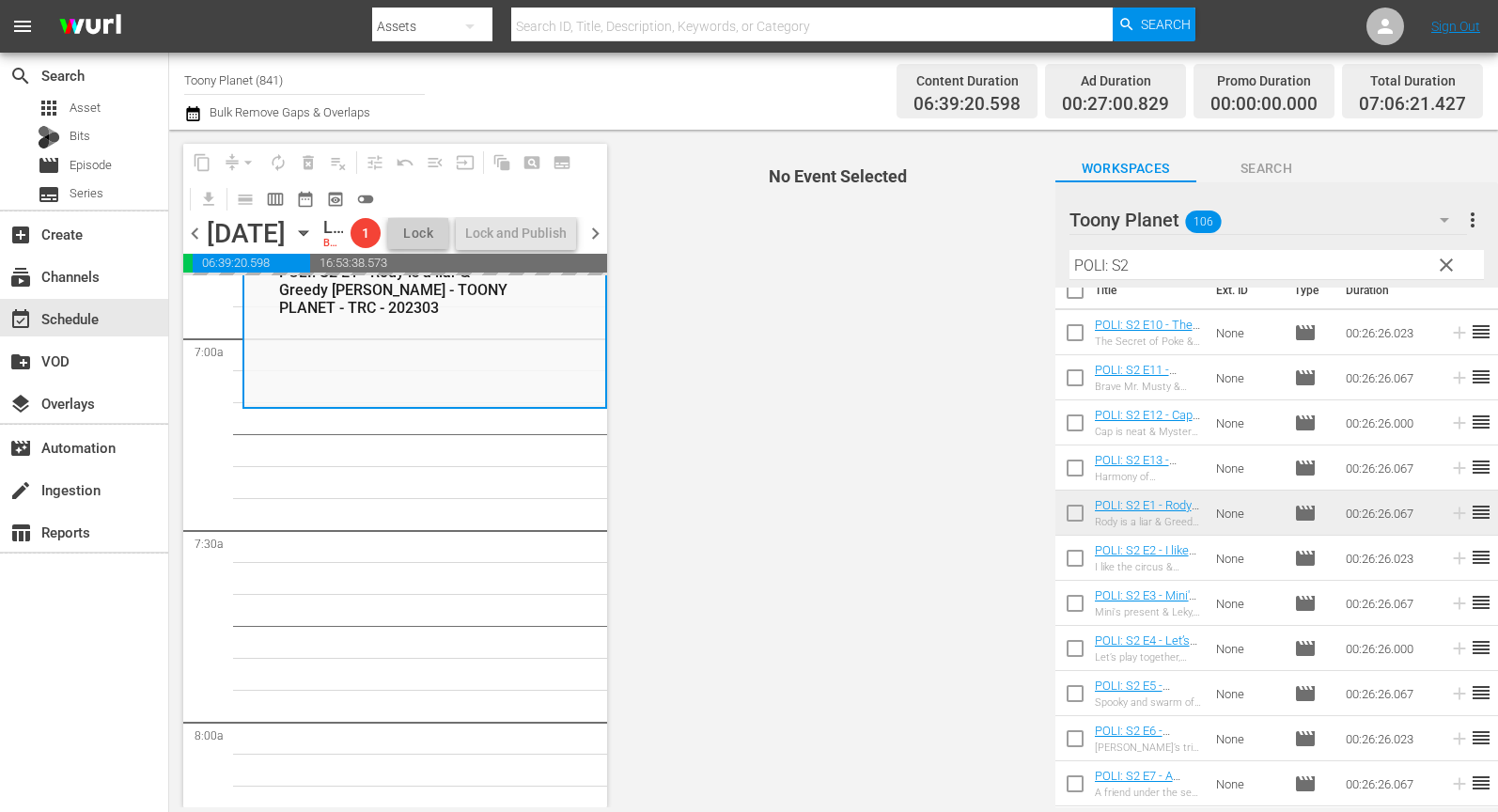 scroll, scrollTop: 2671, scrollLeft: 0, axis: vertical 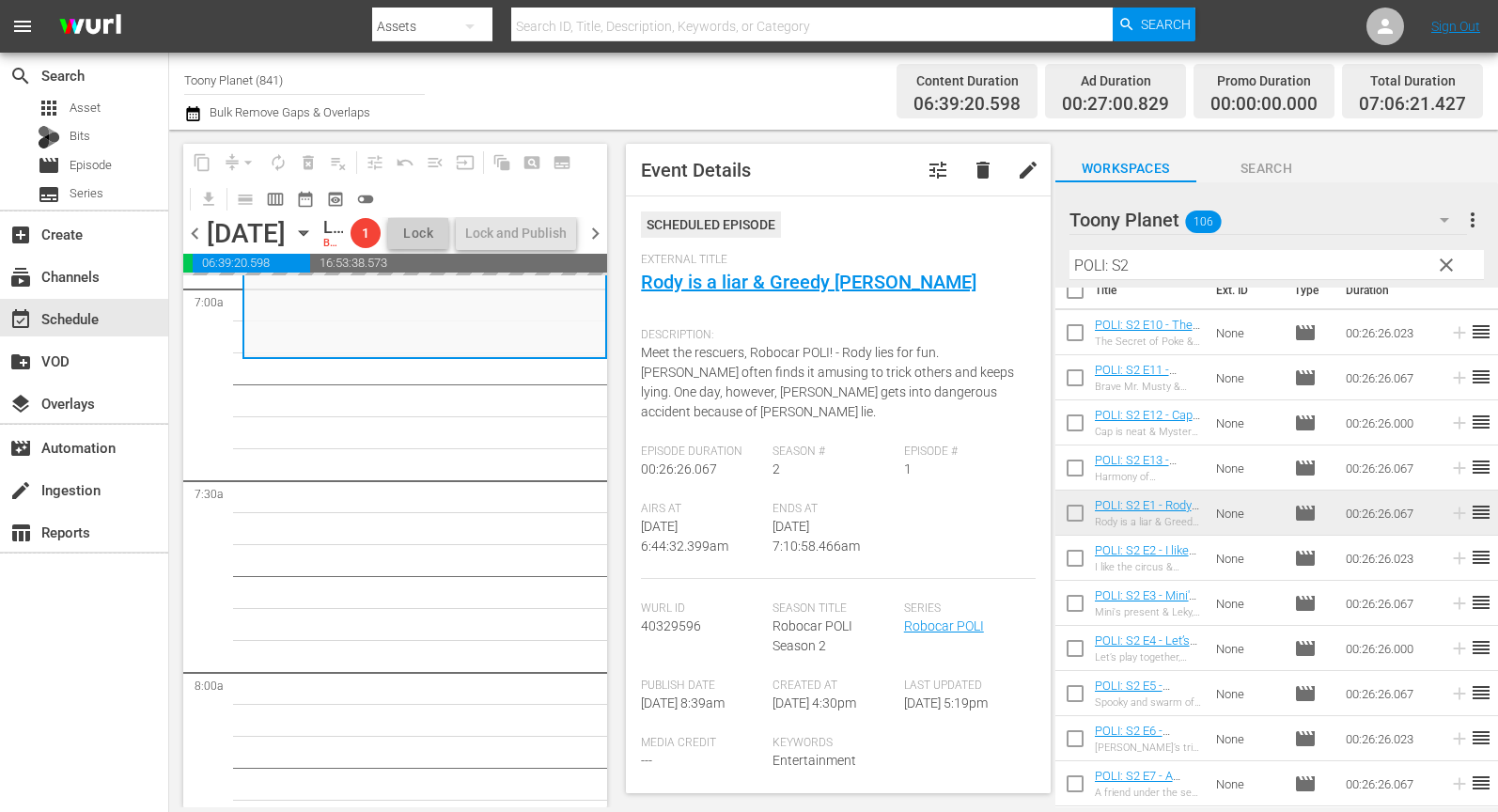 click on "Play With  Robocar POLI  / SE1 / EP2:
Play With Robocar POLI - Aesop's Fables with Robocar POLI - Toony Planet - TRC - 202405 reorder Robocar POLI  / SE1 / EP5:
POLI: S1 E5 - Trust your friends & Helly's Birthday - TOONY PLANET - TRC - 202303 reorder Robocar POLI  / SE1 / EP7:
POLI: S1 E7 - I Love You, Grandpa & It's okay to make a mistake - TOONY PLANET - TRC - 202303 reorder Robocar POLI  / SE1 / EP9:
POLI: S1 E9 - Please, Cleany & Let's be clean! - TOONY PLANET - TRC - 202303 reorder Robocar POLI  / SE1 / EP11:
POLI: S1 E11 - Hide and Seek & Beny’s Dream - TOONY PLANET - TRC - 202303 reorder Robocar POLI  / SE1 / EP13:
POLI: S1 E13 - Be healthy & Our new friend, Whooper - TOONY PLANET - TRC - 202303 reorder Robocar POLI  / SE2 / EP1:
POLI: S2 E1 - Rody is a liar & Greedy Mr. Wheeler - TOONY PLANET - TRC - 202303 reorder Robocar POLI  / SE1 / EP8:
POLI: S1 E8 - Talent Contest & Keep your promise - TOONY PLANET - TRC - 202303 reorder Robocar POLI  / SE1 / EP12:
reorder Robocar POLI" at bounding box center (425, 2206) 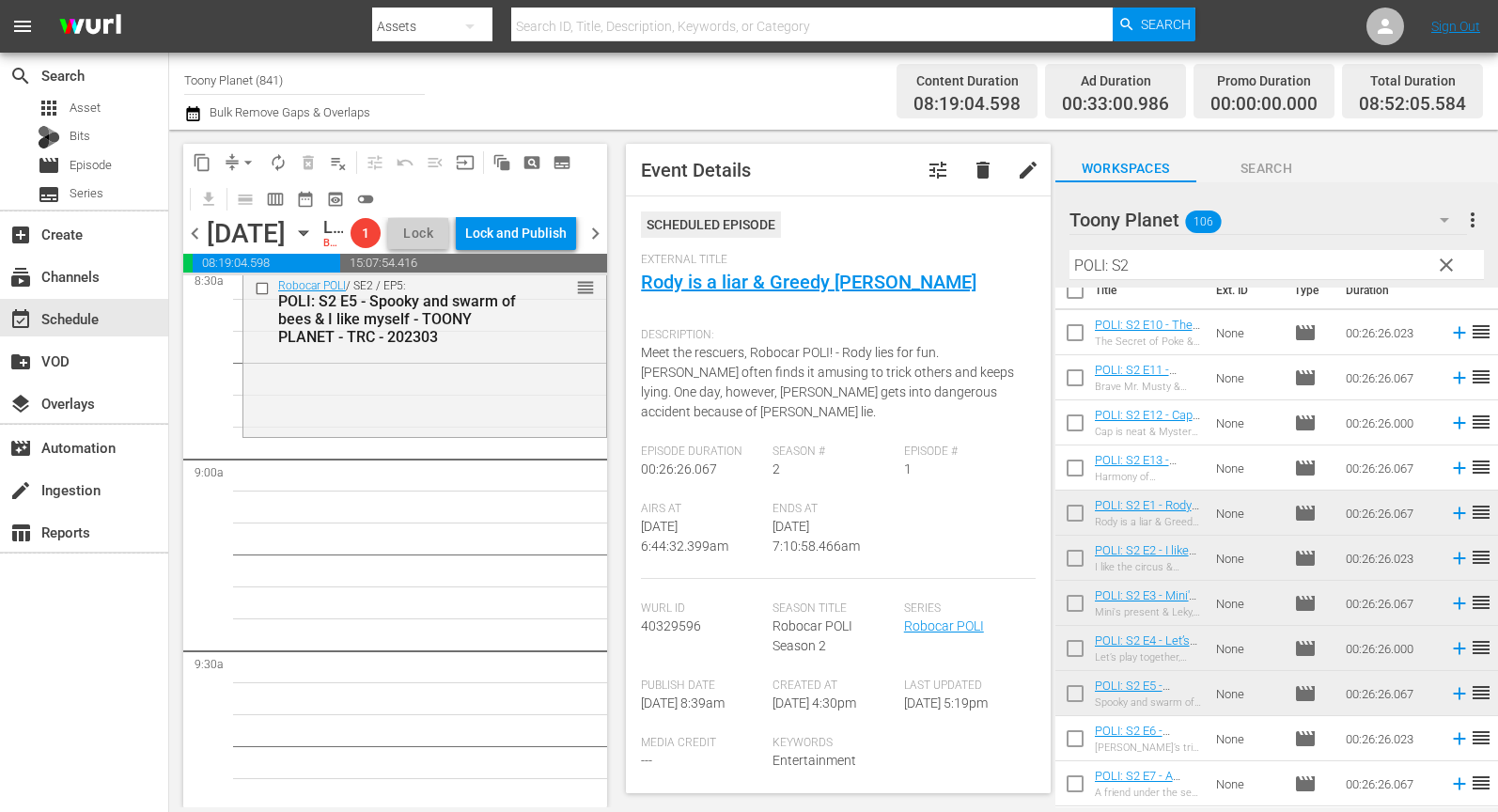 scroll, scrollTop: 3082, scrollLeft: 0, axis: vertical 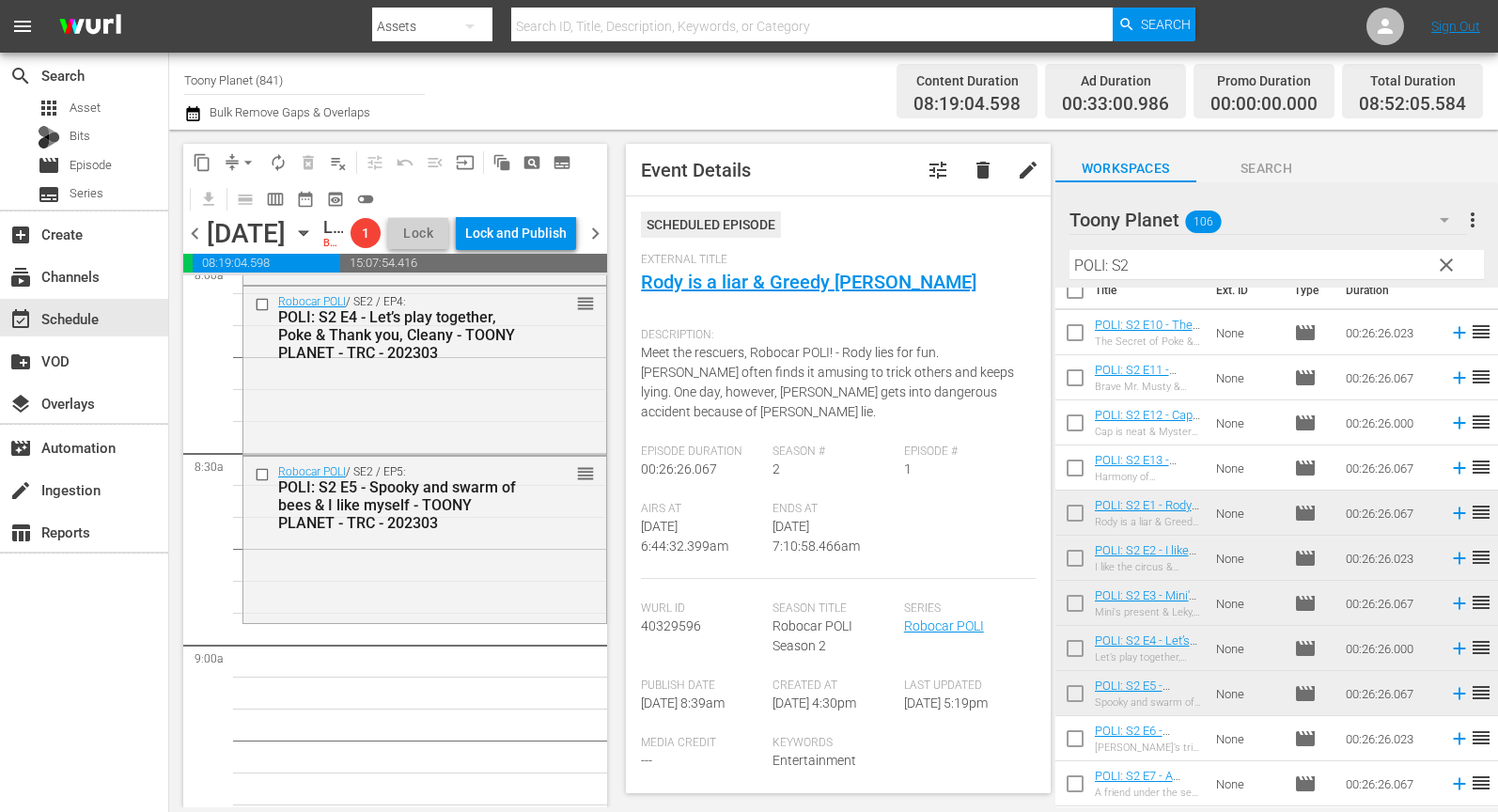 click on "Robocar POLI  / SE2 / EP5:
POLI: S2 E5 - Spooky and swarm of bees & I like myself - TOONY PLANET - TRC - 202303 reorder" at bounding box center [425, 539] 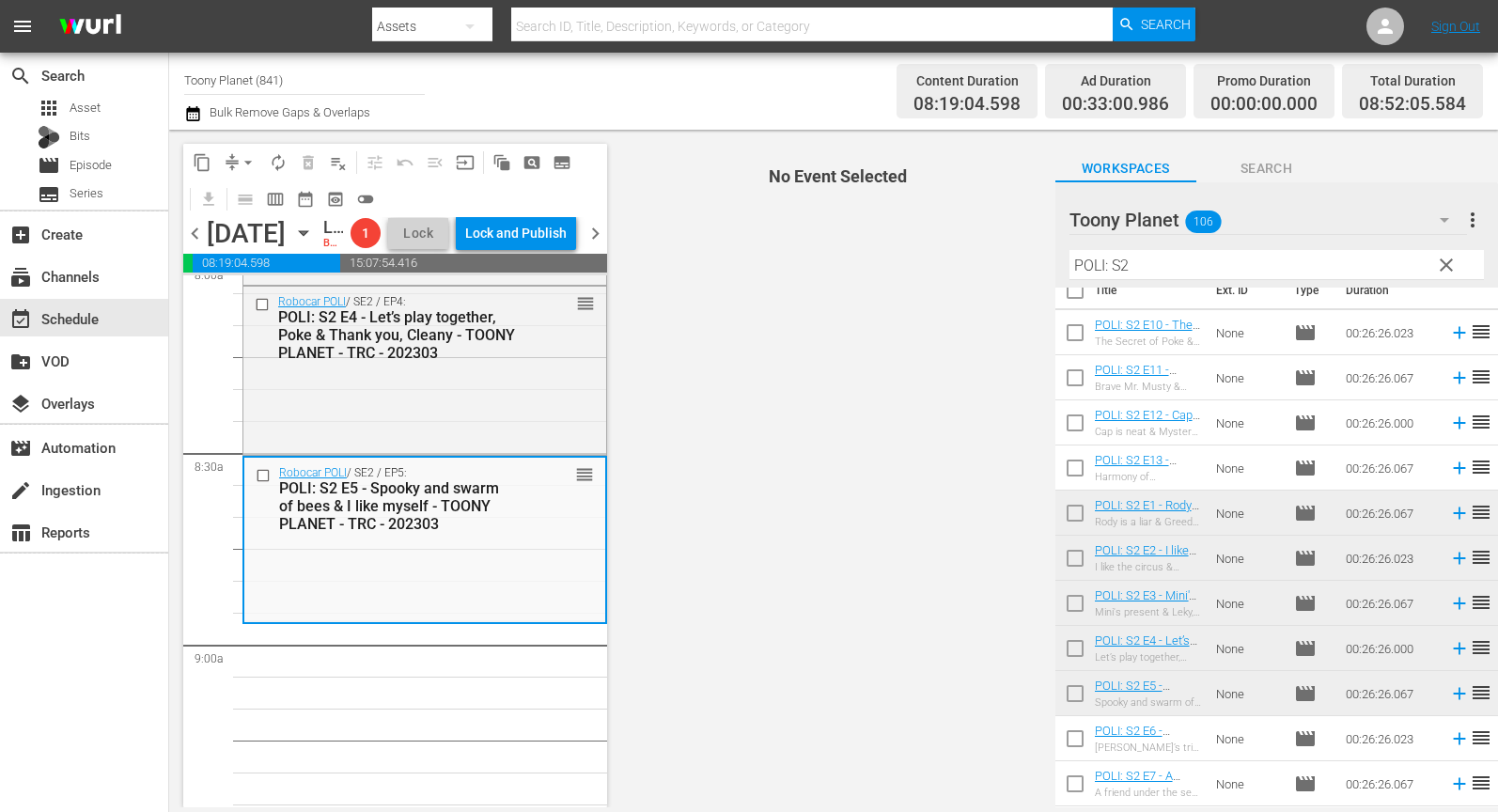 click on "Robocar POLI  / SE2 / EP5:
POLI: S2 E5 - Spooky and swarm of bees & I like myself - TOONY PLANET - TRC - 202303 reorder" at bounding box center [425, 539] 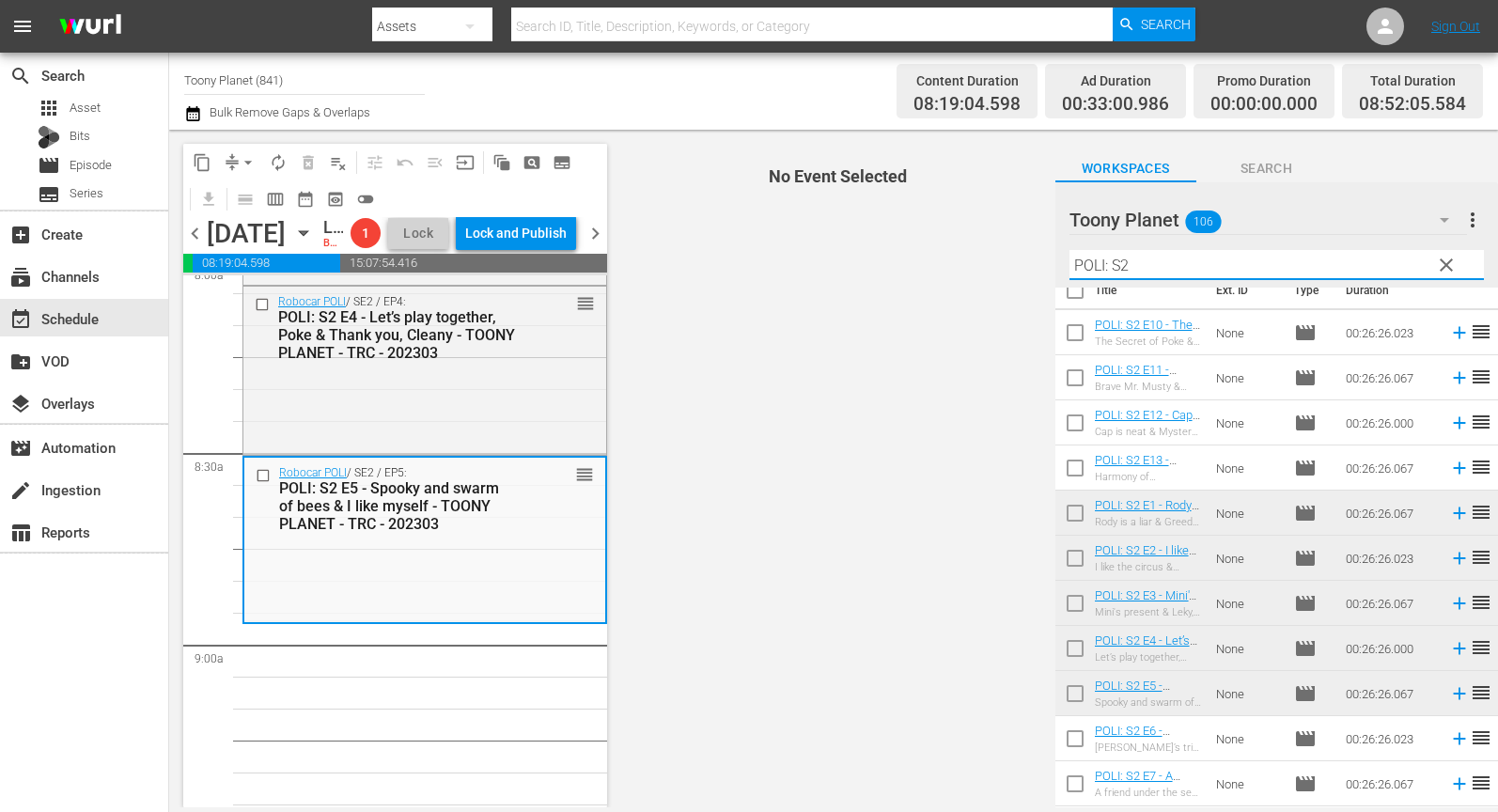 drag, startPoint x: 1126, startPoint y: 267, endPoint x: 936, endPoint y: 250, distance: 190.759 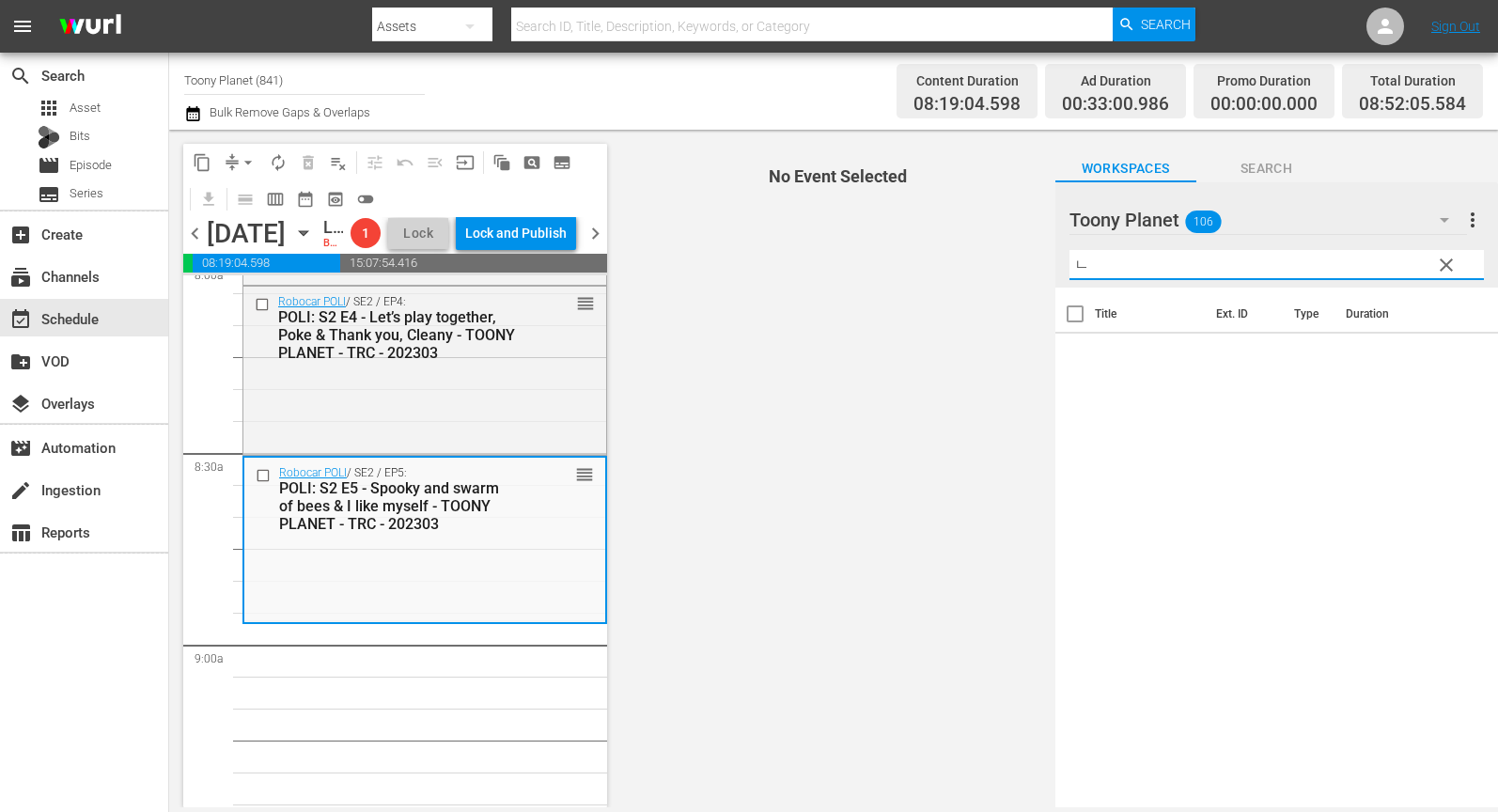scroll, scrollTop: 0, scrollLeft: 0, axis: both 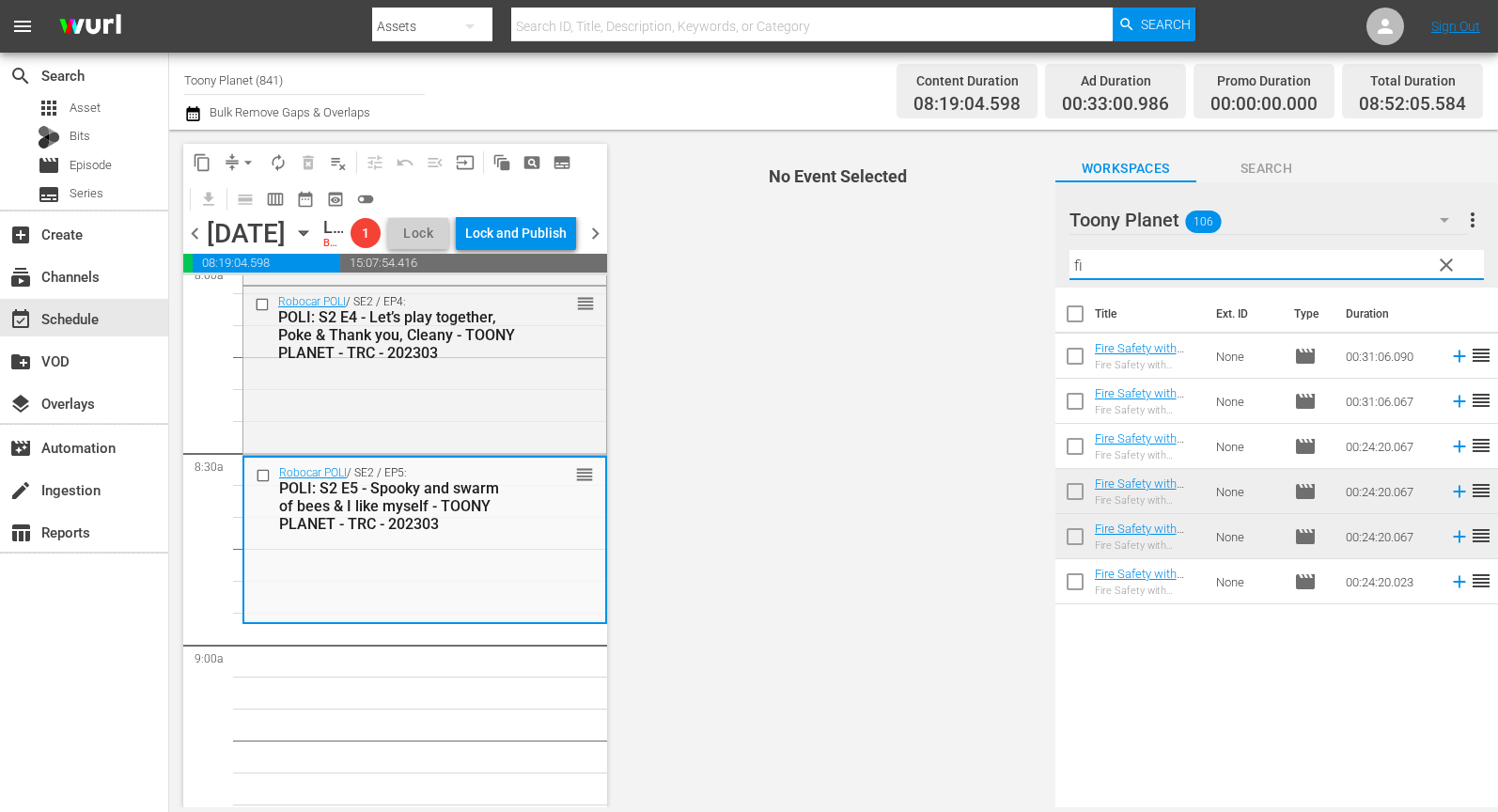 type on "f" 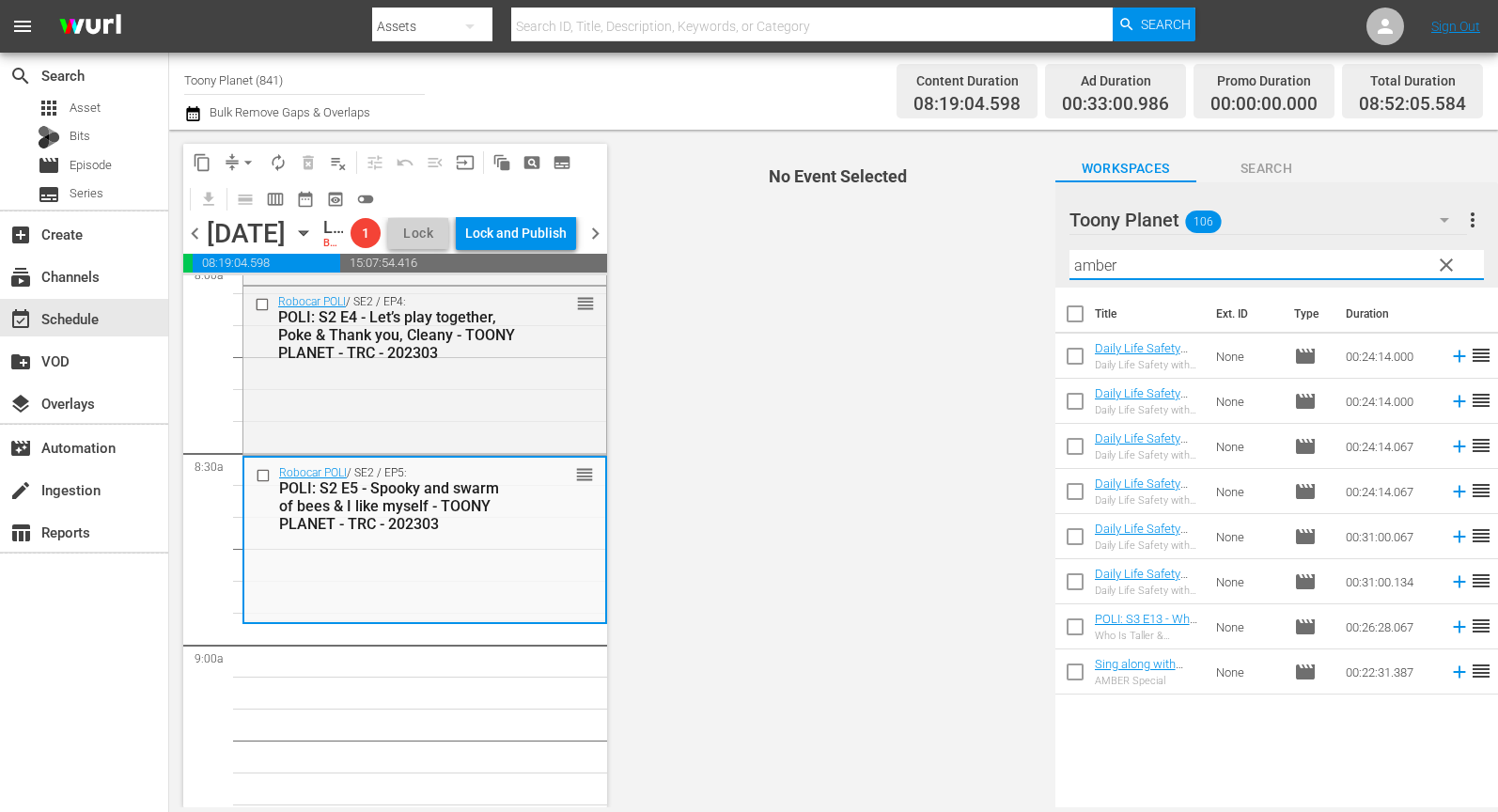 drag, startPoint x: 1134, startPoint y: 260, endPoint x: 949, endPoint y: 297, distance: 188.6637 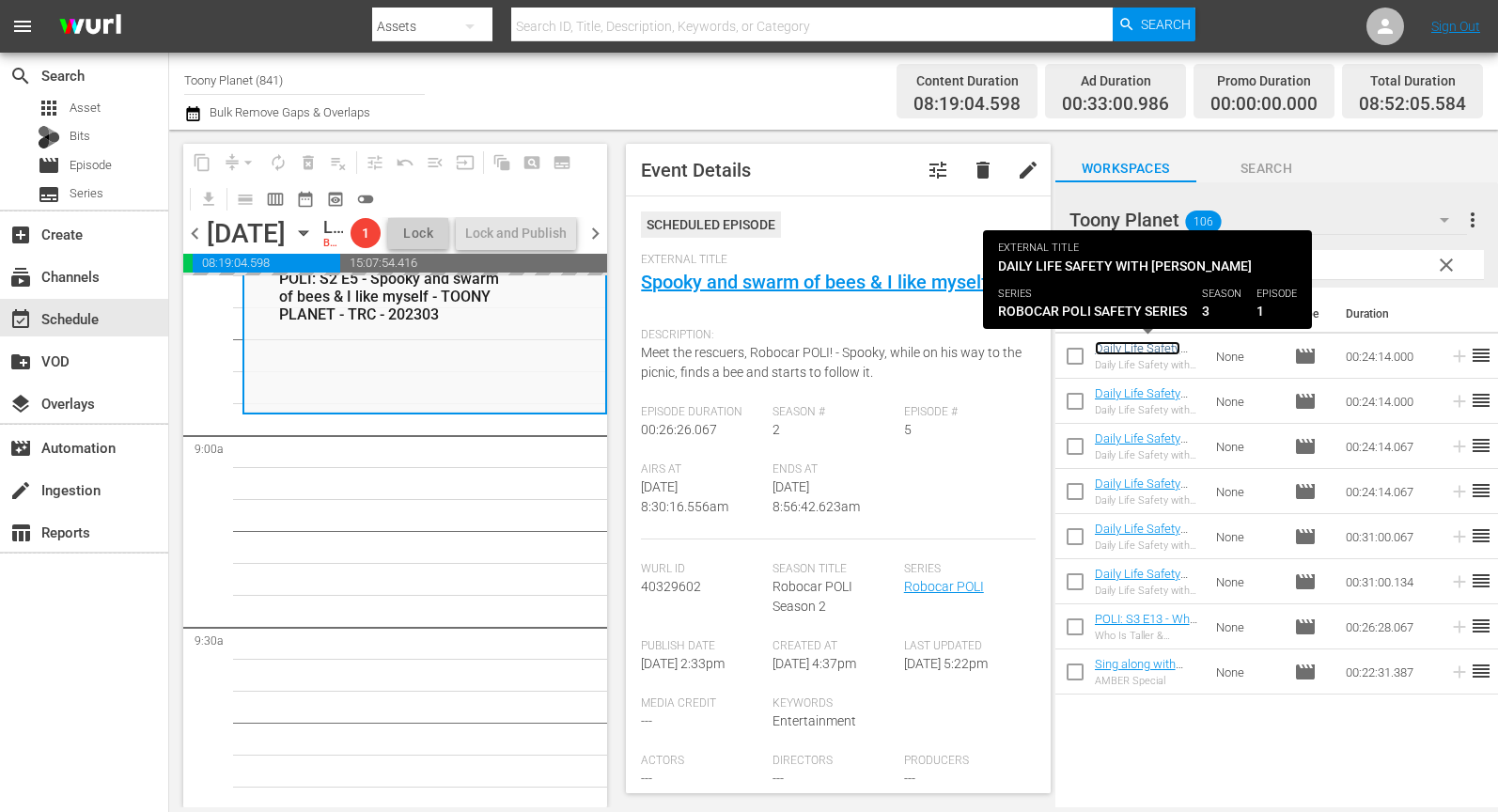 scroll, scrollTop: 3312, scrollLeft: 0, axis: vertical 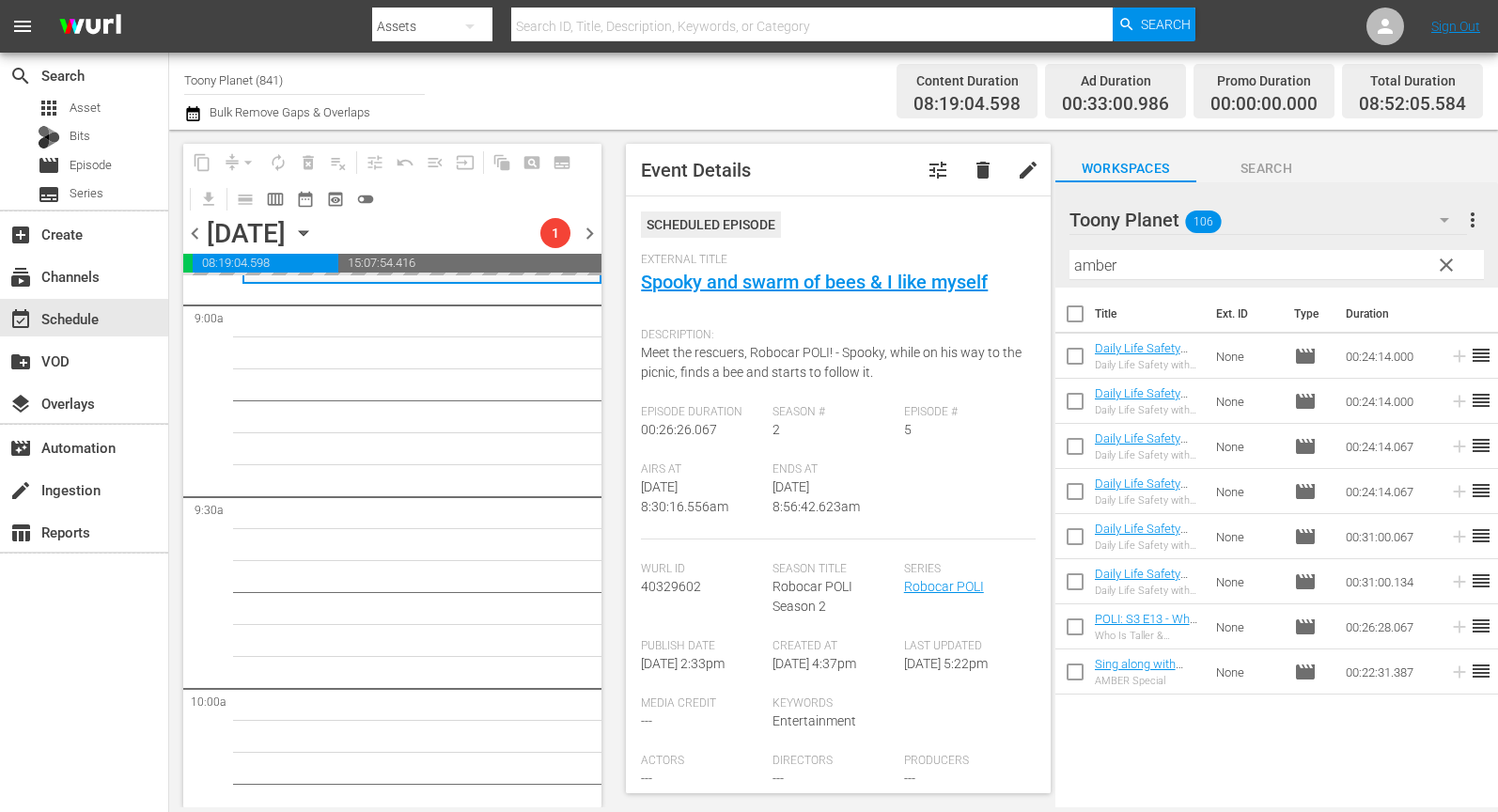 drag, startPoint x: 1131, startPoint y: 351, endPoint x: 373, endPoint y: 4, distance: 833.65041 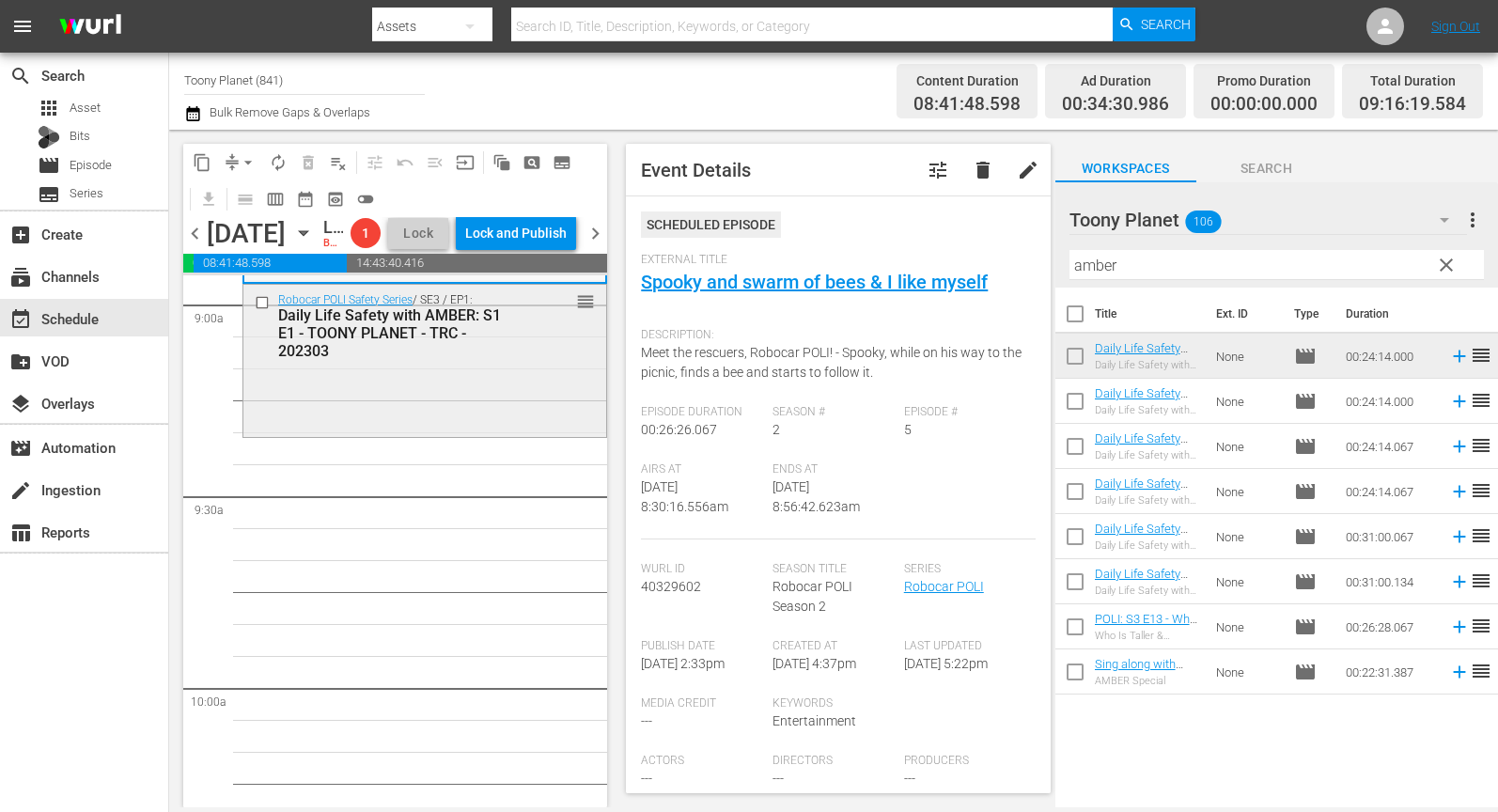 click on "Robocar POLI Safety Series  / SE3 / EP1:
Daily Life Safety with AMBER: S1 E1 - TOONY PLANET - TRC - 202303 reorder" at bounding box center (425, 359) 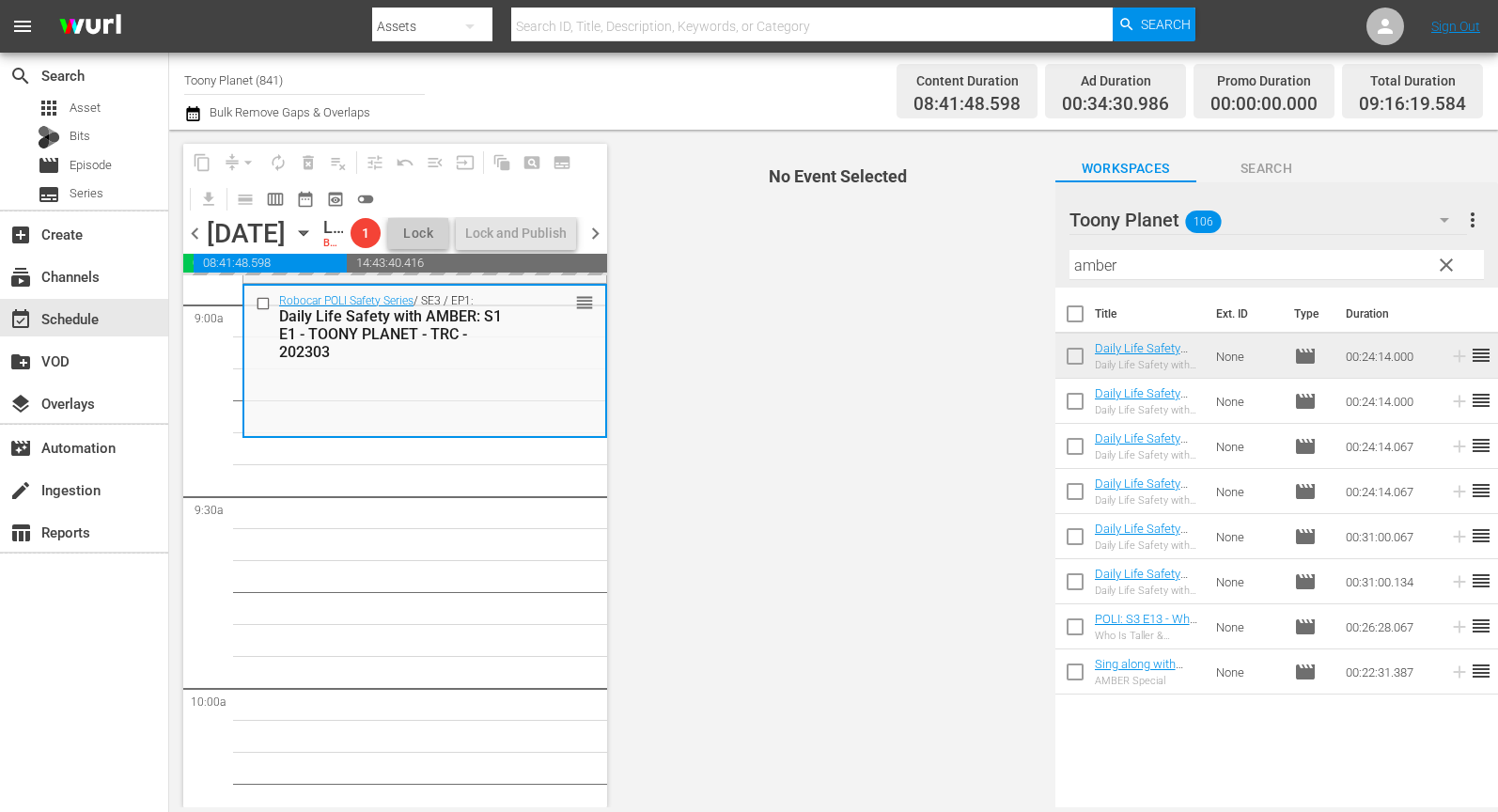 drag, startPoint x: 1139, startPoint y: 439, endPoint x: 557, endPoint y: 11, distance: 722.432 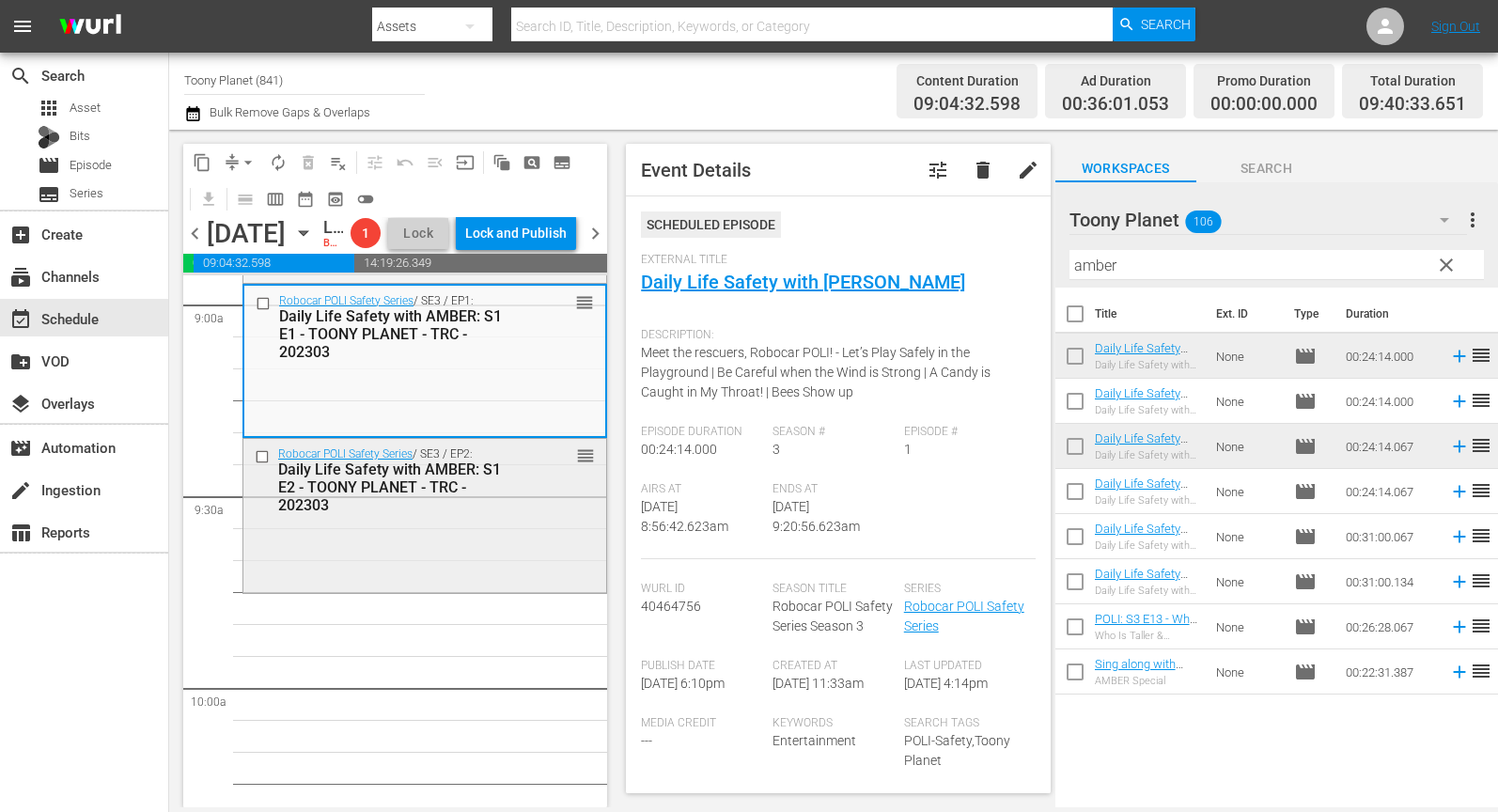 click on "Daily Life Safety with AMBER: S1 E2 - TOONY PLANET - TRC - 202303" at bounding box center (398, 487) 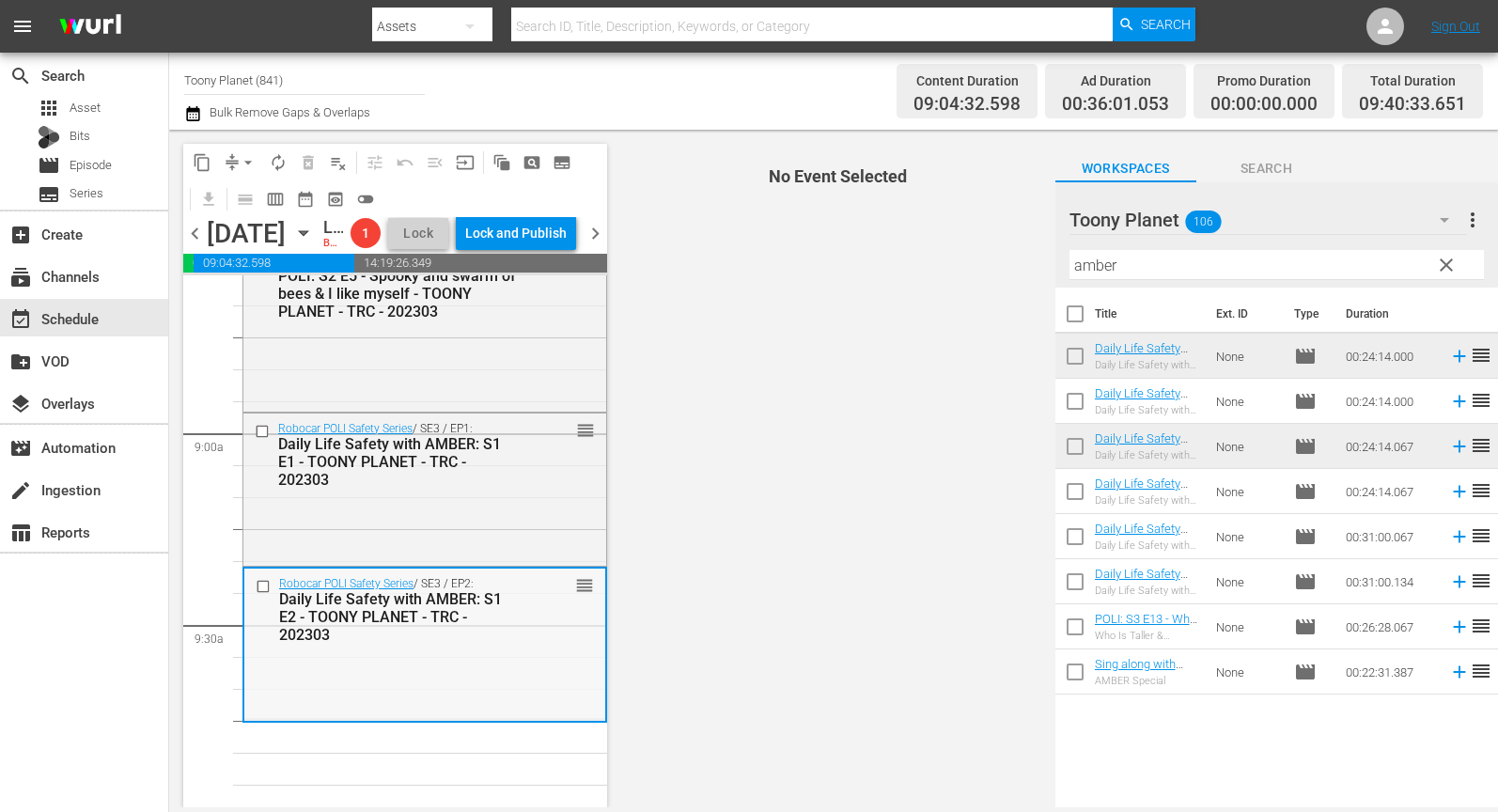 scroll, scrollTop: 3298, scrollLeft: 0, axis: vertical 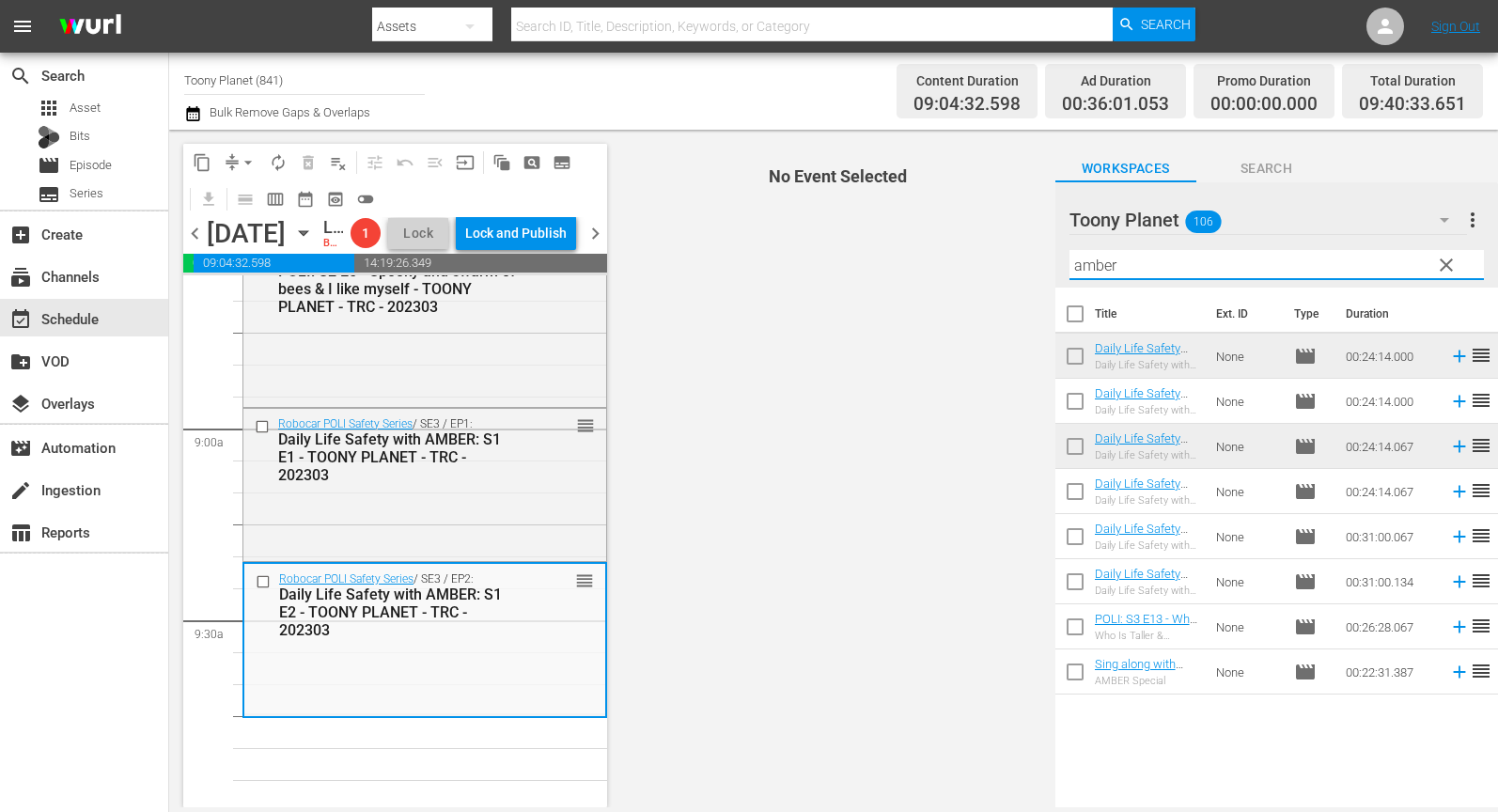 drag, startPoint x: 1088, startPoint y: 262, endPoint x: 1008, endPoint y: 254, distance: 80.399 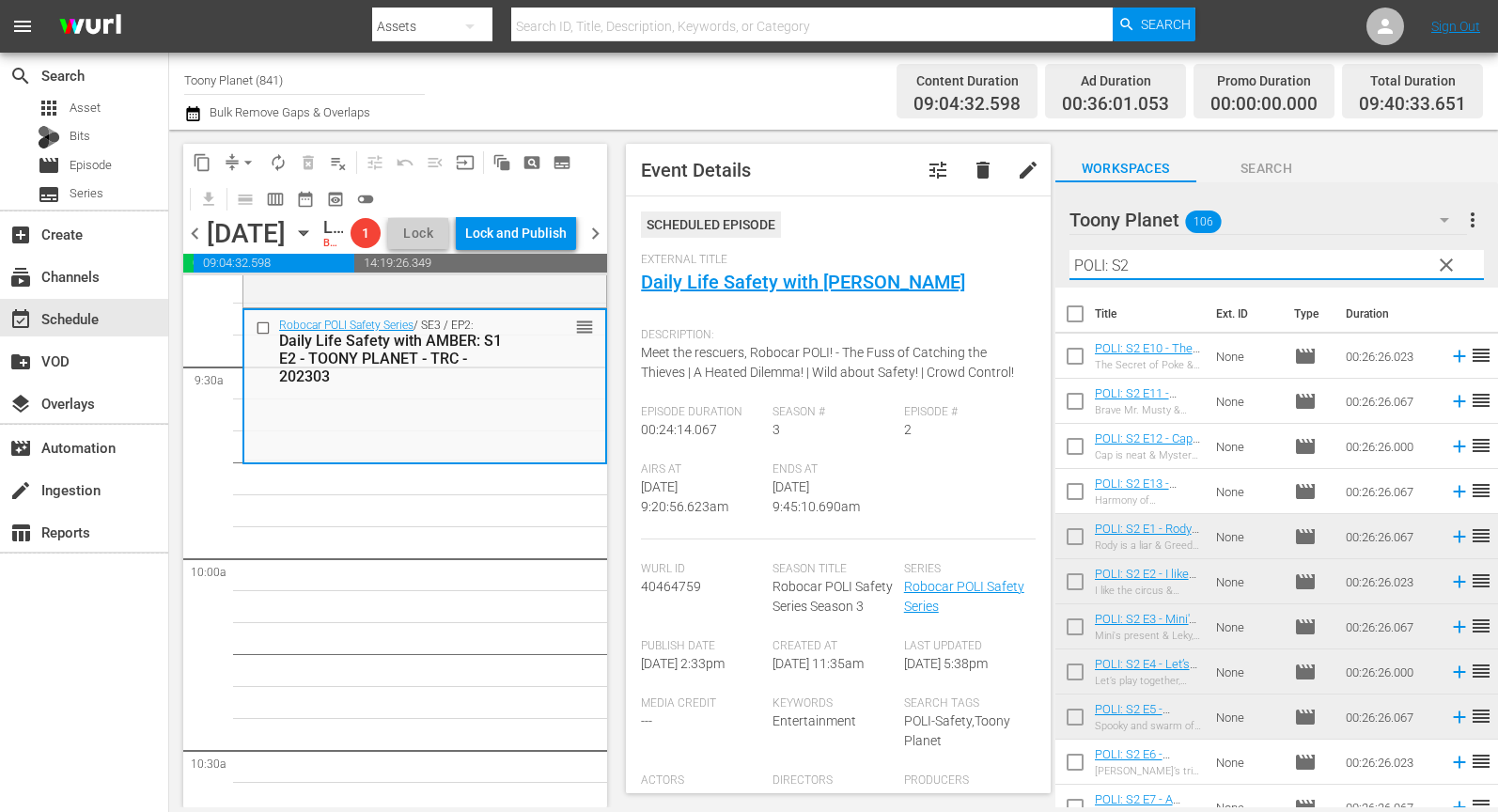 scroll, scrollTop: 3551, scrollLeft: 0, axis: vertical 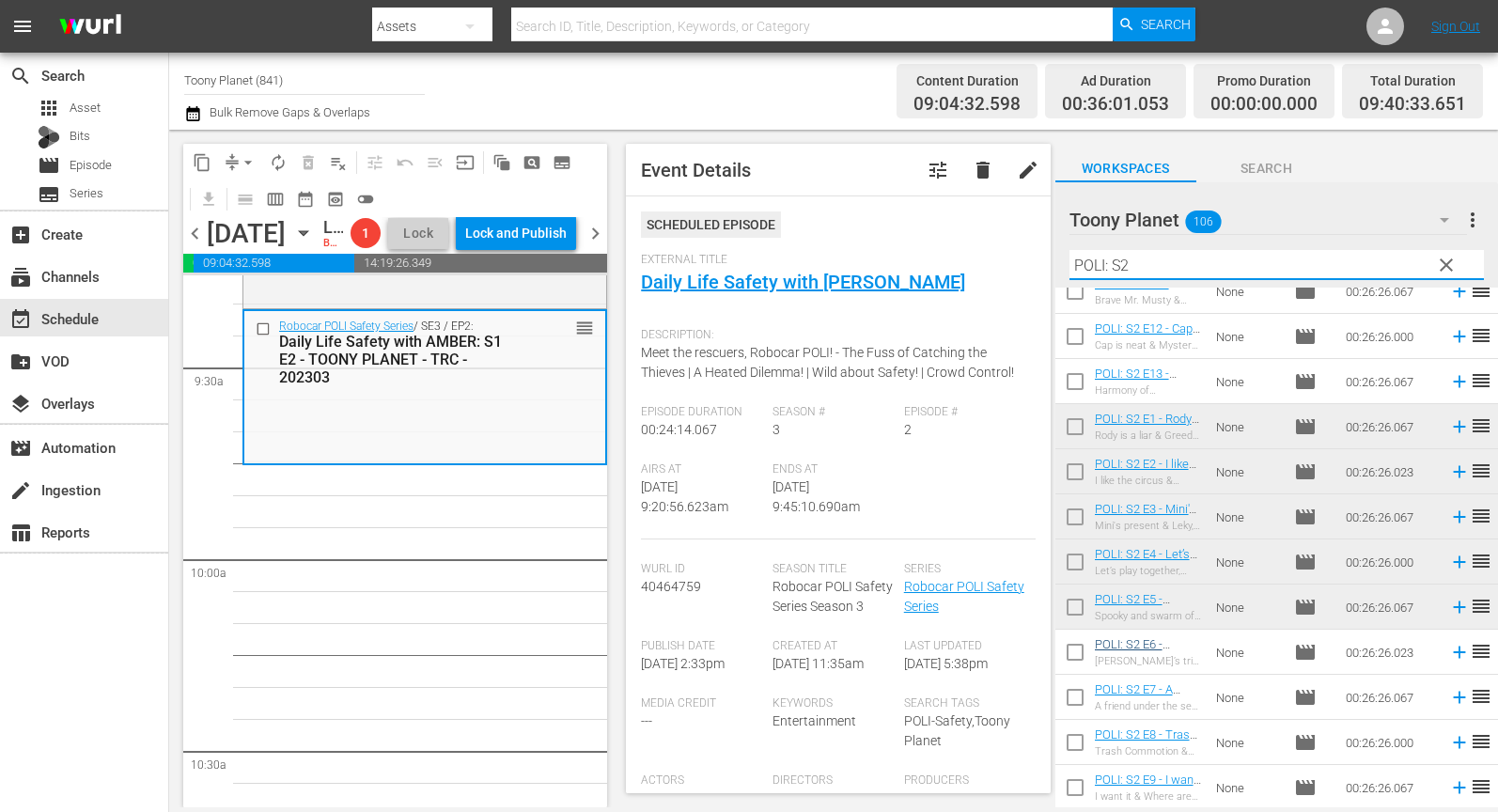 type on "POLI: S2" 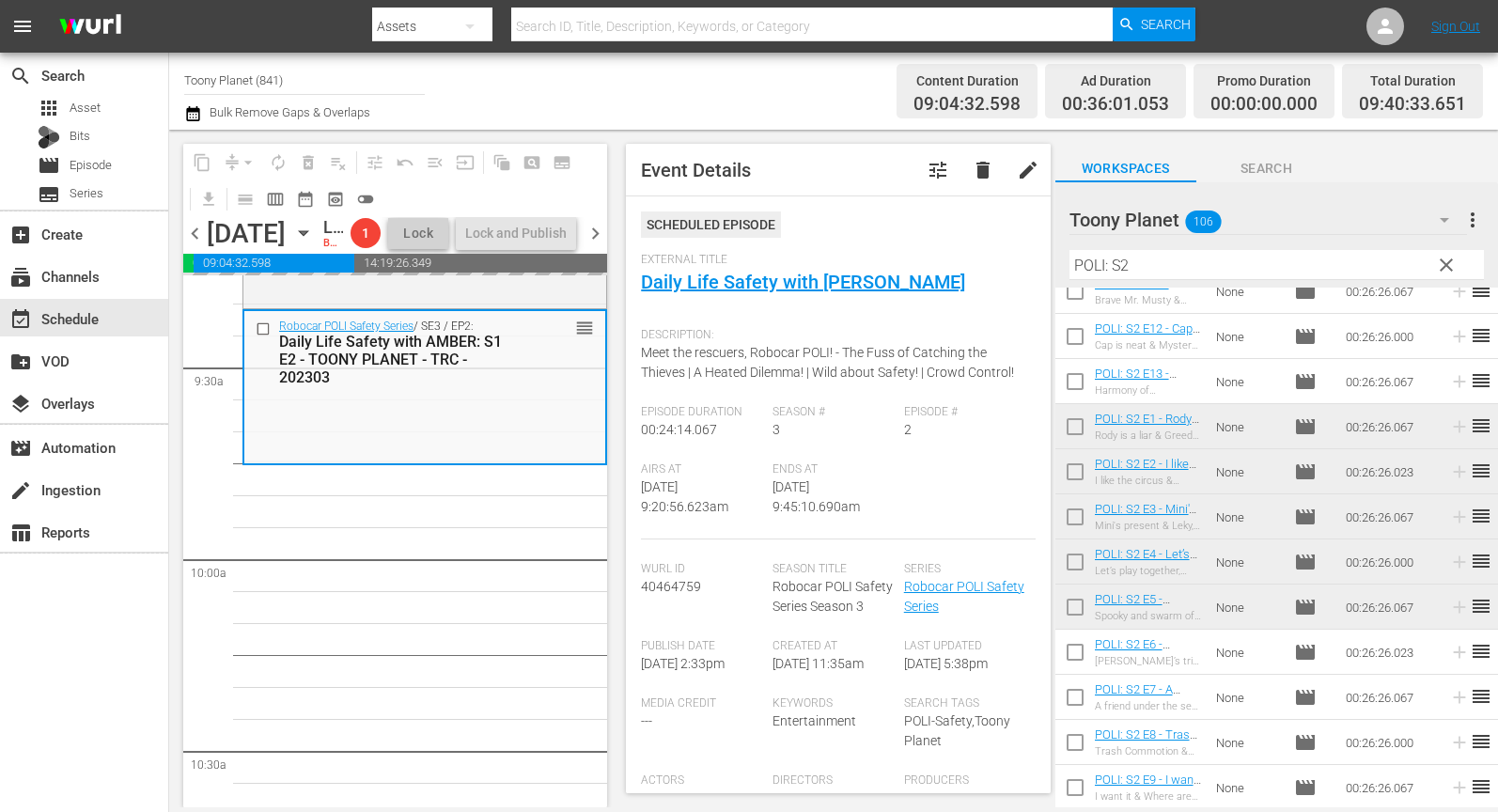 click on "Play With  Robocar POLI  / SE1 / EP2:
Play With Robocar POLI - Aesop's Fables with Robocar POLI - Toony Planet - TRC - 202405 reorder Robocar POLI  / SE1 / EP5:
POLI: S1 E5 - Trust your friends & Helly's Birthday - TOONY PLANET - TRC - 202303 reorder Robocar POLI  / SE1 / EP7:
POLI: S1 E7 - I Love You, Grandpa & It's okay to make a mistake - TOONY PLANET - TRC - 202303 reorder Robocar POLI  / SE1 / EP9:
POLI: S1 E9 - Please, Cleany & Let's be clean! - TOONY PLANET - TRC - 202303 reorder Robocar POLI  / SE1 / EP11:
POLI: S1 E11 - Hide and Seek & Beny’s Dream - TOONY PLANET - TRC - 202303 reorder Robocar POLI  / SE1 / EP13:
POLI: S1 E13 - Be healthy & Our new friend, Whooper - TOONY PLANET - TRC - 202303 reorder Robocar POLI  / SE2 / EP1:
POLI: S2 E1 - Rody is a liar & Greedy Mr. Wheeler - TOONY PLANET - TRC - 202303 reorder Robocar POLI  / SE2 / EP3:
POLI: S2 E3 - Mini's present & Leky, Lety, Lefy - TOONY PLANET - TRC - 202303 reorder Robocar POLI  / SE2 / EP5:
reorder Robocar POLI reorder" at bounding box center [425, 1326] 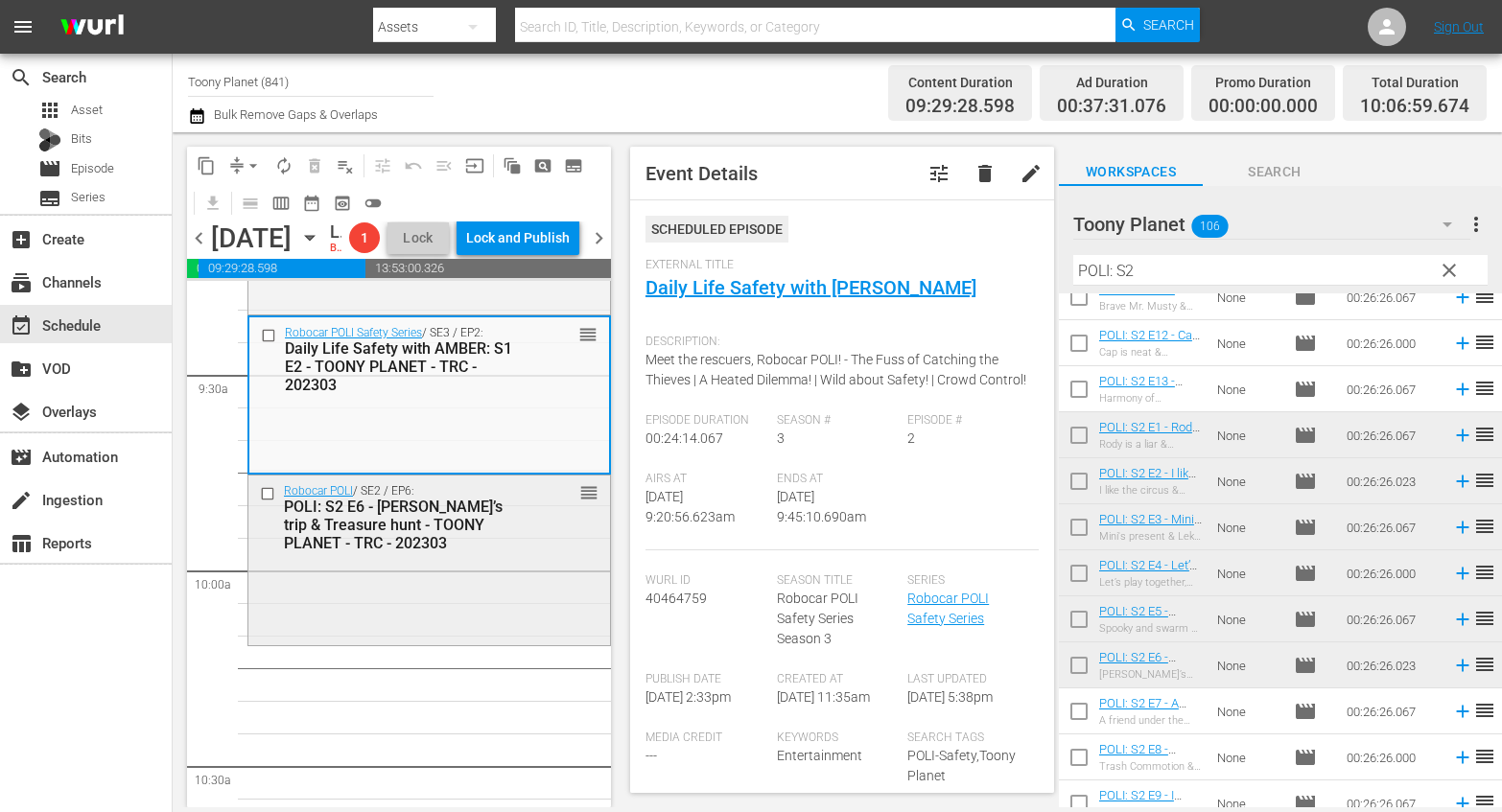 click on "Robocar POLI  / SE2 / EP6:
POLI: S2 E6 - Annie’s trip & Treasure hunt - TOONY PLANET - TRC - 202303 reorder" at bounding box center (429, 559) 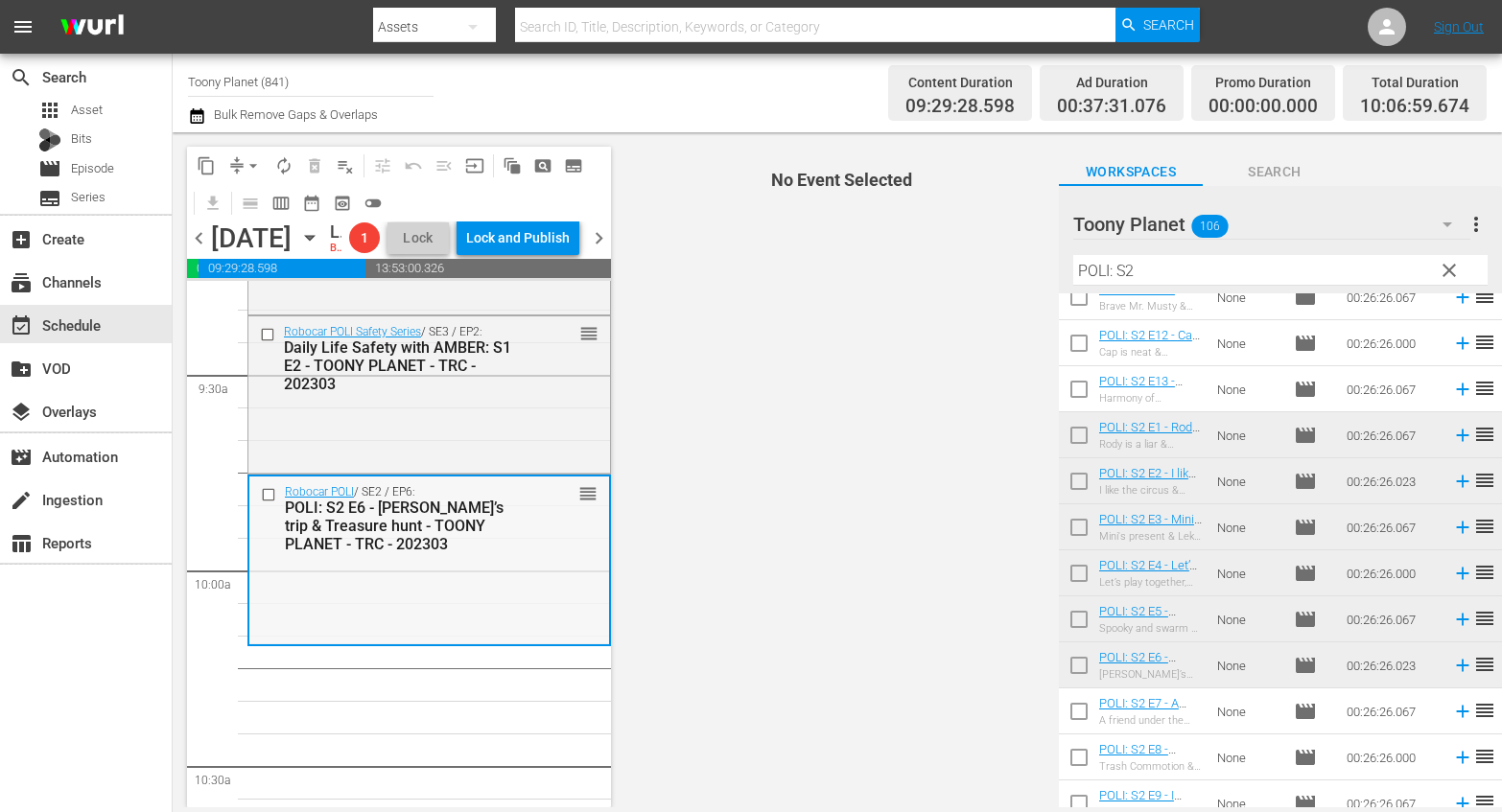 scroll, scrollTop: 3676, scrollLeft: 0, axis: vertical 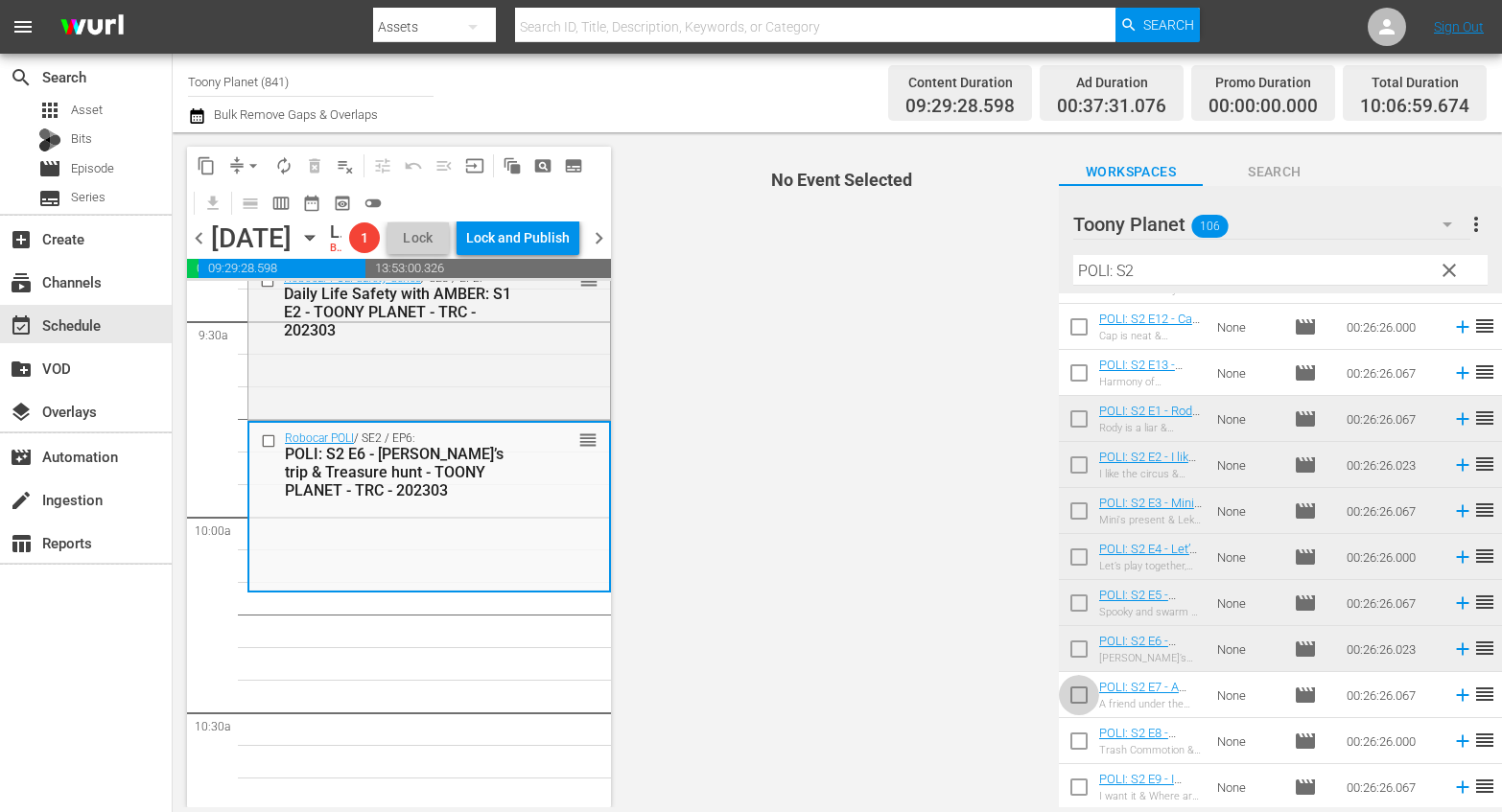 click at bounding box center (1079, 699) 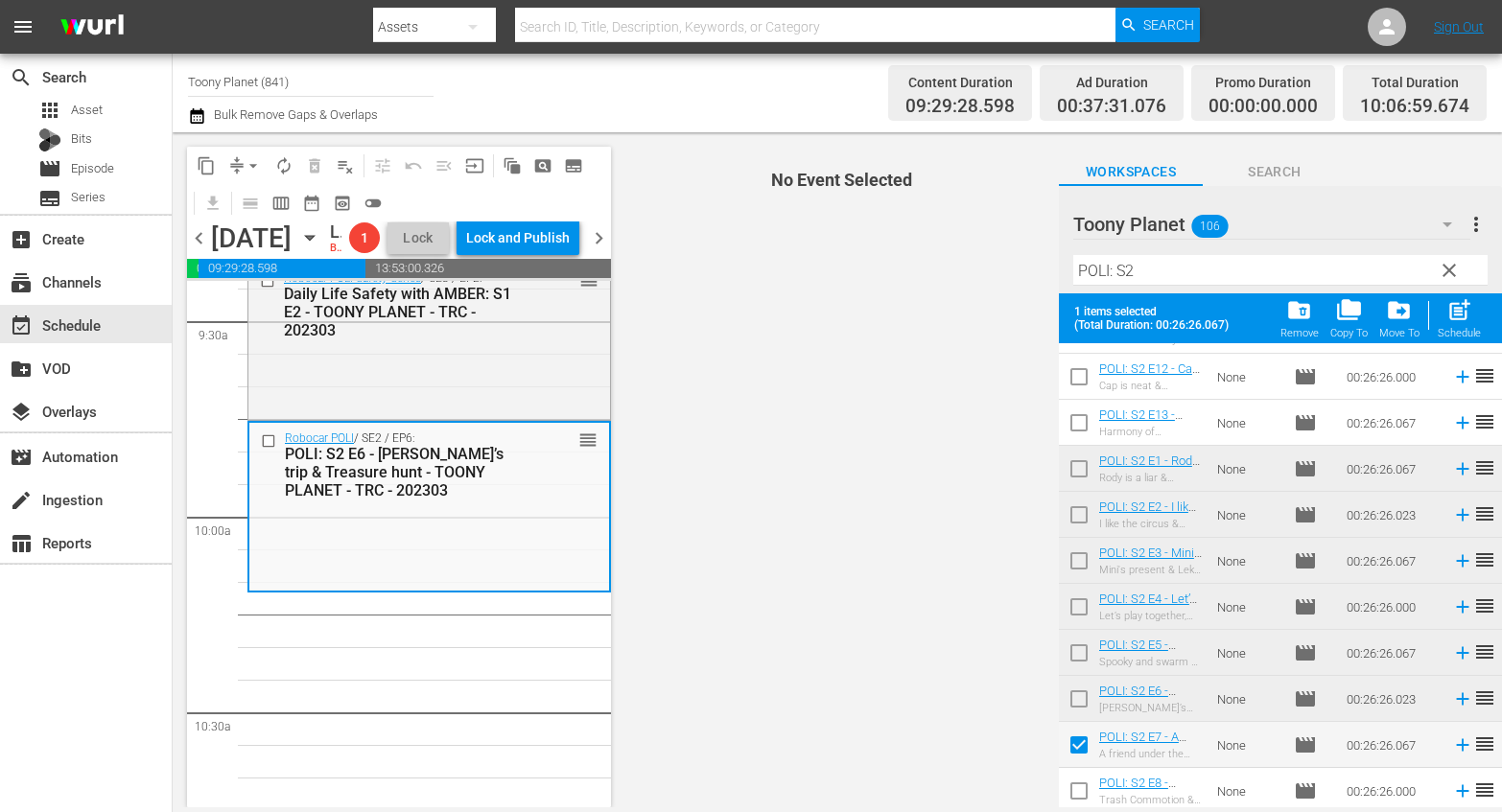 scroll, scrollTop: 178, scrollLeft: 0, axis: vertical 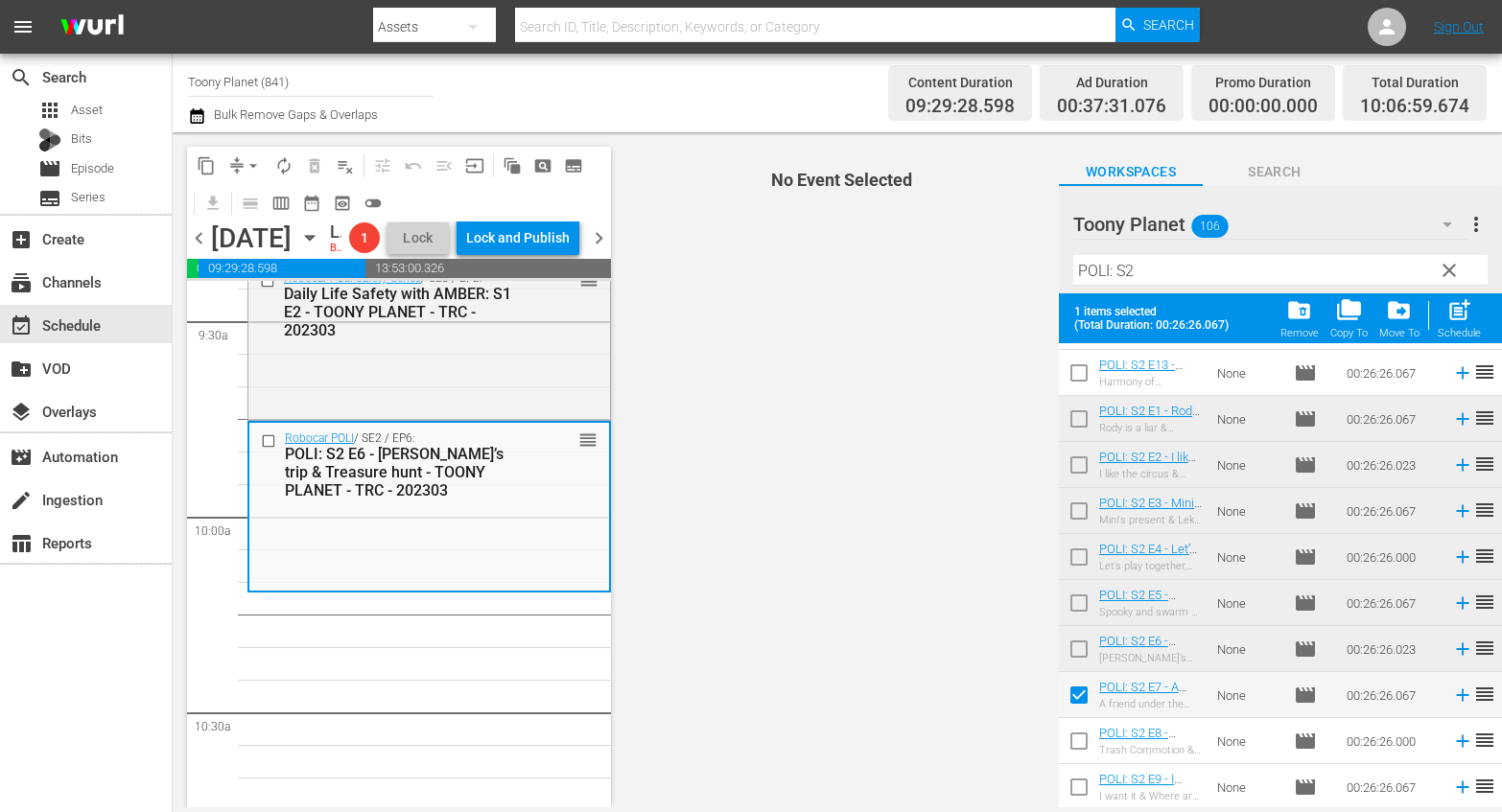 click at bounding box center [1079, 745] 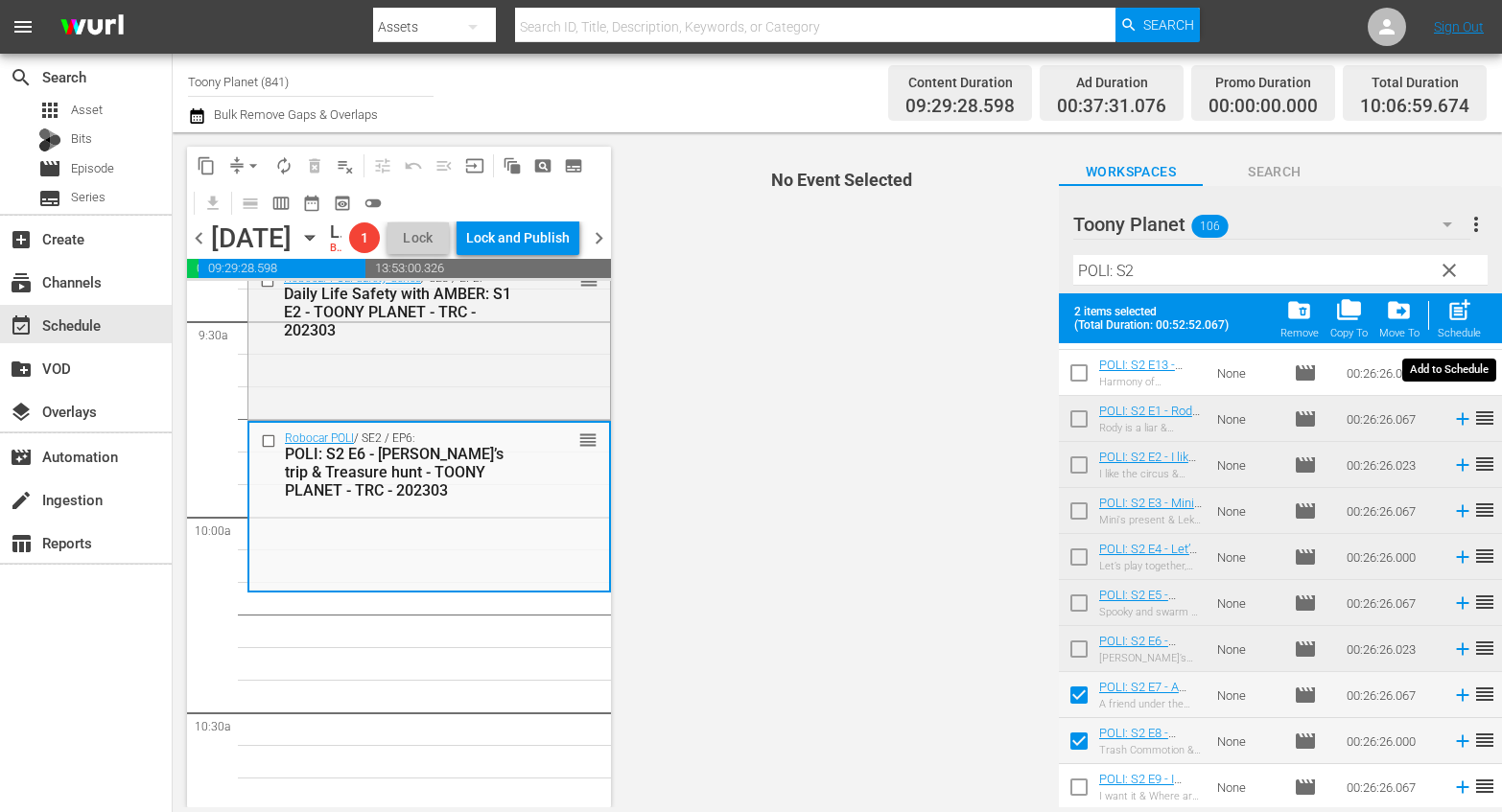 click on "post_add" at bounding box center [1459, 310] 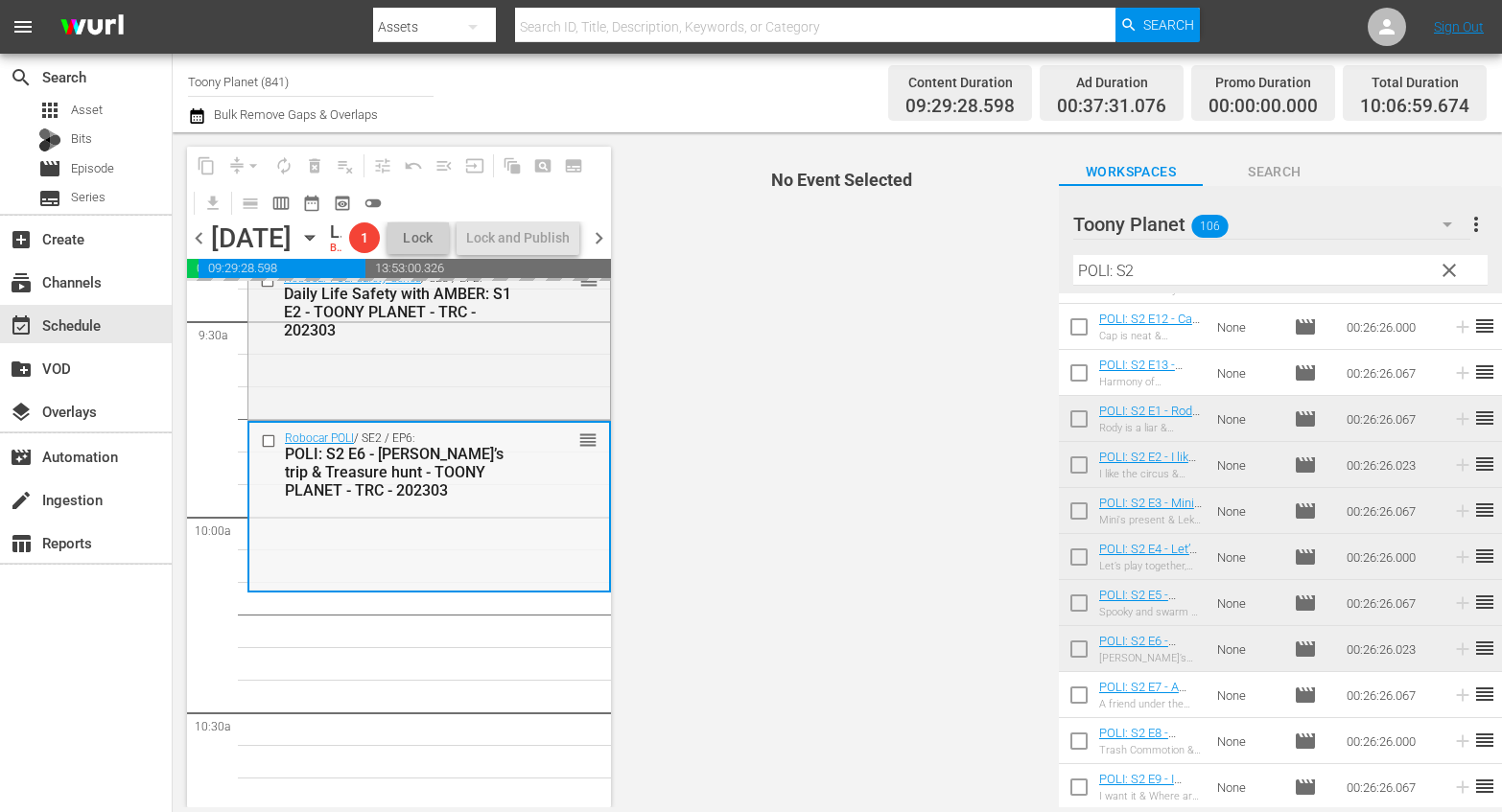 scroll, scrollTop: 128, scrollLeft: 0, axis: vertical 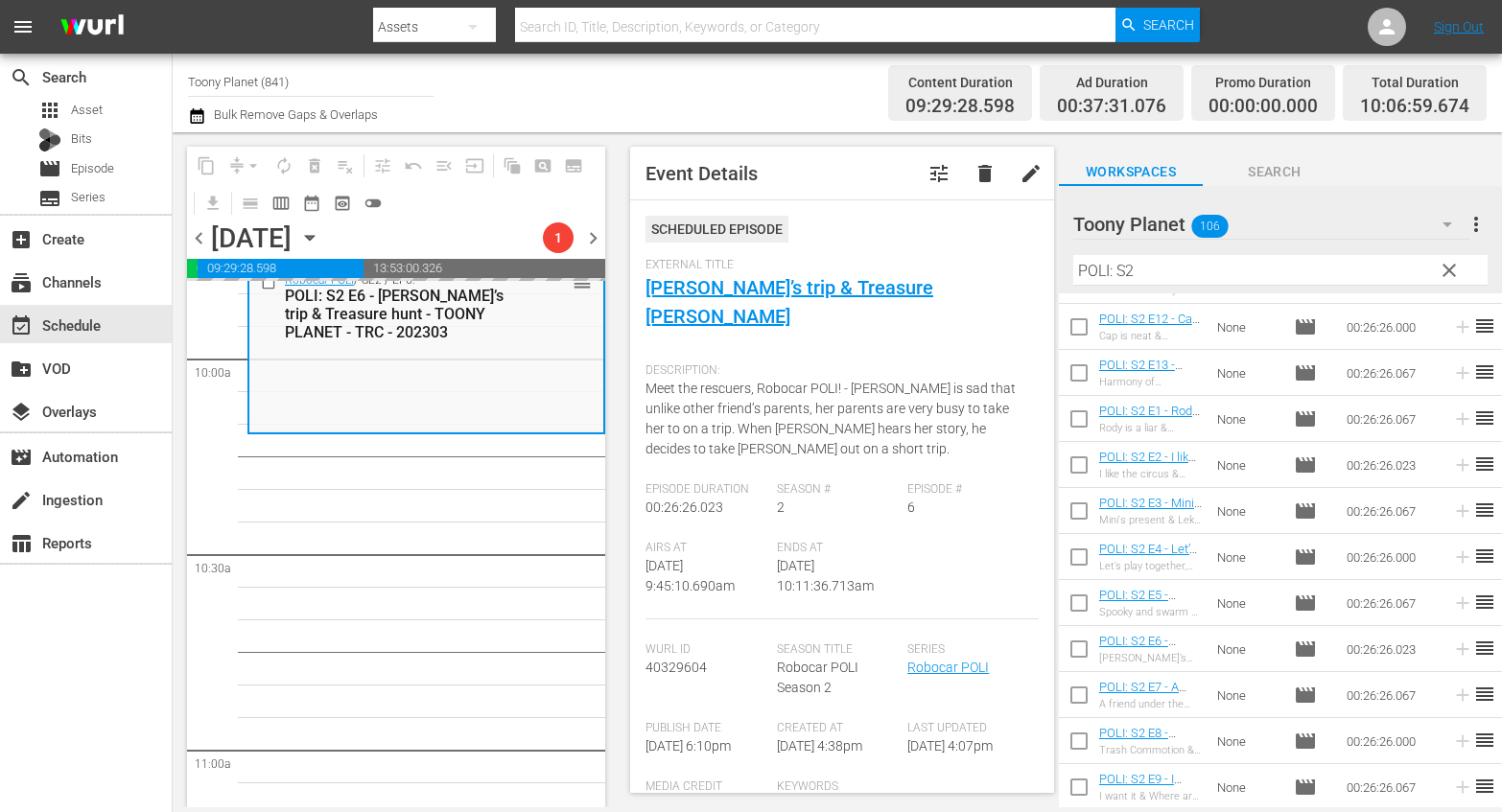 click on "Play With  Robocar POLI  / SE1 / EP2:
Play With Robocar POLI - Aesop's Fables with Robocar POLI - Toony Planet - TRC - 202405 reorder Robocar POLI  / SE1 / EP5:
POLI: S1 E5 - Trust your friends & Helly's Birthday - TOONY PLANET - TRC - 202303 reorder Robocar POLI  / SE1 / EP7:
POLI: S1 E7 - I Love You, Grandpa & It's okay to make a mistake - TOONY PLANET - TRC - 202303 reorder Robocar POLI  / SE1 / EP9:
POLI: S1 E9 - Please, Cleany & Let's be clean! - TOONY PLANET - TRC - 202303 reorder Robocar POLI  / SE1 / EP11:
POLI: S1 E11 - Hide and Seek & Beny’s Dream - TOONY PLANET - TRC - 202303 reorder Robocar POLI  / SE1 / EP13:
POLI: S1 E13 - Be healthy & Our new friend, Whooper - TOONY PLANET - TRC - 202303 reorder Robocar POLI  / SE2 / EP1:
POLI: S2 E1 - Rody is a liar & Greedy Mr. Wheeler - TOONY PLANET - TRC - 202303 reorder Robocar POLI  / SE2 / EP3:
POLI: S2 E3 - Mini's present & Leky, Lety, Lefy - TOONY PLANET - TRC - 202303 reorder Robocar POLI  / SE2 / EP5:
reorder Robocar POLI reorder" at bounding box center (426, 1141) 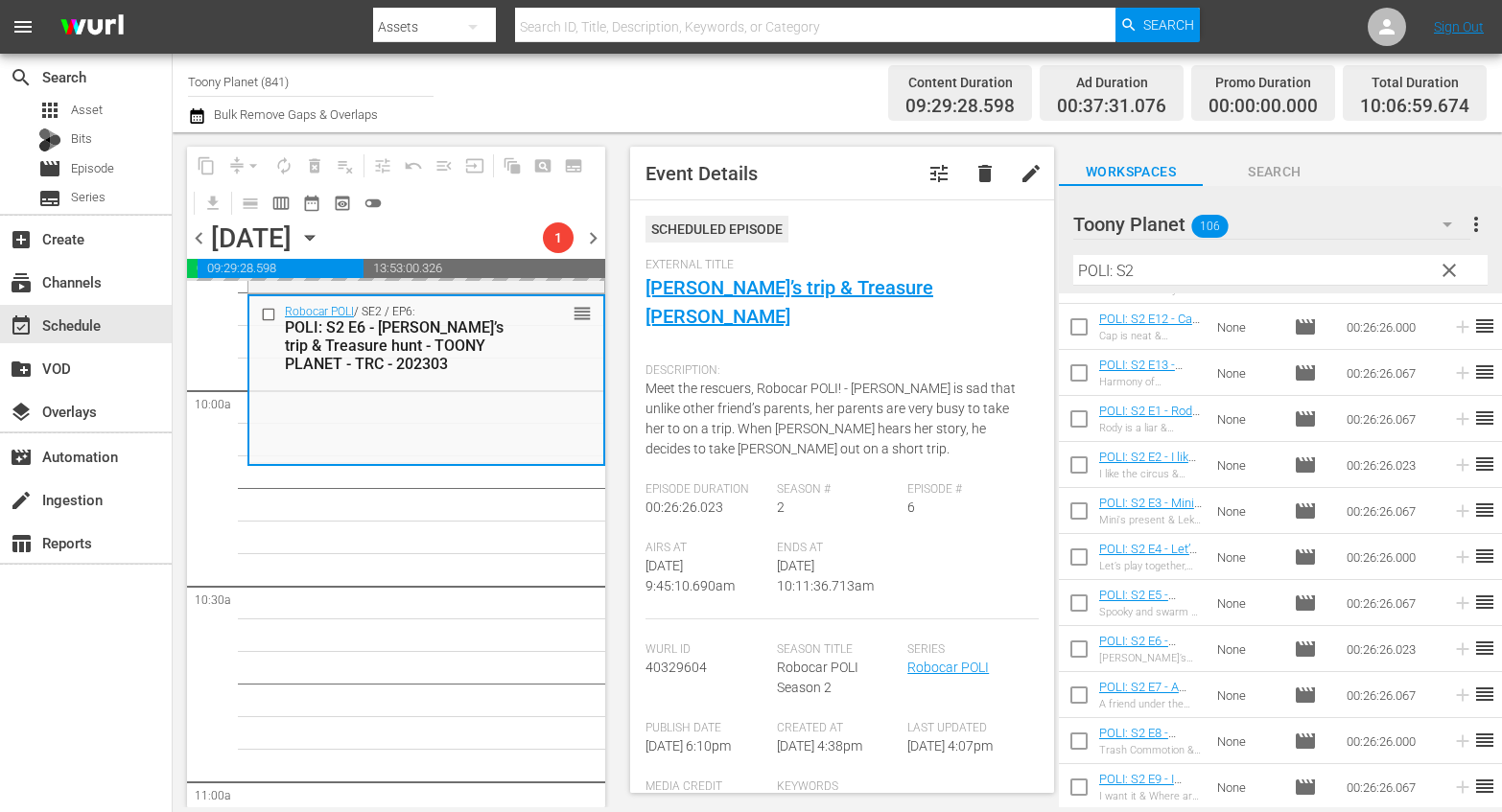 scroll, scrollTop: 3876, scrollLeft: 0, axis: vertical 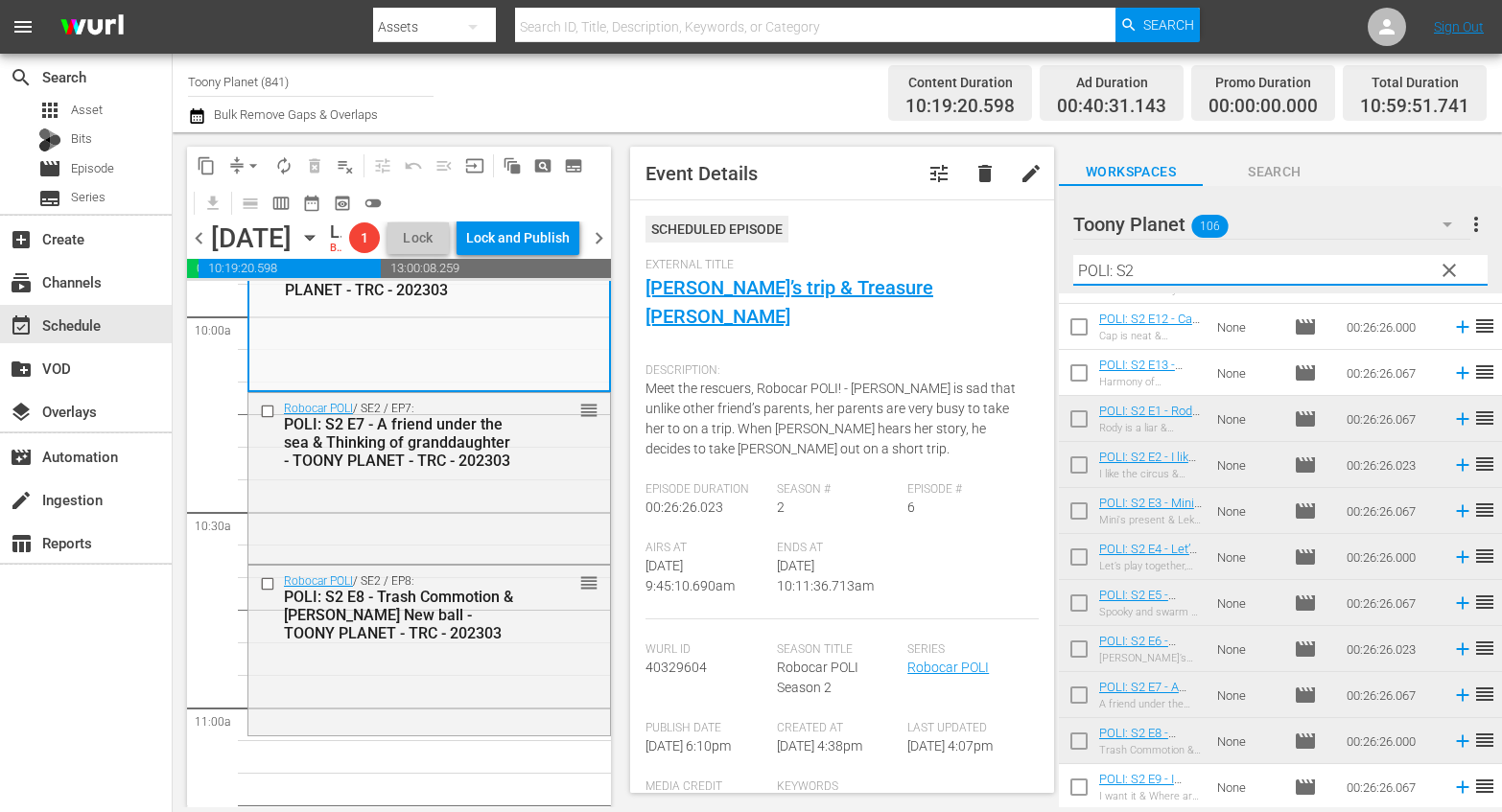 drag, startPoint x: 1184, startPoint y: 279, endPoint x: 955, endPoint y: 245, distance: 231.51026 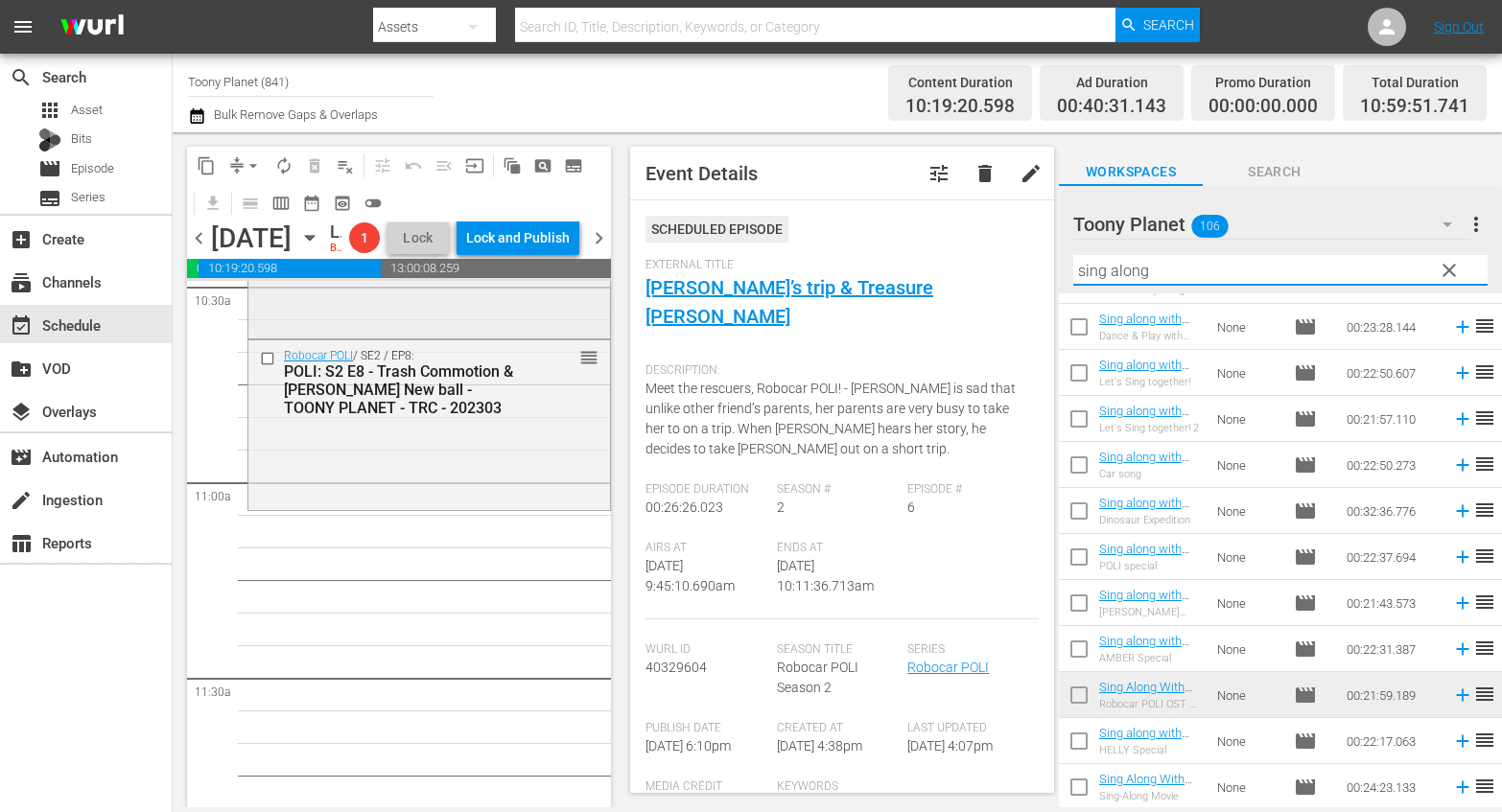scroll, scrollTop: 4125, scrollLeft: 0, axis: vertical 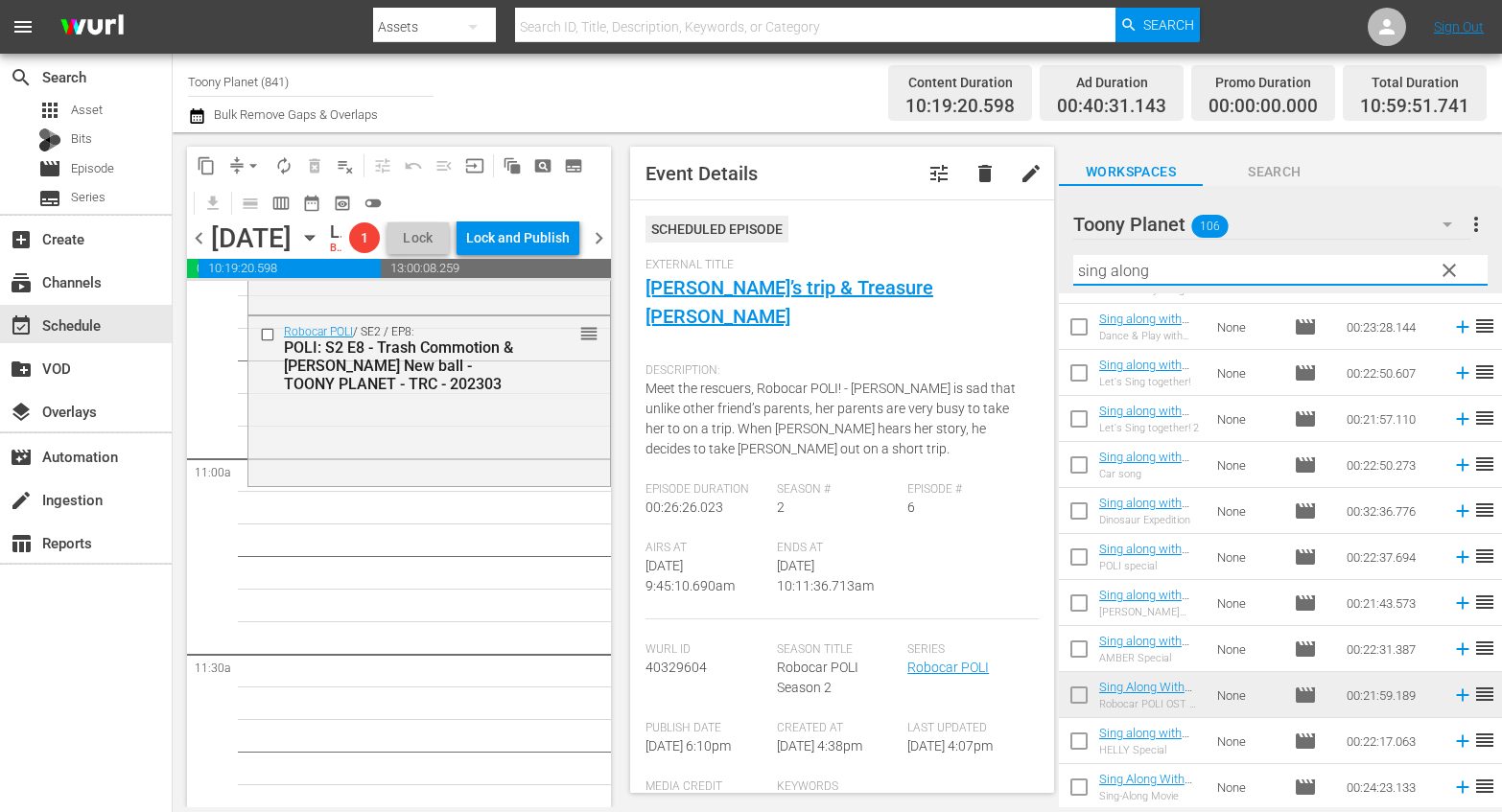 type on "sing along" 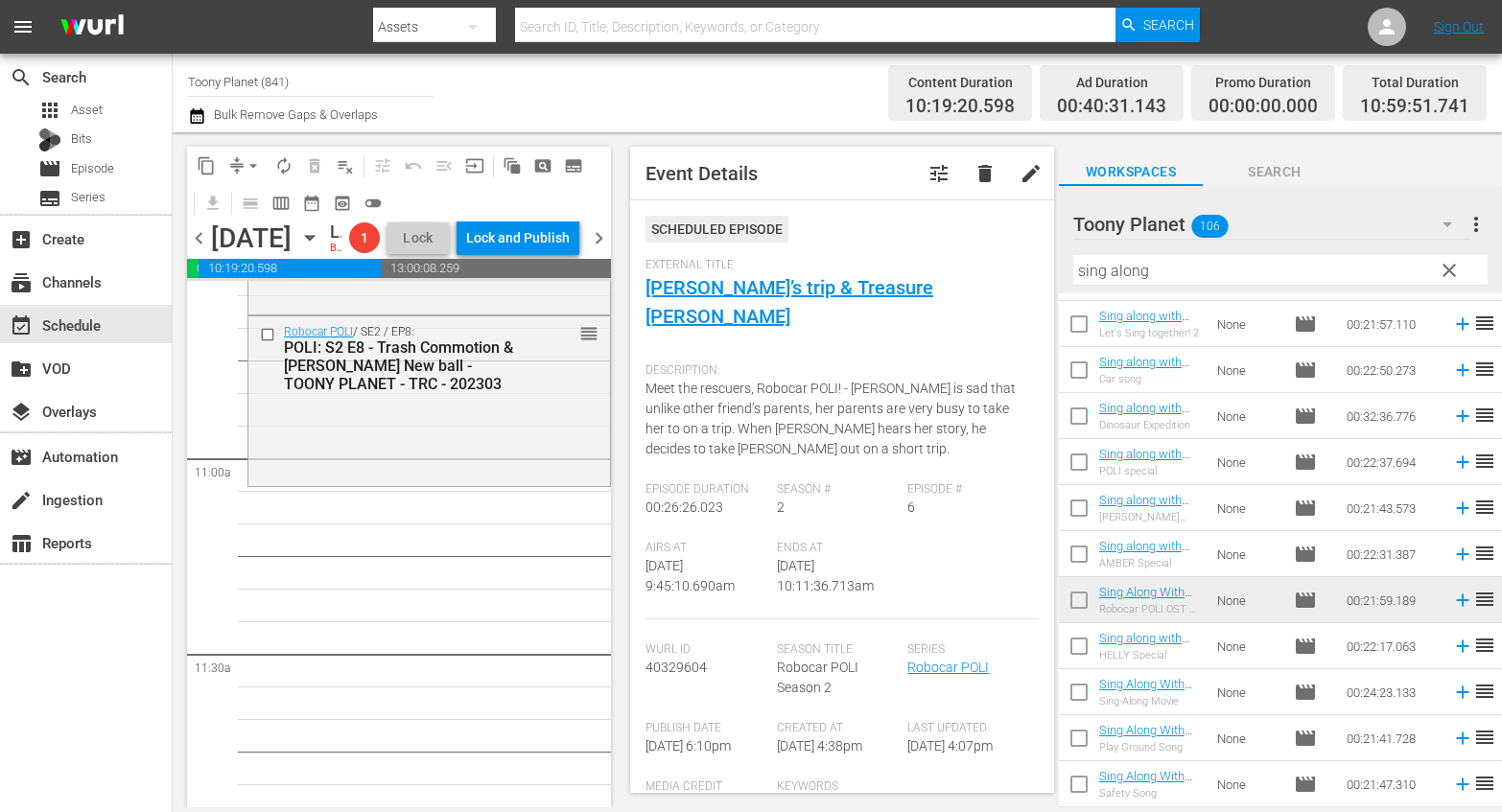 scroll, scrollTop: 263, scrollLeft: 0, axis: vertical 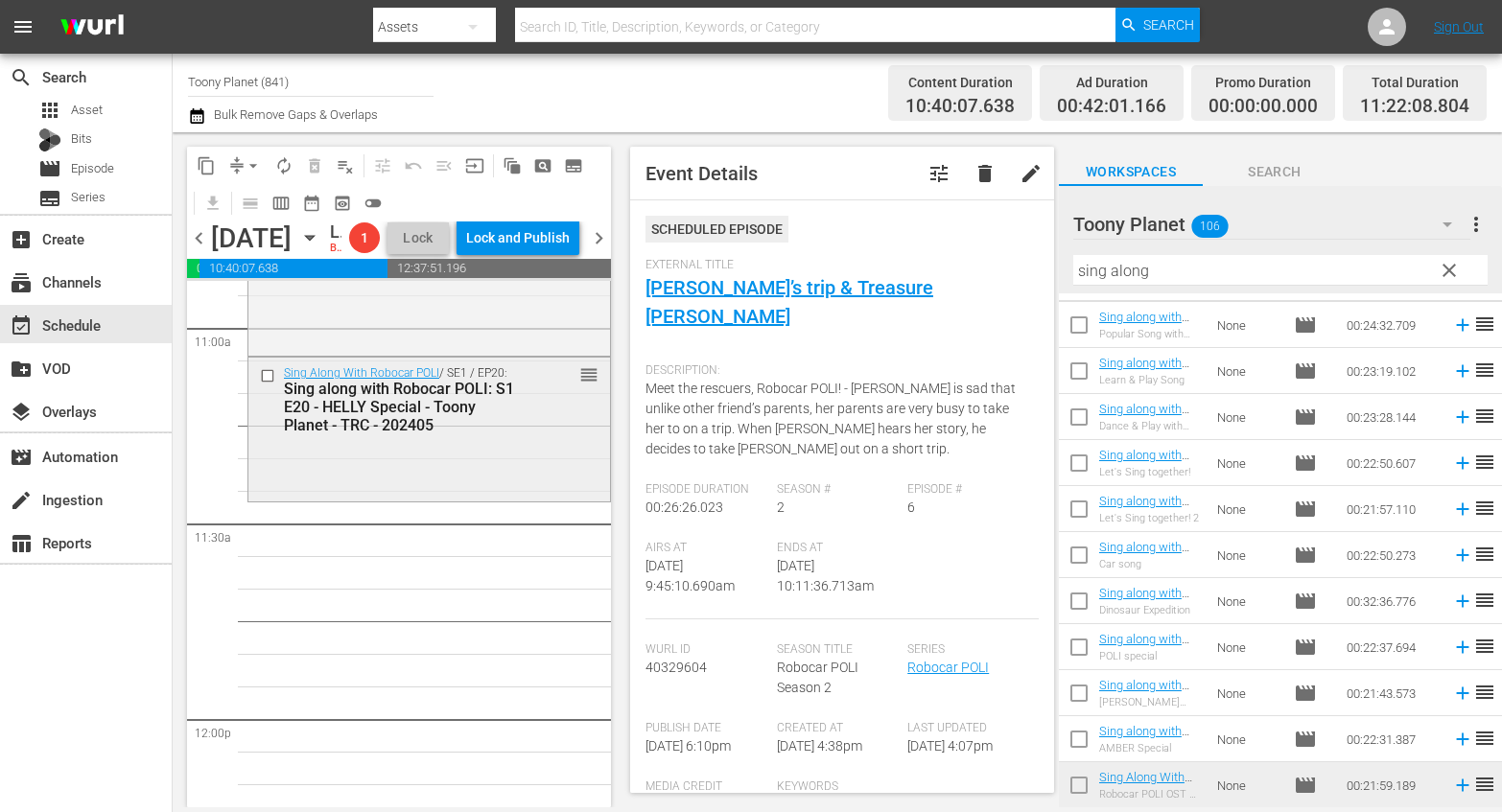 drag, startPoint x: 470, startPoint y: 542, endPoint x: 481, endPoint y: 487, distance: 56.0892 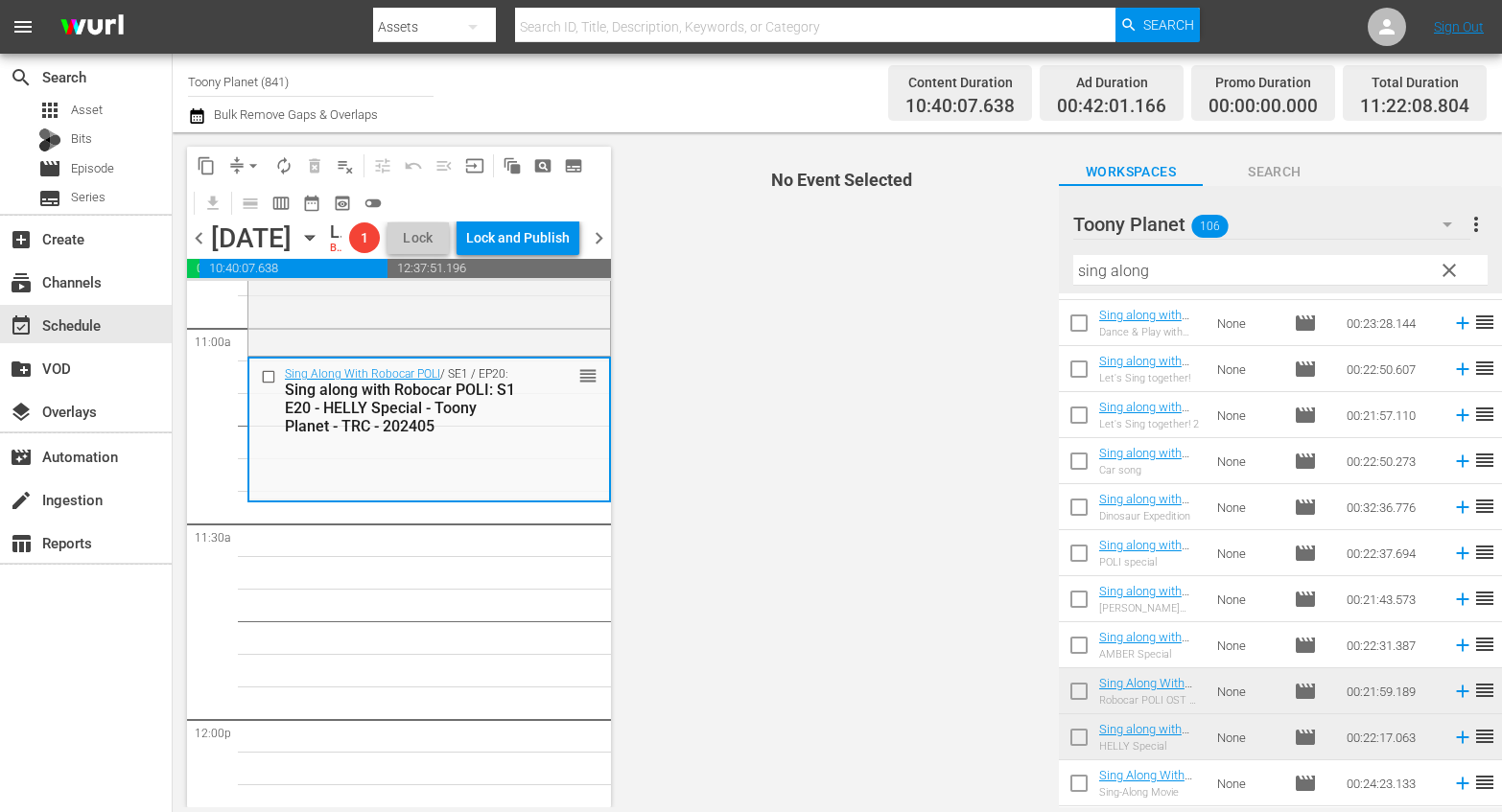 scroll, scrollTop: 150, scrollLeft: 0, axis: vertical 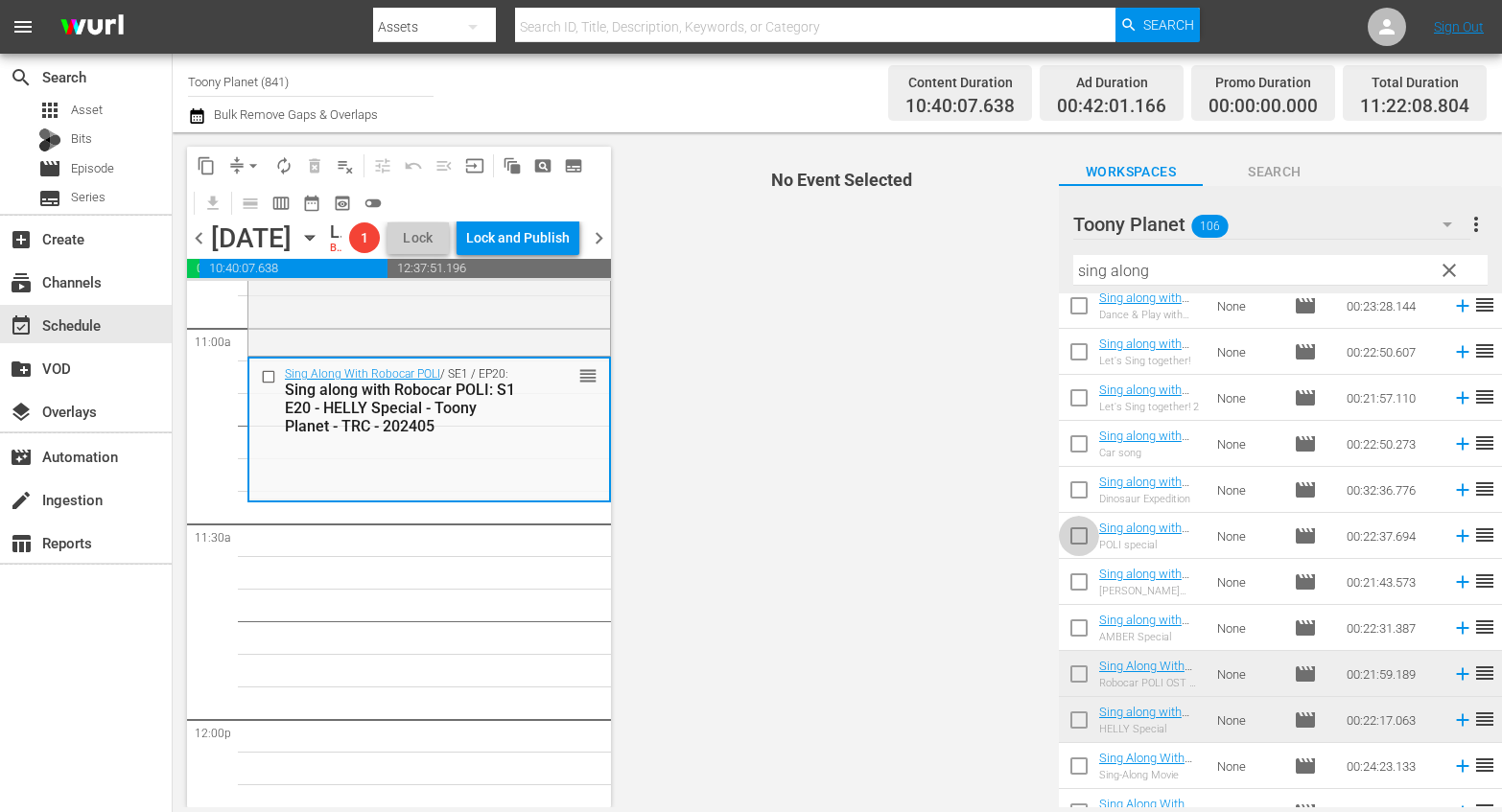 click at bounding box center (1079, 540) 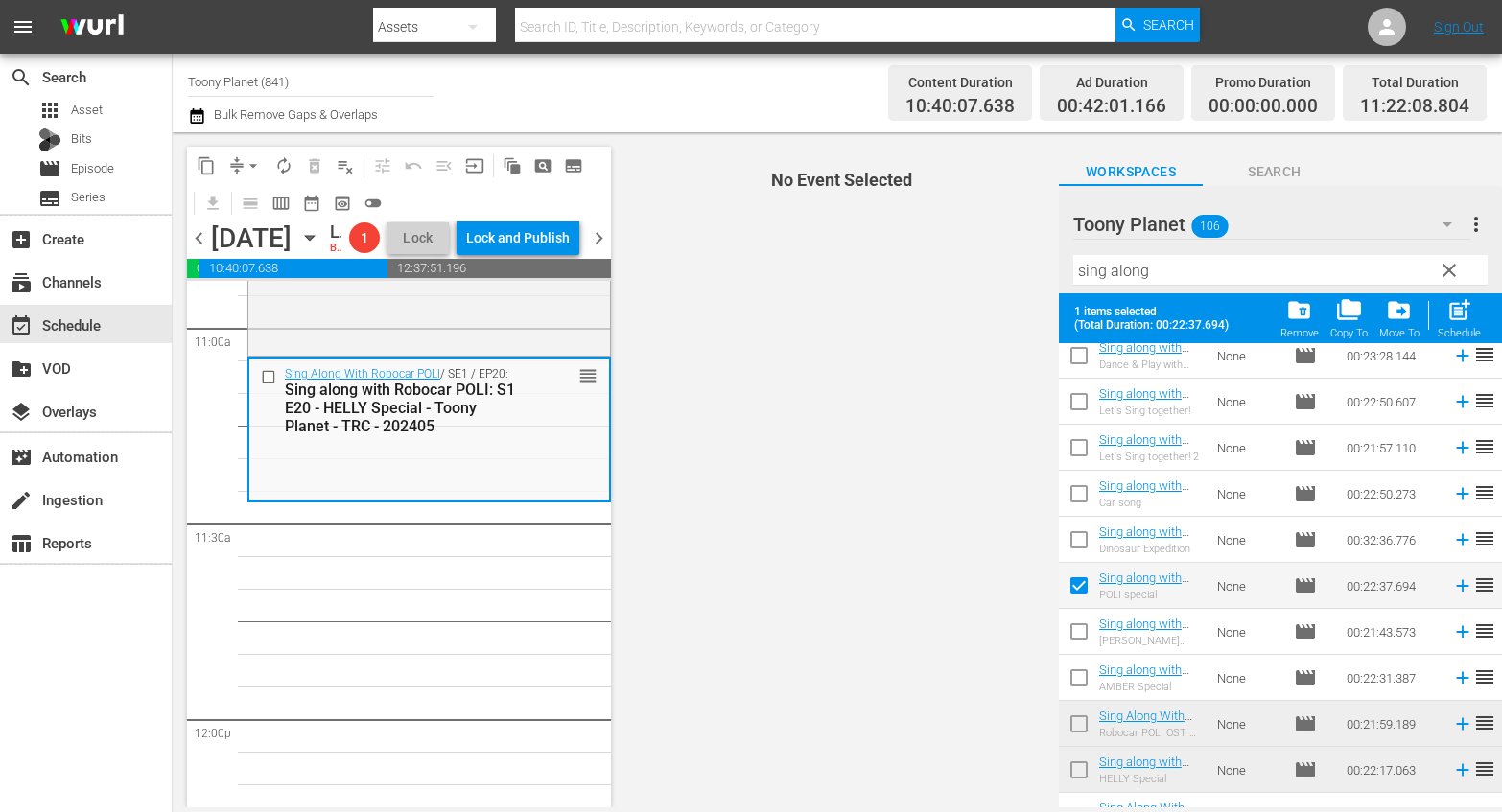 click at bounding box center (1079, 636) 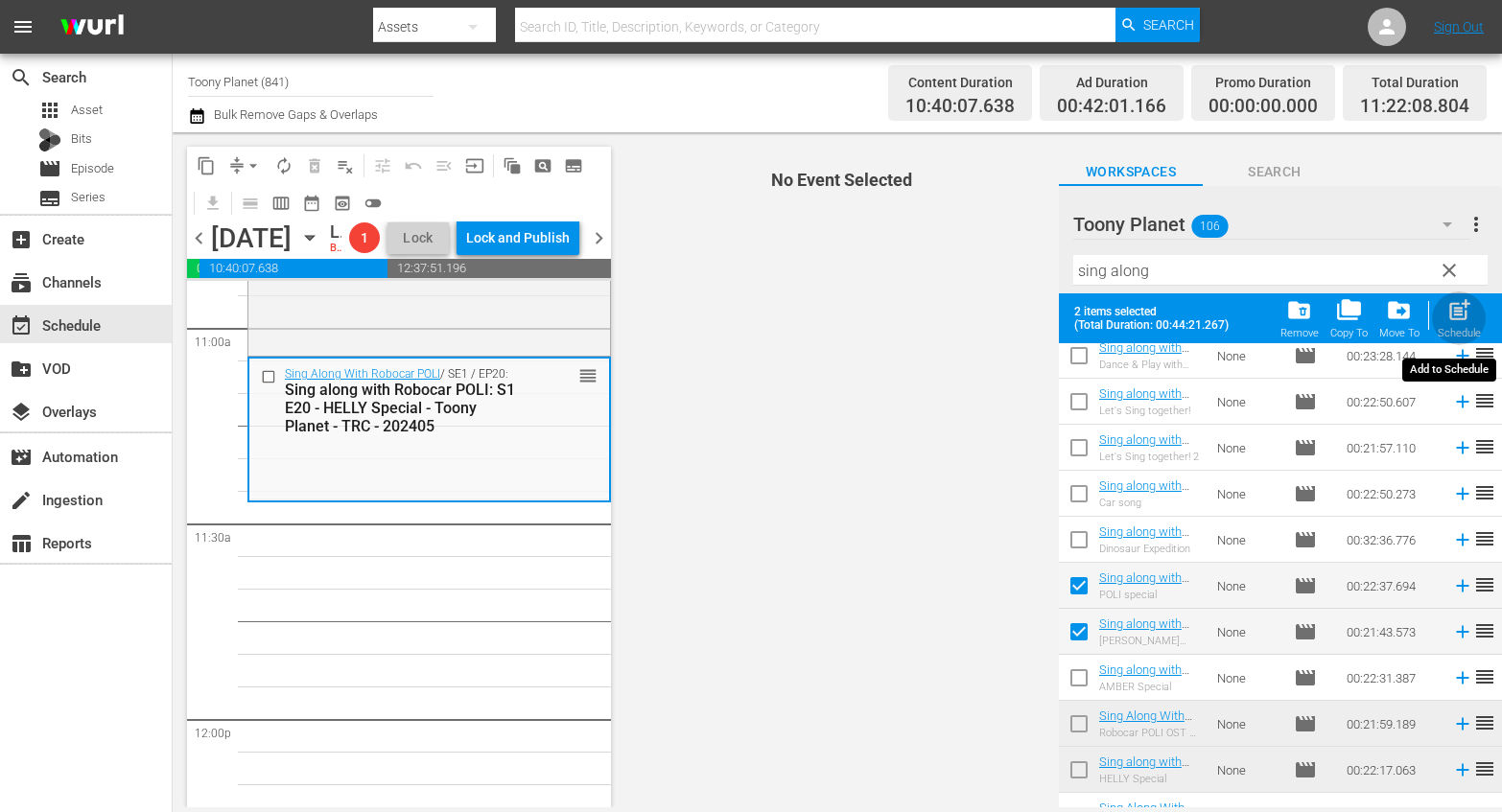 click on "post_add" at bounding box center [1459, 310] 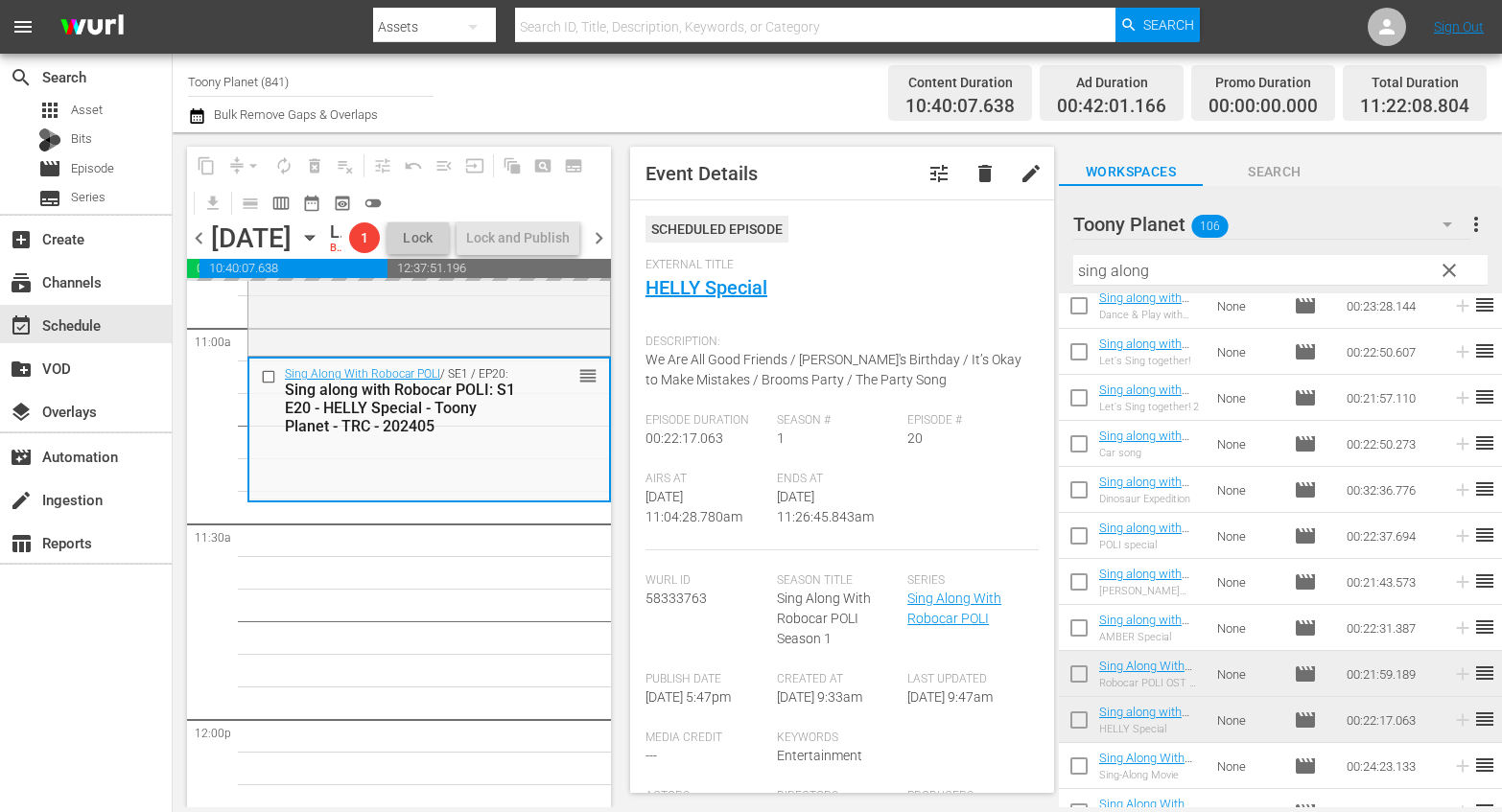 scroll, scrollTop: 4415, scrollLeft: 0, axis: vertical 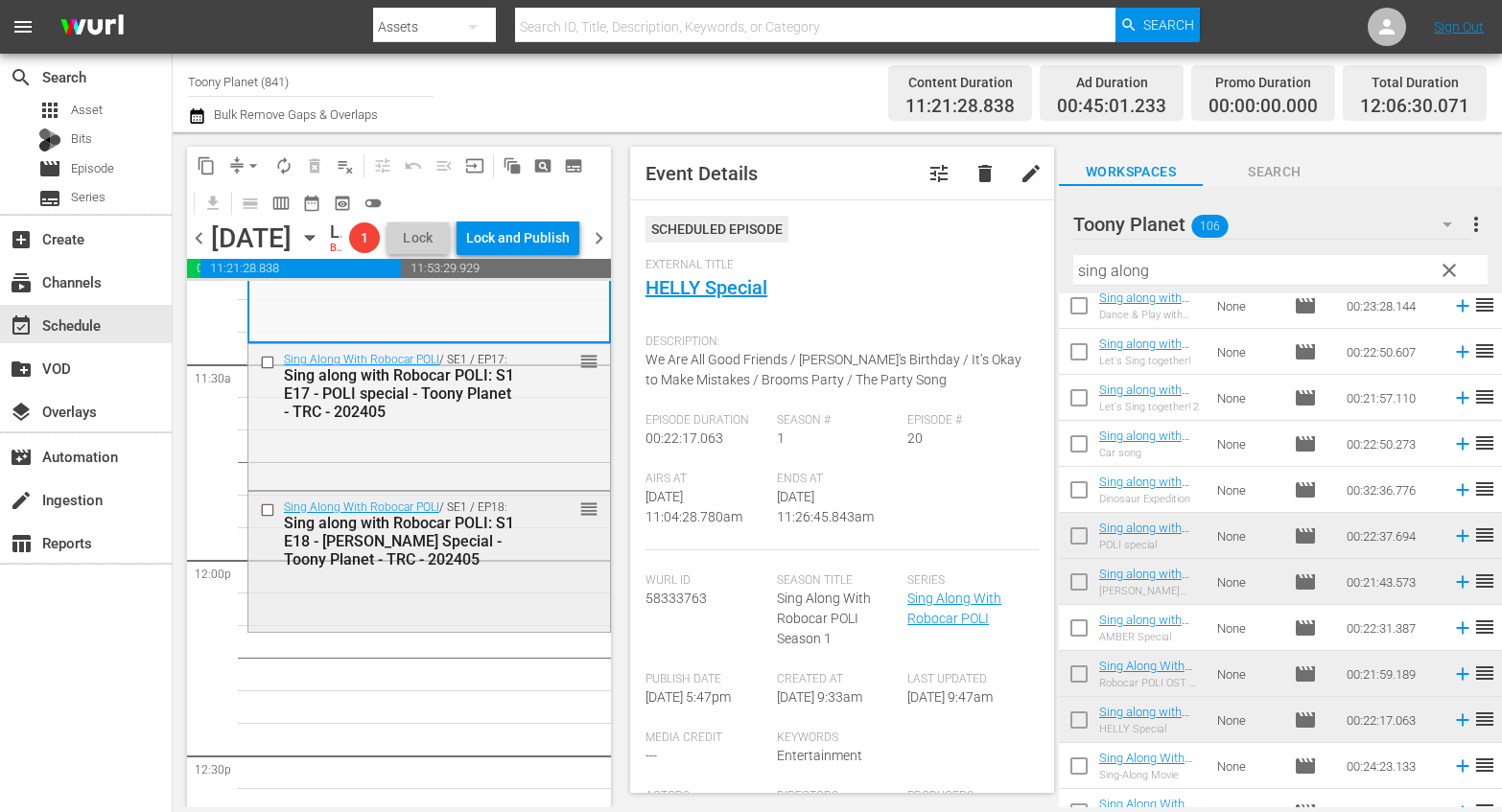 click on "Sing along with Robocar POLI: S1 E18 - [PERSON_NAME] Special - Toony Planet - TRC - 202405" at bounding box center [401, 541] 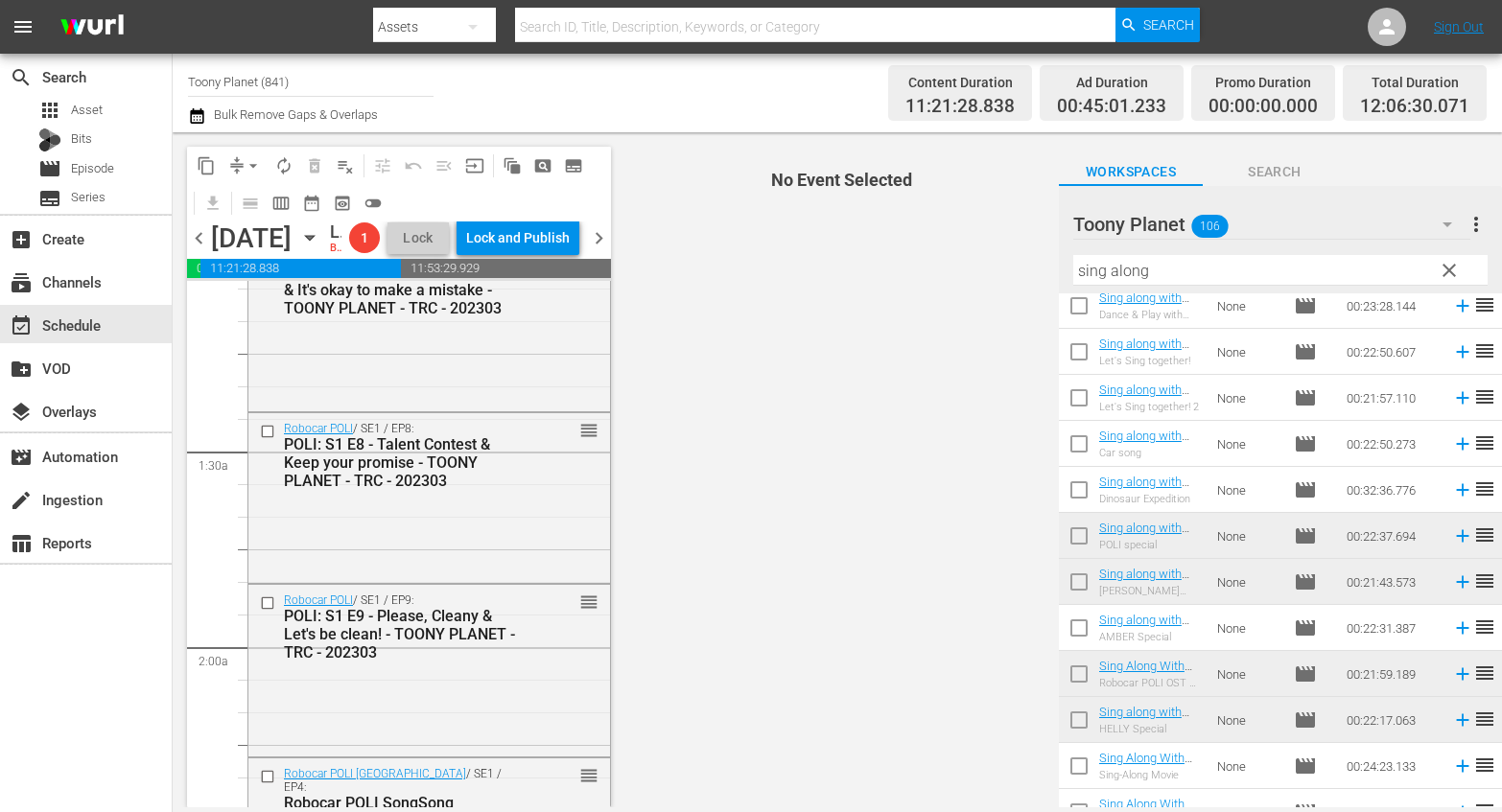 scroll, scrollTop: 0, scrollLeft: 0, axis: both 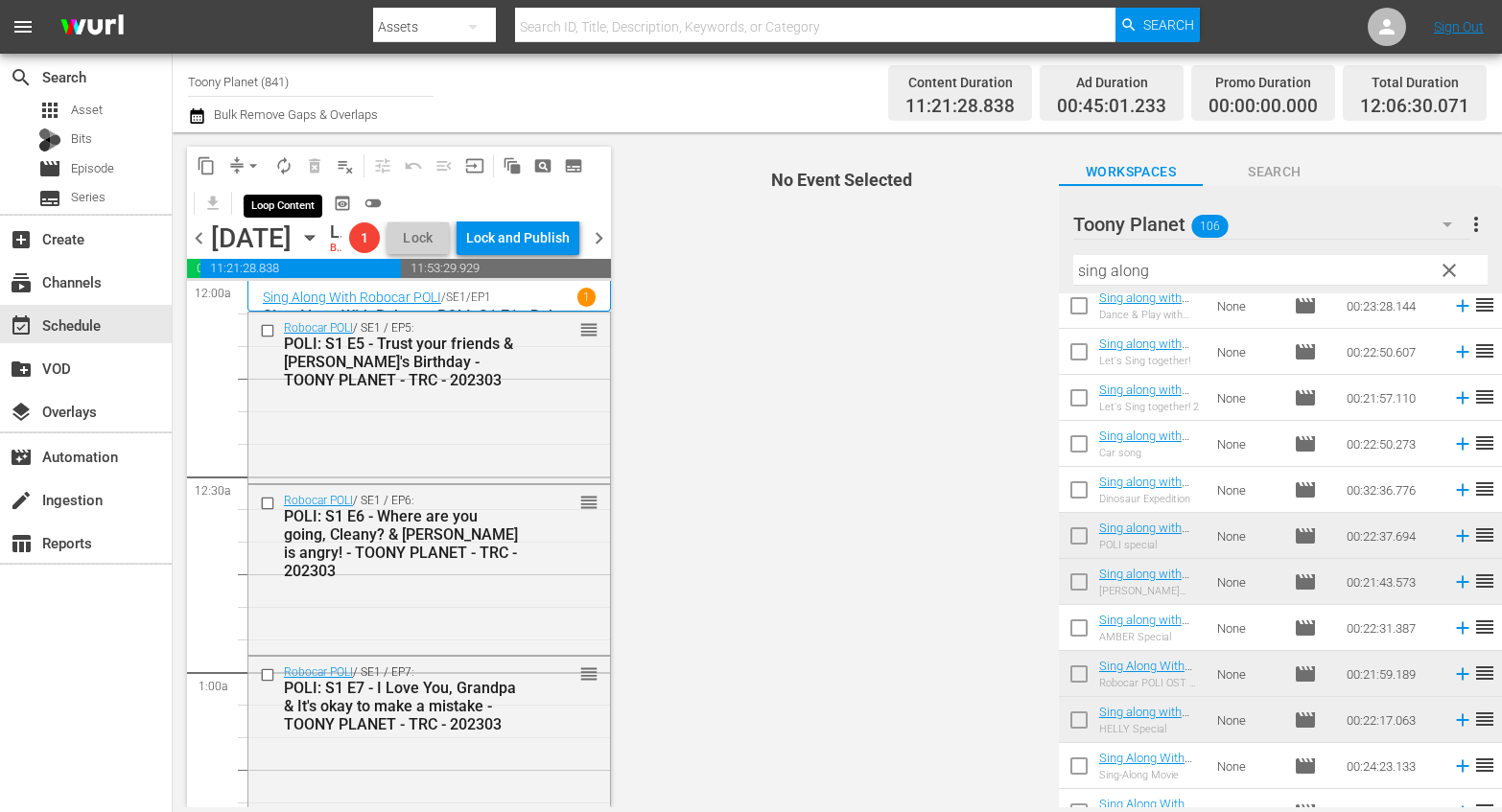 click on "autorenew_outlined" at bounding box center [284, 166] 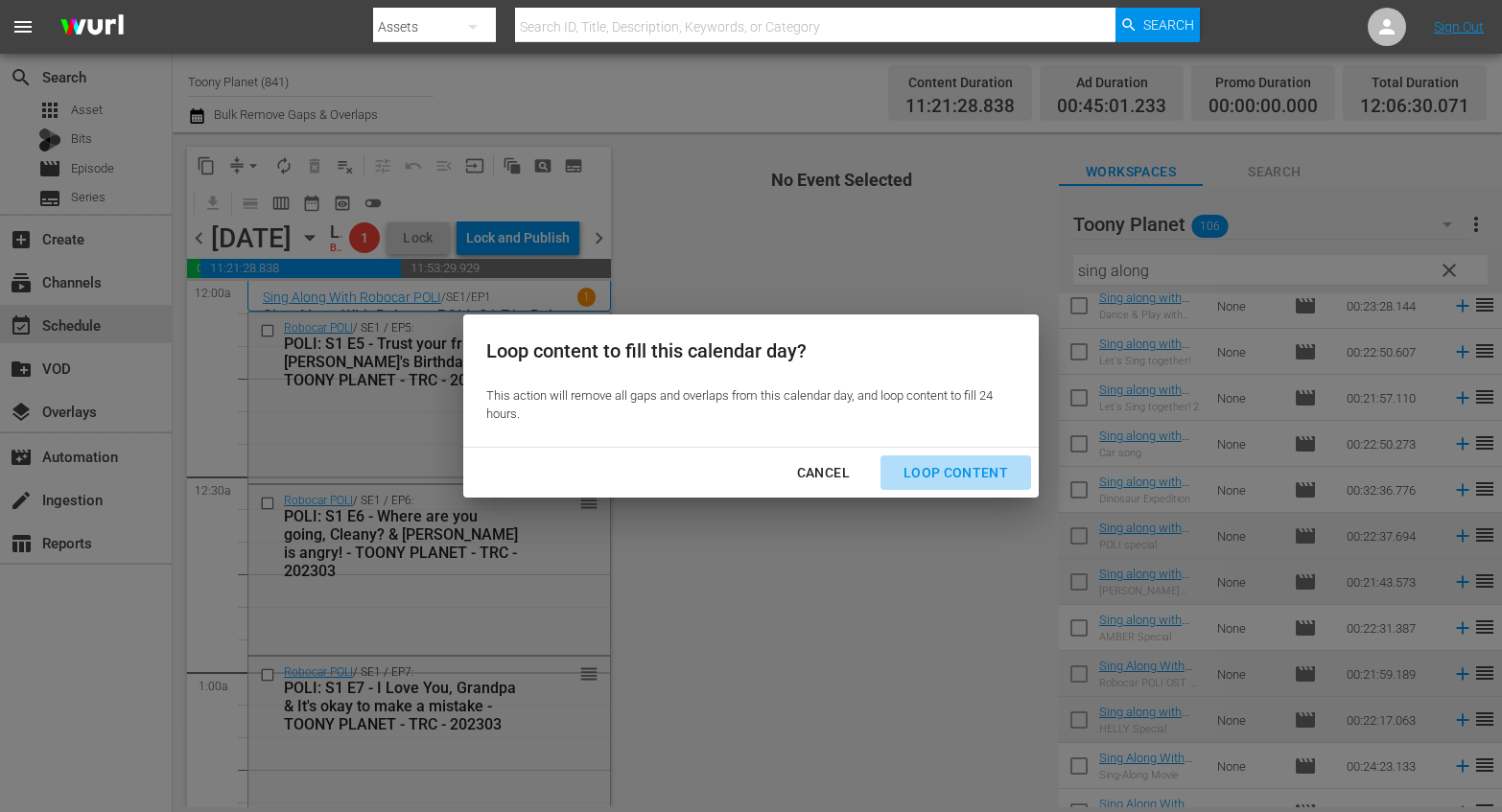 click on "Loop Content" at bounding box center (955, 473) 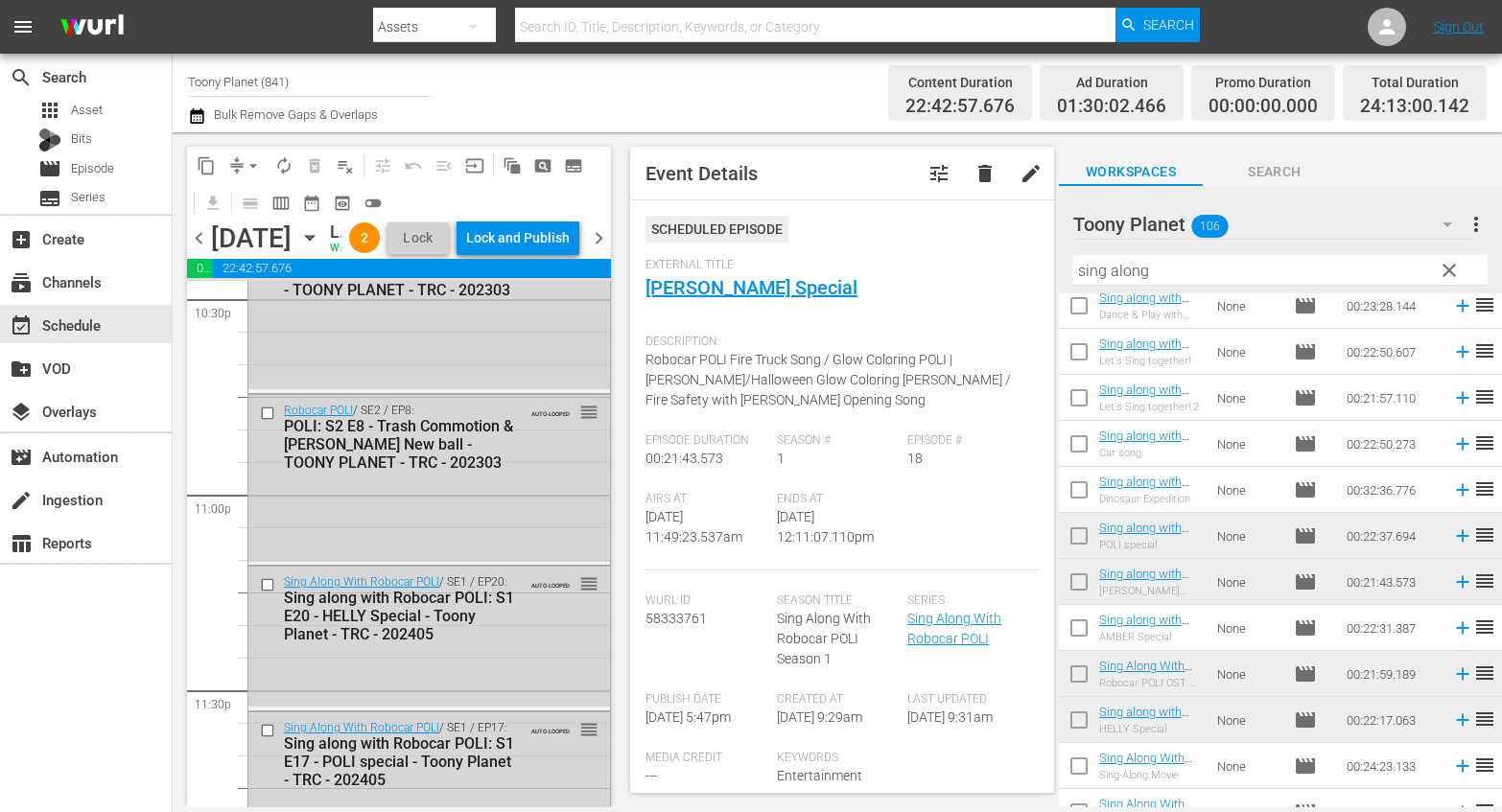 scroll, scrollTop: 9006, scrollLeft: 0, axis: vertical 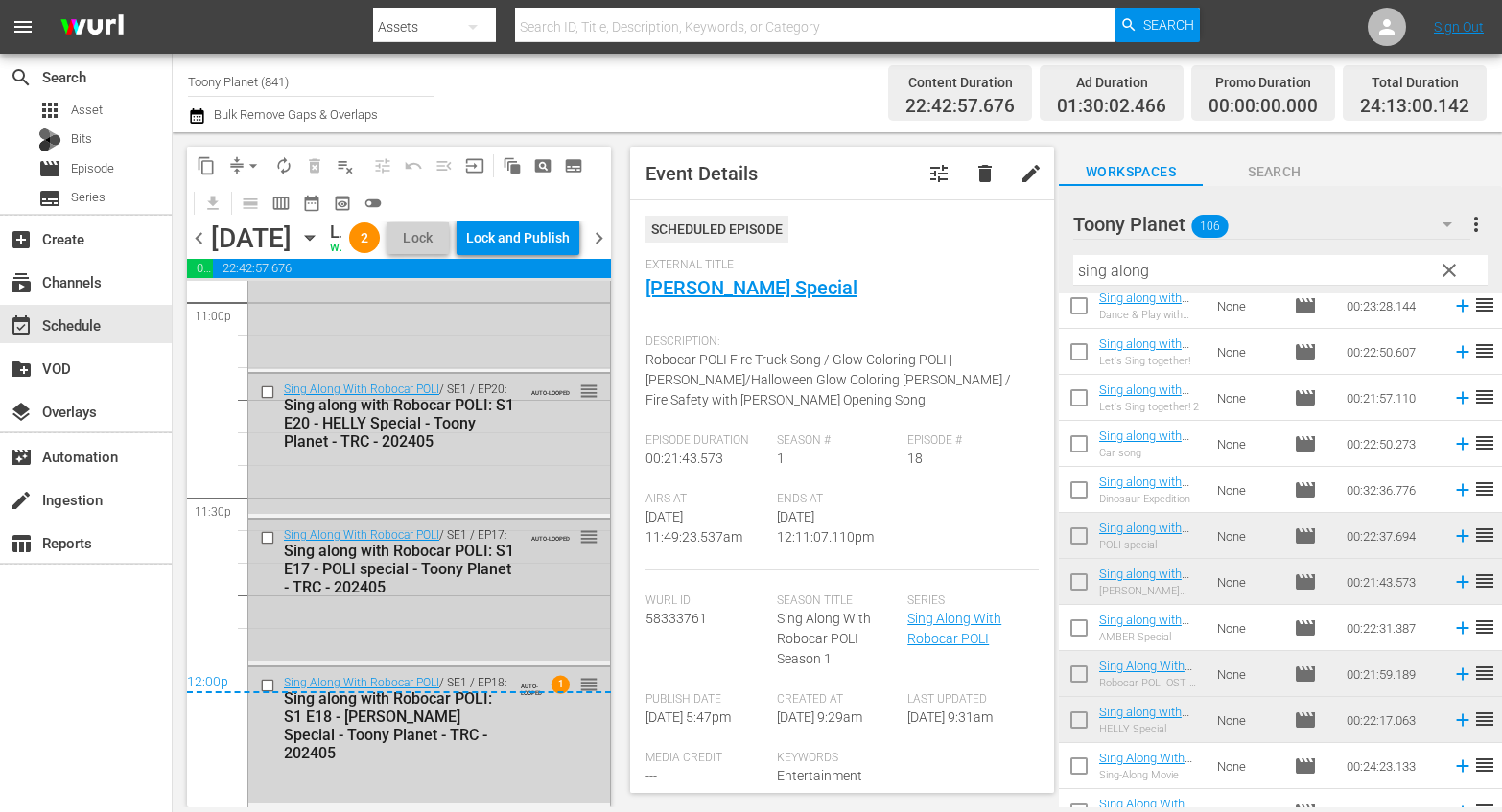 click on "Sing Along With Robocar POLI  / SE1 / EP17:
Sing along with Robocar POLI: S1 E17 - POLI special - Toony Planet - TRC - 202405 AUTO-LOOPED reorder" at bounding box center [429, 561] 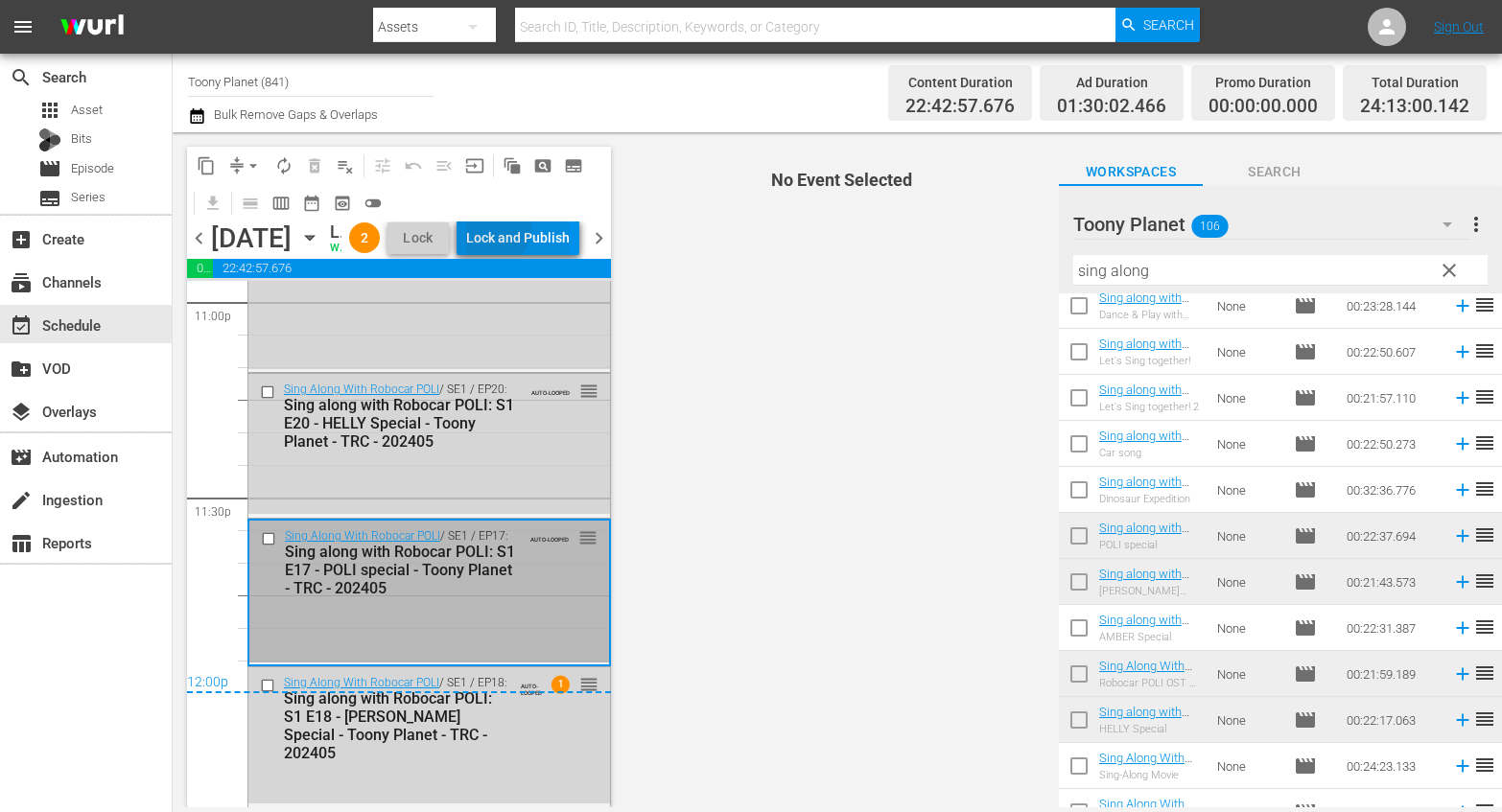 click on "Lock and Publish" at bounding box center [518, 238] 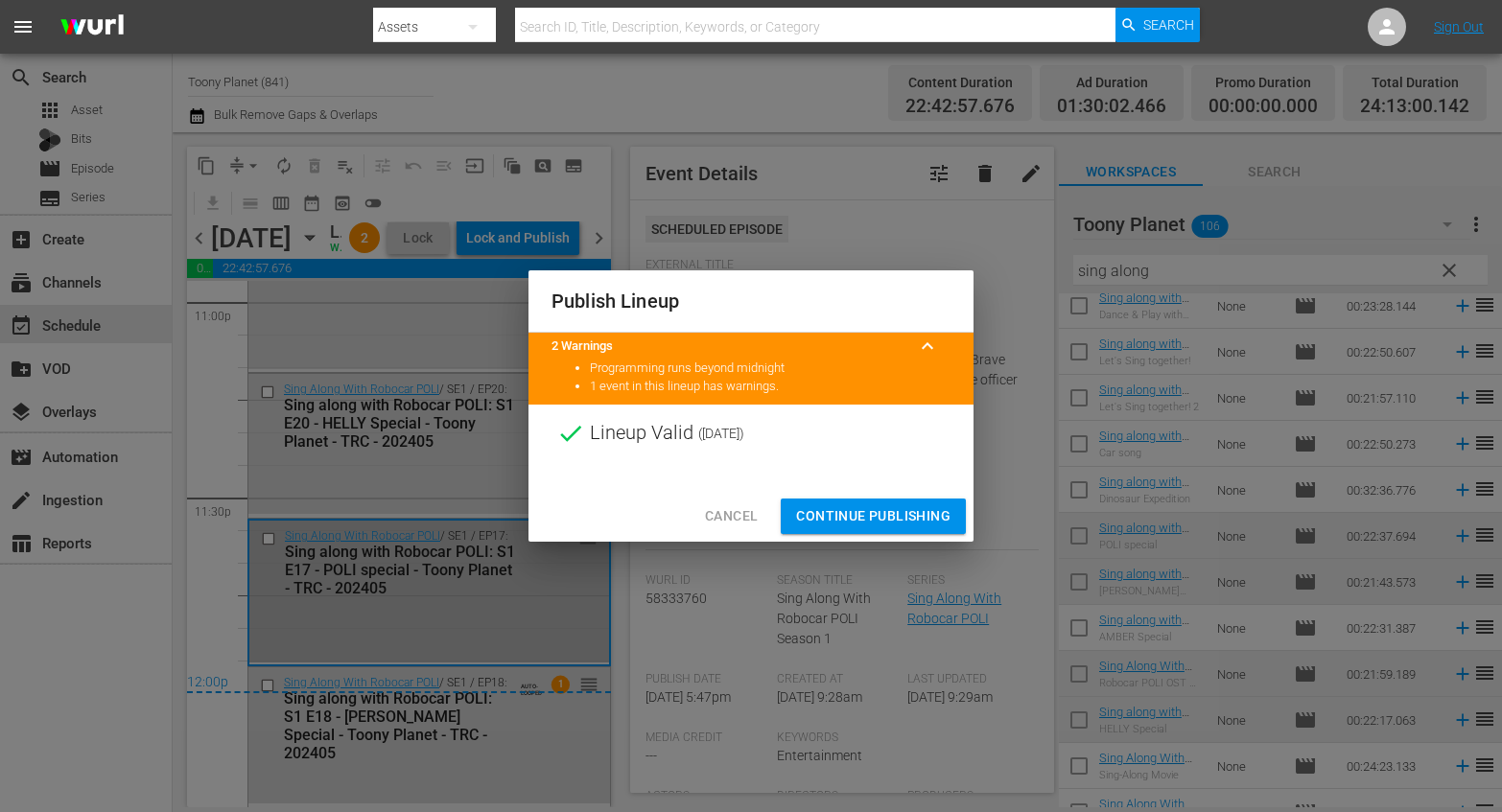 drag, startPoint x: 863, startPoint y: 510, endPoint x: 678, endPoint y: 381, distance: 225.53492 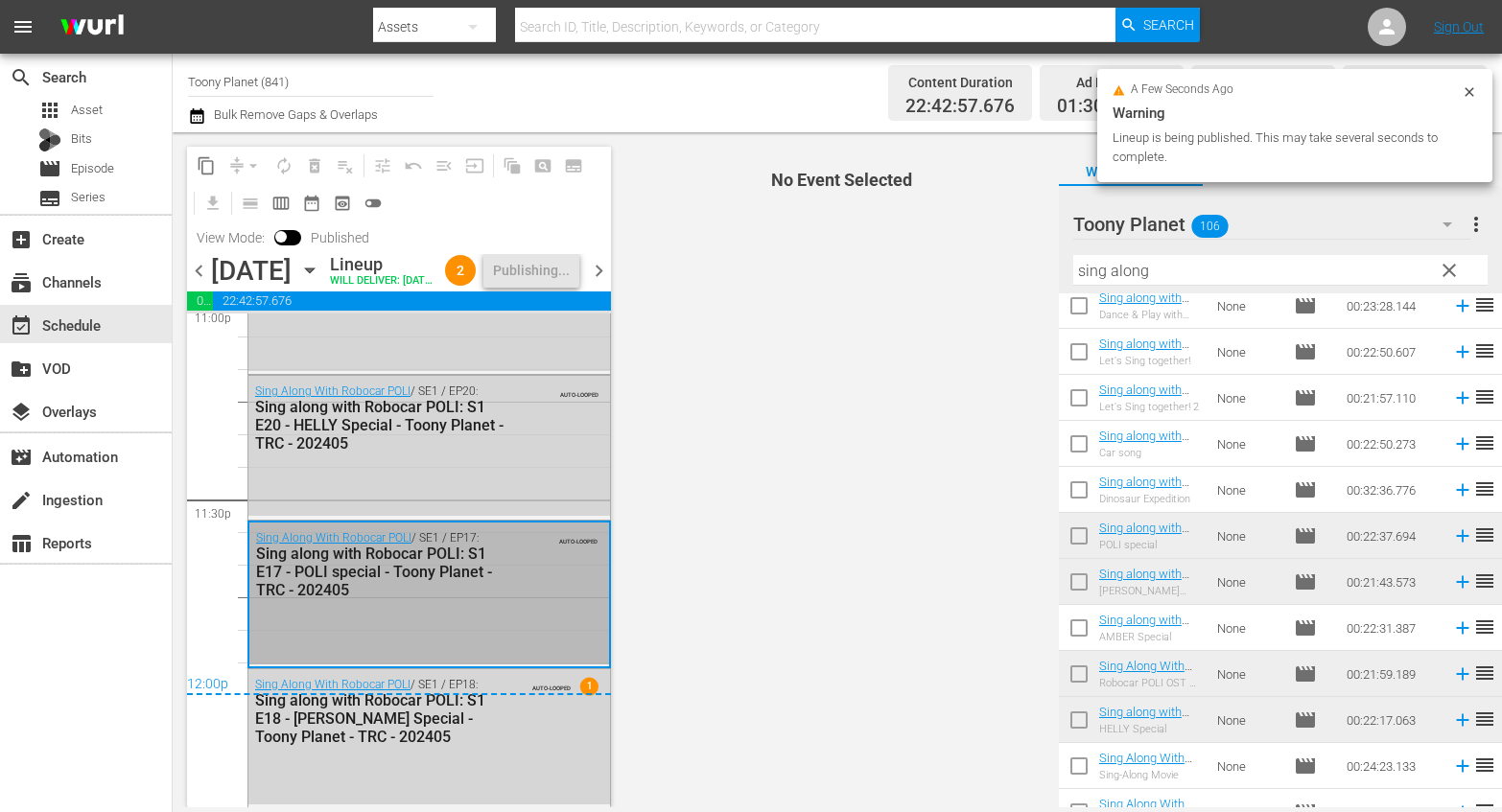 click on "chevron_right" at bounding box center (598, 270) 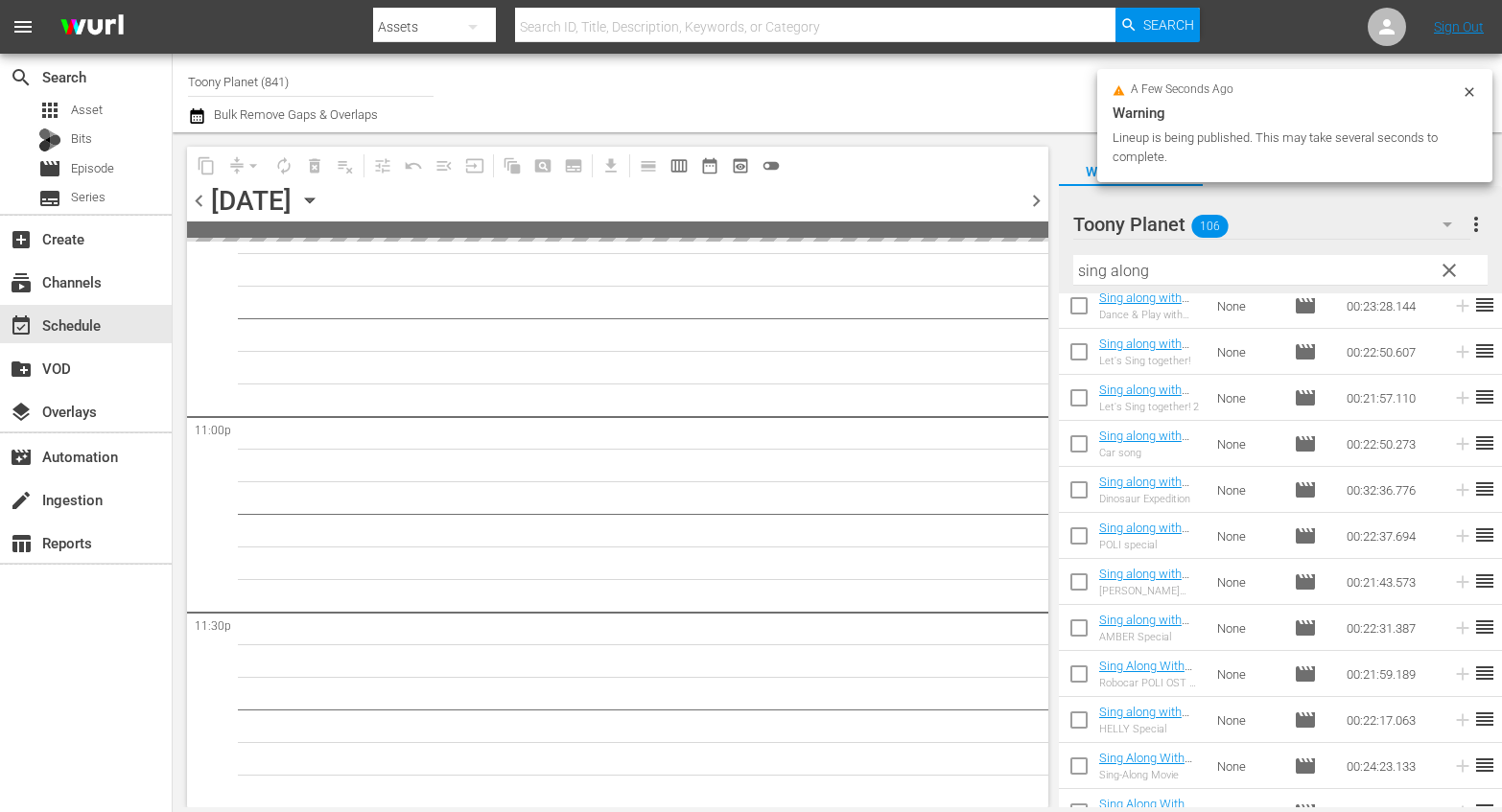 scroll, scrollTop: 8822, scrollLeft: 0, axis: vertical 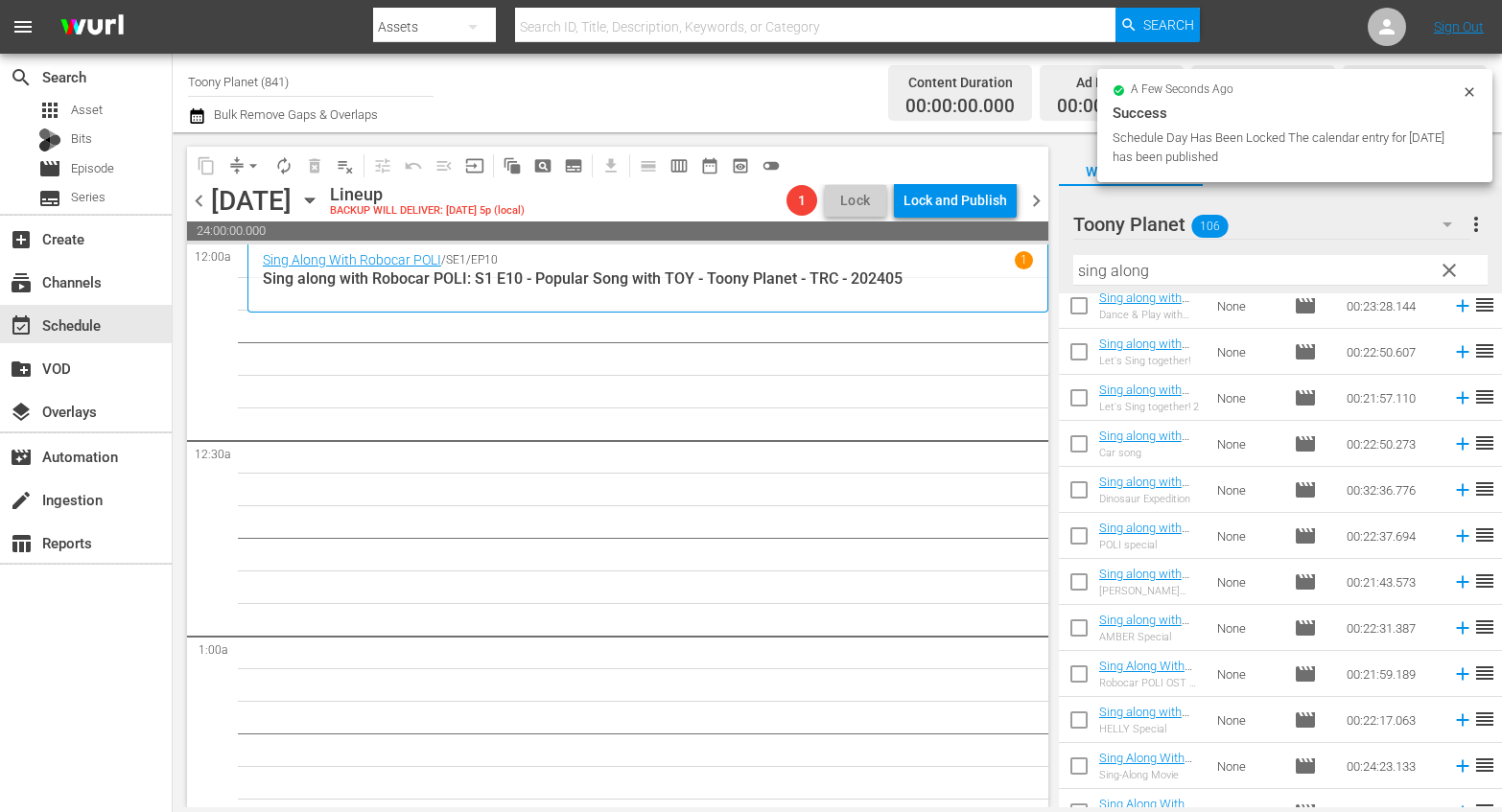 click on "Sing along with Robocar POLI: S1 E10 - Popular Song with TOY - Toony Planet - TRC - 202405" at bounding box center (647, 278) 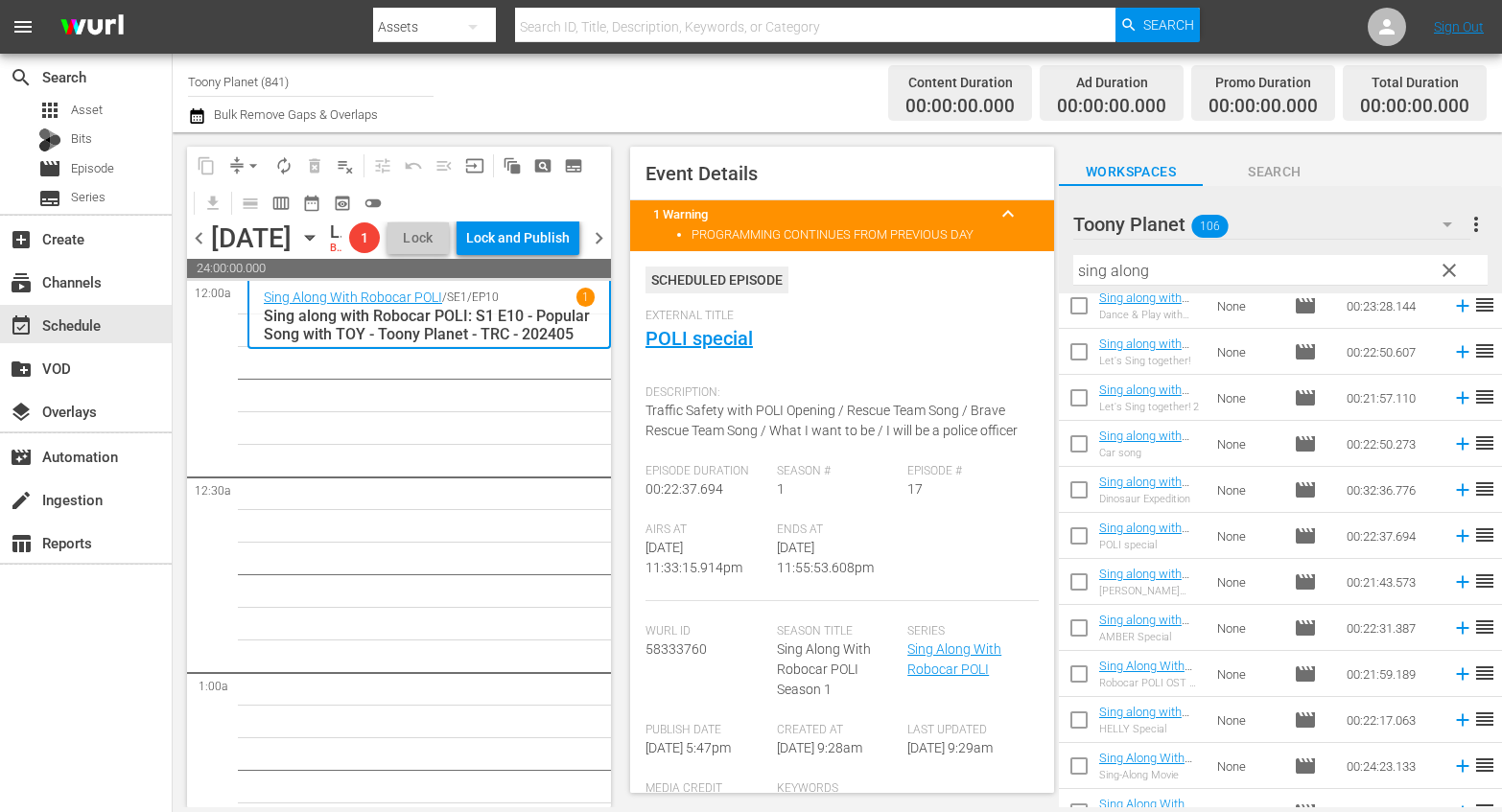 click on "content_copy compress arrow_drop_down autorenew_outlined delete_forever_outlined playlist_remove_outlined tune_outlined undo_outined menu_open input auto_awesome_motion_outlined pageview_outlined subtitles_outlined get_app calendar_view_day_outlined calendar_view_week_outlined date_range_outlined preview_outlined toggle_off chevron_left Tuesday, July 29th July 29th Lineup BACKUP WILL DELIVER: 7/28 @ 5p (local) 1 Lock Lock and Publish chevron_right 00:00:00.000 00:00:00.000 00:00:00.000 24:00:00.000 Select Event Popular Song with TOY S N A P S N A P S N A P S N A P S N A P S N A P S N A P S N A P S N A P S N A P S N A P S N A P S N A P S N A P S N A P S N A P S N A P S N A P S N A P S N A P S N A P S N A P S N A P S N A P S N A P S N A P S N A P S N A P S N A P S N A P S N A P S N A P S N A P S N A P S N A P S N A P S N A P S N A P S N A P S N A P S N A P S N A P S N A P S N A P S N A P S N A P S N A P S N A P S N A P S N A P S N A P S N A P S N A P S N A P S N A P S N A P S N A P S N A P S N A P S N A P   SE1" at bounding box center [837, 470] 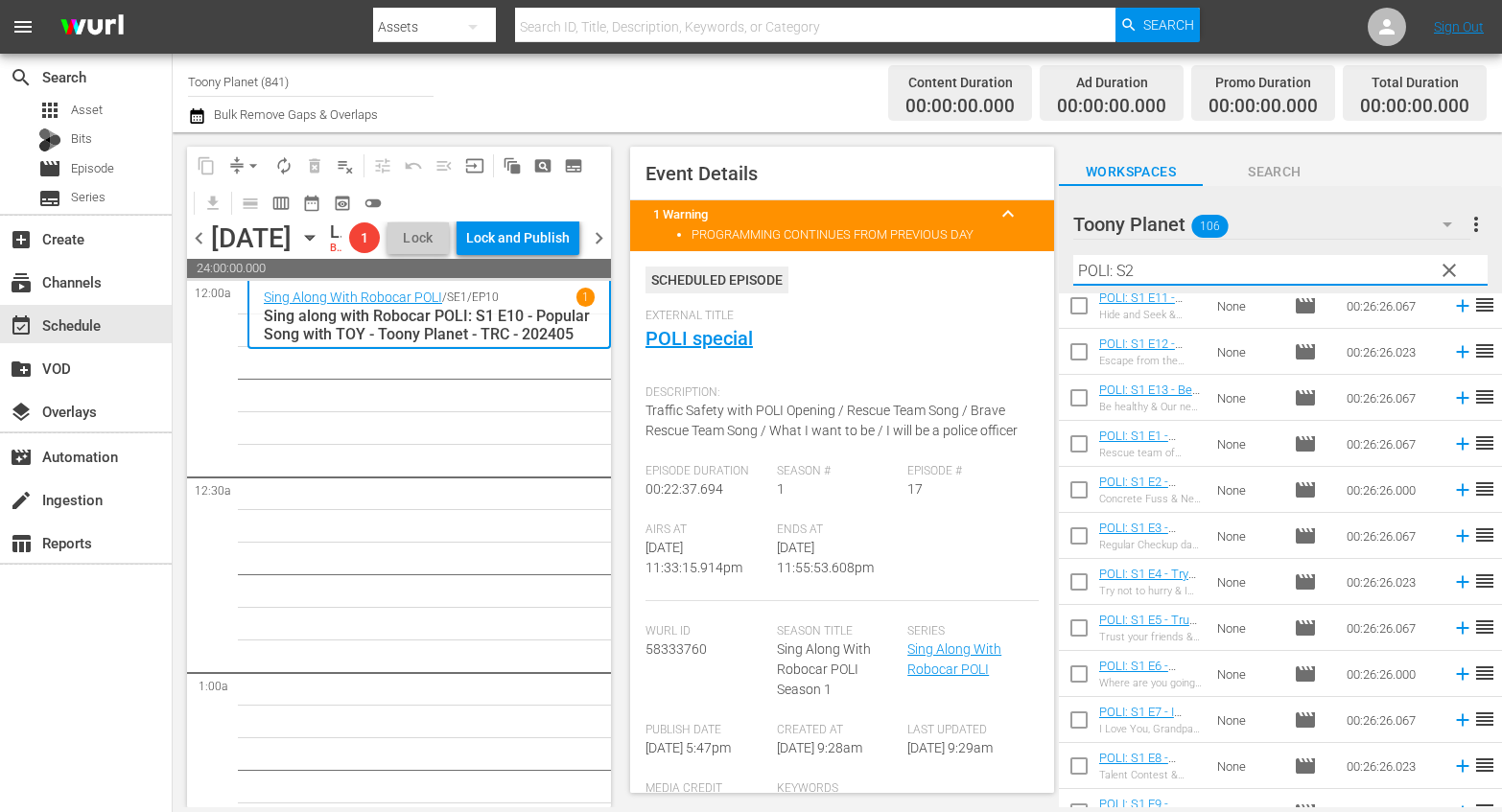 scroll, scrollTop: 128, scrollLeft: 0, axis: vertical 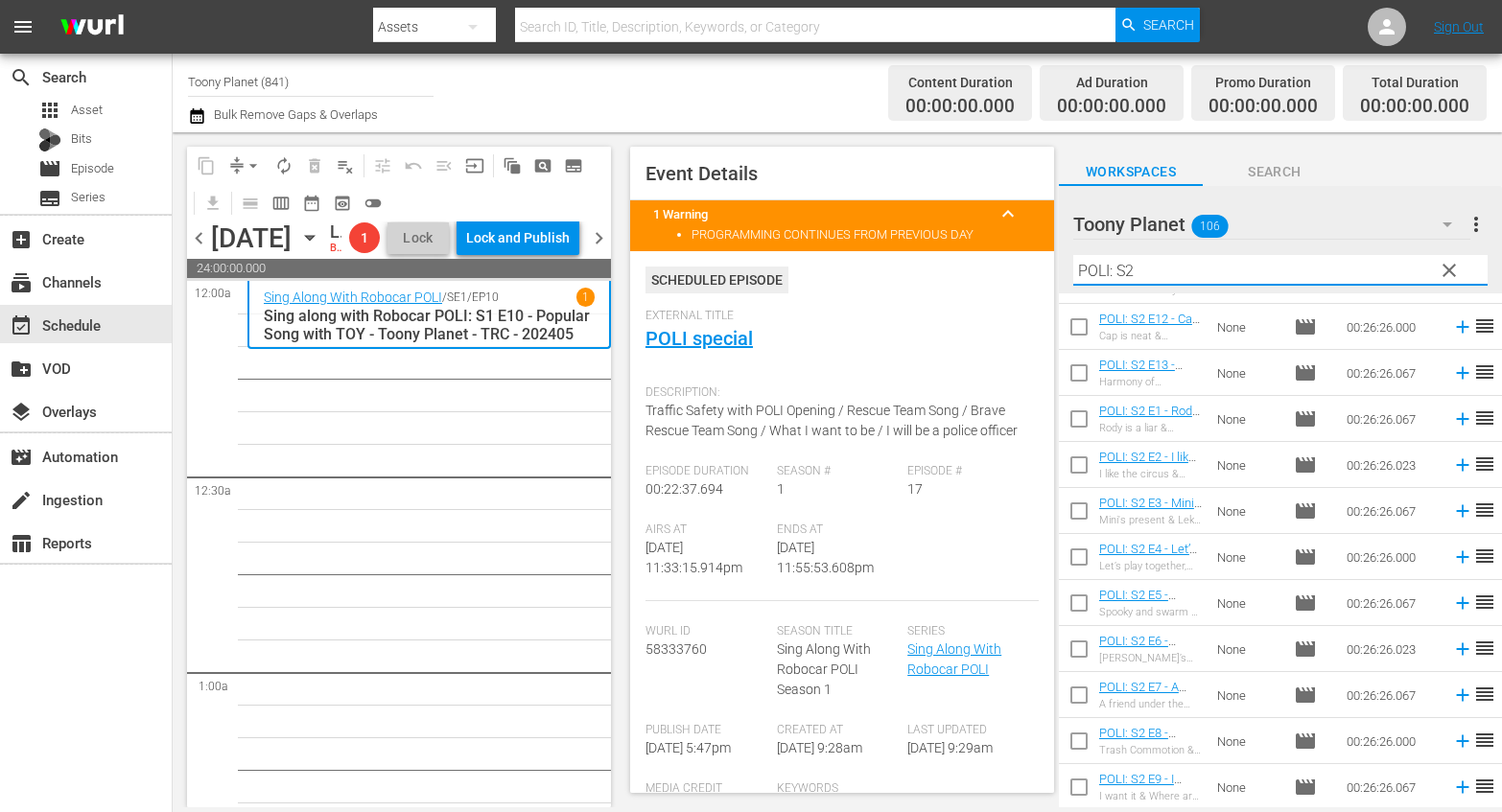 type on "POLI: S2" 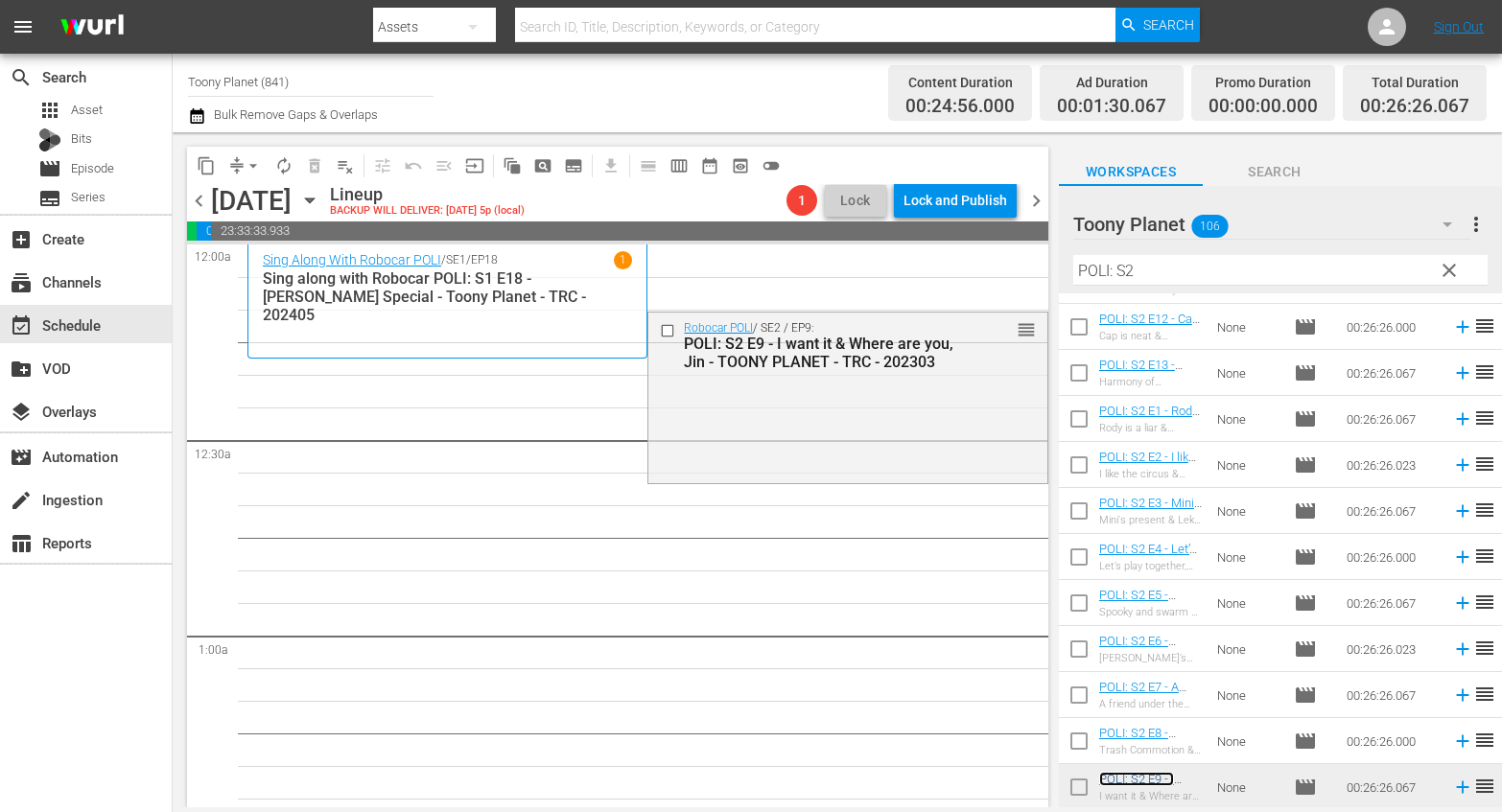 scroll, scrollTop: 0, scrollLeft: 0, axis: both 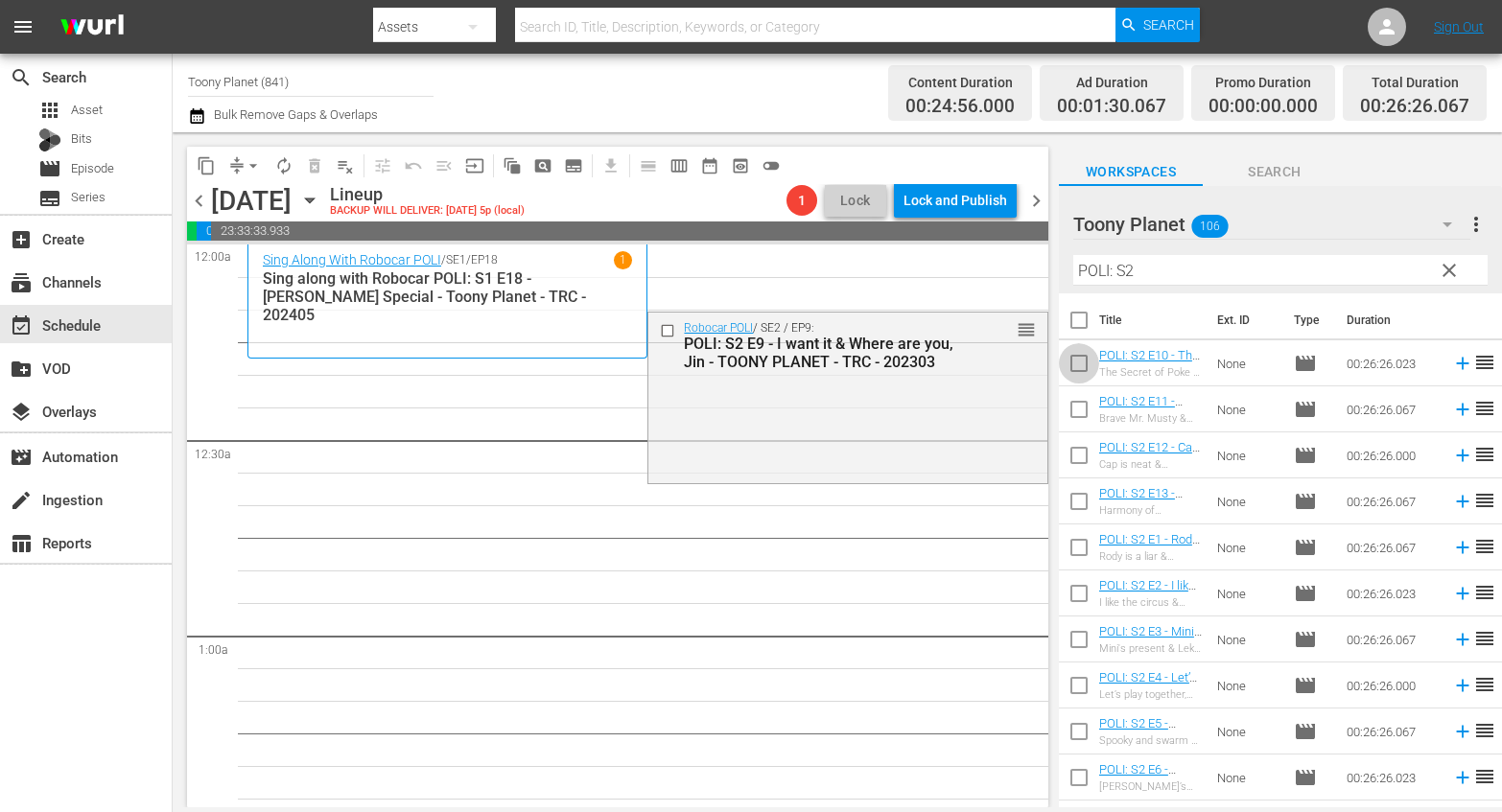 click at bounding box center [1079, 367] 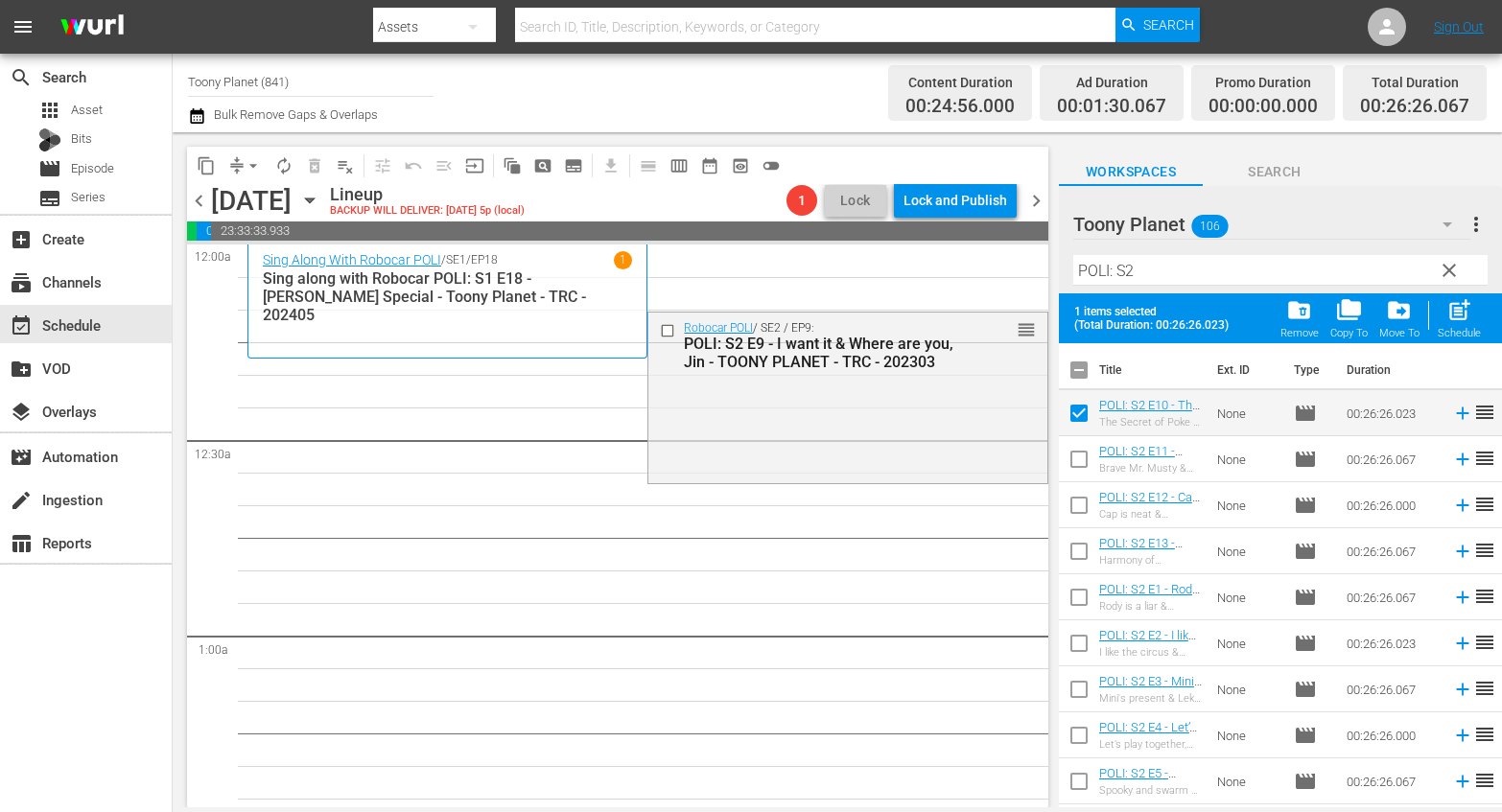 click at bounding box center [1079, 463] 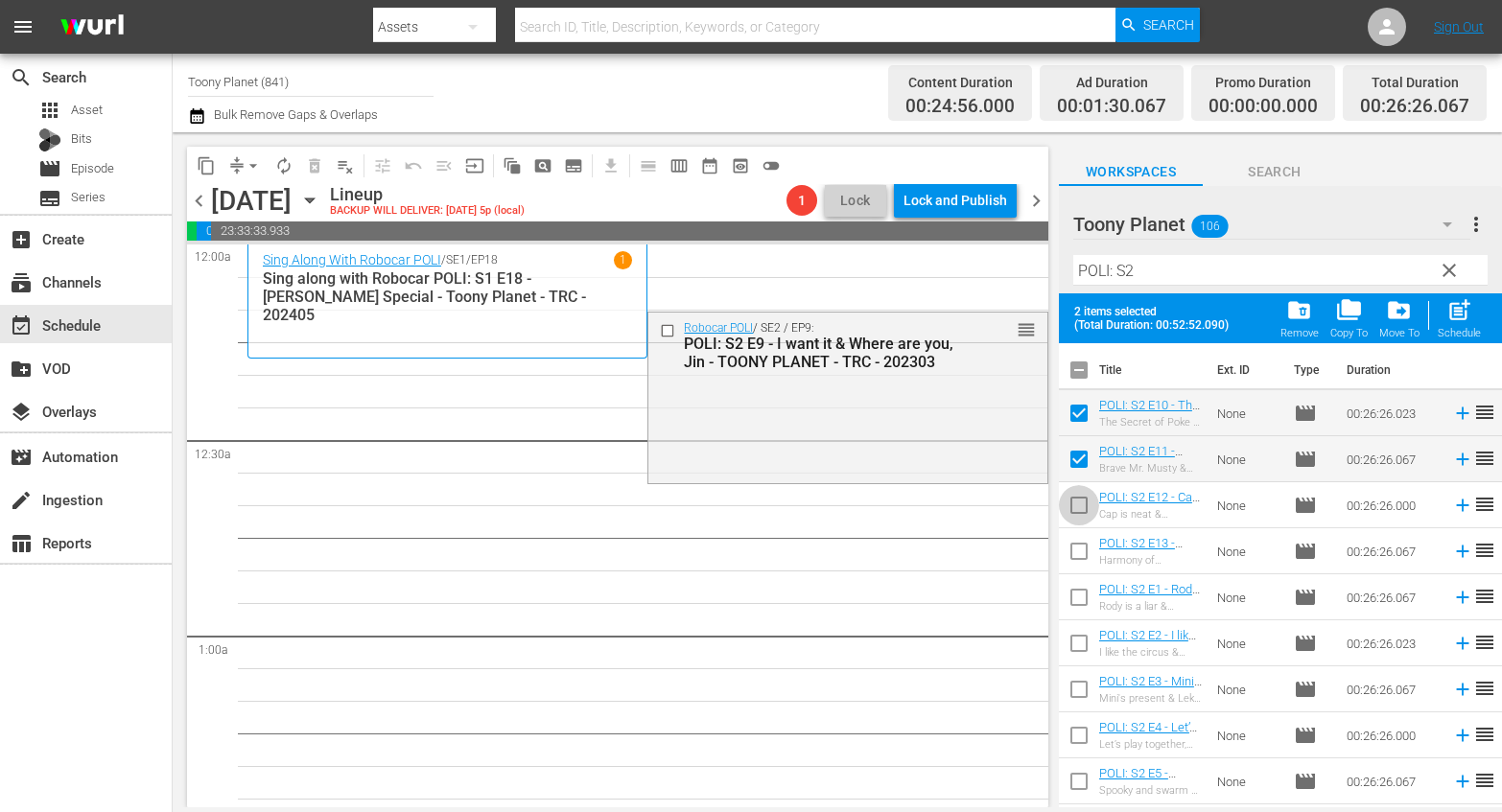 click at bounding box center (1079, 509) 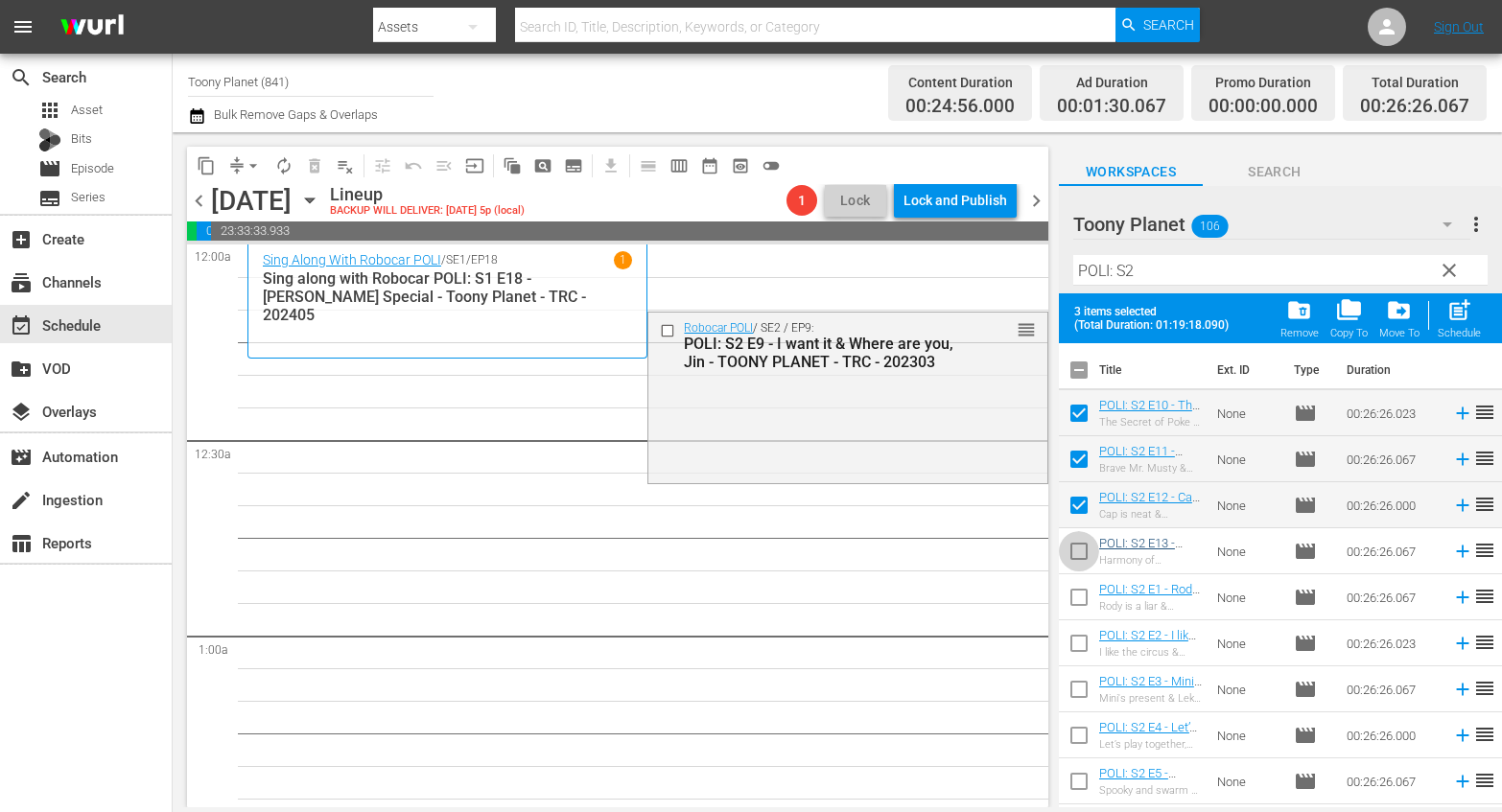drag, startPoint x: 1081, startPoint y: 558, endPoint x: 1123, endPoint y: 545, distance: 43.9659 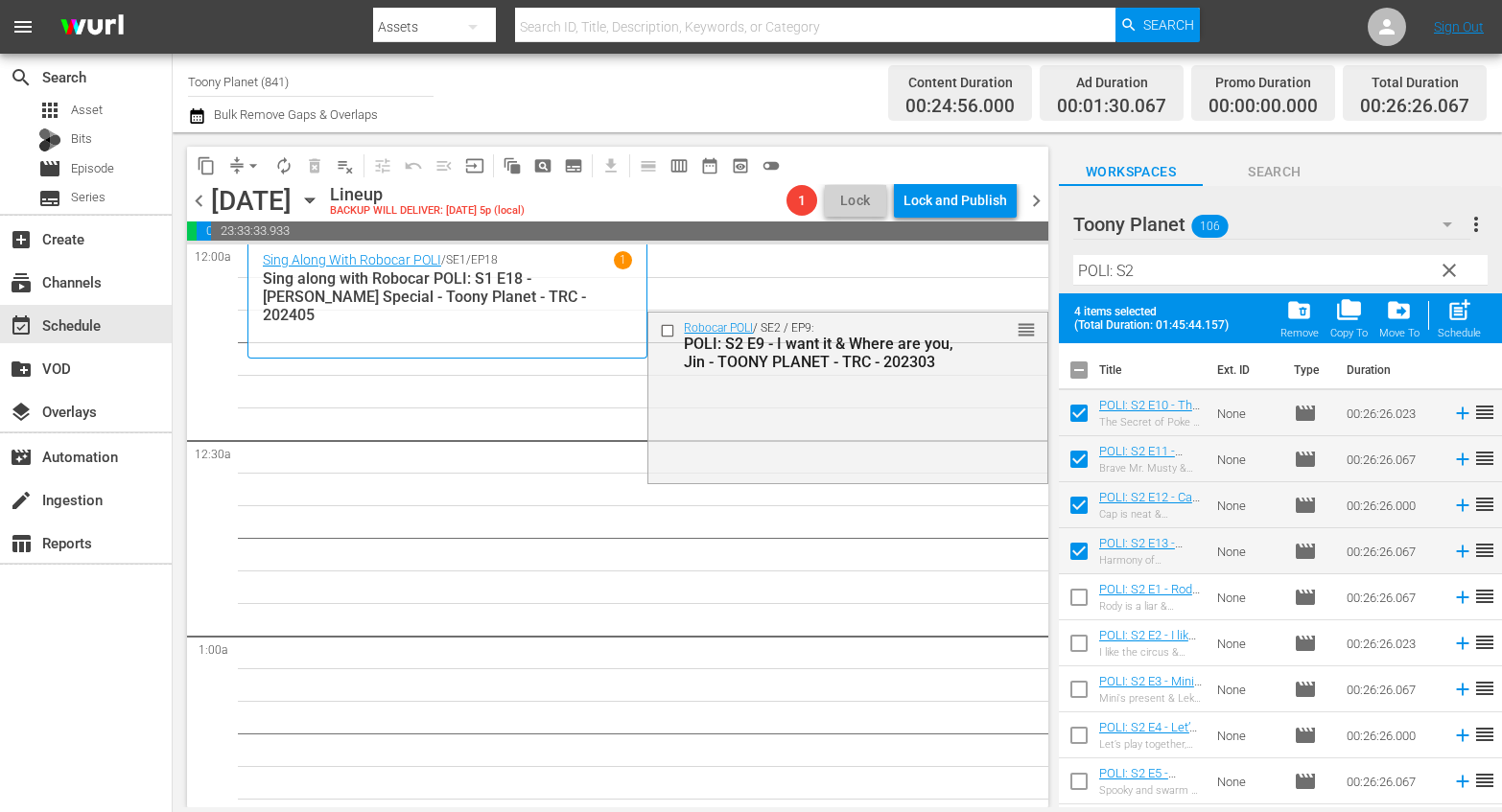 drag, startPoint x: 1462, startPoint y: 314, endPoint x: 1385, endPoint y: 348, distance: 84.17244 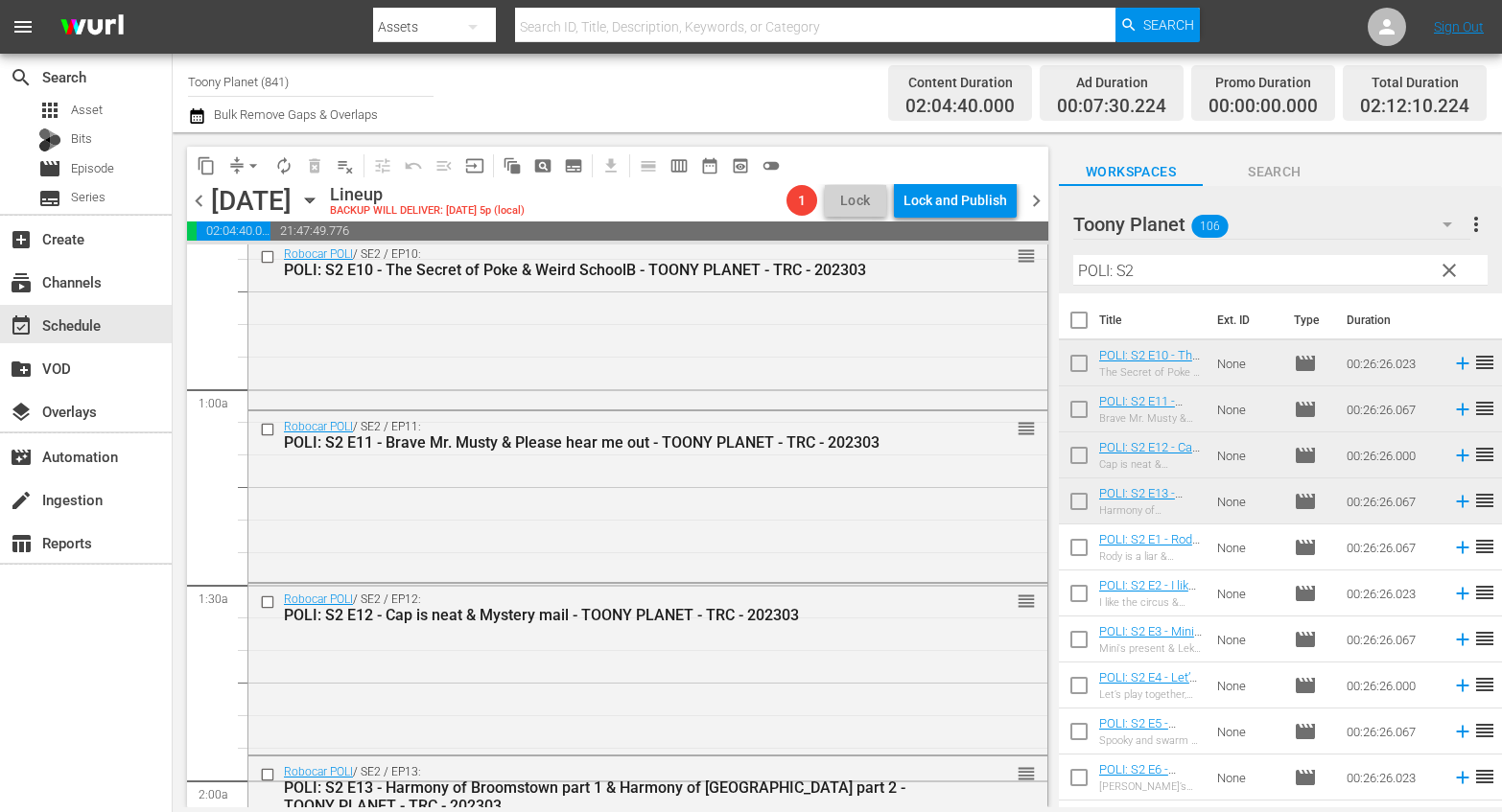 scroll, scrollTop: 0, scrollLeft: 0, axis: both 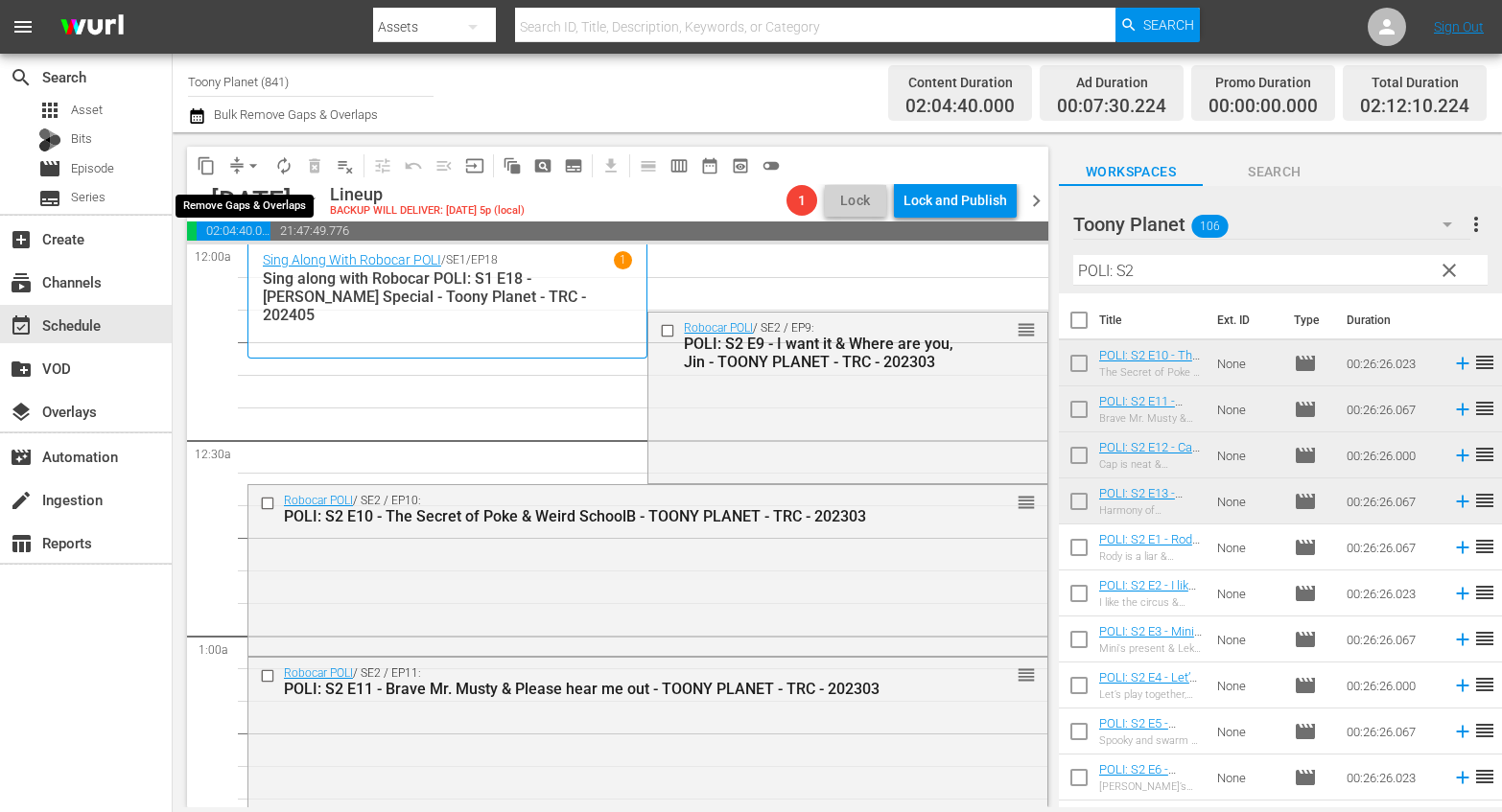 click on "arrow_drop_down" at bounding box center (253, 166) 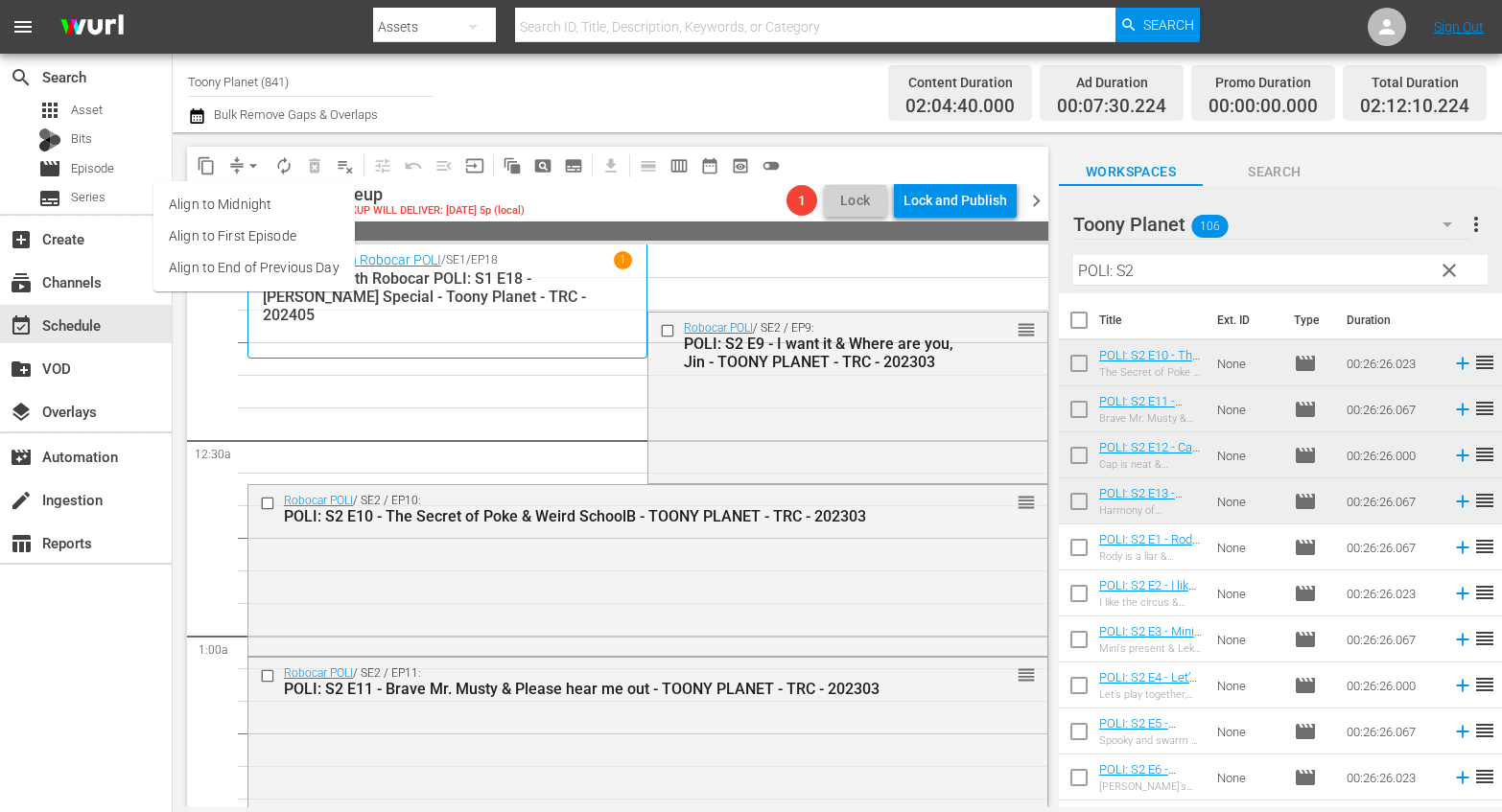 click on "Align to End of Previous Day" at bounding box center (254, 267) 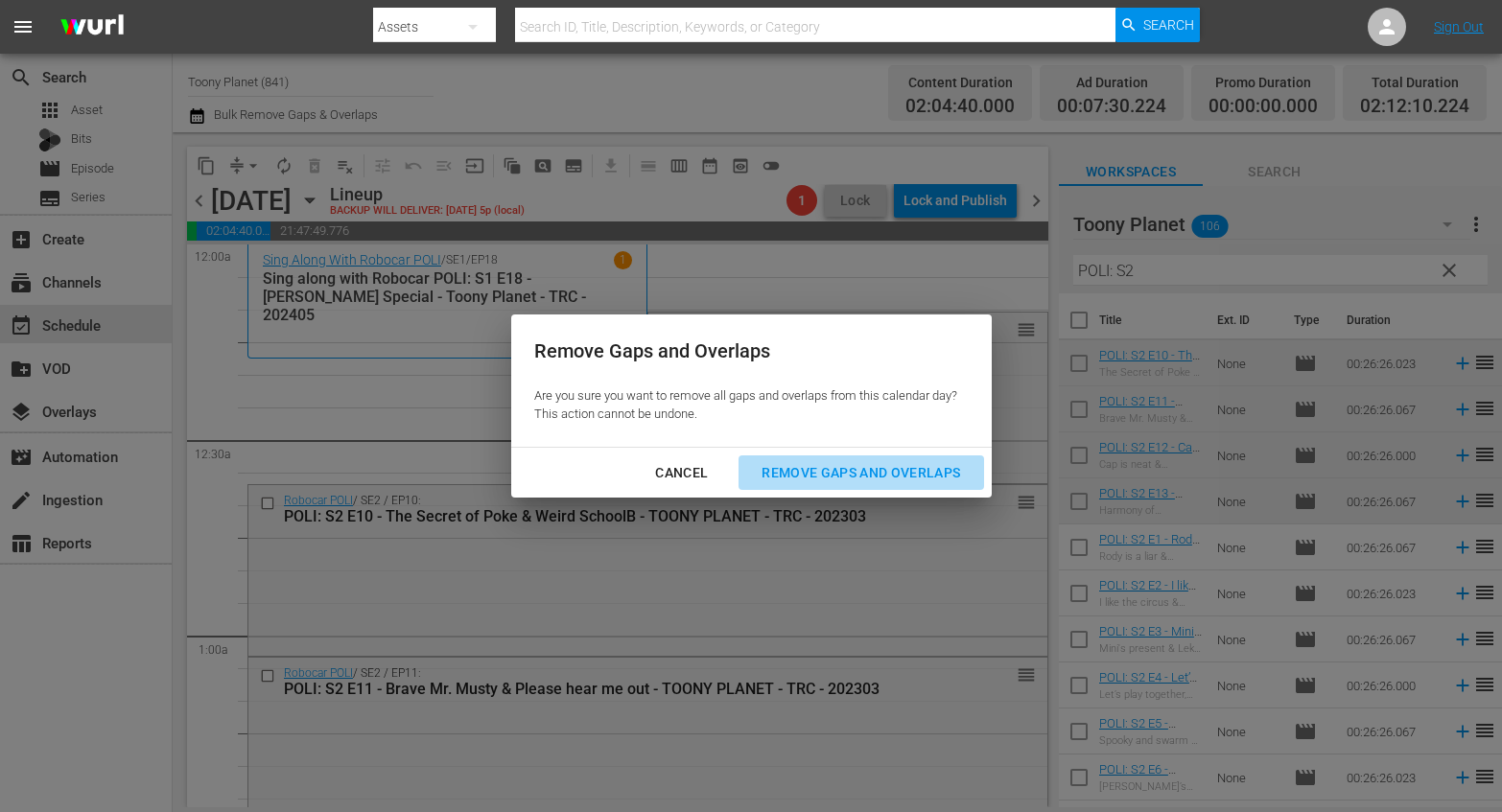 click on "Remove Gaps and Overlaps" at bounding box center (860, 473) 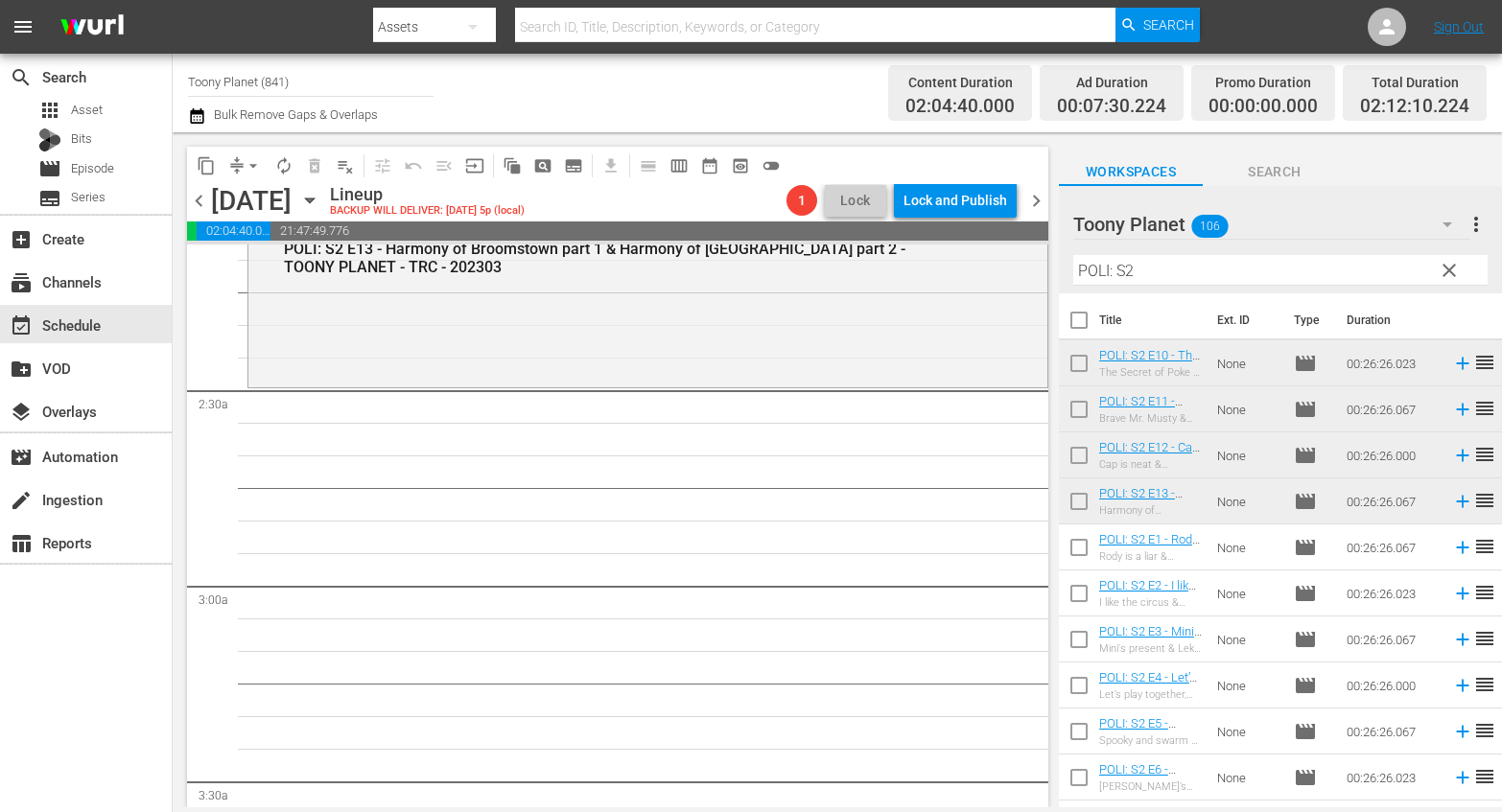 scroll, scrollTop: 735, scrollLeft: 0, axis: vertical 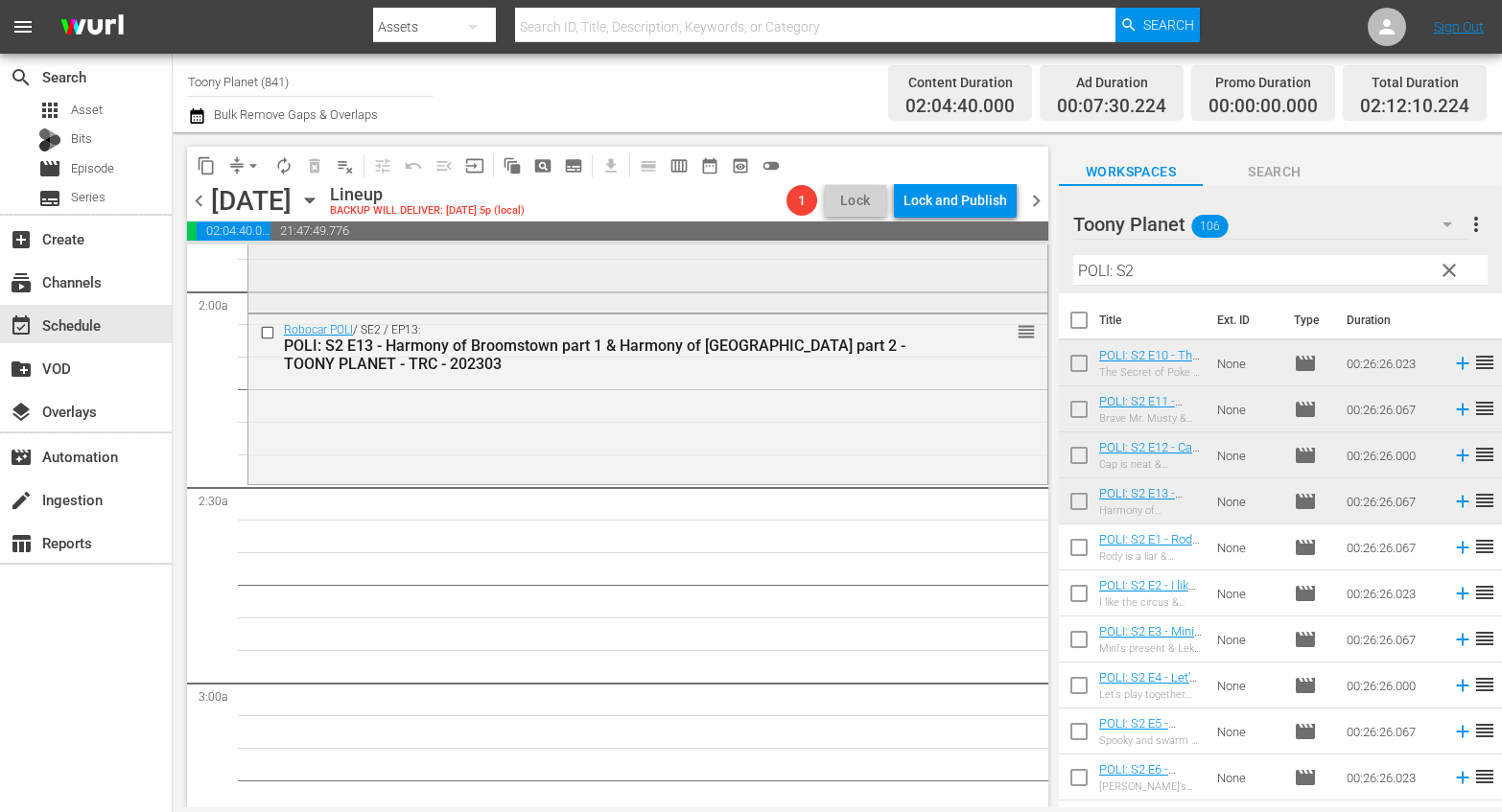 drag, startPoint x: 1157, startPoint y: 271, endPoint x: 947, endPoint y: 260, distance: 210.2879 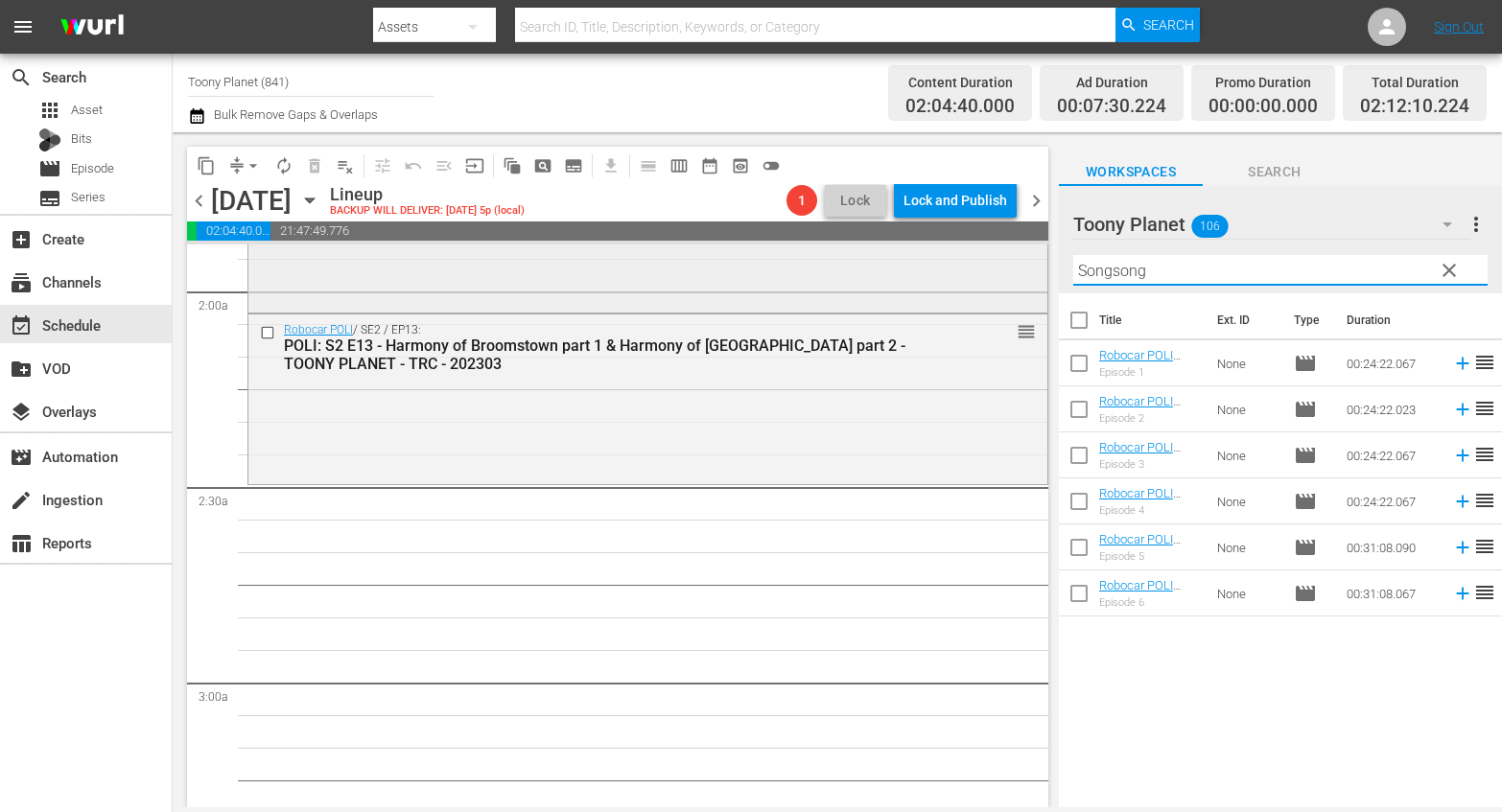 drag, startPoint x: 1129, startPoint y: 267, endPoint x: 959, endPoint y: 253, distance: 170.5755 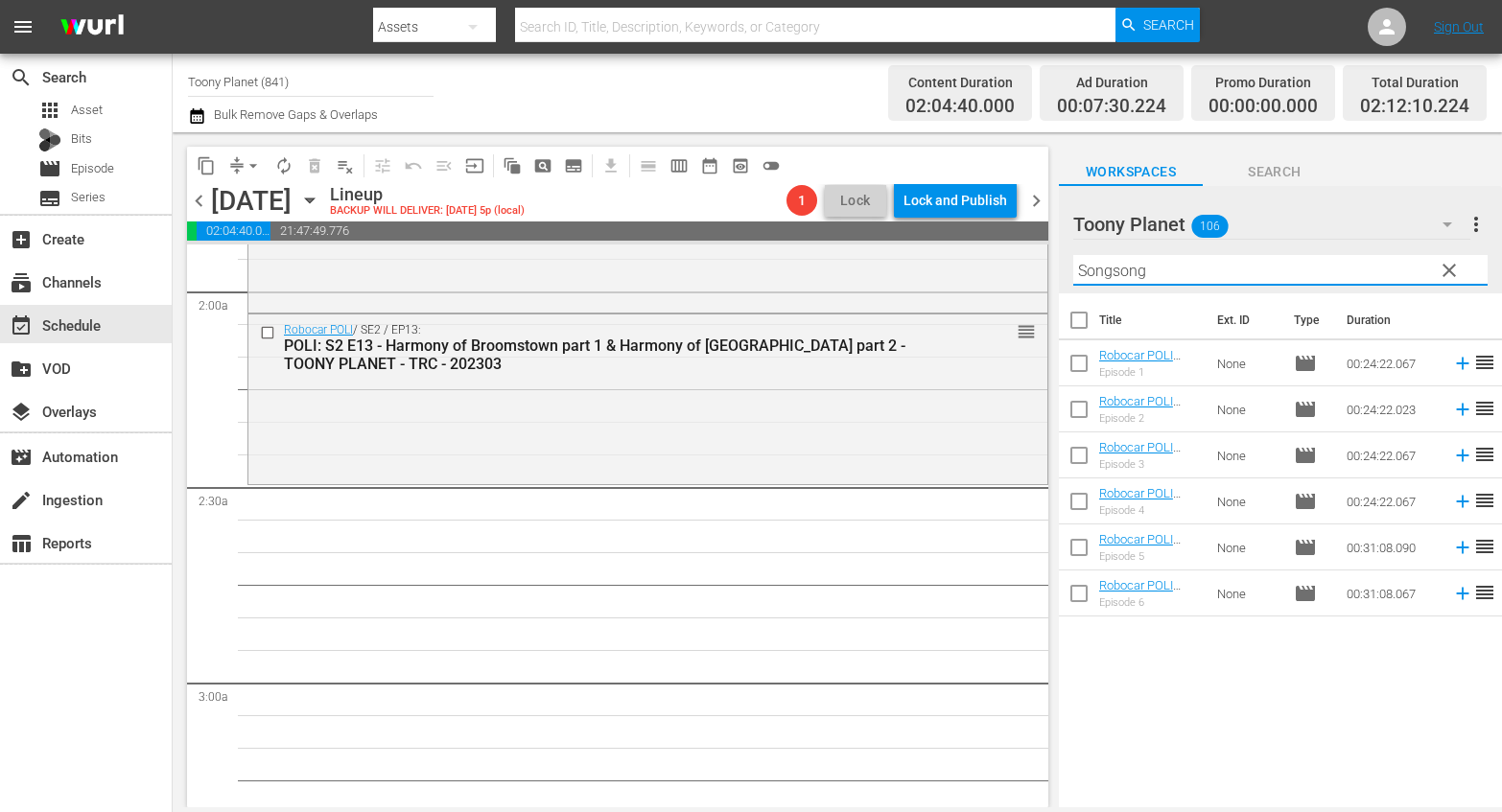 type on "Songsong" 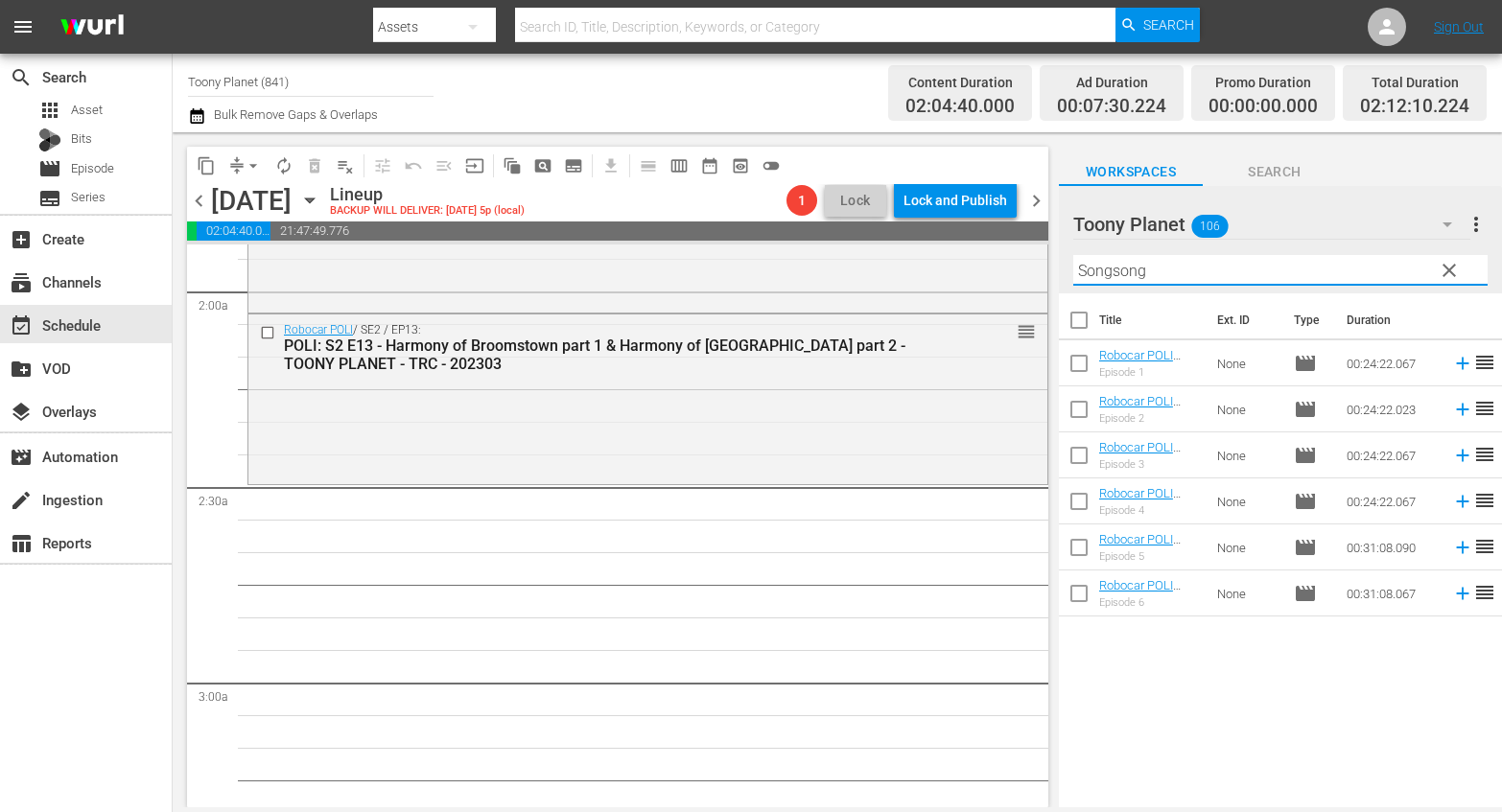 drag, startPoint x: 836, startPoint y: 629, endPoint x: 1066, endPoint y: 554, distance: 241.91941 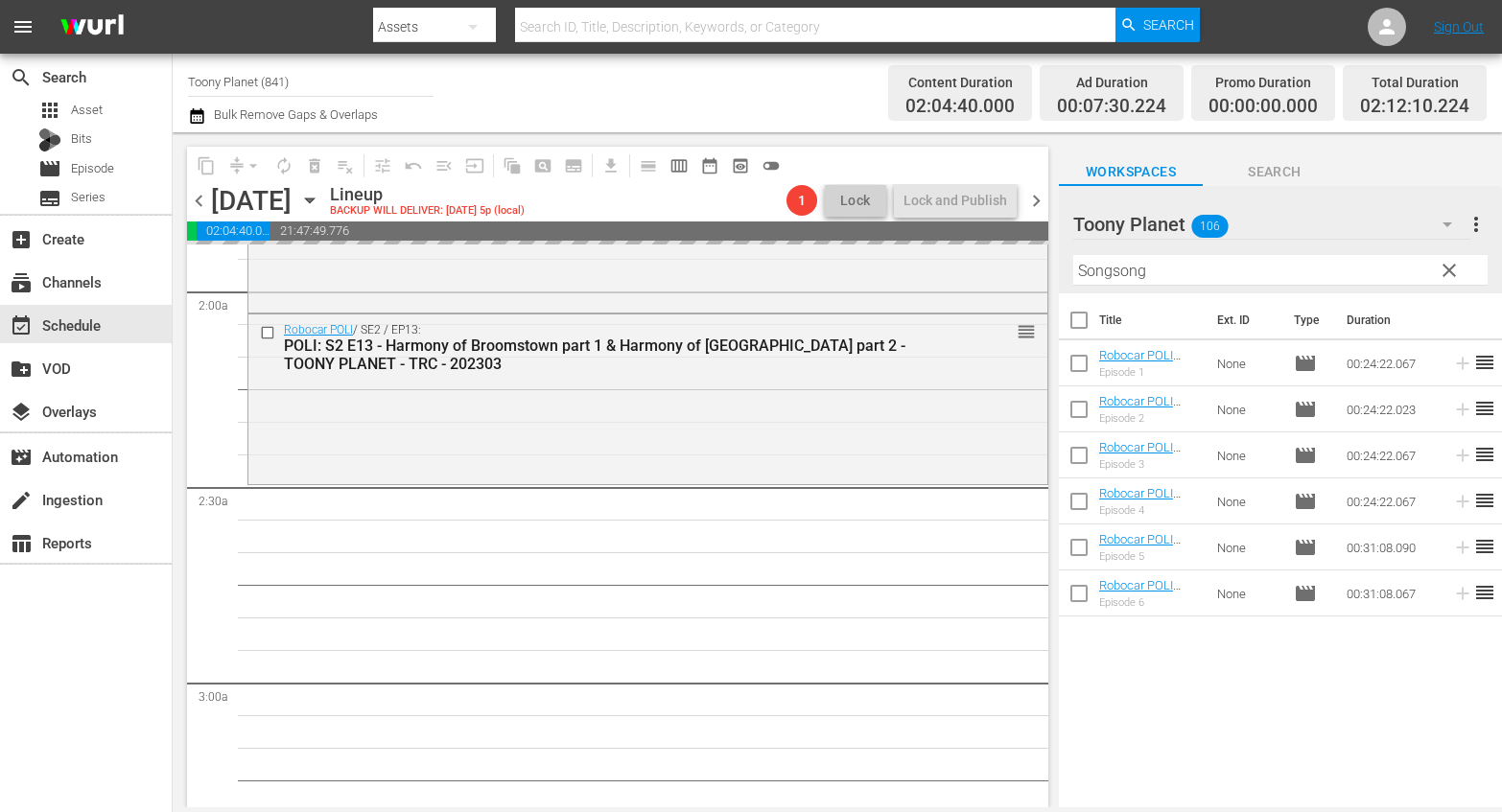 drag, startPoint x: 1121, startPoint y: 541, endPoint x: 609, endPoint y: 11, distance: 736.9152 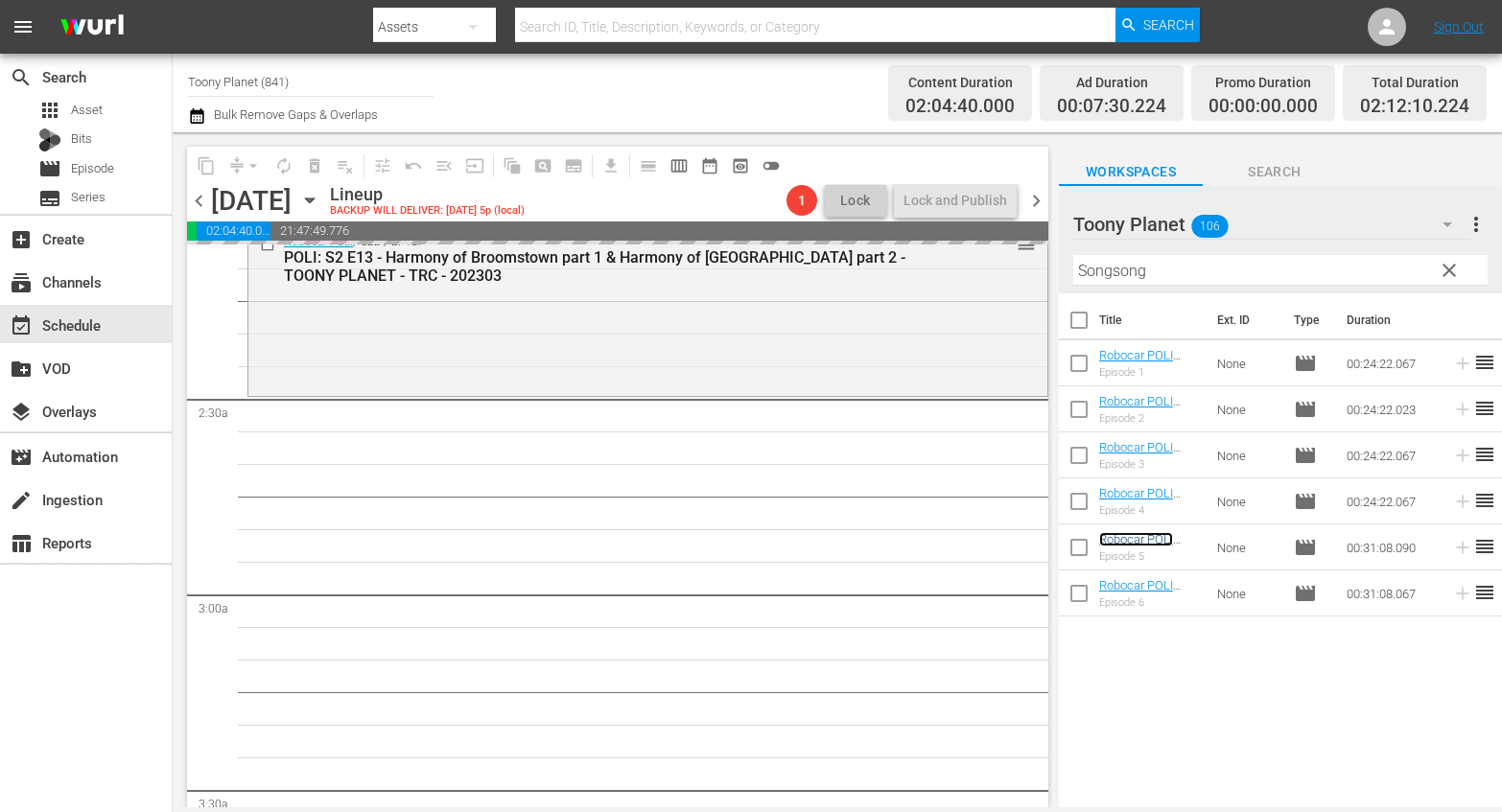 scroll, scrollTop: 822, scrollLeft: 0, axis: vertical 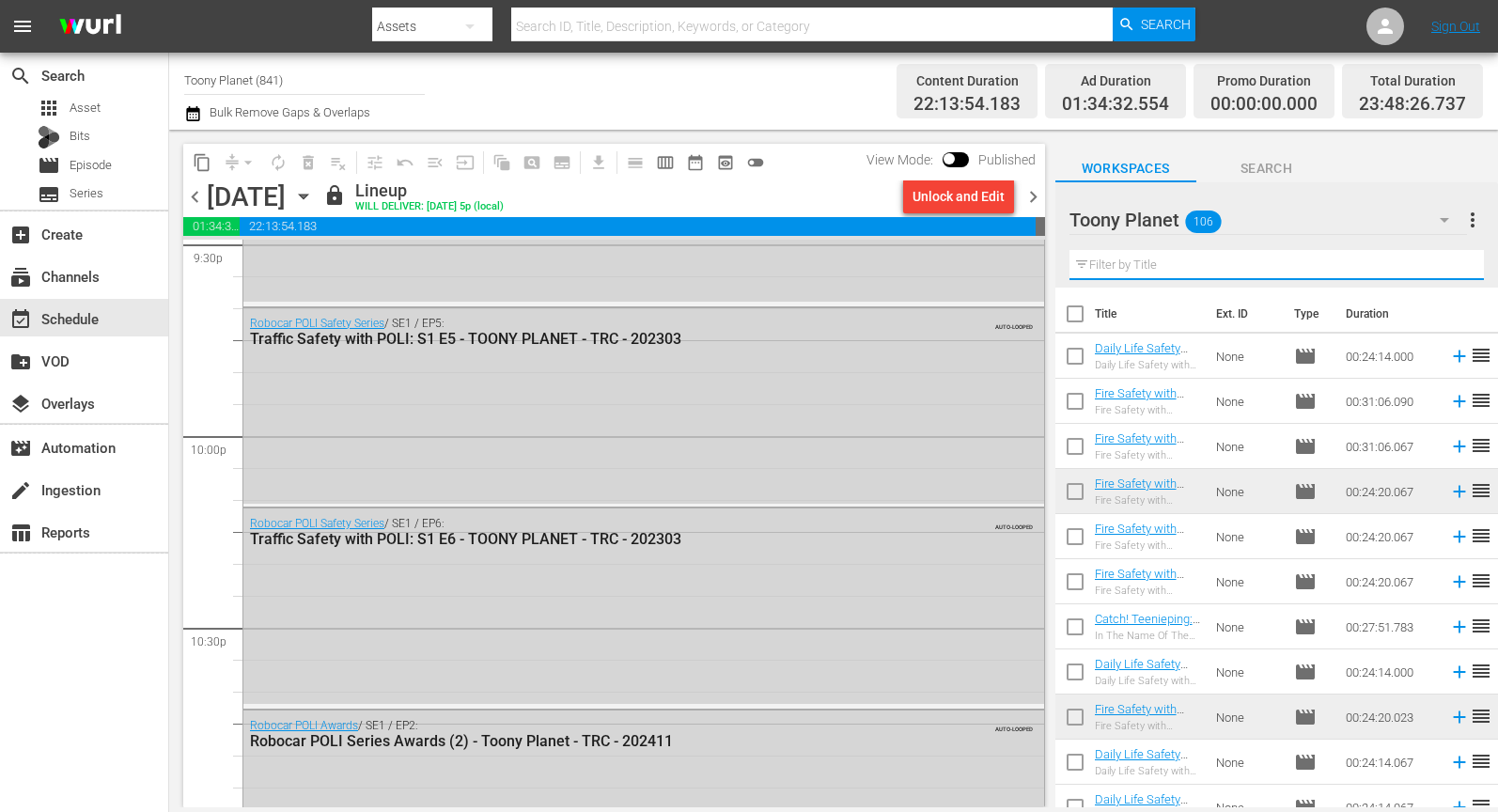 paste on "amber" 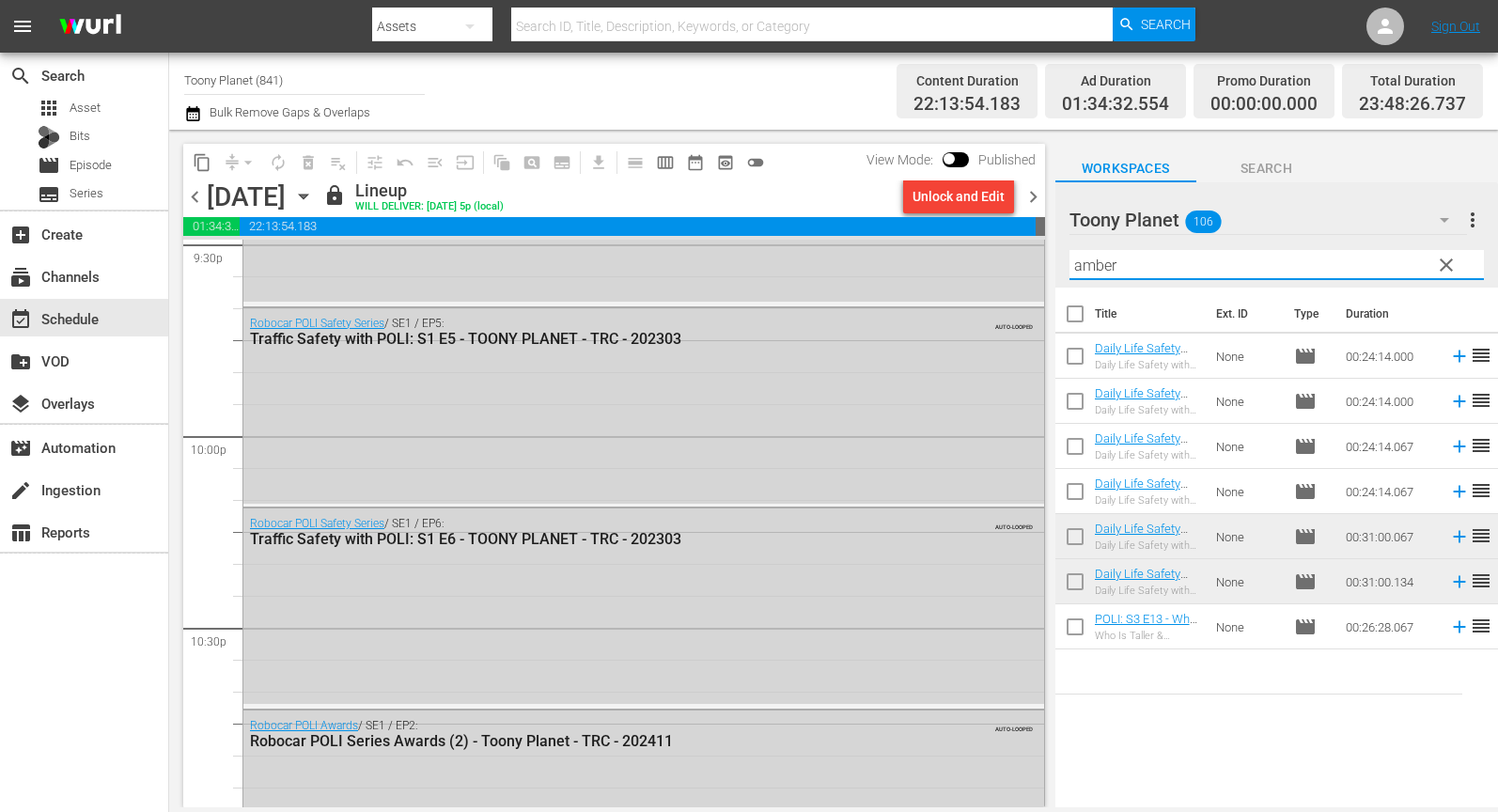 type on "amber" 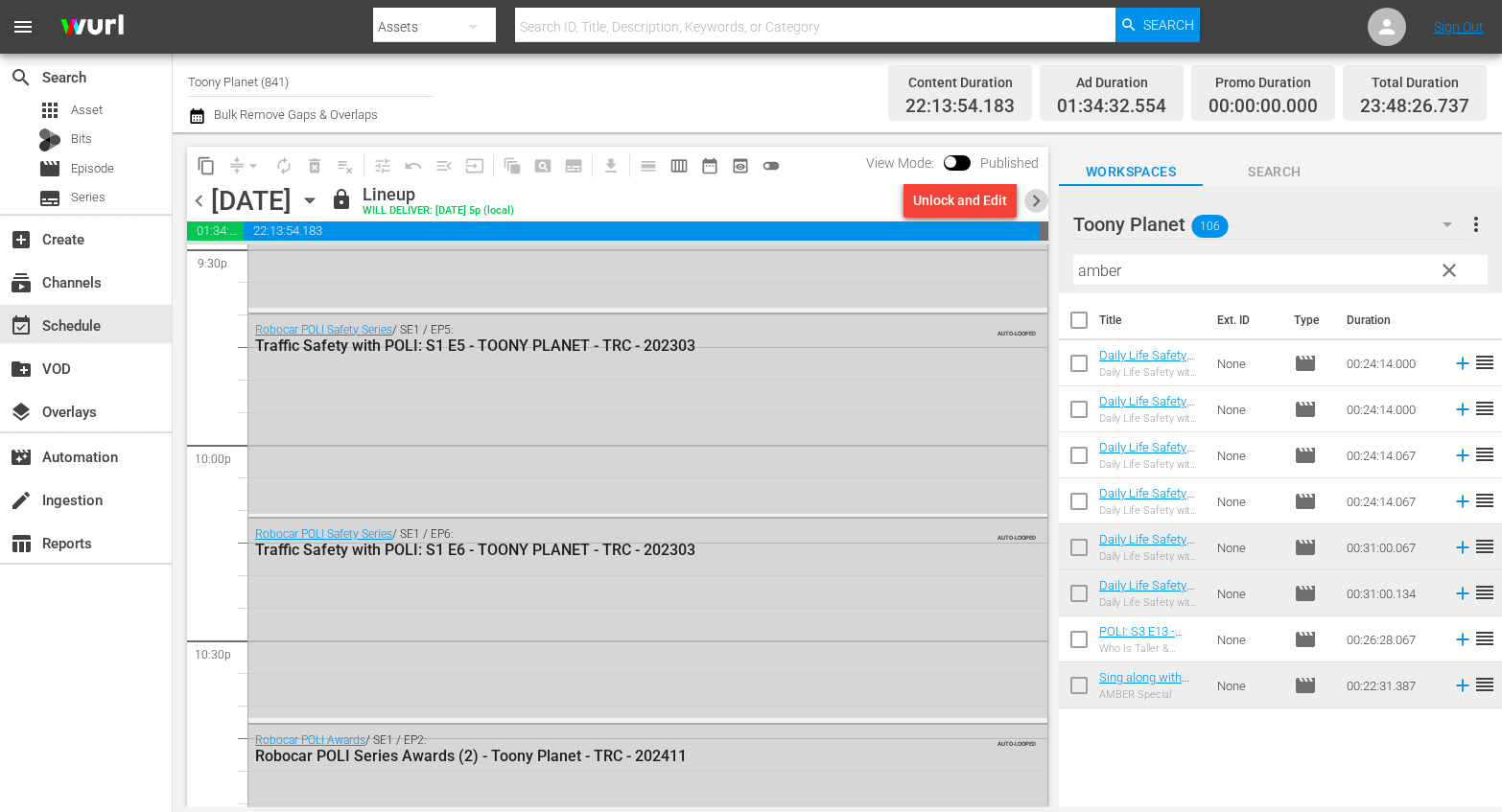 click on "chevron_right" at bounding box center (1036, 200) 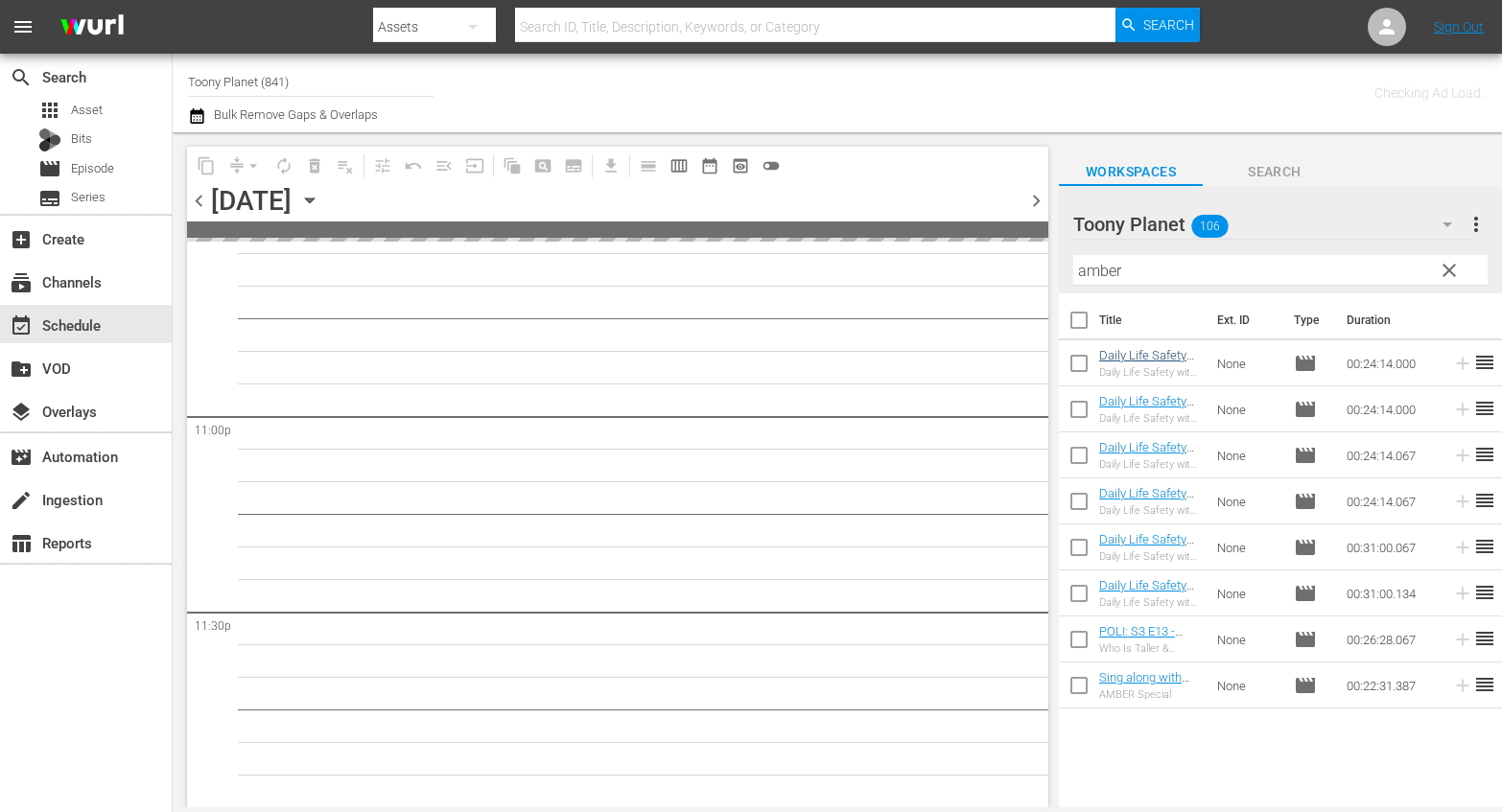 drag, startPoint x: 1447, startPoint y: 271, endPoint x: 1099, endPoint y: 356, distance: 358.2304 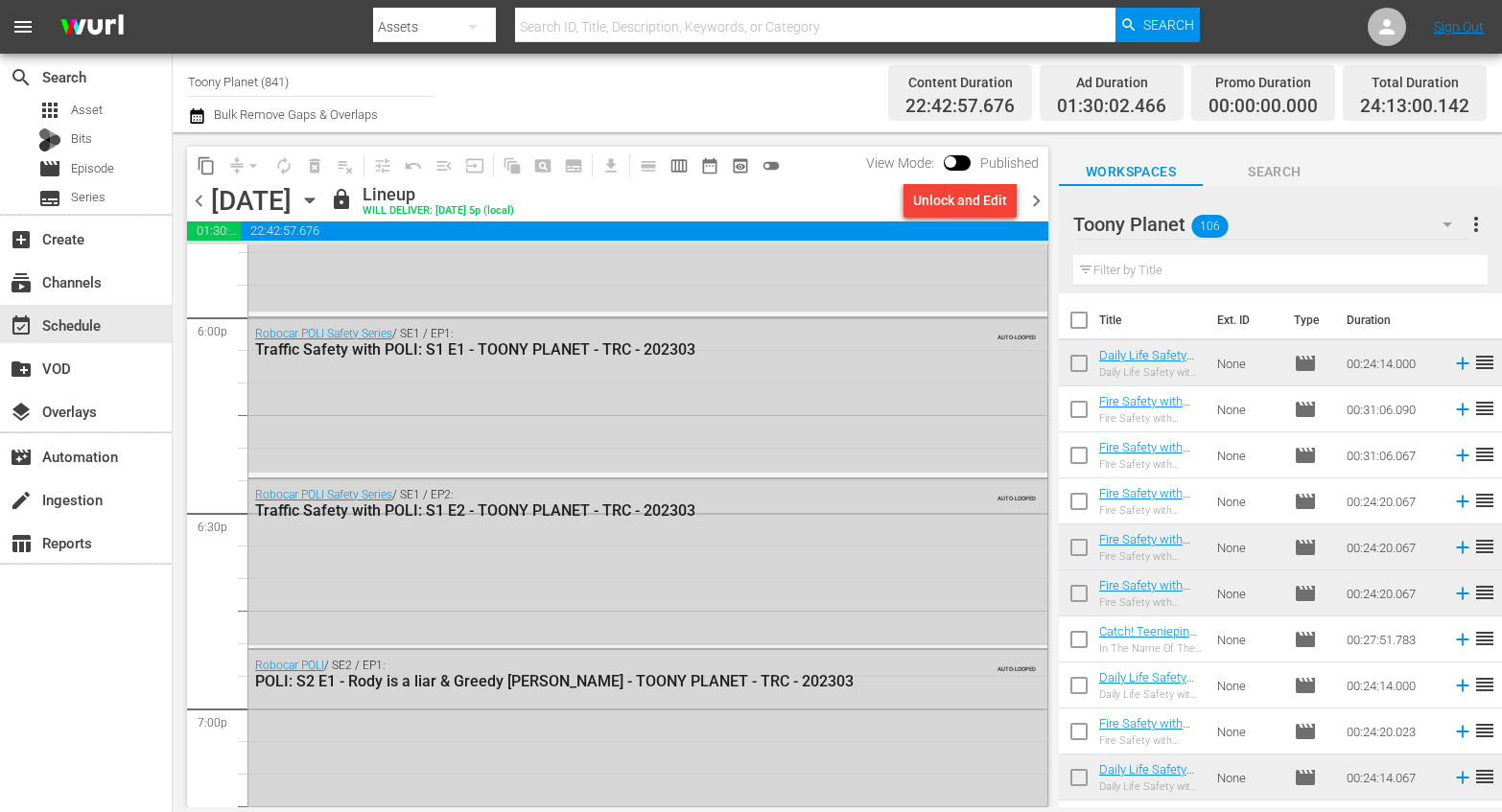 scroll, scrollTop: 6960, scrollLeft: 0, axis: vertical 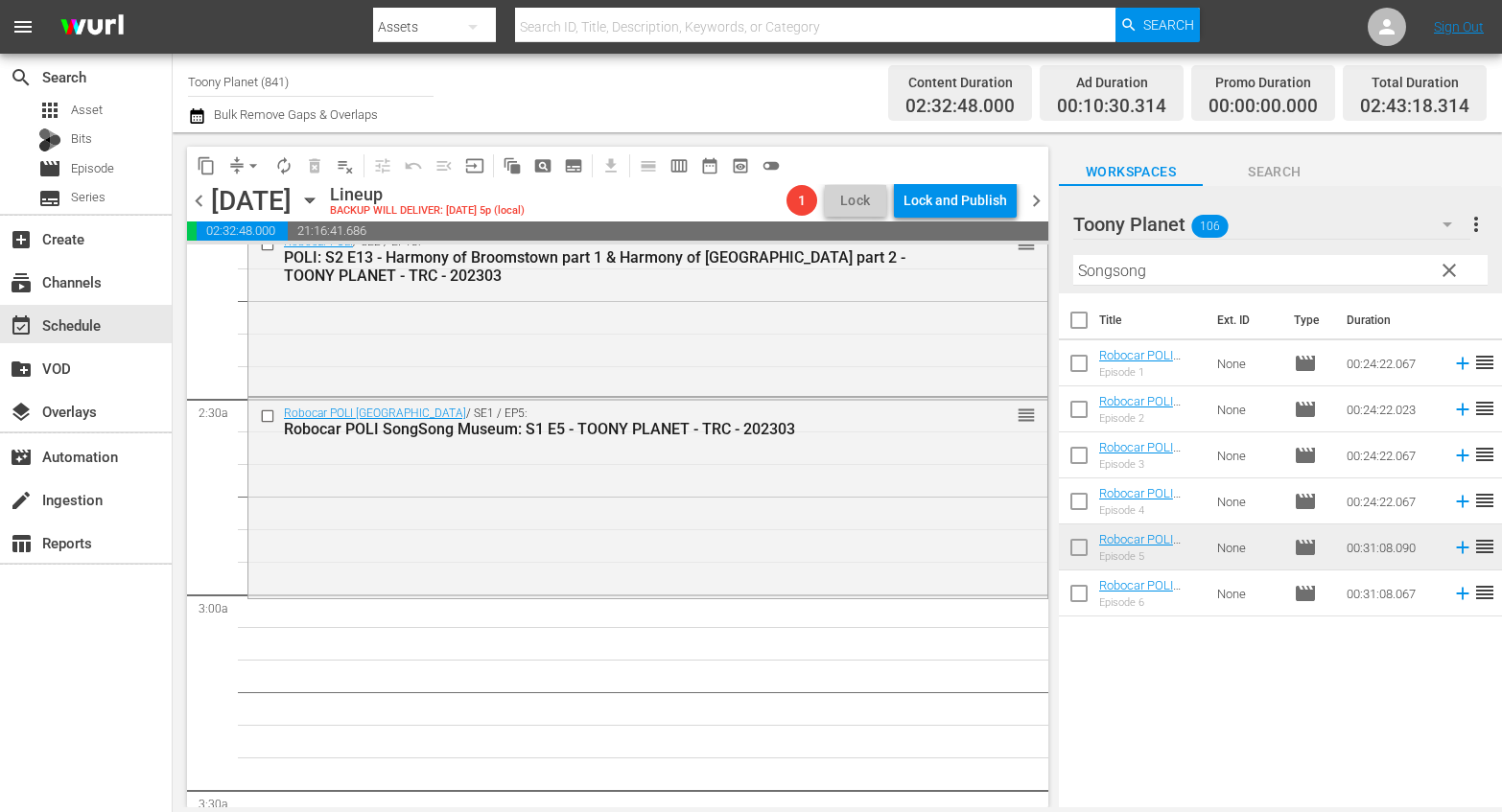 click on "Robocar POLI SongSong Museum  / SE1 / EP5:
Robocar POLI SongSong Museum: S1 E5 - TOONY PLANET - TRC - 202303 reorder" at bounding box center [647, 497] 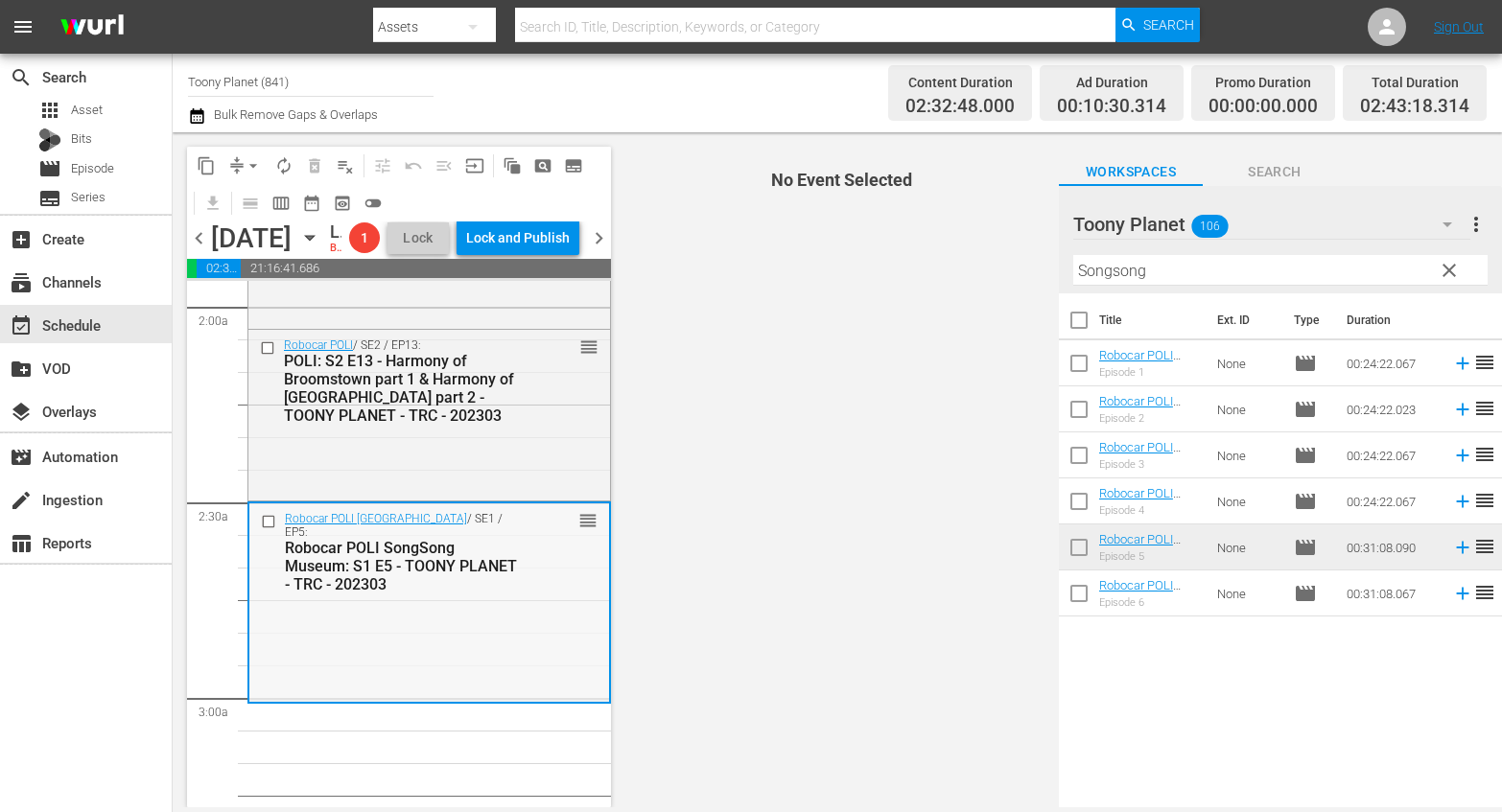 scroll, scrollTop: 797, scrollLeft: 0, axis: vertical 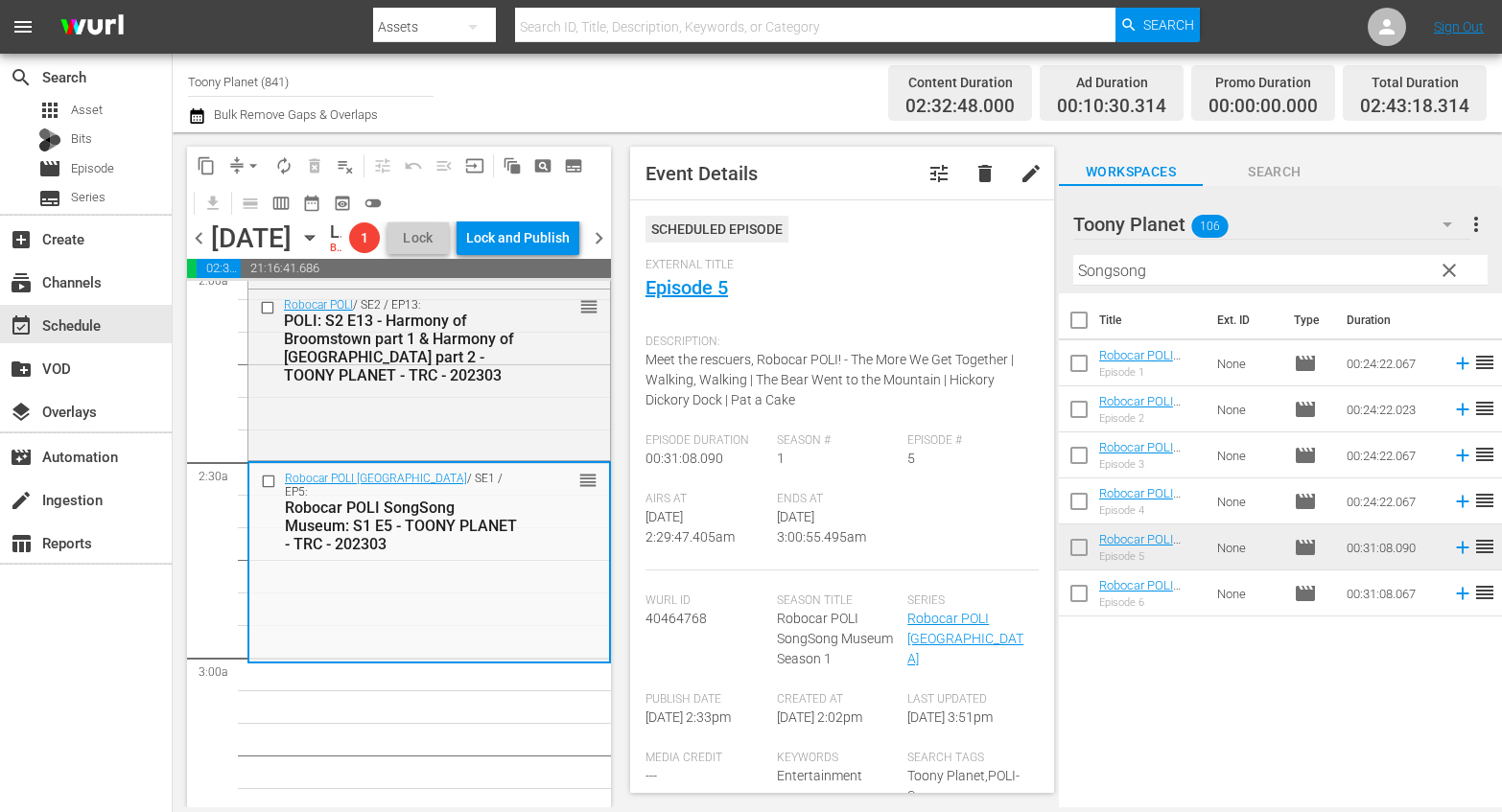 drag, startPoint x: 904, startPoint y: 239, endPoint x: 821, endPoint y: 235, distance: 83.09633 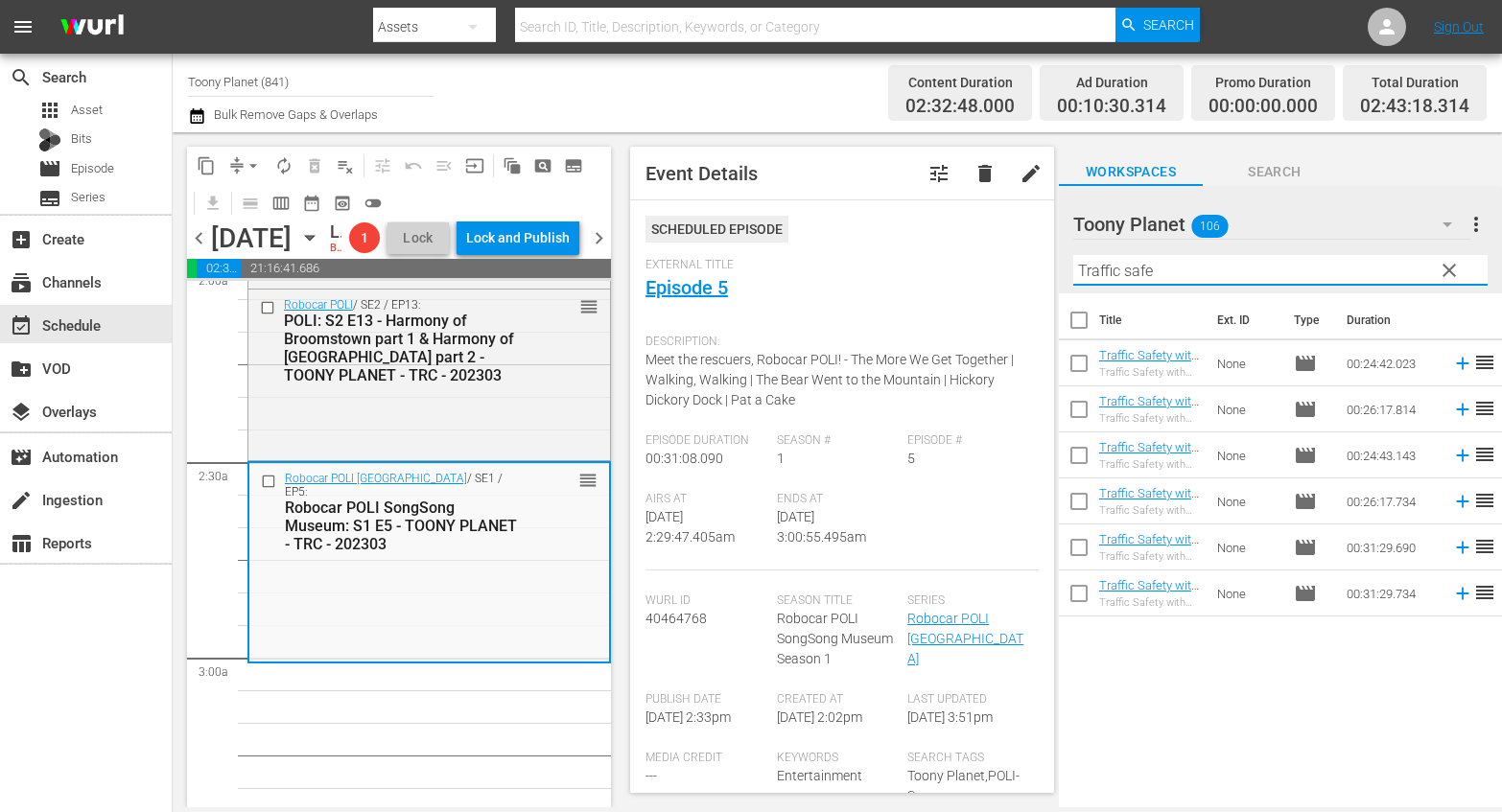 drag, startPoint x: 1141, startPoint y: 697, endPoint x: 1183, endPoint y: 502, distance: 199.4718 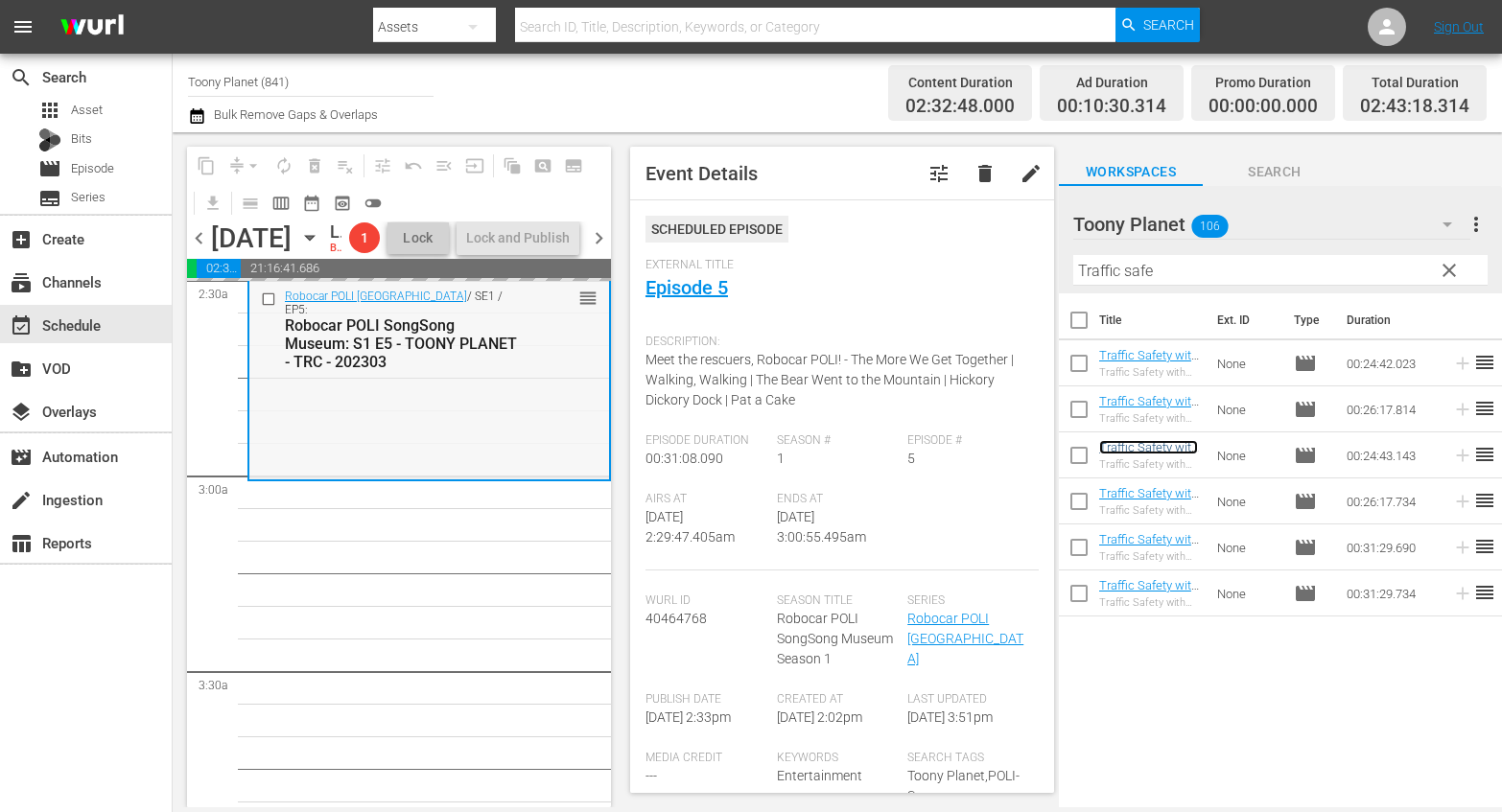 scroll, scrollTop: 1055, scrollLeft: 0, axis: vertical 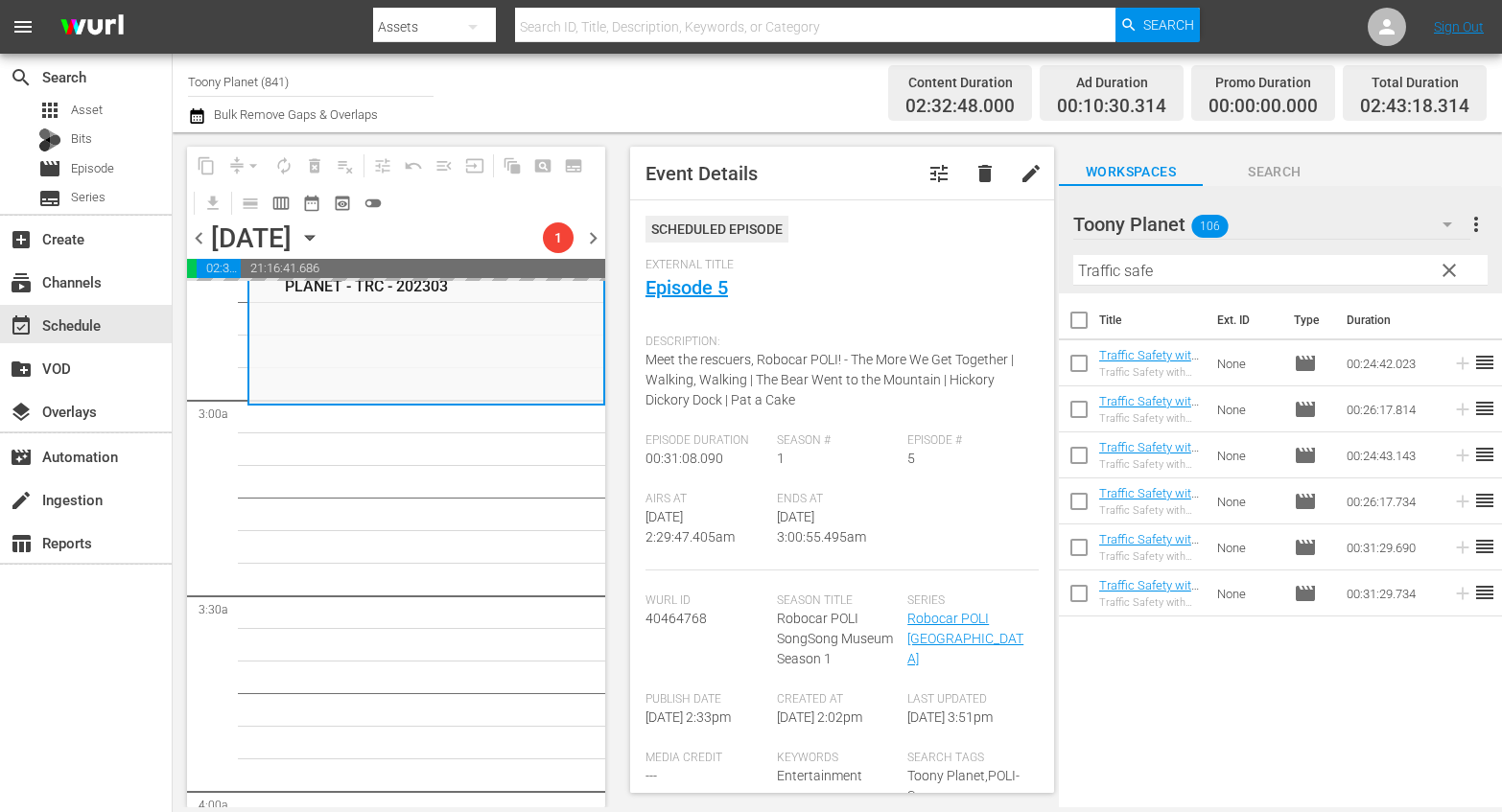 click on "Robocar POLI SongSong Museum  / SE1 / EP5:
Robocar POLI SongSong Museum: S1 E5 - TOONY PLANET - TRC - 202303 reorder Robocar POLI  / SE2 / EP9:
POLI: S2 E9 - I want it & Where are you, Jin - TOONY PLANET - TRC - 202303 reorder Robocar POLI  / SE2 / EP11:
POLI: S2 E11 - Brave Mr. Musty & Please hear me out - TOONY PLANET - TRC - 202303 reorder Robocar POLI  / SE2 / EP13:
POLI: S2 E13 - Harmony of Broomstown part 1 & Harmony of Broomstown part 2 - TOONY PLANET - TRC - 202303 reorder Robocar POLI  / SE2 / EP10:
POLI: S2 E10 - The Secret of Poke & Weird SchoolB - TOONY PLANET - TRC - 202303 reorder Robocar POLI  / SE2 / EP12:
POLI: S2 E12 - Cap is neat & Mystery mail - TOONY PLANET - TRC - 202303 reorder" at bounding box center (426, 3920) 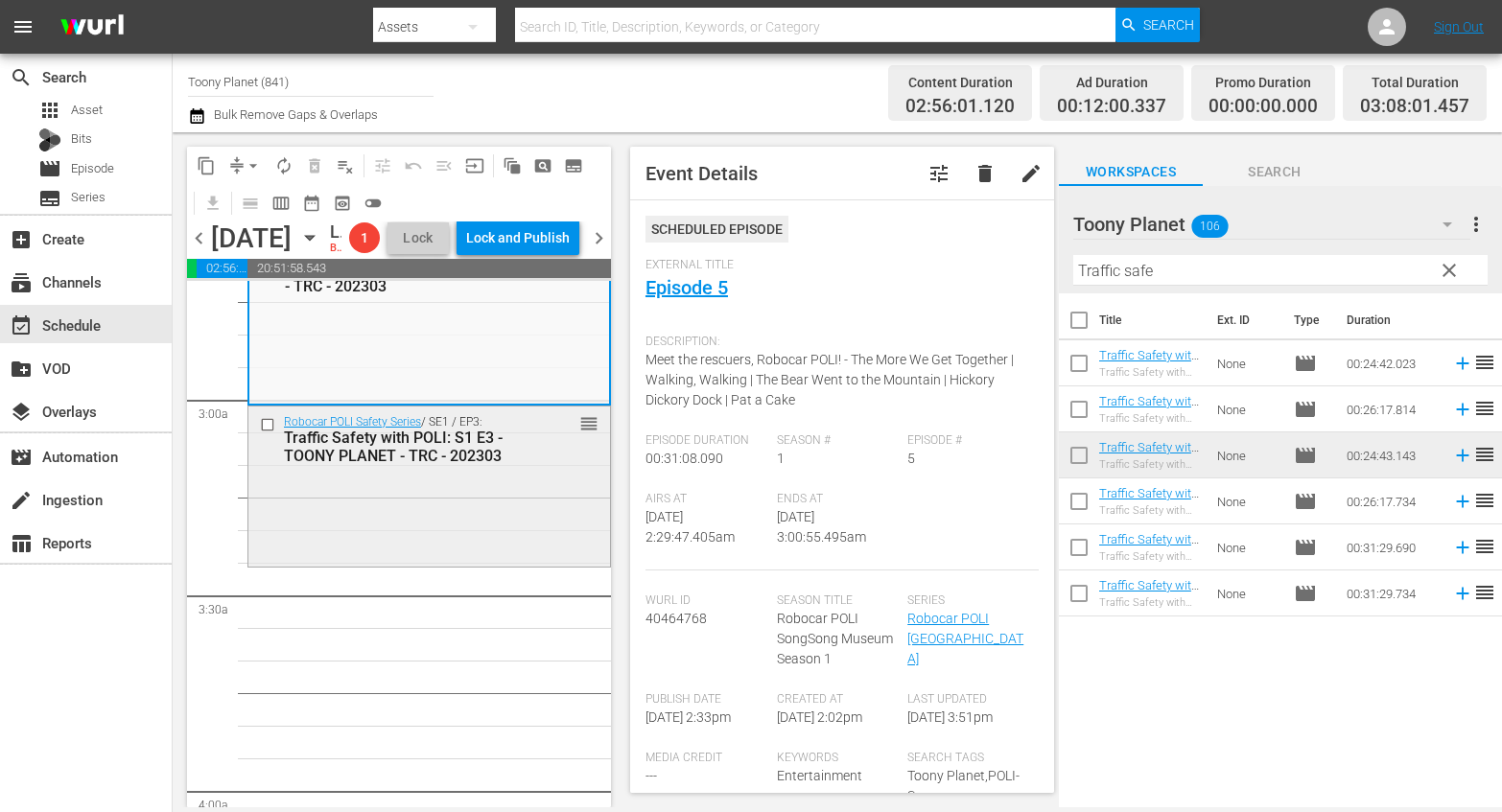 click on "Robocar POLI Safety Series  / SE1 / EP3:
Traffic Safety with POLI: S1 E3 - TOONY PLANET - TRC - 202303 reorder" at bounding box center [429, 484] 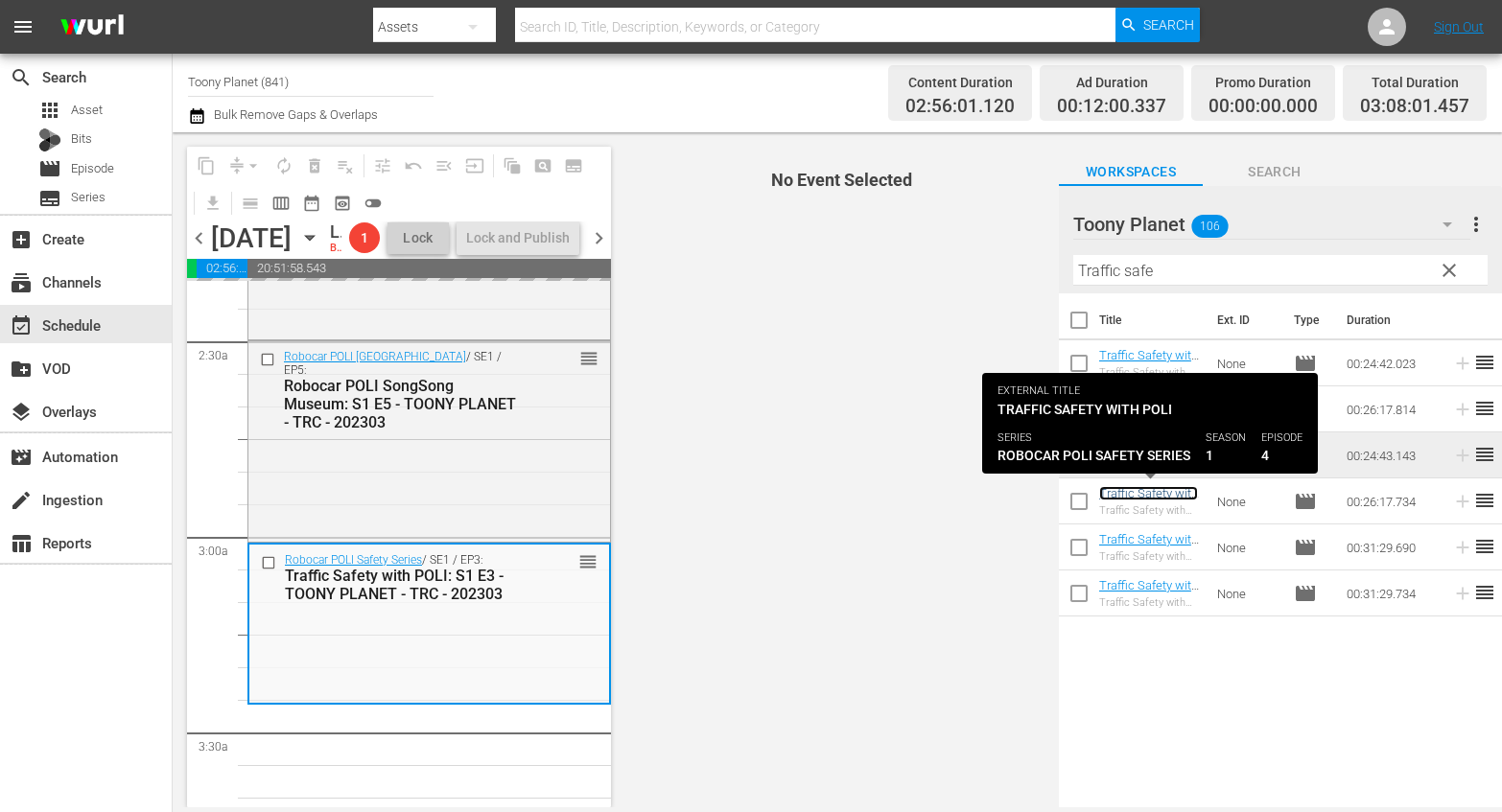 scroll, scrollTop: 948, scrollLeft: 0, axis: vertical 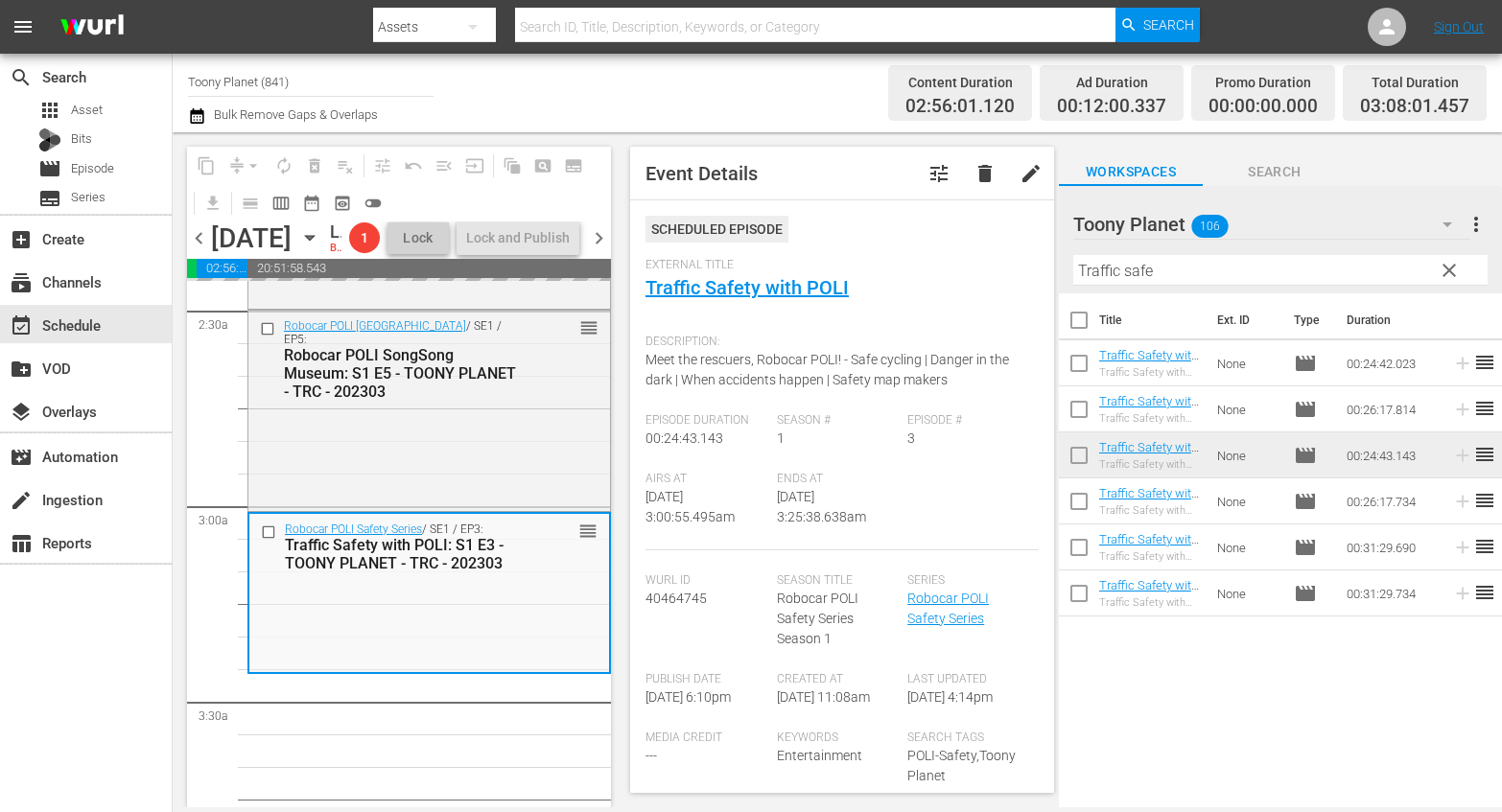 drag, startPoint x: 1175, startPoint y: 499, endPoint x: 782, endPoint y: 0, distance: 635.1771 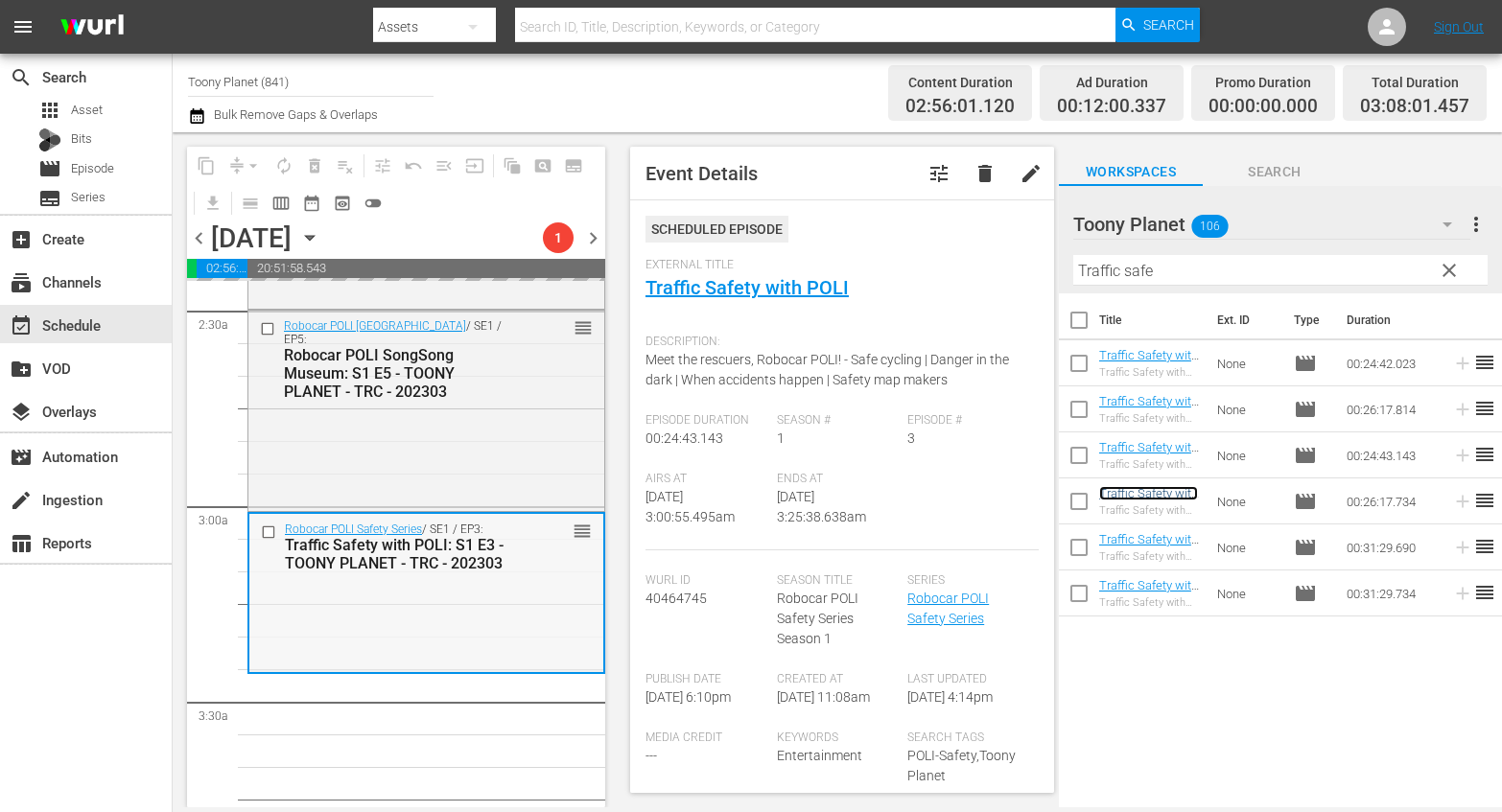 scroll, scrollTop: 1090, scrollLeft: 0, axis: vertical 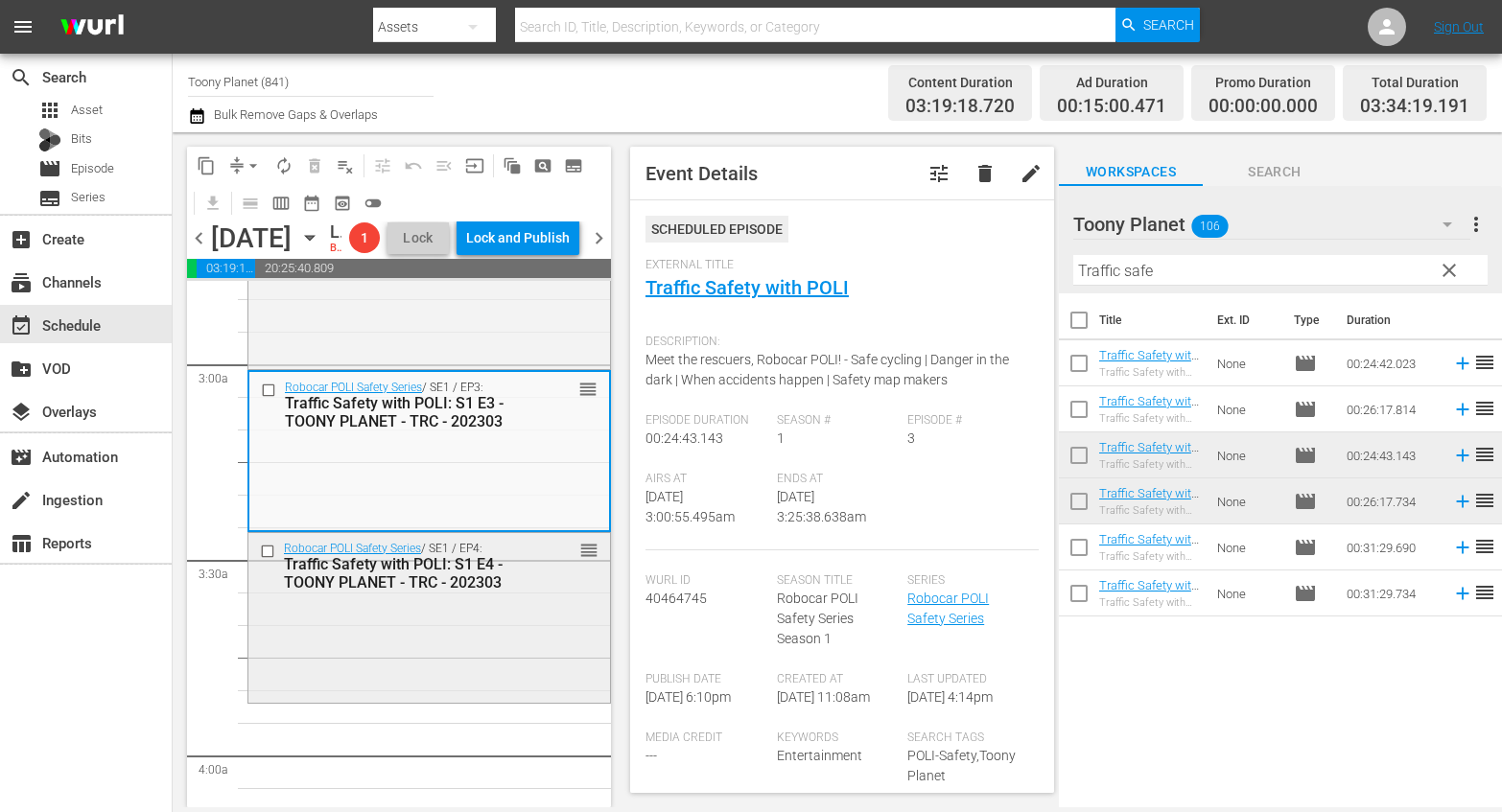 click on "Robocar POLI Safety Series  / SE1 / EP4:
Traffic Safety with POLI: S1 E4 - TOONY PLANET - TRC - 202303 reorder" at bounding box center [429, 615] 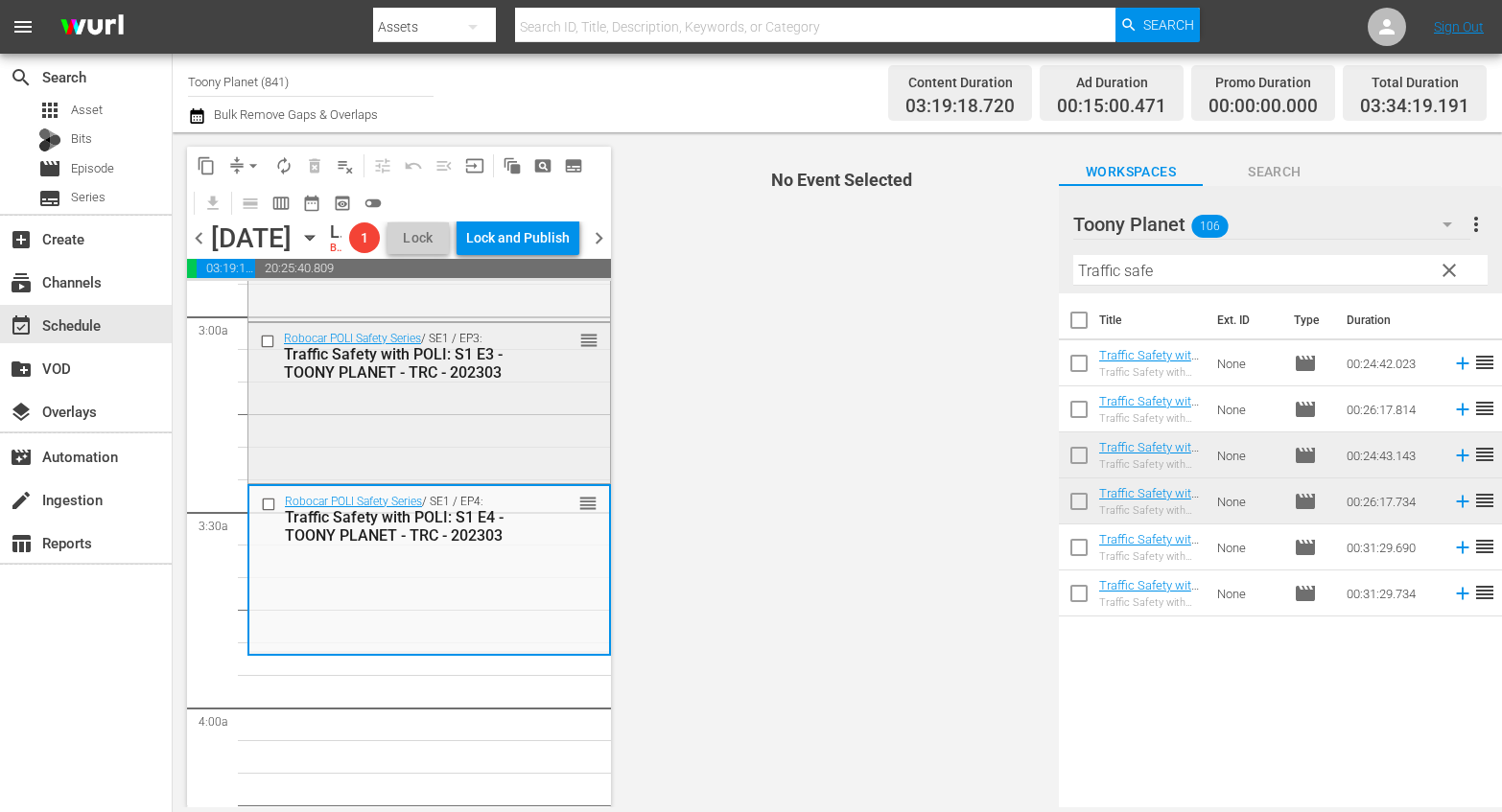 scroll, scrollTop: 1180, scrollLeft: 0, axis: vertical 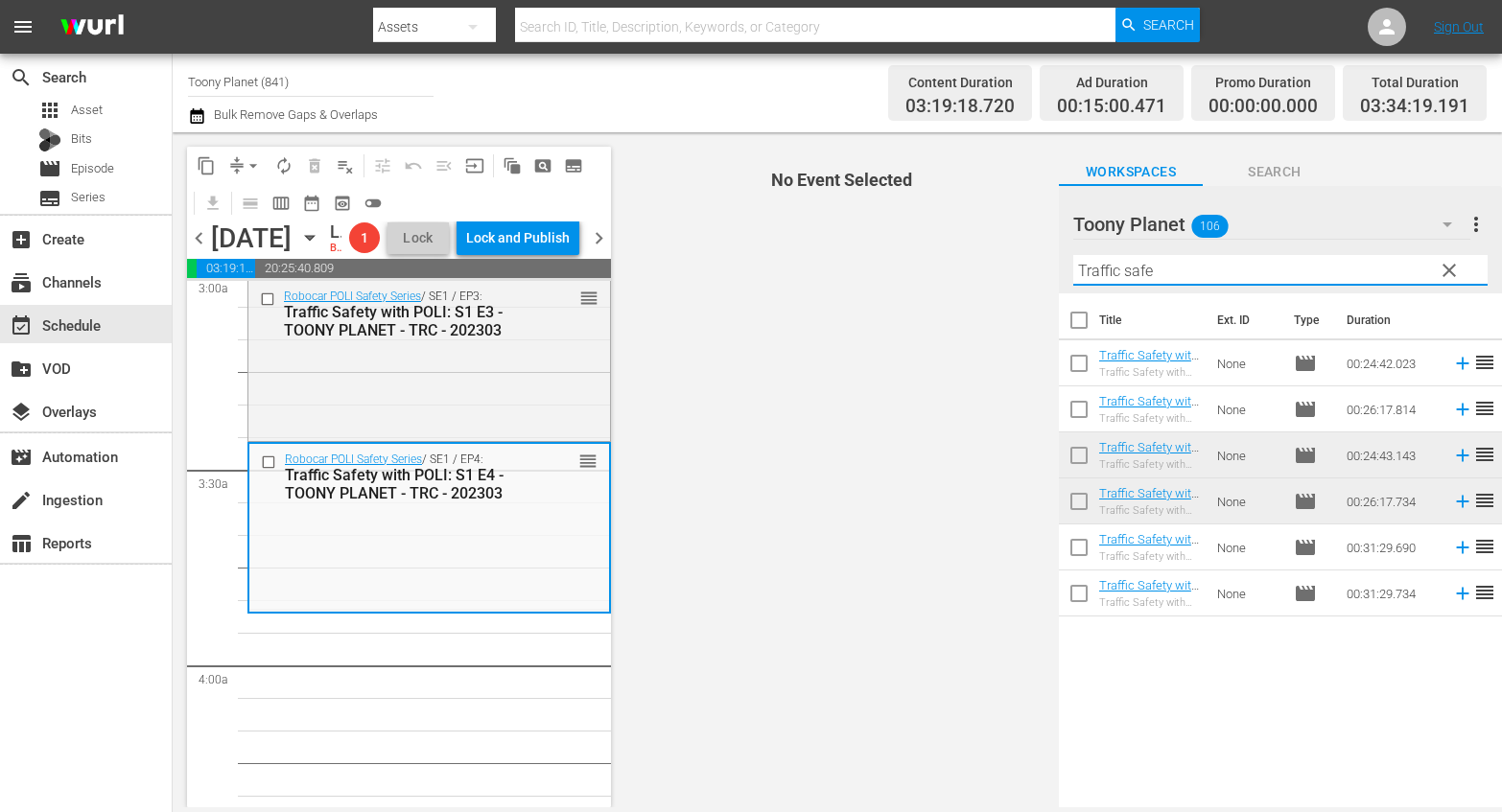 drag, startPoint x: 1174, startPoint y: 278, endPoint x: 909, endPoint y: 264, distance: 265.36955 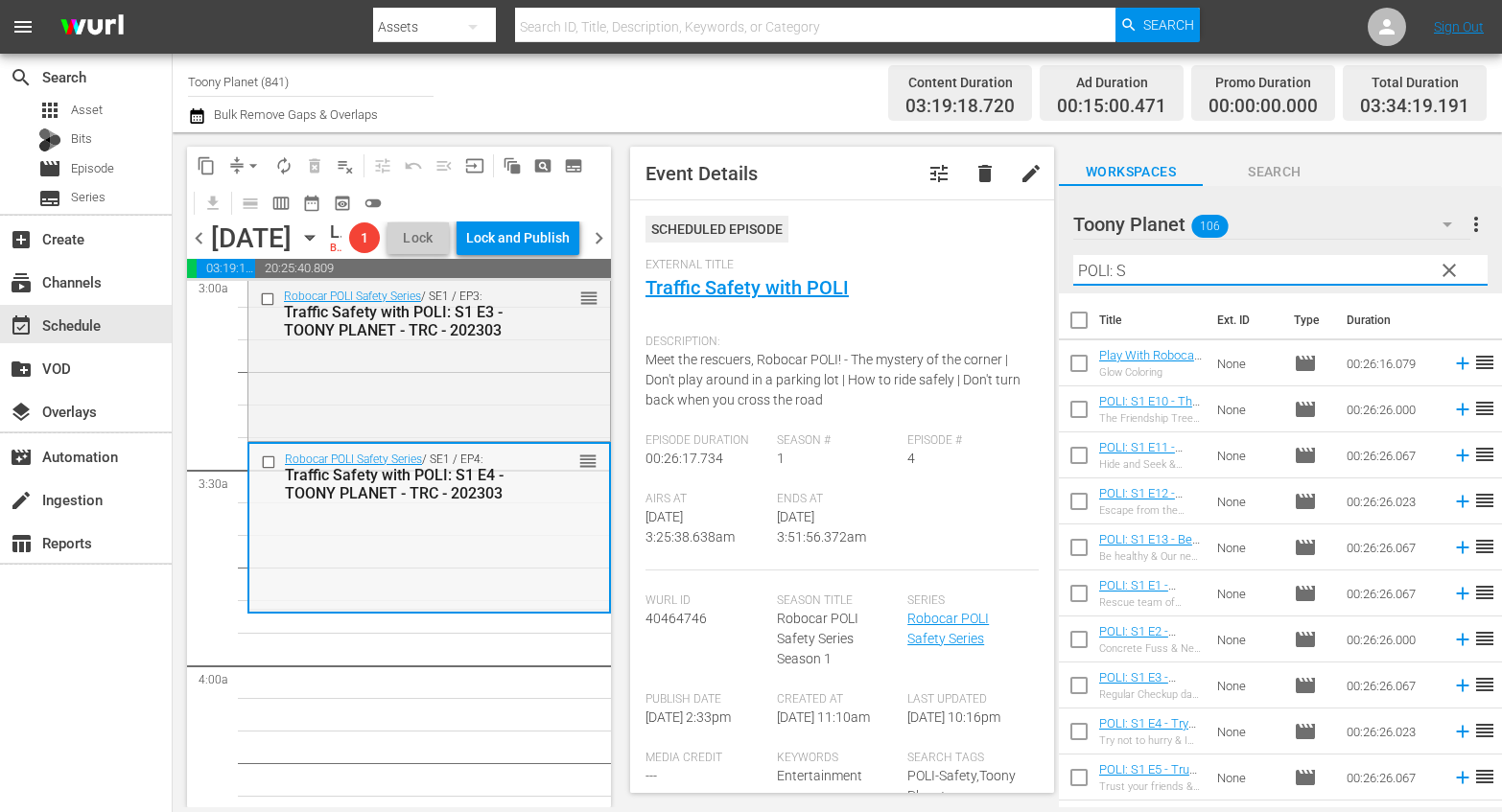 scroll, scrollTop: 976, scrollLeft: 0, axis: vertical 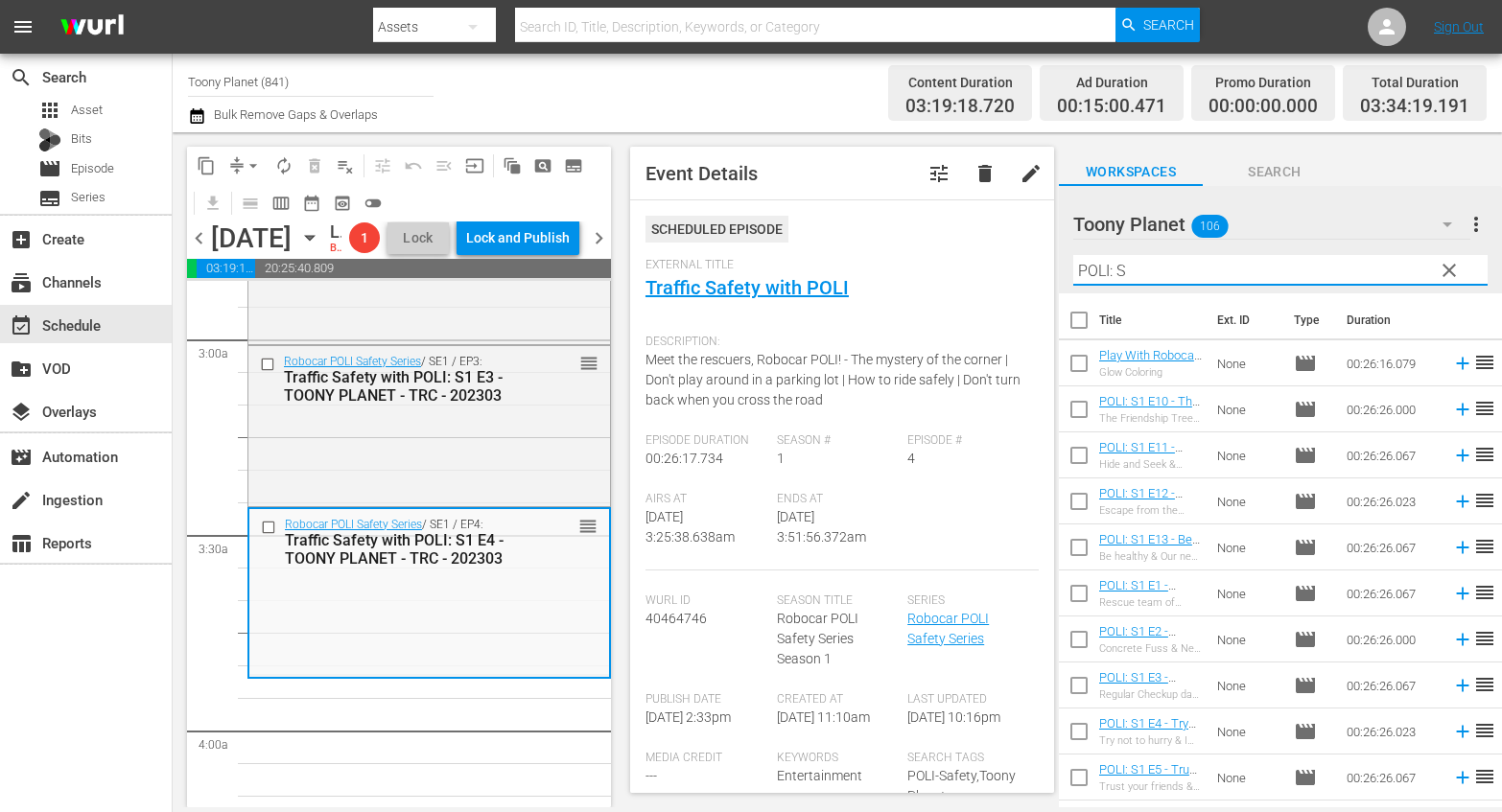 drag, startPoint x: 1171, startPoint y: 267, endPoint x: 1024, endPoint y: 265, distance: 147.0136 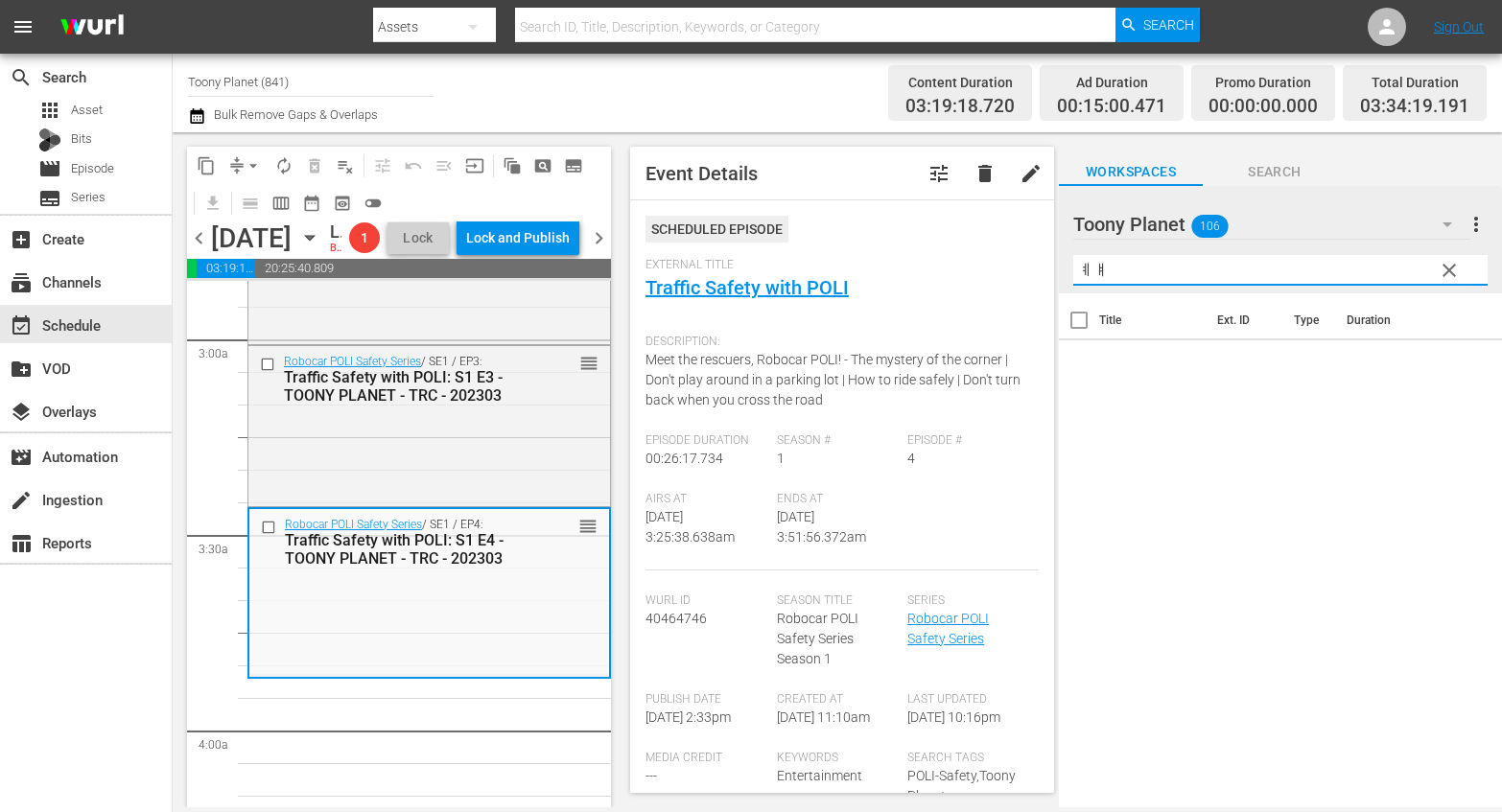 type on "ㅖ" 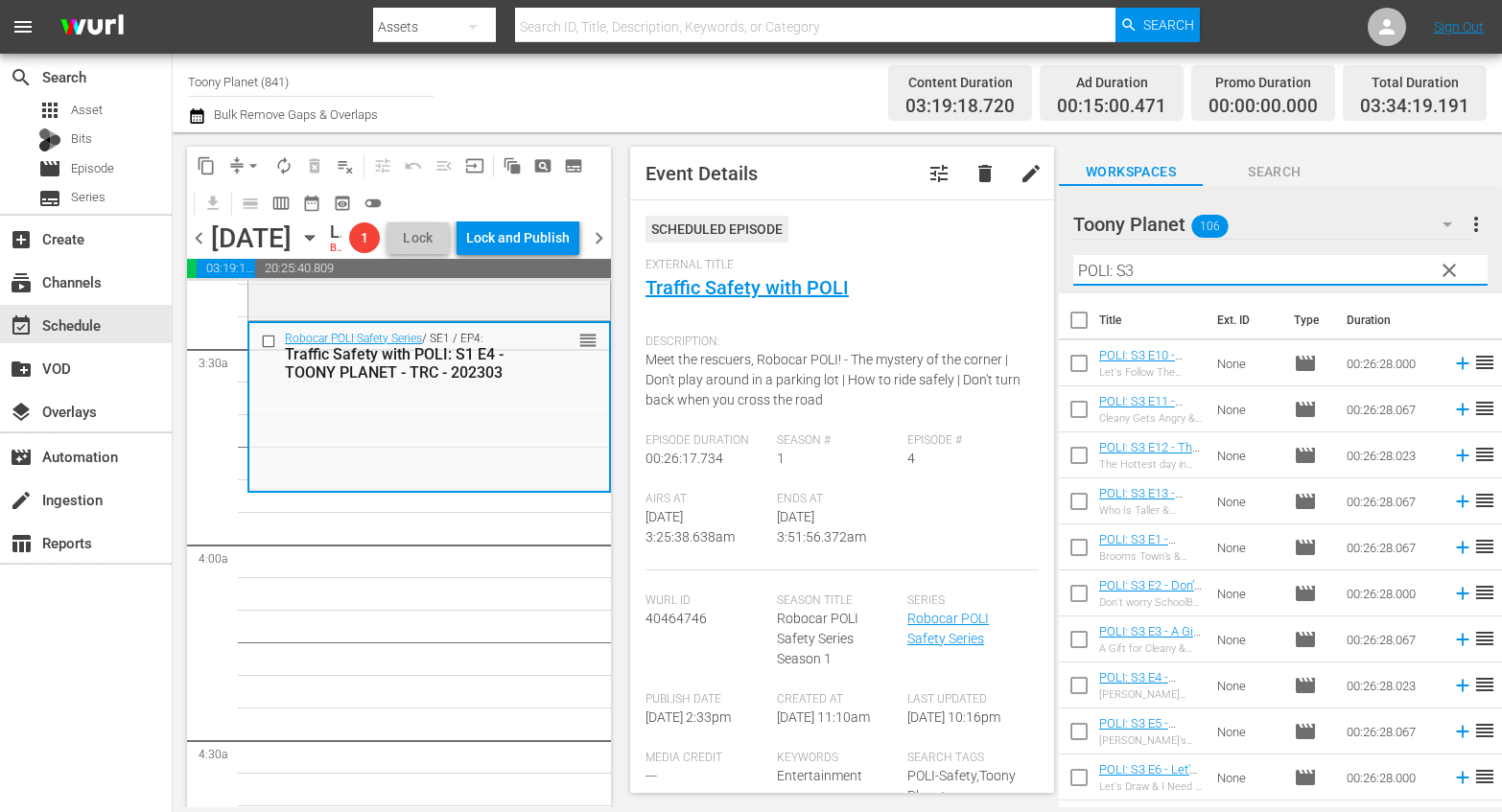 scroll, scrollTop: 1241, scrollLeft: 0, axis: vertical 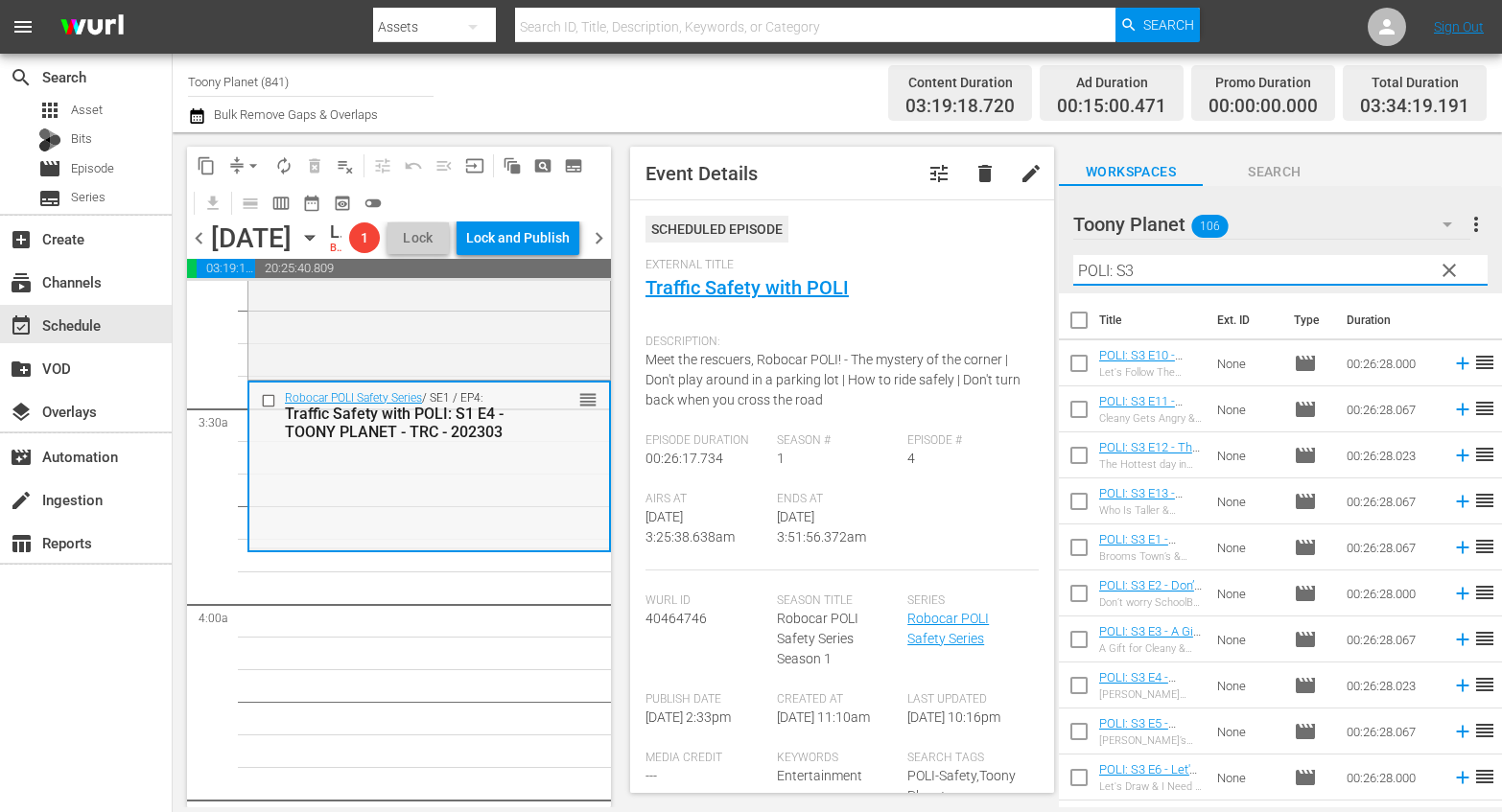 type on "POLI: S3" 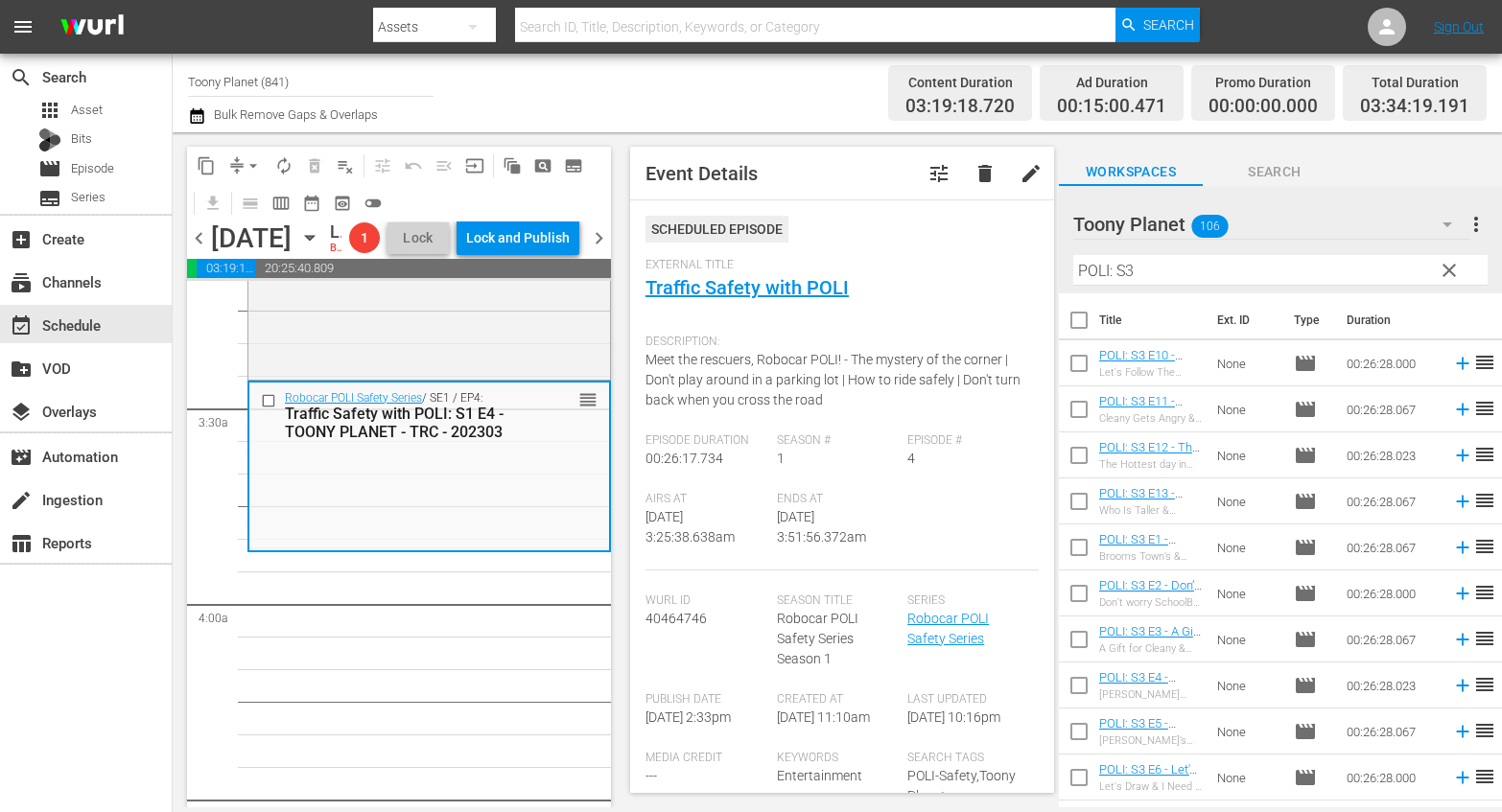drag, startPoint x: 452, startPoint y: 559, endPoint x: 888, endPoint y: 516, distance: 438.11528 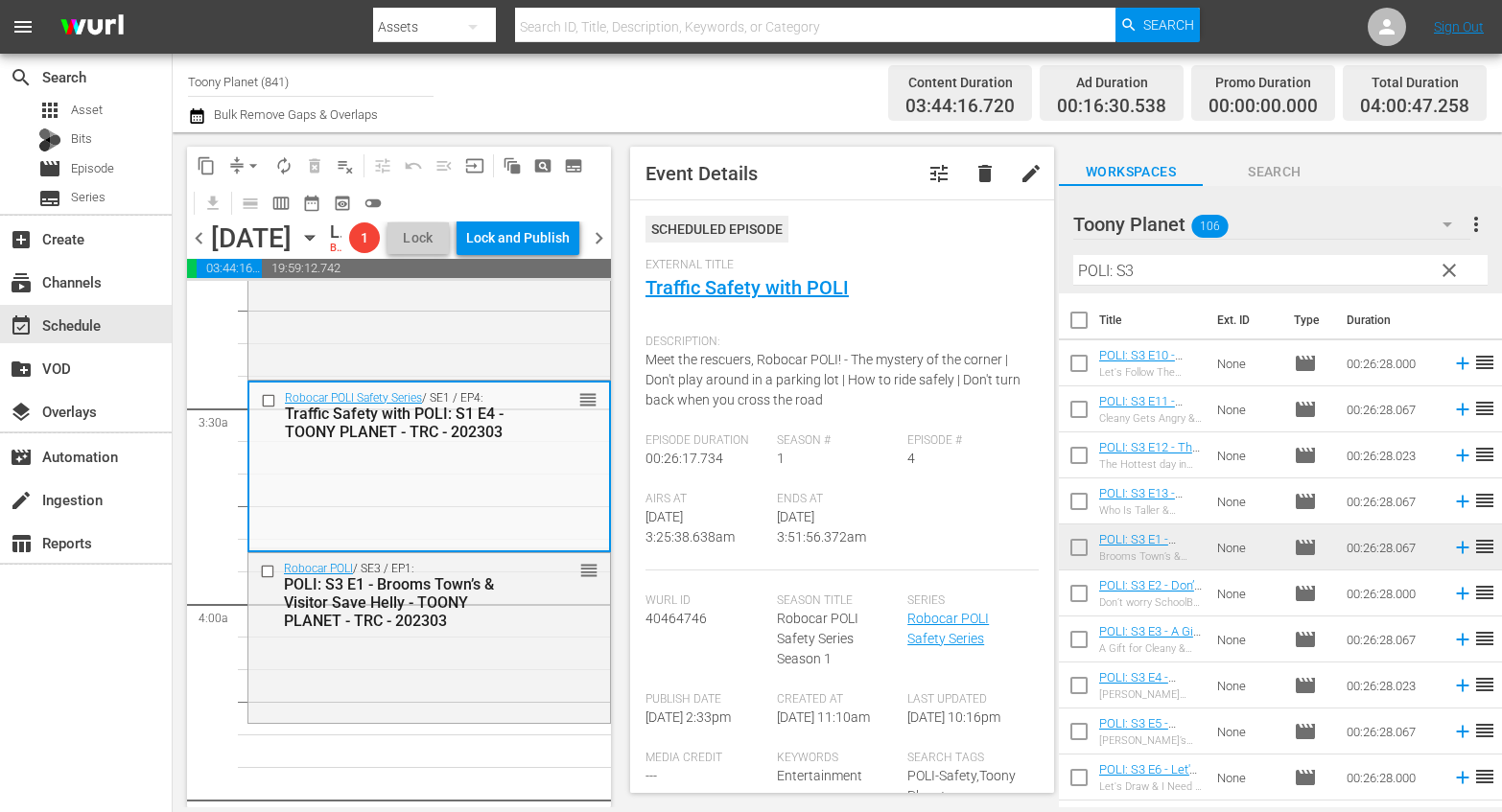 click on "29 Robocar POLI SongSong Museum  / SE1 / EP5:
Robocar POLI SongSong Museum: S1 E5 - TOONY PLANET - TRC - 202303 reorder Robocar POLI  / SE3 / EP1:
POLI: S3 E1 - Brooms Town’s & Visitor Save Helly - TOONY PLANET - TRC - 202303 reorder Robocar POLI  / SE2 / EP9:
POLI: S2 E9 - I want it & Where are you, Jin - TOONY PLANET - TRC - 202303 reorder Robocar POLI  / SE2 / EP11:
POLI: S2 E11 - Brave Mr. Musty & Please hear me out - TOONY PLANET - TRC - 202303 reorder Robocar POLI  / SE2 / EP13:
POLI: S2 E13 - Harmony of Broomstown part 1 & Harmony of Broomstown part 2 - TOONY PLANET - TRC - 202303 reorder Robocar POLI  / SE2 / EP10:
POLI: S2 E10 - The Secret of Poke & Weird SchoolB - TOONY PLANET - TRC - 202303 reorder Robocar POLI  / SE2 / EP12:
POLI: S2 E12 - Cap is neat & Mystery mail - TOONY PLANET - TRC - 202303 reorder Robocar POLI Safety Series  / SE1 / EP4:
Traffic Safety with POLI: S1 E4 - TOONY PLANET - TRC - 202303 reorder Robocar POLI Safety Series  / SE1 / EP3:
reorder" at bounding box center [399, 3733] 